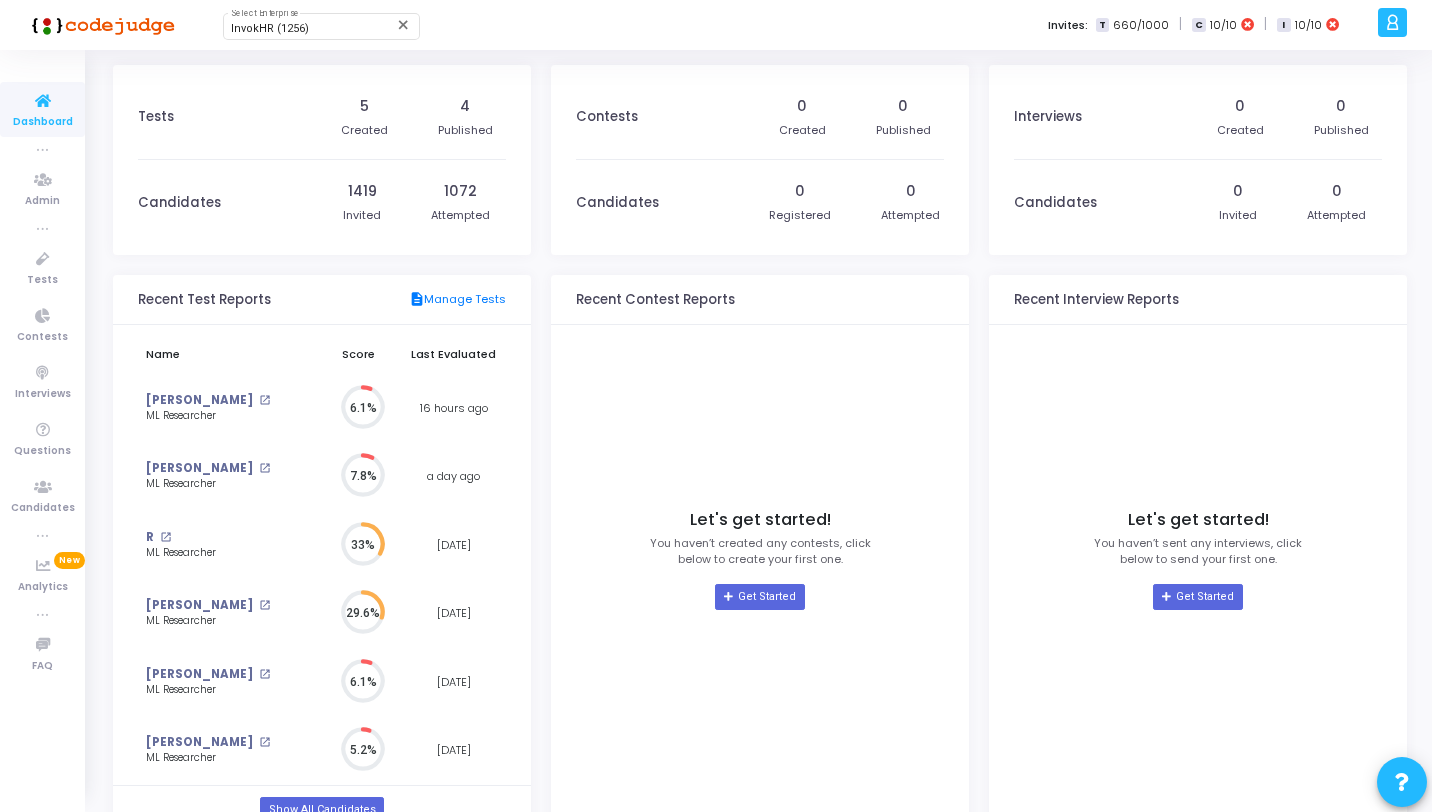 click at bounding box center [1402, 782] 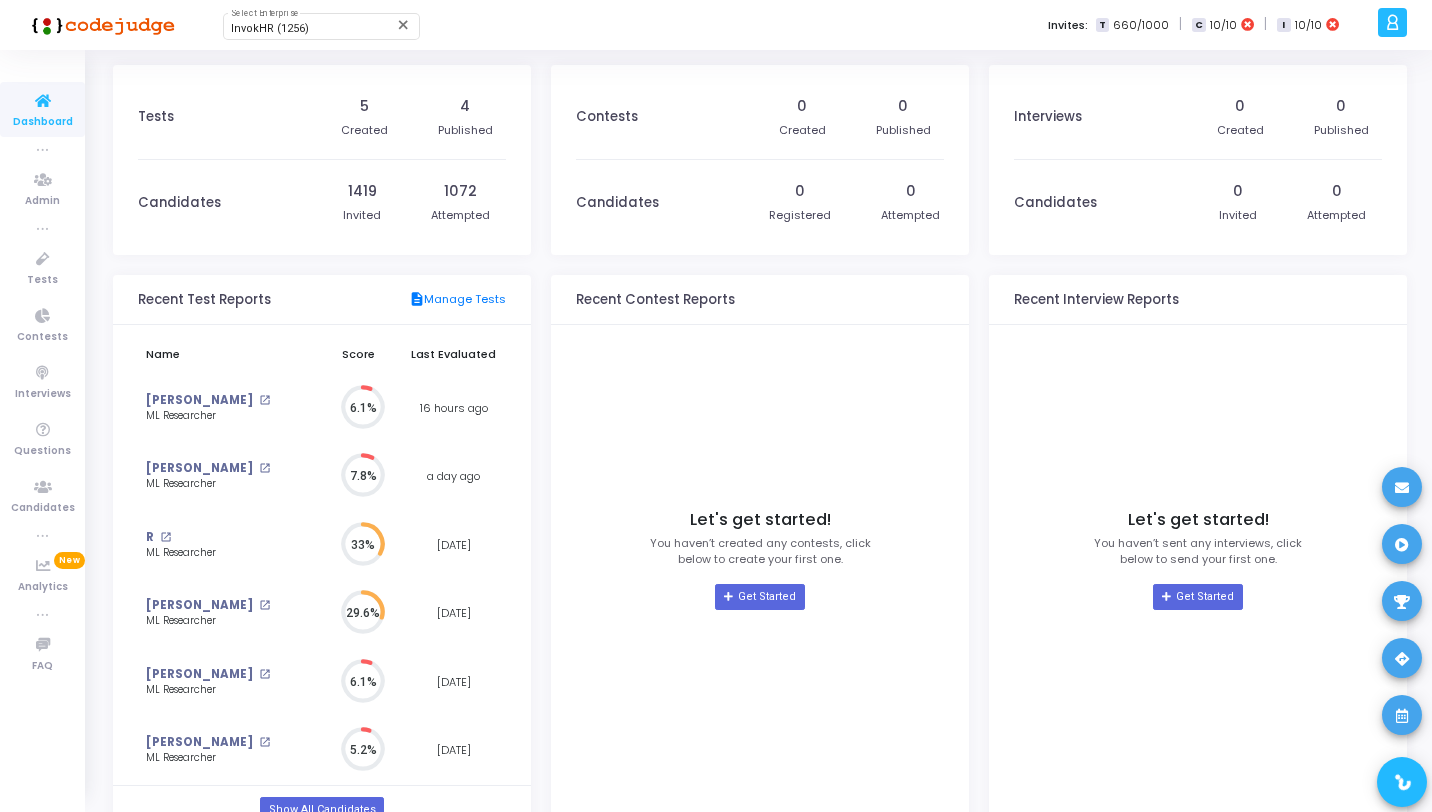 scroll, scrollTop: 0, scrollLeft: 0, axis: both 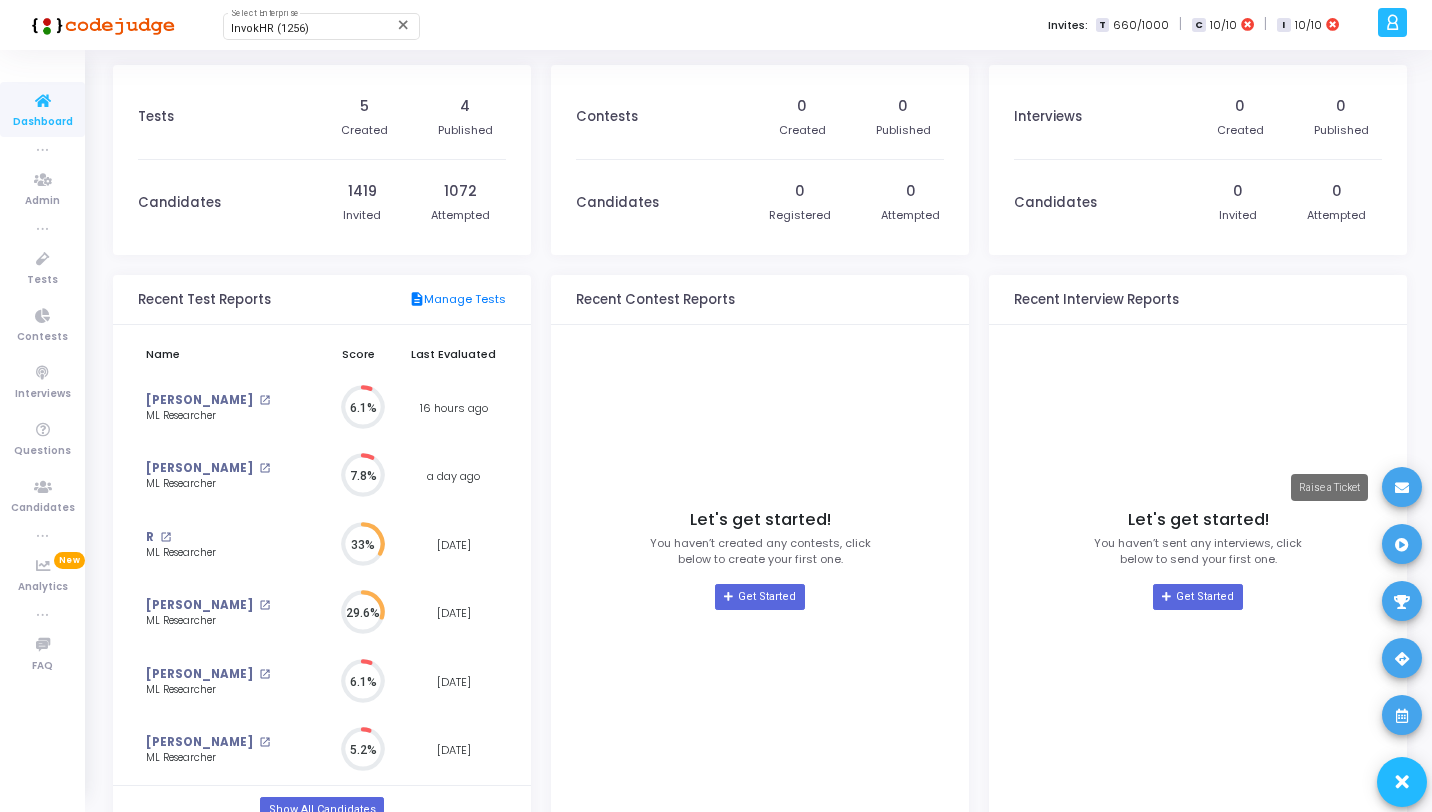 click at bounding box center (1402, 488) 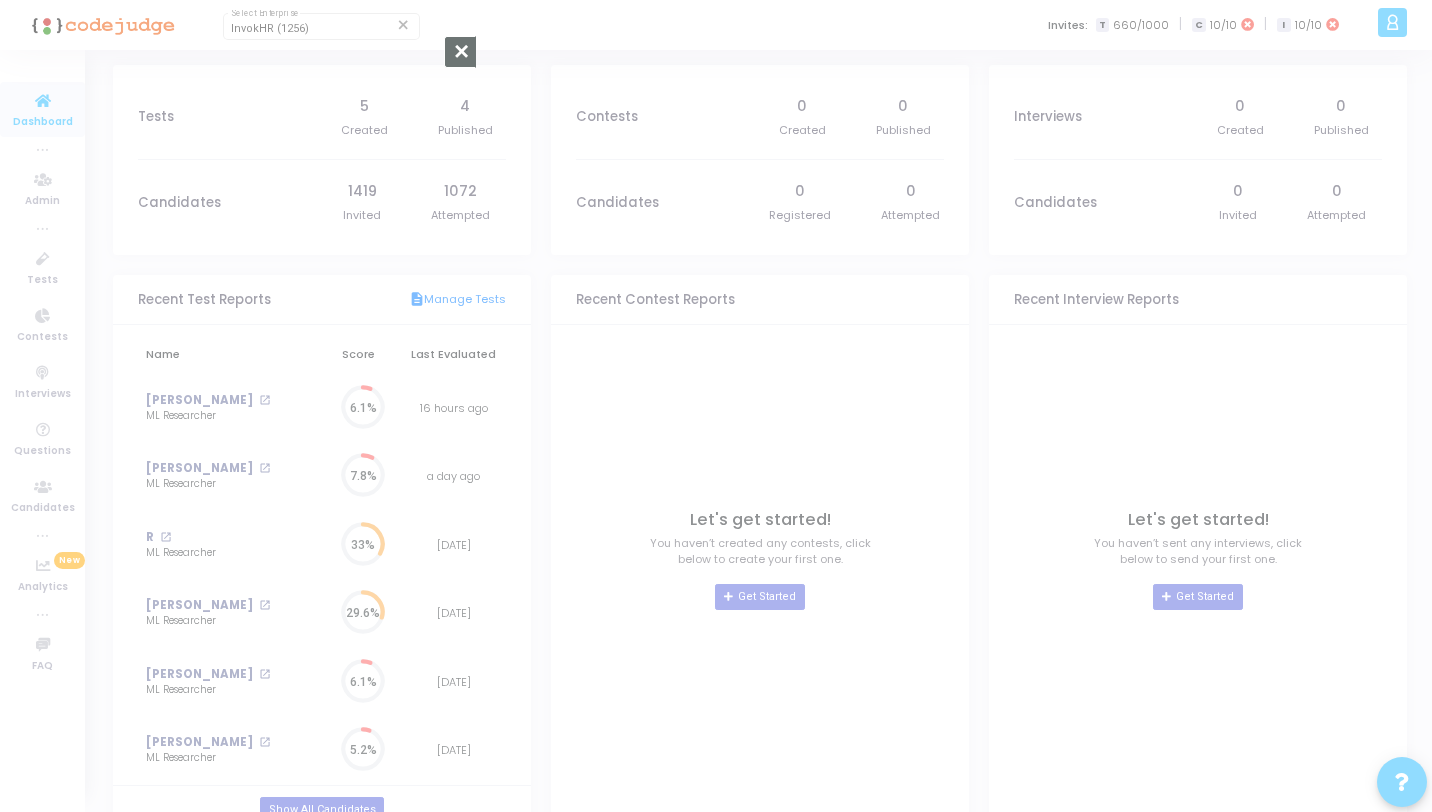 click at bounding box center (460, 52) 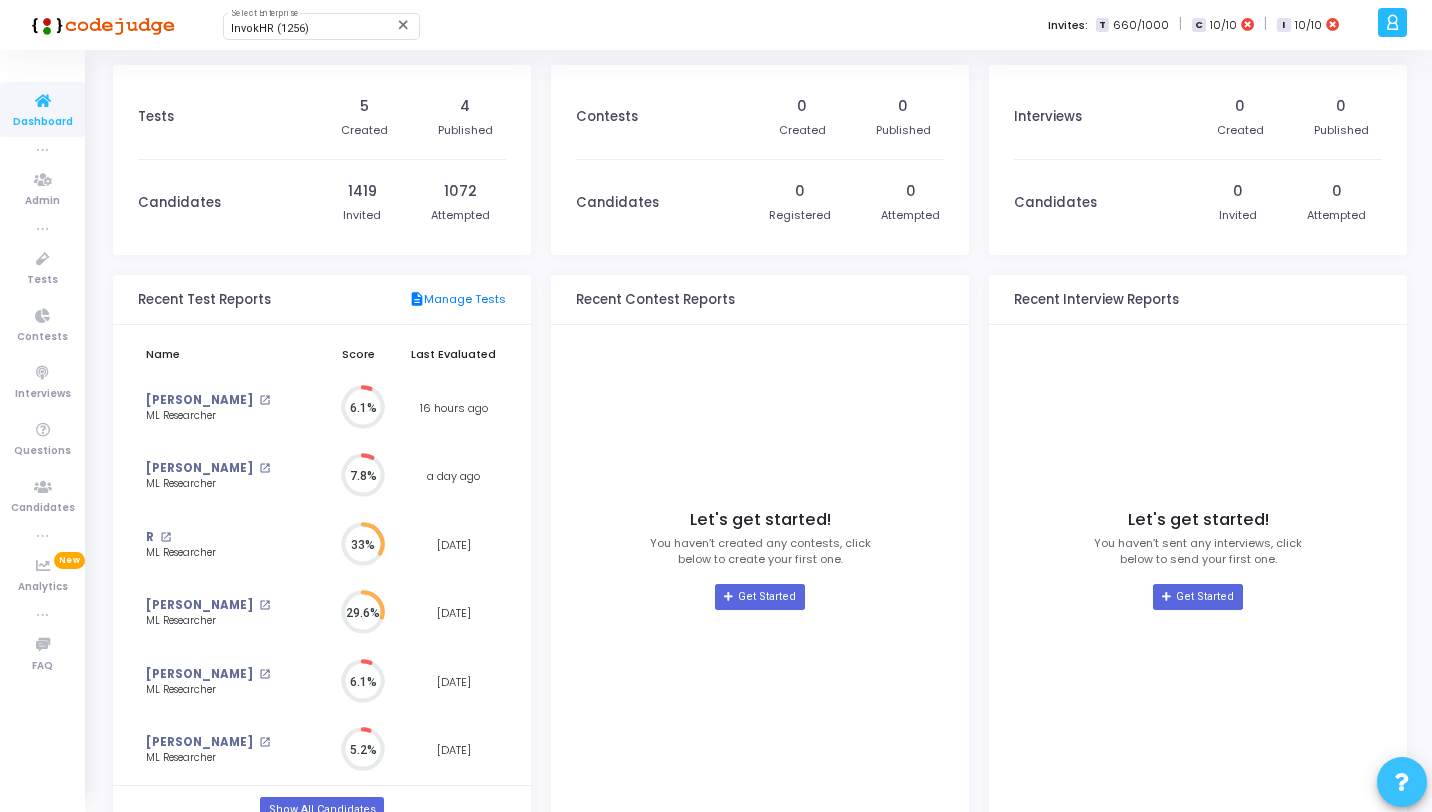 click at bounding box center [1402, 782] 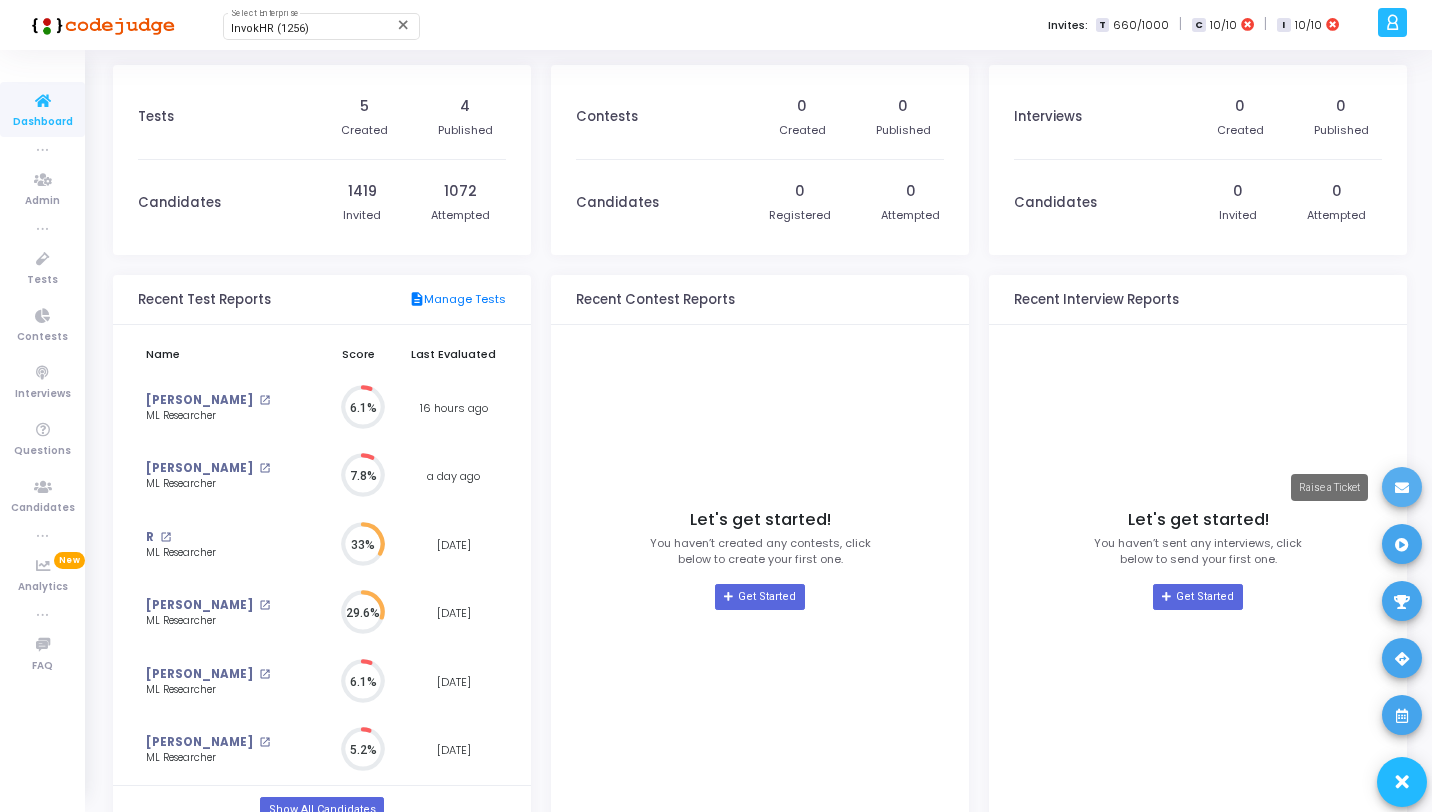 click at bounding box center [1402, 488] 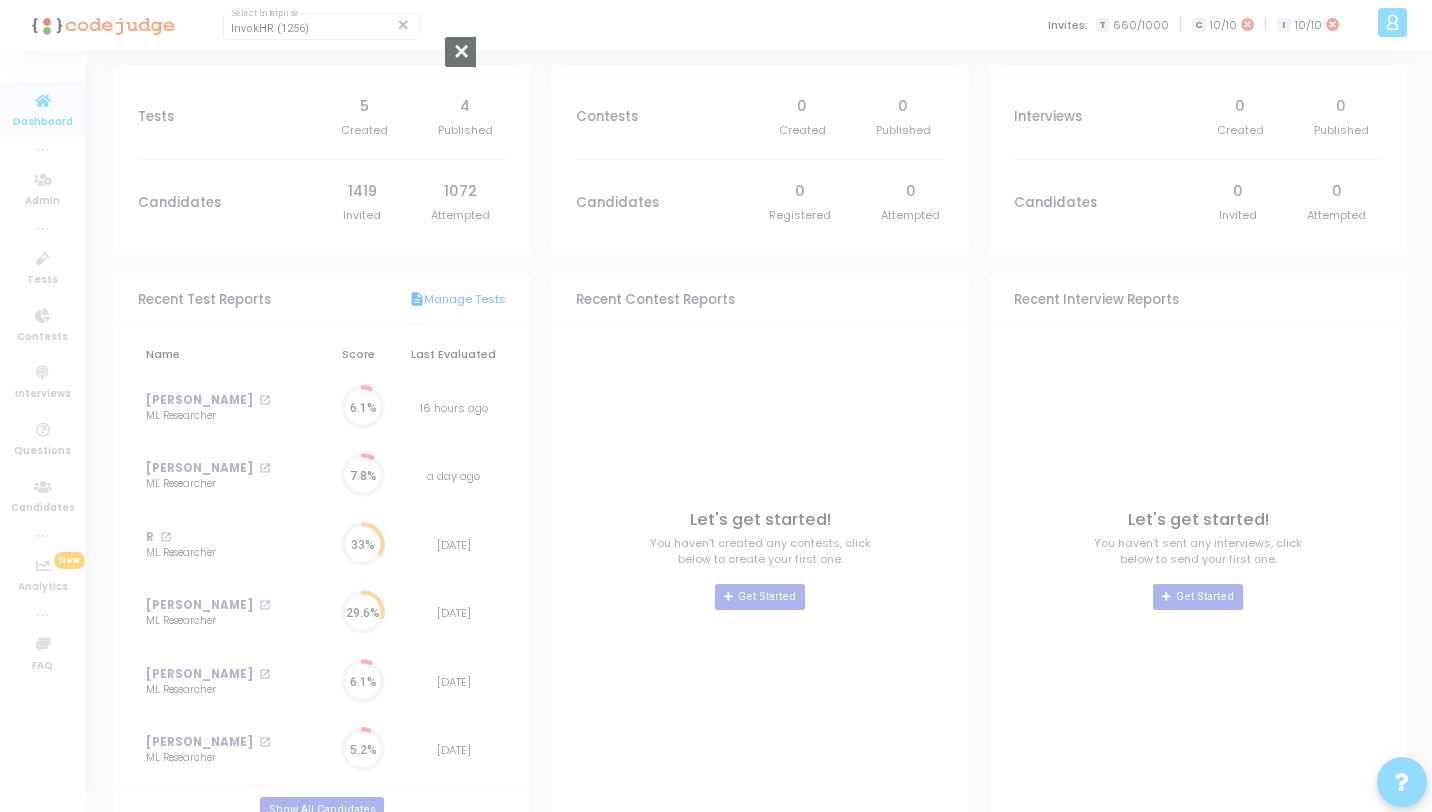 click at bounding box center (460, 52) 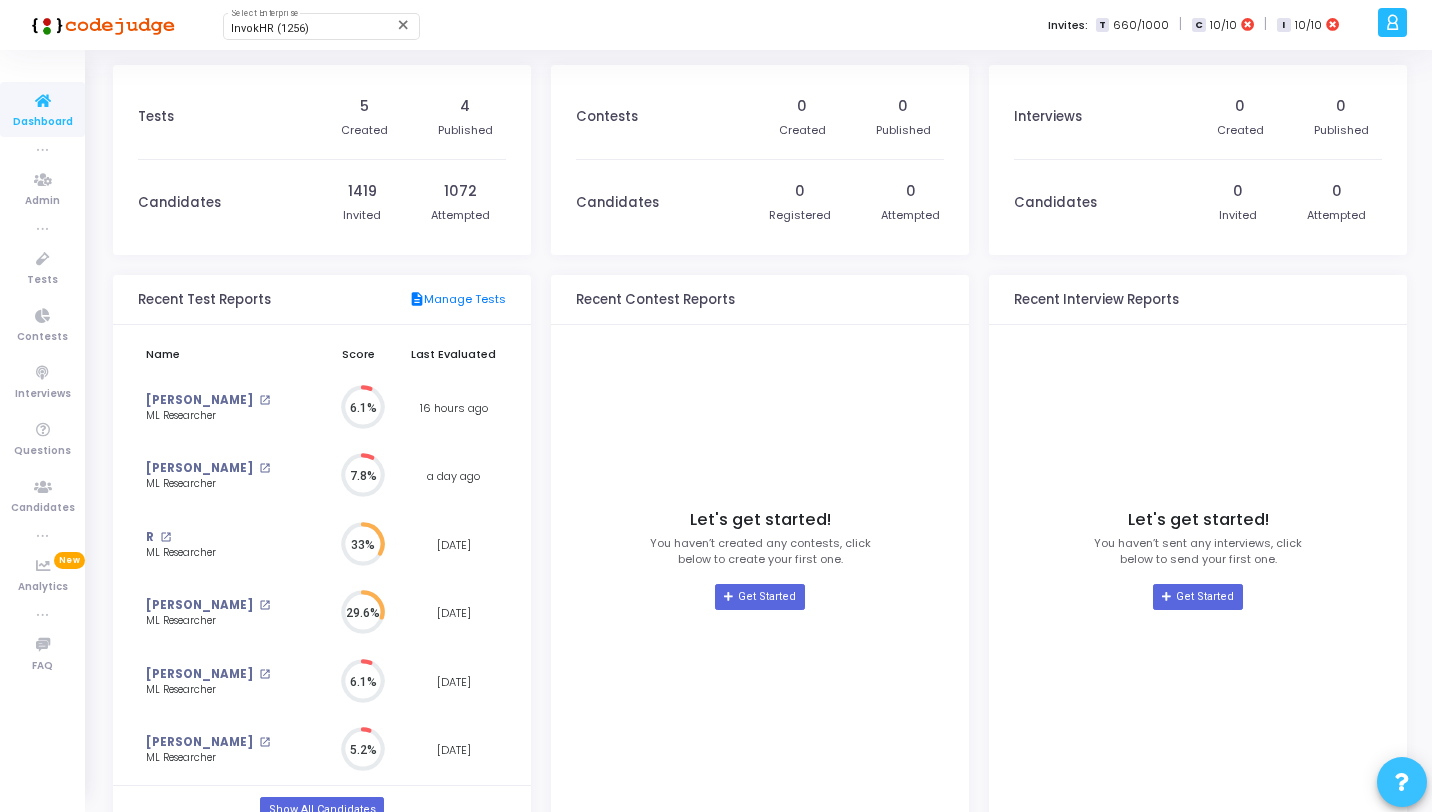 click at bounding box center (1402, 782) 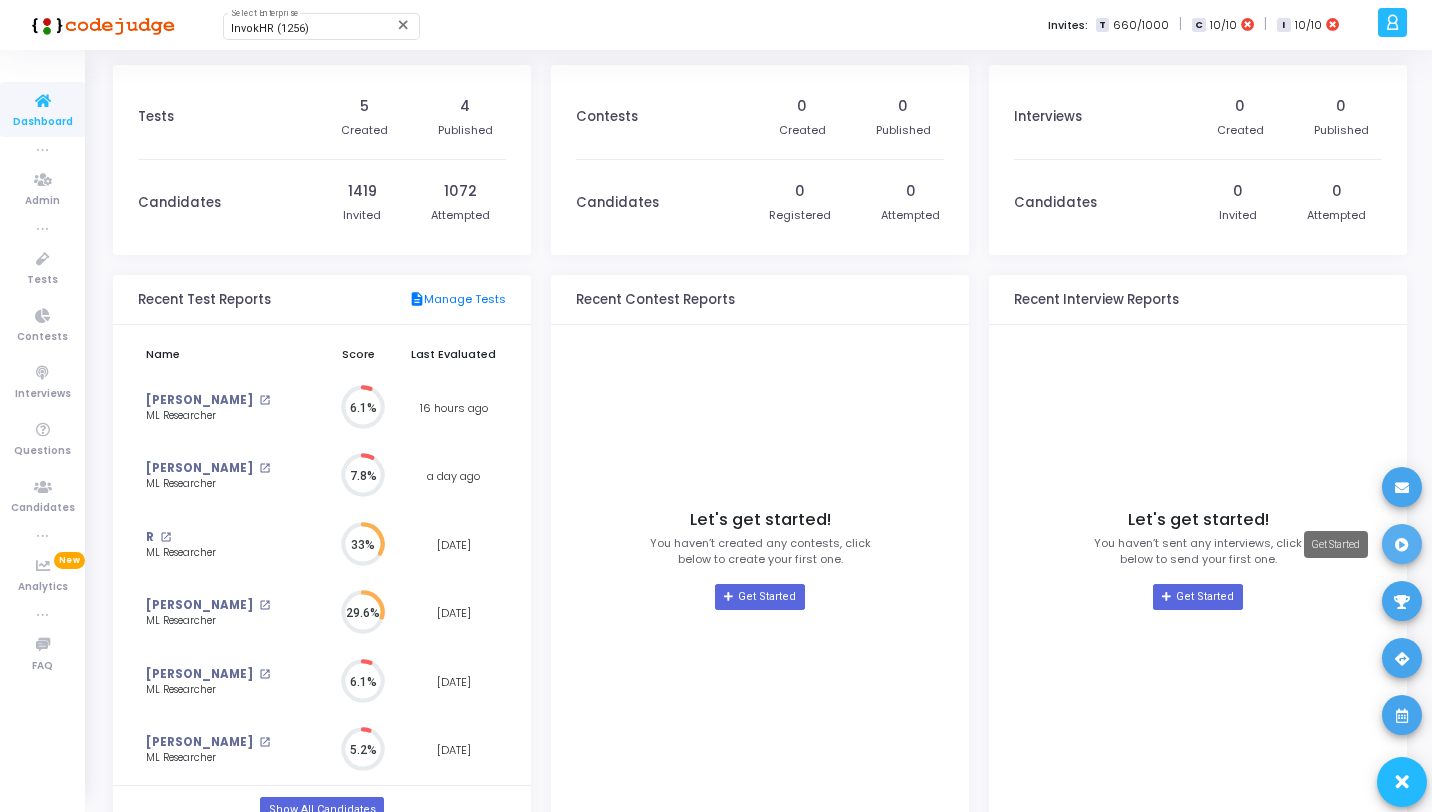click at bounding box center (1402, 545) 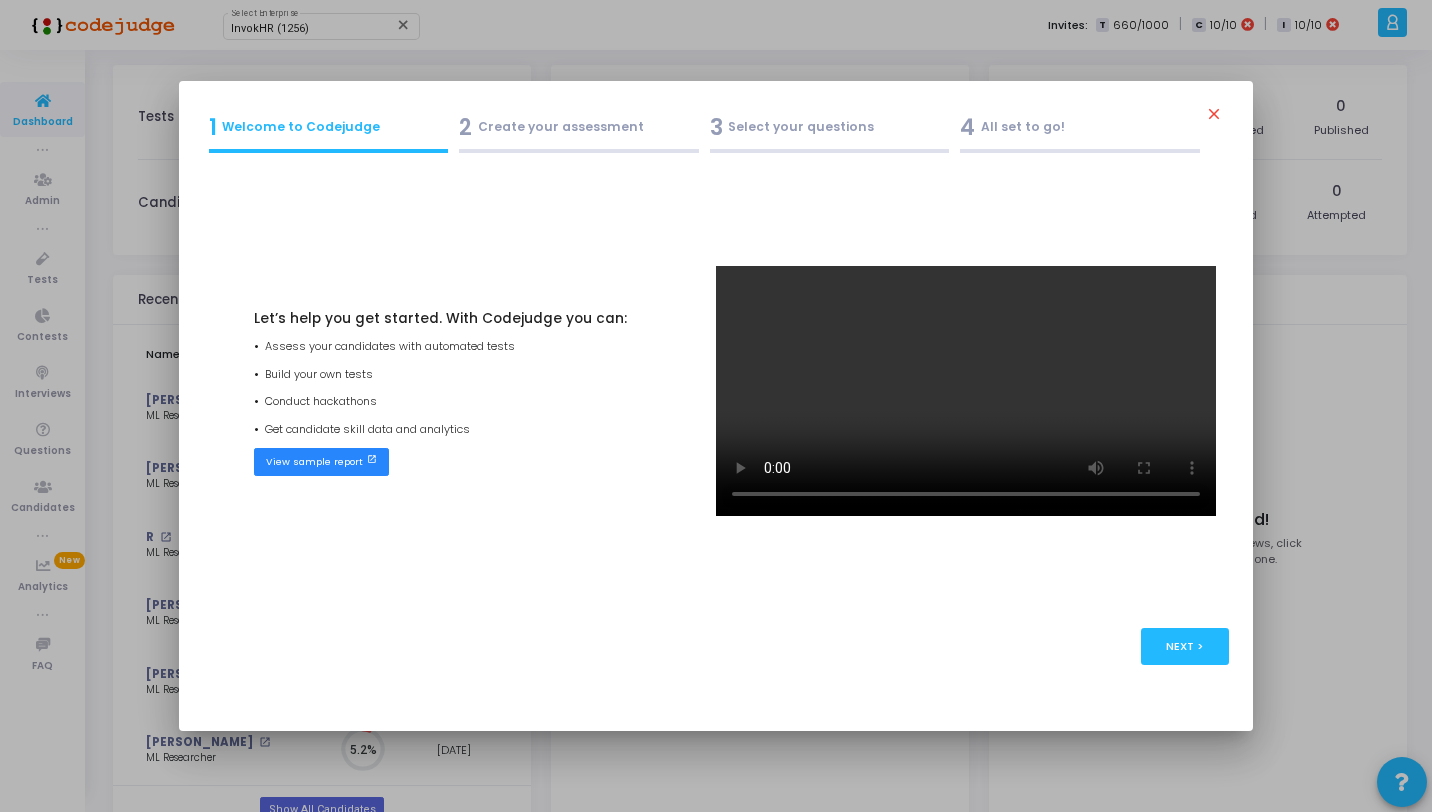 click at bounding box center [716, 406] 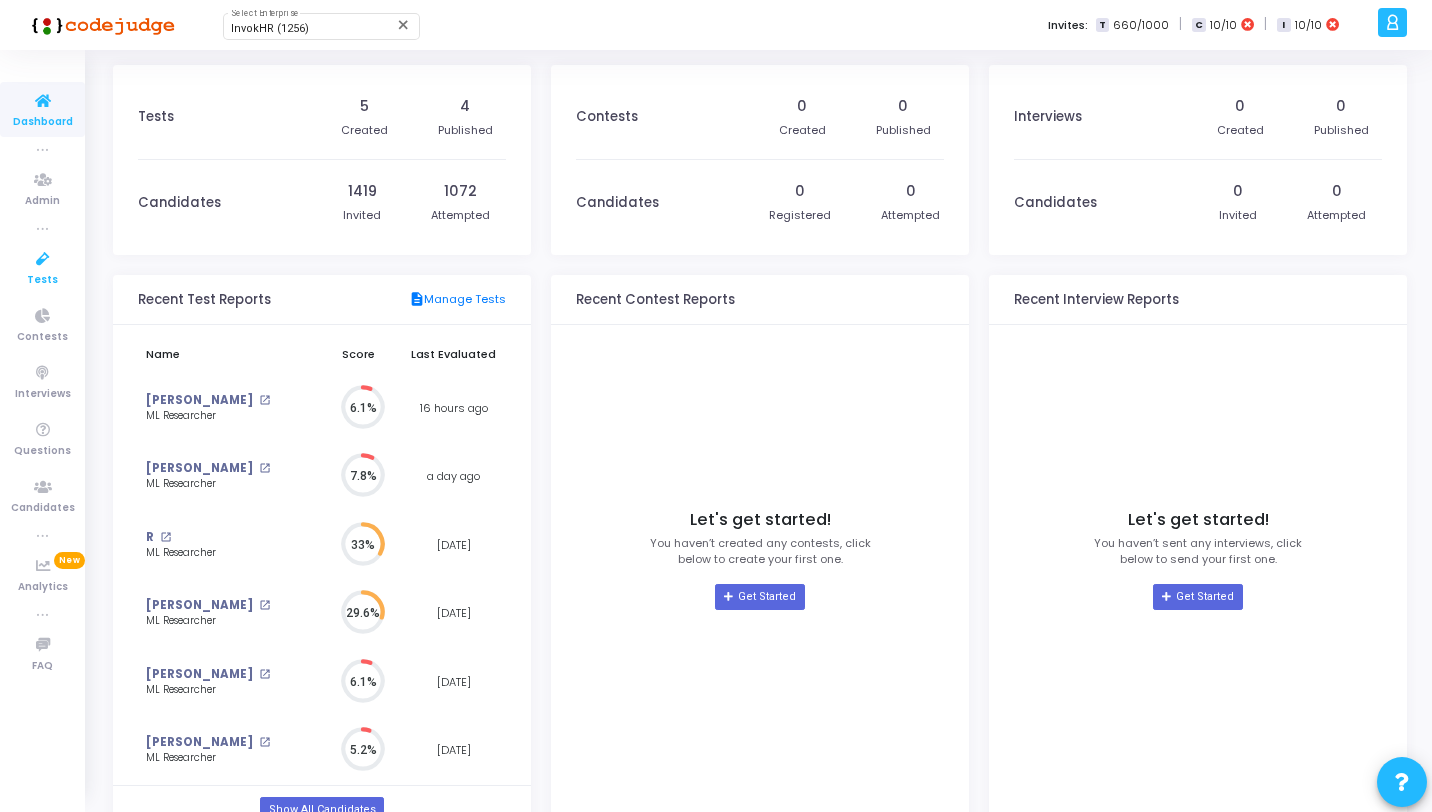 click on "Tests" at bounding box center [42, 267] 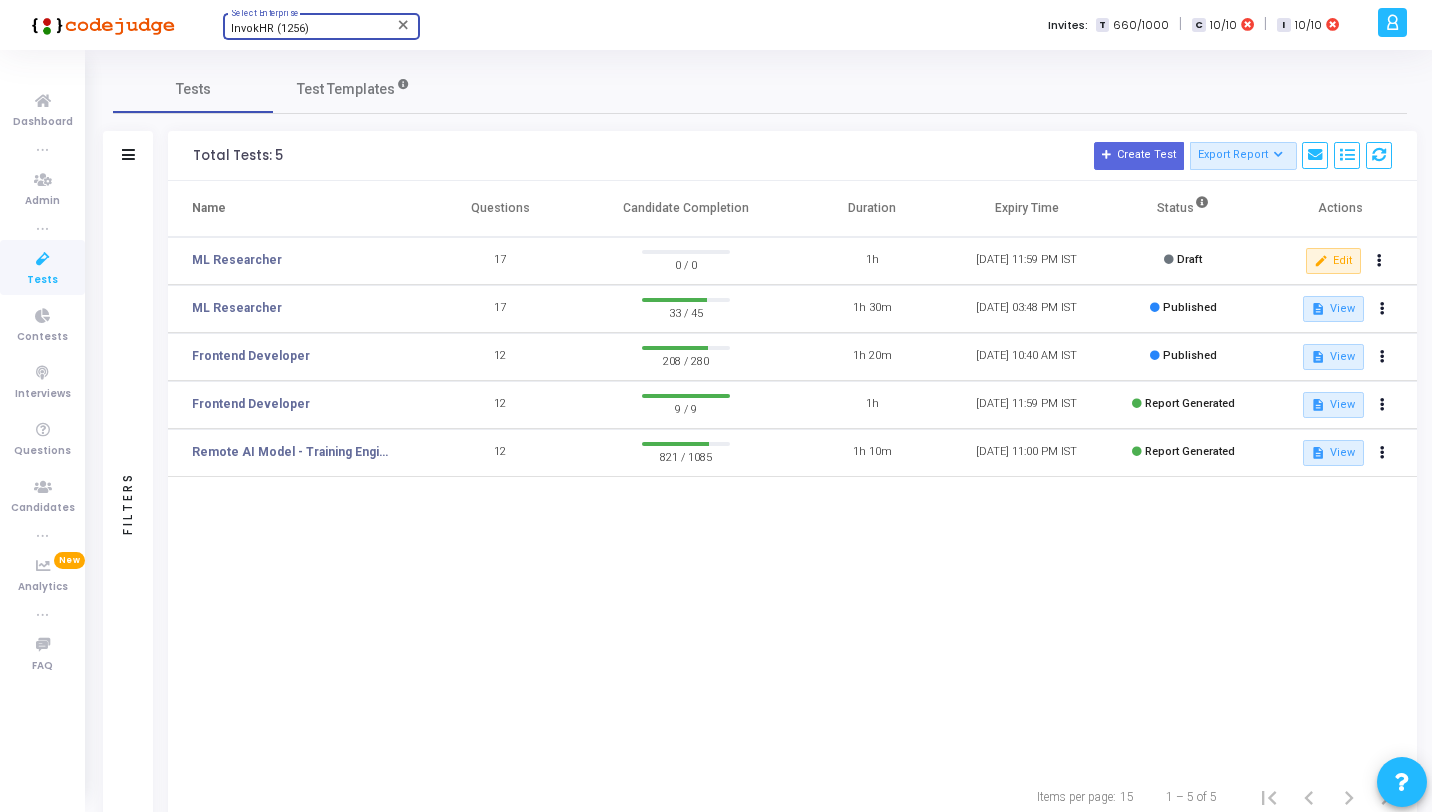 click on "InvokHR (1256)" at bounding box center (312, 29) 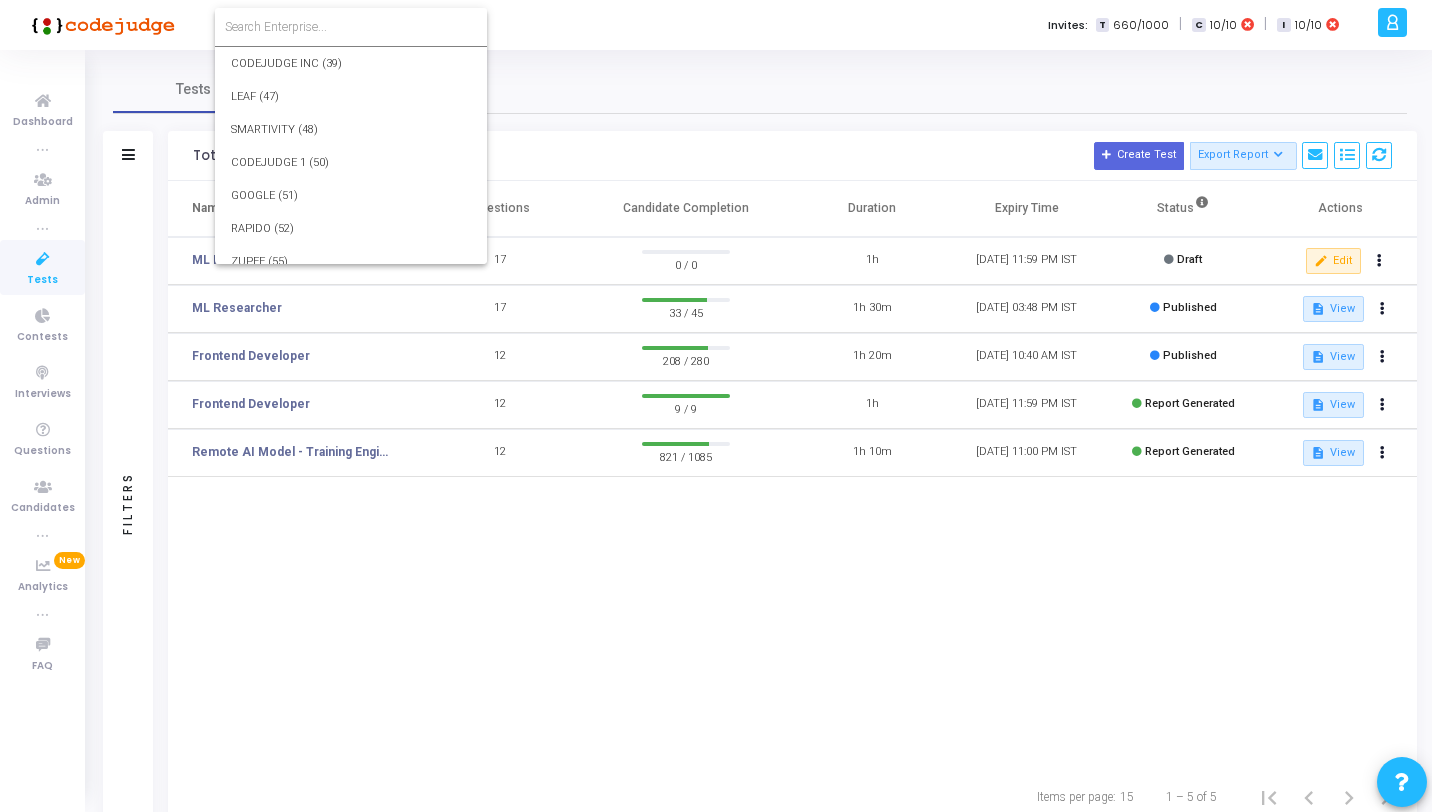 scroll, scrollTop: 35173, scrollLeft: 0, axis: vertical 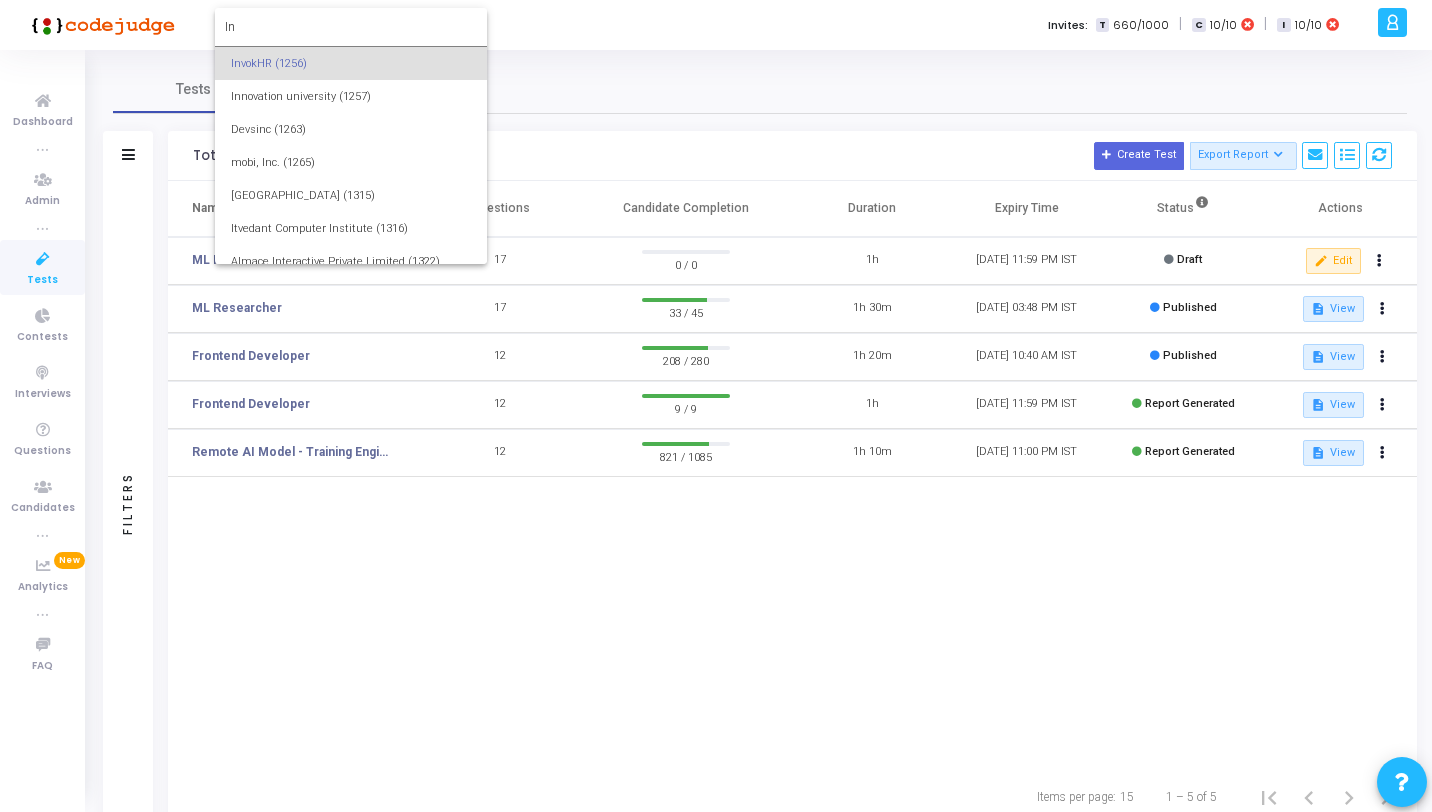 type on "I" 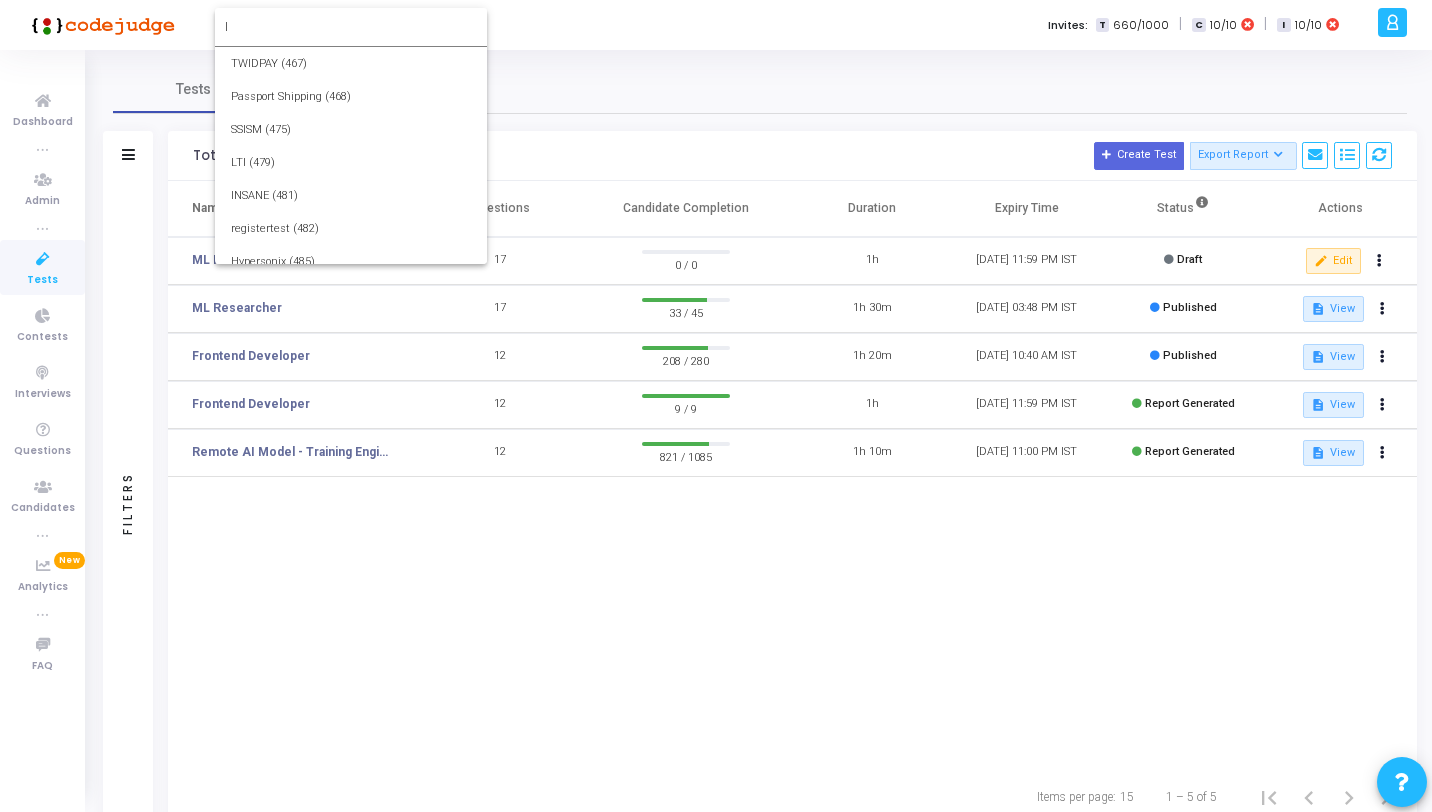 scroll, scrollTop: 35178, scrollLeft: 0, axis: vertical 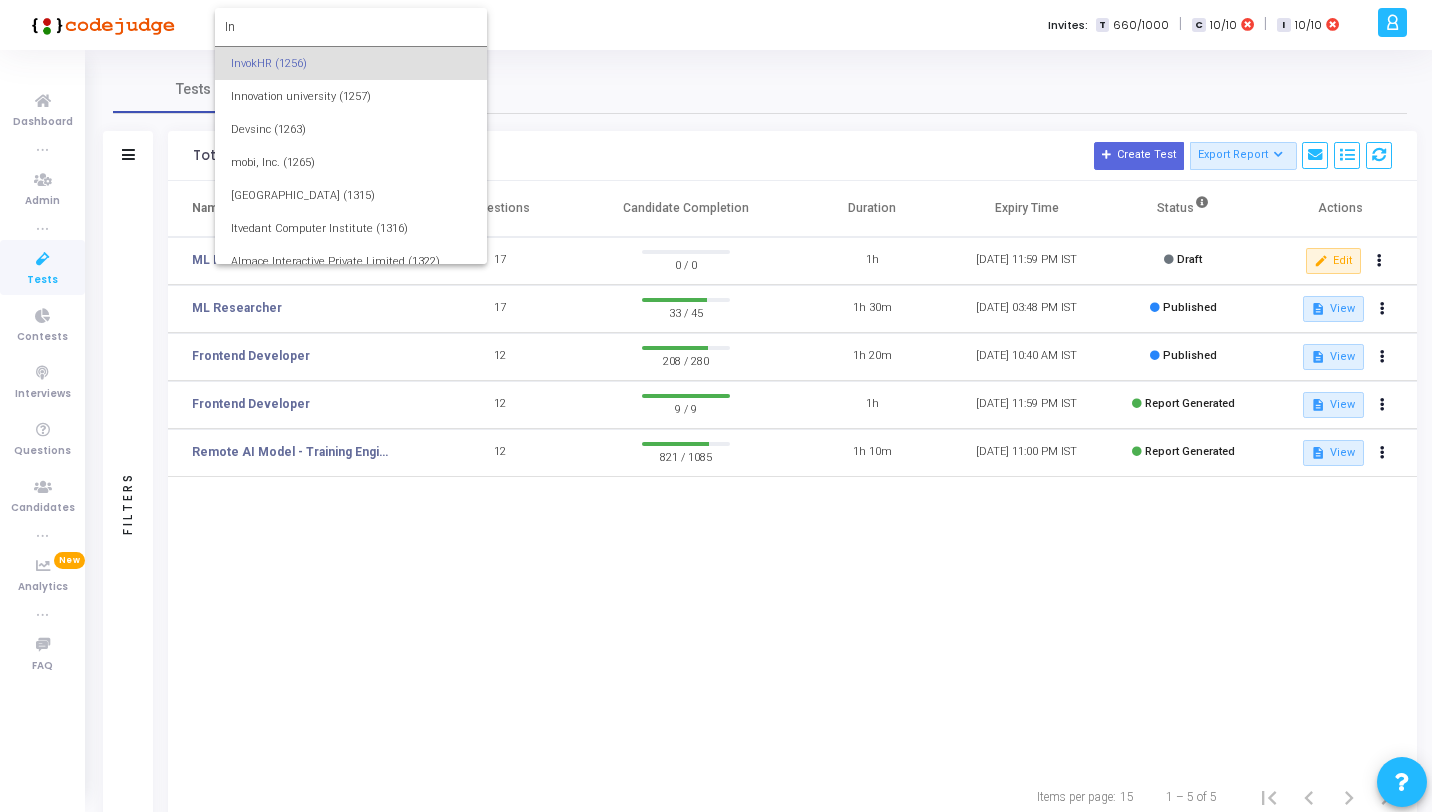type on "I" 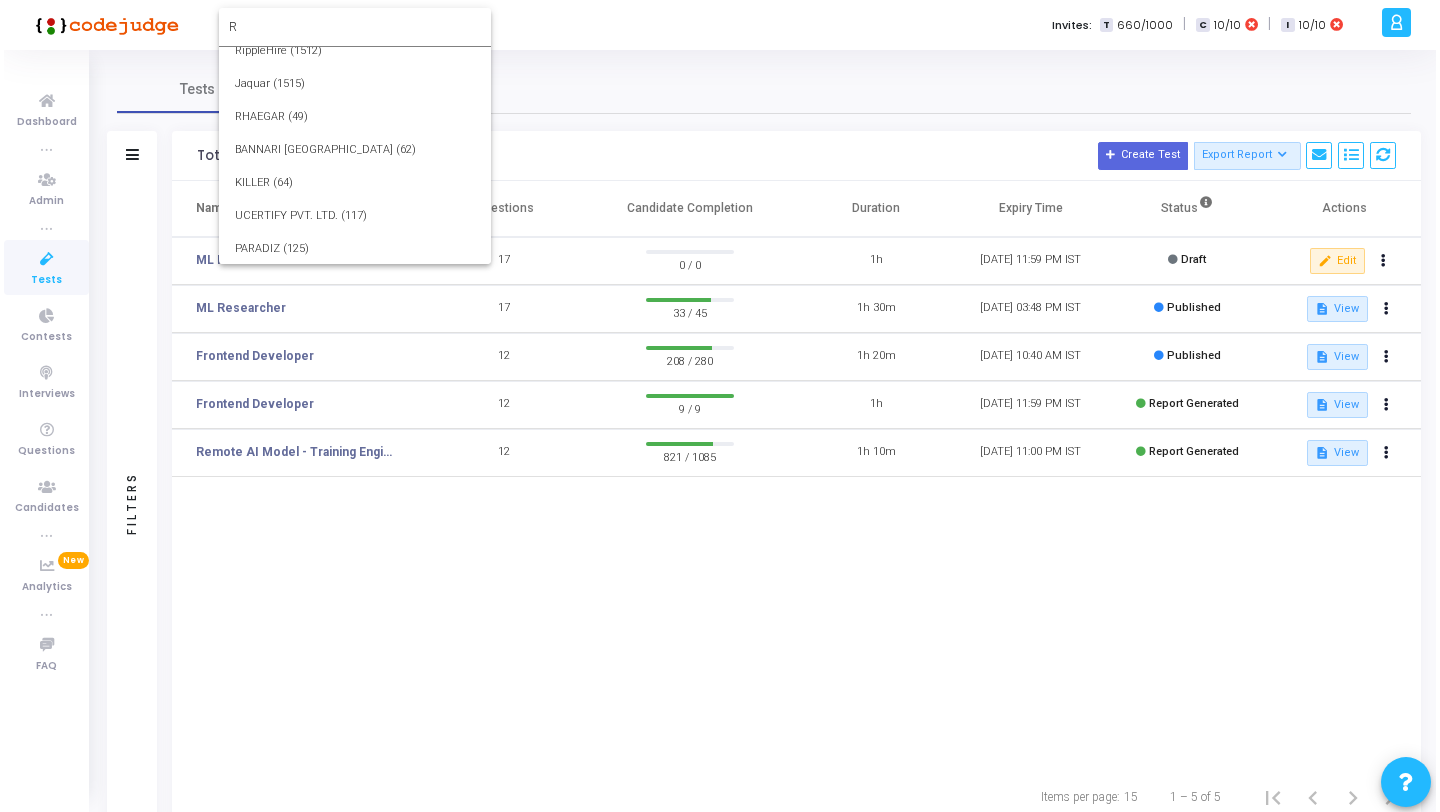 scroll, scrollTop: 0, scrollLeft: 0, axis: both 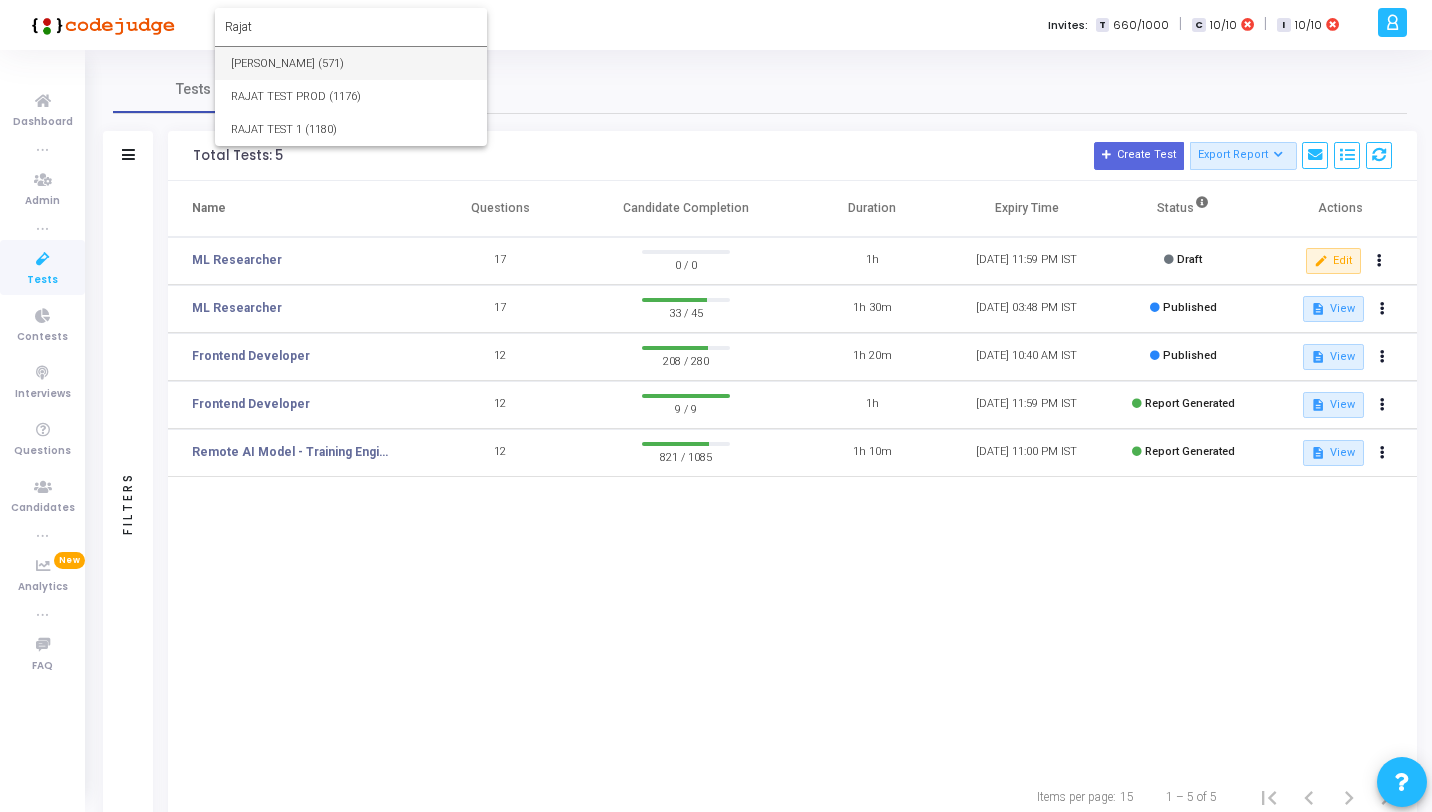 type on "Rajat" 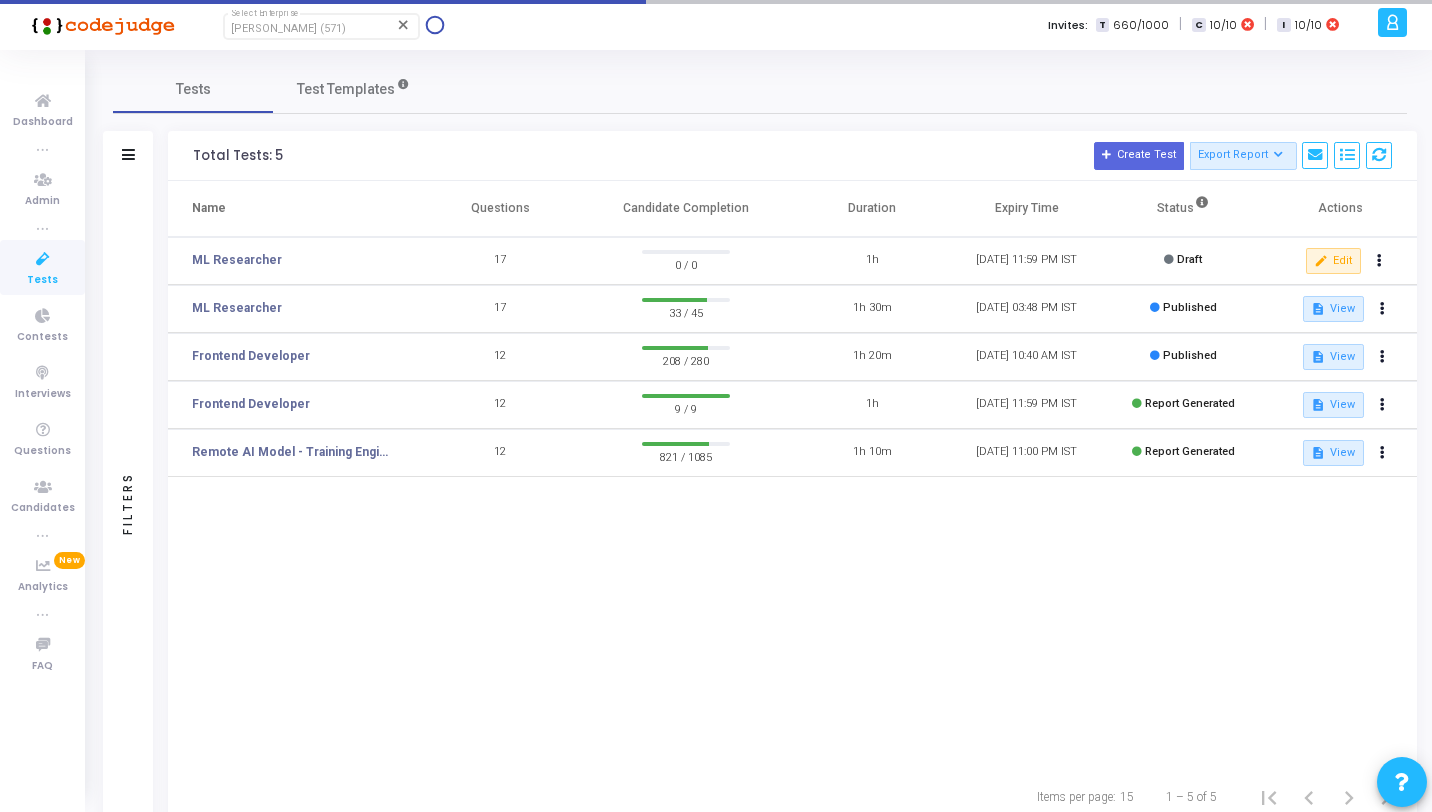 click at bounding box center [1402, 782] 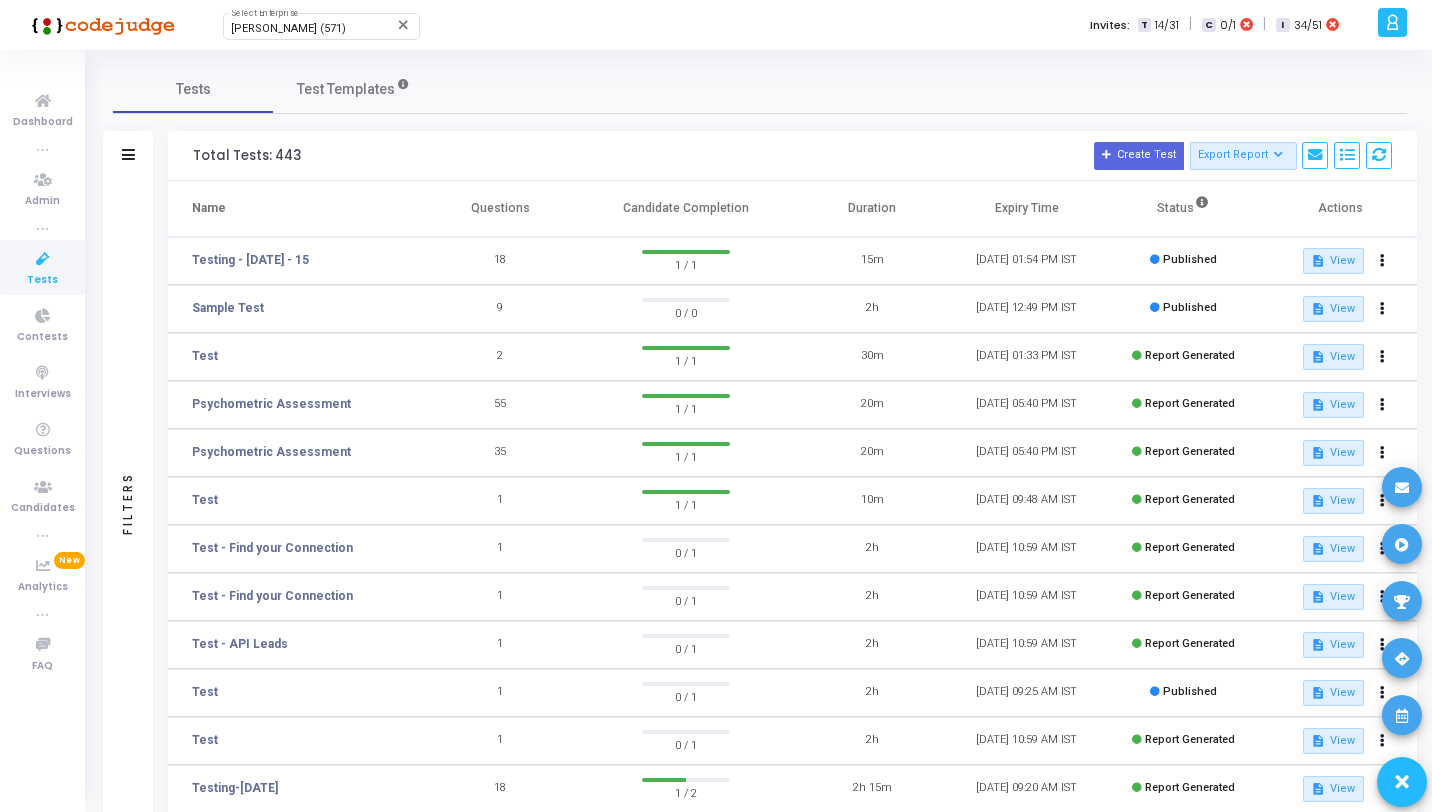 click at bounding box center (716, 406) 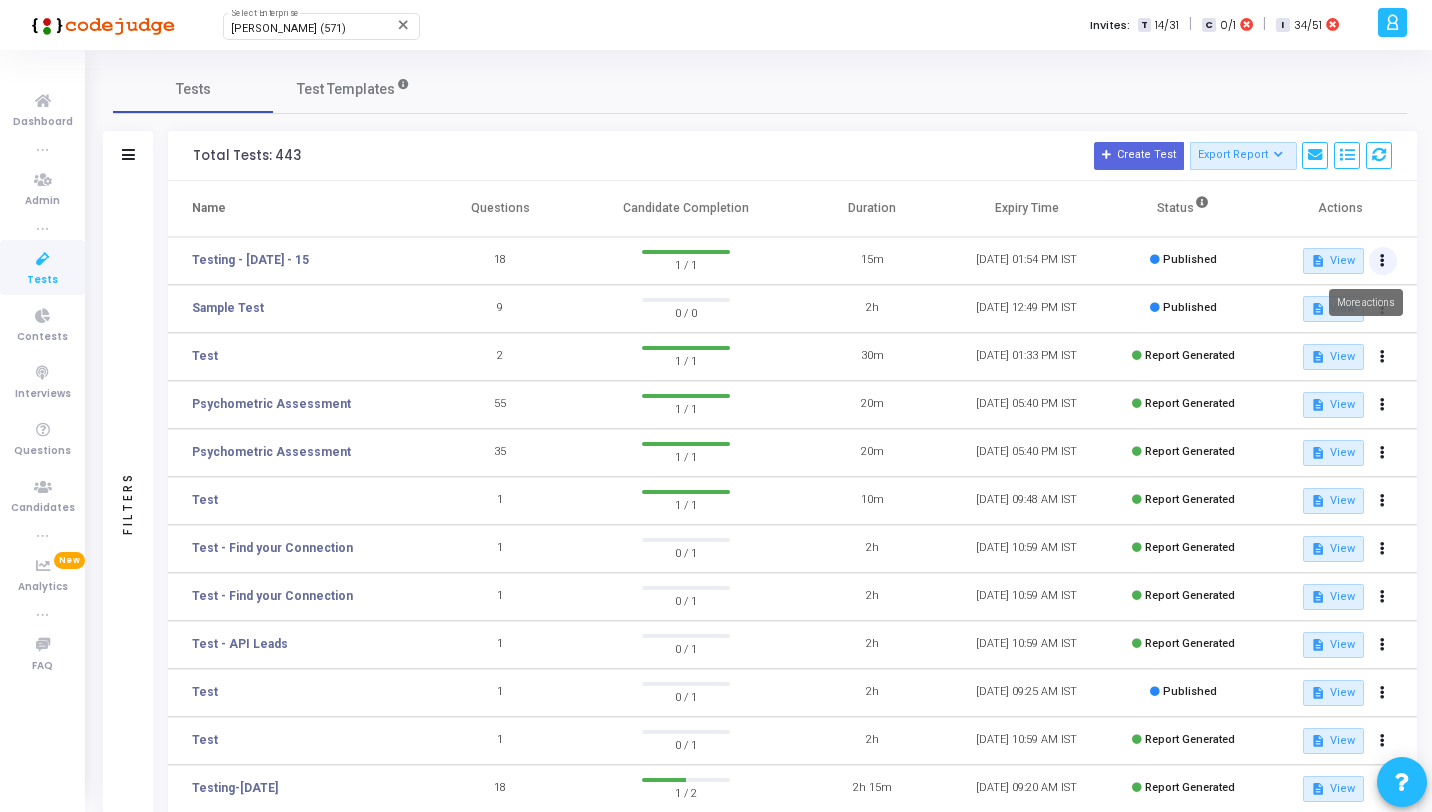 click at bounding box center (1382, 261) 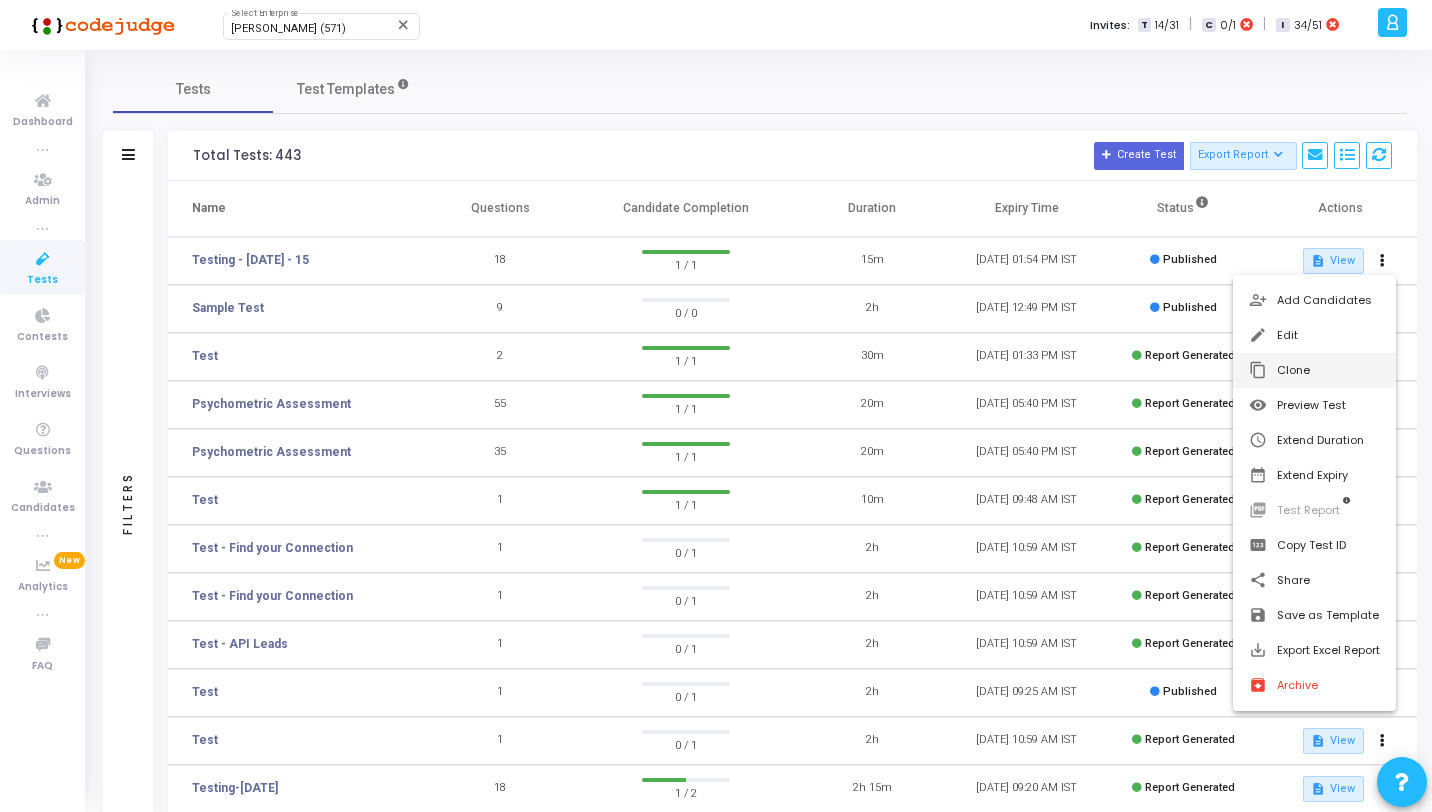 click on "content_copy  Clone" at bounding box center [1314, 370] 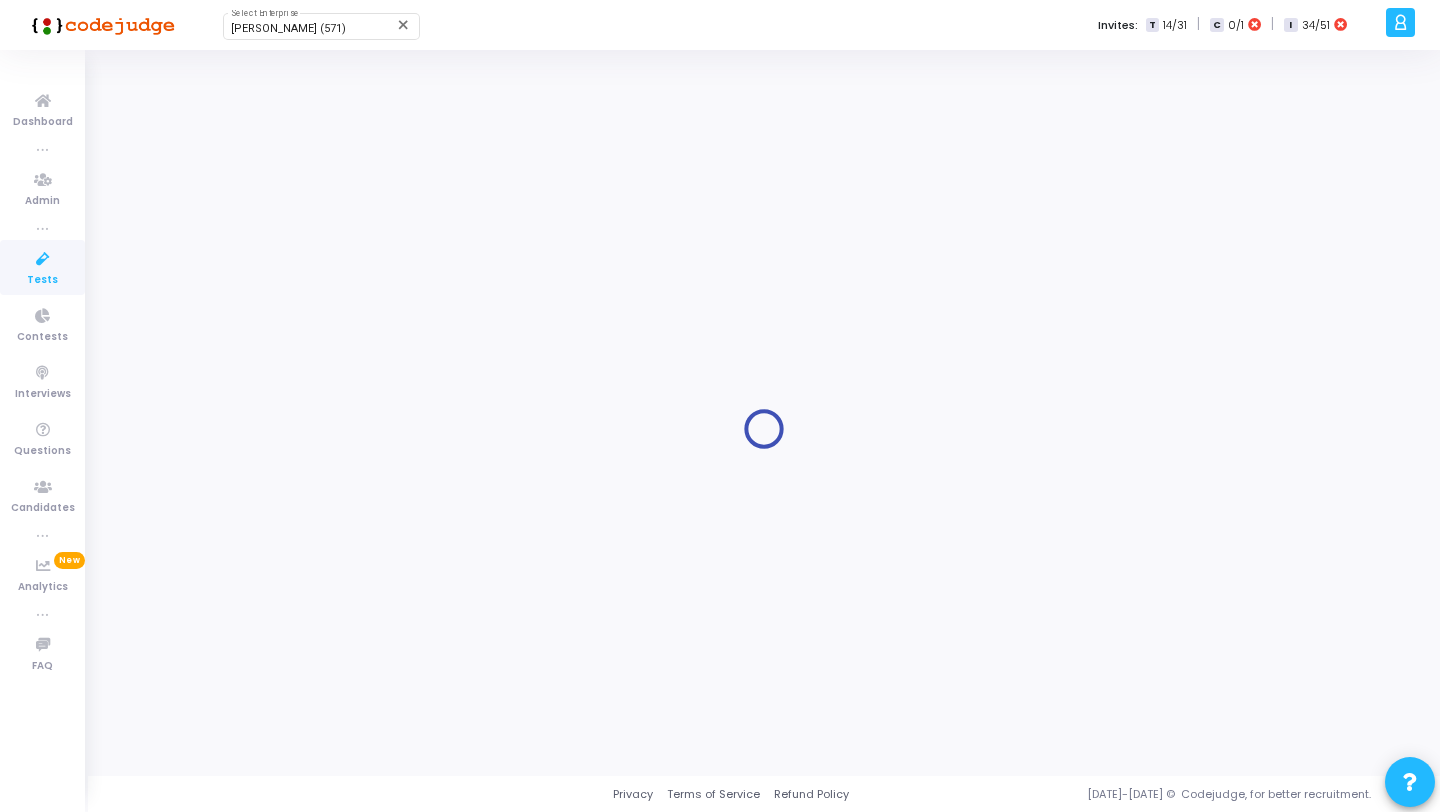 type on "Testing - JUL - 15" 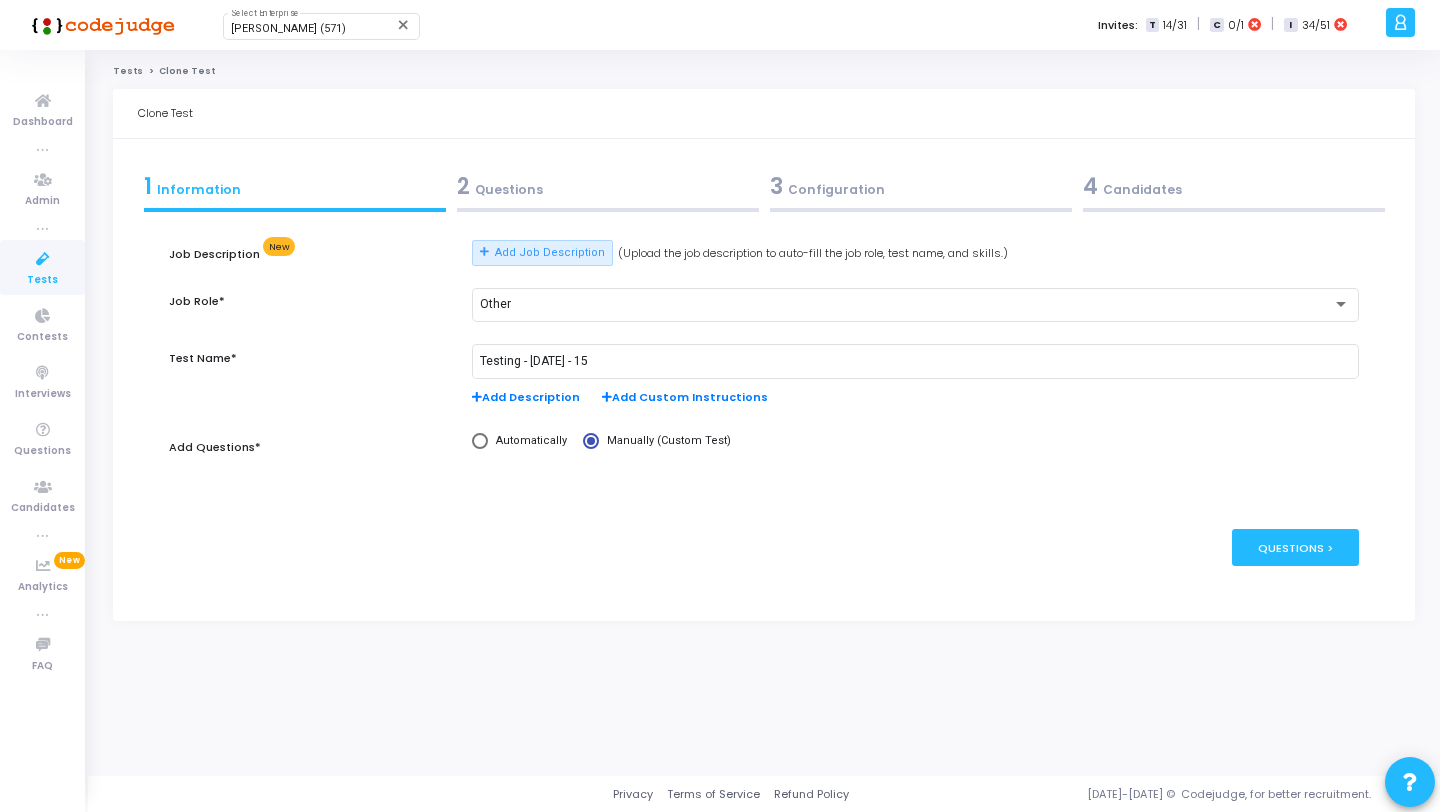 click on "2  Questions" at bounding box center (607, 191) 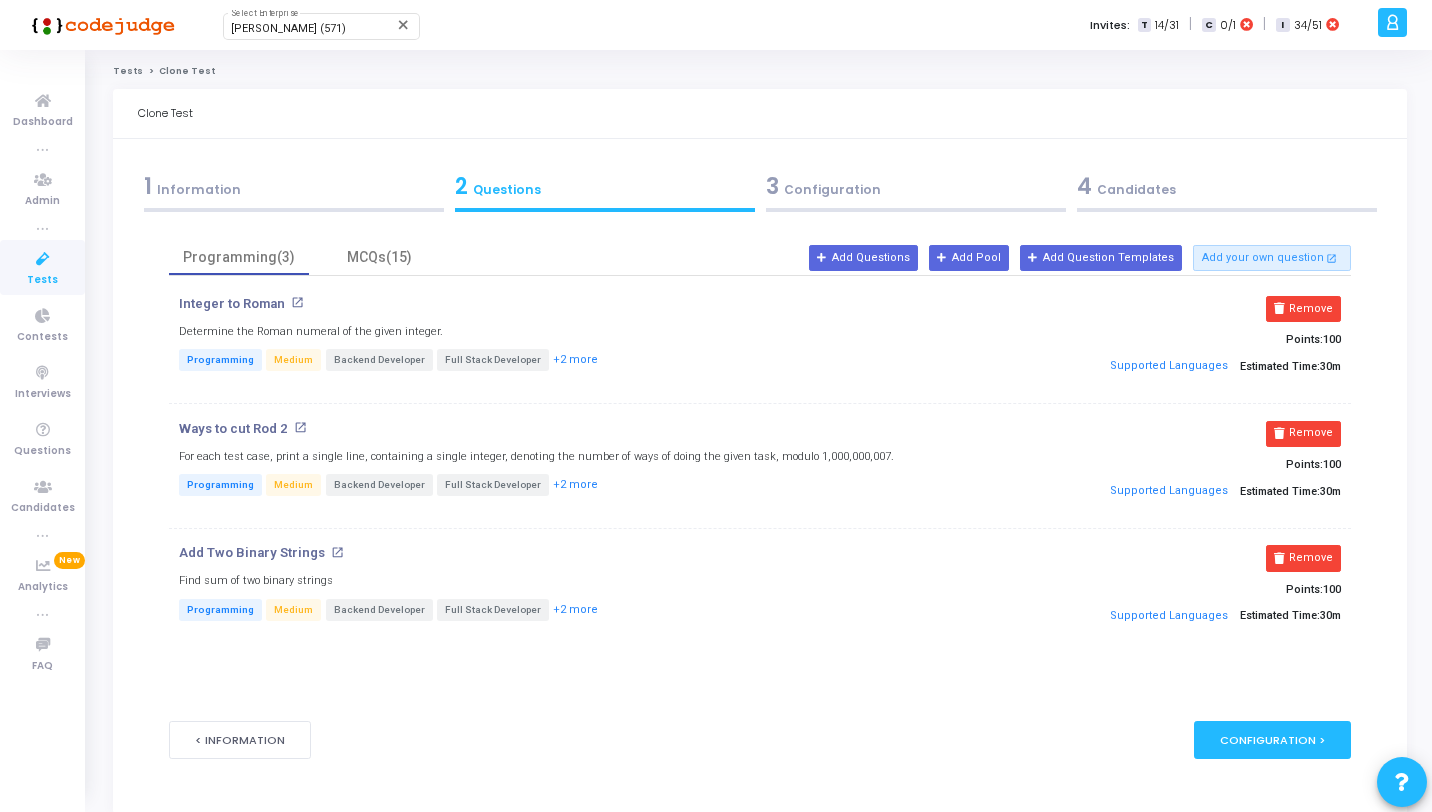 click on "3  Configuration" at bounding box center (916, 186) 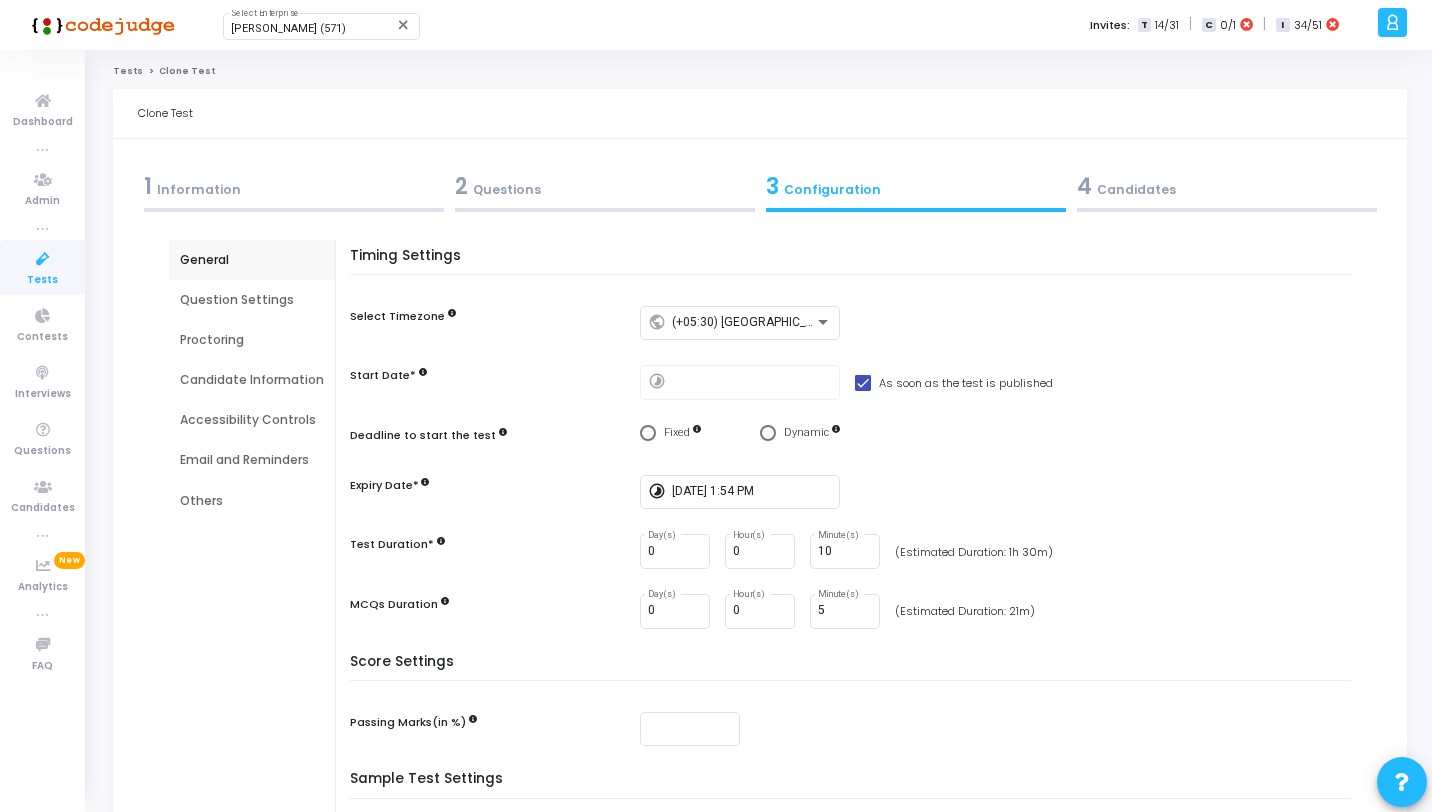 click at bounding box center (43, 259) 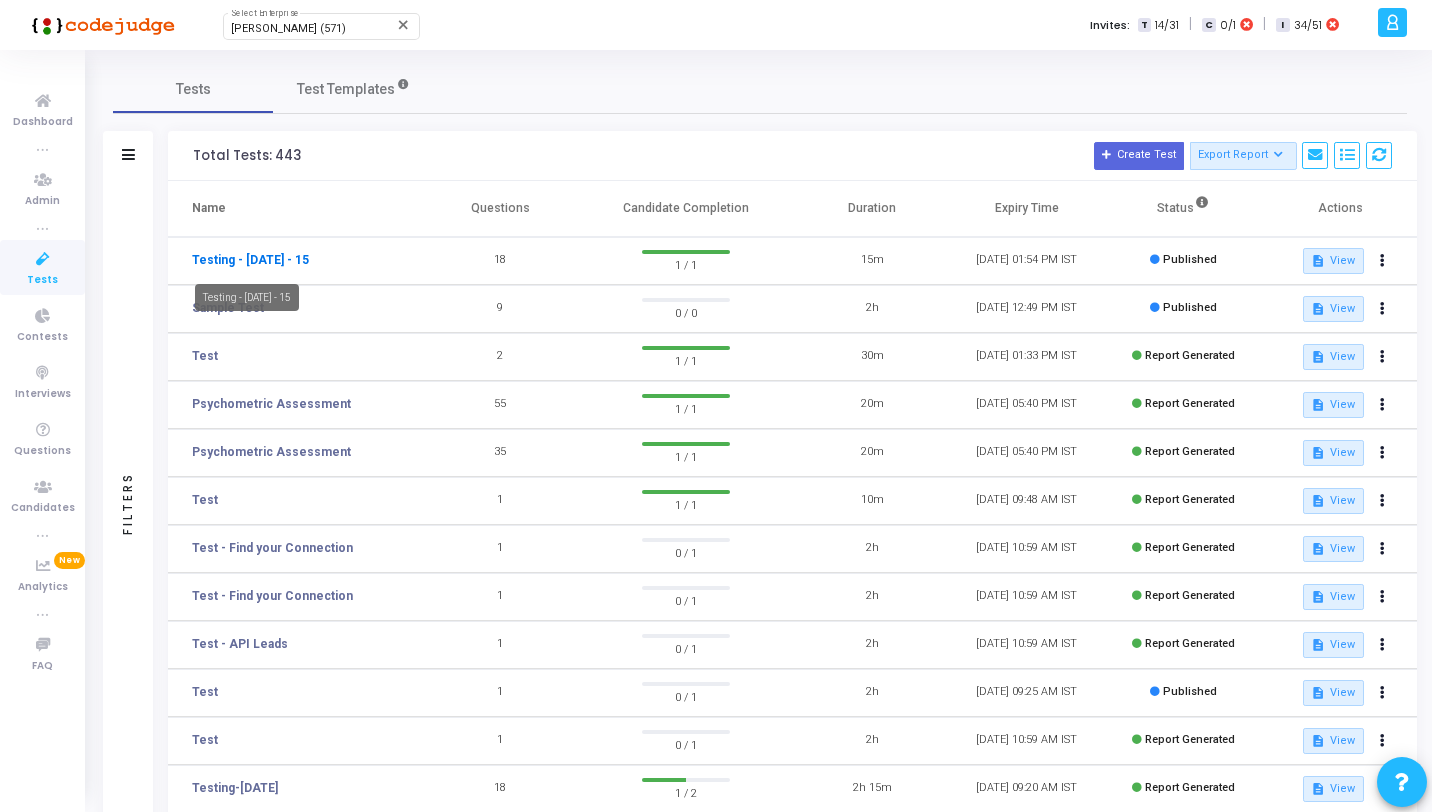 click on "Testing - JUL - 15" at bounding box center (250, 260) 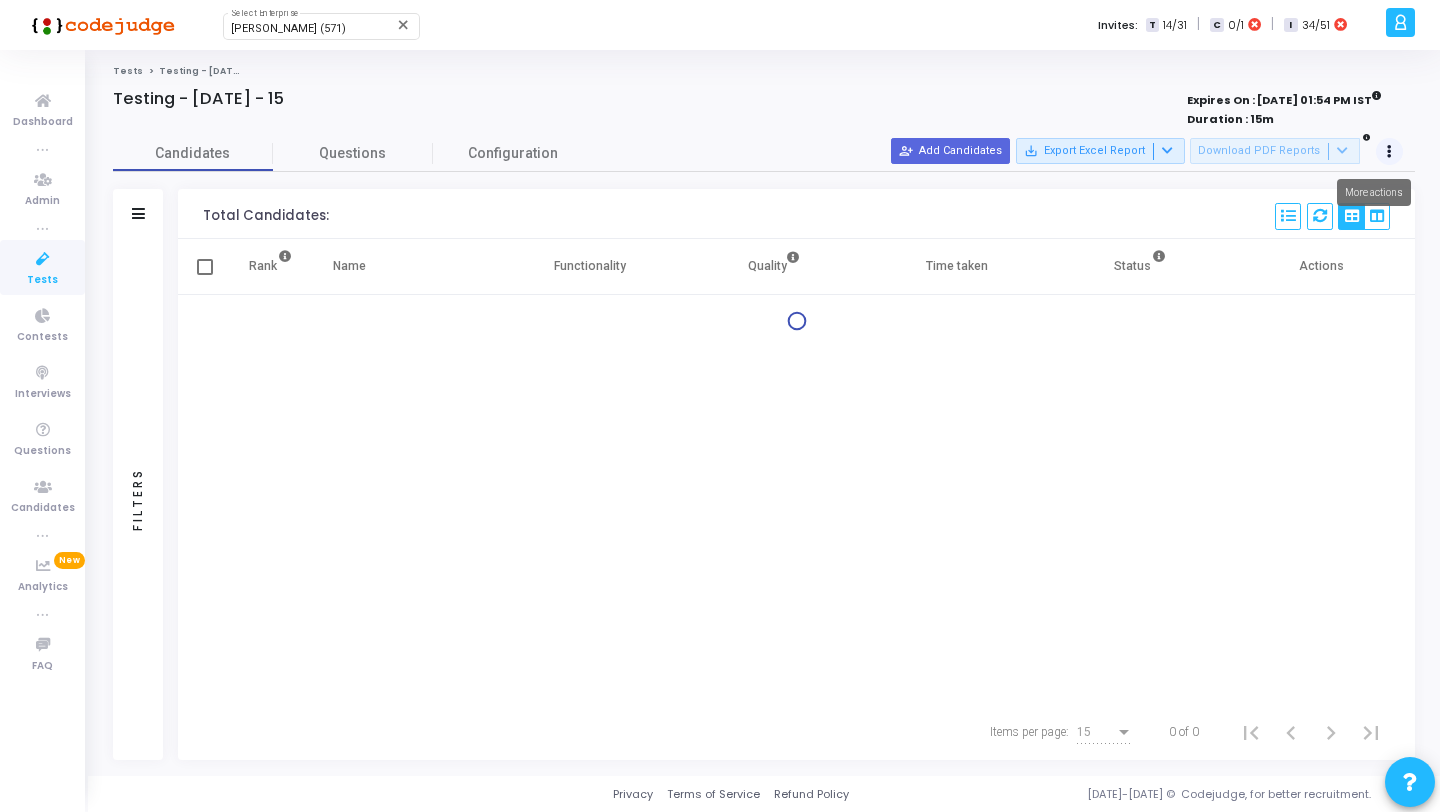 click at bounding box center [1389, 152] 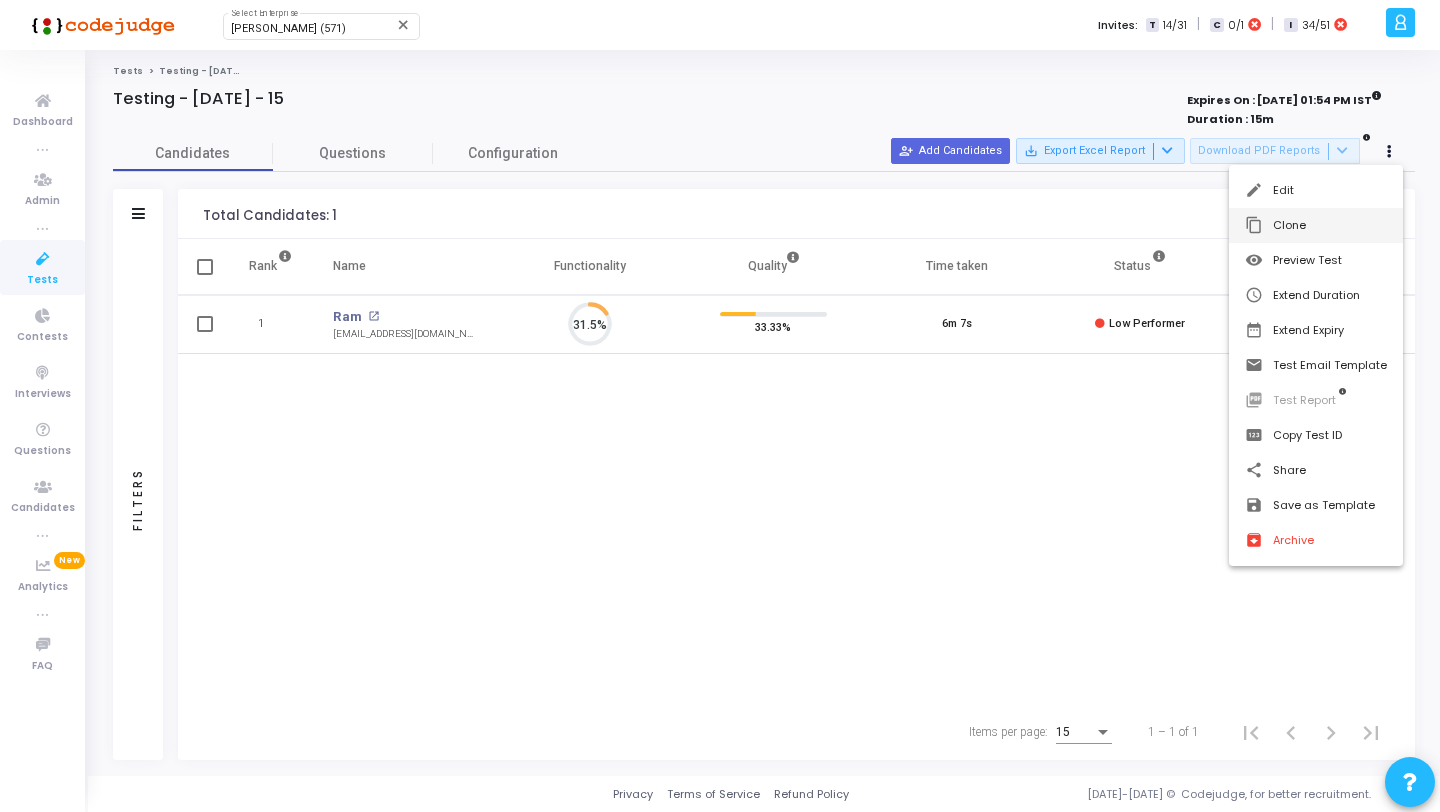 scroll, scrollTop: 9, scrollLeft: 9, axis: both 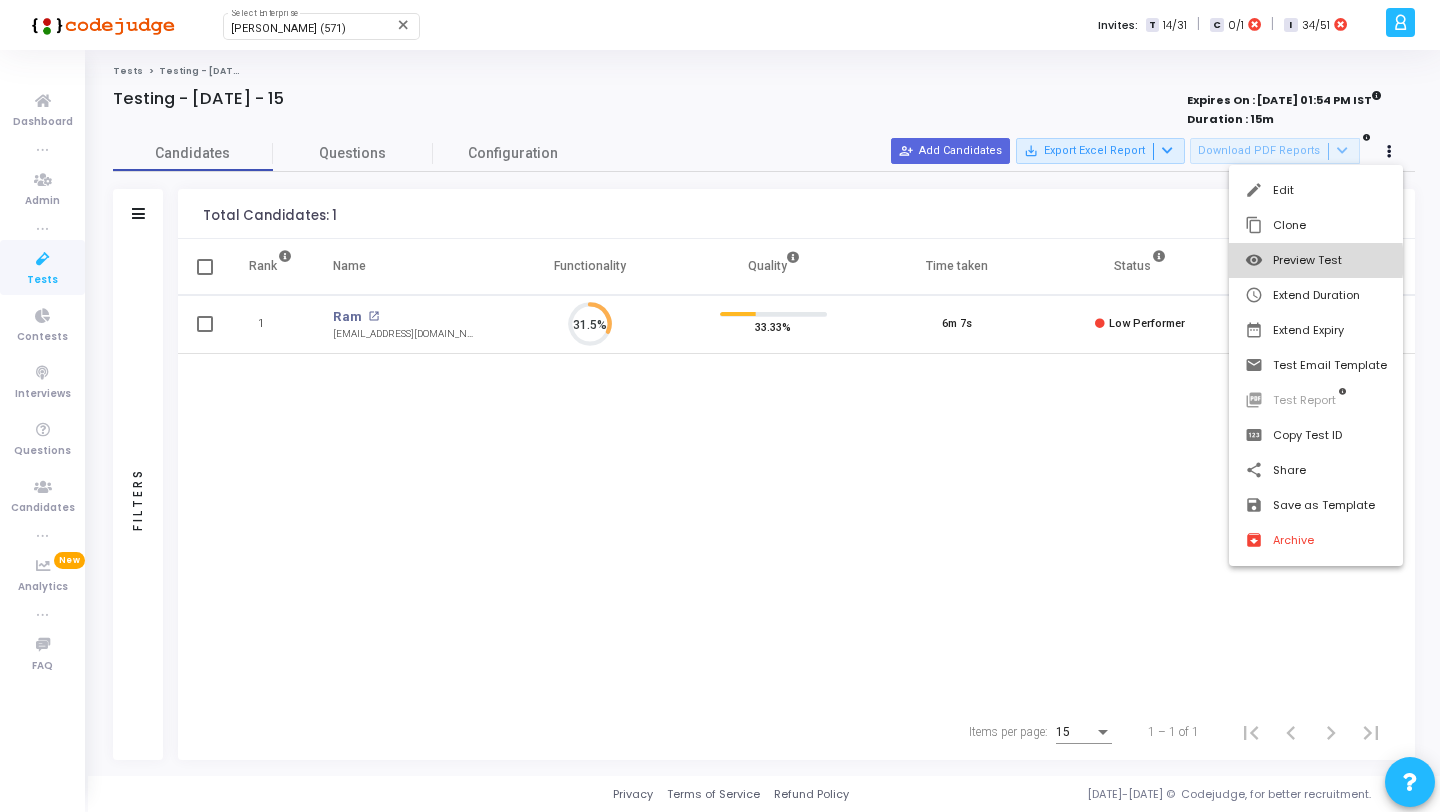 click on "visibility  Preview Test" at bounding box center [1316, 260] 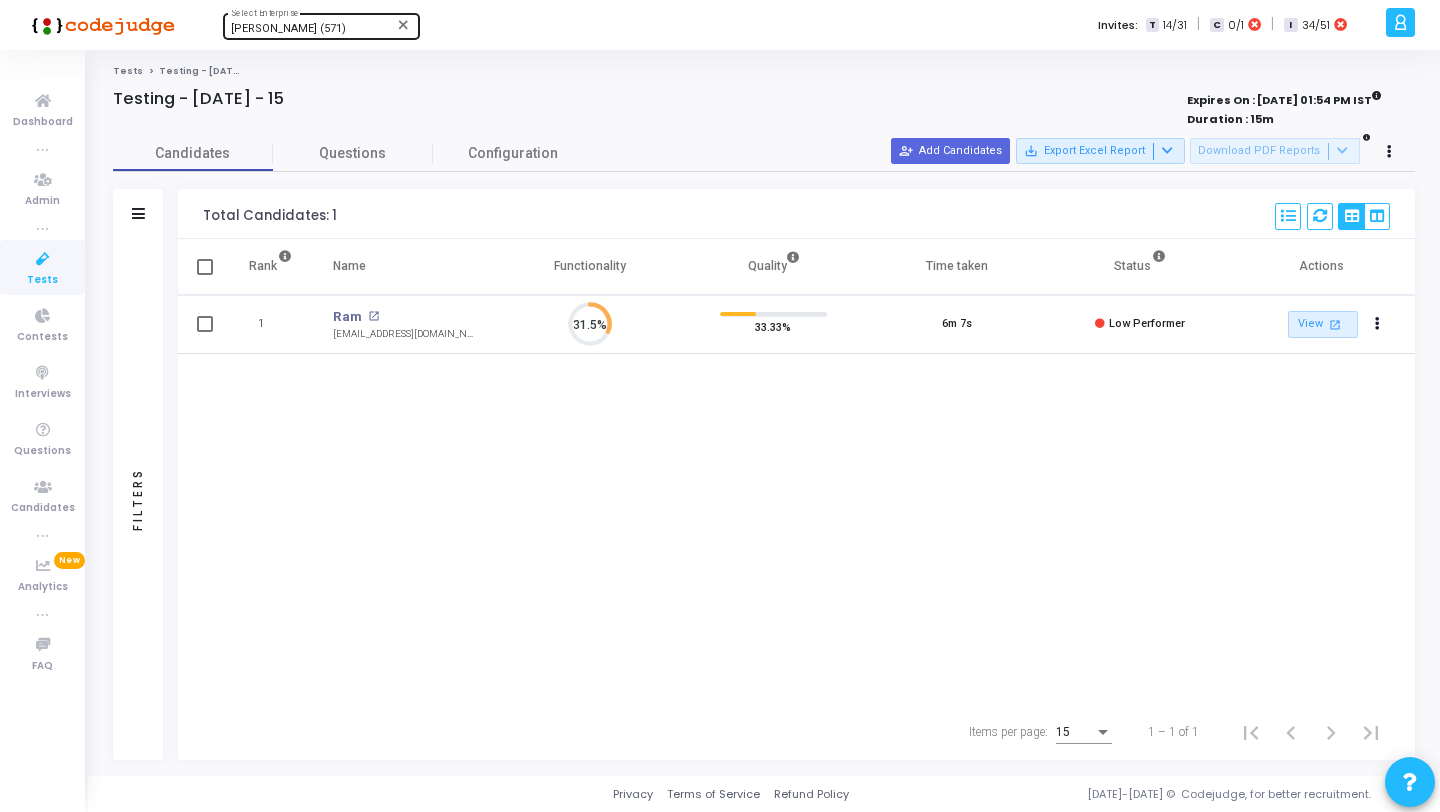 click on "Rajat Tyagi (571) Select Enterprise" at bounding box center (321, 25) 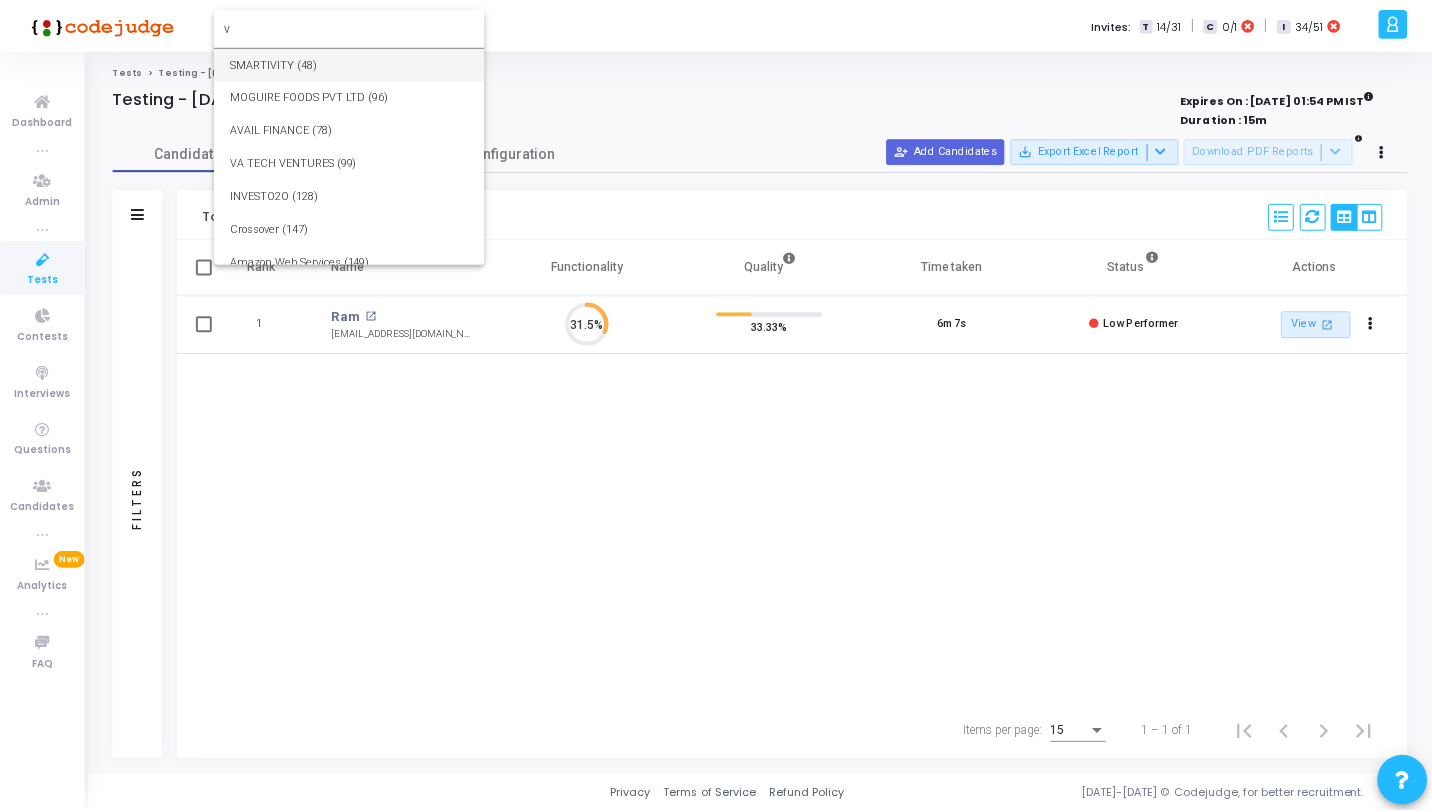 scroll, scrollTop: 0, scrollLeft: 0, axis: both 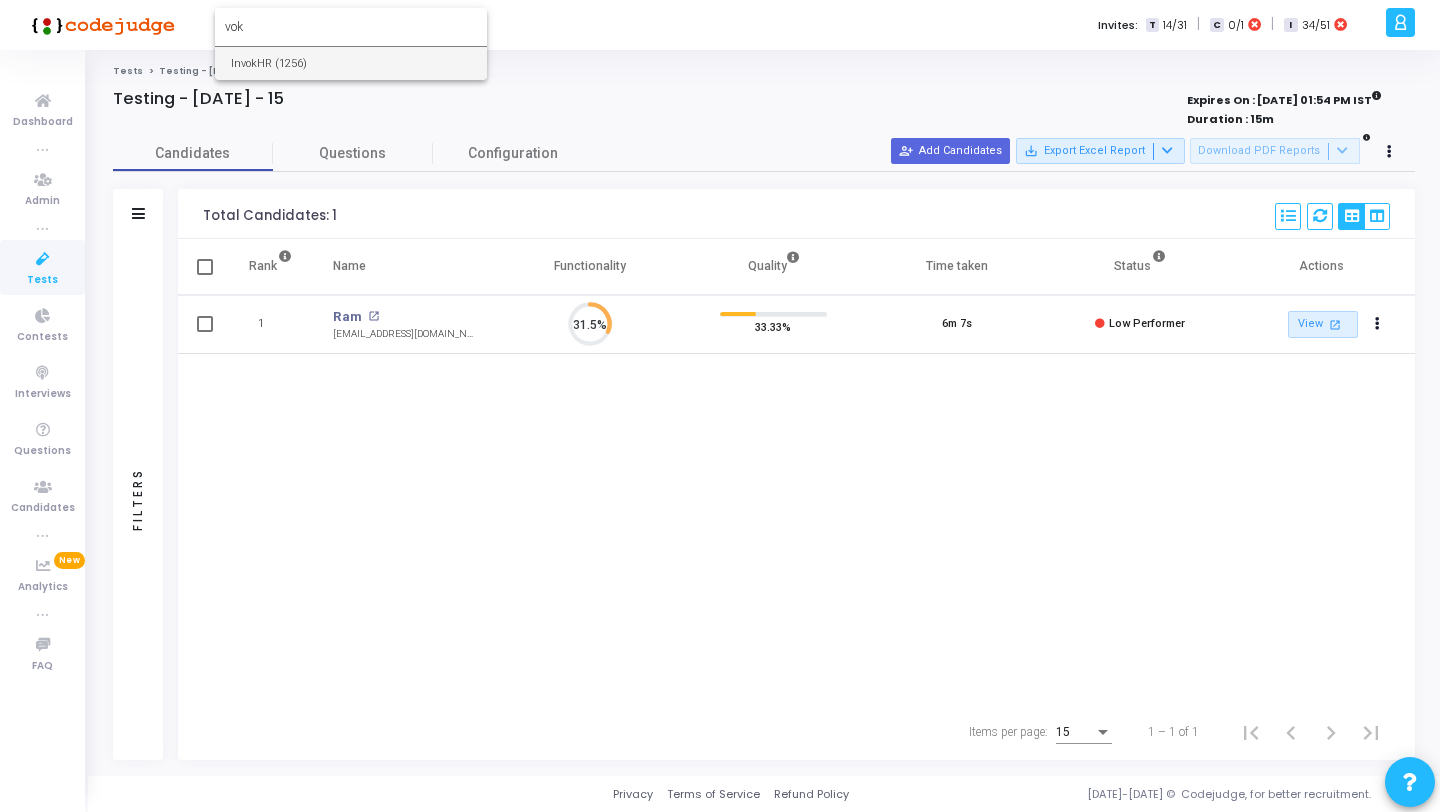 type on "vok" 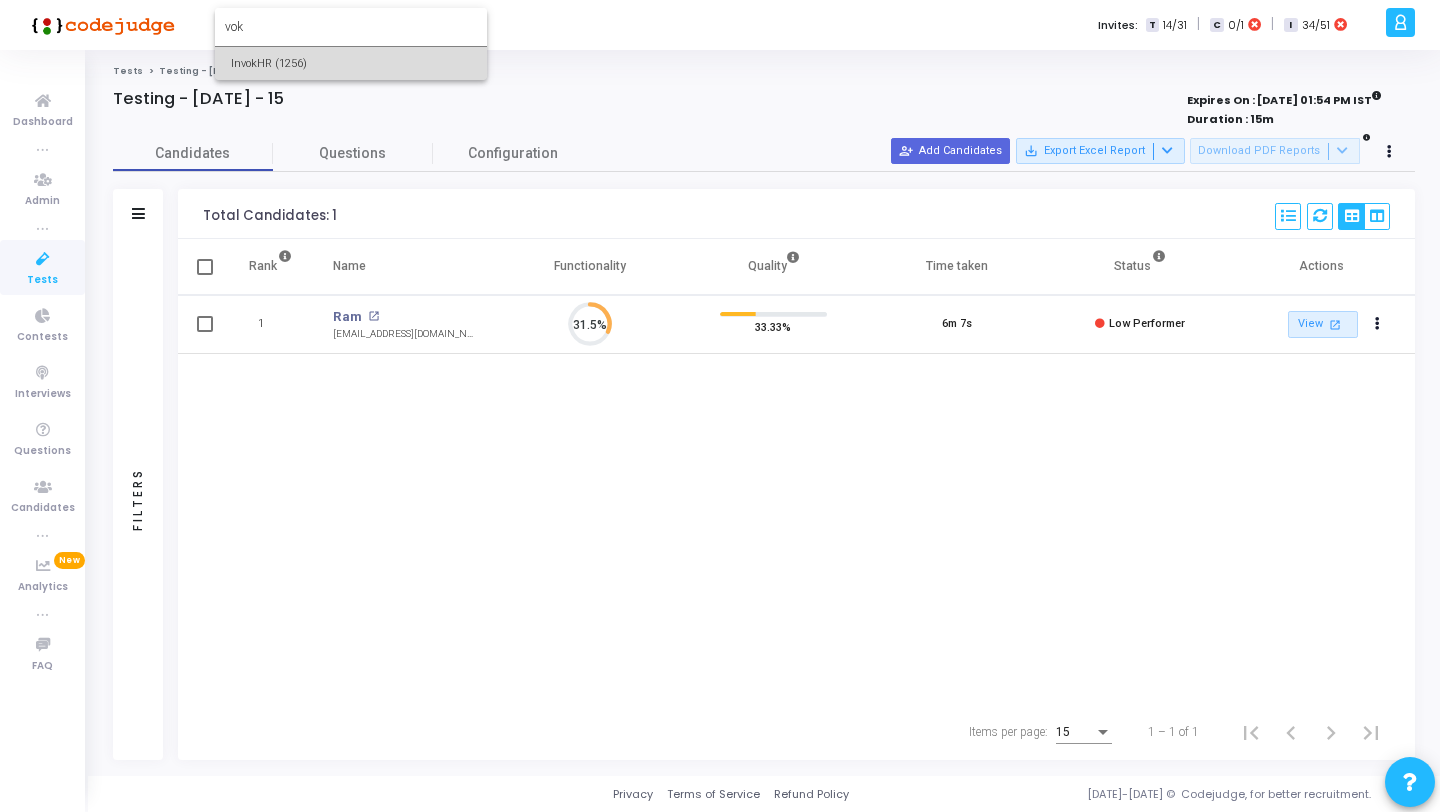 click on "InvokHR (1256)" at bounding box center (351, 63) 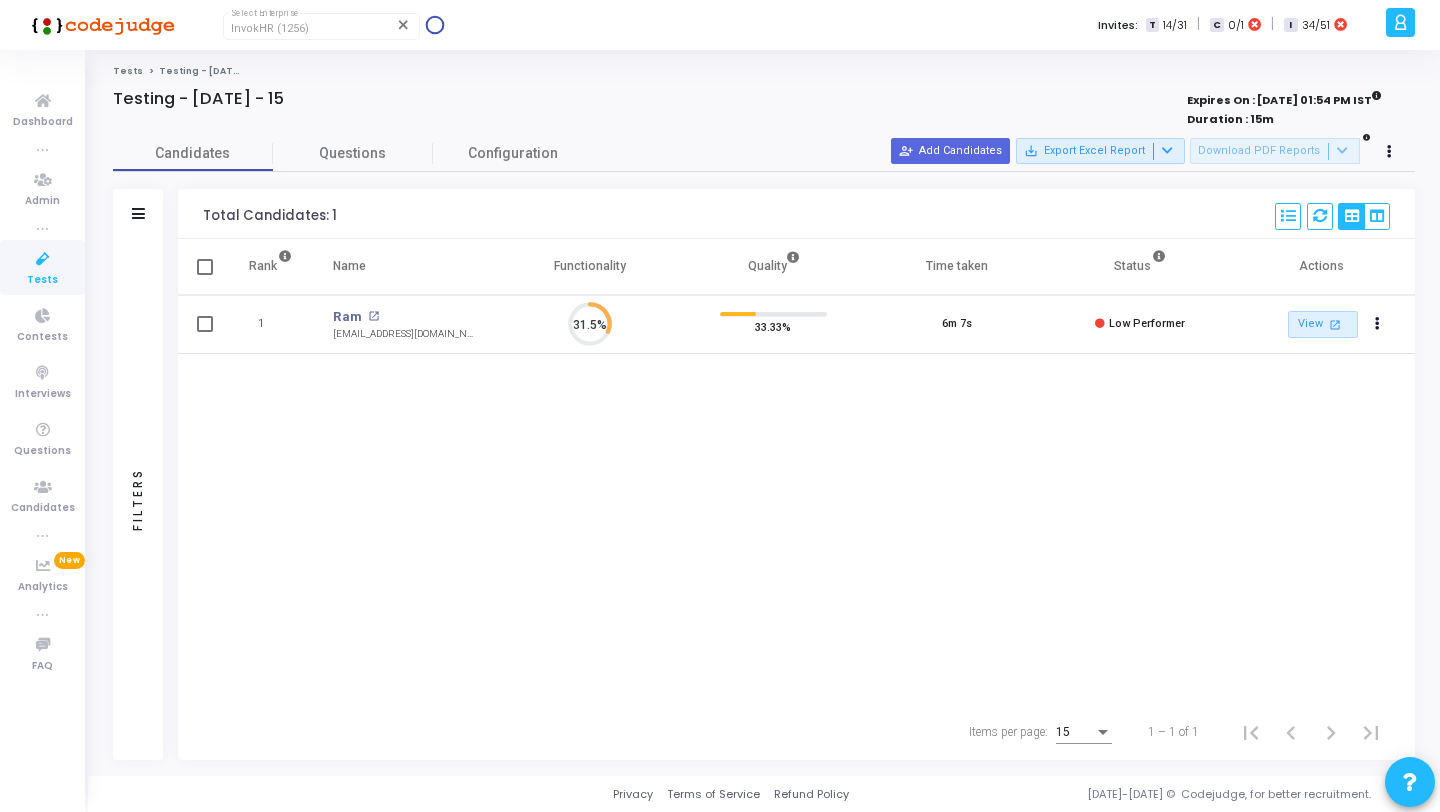 click 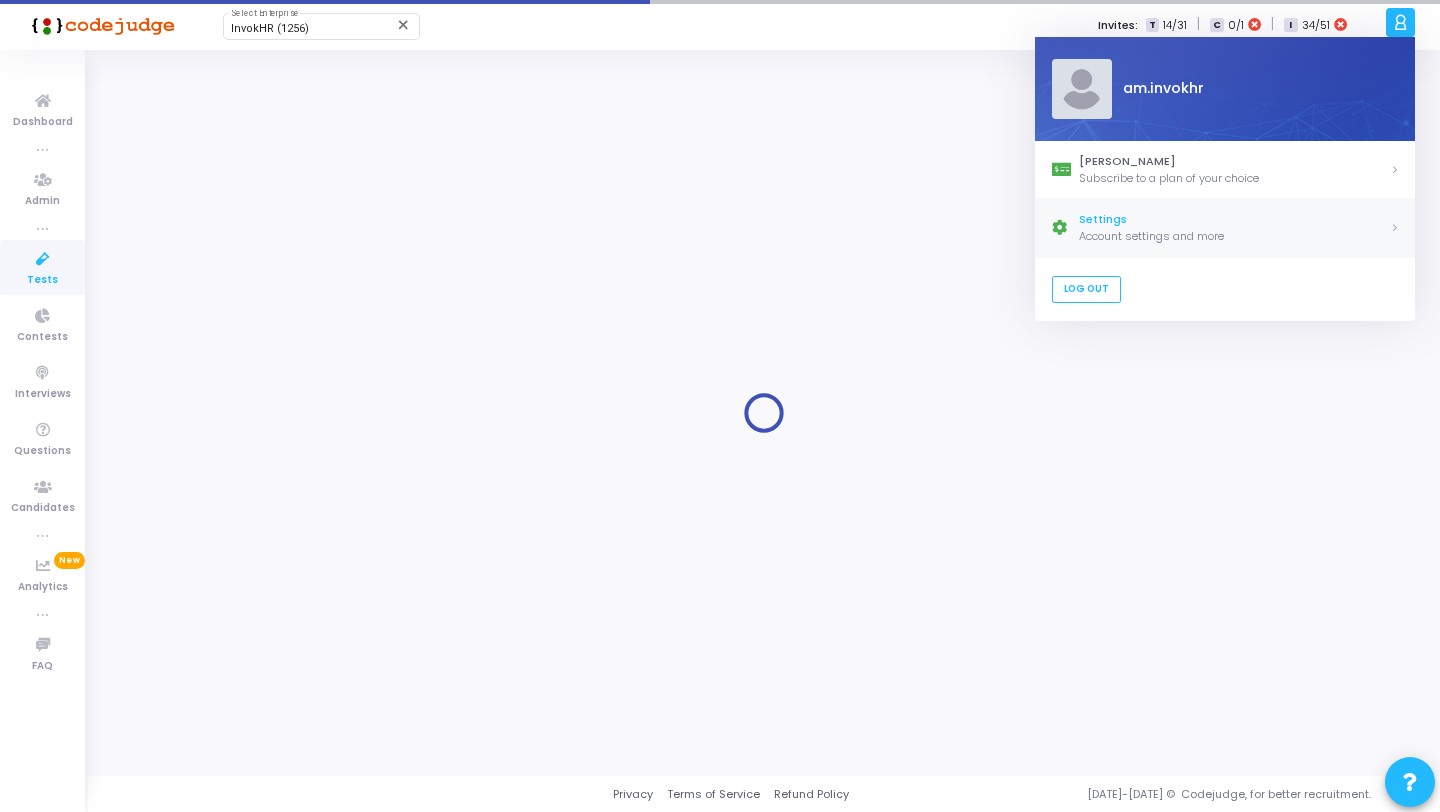 click on "Settings" 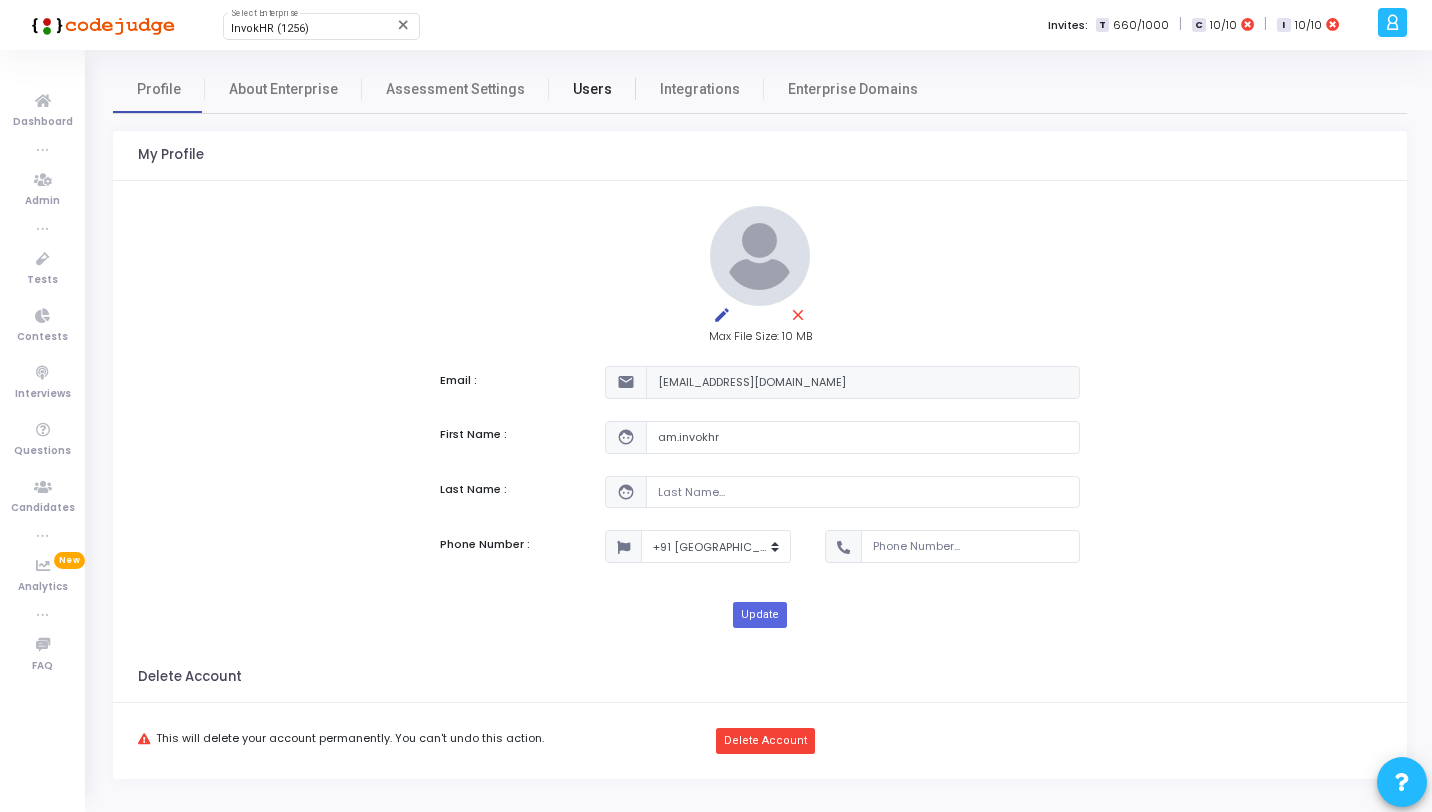 click on "Users" at bounding box center (592, 89) 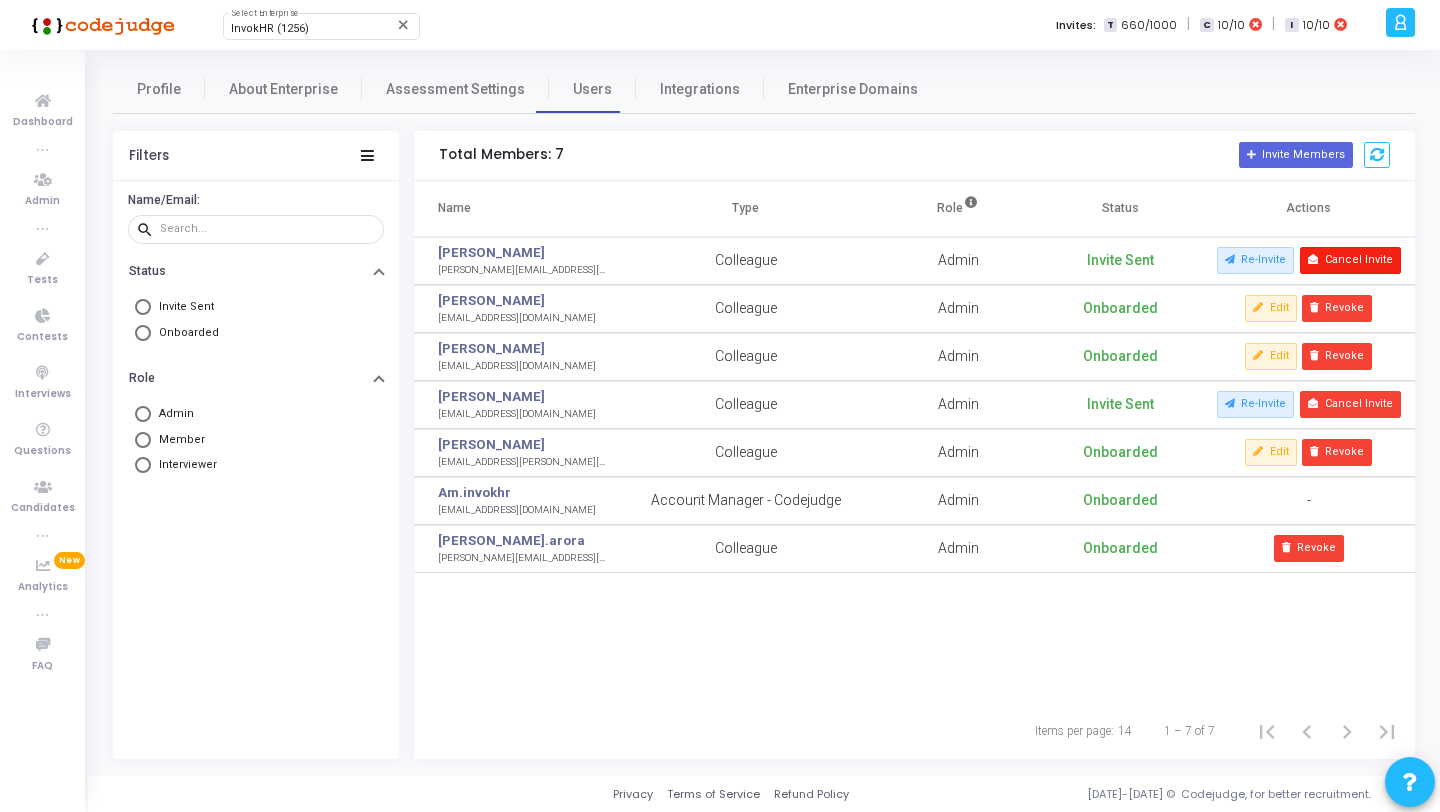 click on "Cancel Invite" at bounding box center [1350, 260] 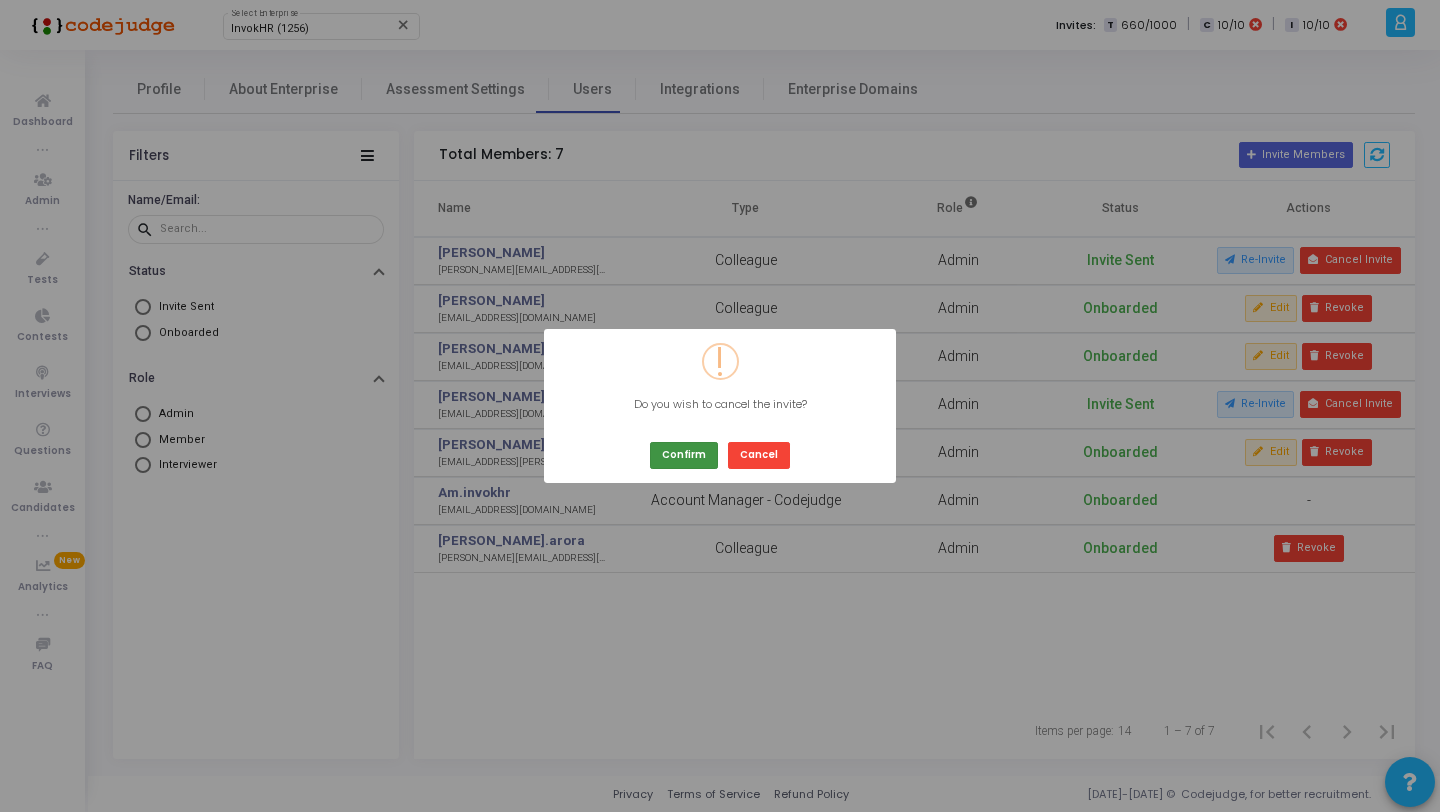 click on "Confirm" at bounding box center [684, 455] 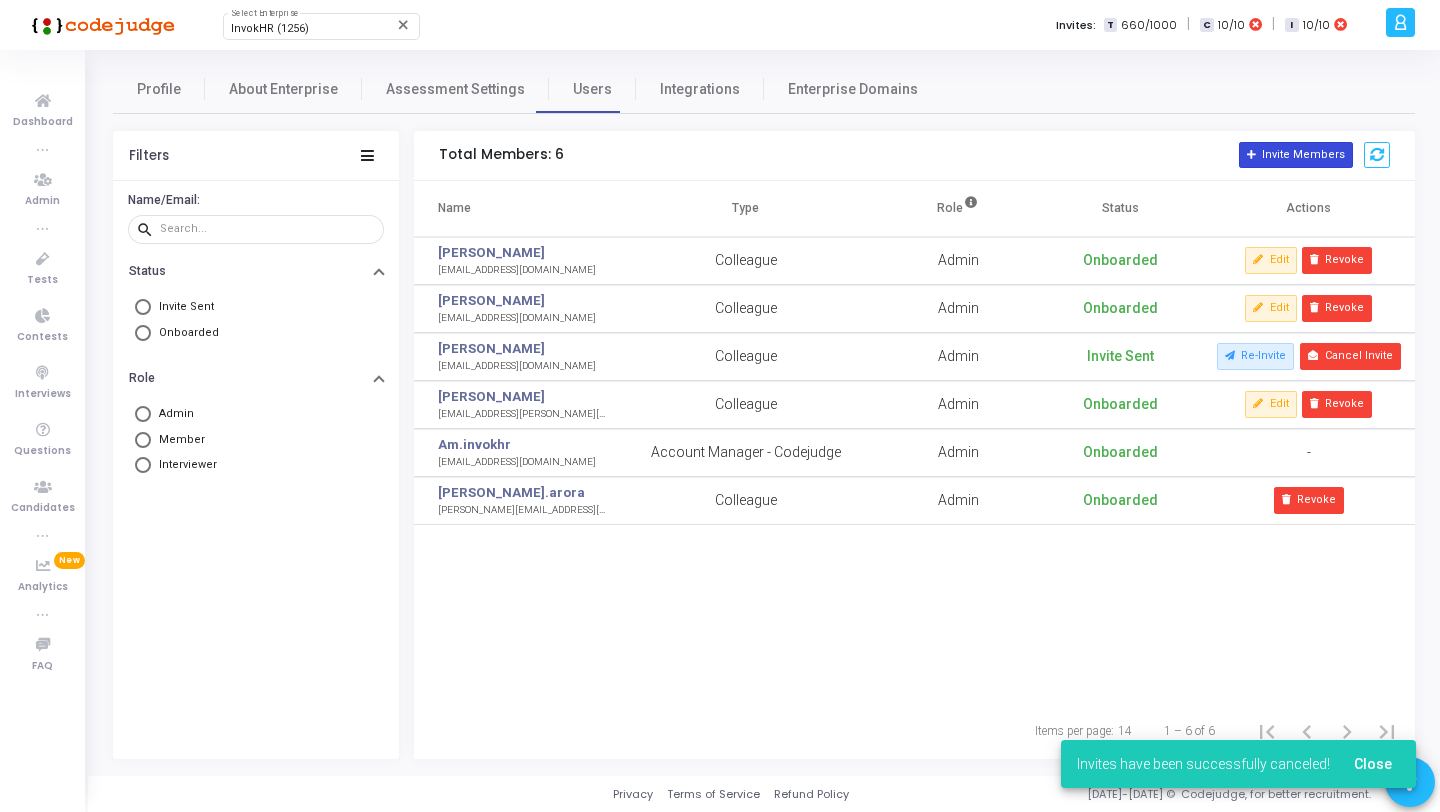 click on "Invite Members" 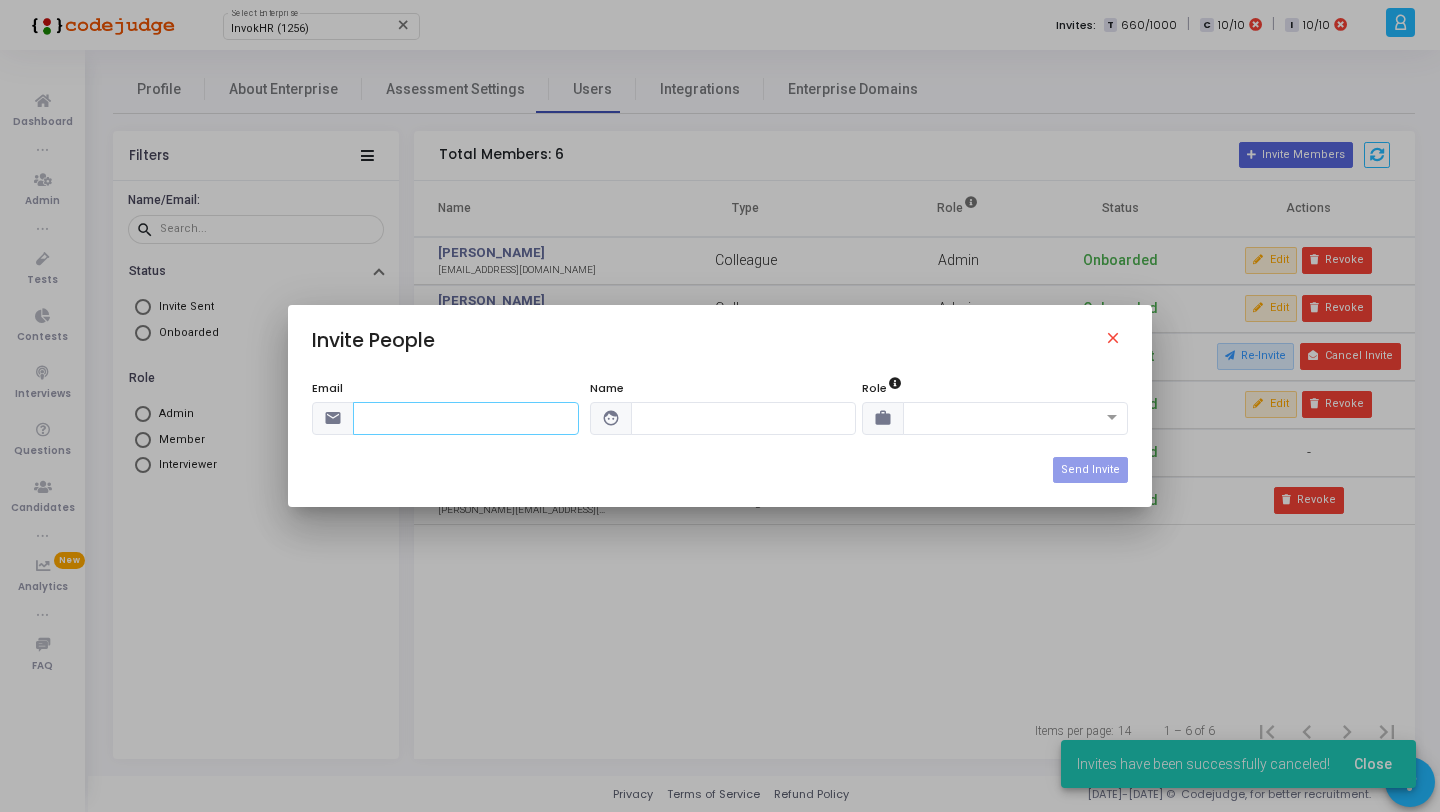 paste on "[PERSON_NAME][EMAIL_ADDRESS][PERSON_NAME][DOMAIN_NAME]" 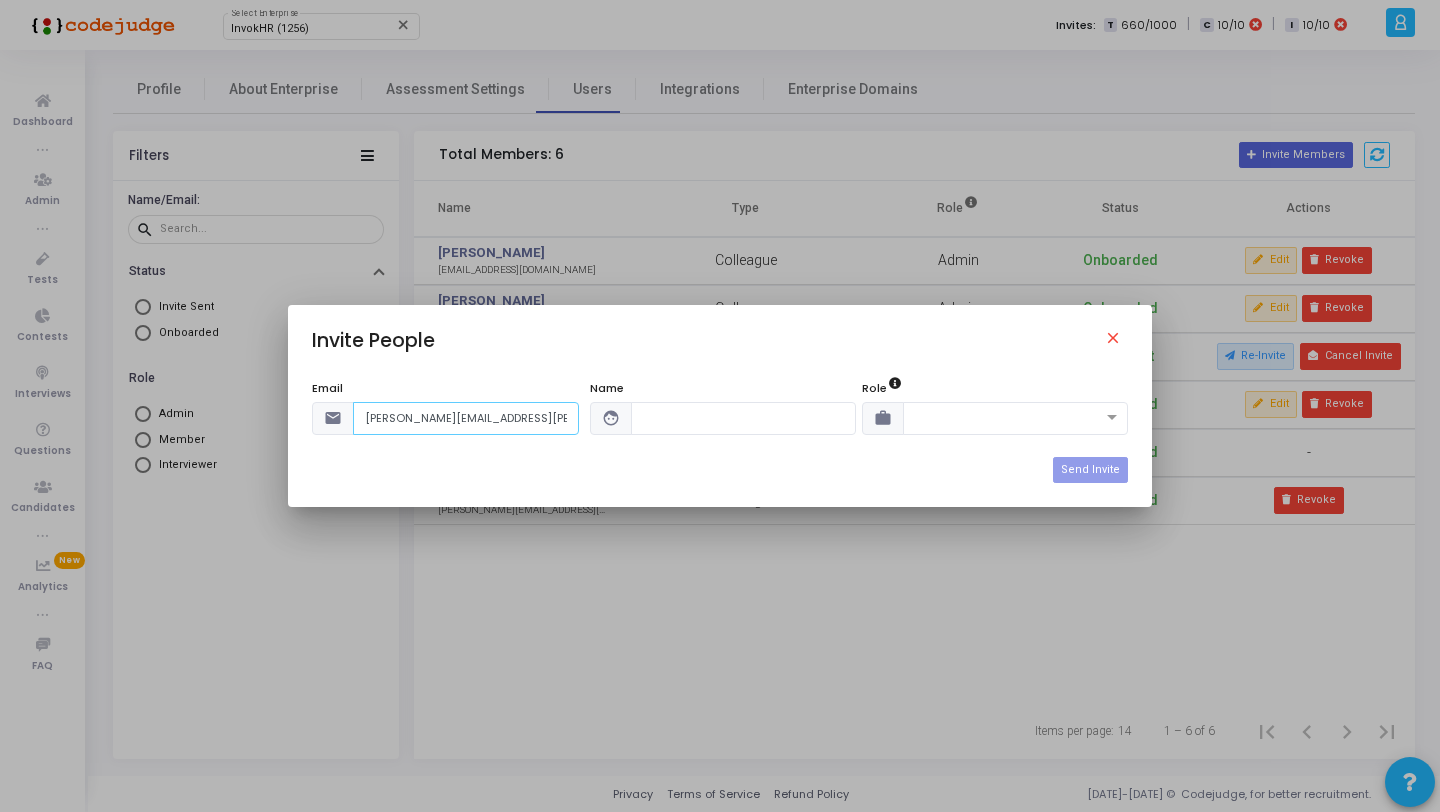 type on "[PERSON_NAME][EMAIL_ADDRESS][PERSON_NAME][DOMAIN_NAME]" 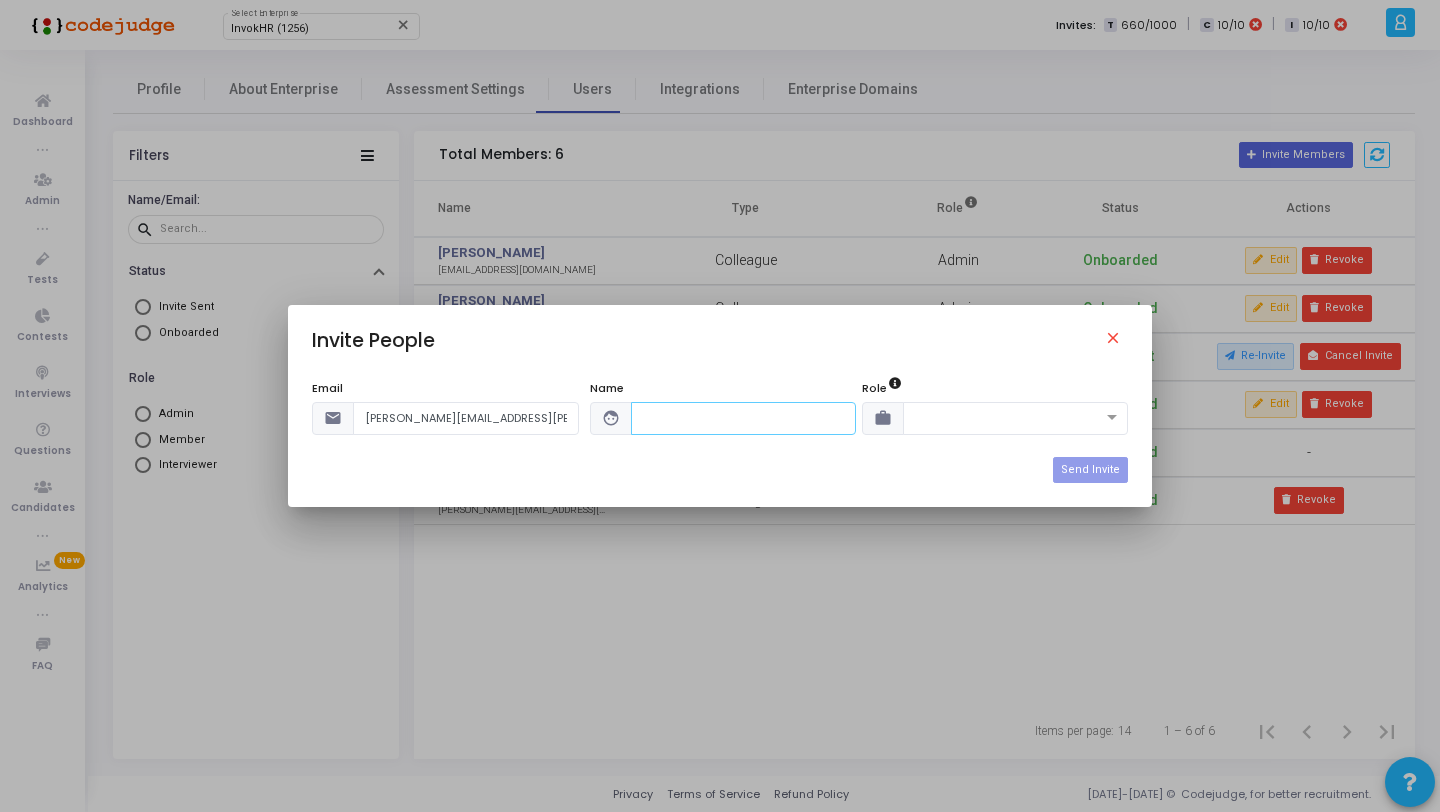 click at bounding box center (744, 418) 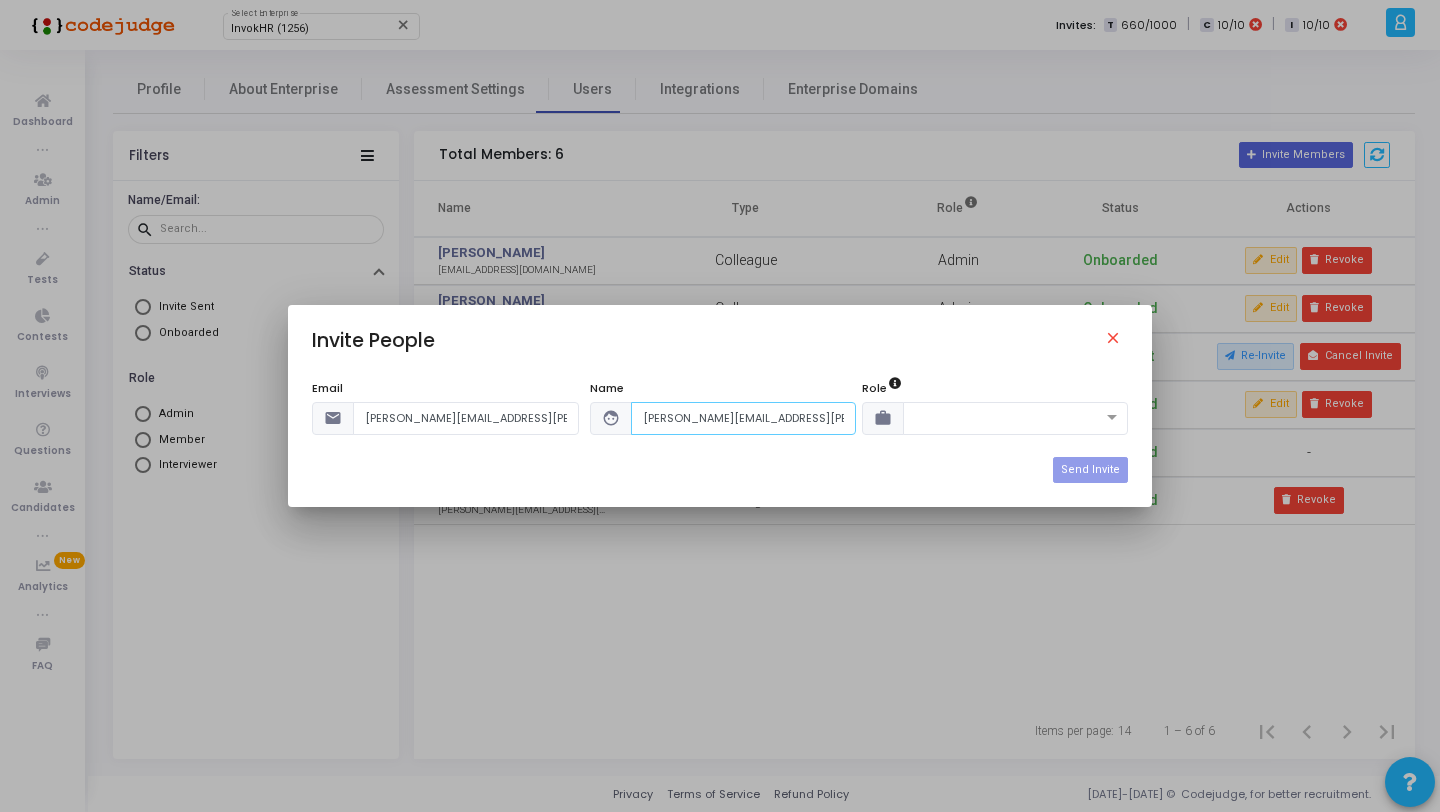 drag, startPoint x: 796, startPoint y: 417, endPoint x: 605, endPoint y: 417, distance: 191 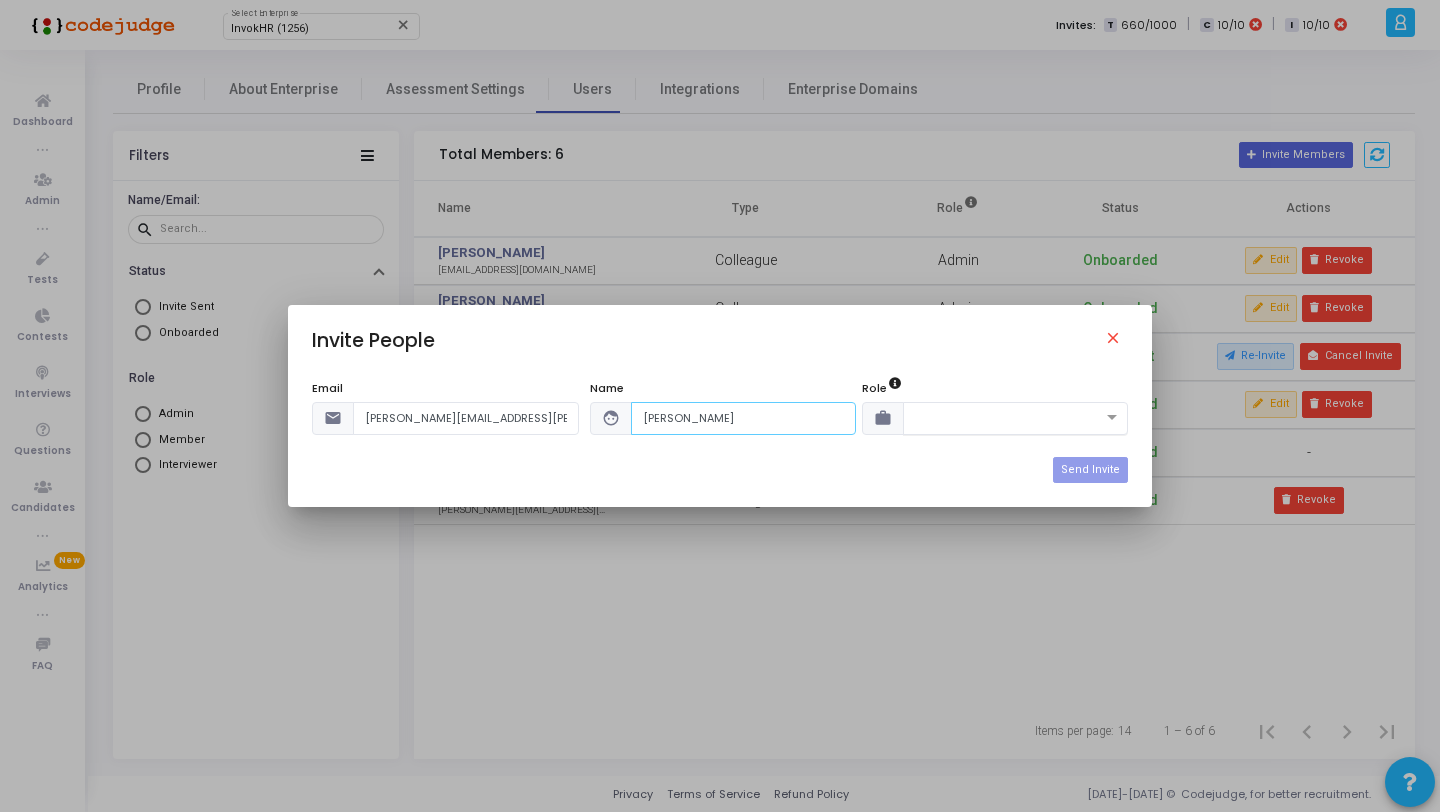 type on "[PERSON_NAME]" 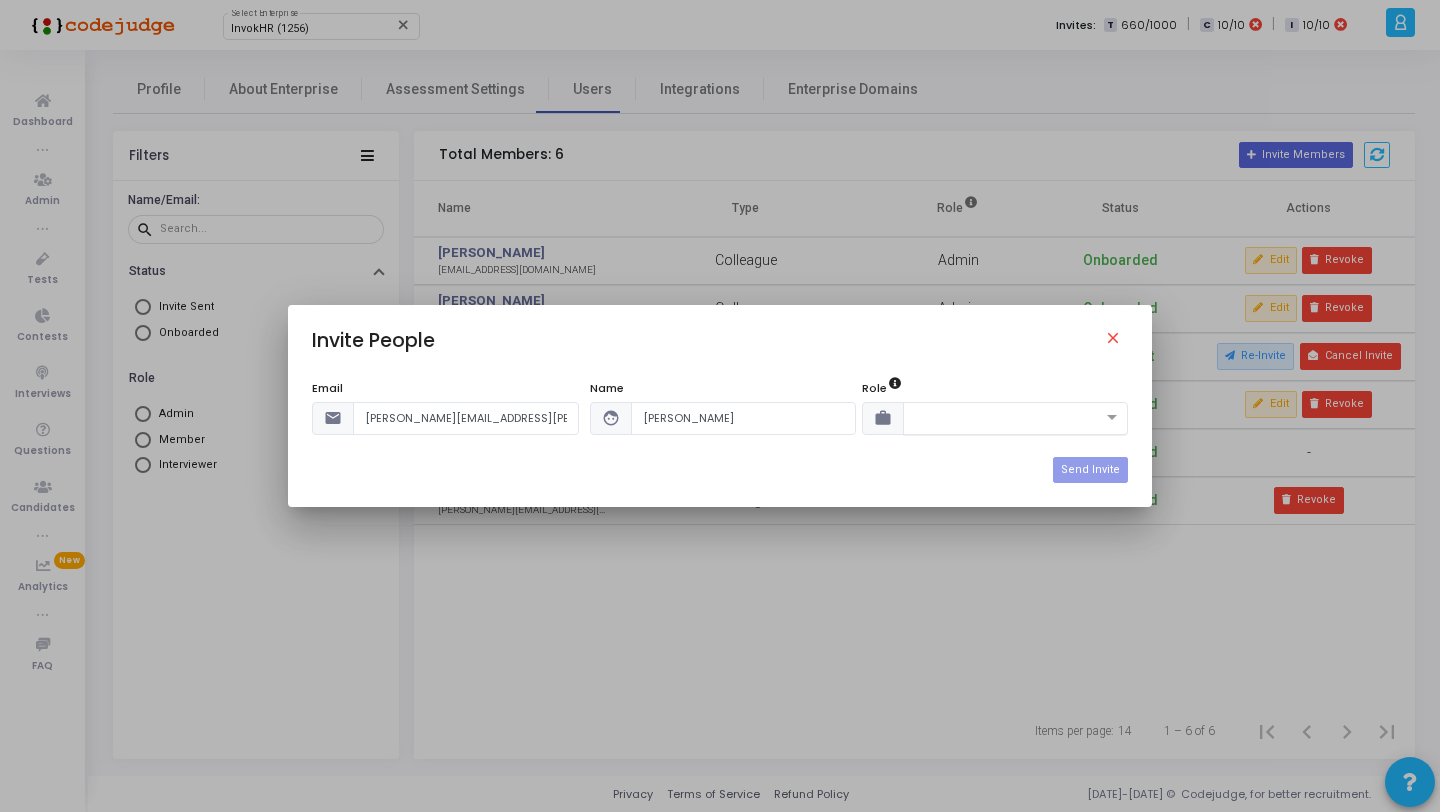 click at bounding box center [1016, 418] 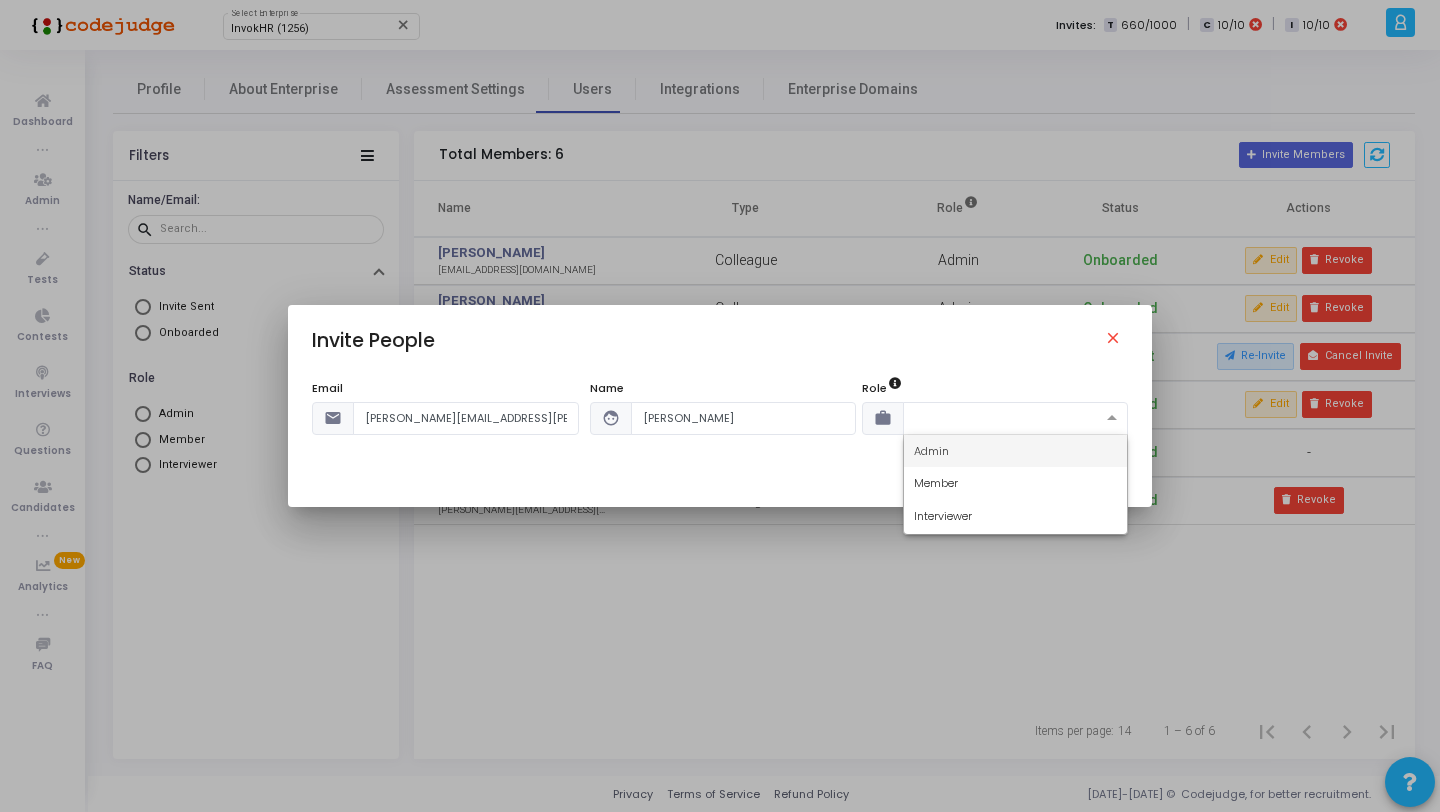 click on "Admin" at bounding box center [1016, 451] 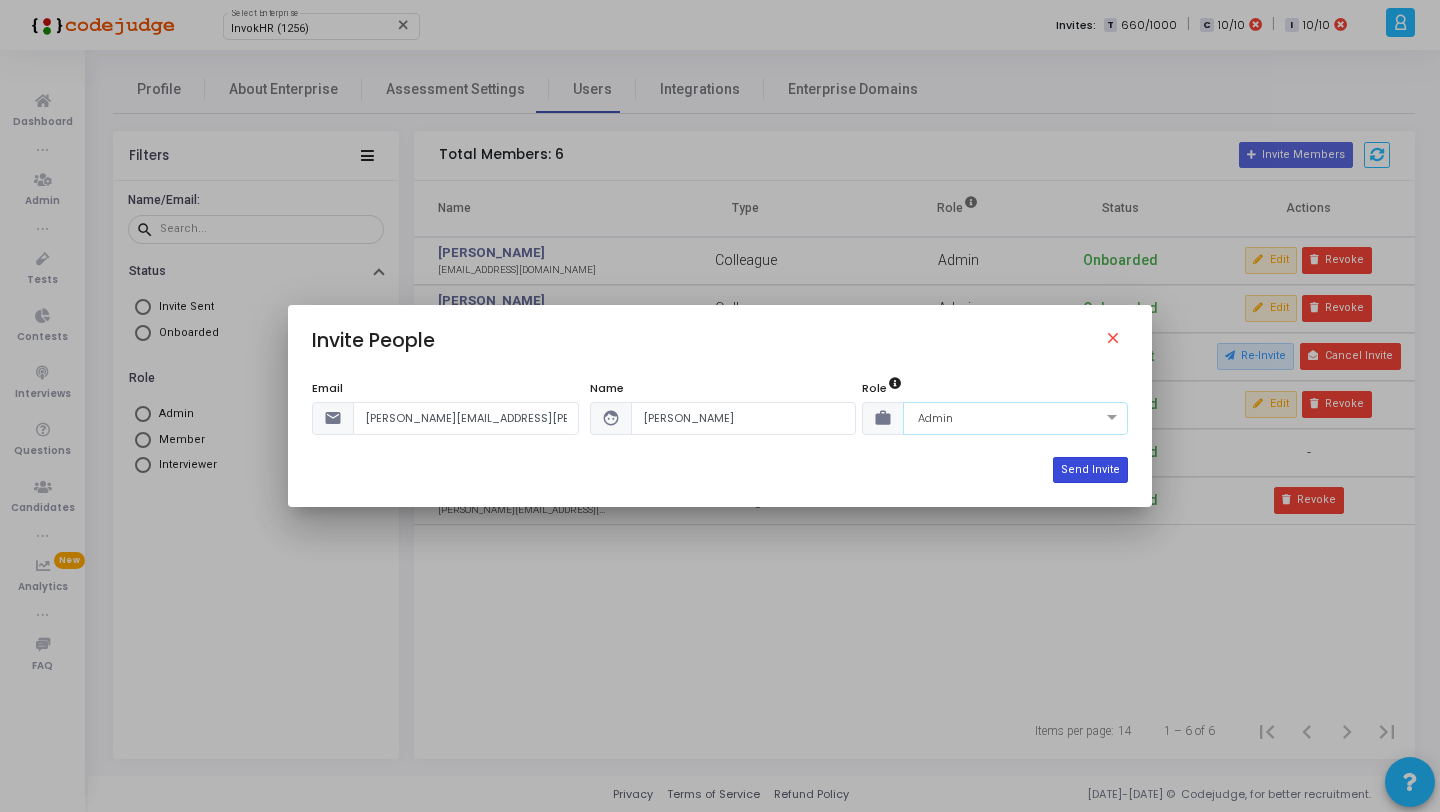 click on "Send Invite" at bounding box center [1090, 470] 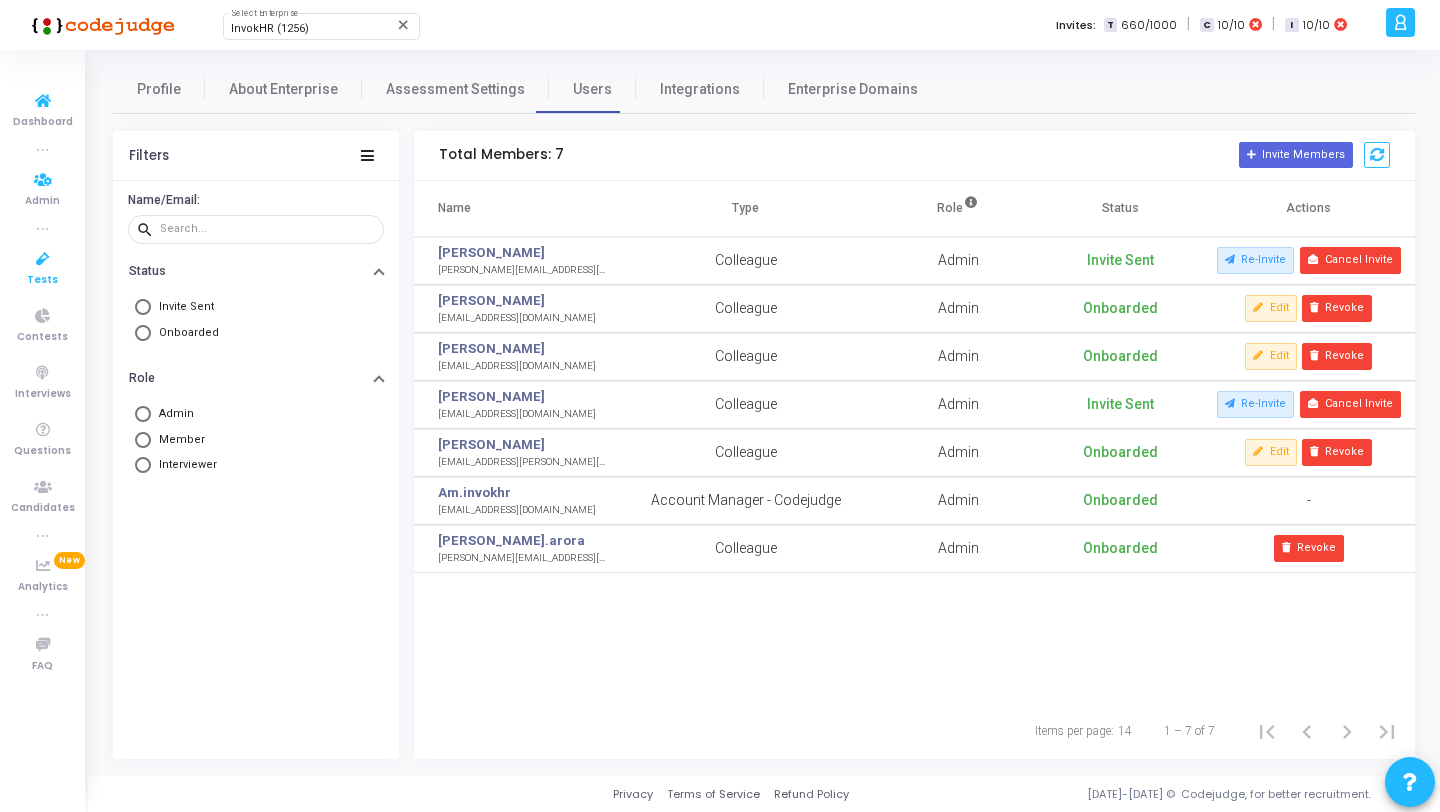click at bounding box center (43, 259) 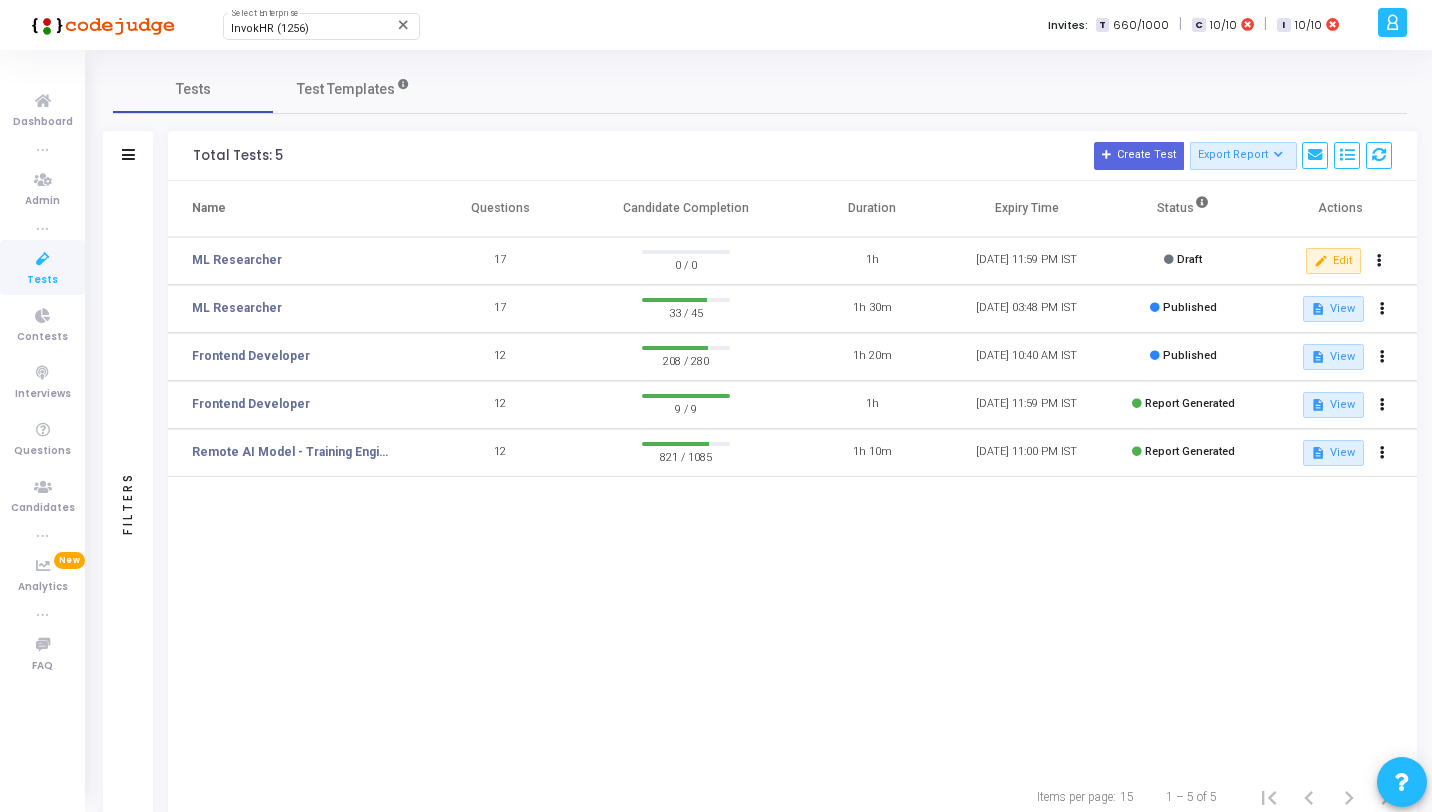 click at bounding box center (43, 259) 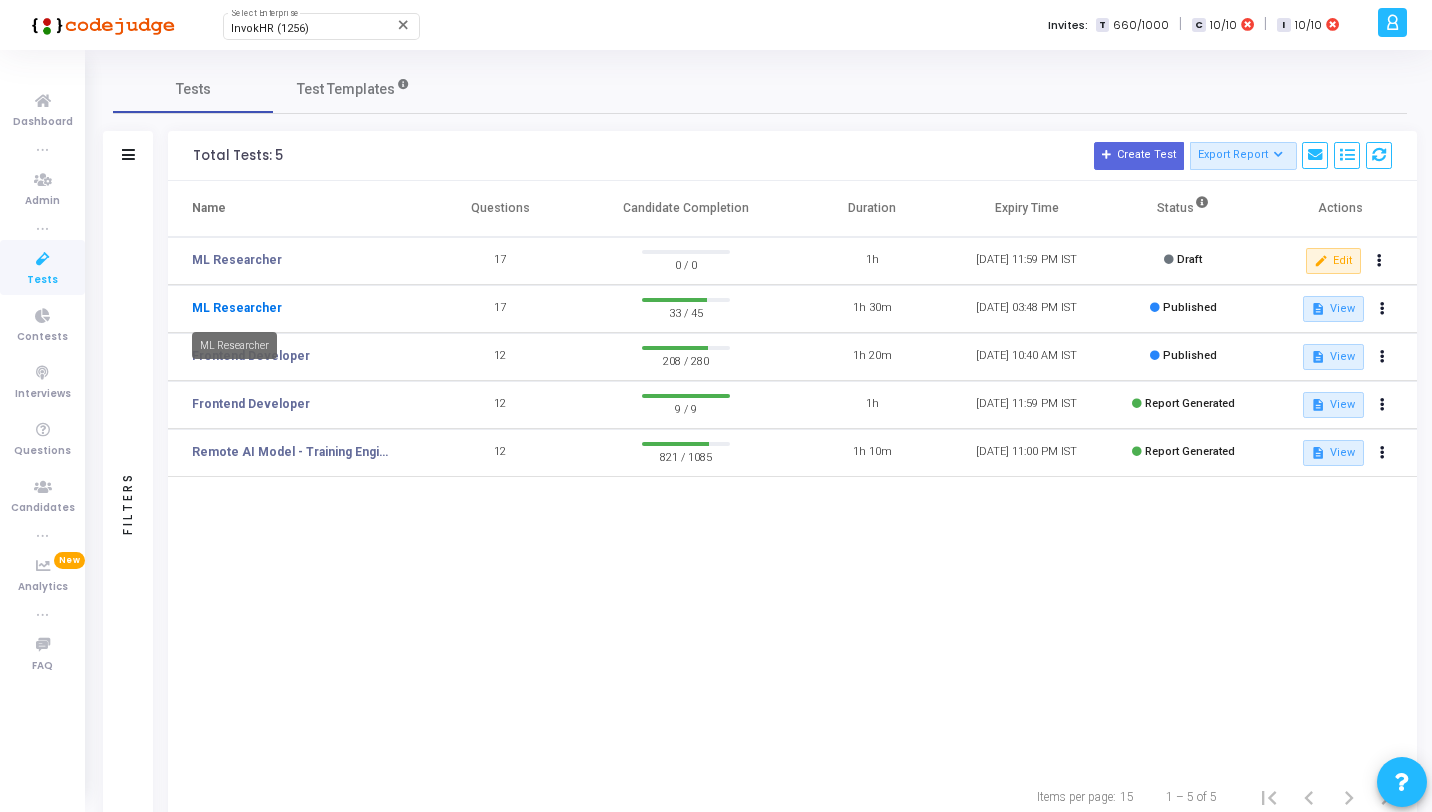 click on "ML Researcher" 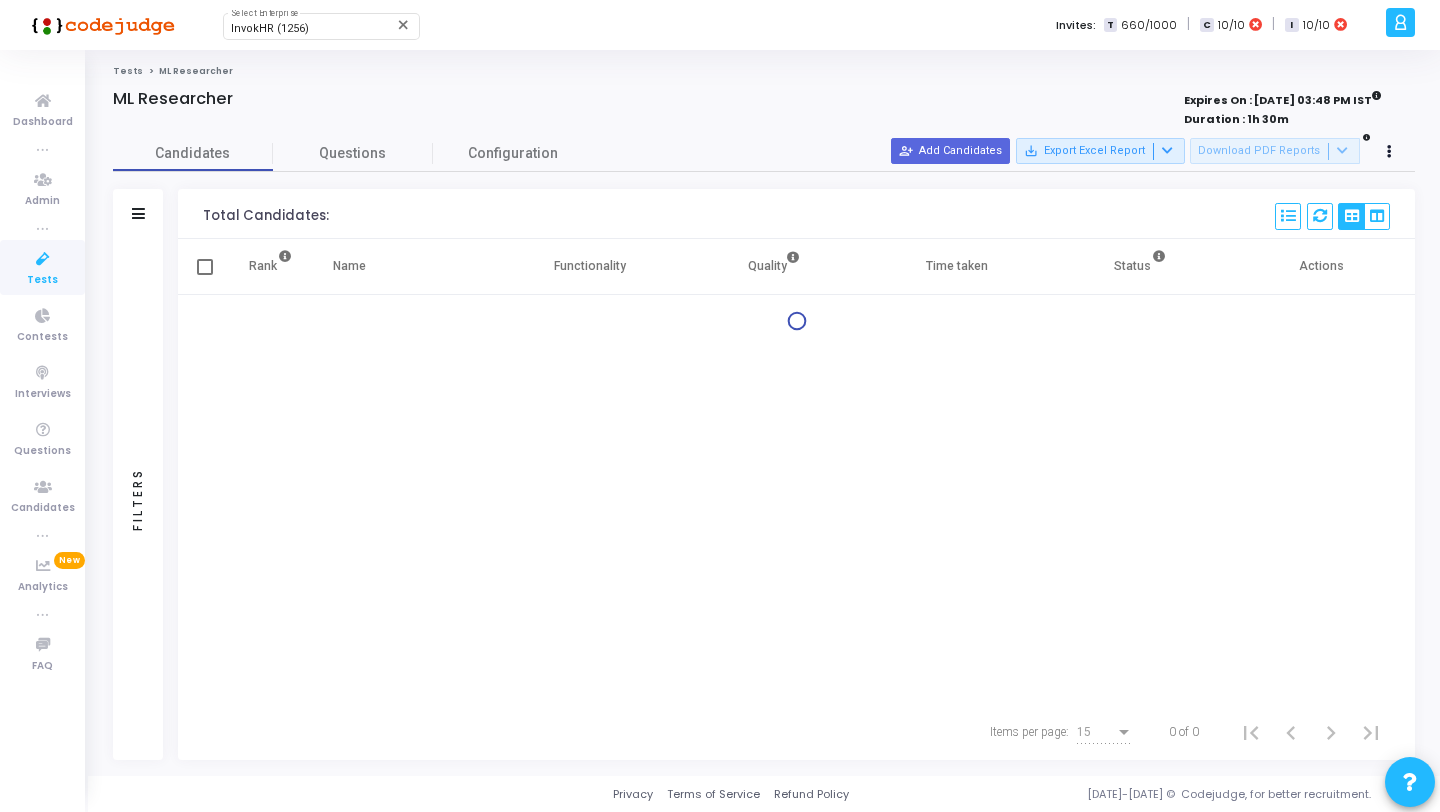 click on "Filters" at bounding box center [138, 214] 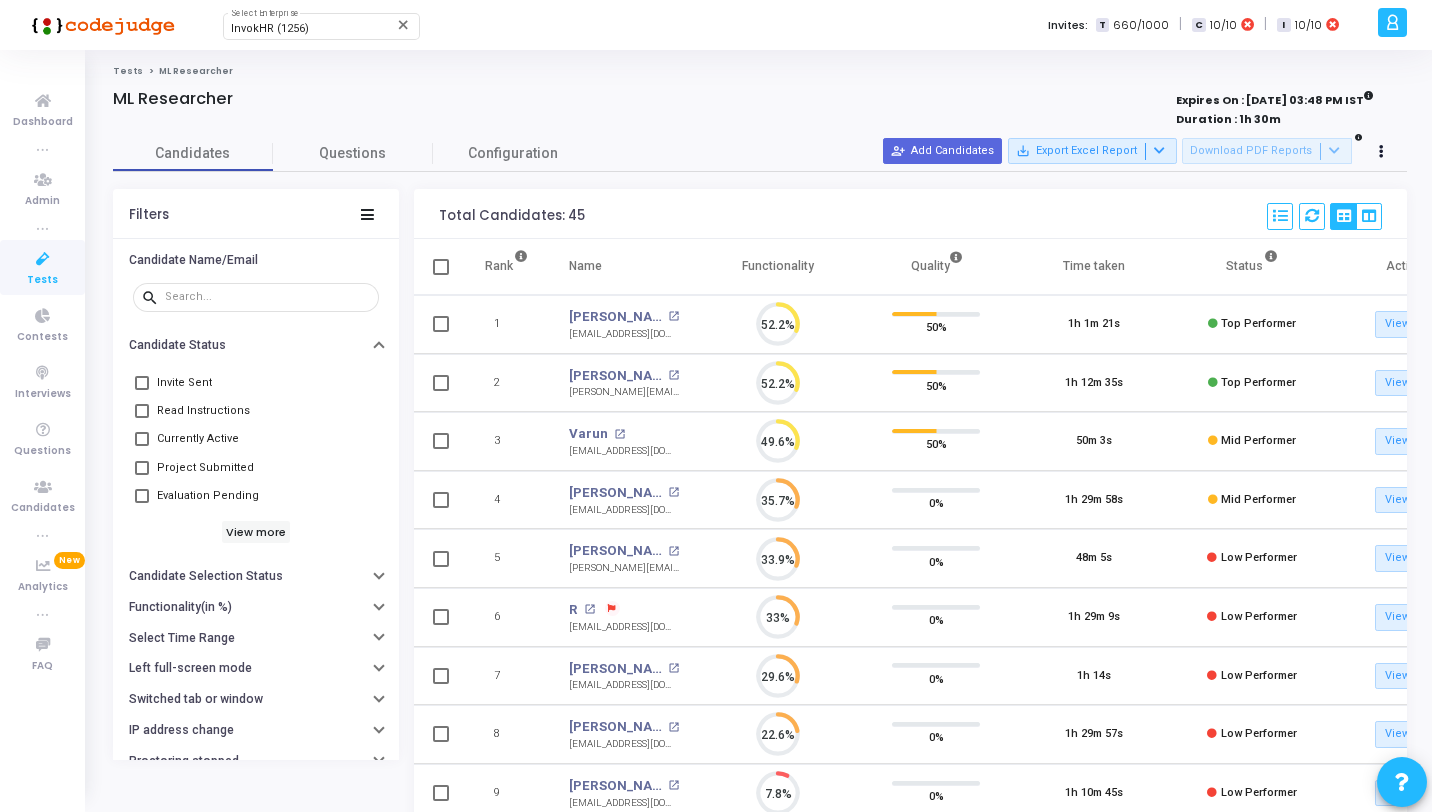 scroll, scrollTop: 9, scrollLeft: 9, axis: both 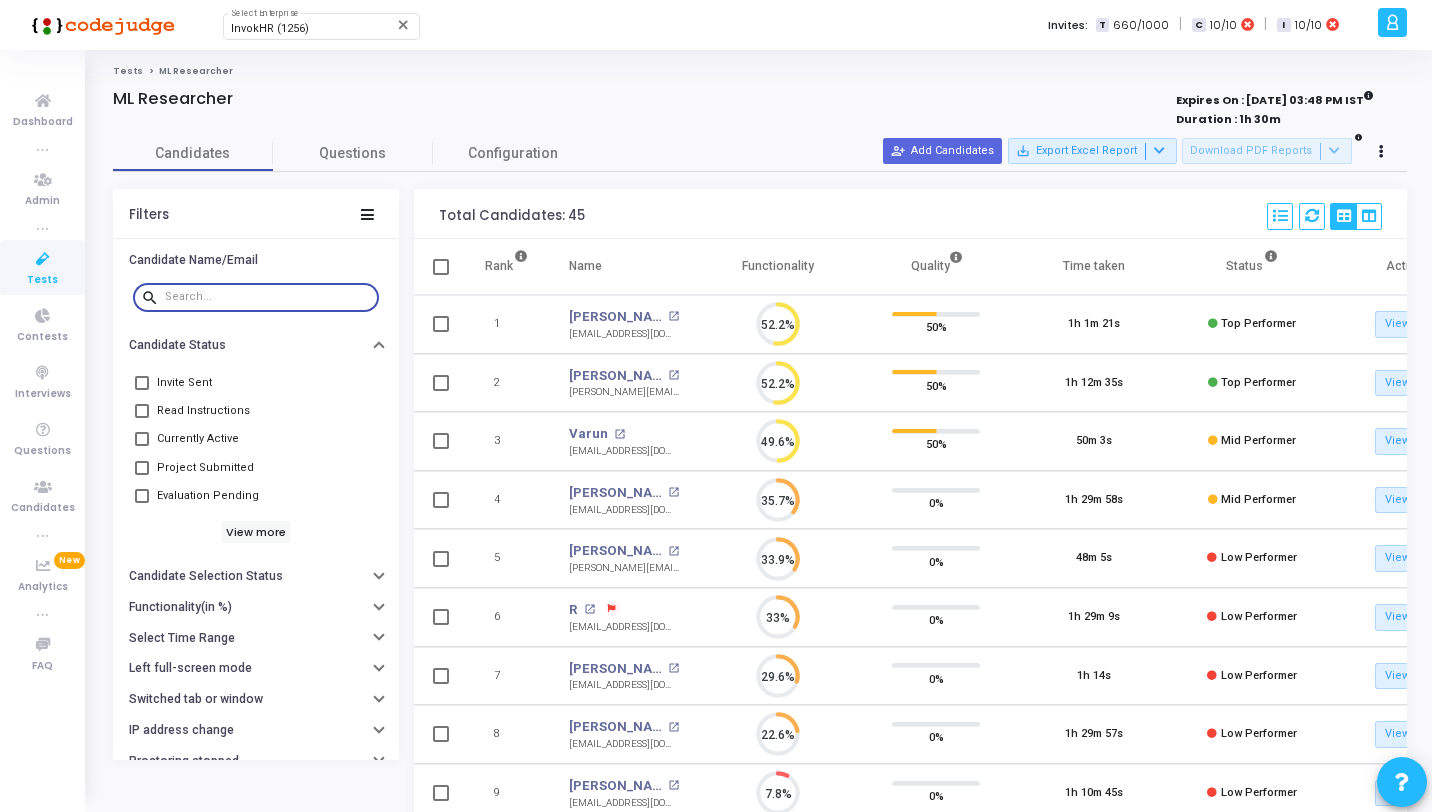 click at bounding box center [268, 297] 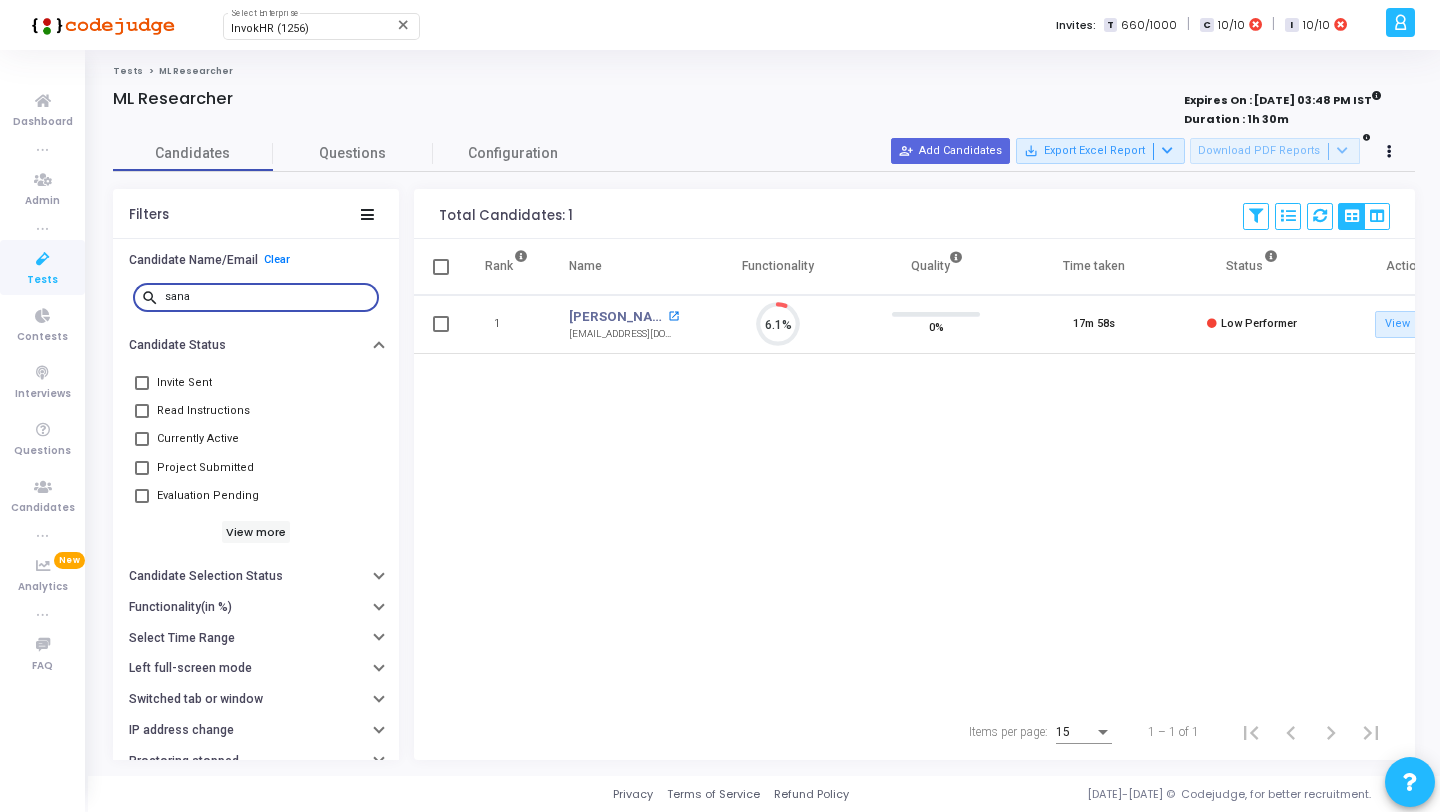 type on "sana" 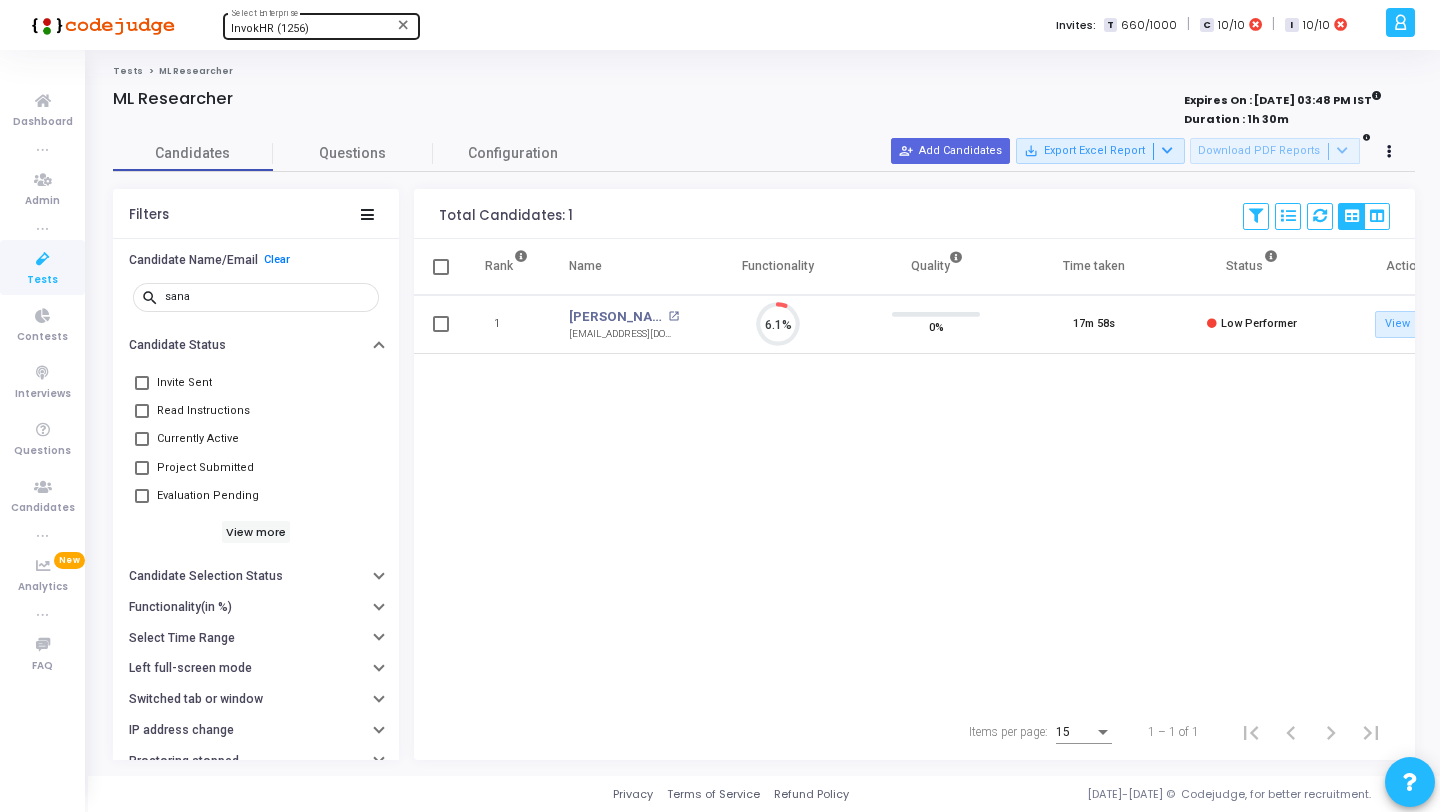 click on "InvokHR (1256)" at bounding box center [270, 28] 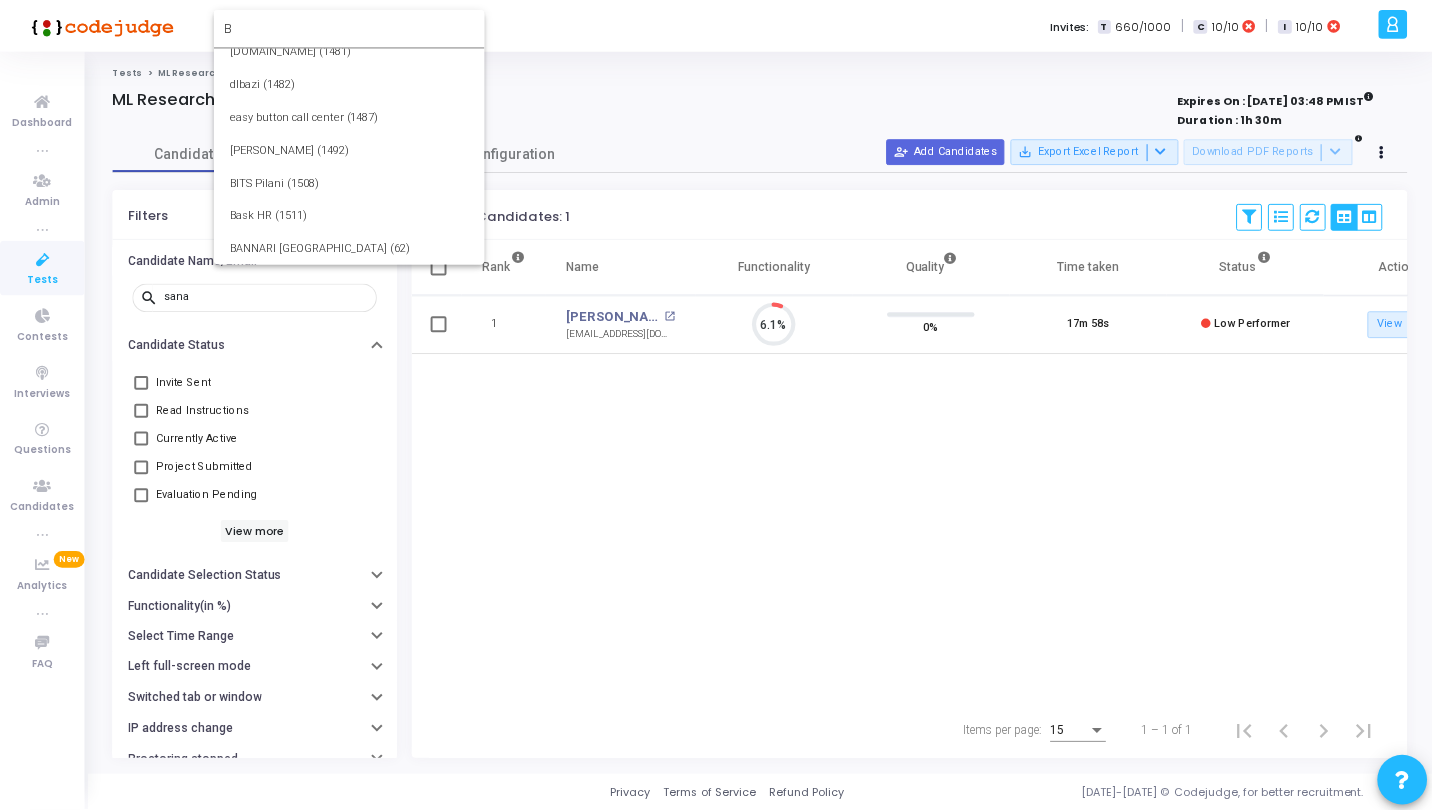 scroll, scrollTop: 0, scrollLeft: 0, axis: both 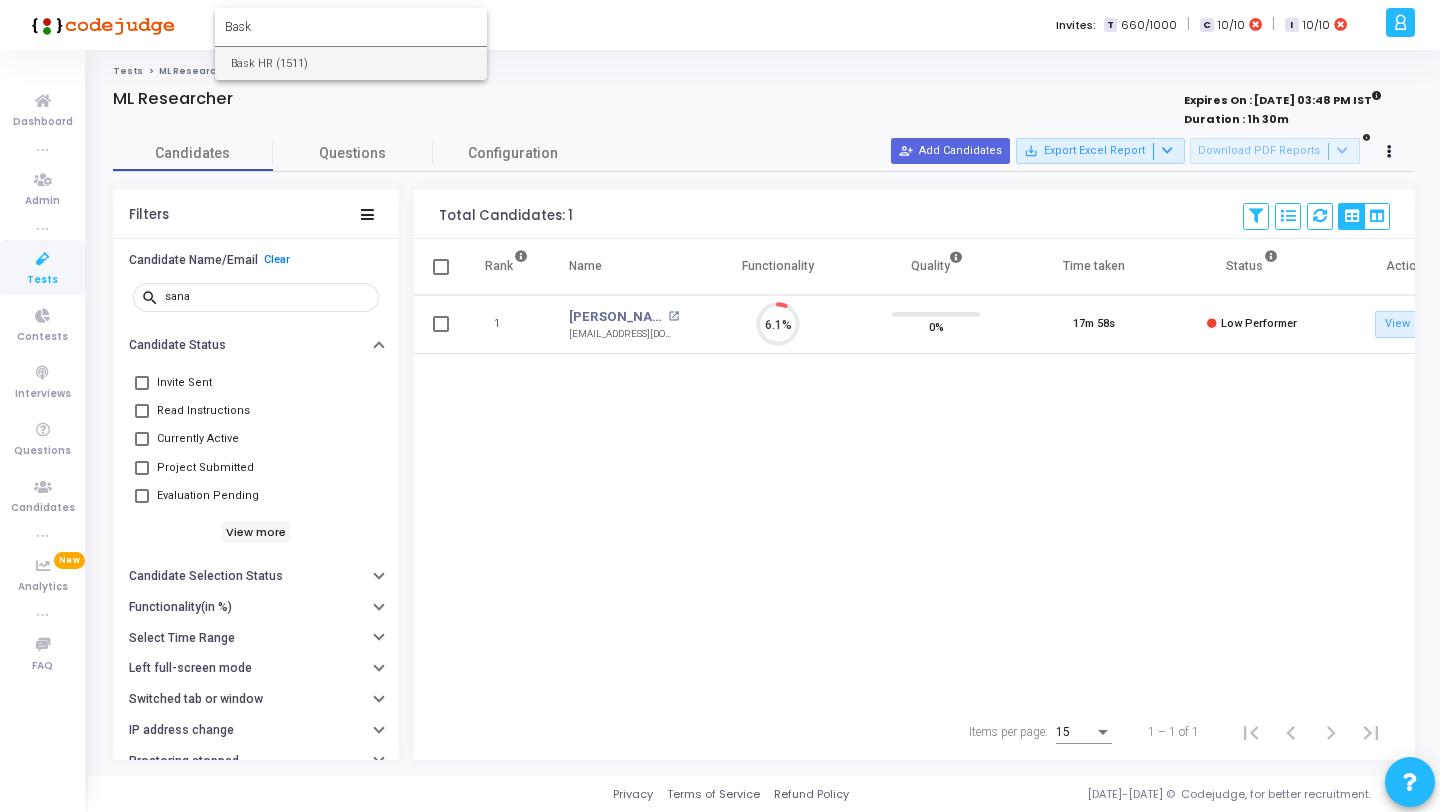 type on "Bask" 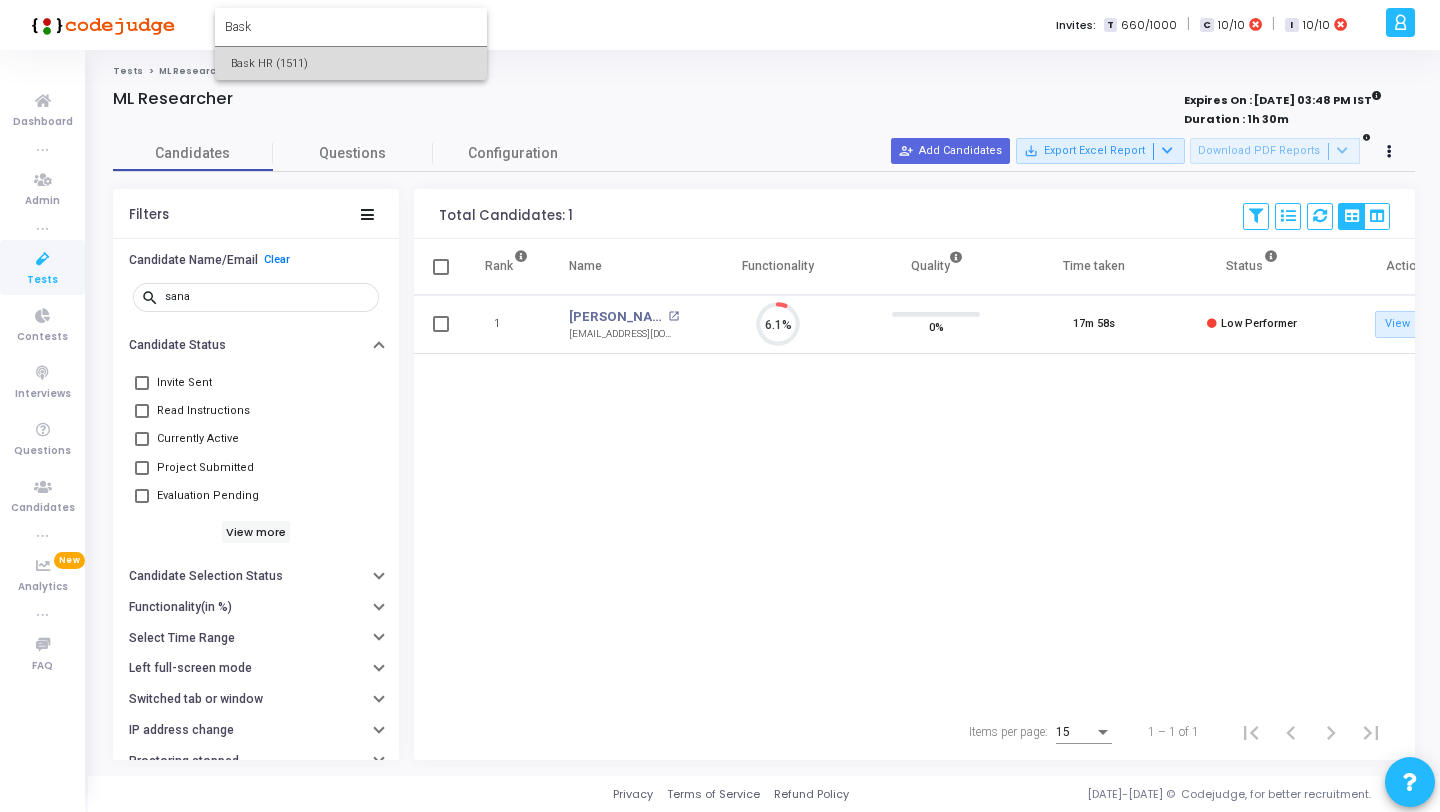 click on "Bask HR (1511)" at bounding box center (351, 63) 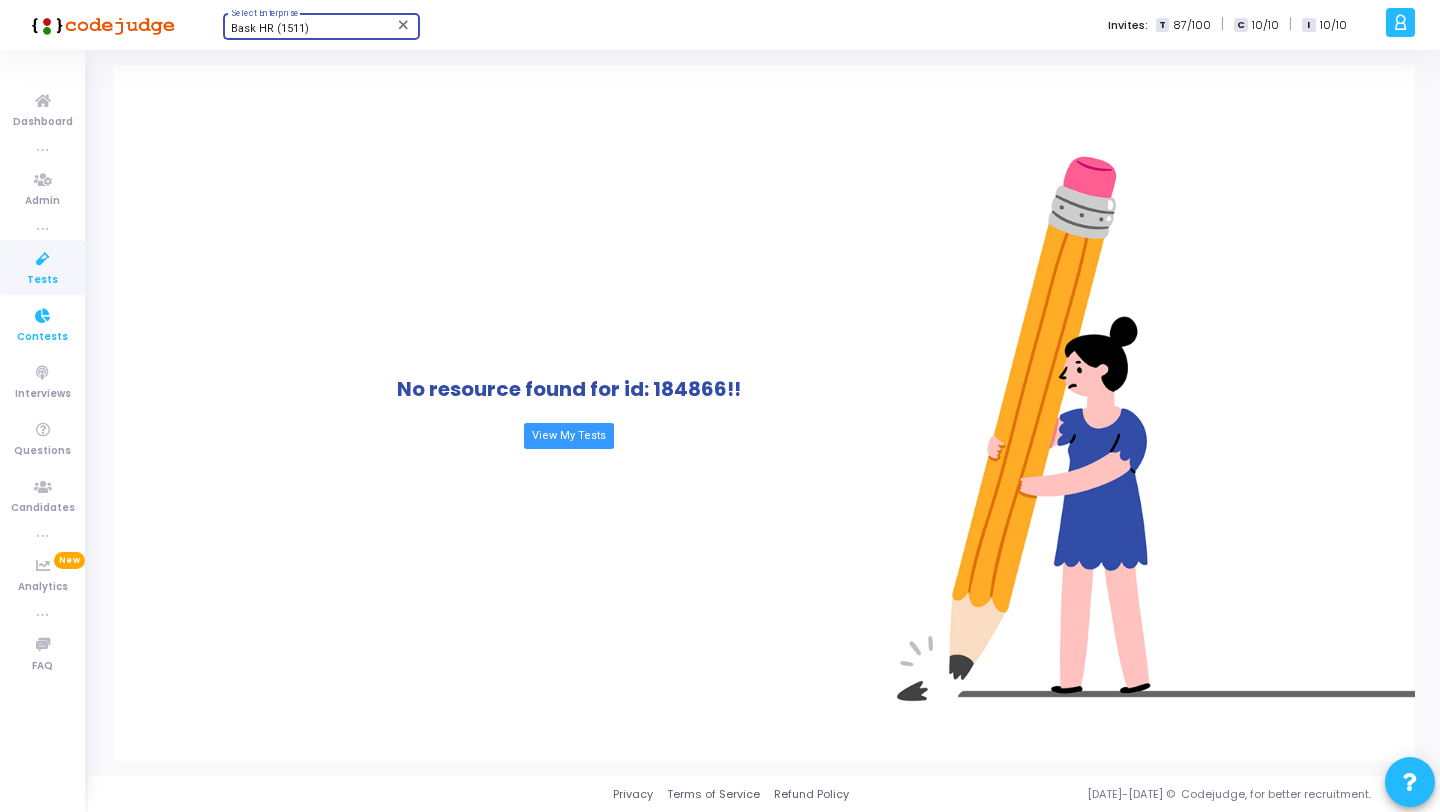 click on "Contests" at bounding box center (42, 324) 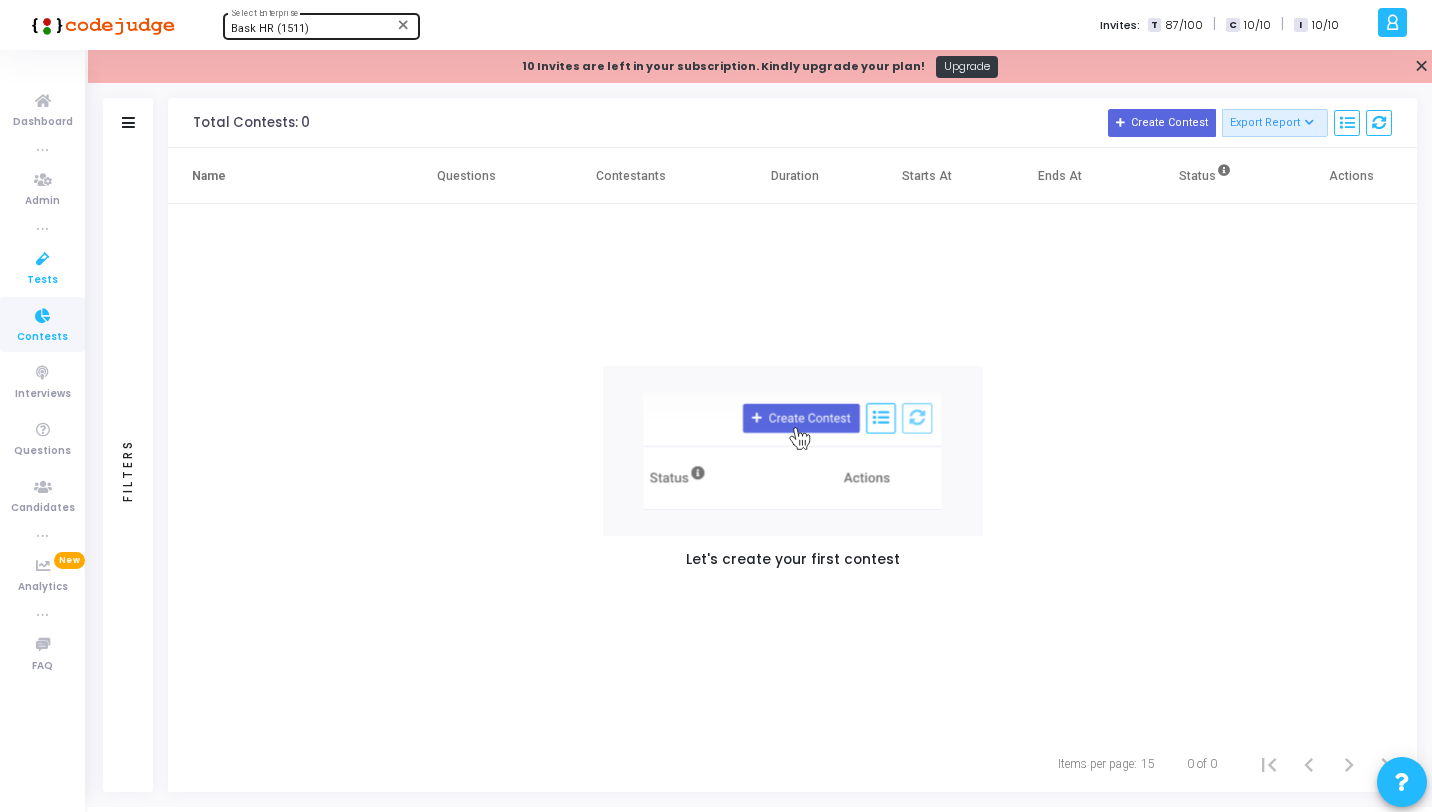 click on "Tests" at bounding box center [42, 267] 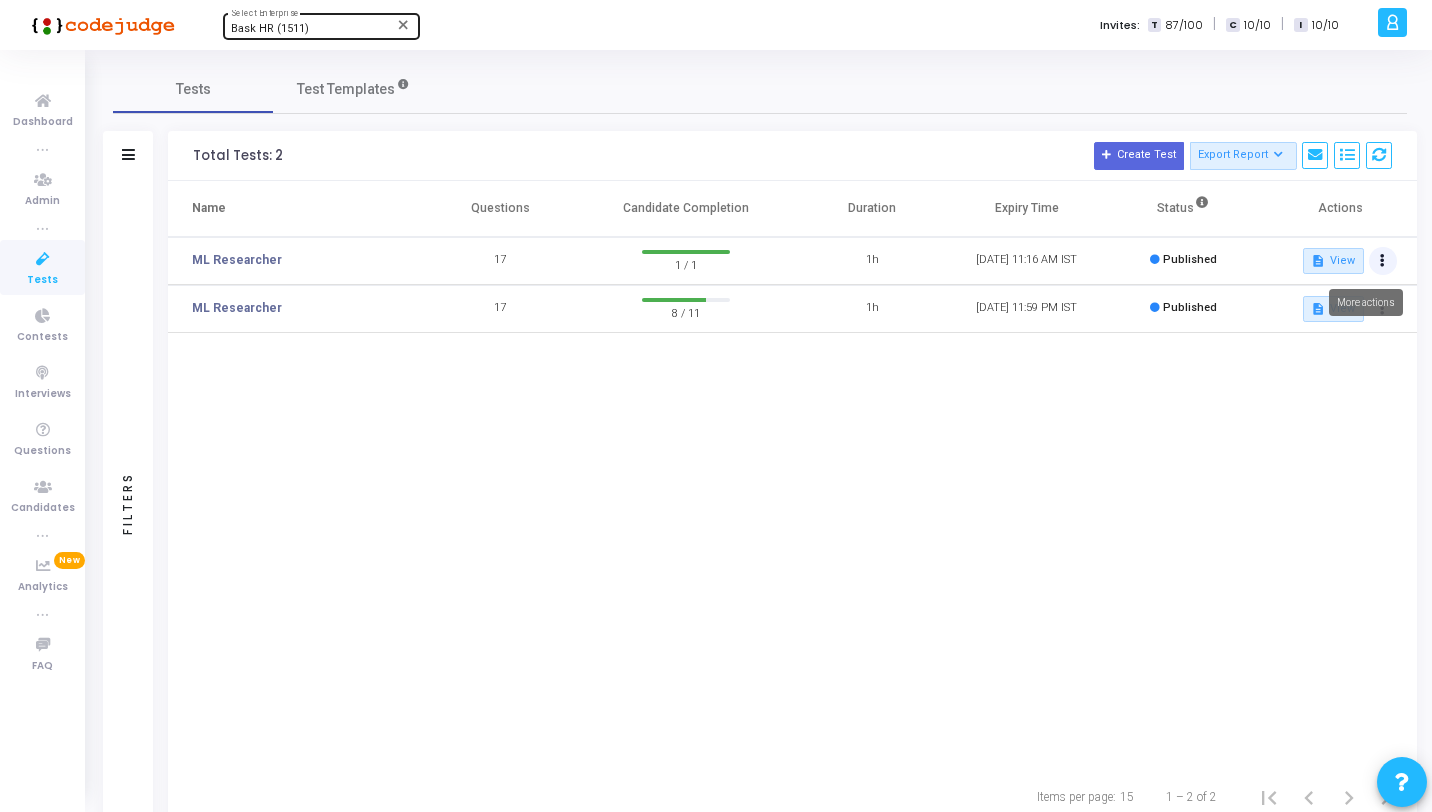 click at bounding box center [1382, 261] 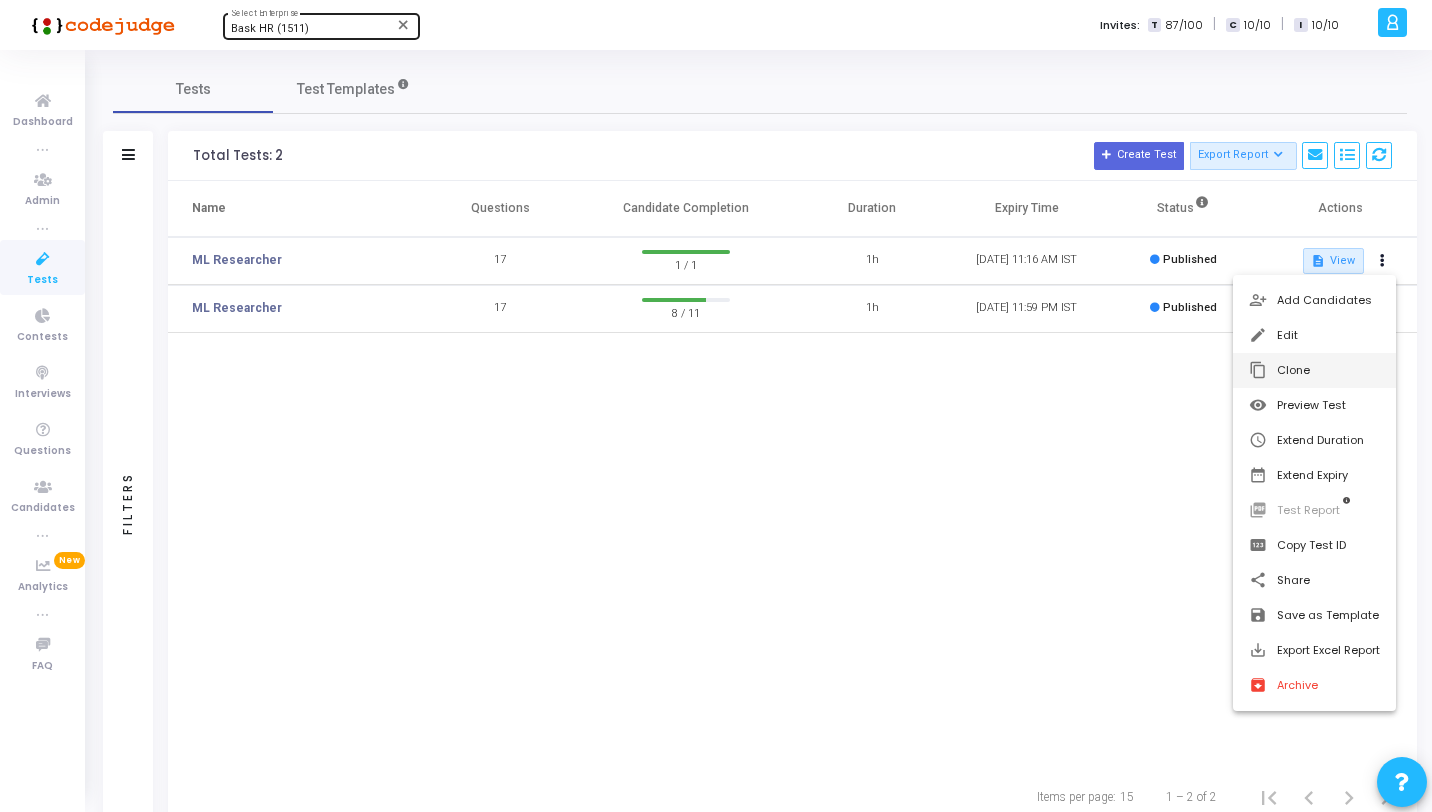 click on "content_copy  Clone" at bounding box center (1314, 370) 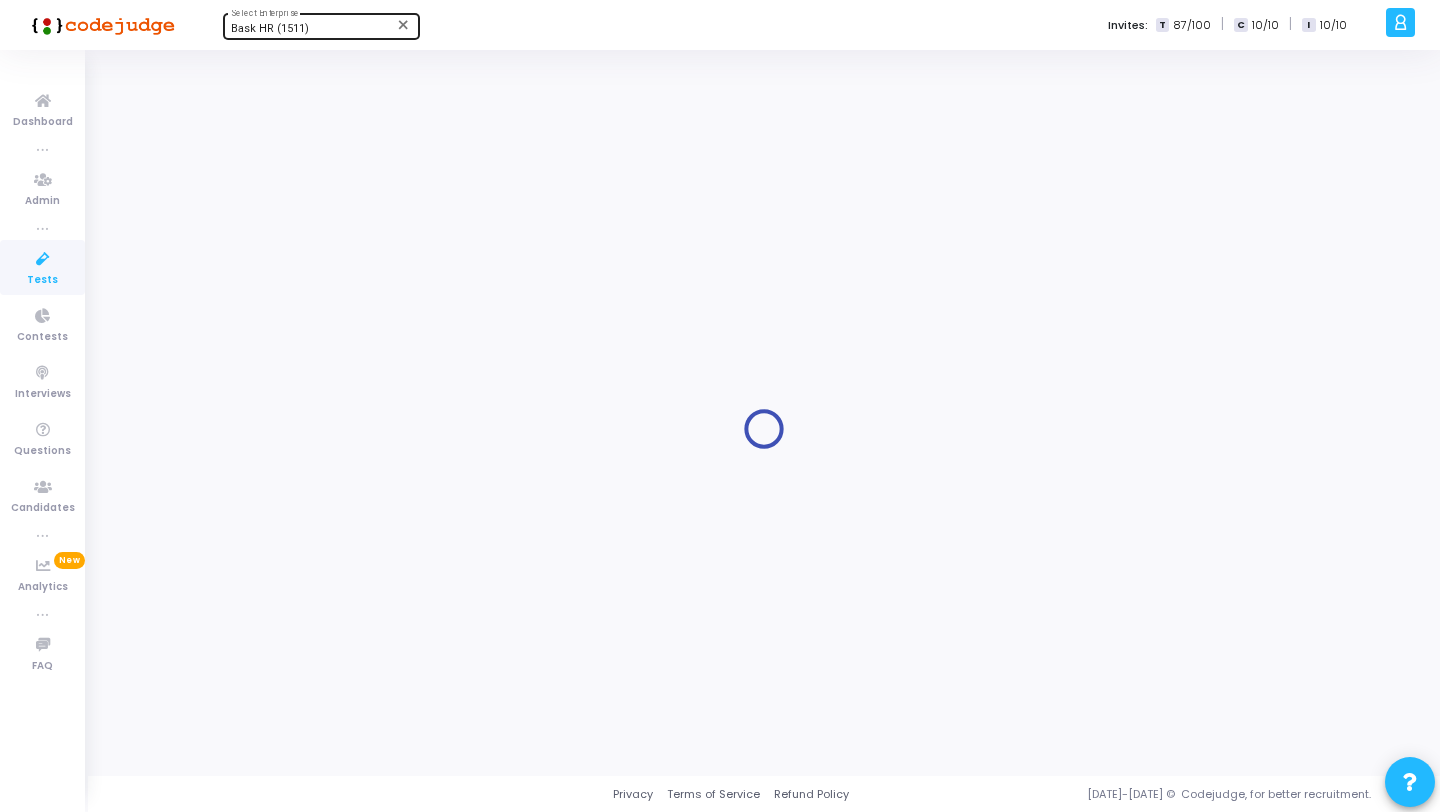 type on "ML Researcher" 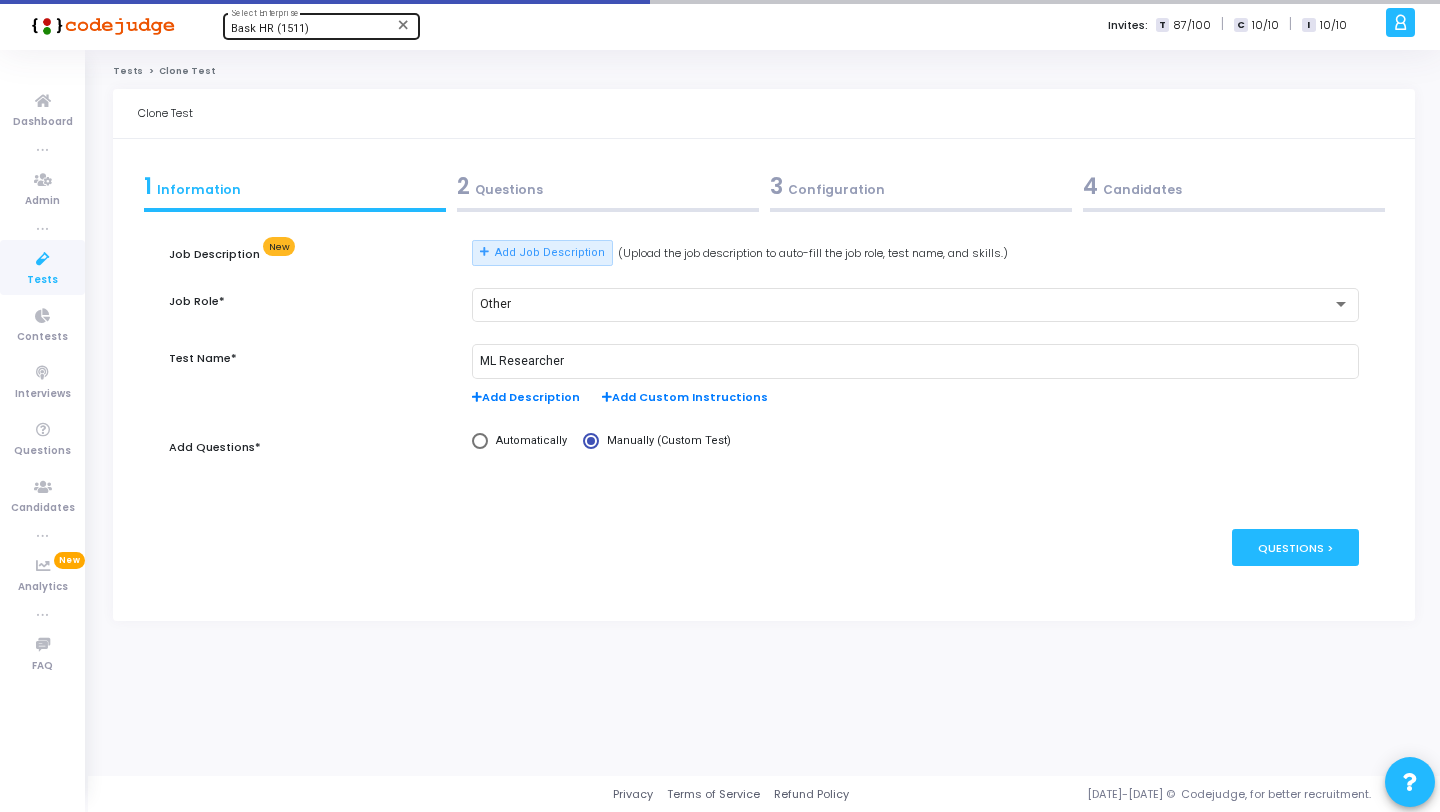 click on "2  Questions" at bounding box center [608, 186] 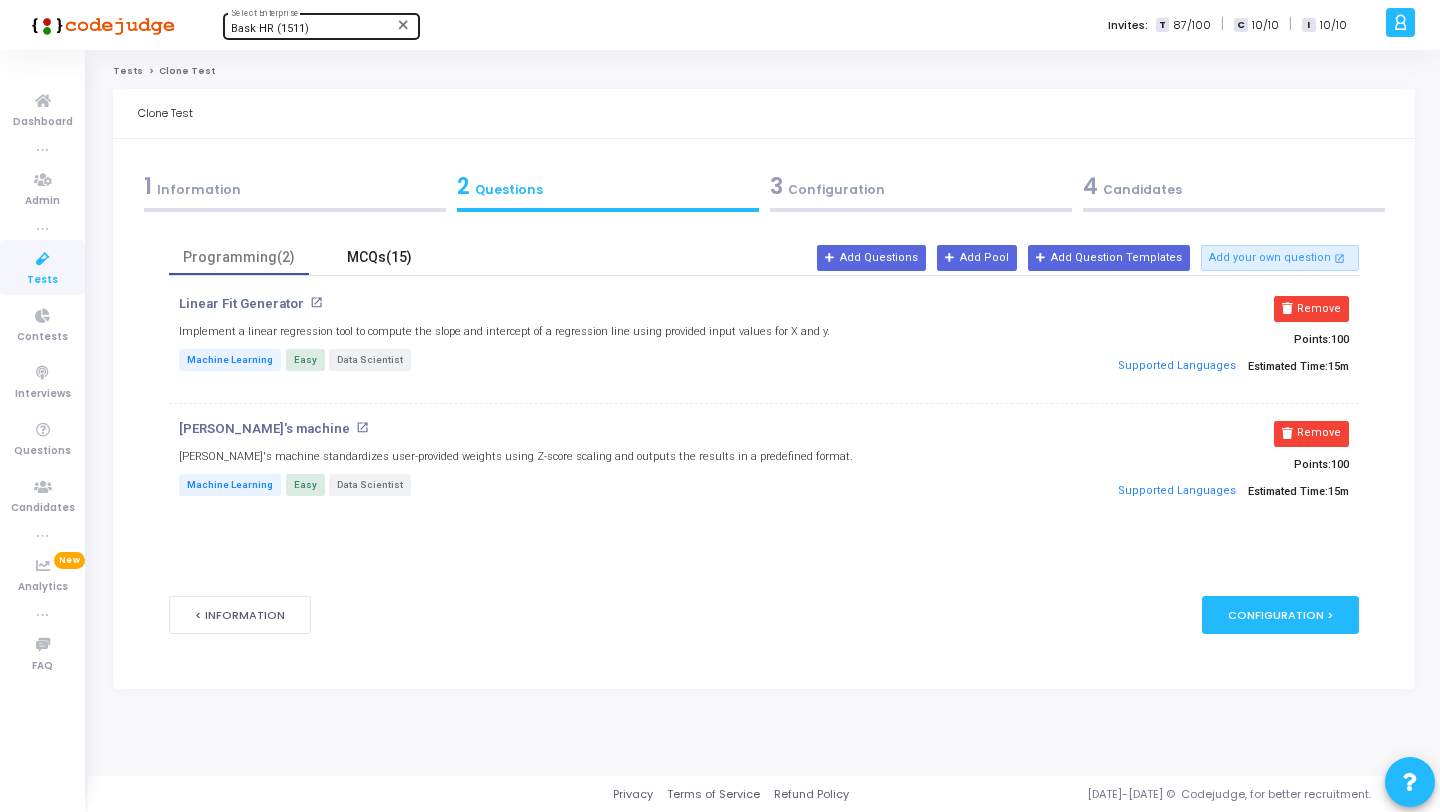 click on "MCQs(15)" at bounding box center [379, 257] 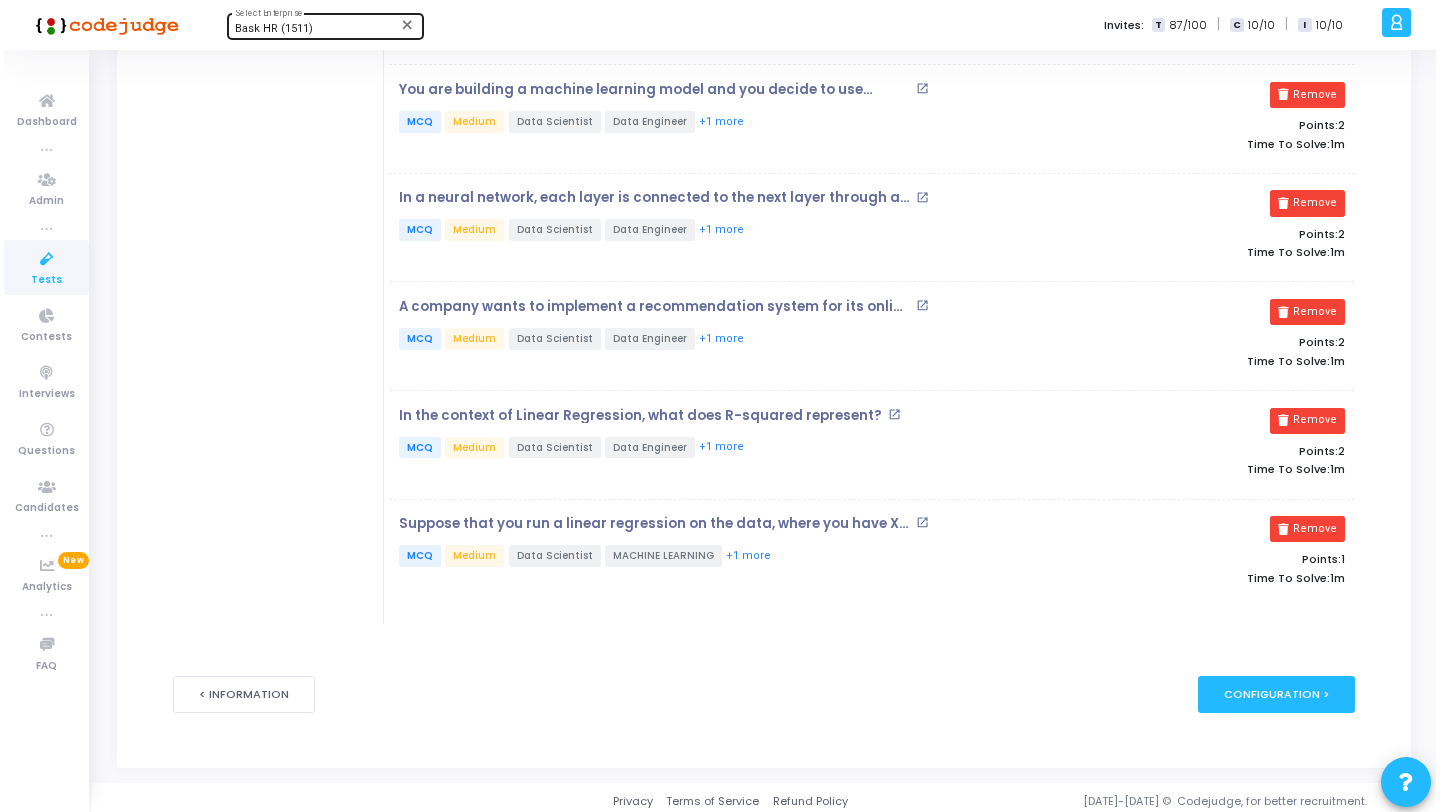scroll, scrollTop: 0, scrollLeft: 0, axis: both 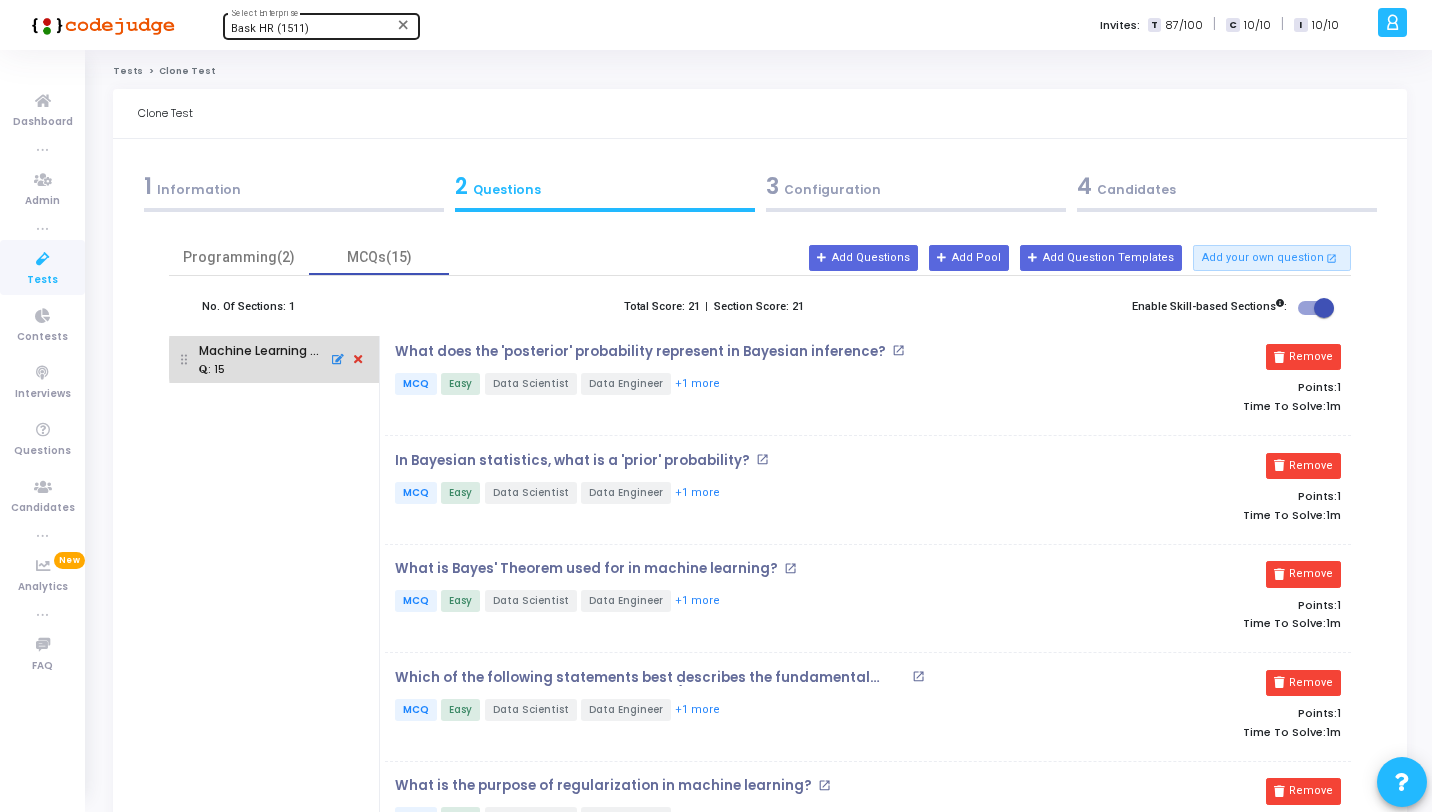 click at bounding box center (358, 360) 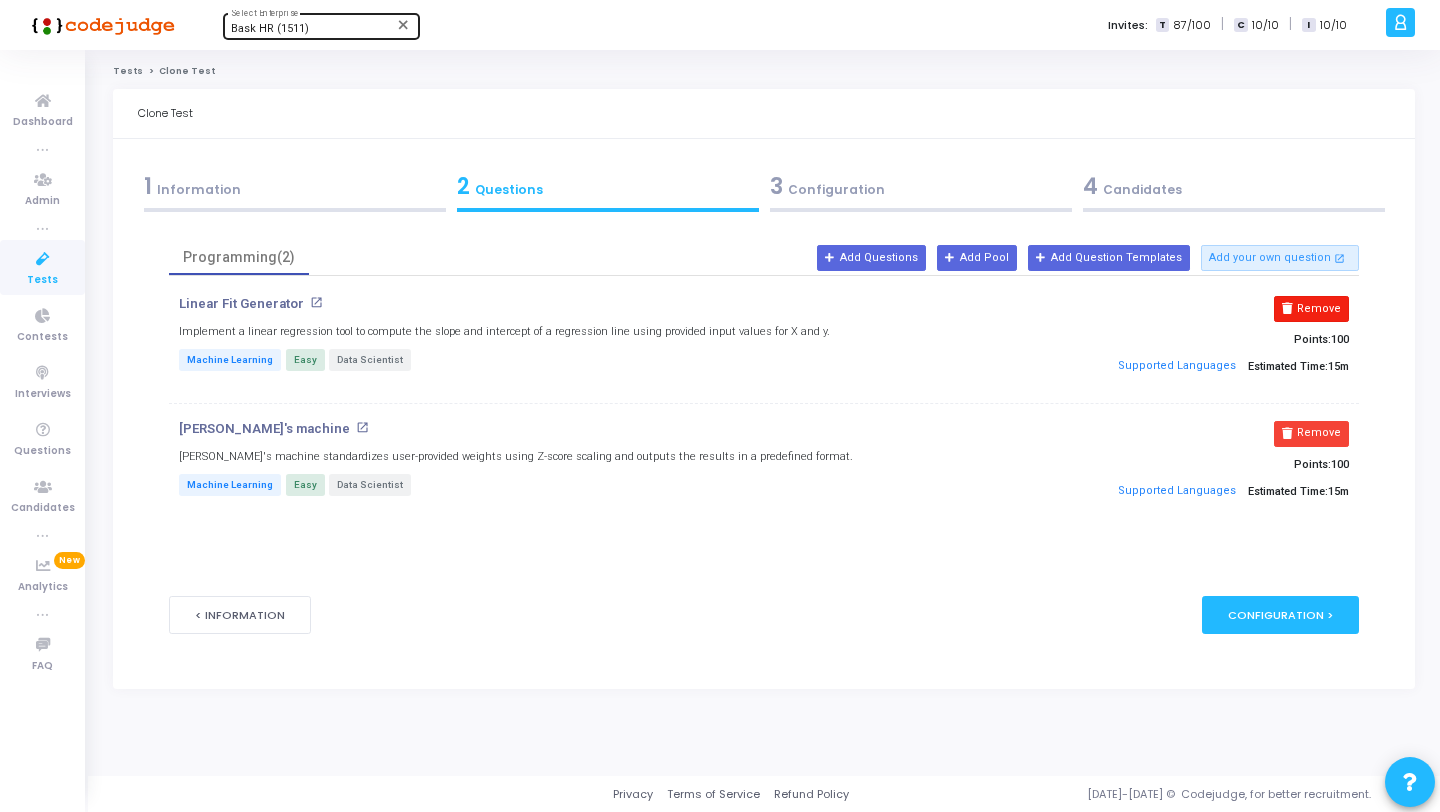 click on "Remove" at bounding box center [1311, 309] 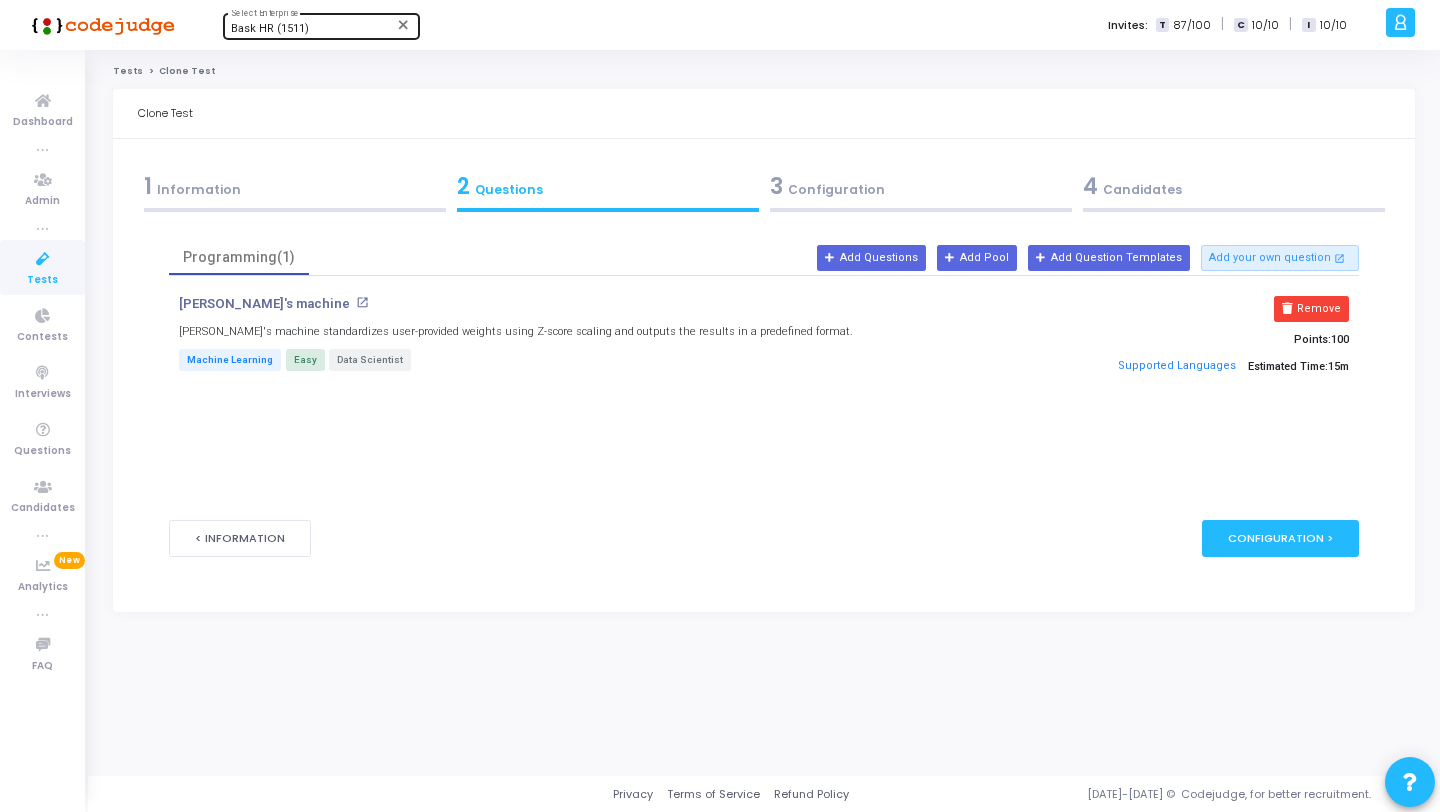 click on "Remove" at bounding box center (1311, 309) 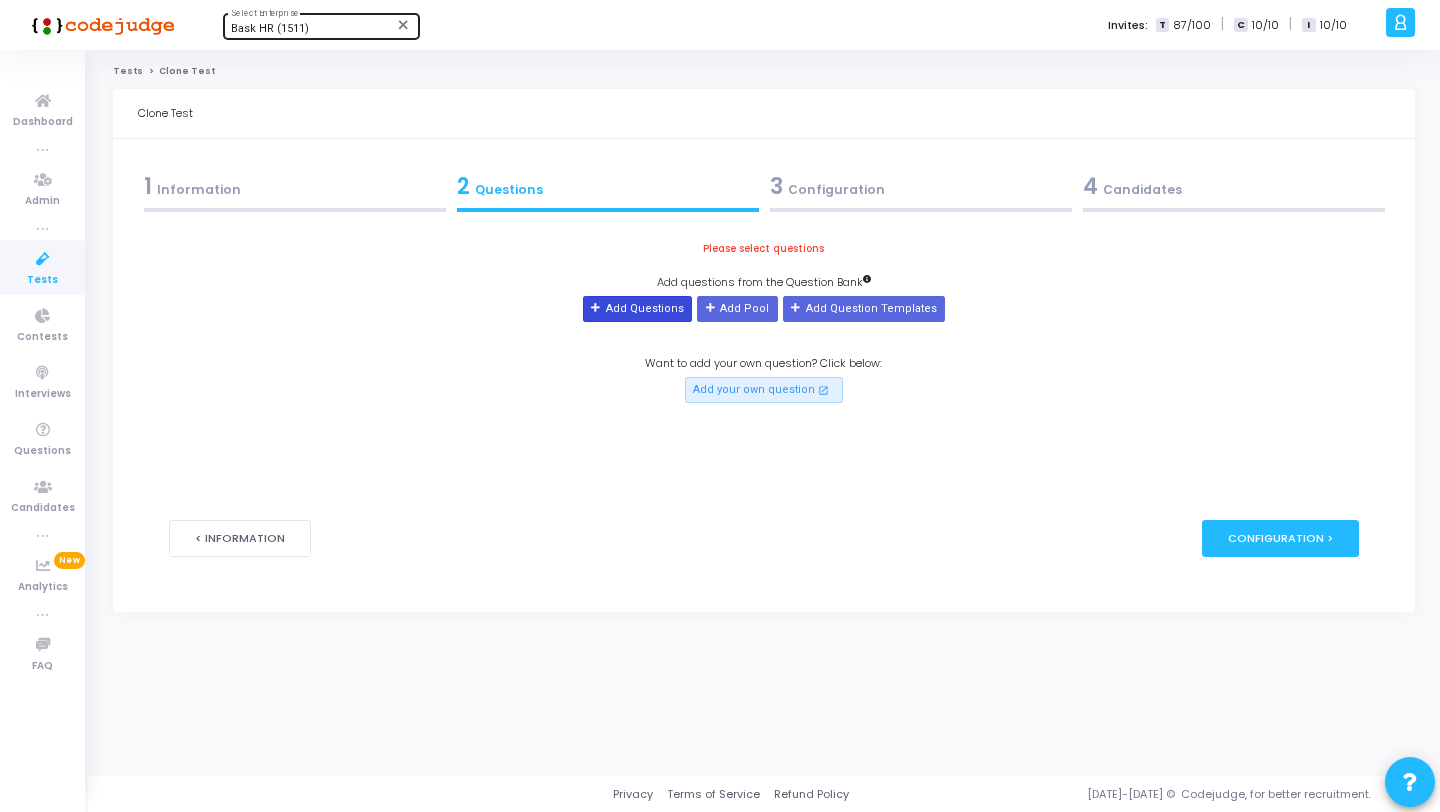 click on "Add Questions" at bounding box center (637, 309) 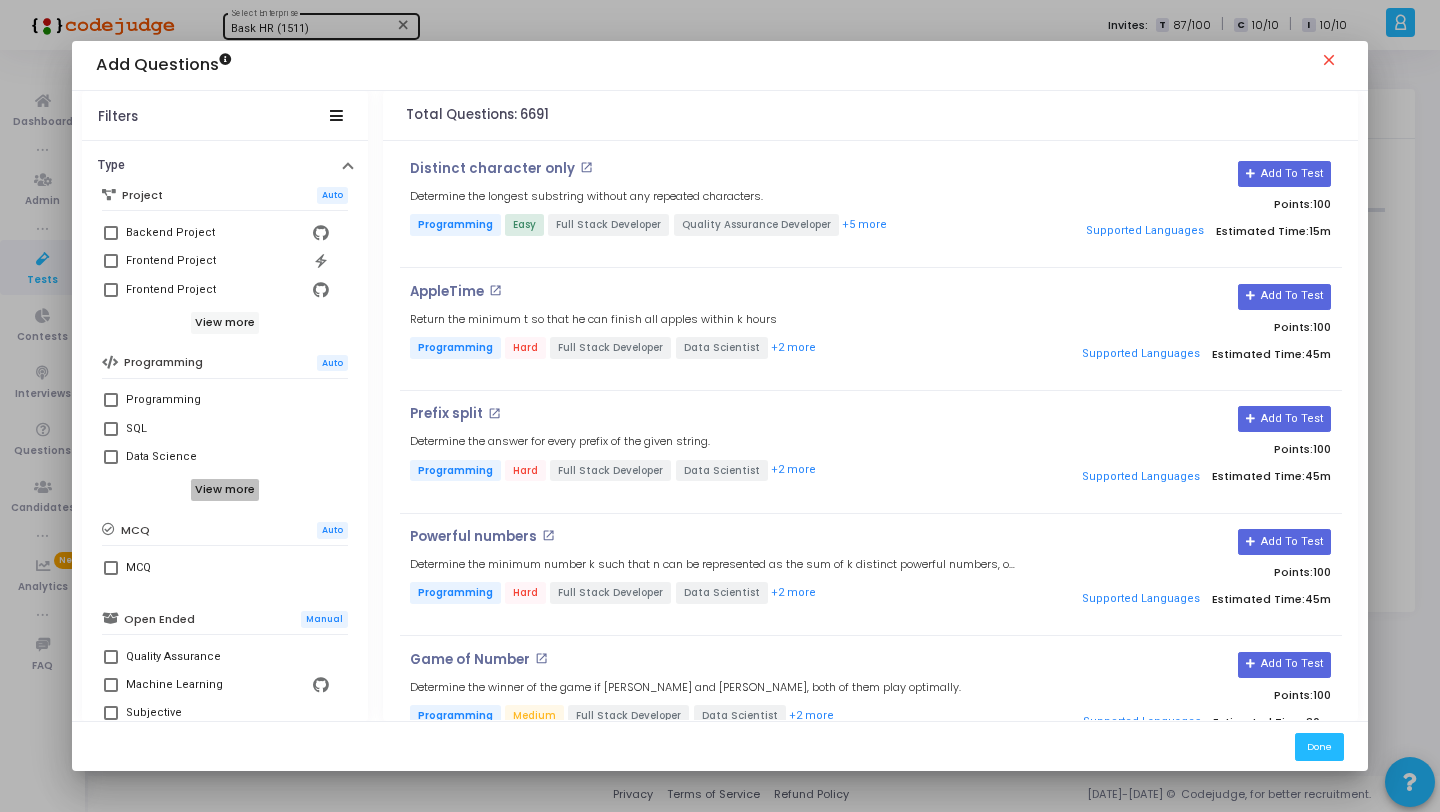 scroll, scrollTop: 208, scrollLeft: 0, axis: vertical 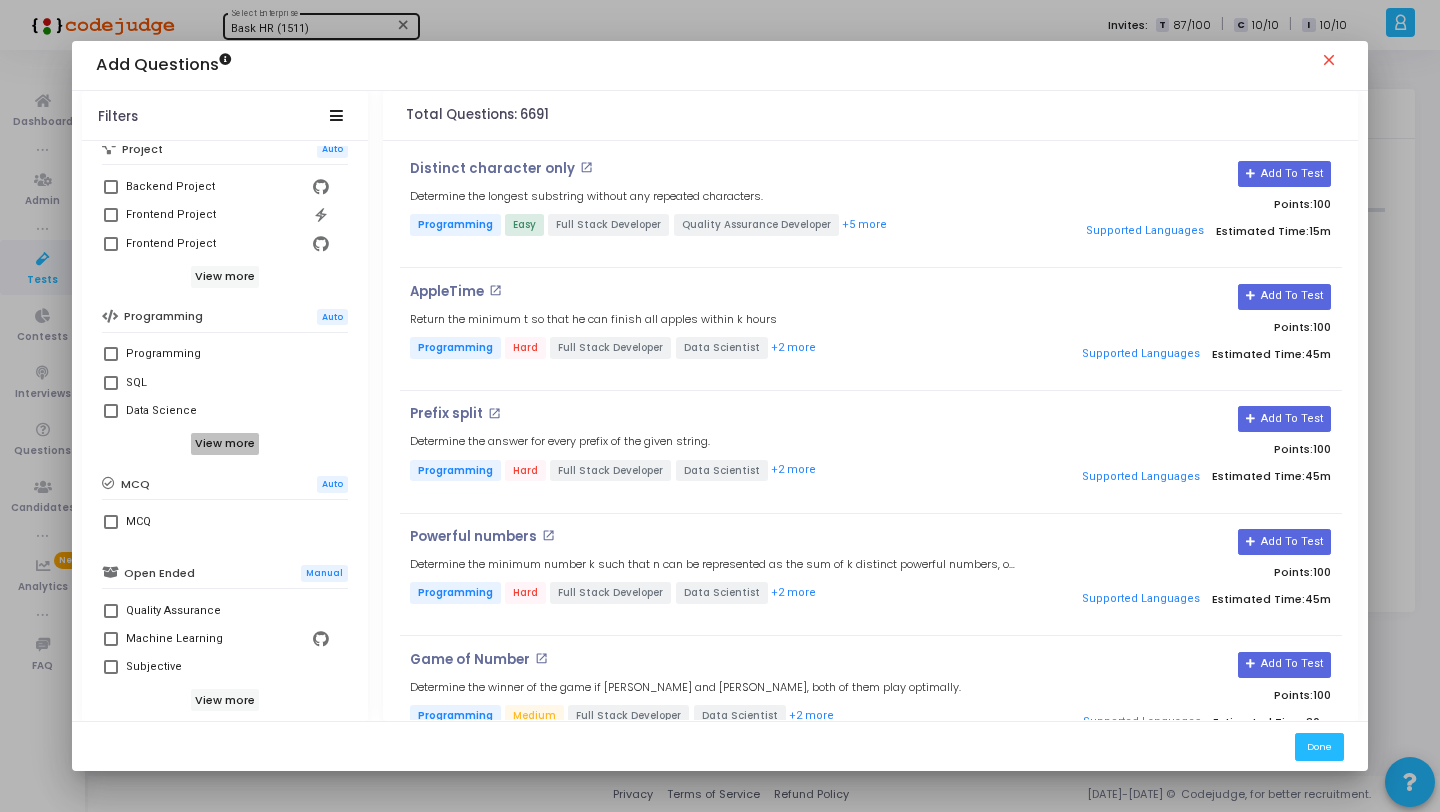 click on "View more" at bounding box center [225, 444] 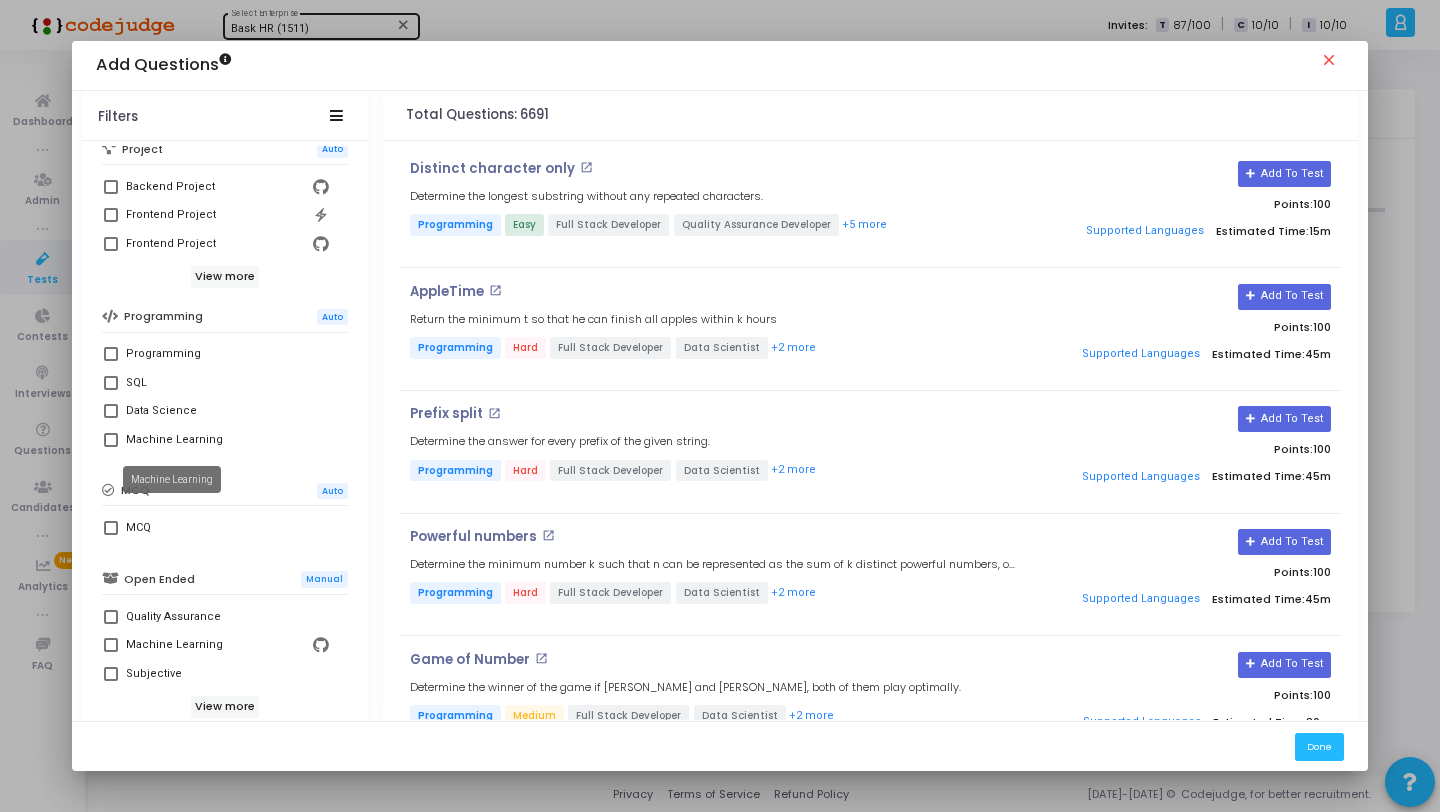 click on "Machine Learning" at bounding box center (174, 440) 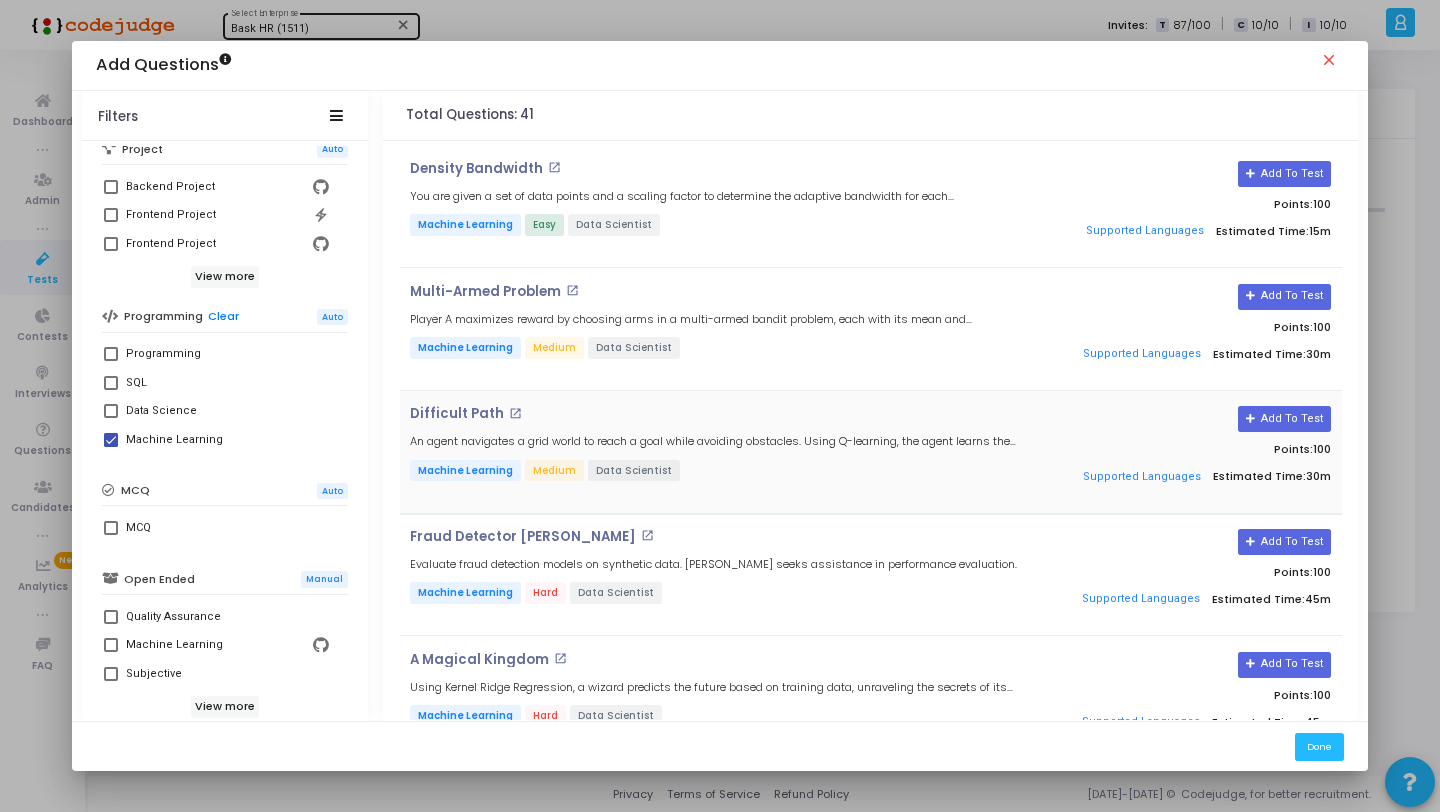 scroll, scrollTop: 28, scrollLeft: 0, axis: vertical 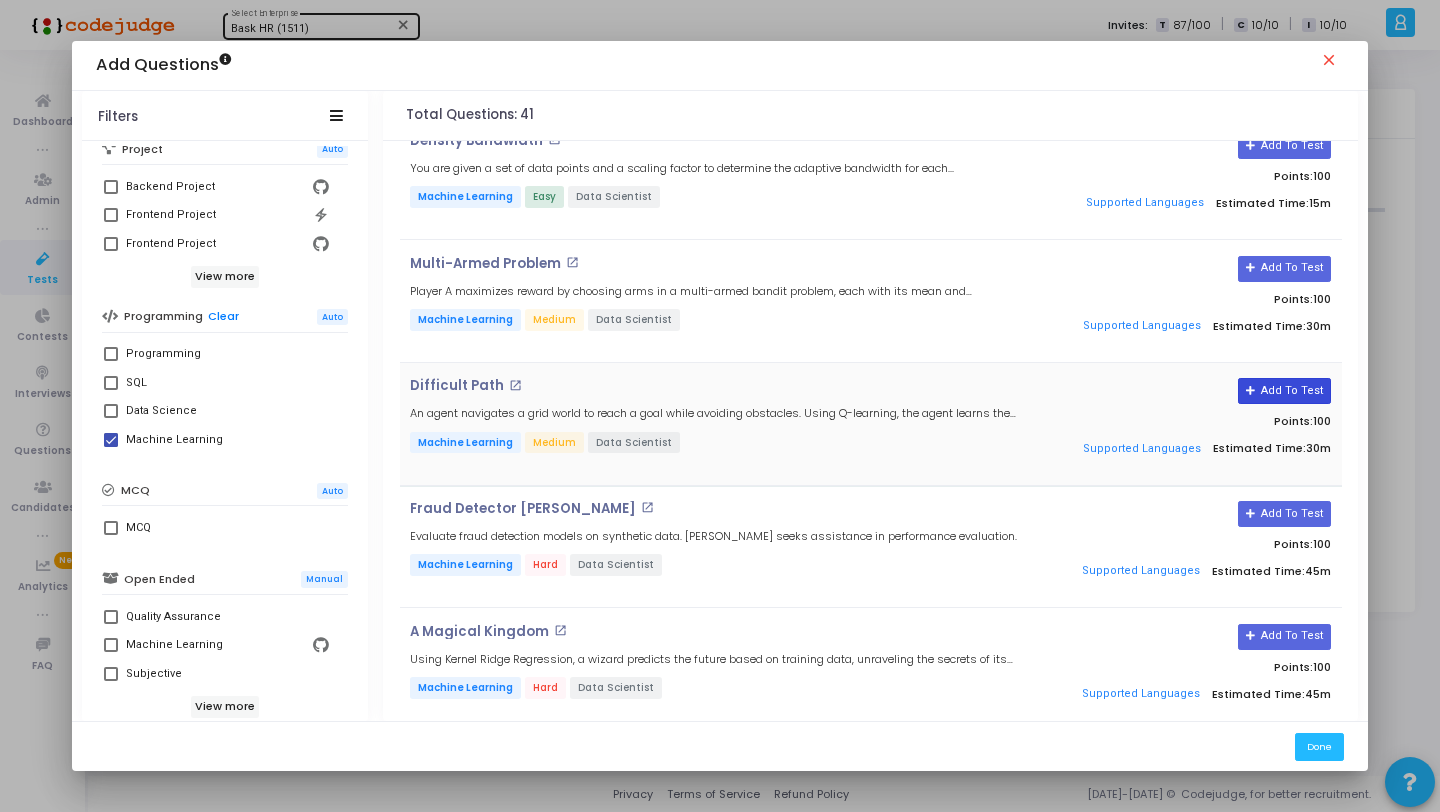 click on "Add To Test" at bounding box center [1284, 391] 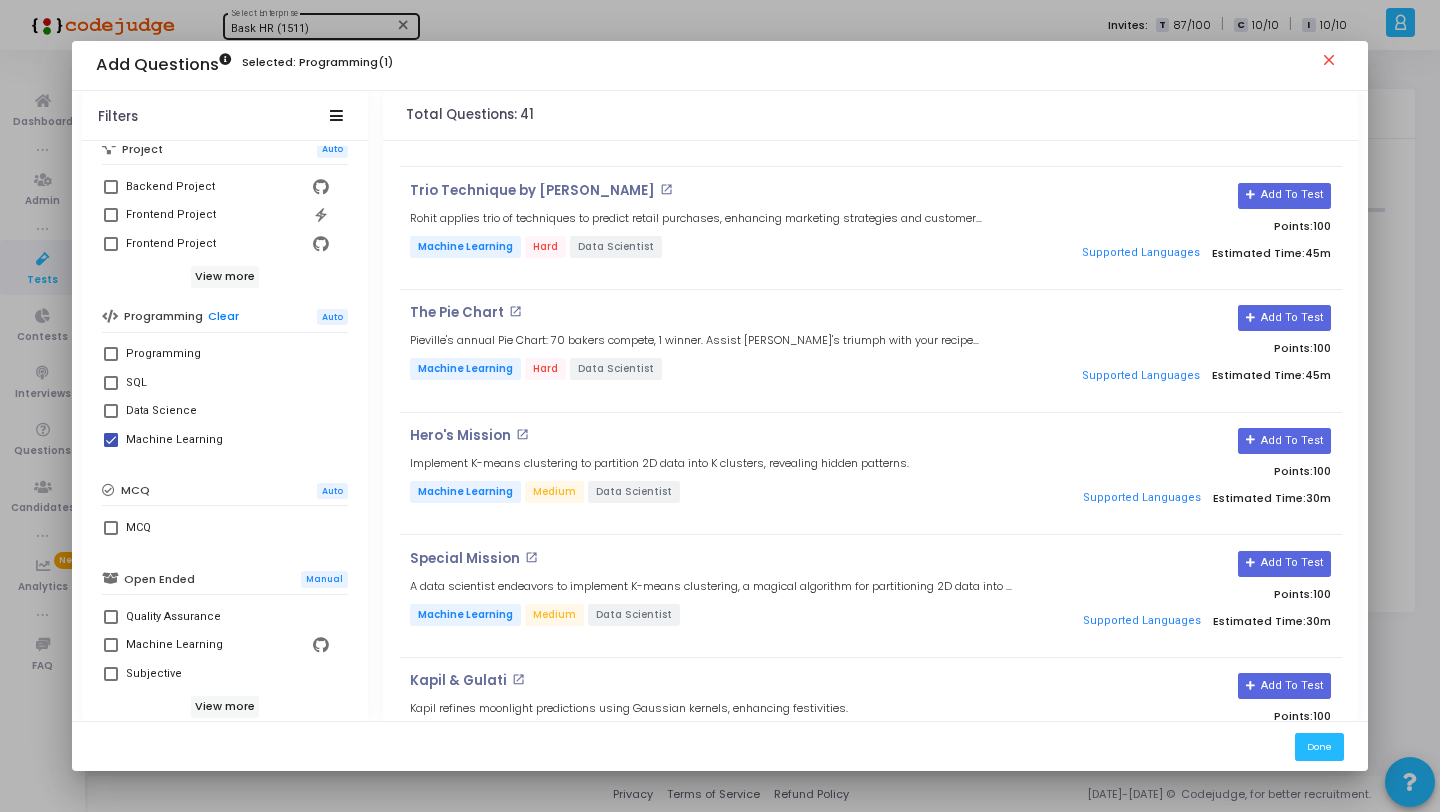 scroll, scrollTop: 1294, scrollLeft: 0, axis: vertical 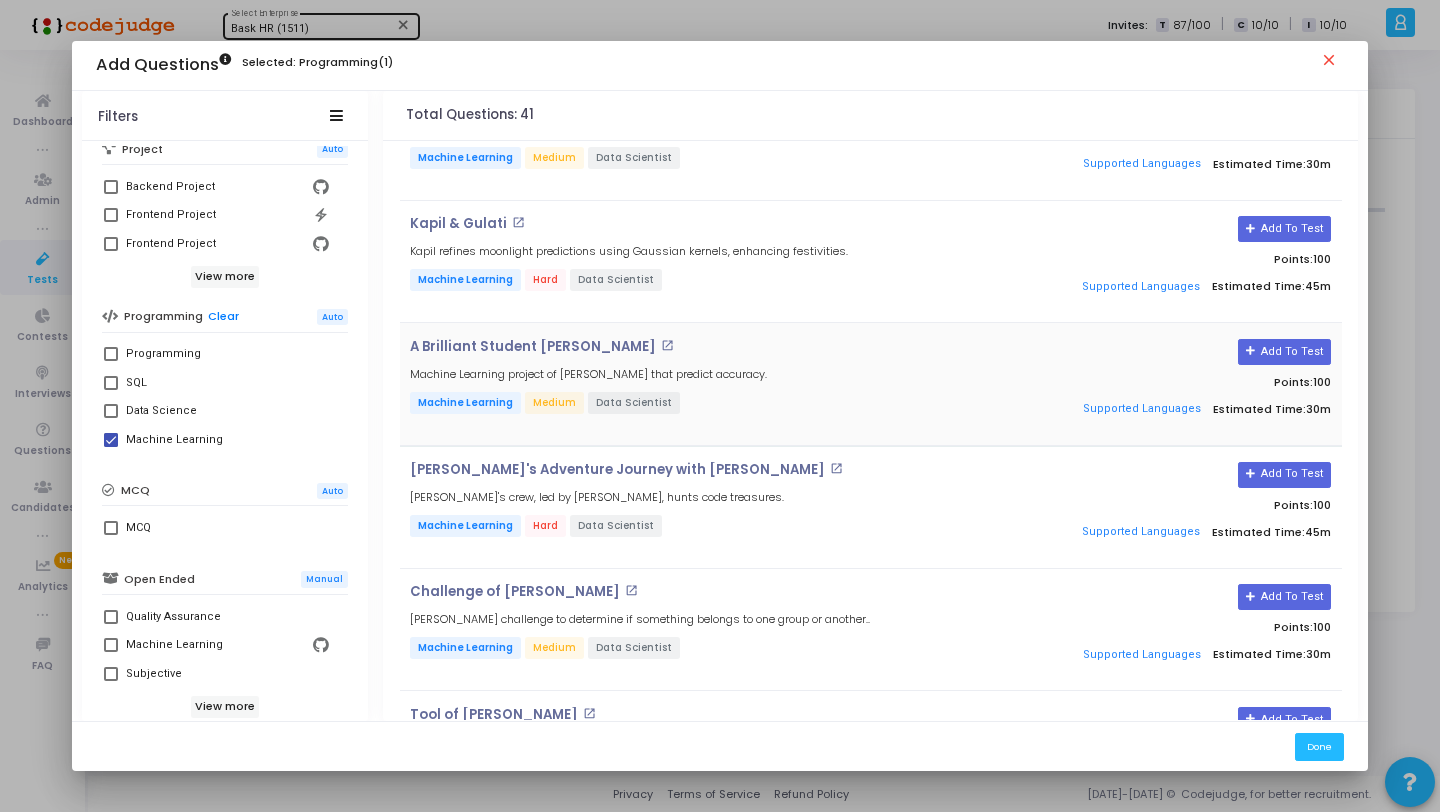 click on "Add To Test   Points:  100  Supported Languages   Estimated Time:      30m" at bounding box center [1184, 384] 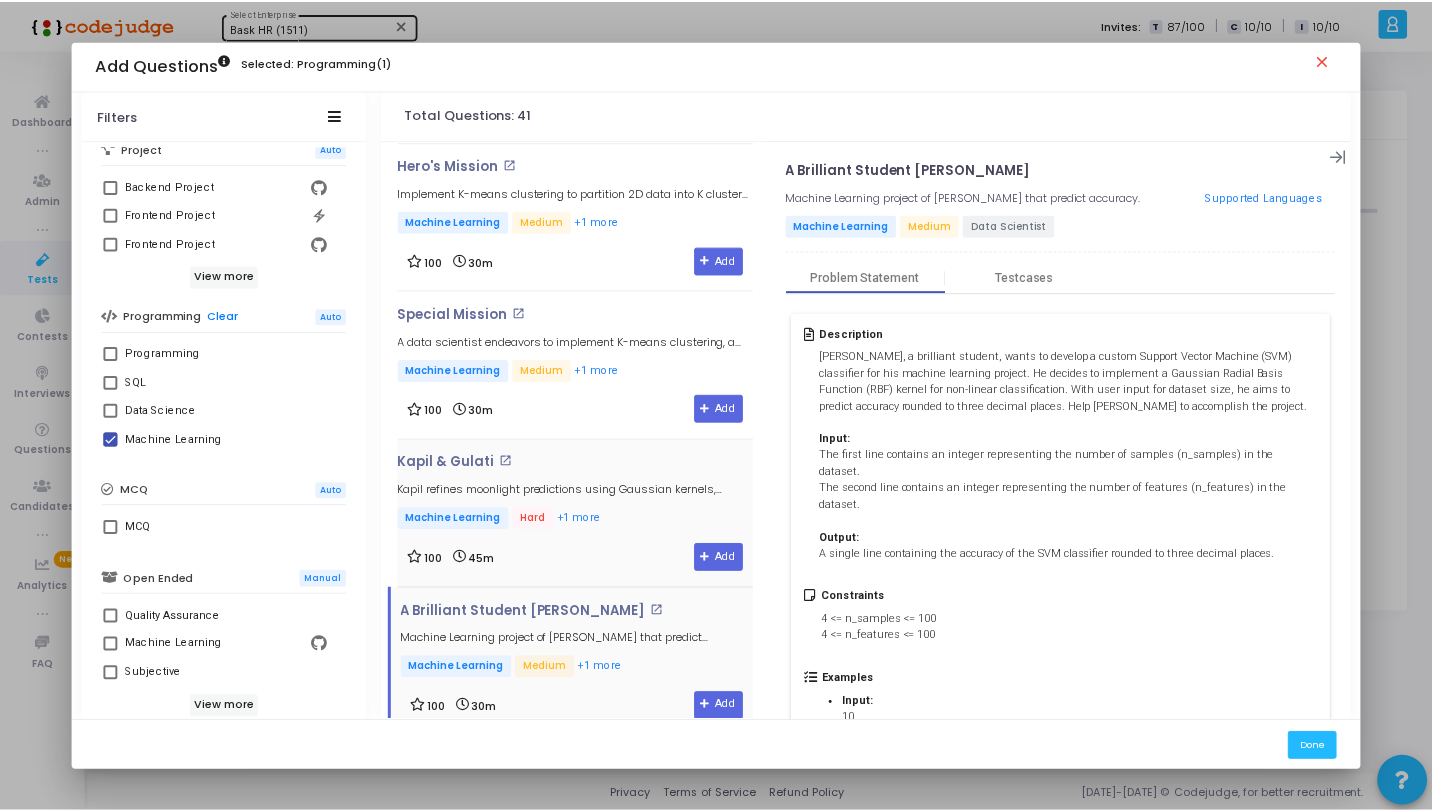 scroll, scrollTop: 1380, scrollLeft: 0, axis: vertical 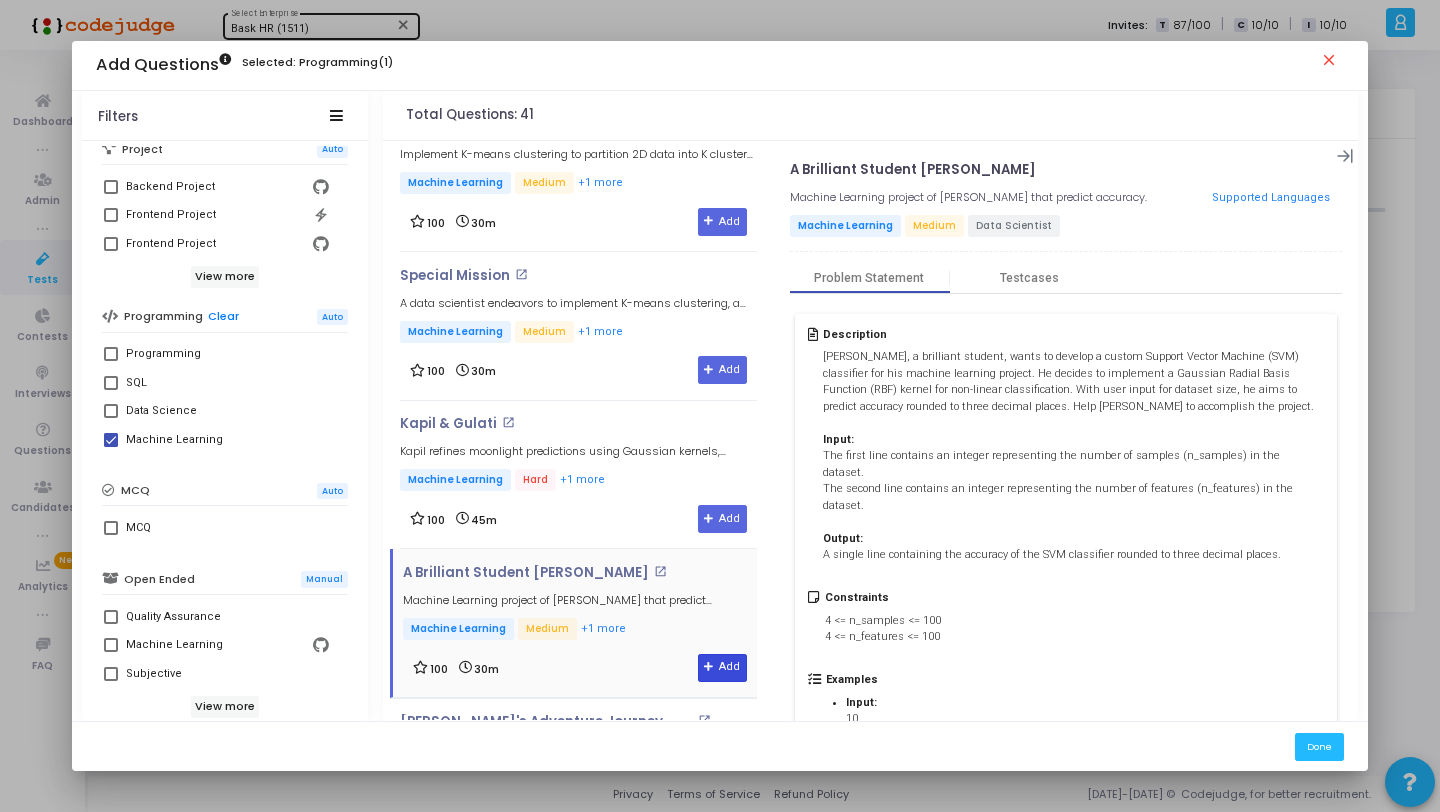 click on "Add" at bounding box center (722, 668) 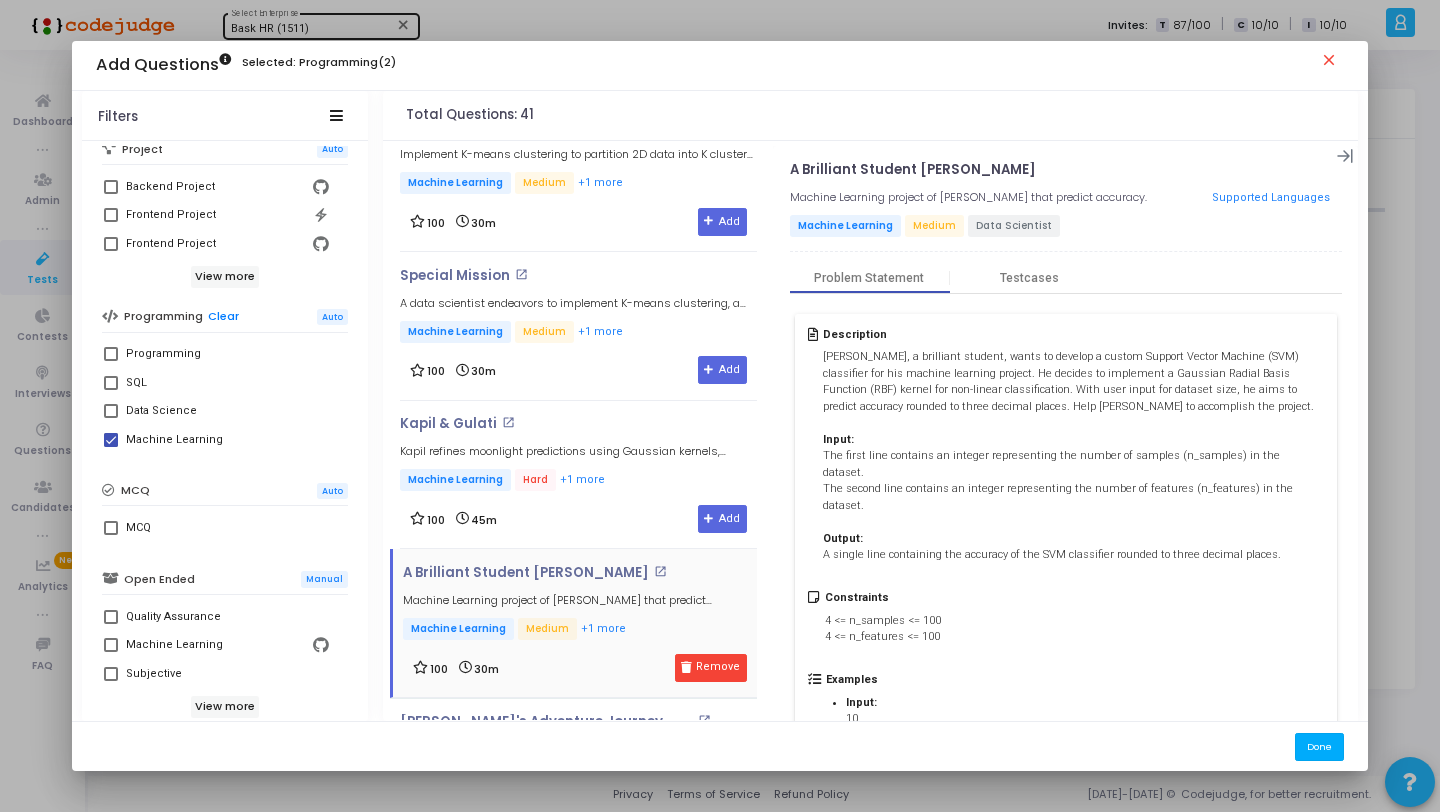 click on "Done" at bounding box center (1319, 746) 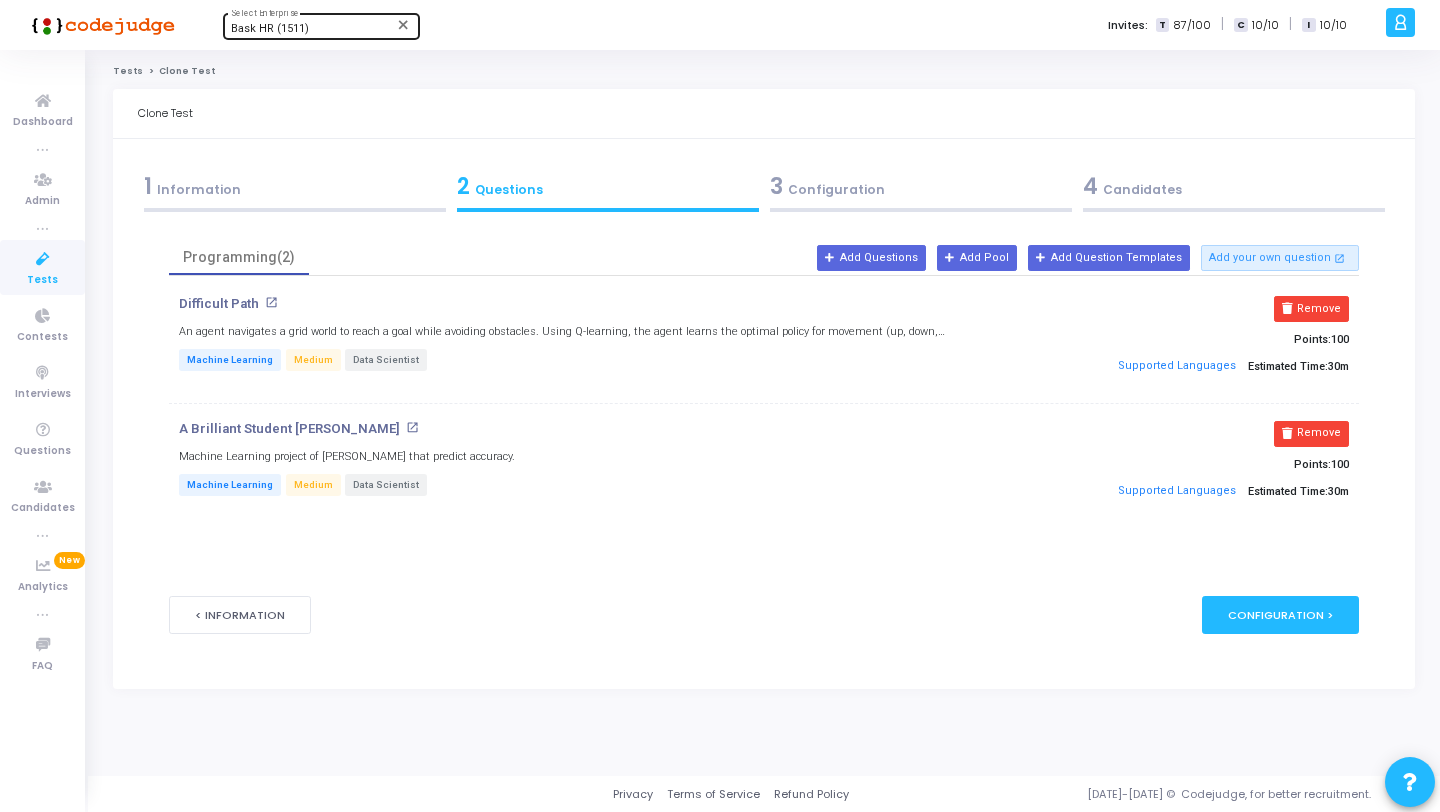 click on "3  Configuration" at bounding box center (921, 186) 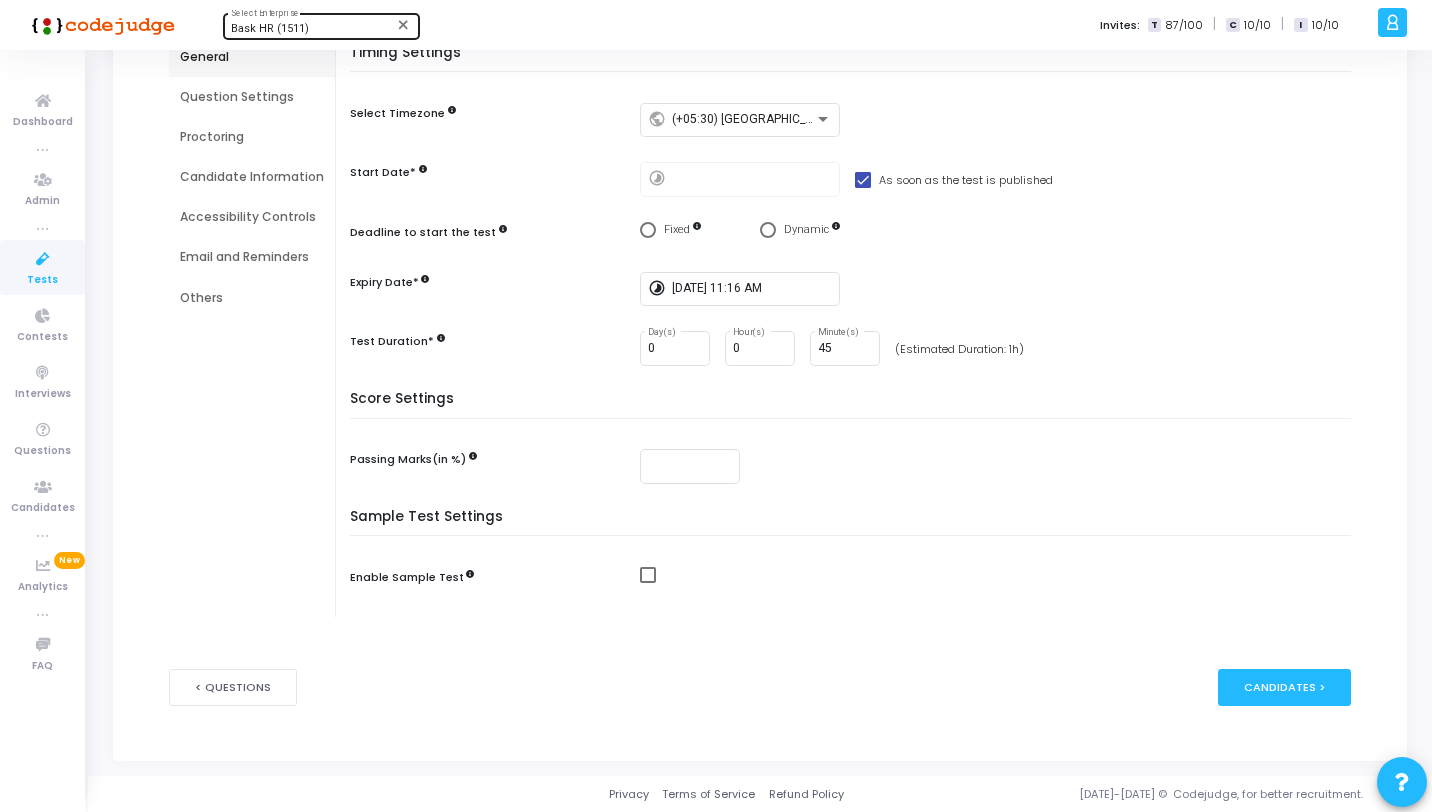 scroll, scrollTop: 0, scrollLeft: 0, axis: both 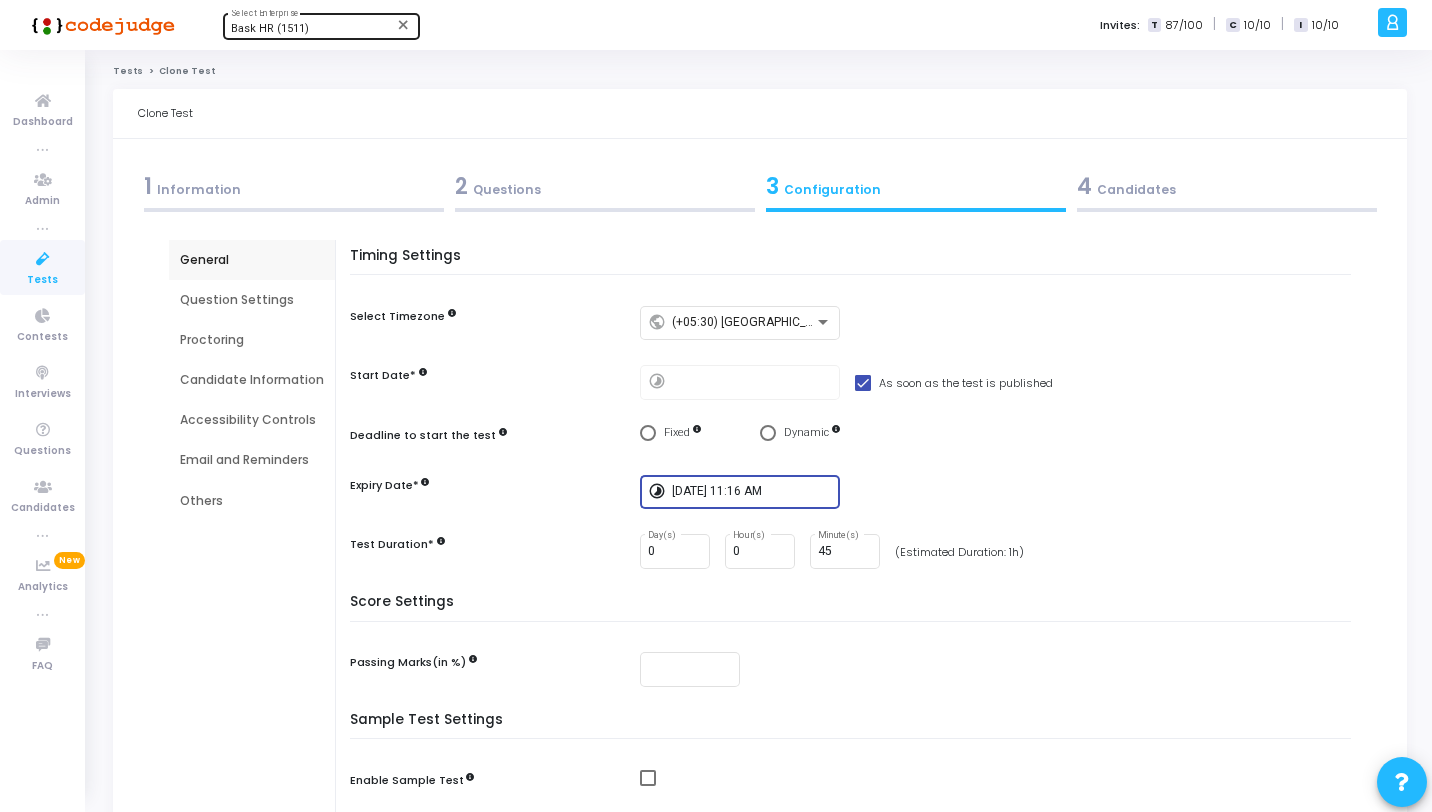 click on "7/25/2025, 11:16 AM" at bounding box center (752, 492) 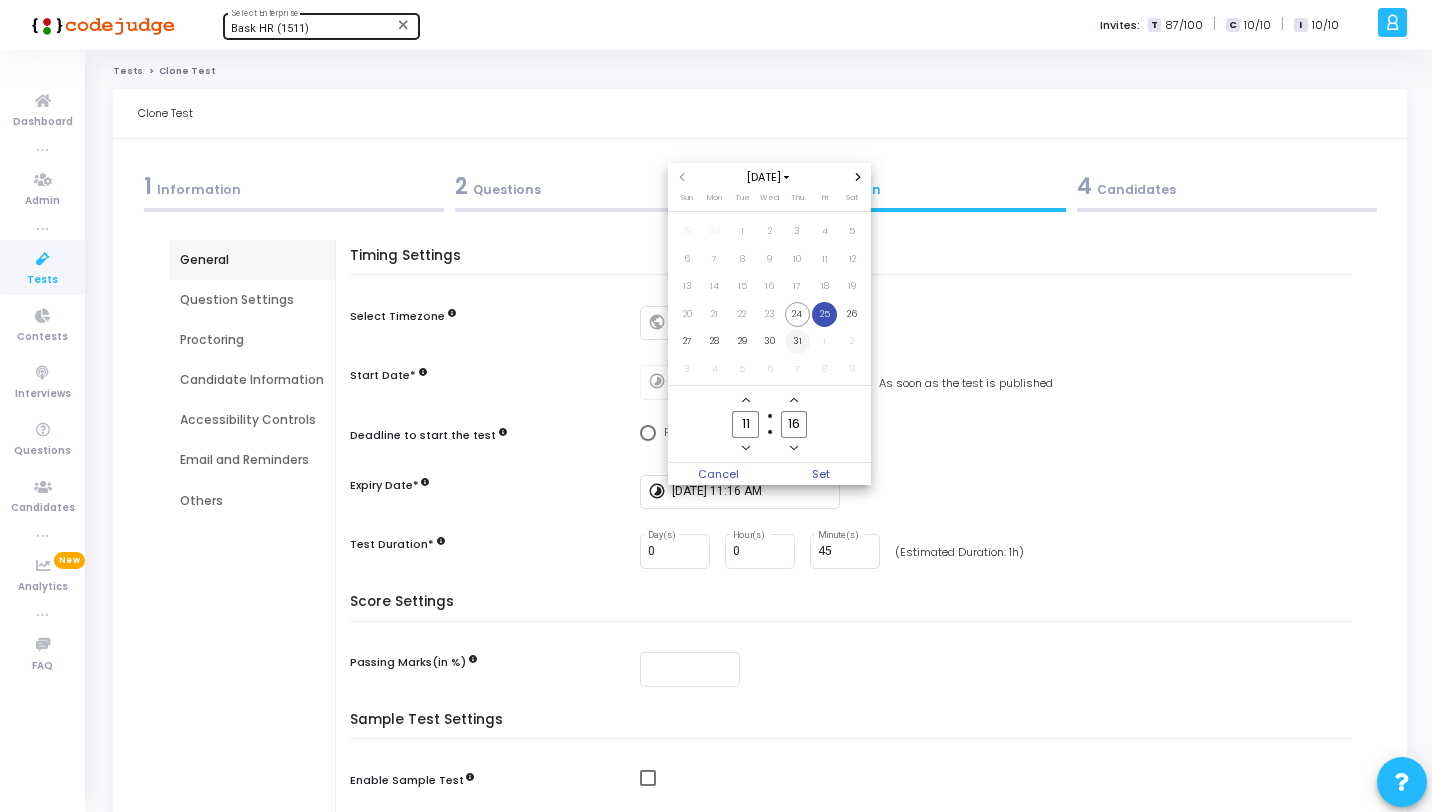 click on "31" at bounding box center [797, 341] 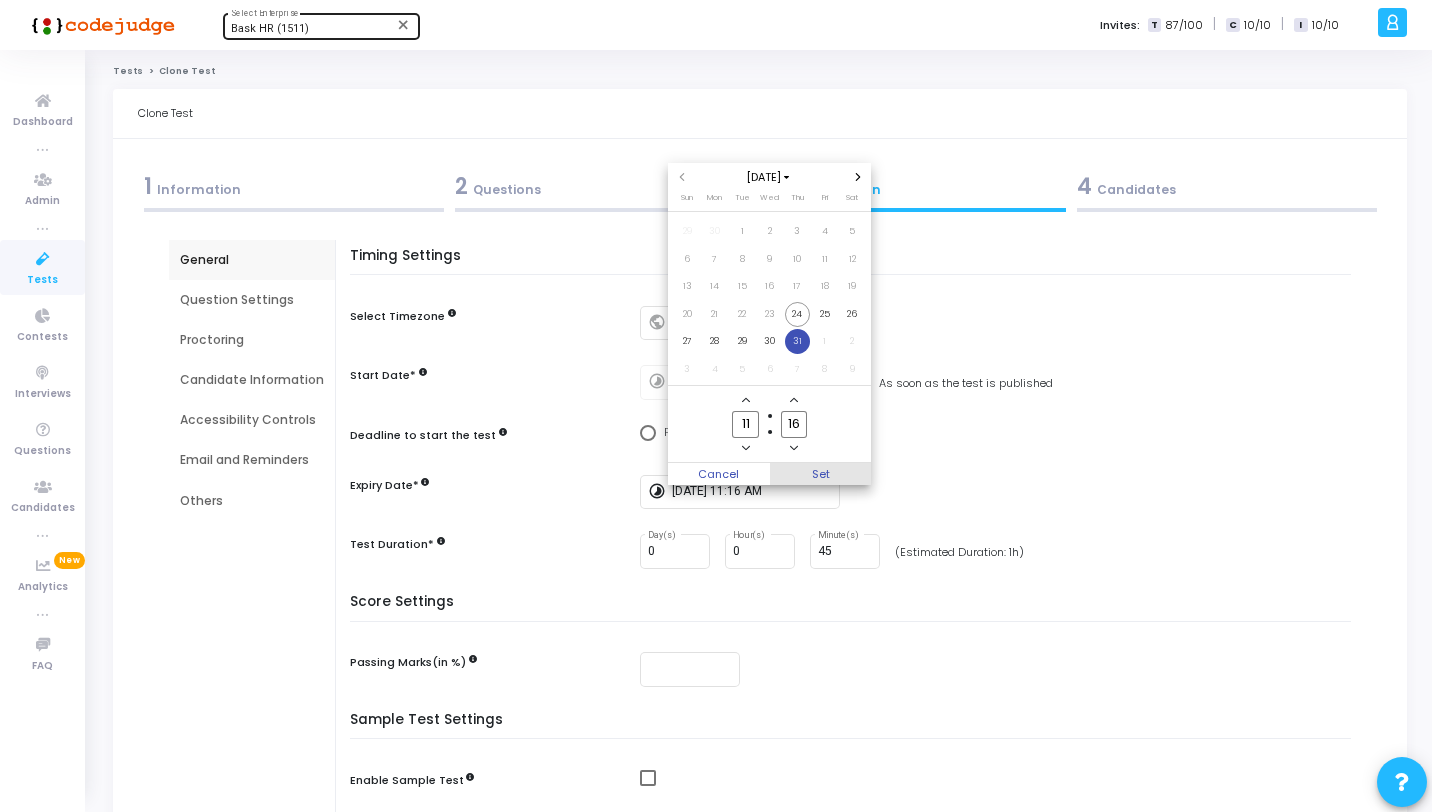 click on "Set" at bounding box center (821, 474) 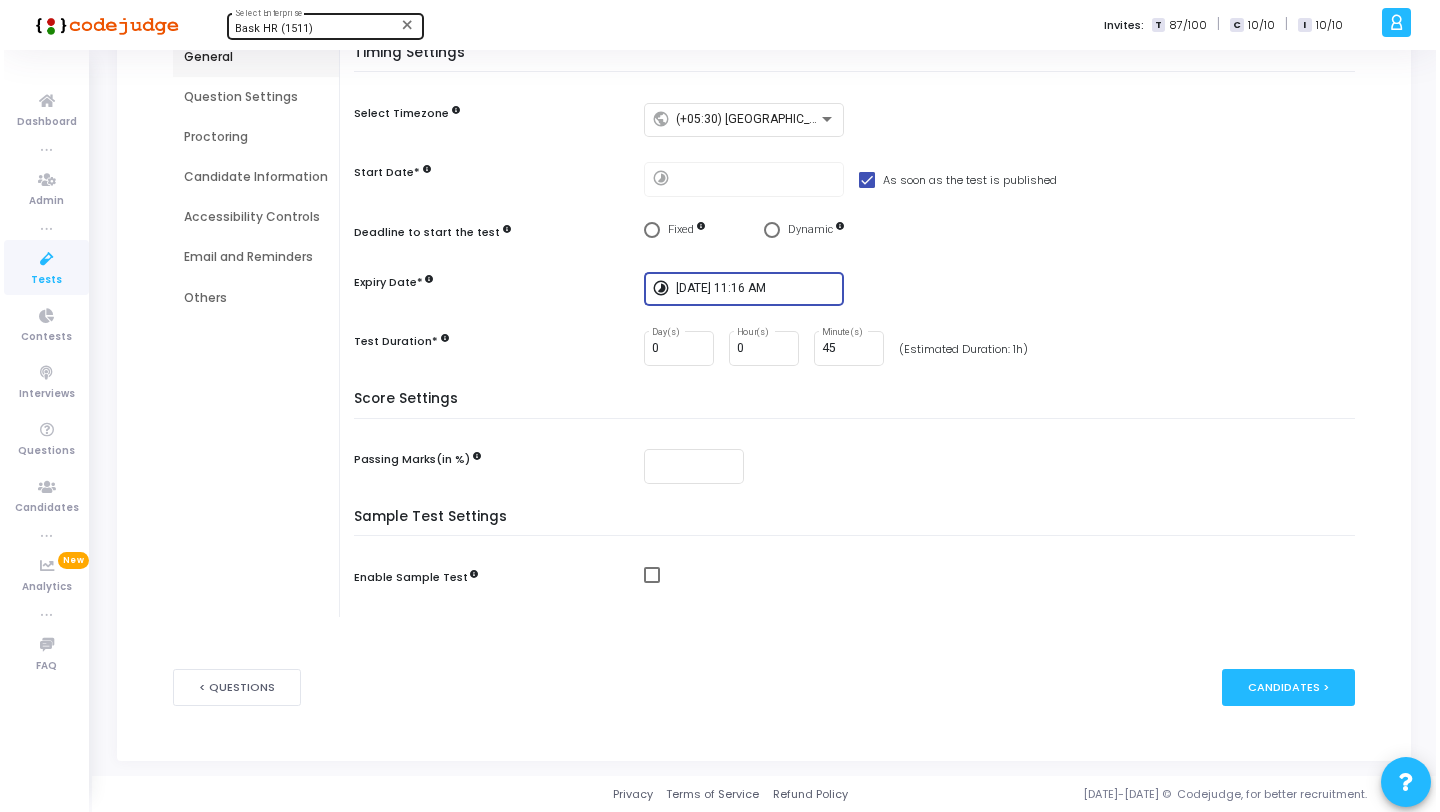 scroll, scrollTop: 0, scrollLeft: 0, axis: both 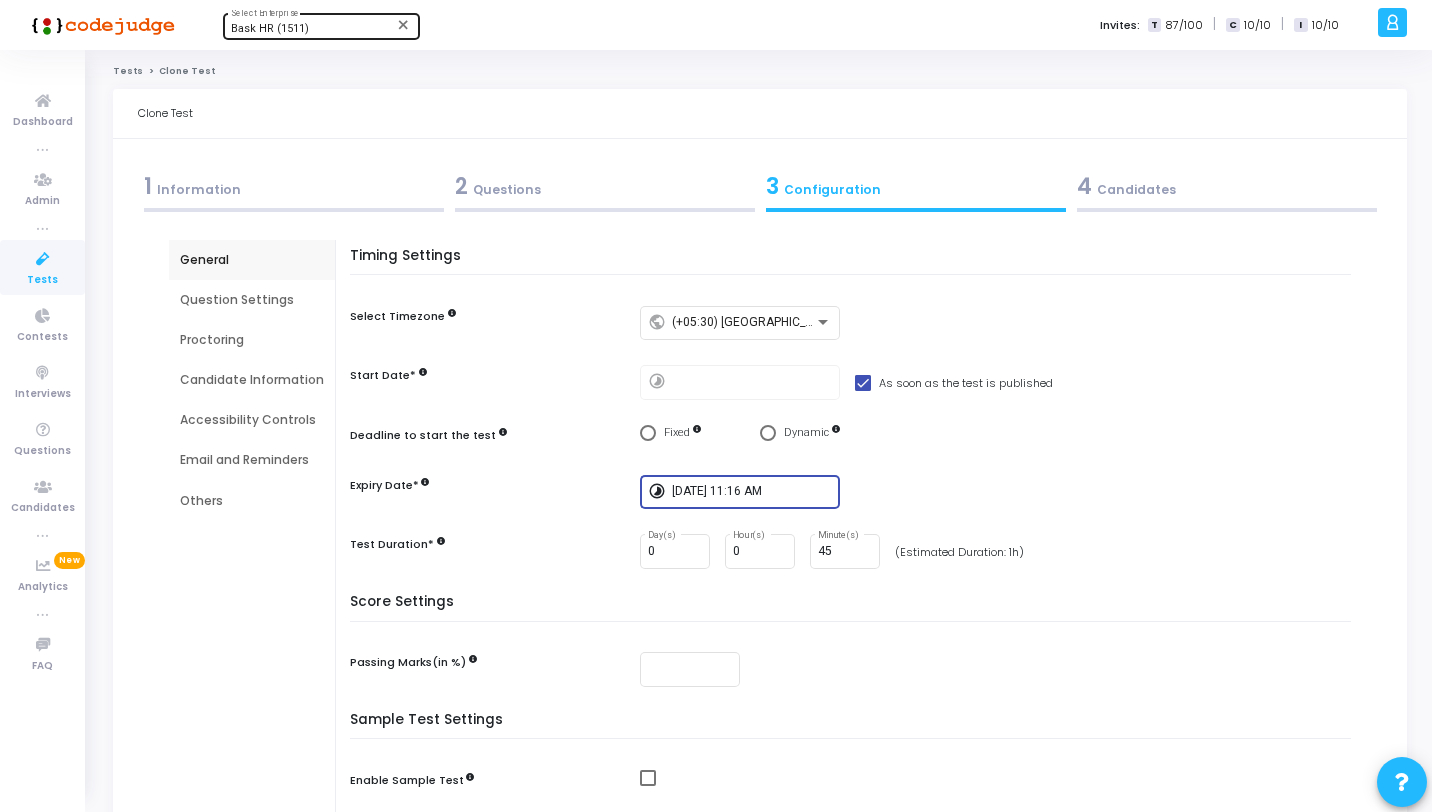 click on "4  Candidates" at bounding box center [1227, 186] 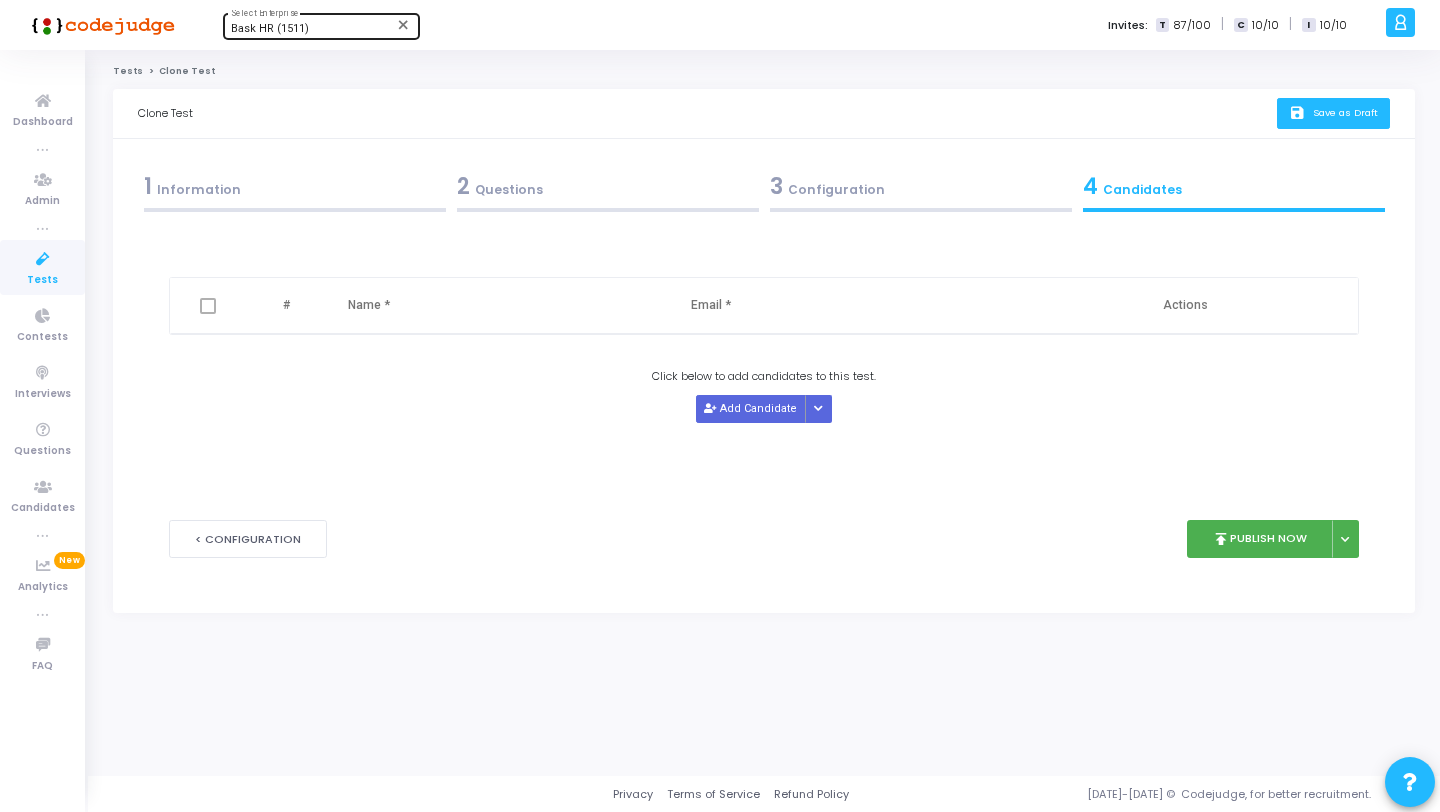 click on "Save as Draft" 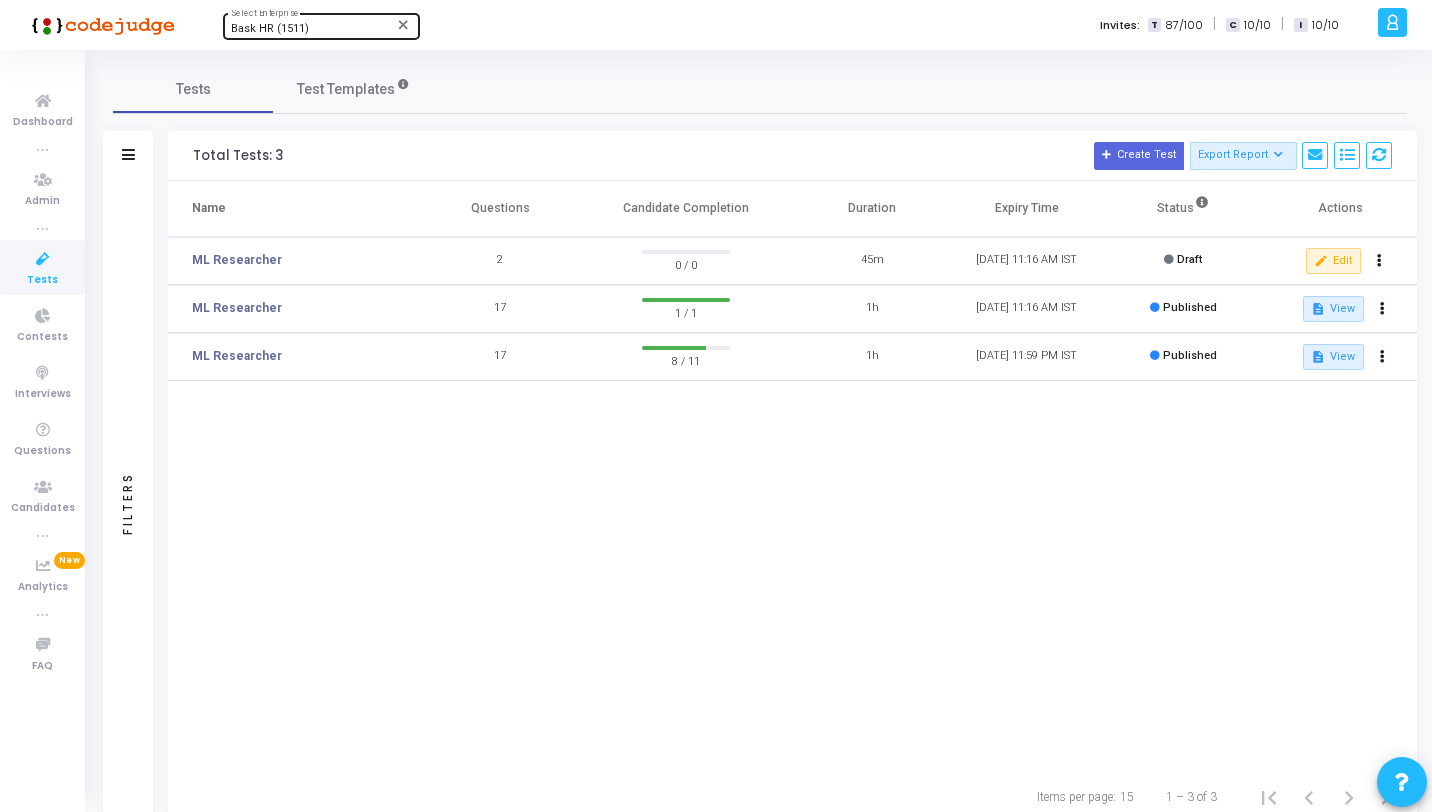 click 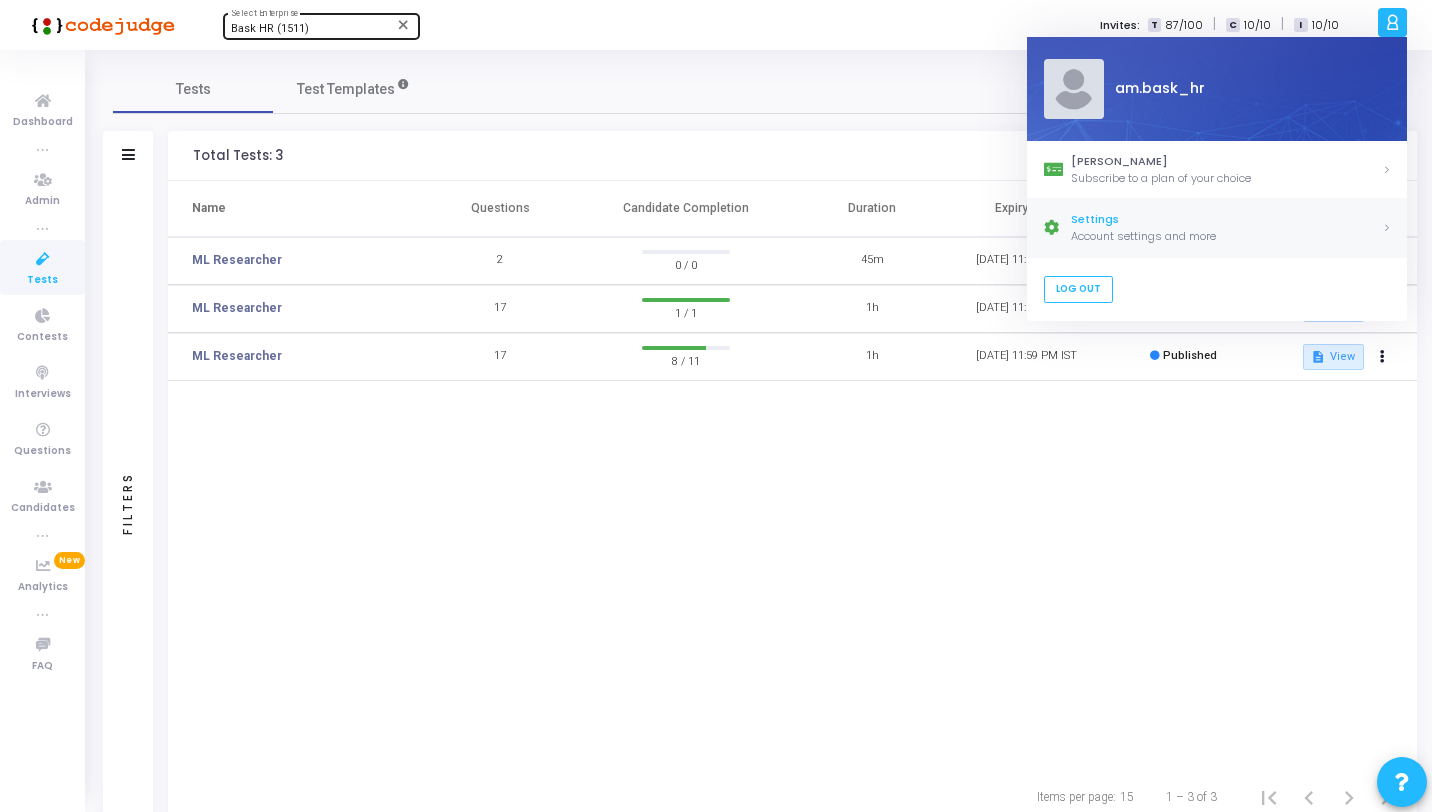 click on "Account settings and more" 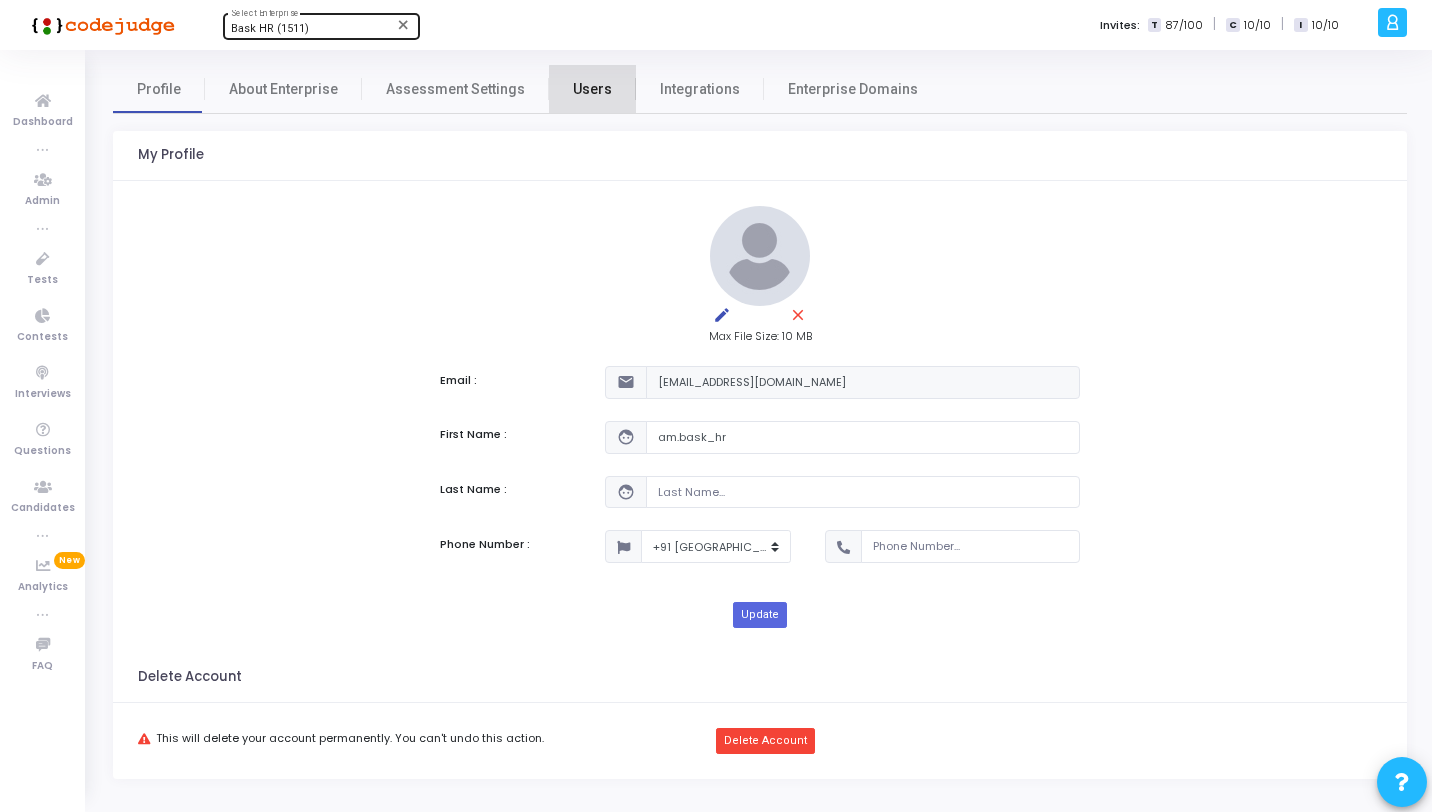 click on "Users" at bounding box center [592, 89] 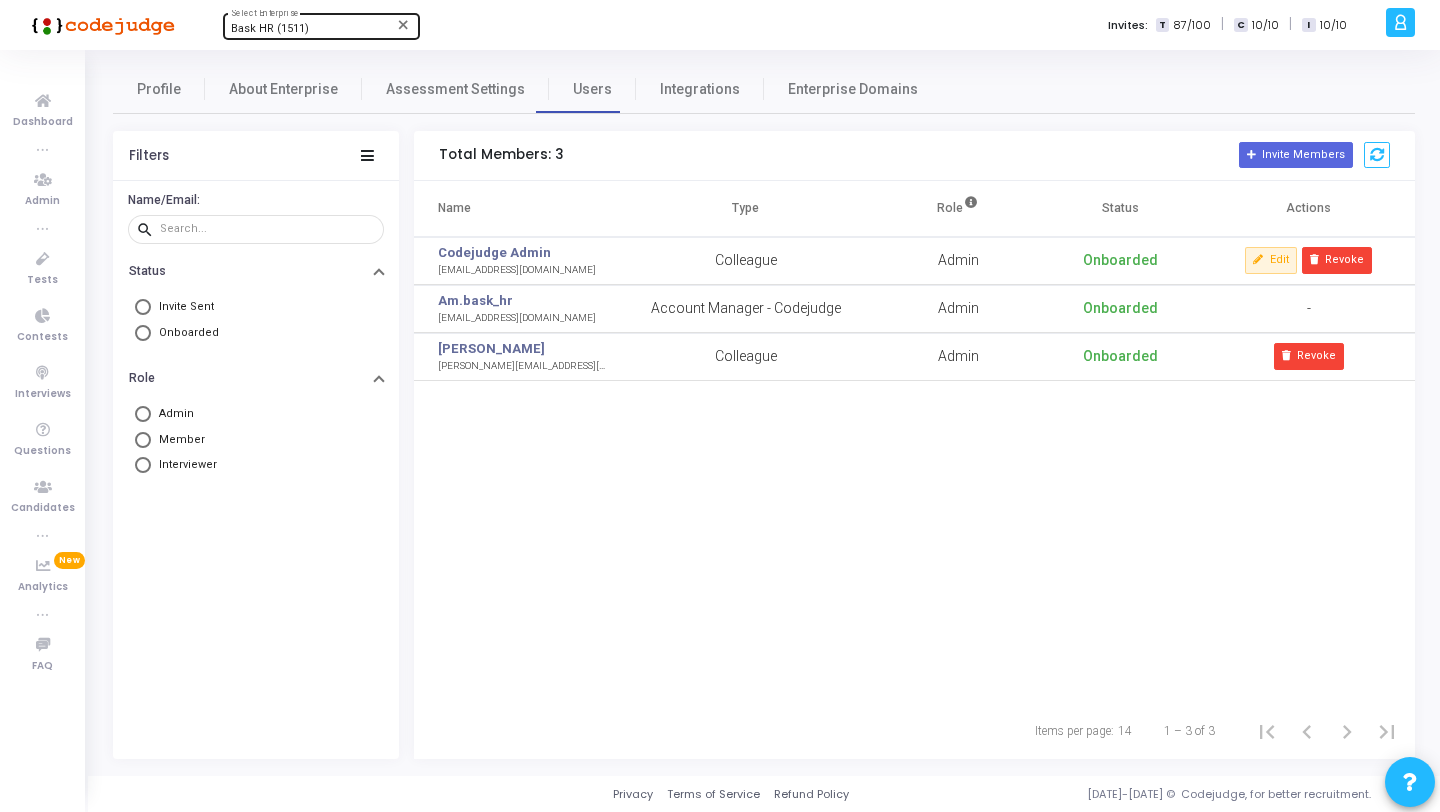 drag, startPoint x: 935, startPoint y: 259, endPoint x: 1002, endPoint y: 259, distance: 67 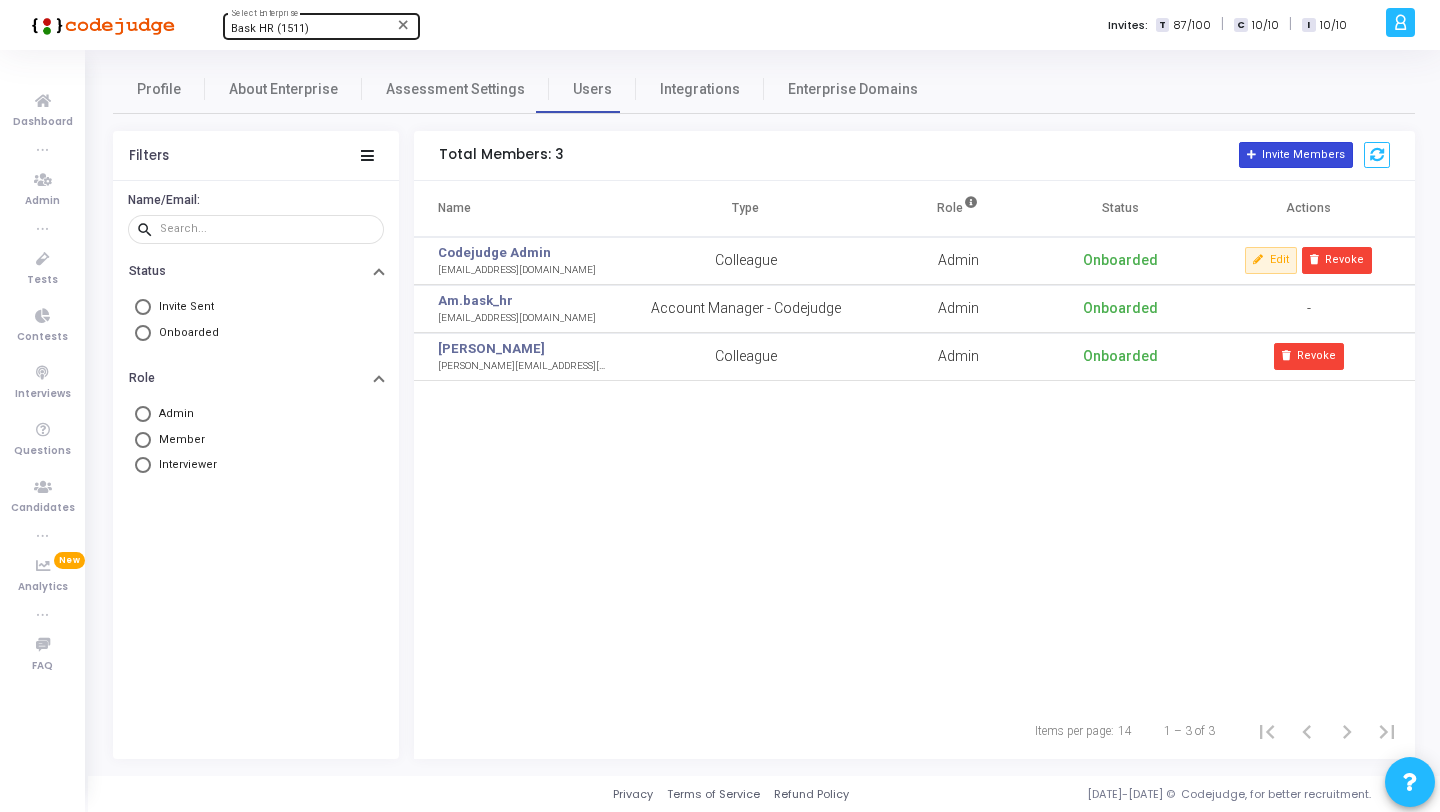 click on "Invite Members" 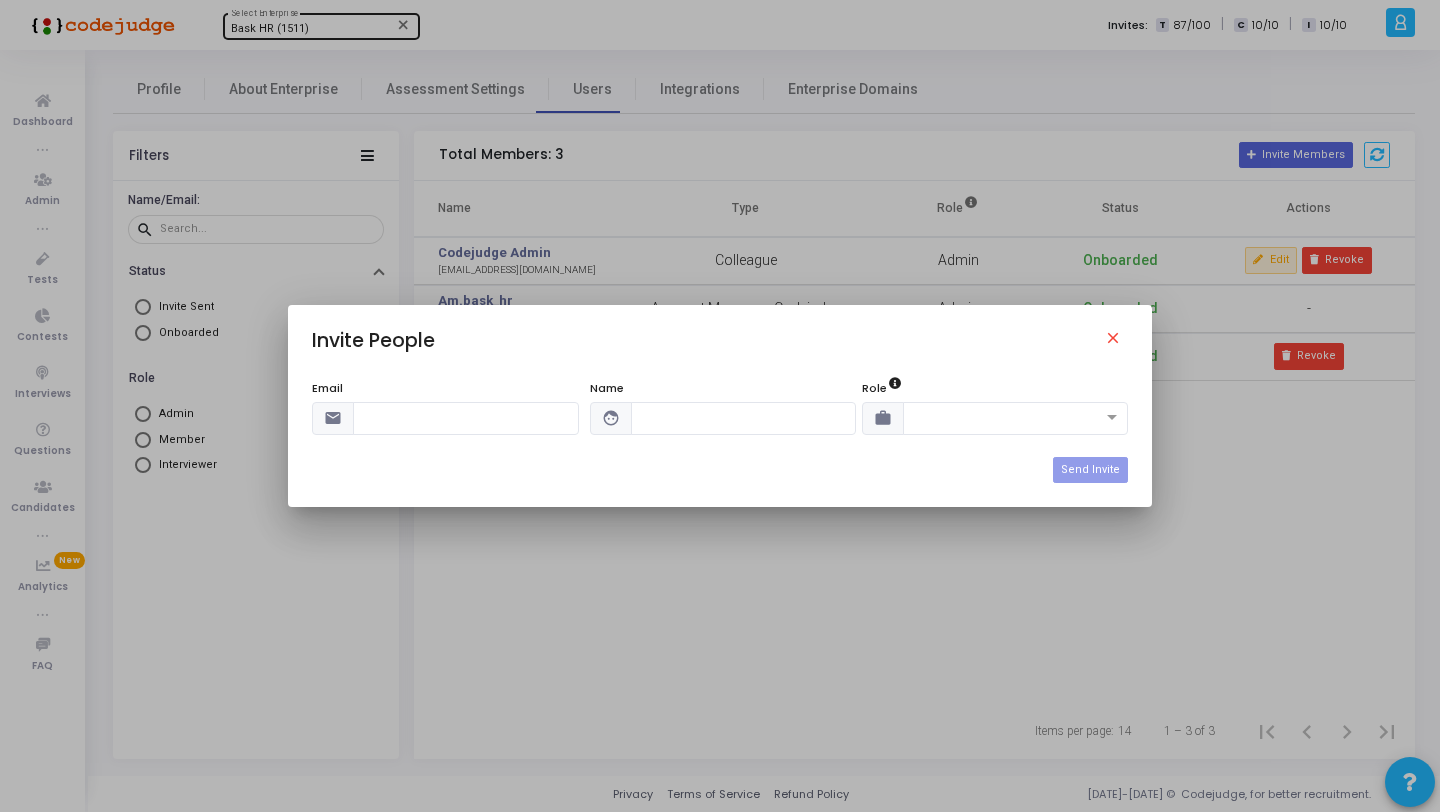 click at bounding box center [466, 418] 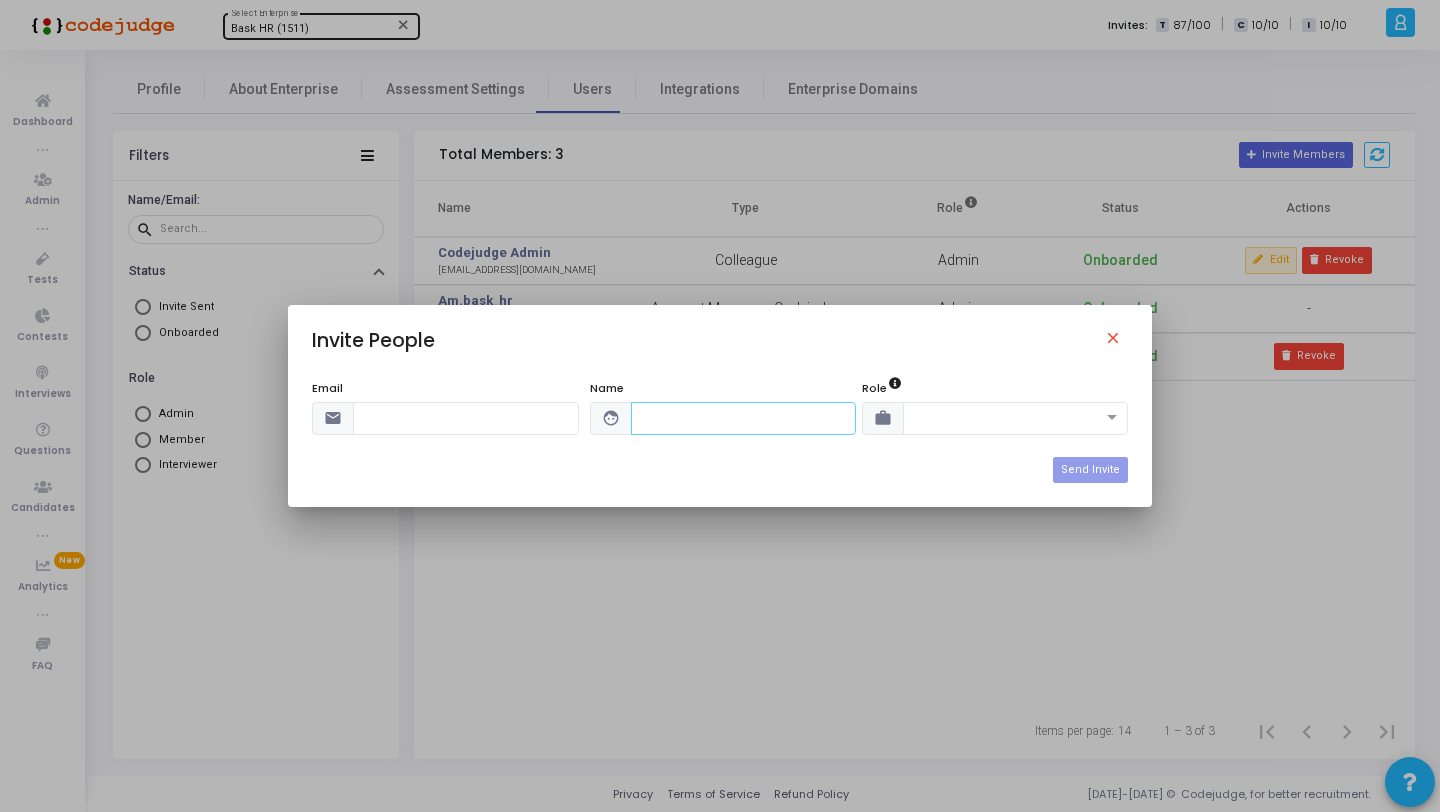 click at bounding box center [744, 418] 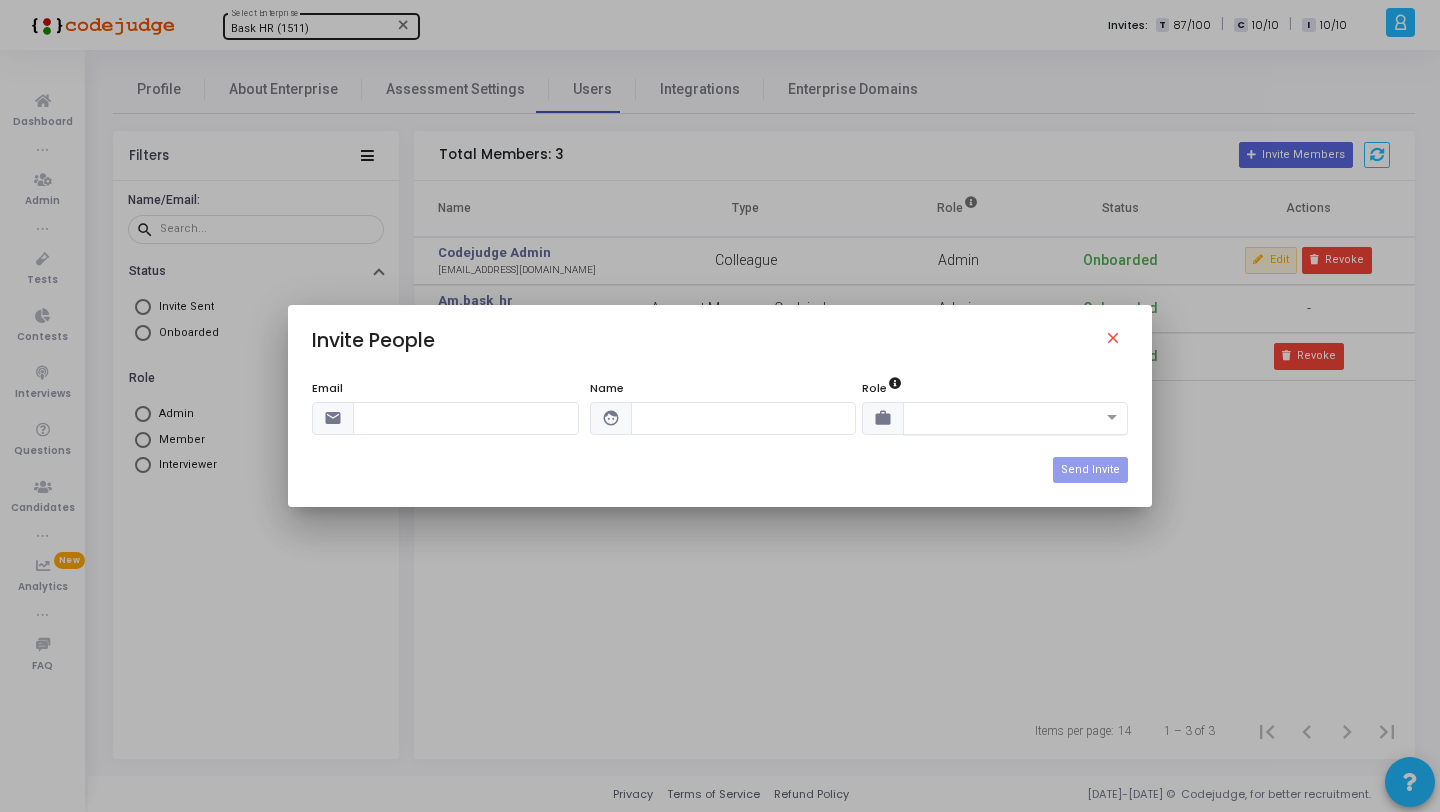 click at bounding box center (996, 416) 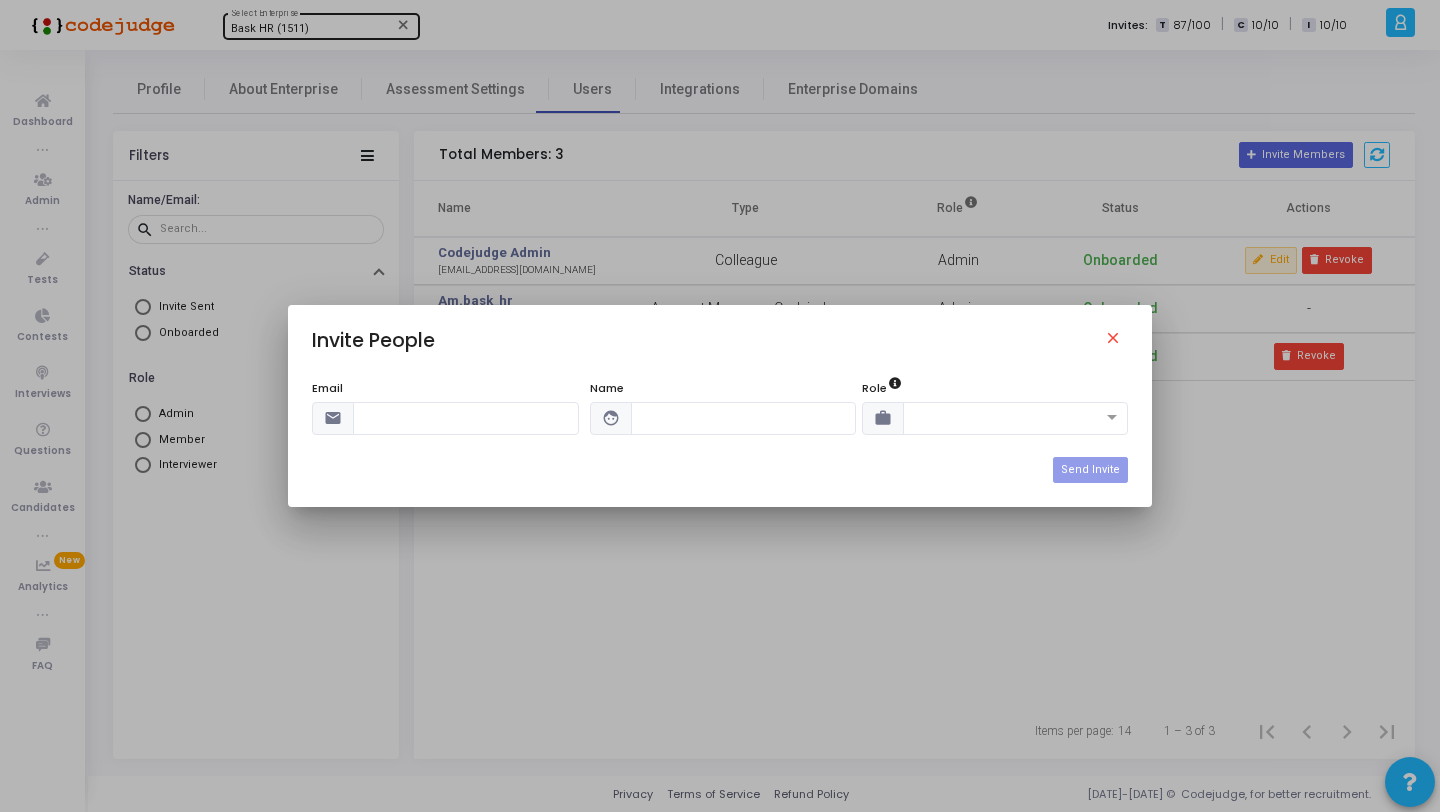 click on "Email email Name face Role  work" at bounding box center [720, 418] 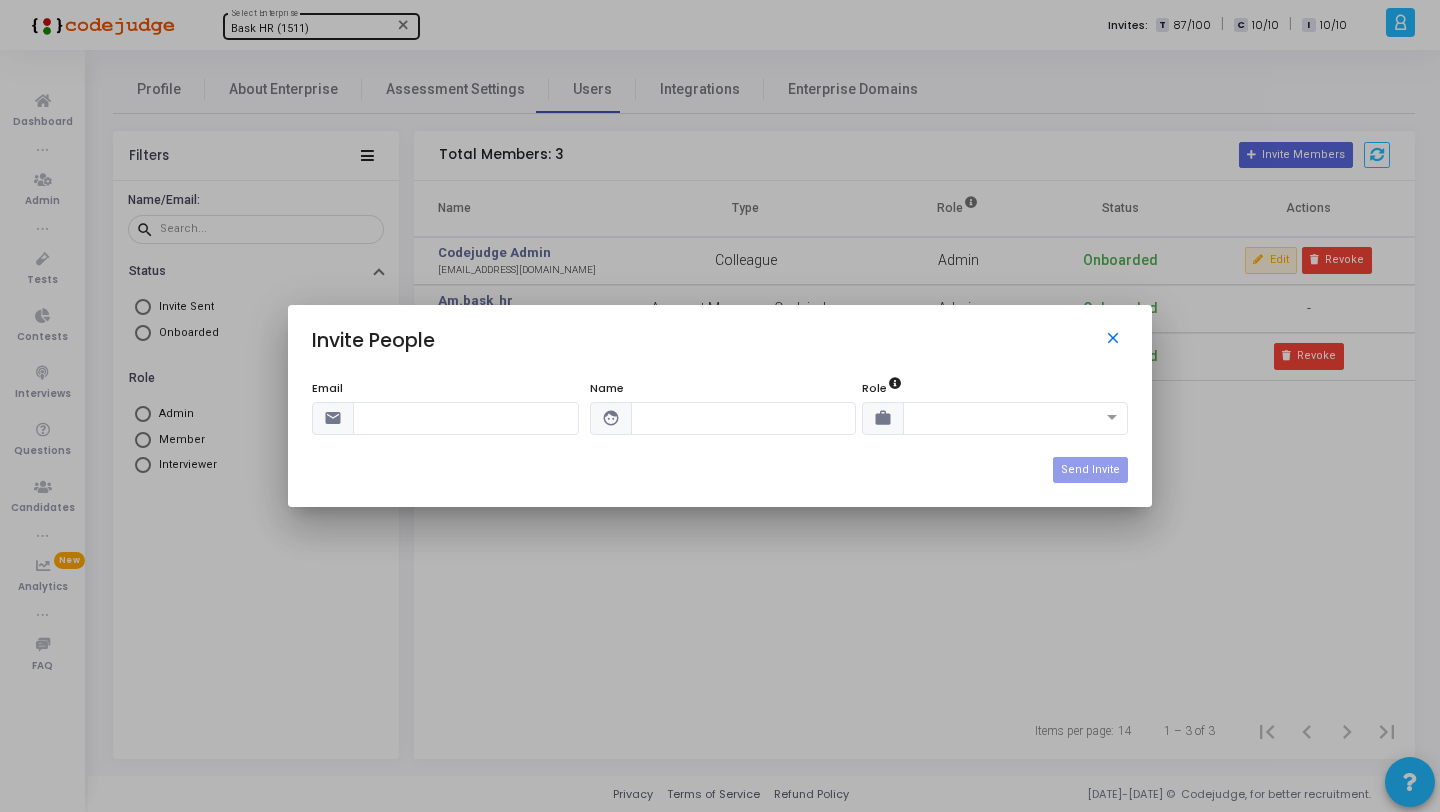 click on "close" at bounding box center (1116, 341) 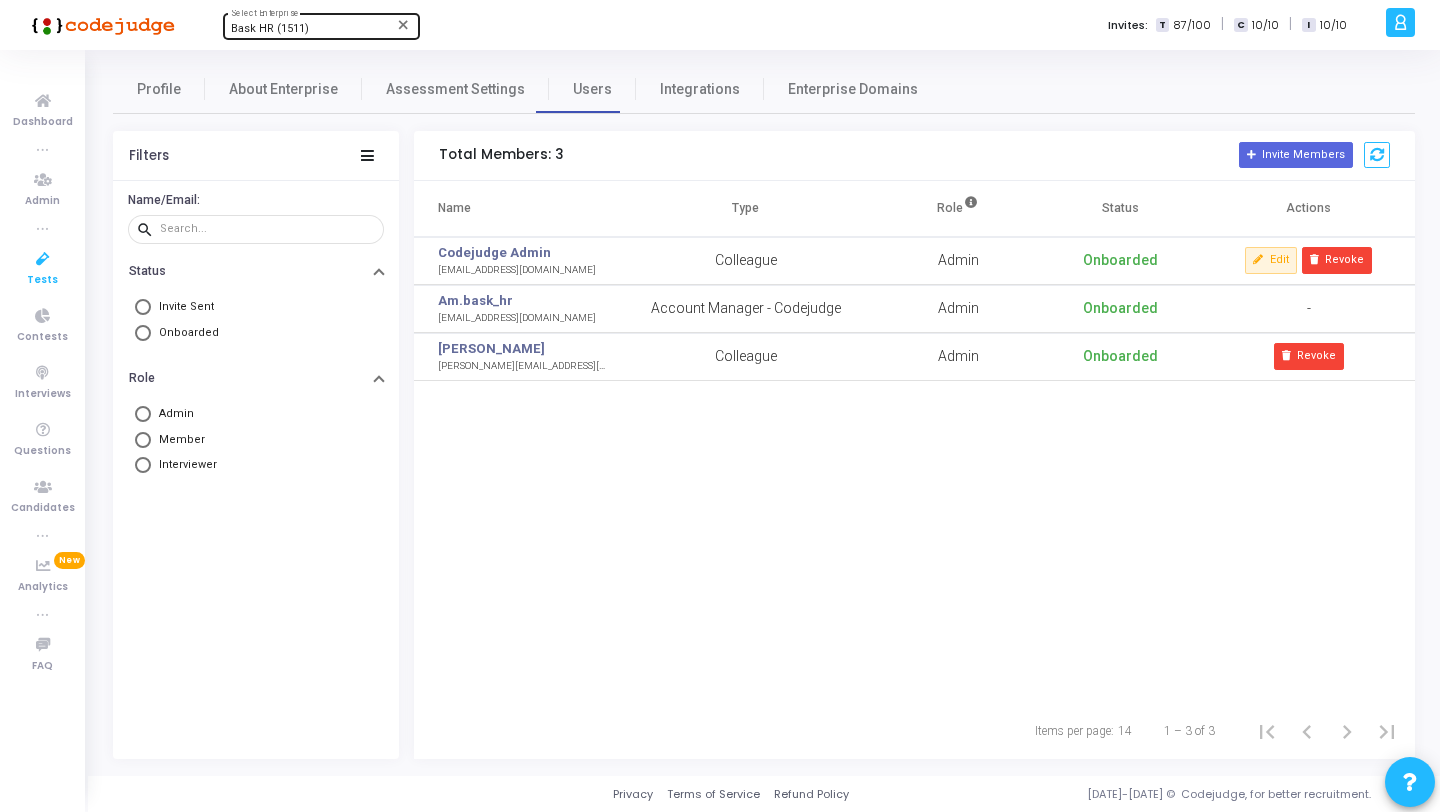 click on "Tests" at bounding box center (42, 267) 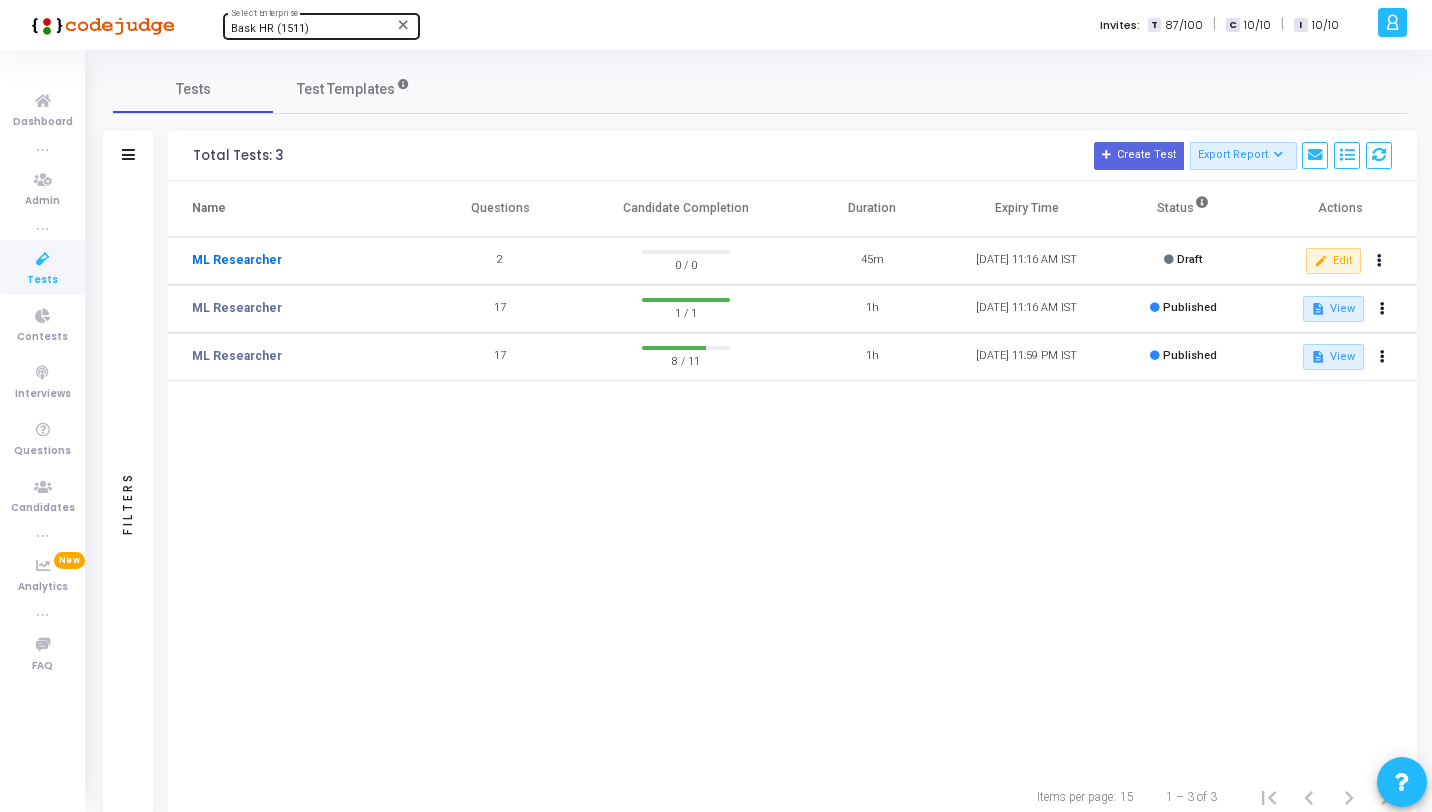 click on "ML Researcher" at bounding box center [237, 260] 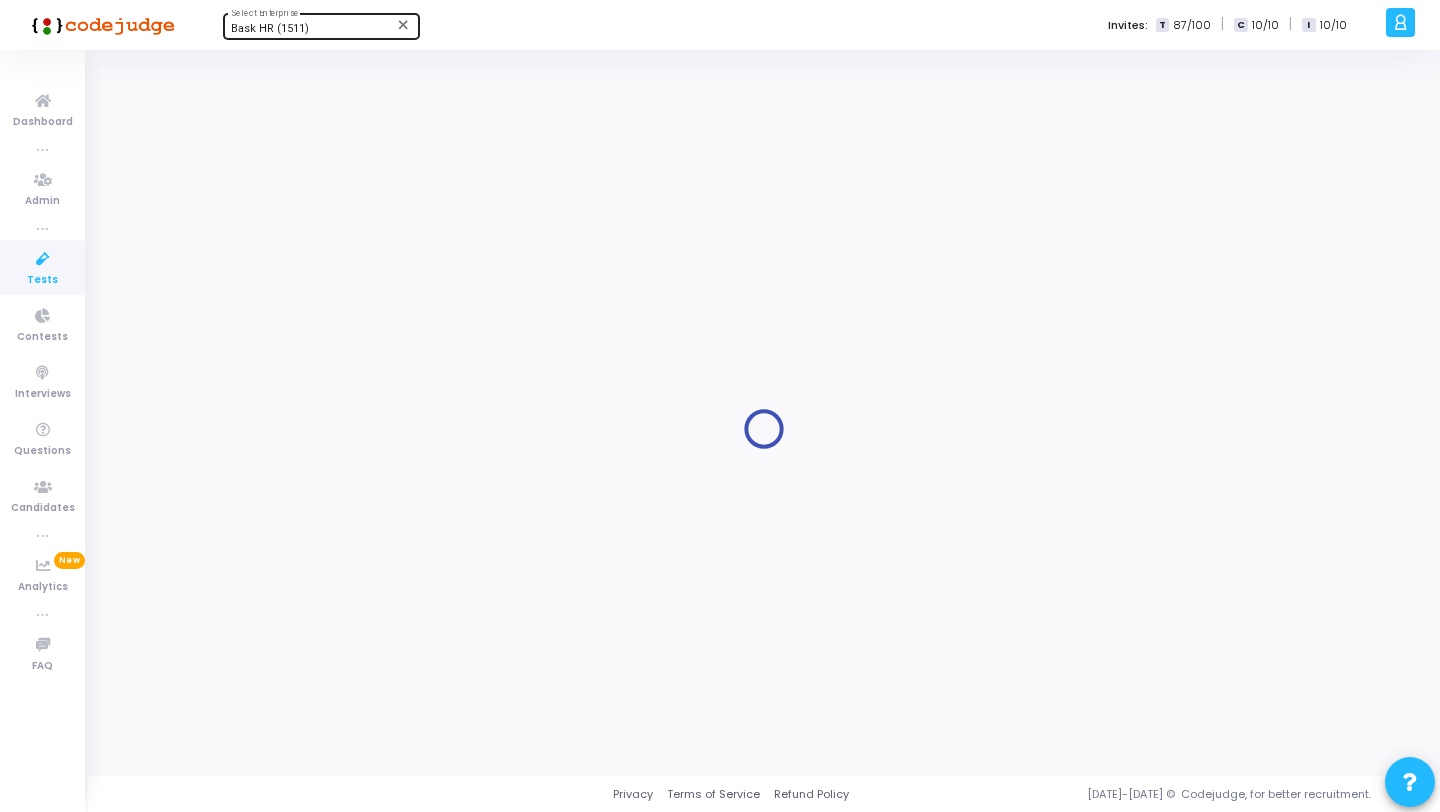type on "ML Researcher" 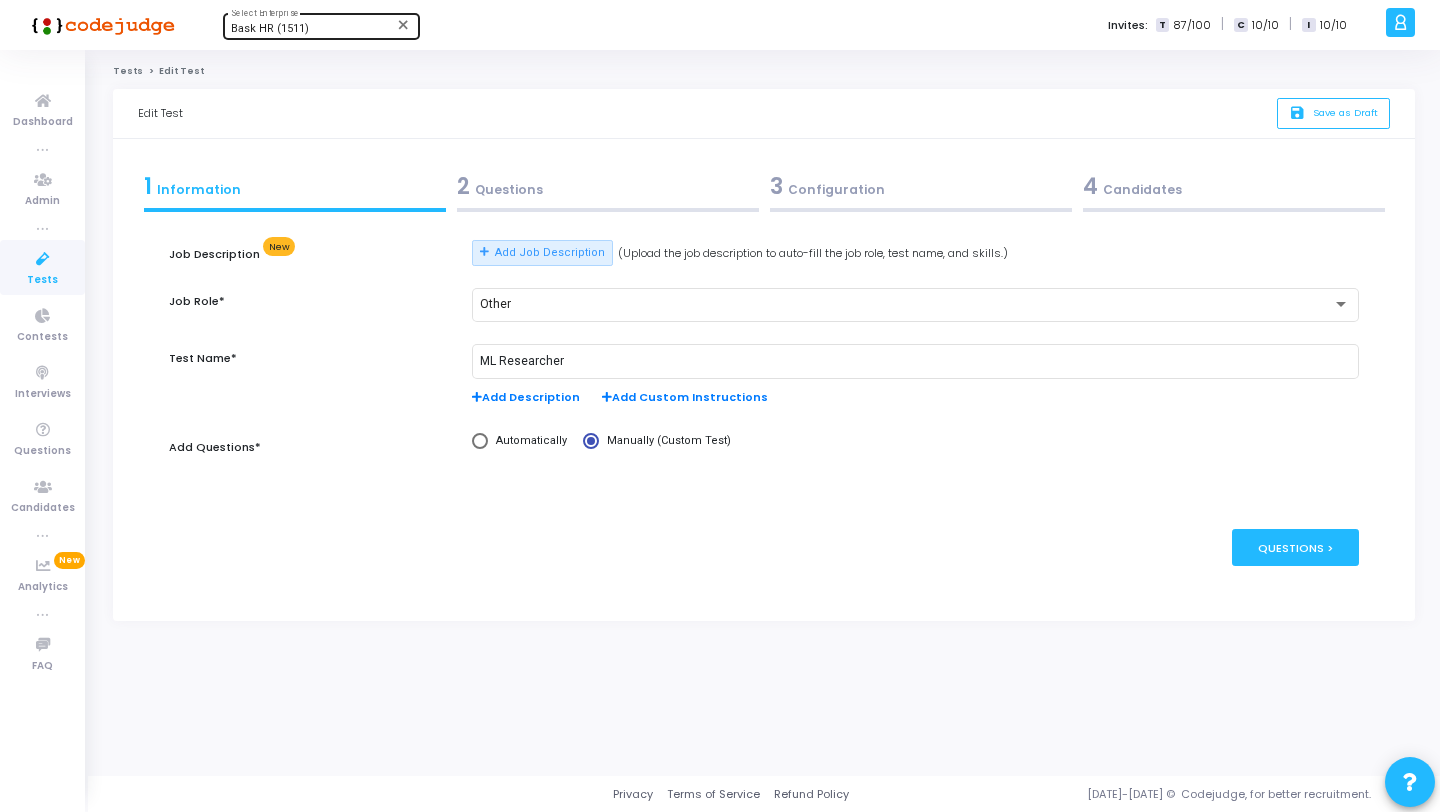 click on "4  Candidates" at bounding box center [1234, 186] 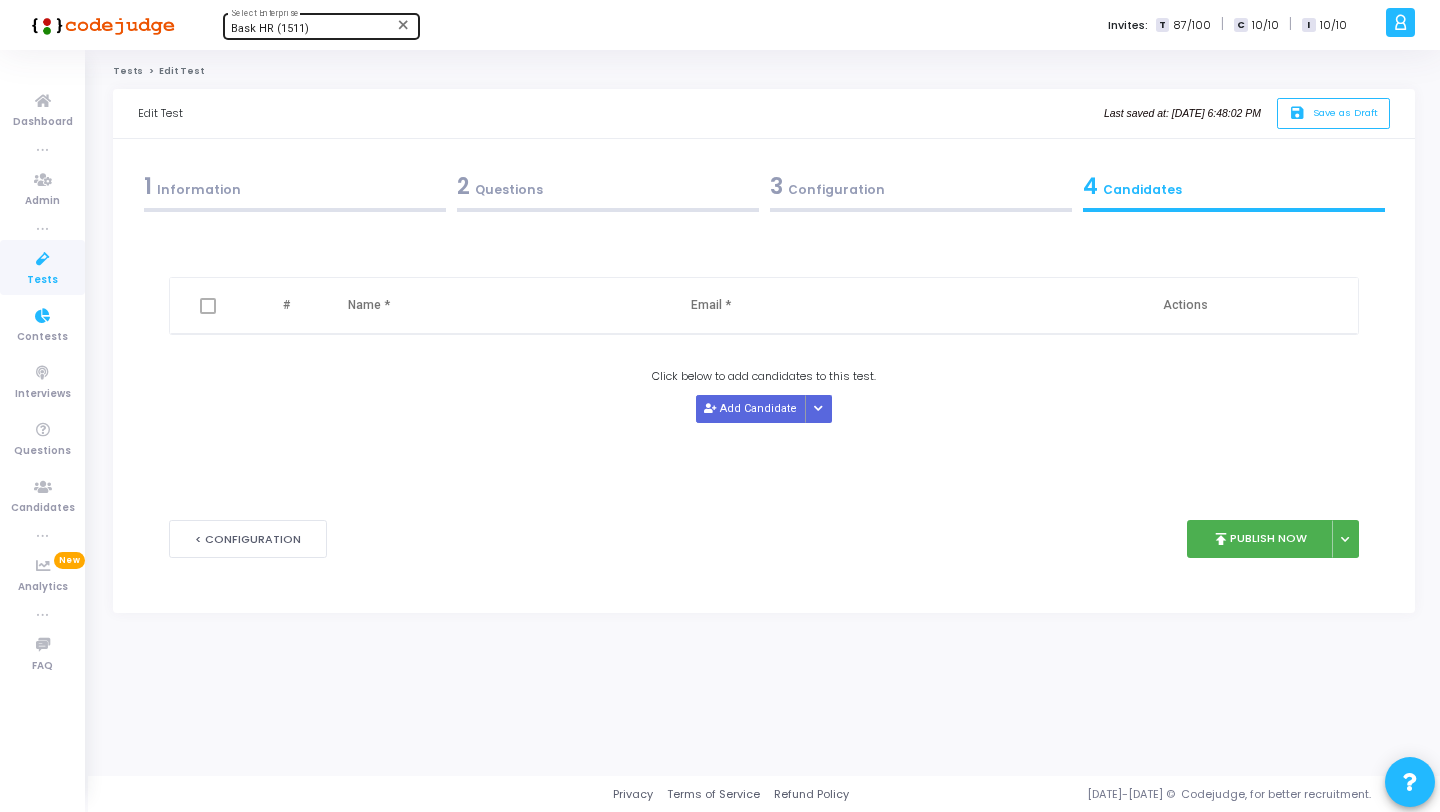click at bounding box center [43, 259] 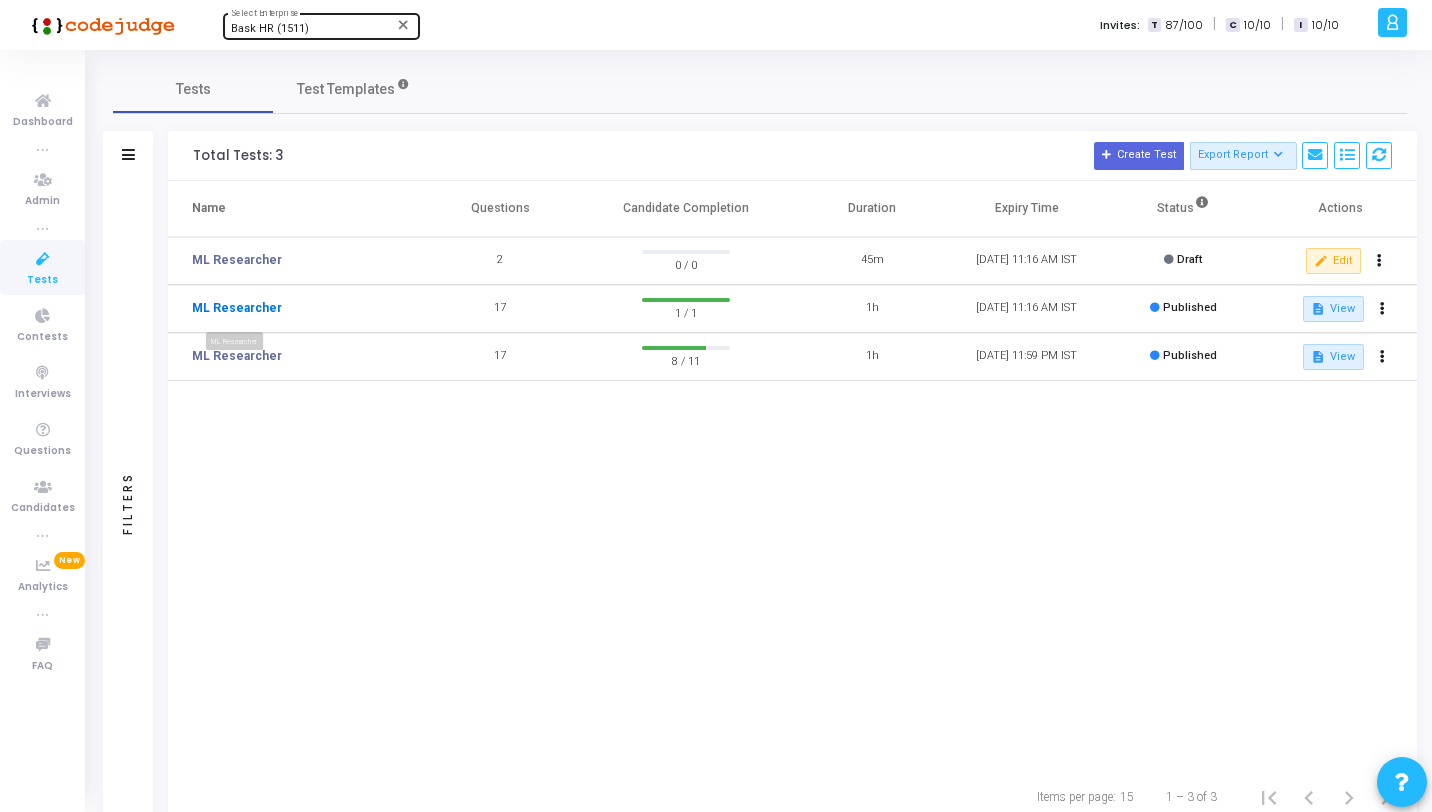 click on "ML Researcher" 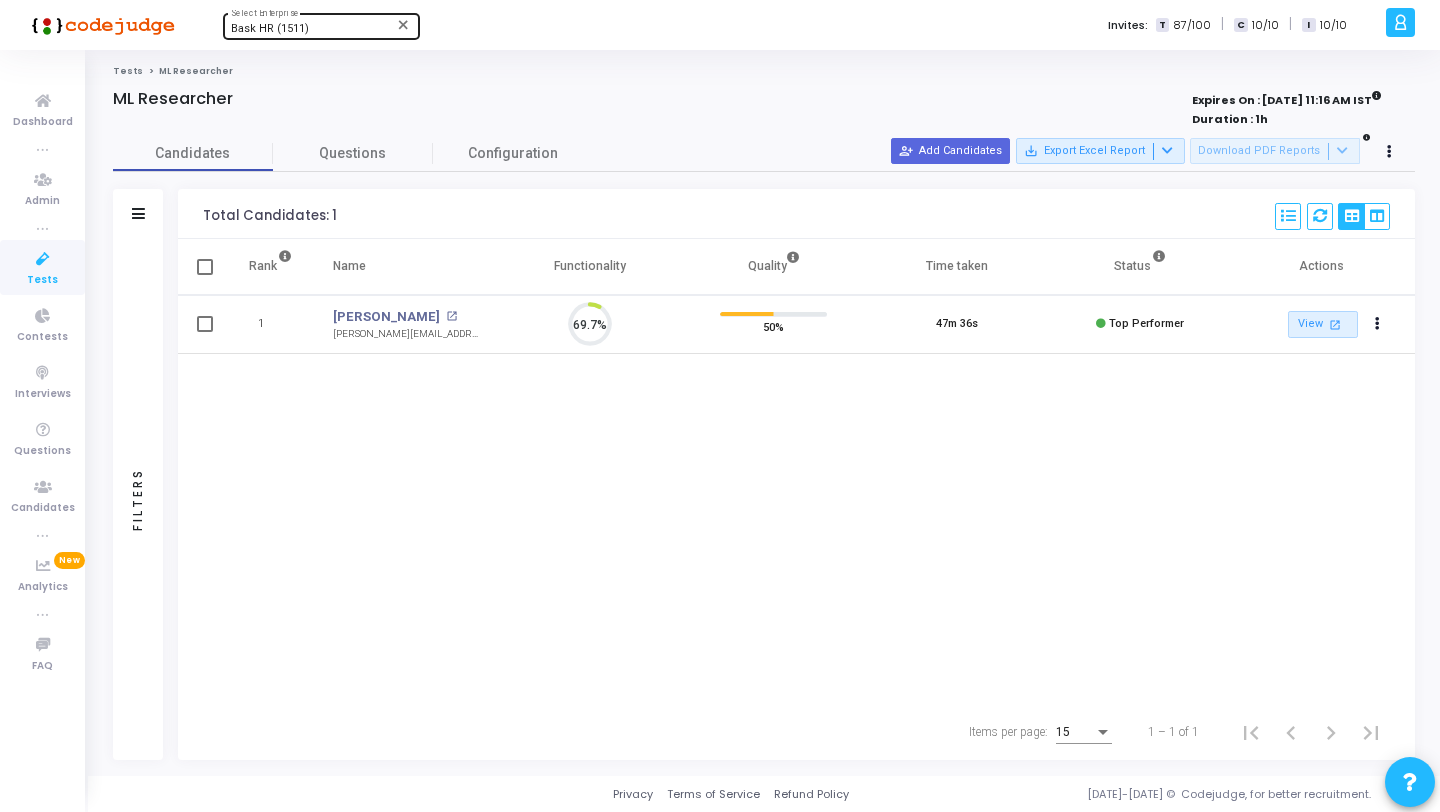 scroll, scrollTop: 9, scrollLeft: 9, axis: both 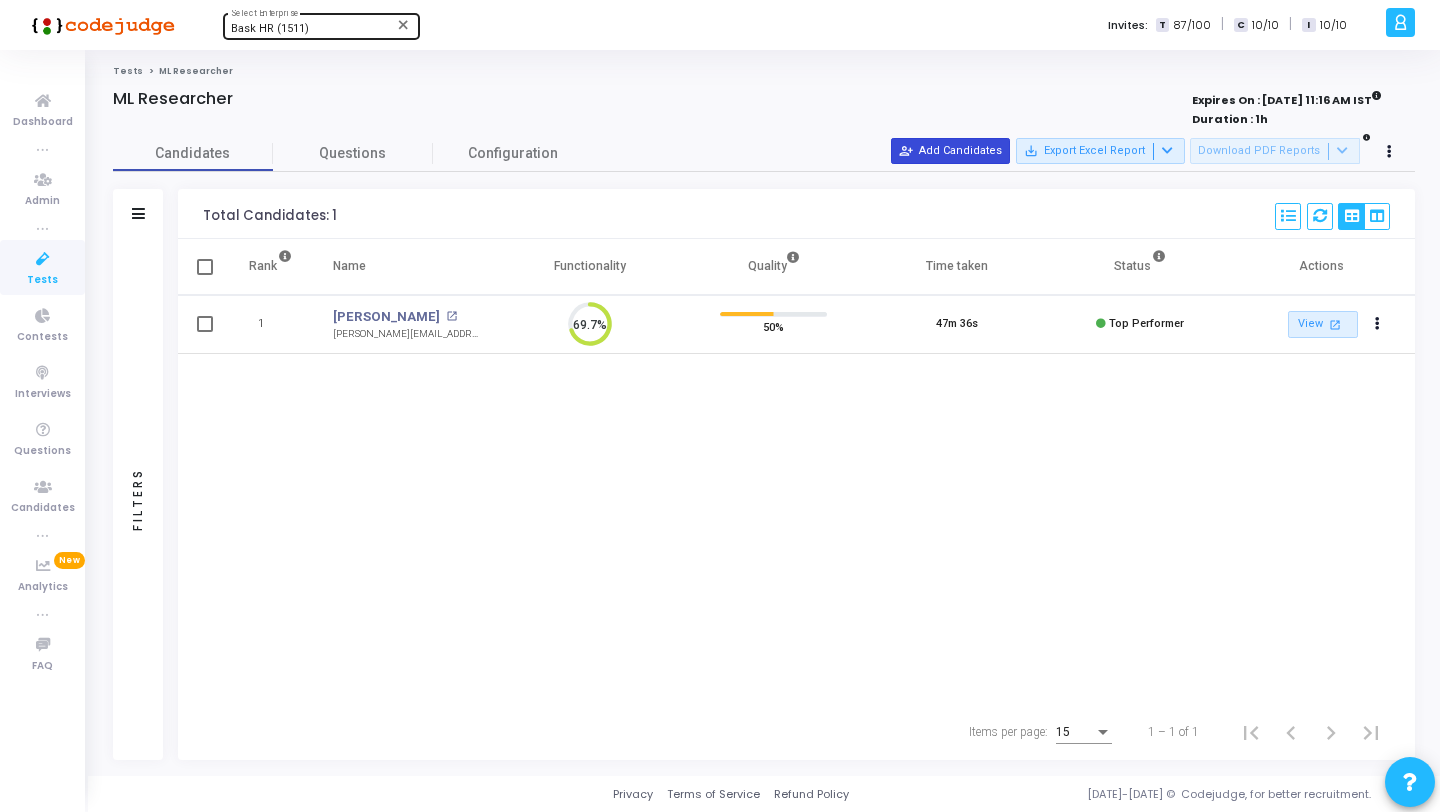 click on "person_add_alt  Add Candidates" at bounding box center (950, 151) 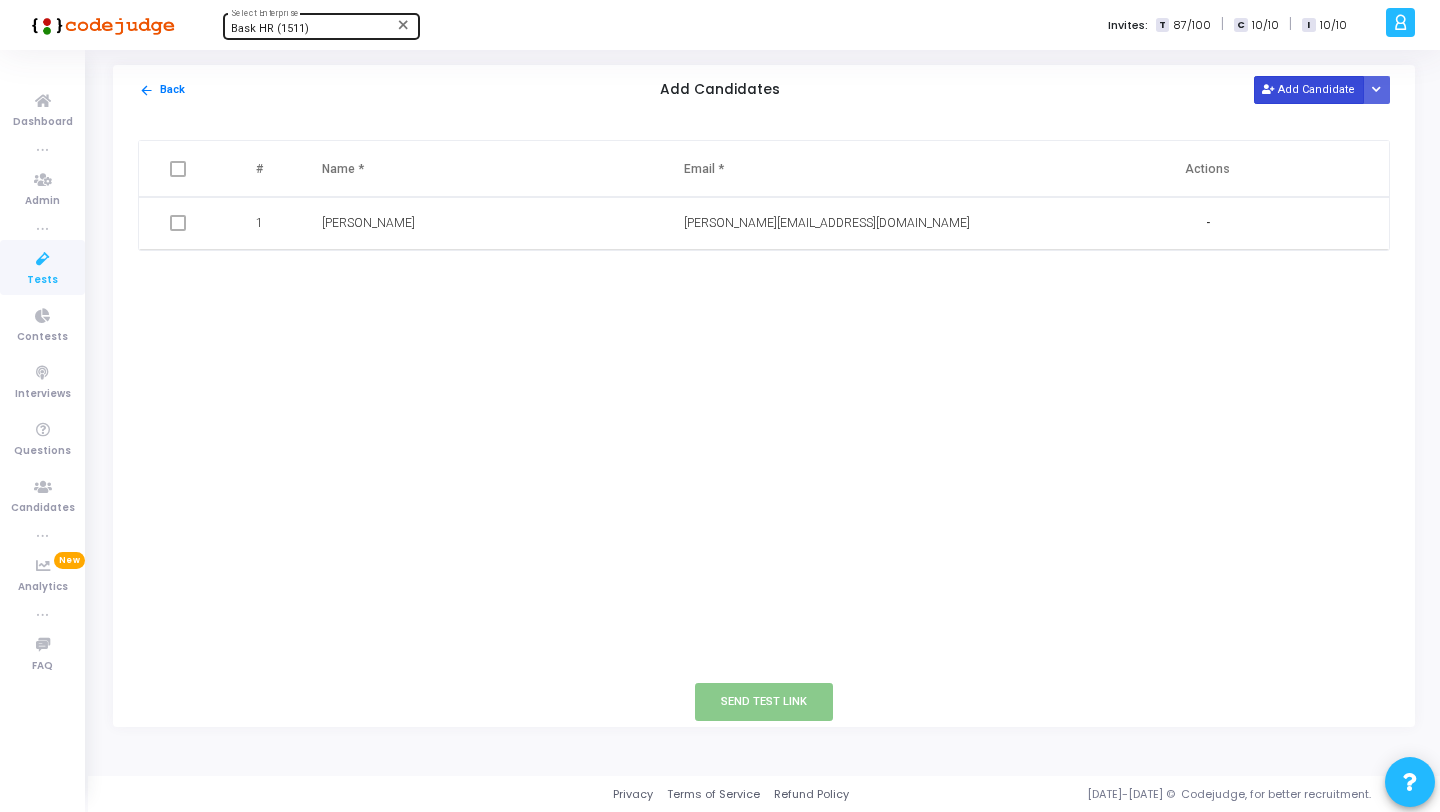 click on "Add Candidate" at bounding box center [1309, 89] 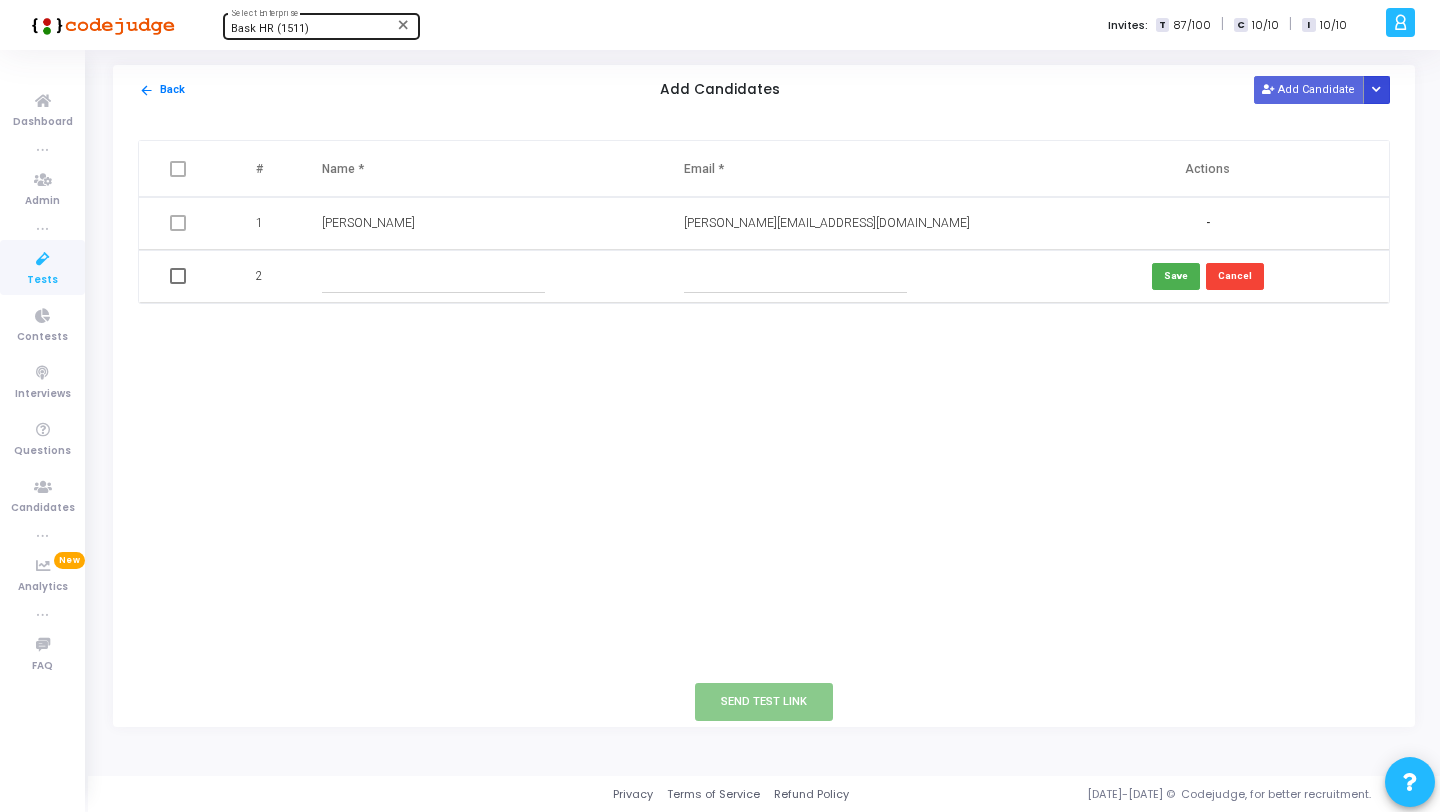 click at bounding box center (1377, 89) 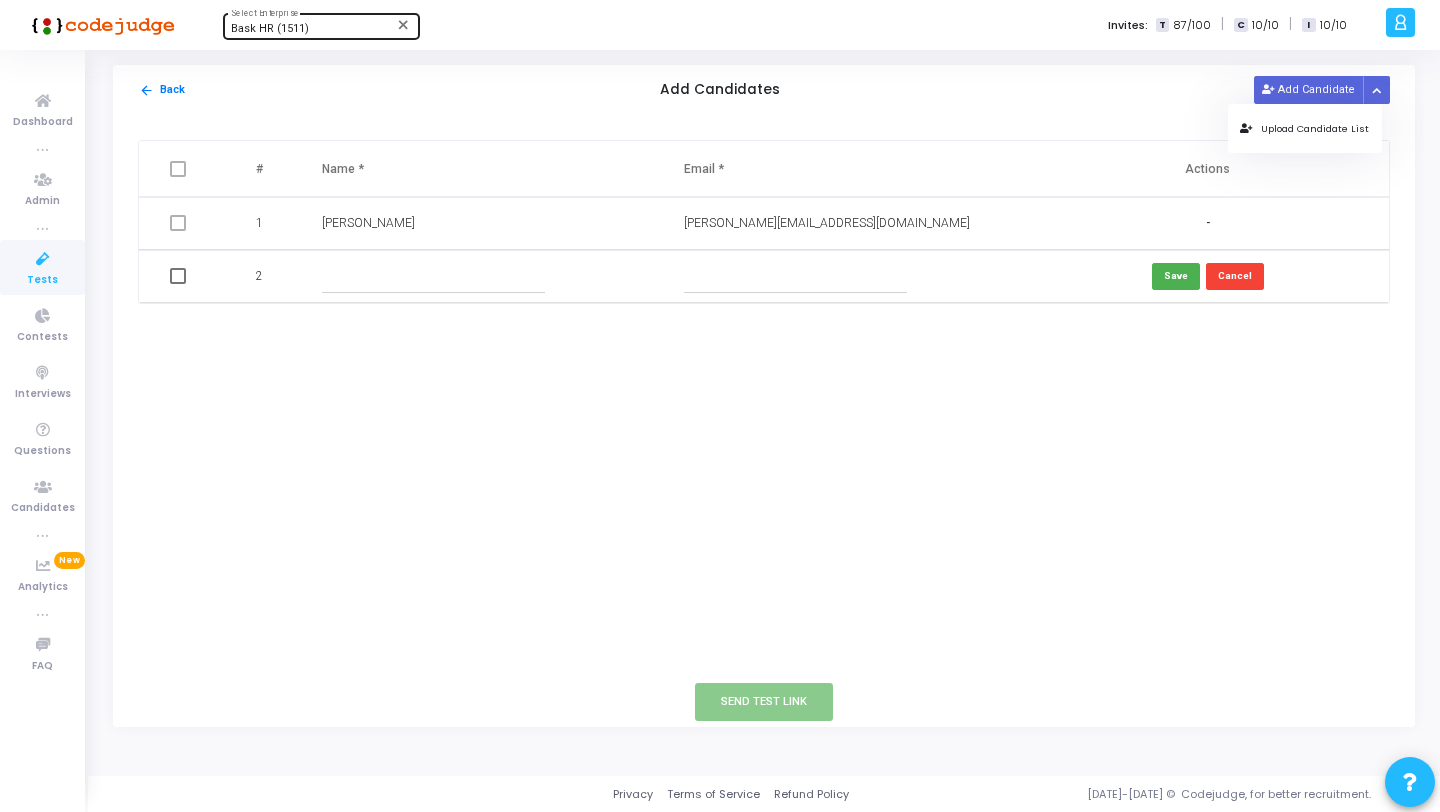 click on "Upload Candidate List" at bounding box center (1304, 128) 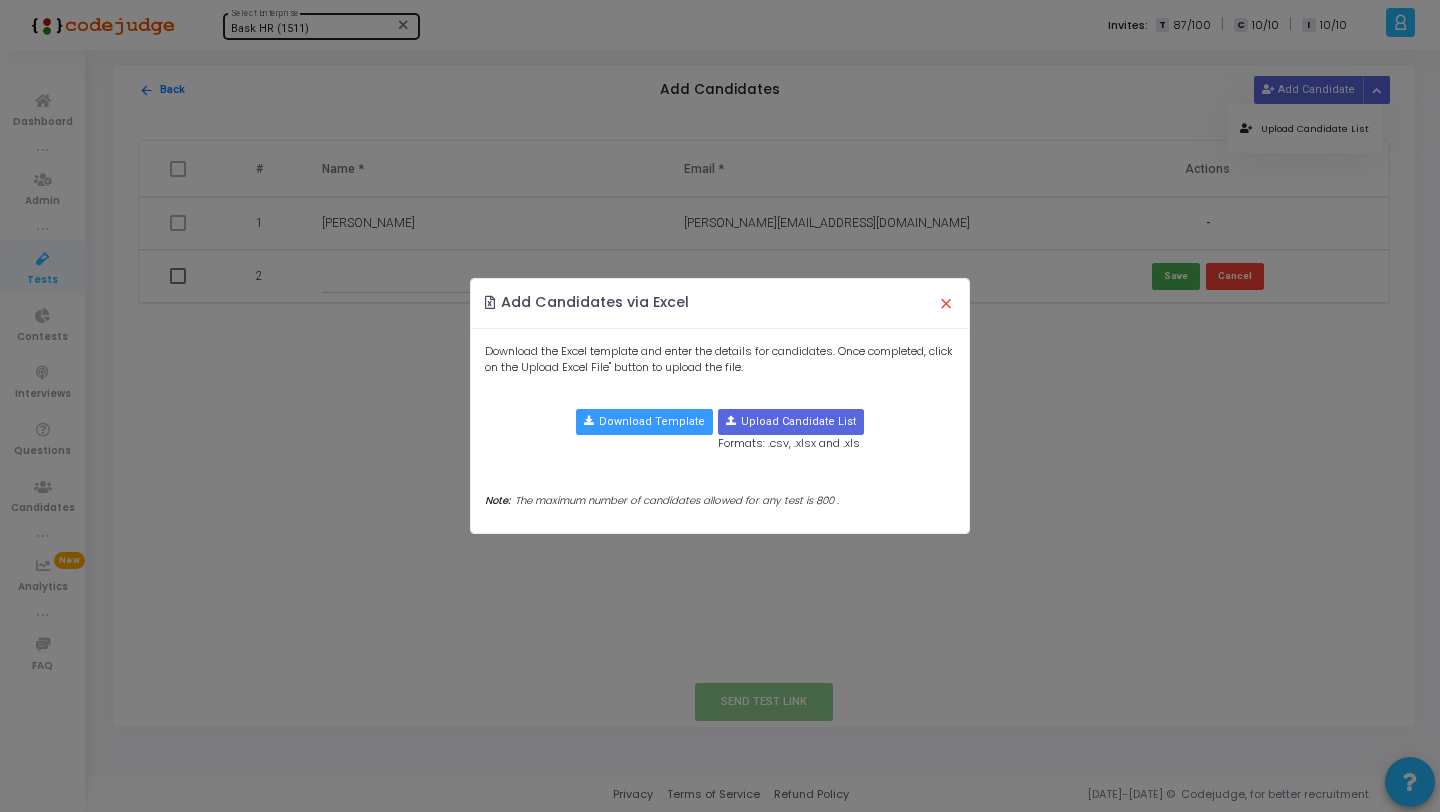 click on "×" 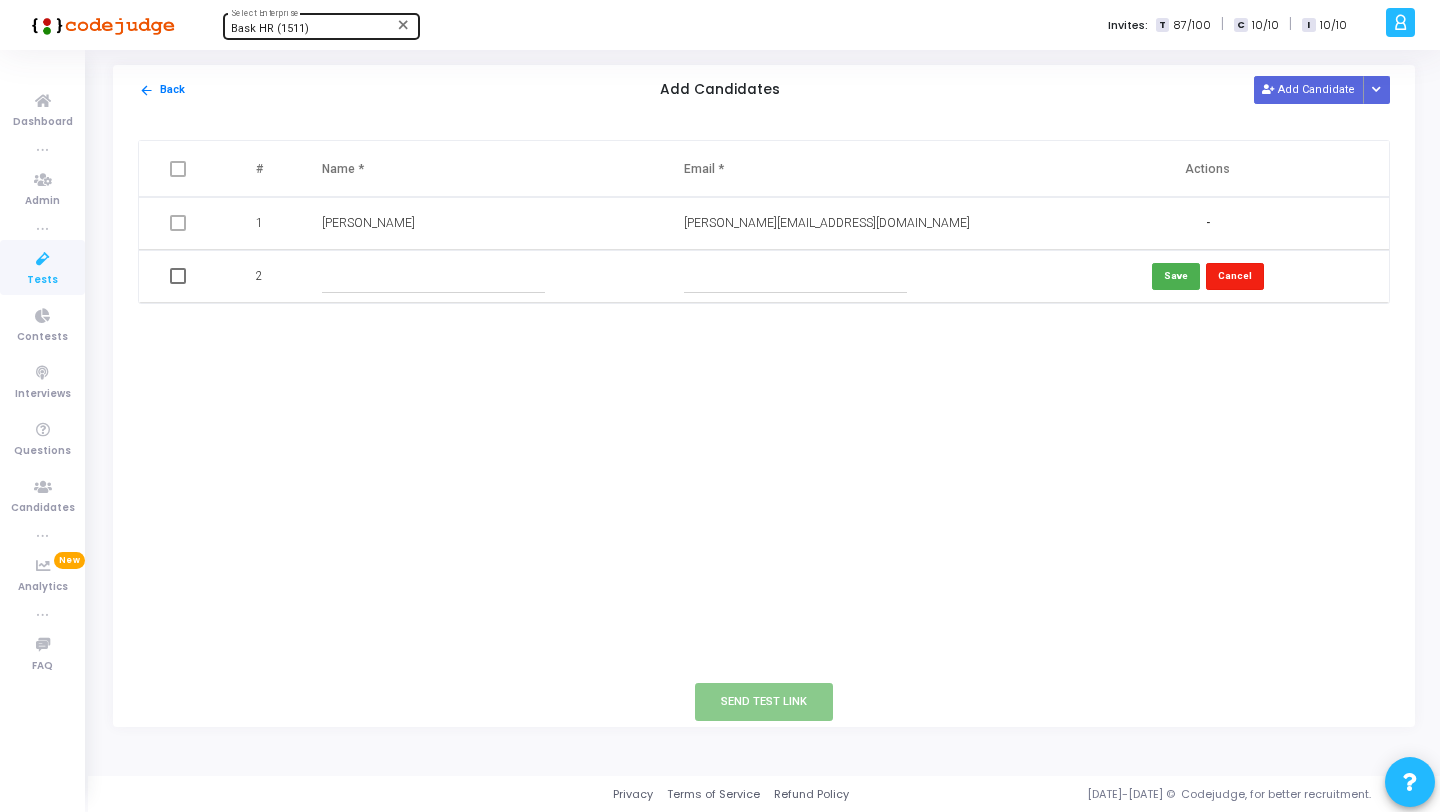 click on "Cancel" at bounding box center [1235, 276] 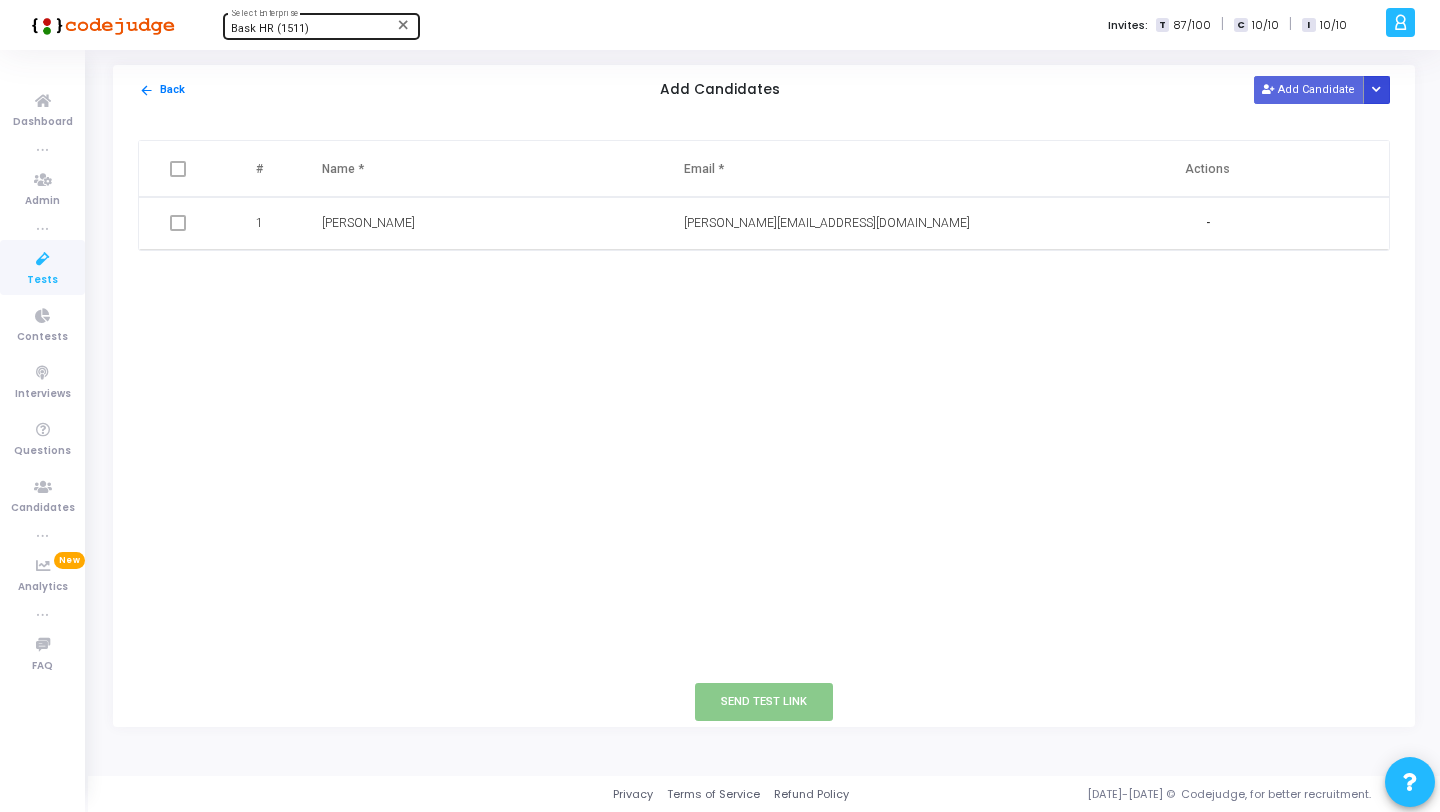 click at bounding box center (1377, 89) 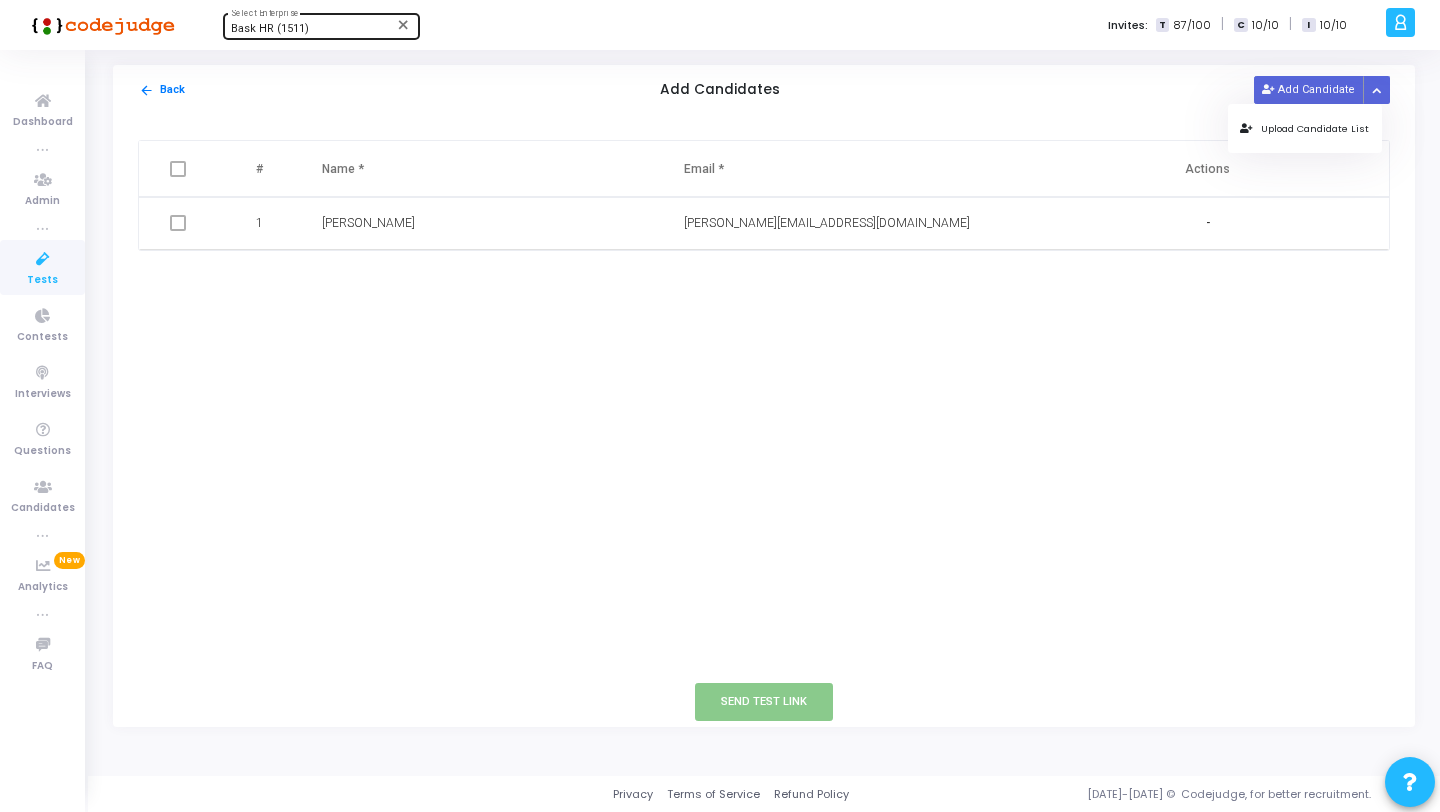 click on "Upload Candidate List" at bounding box center (1304, 128) 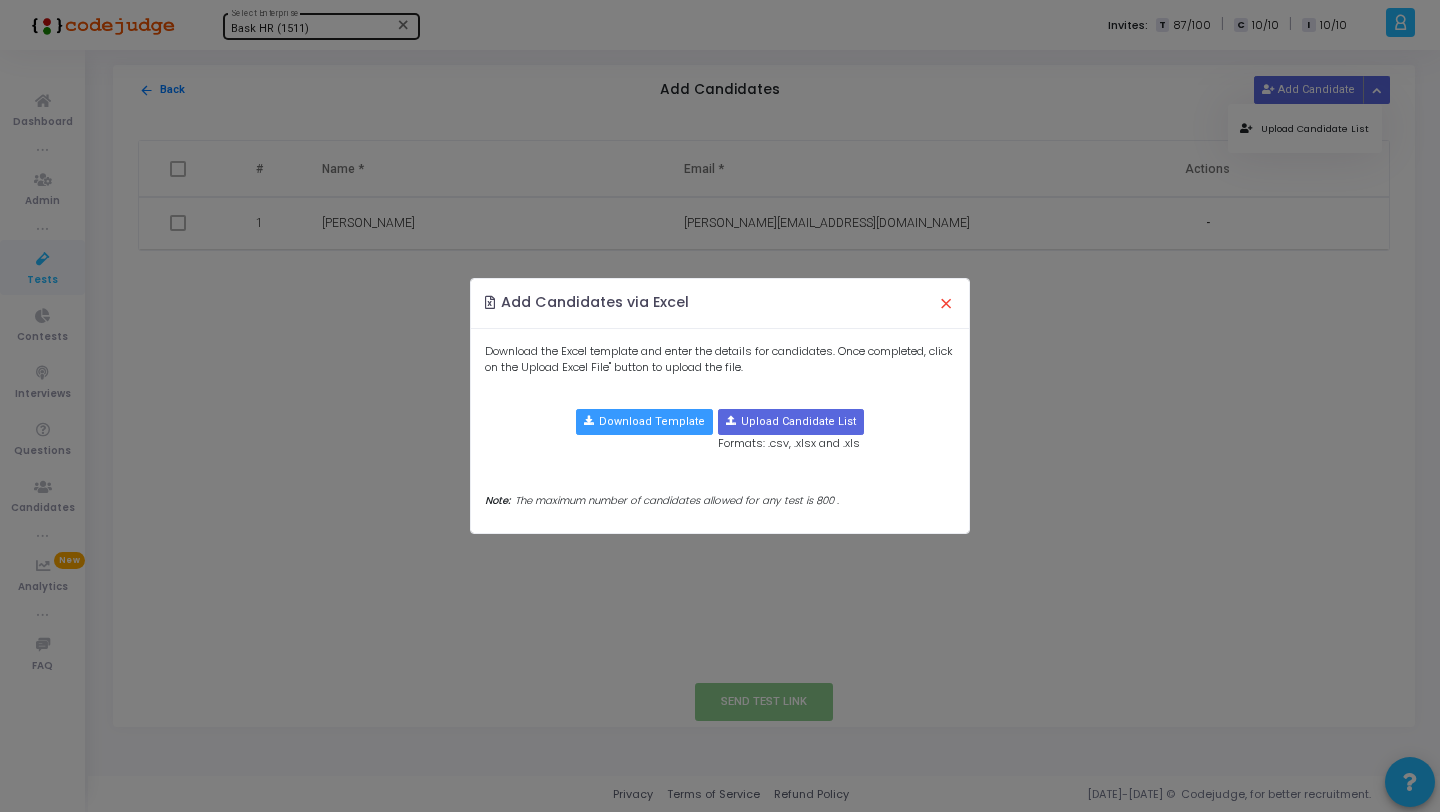 click on "×" 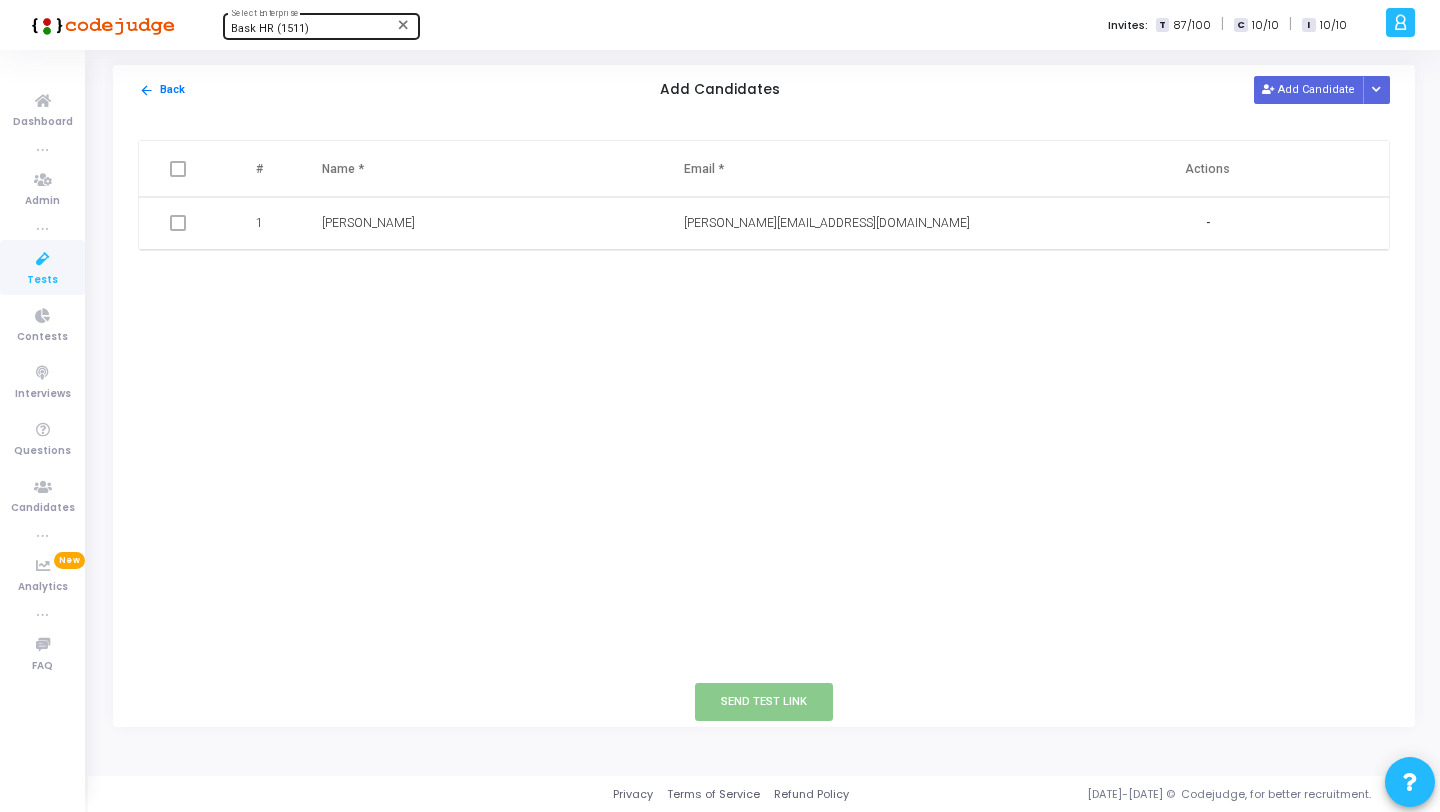 drag, startPoint x: 264, startPoint y: 227, endPoint x: 251, endPoint y: 224, distance: 13.341664 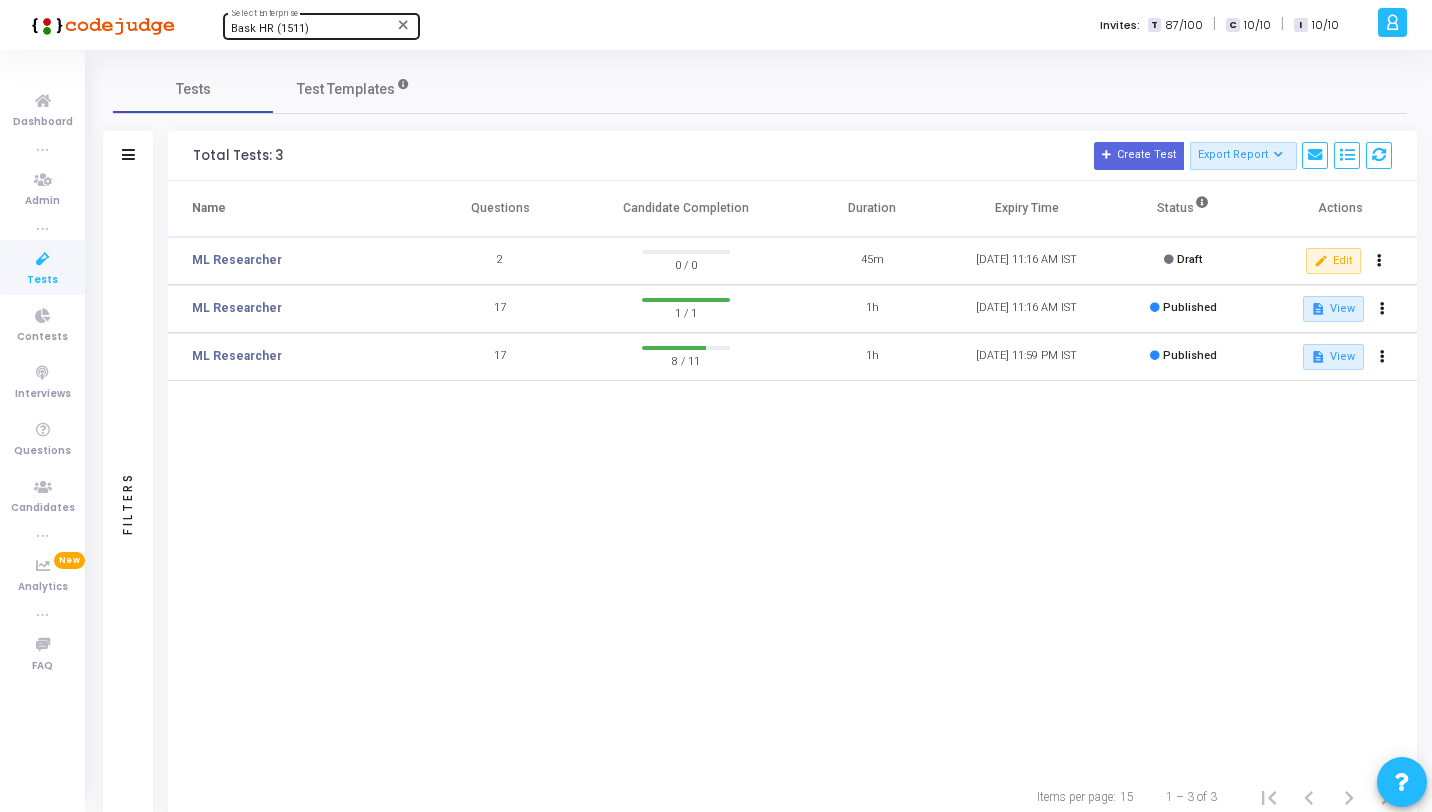 click on "Bask HR (1511) Select Enterprise" at bounding box center [321, 25] 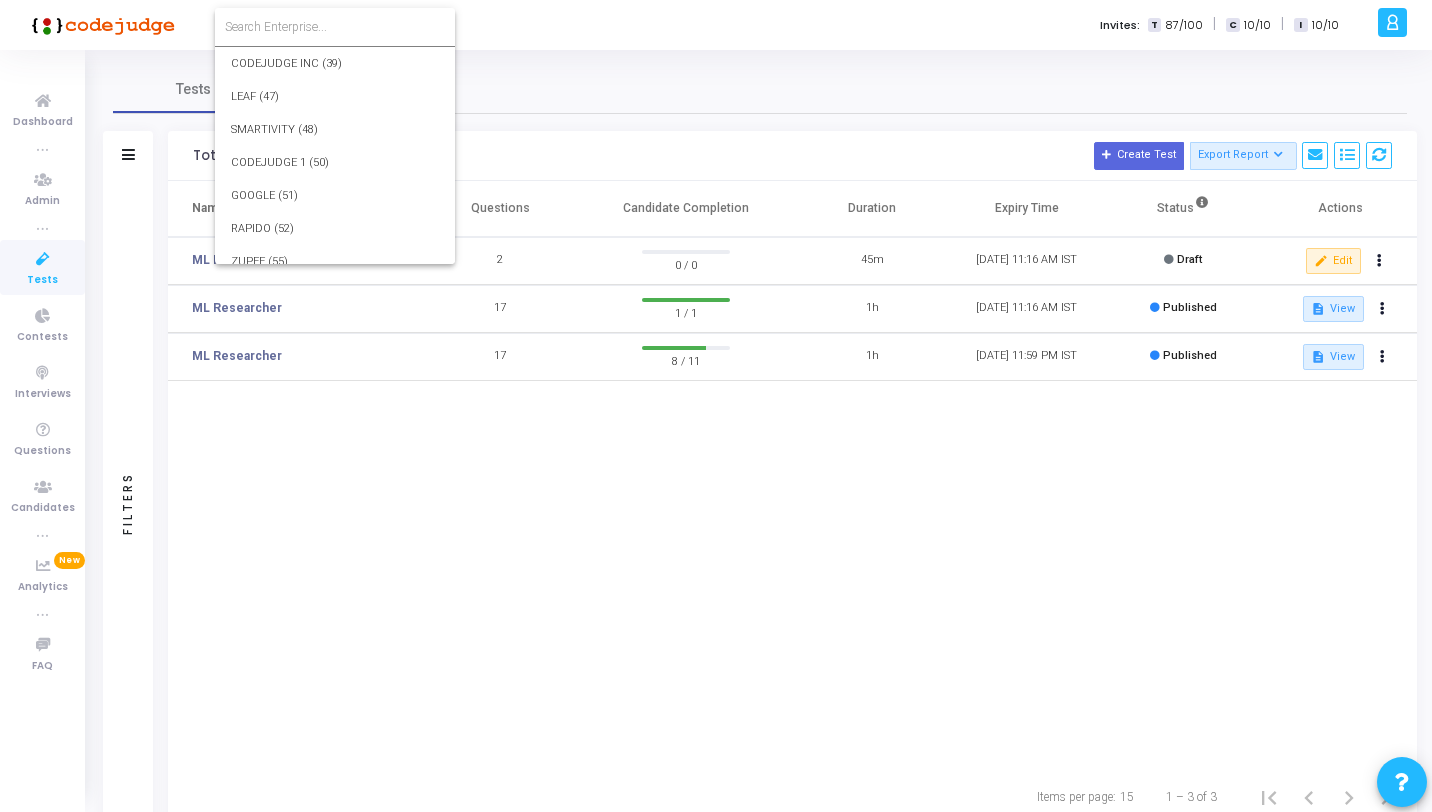 scroll, scrollTop: 39958, scrollLeft: 0, axis: vertical 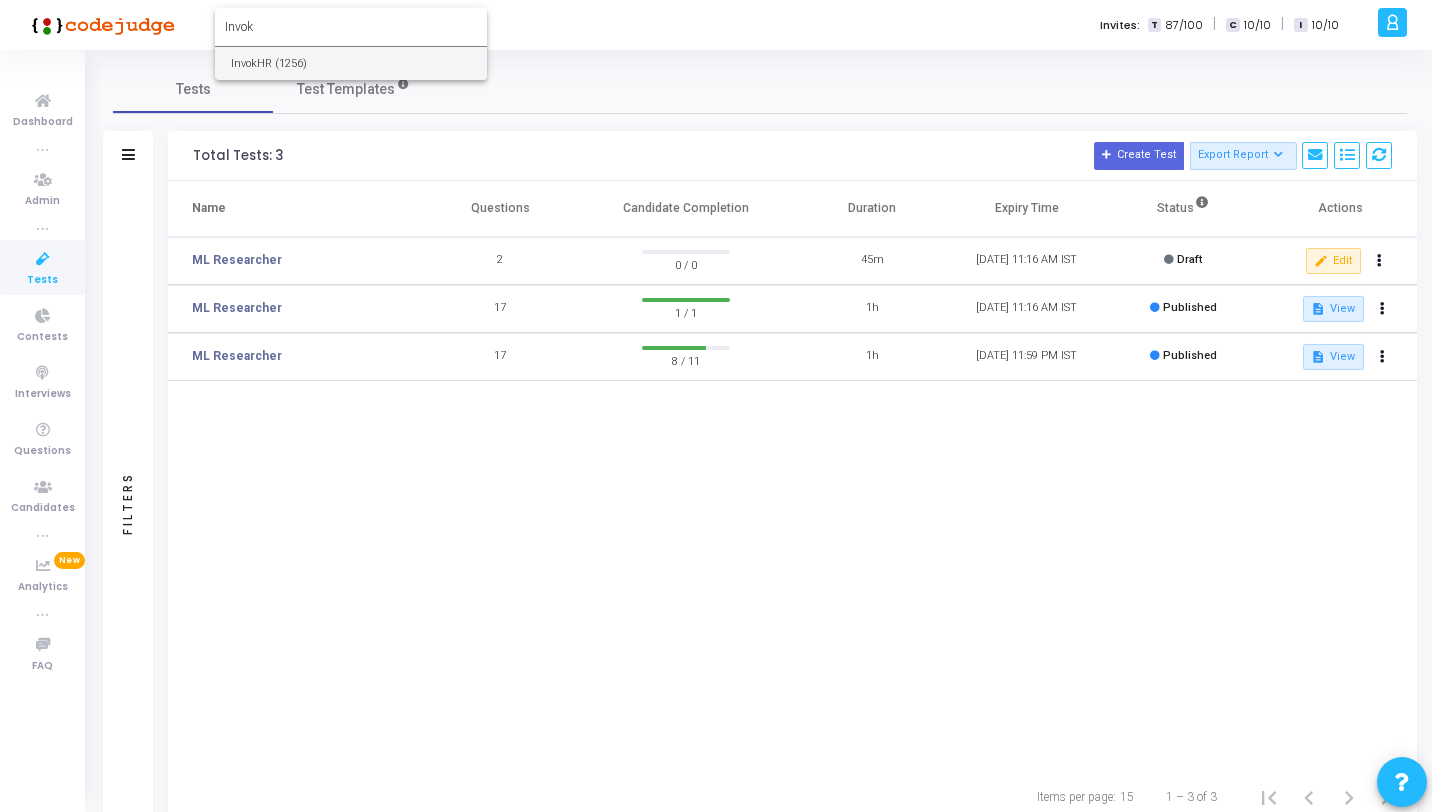 type on "Invok" 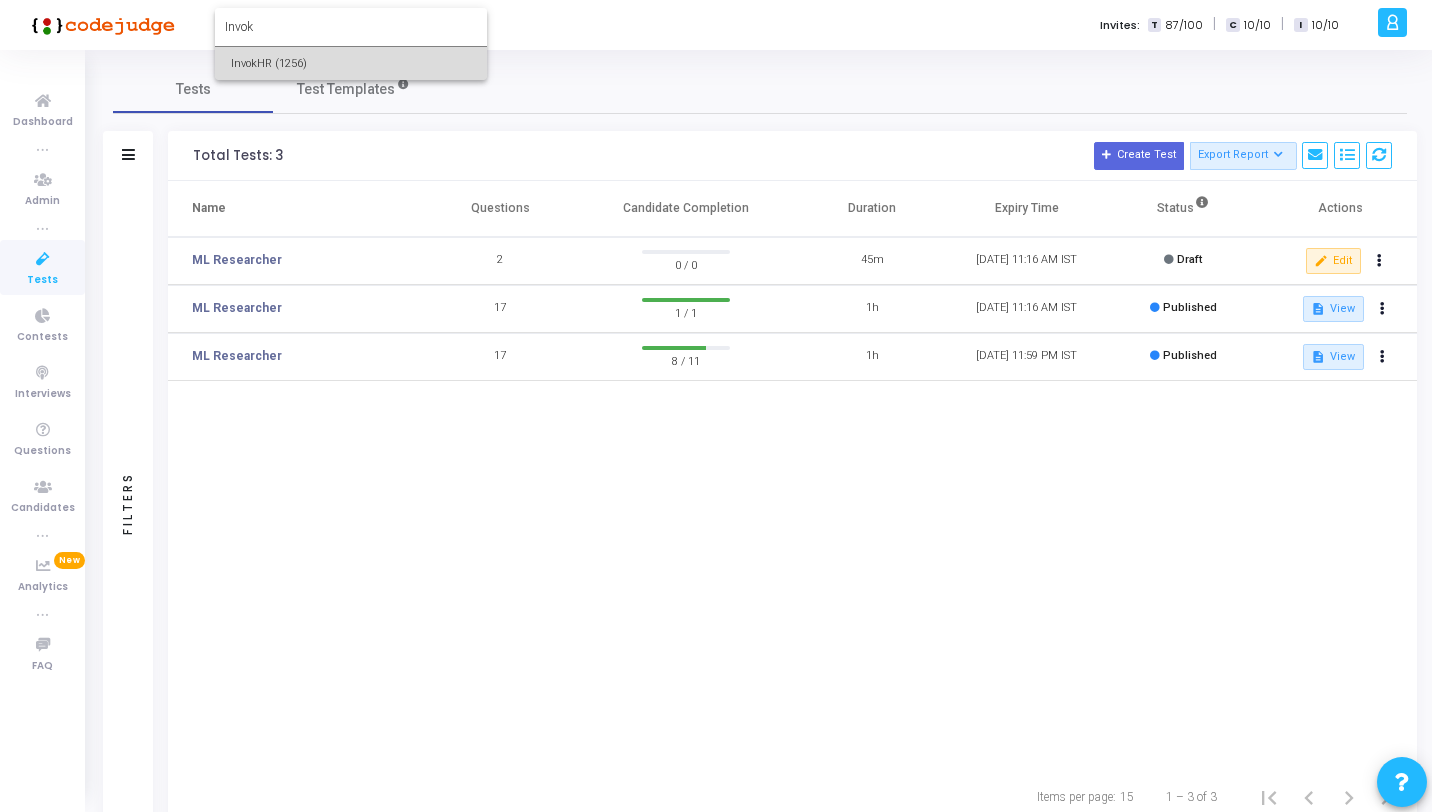 click on "InvokHR (1256)" at bounding box center (351, 63) 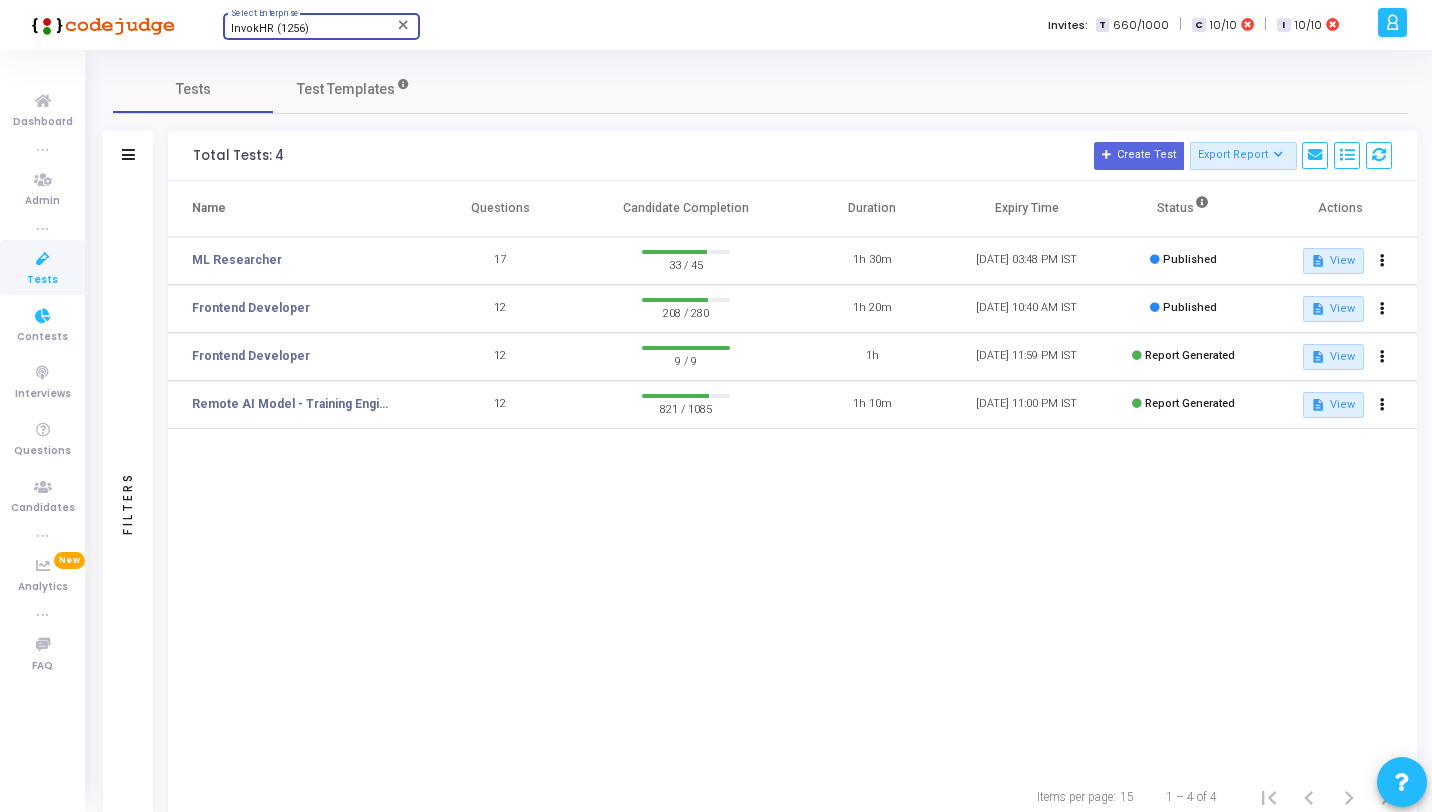 click on "Filters" 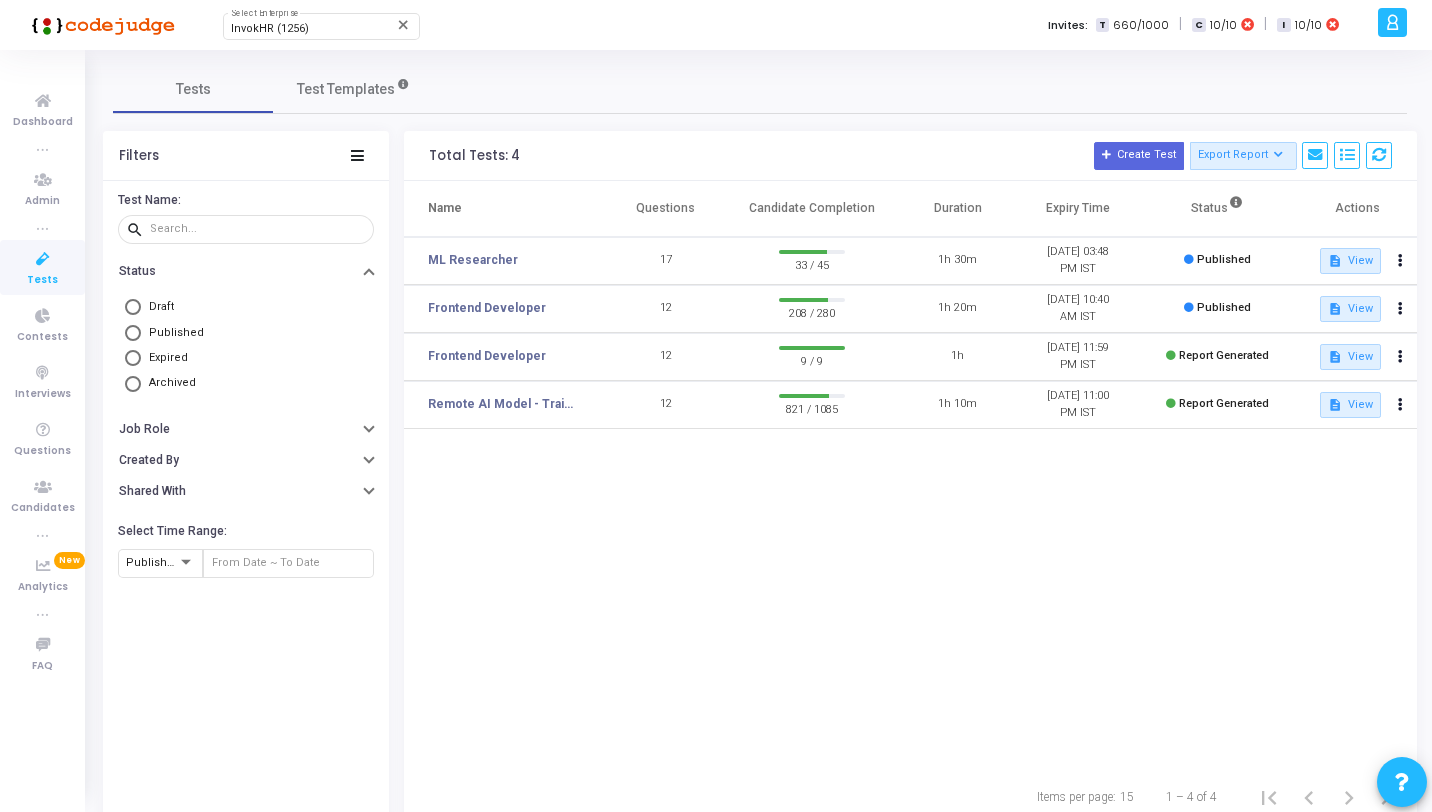 click on "Archived" at bounding box center [172, 382] 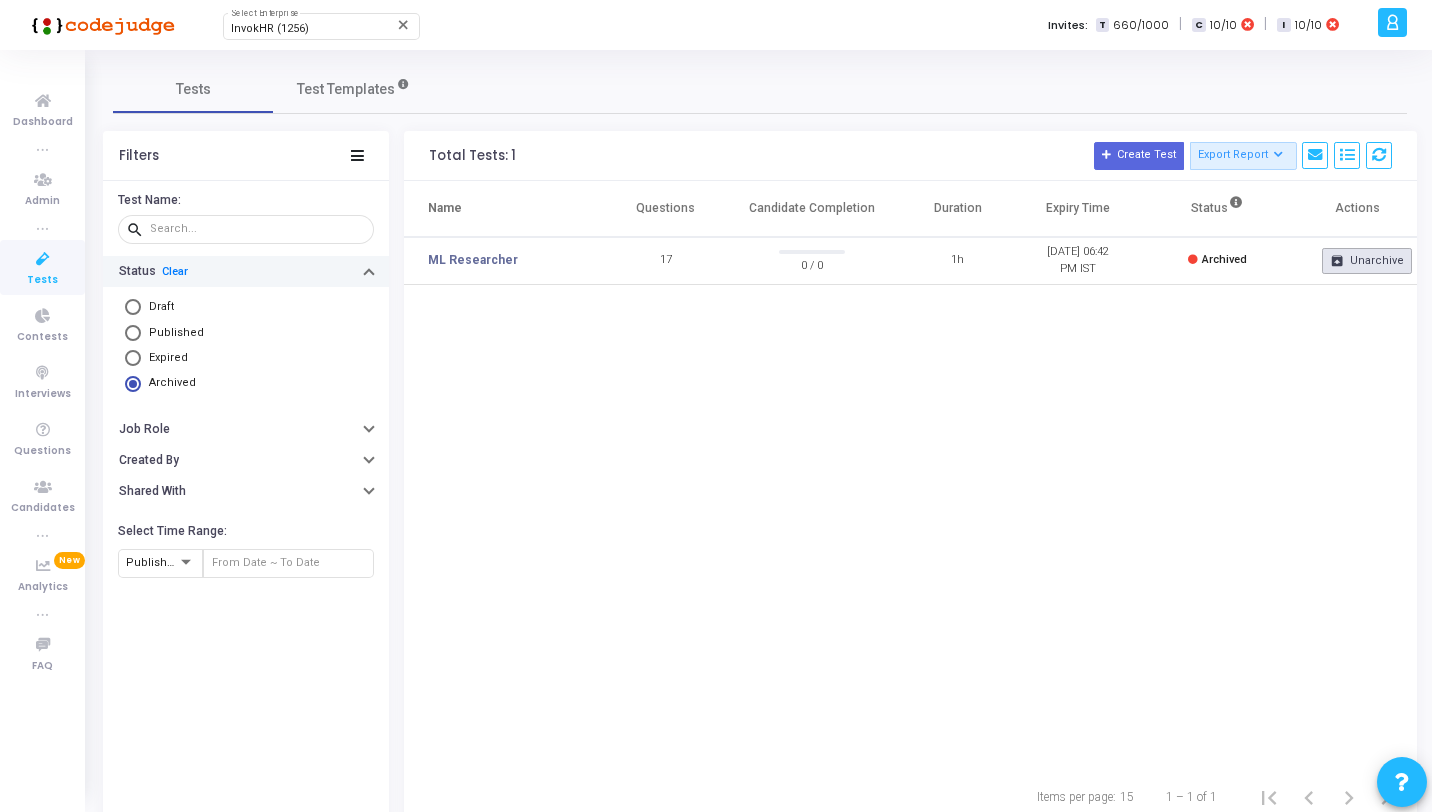 click at bounding box center [369, 274] 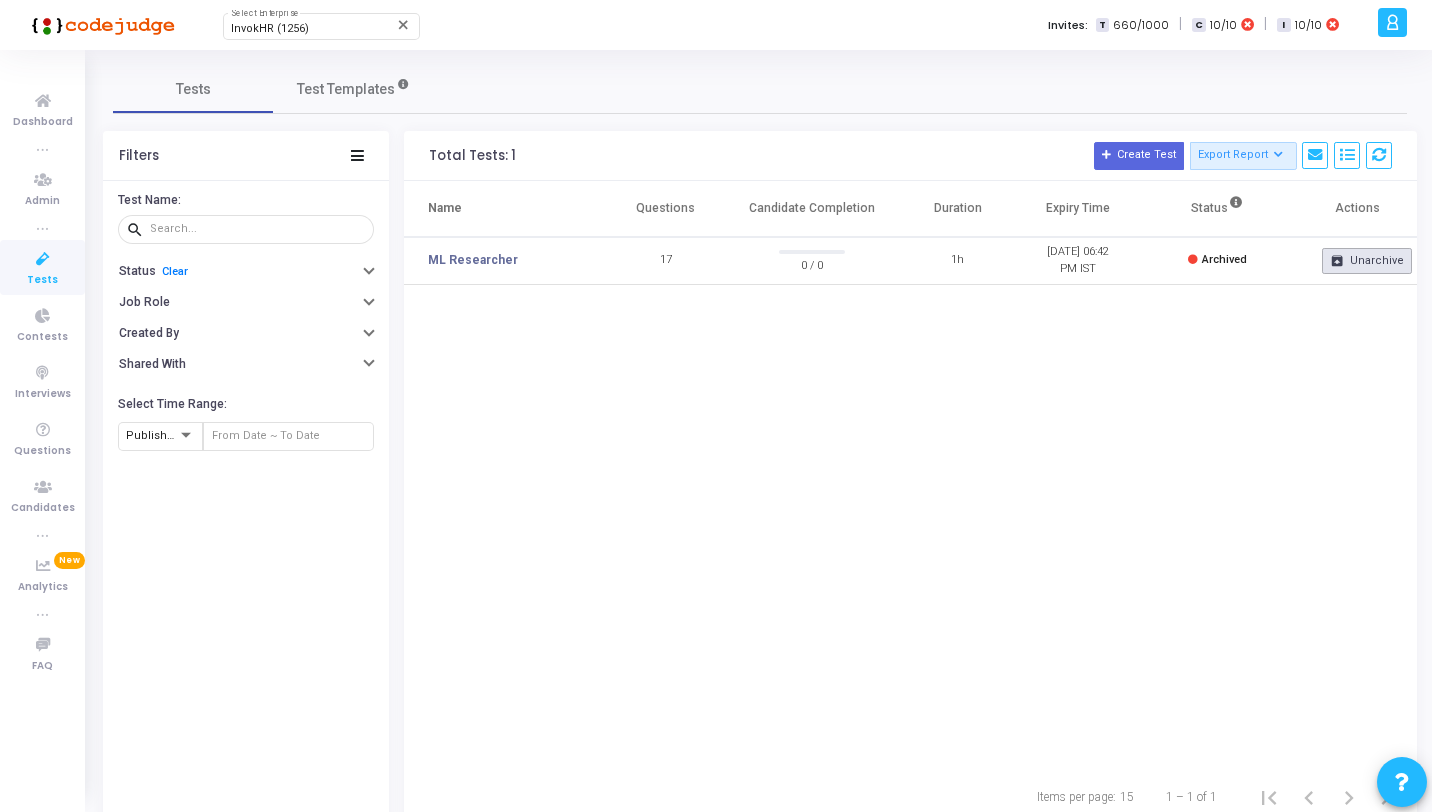 click at bounding box center [43, 259] 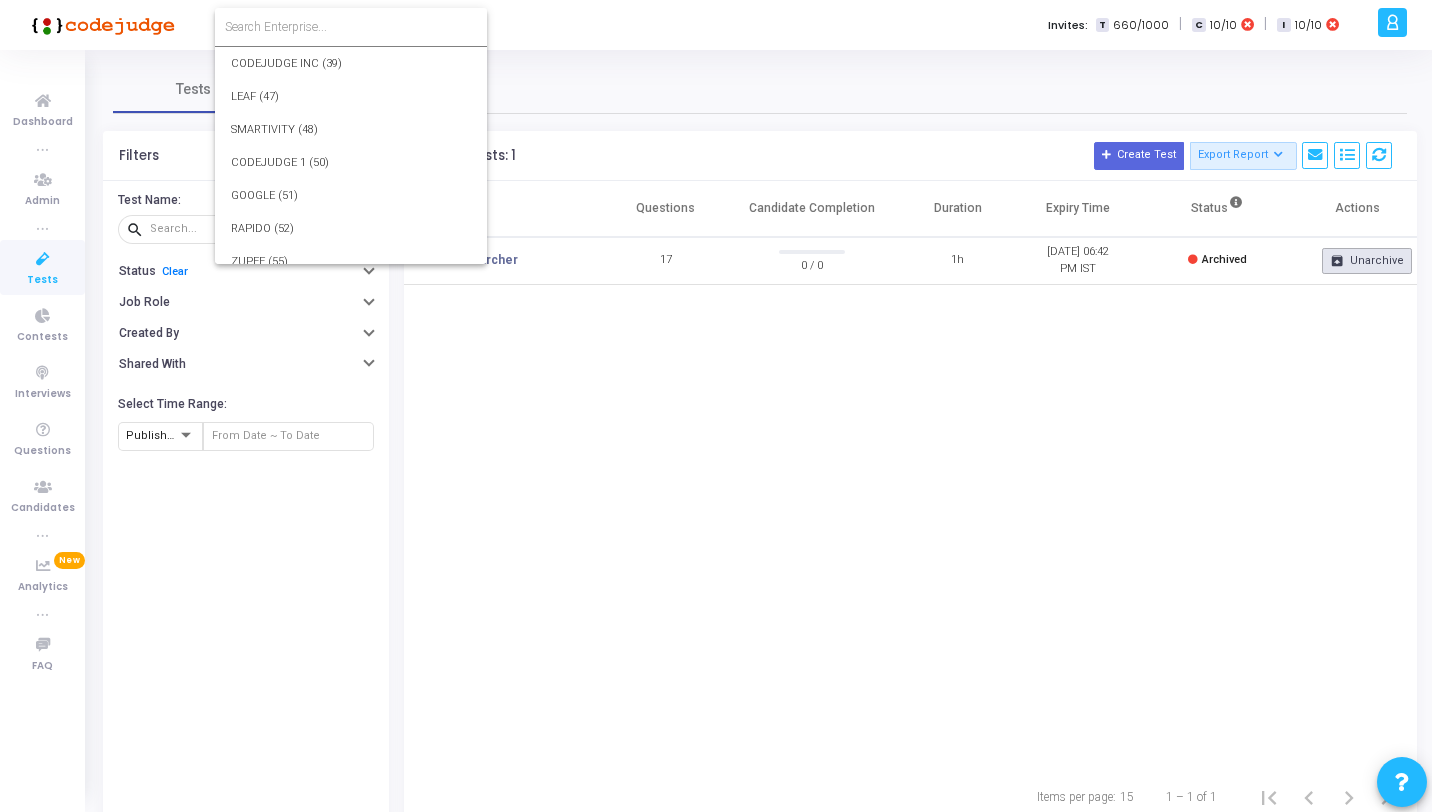 scroll, scrollTop: 35173, scrollLeft: 0, axis: vertical 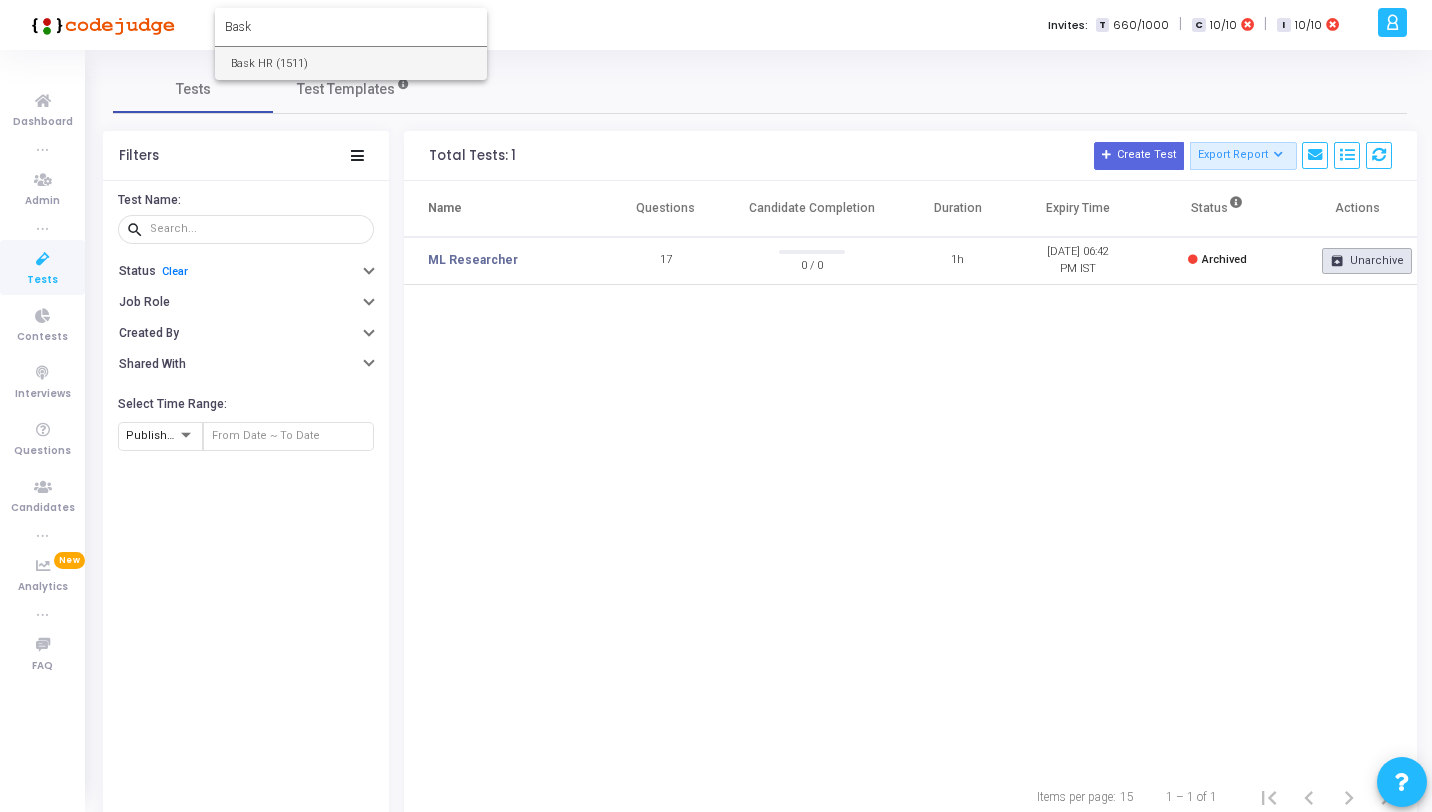 type on "Bask" 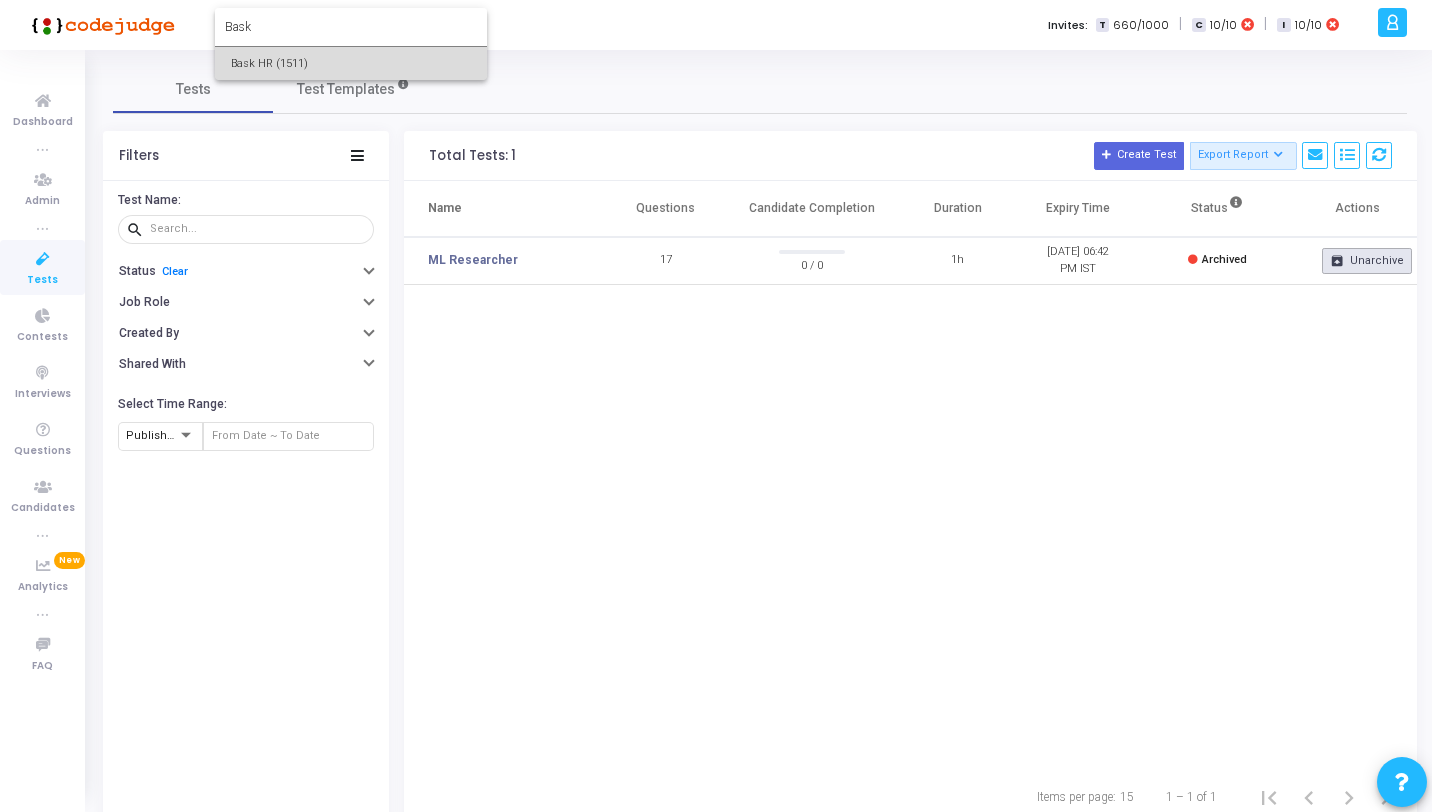 click on "Bask HR (1511)" at bounding box center [351, 63] 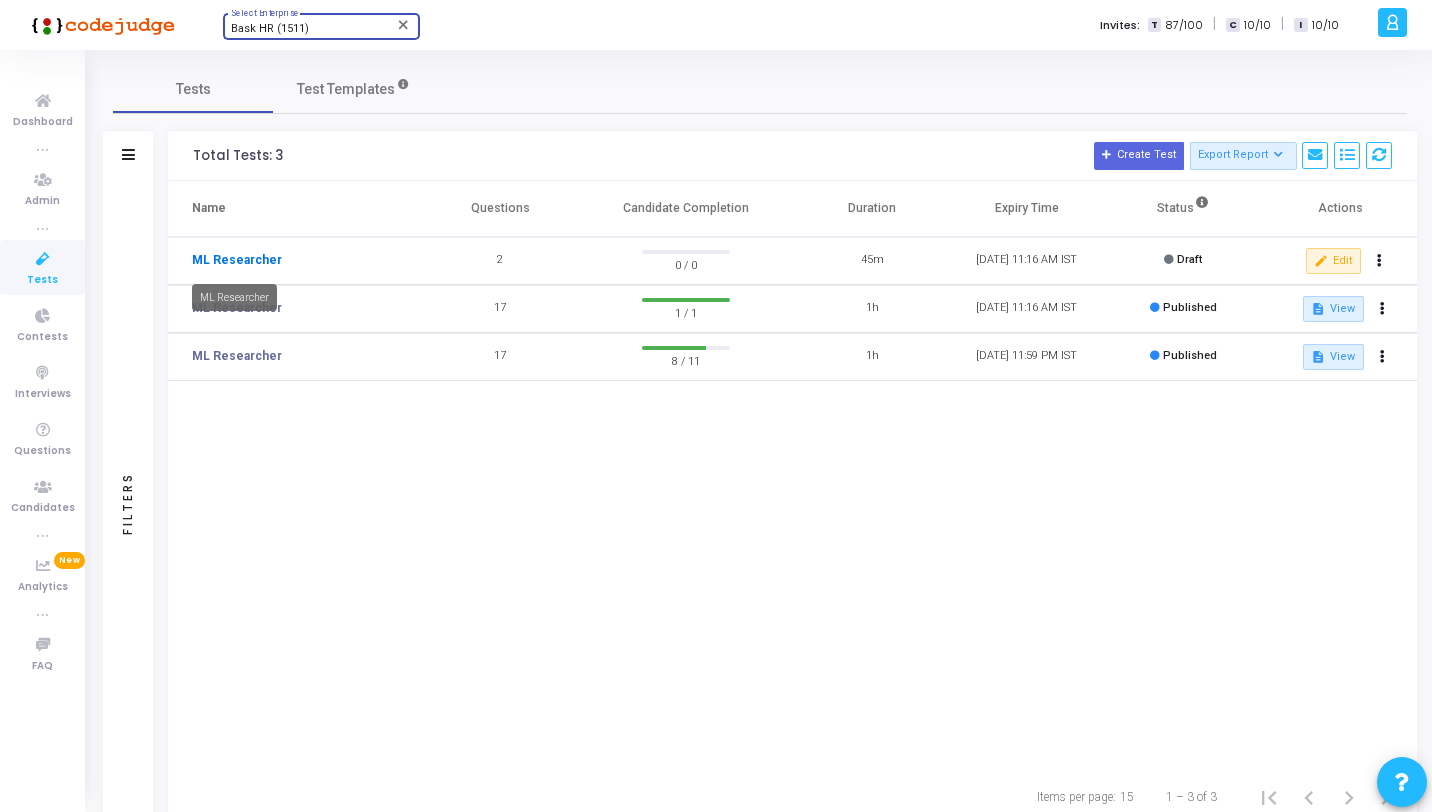 click on "ML Researcher" at bounding box center (237, 260) 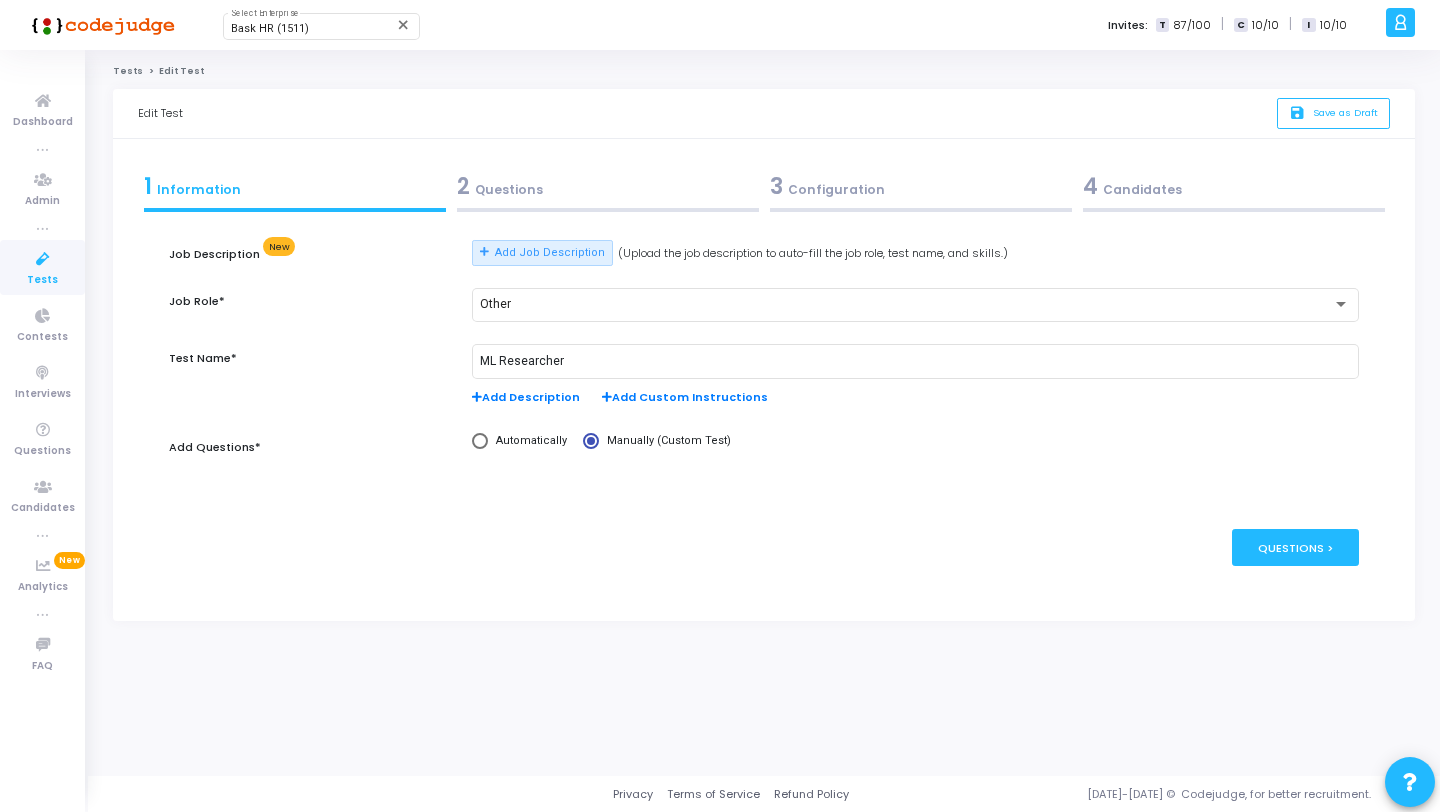 click on "2  Questions" at bounding box center [607, 191] 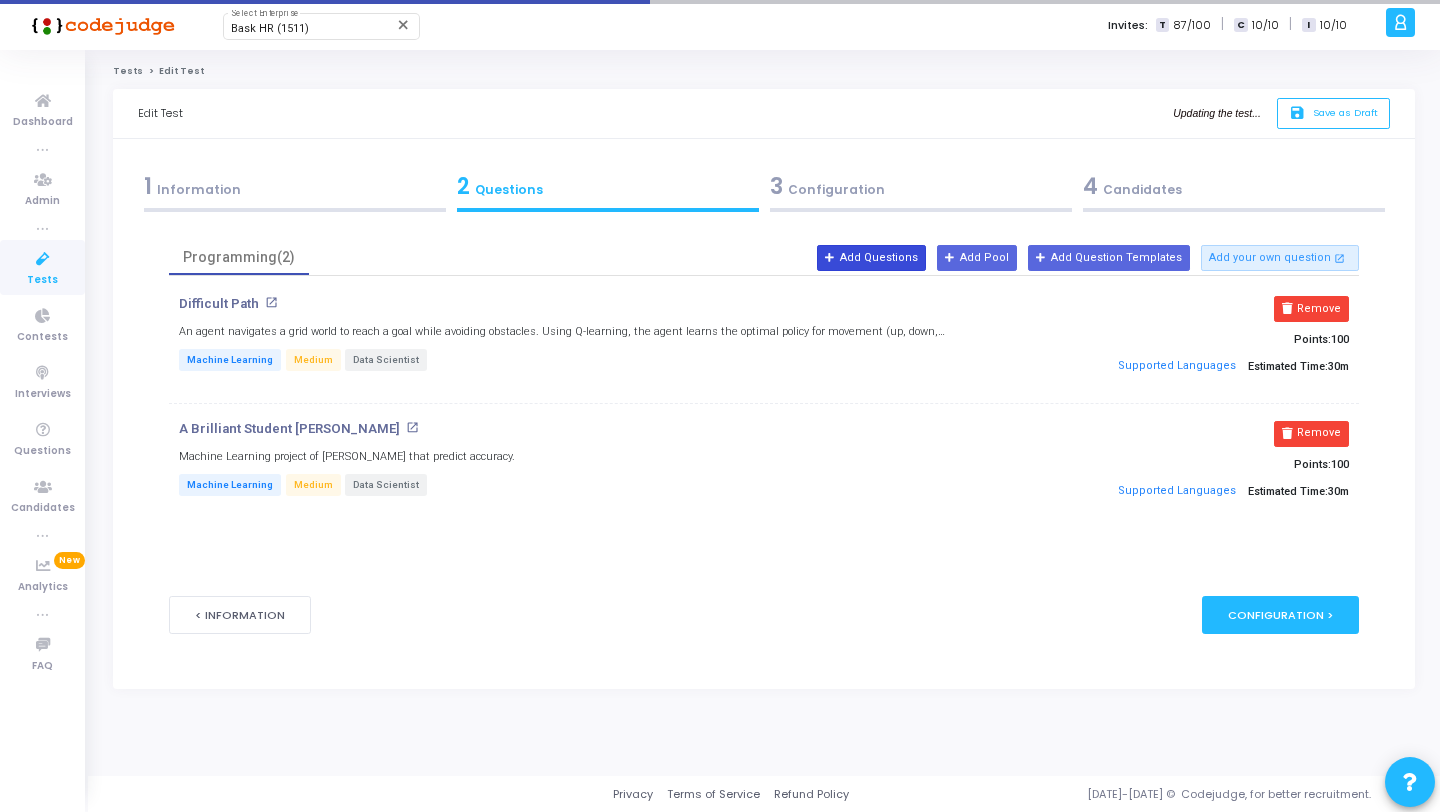 click on "Add Questions" at bounding box center (871, 258) 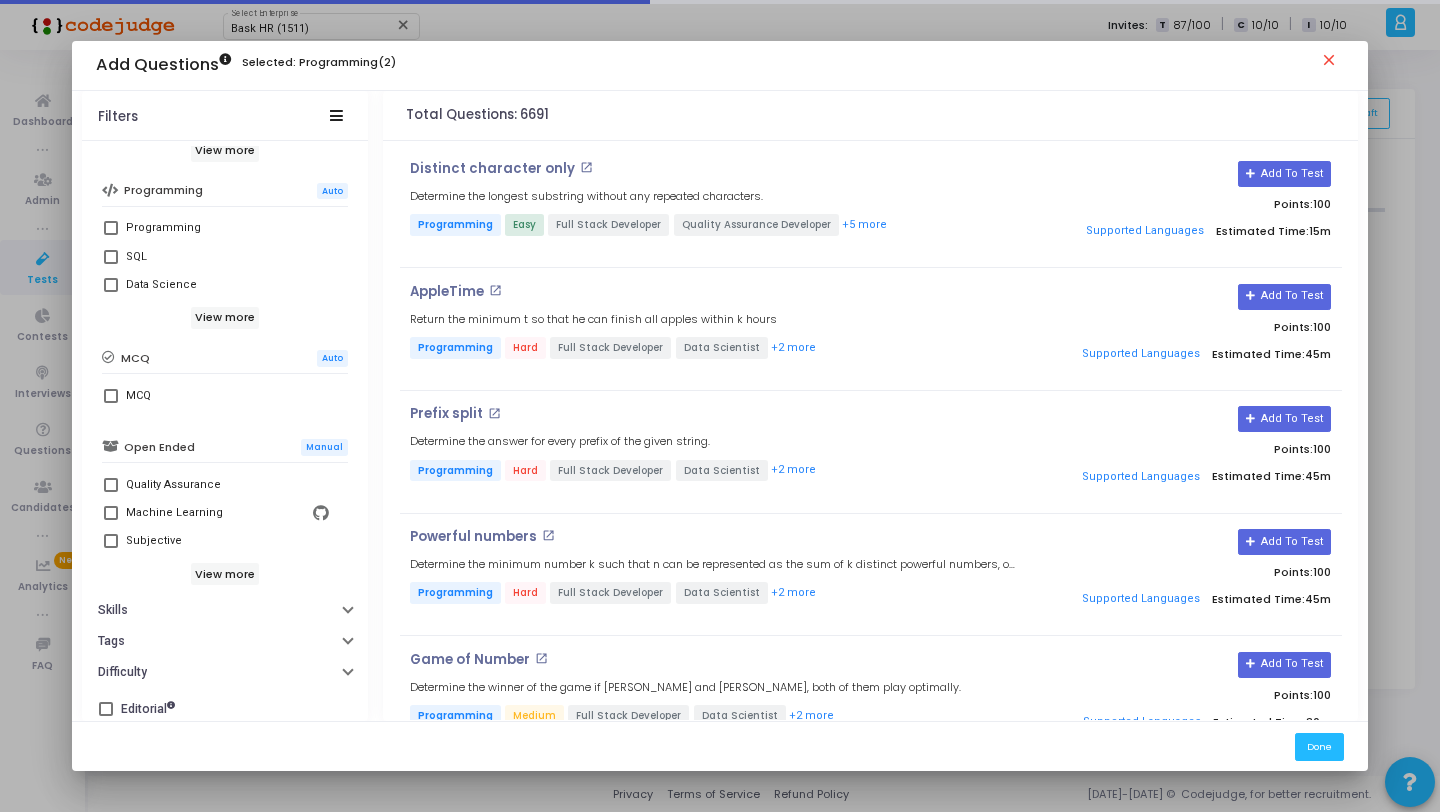 scroll, scrollTop: 343, scrollLeft: 0, axis: vertical 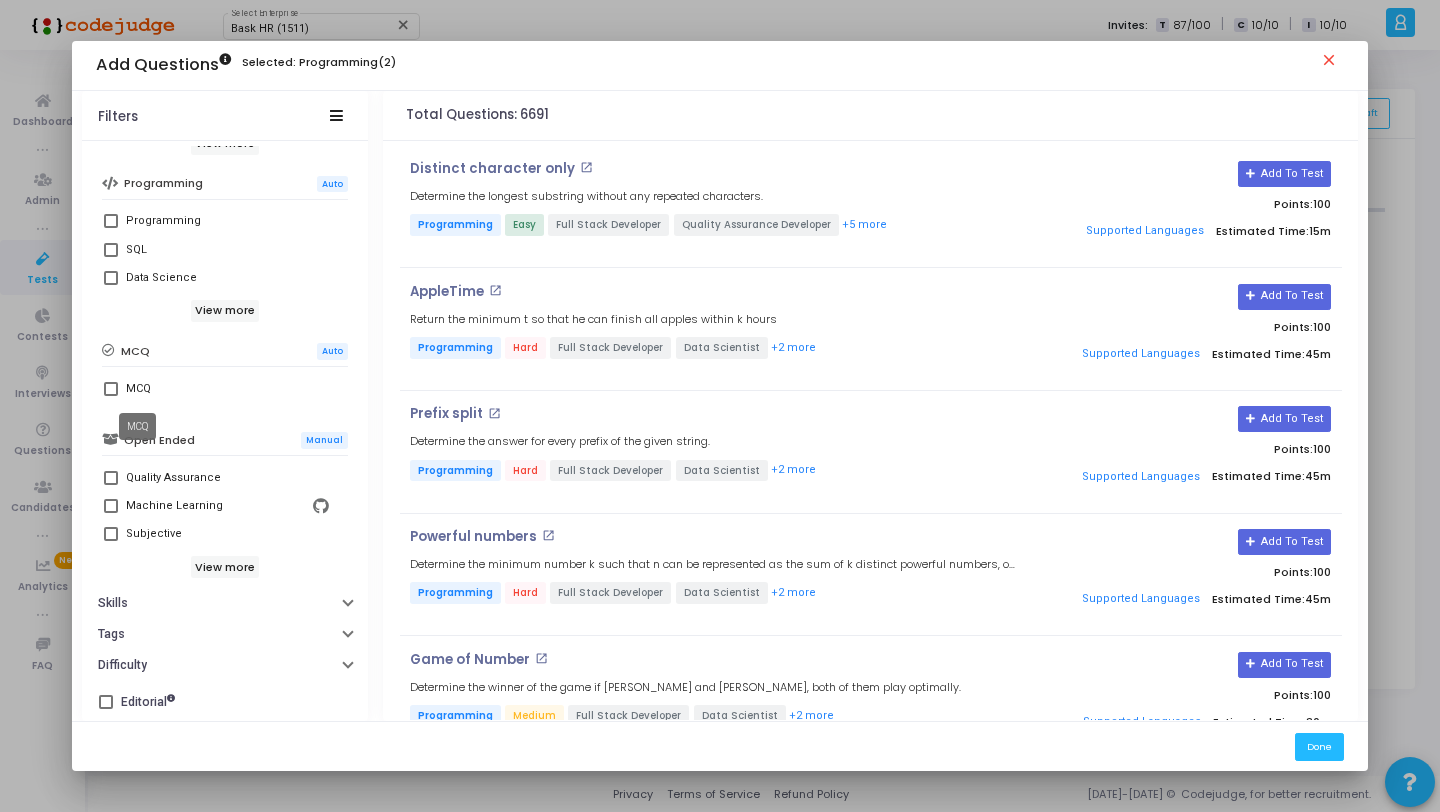 click on "MCQ" at bounding box center (138, 389) 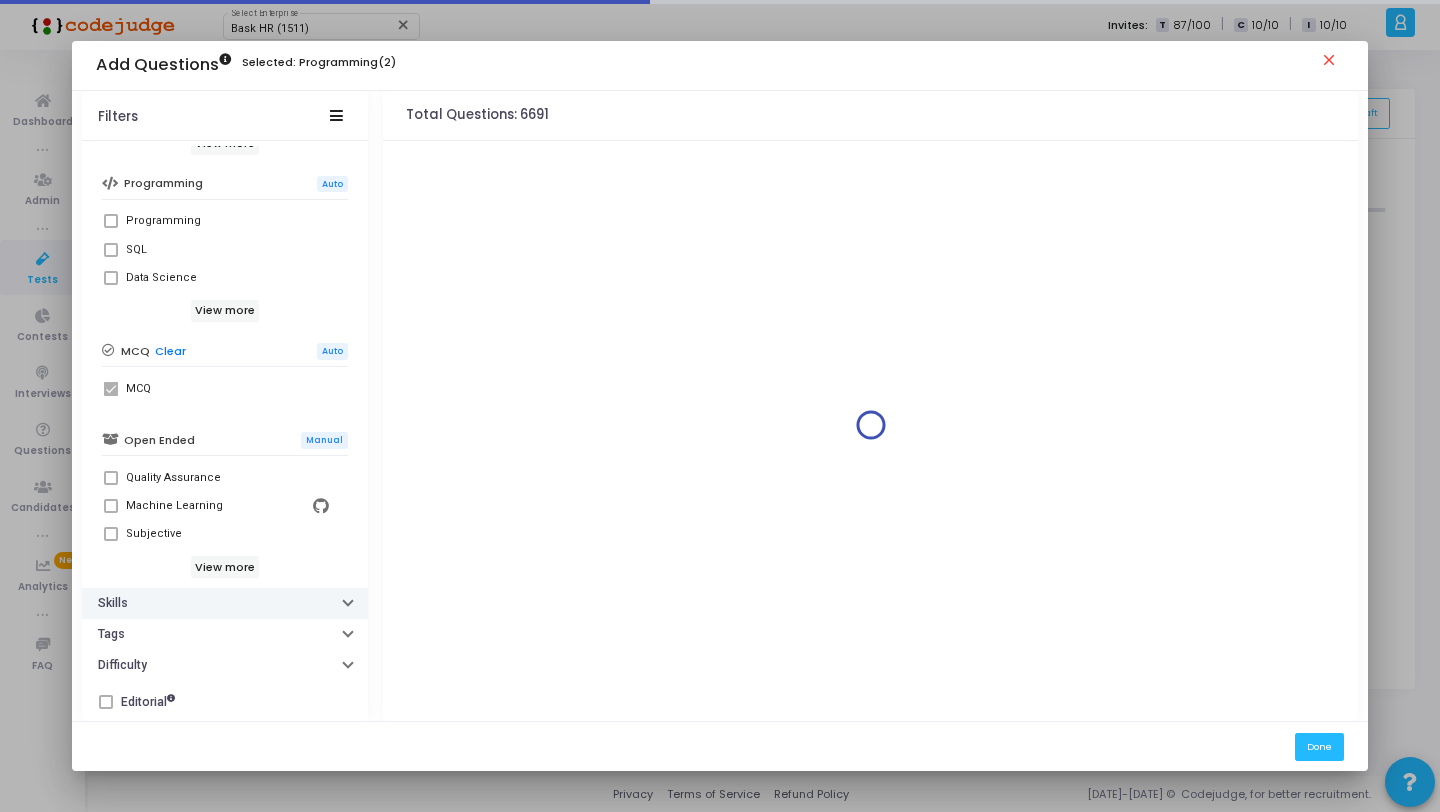 click on "Skills" at bounding box center (225, 603) 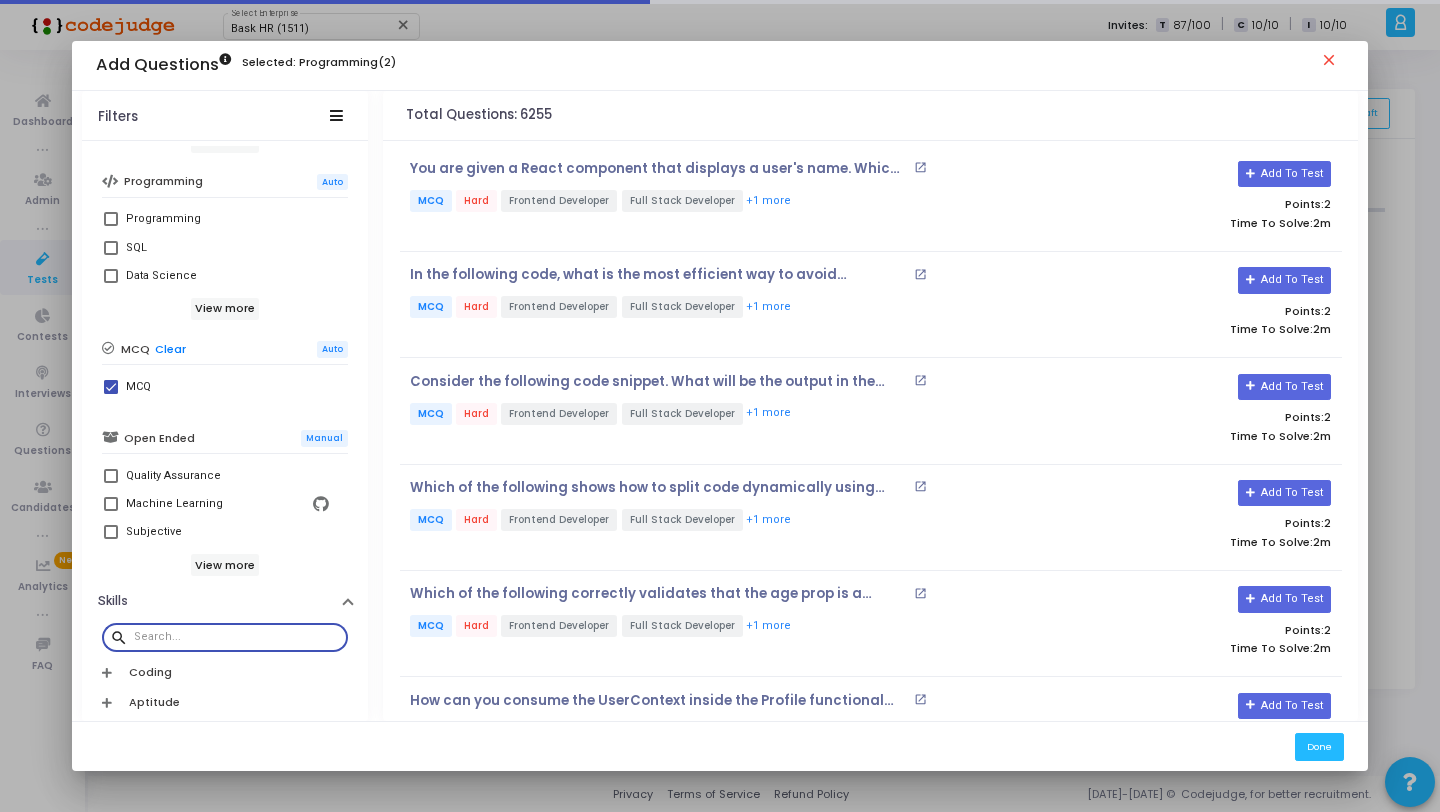 click at bounding box center (237, 637) 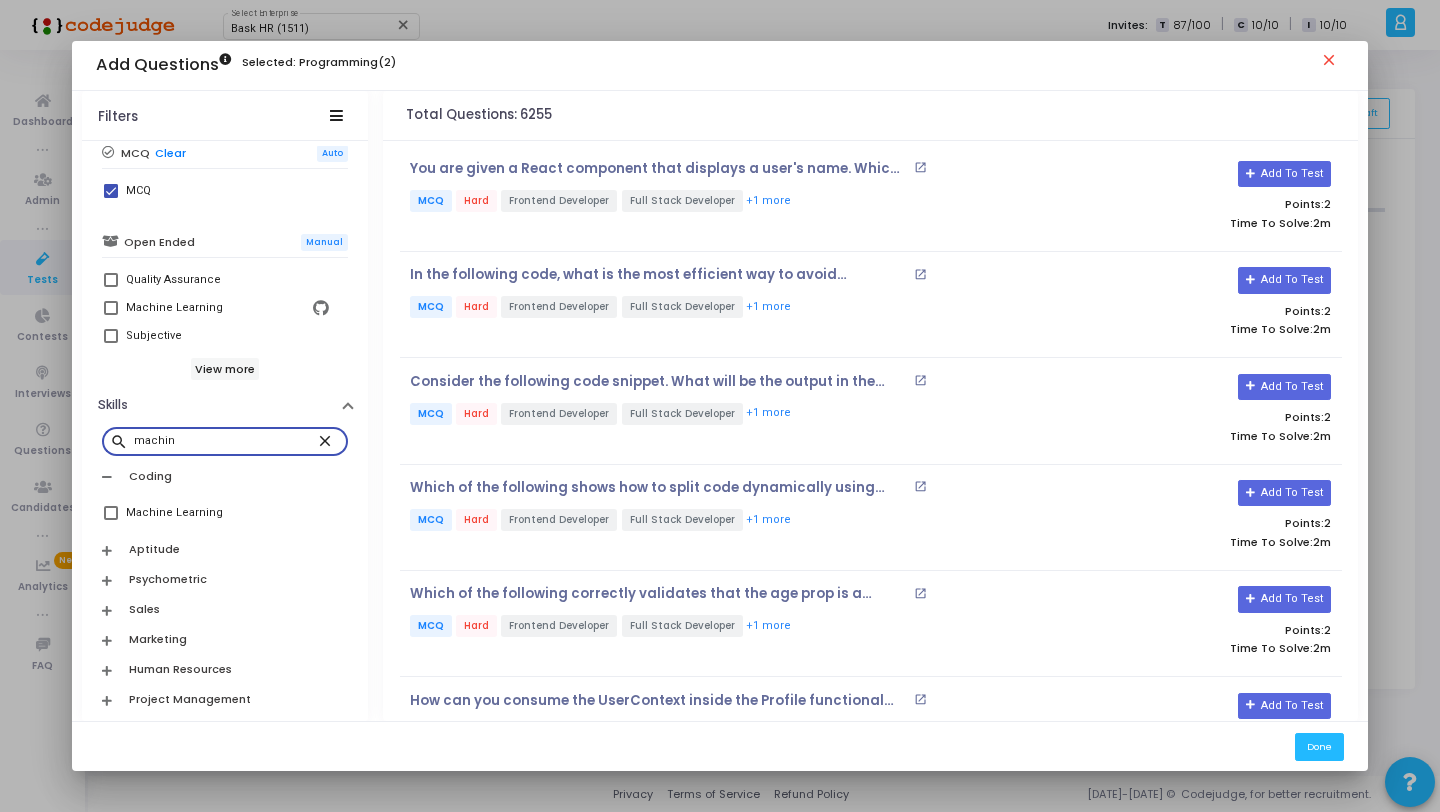 scroll, scrollTop: 574, scrollLeft: 0, axis: vertical 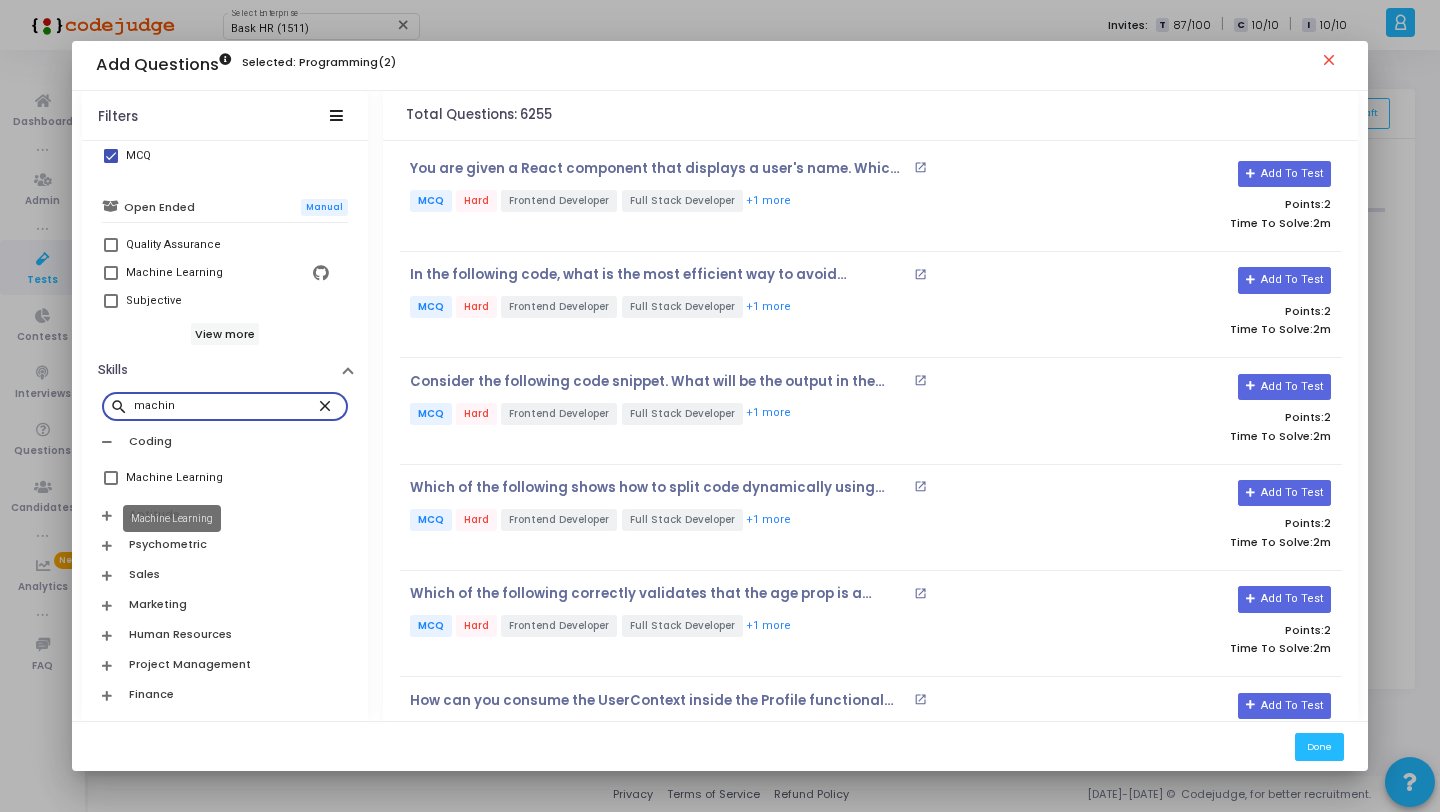 type on "machin" 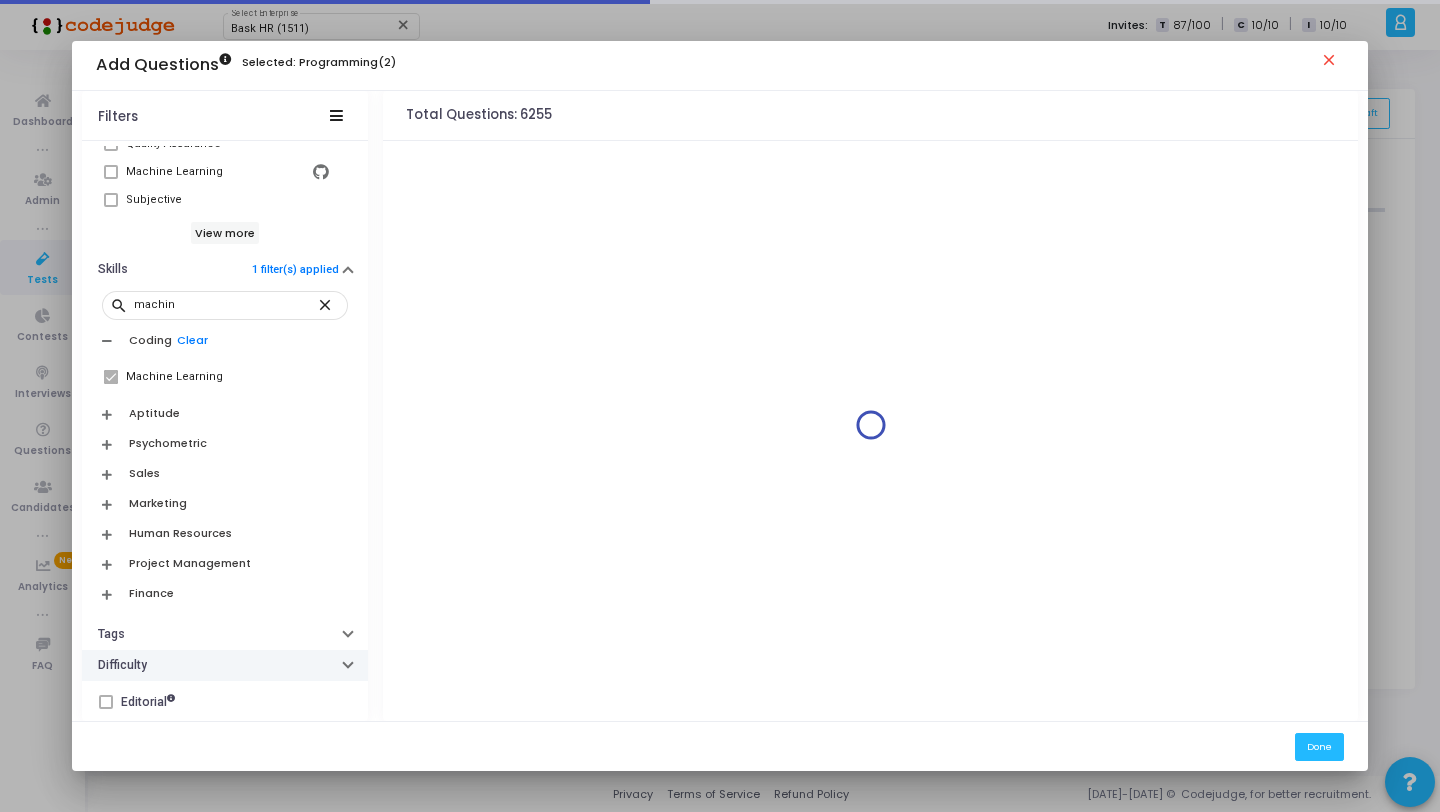 click on "Difficulty" at bounding box center (225, 665) 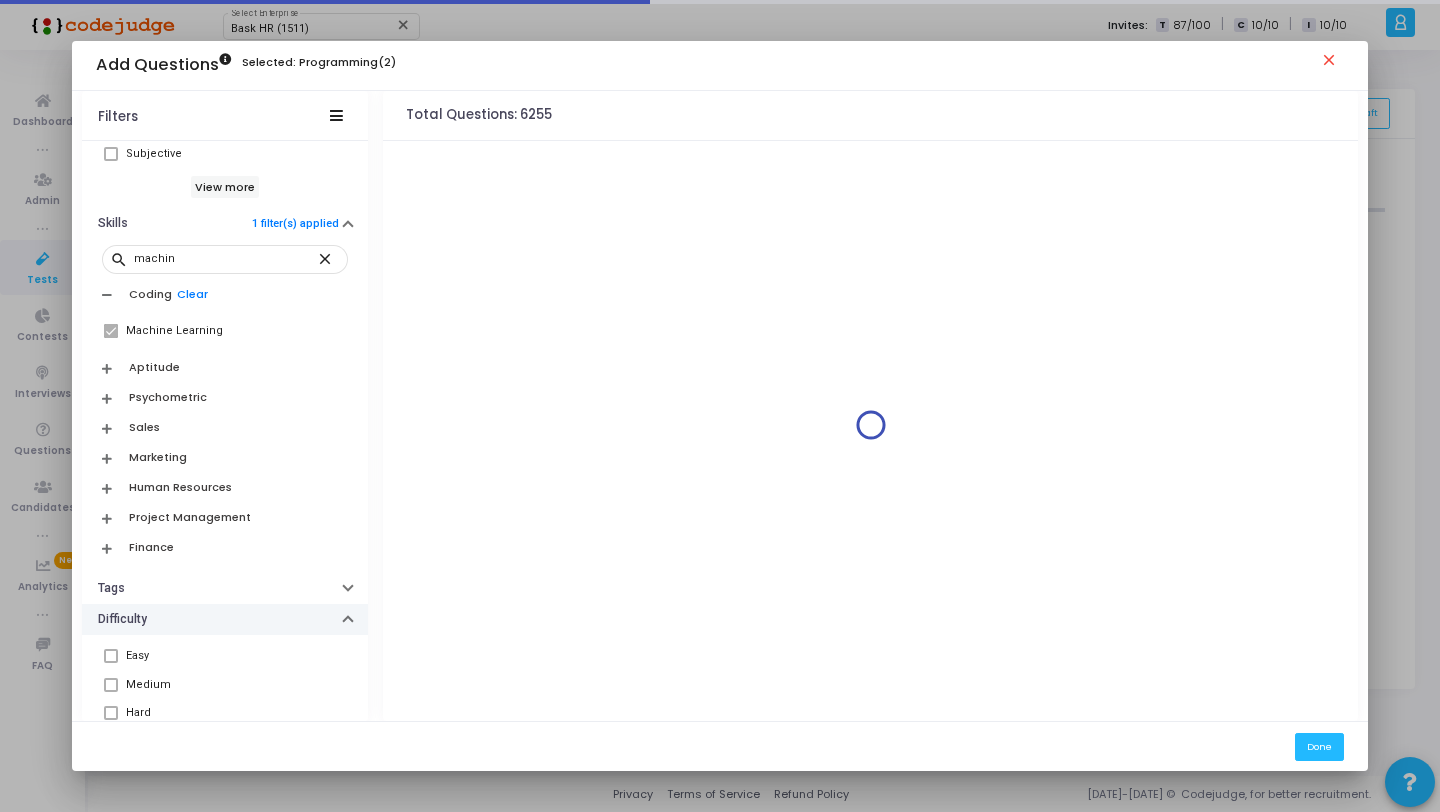 scroll, scrollTop: 787, scrollLeft: 0, axis: vertical 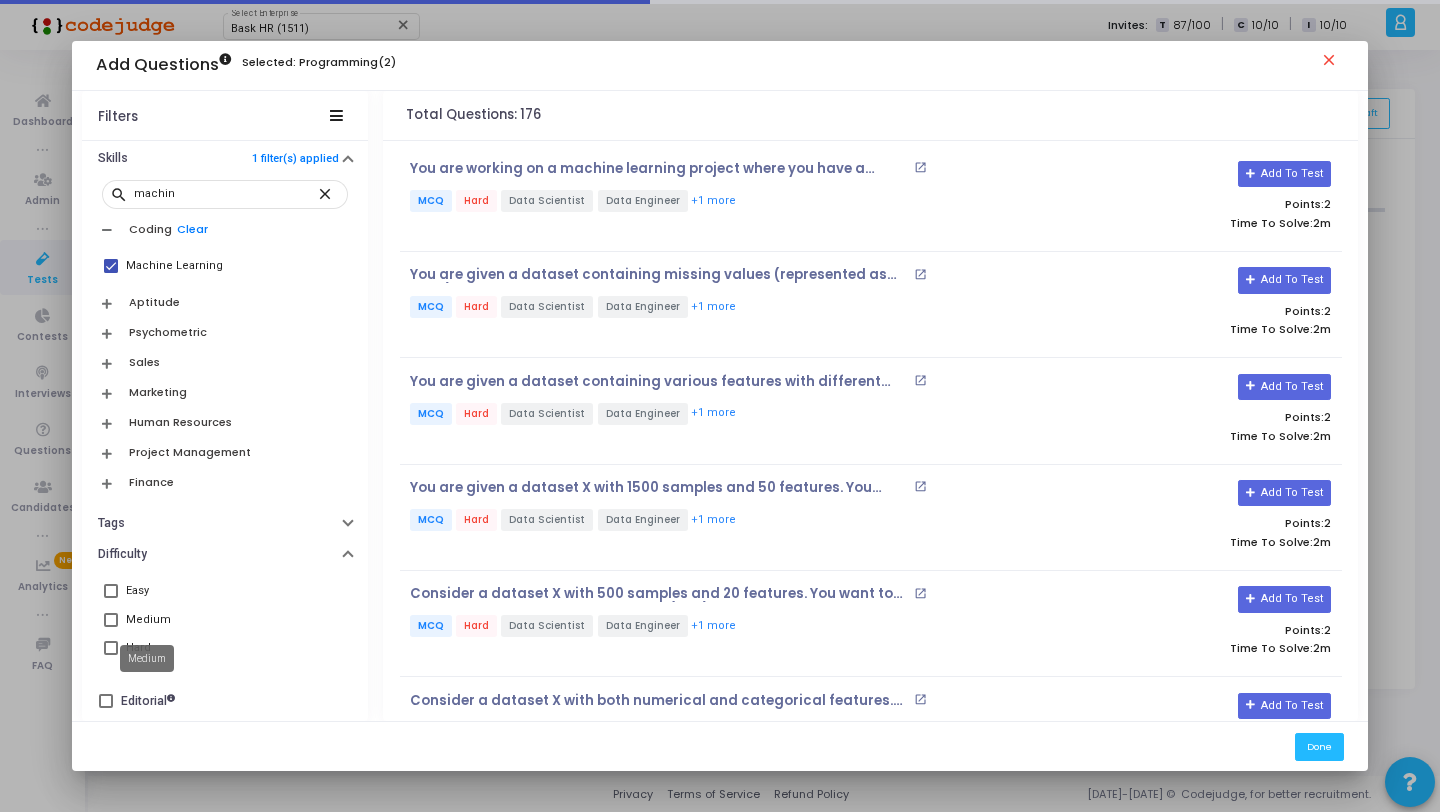 click on "Medium" at bounding box center [148, 620] 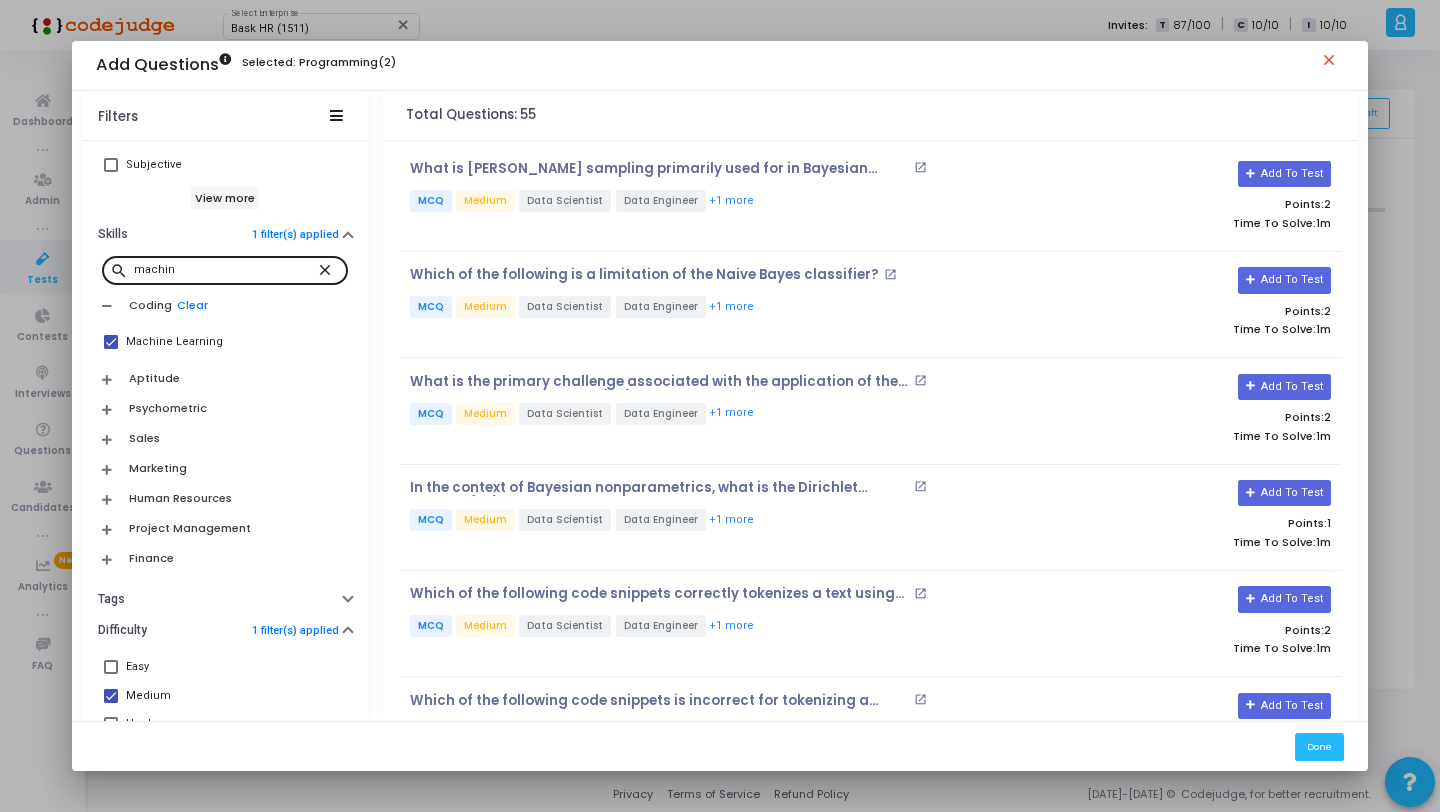 scroll, scrollTop: 0, scrollLeft: 0, axis: both 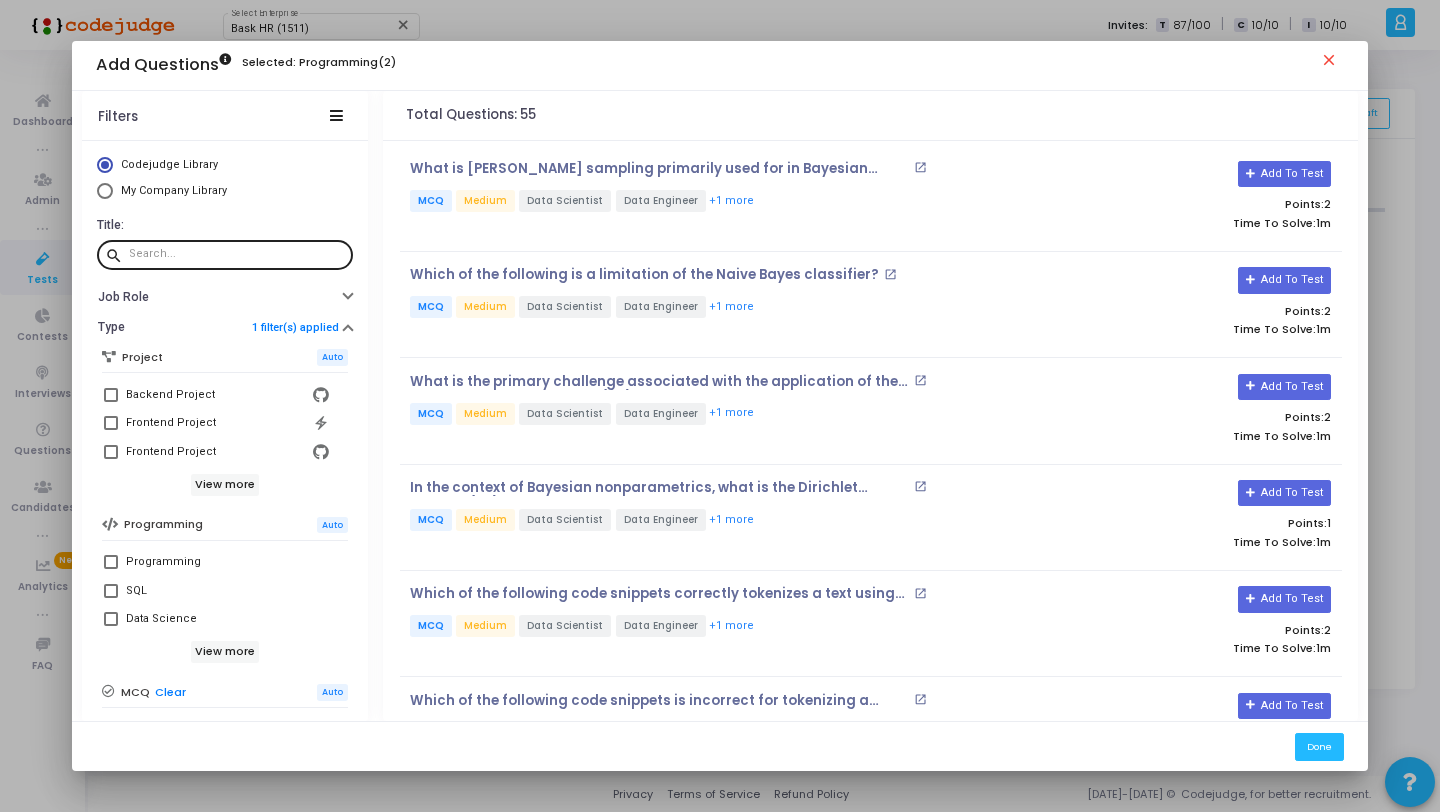 click at bounding box center [237, 254] 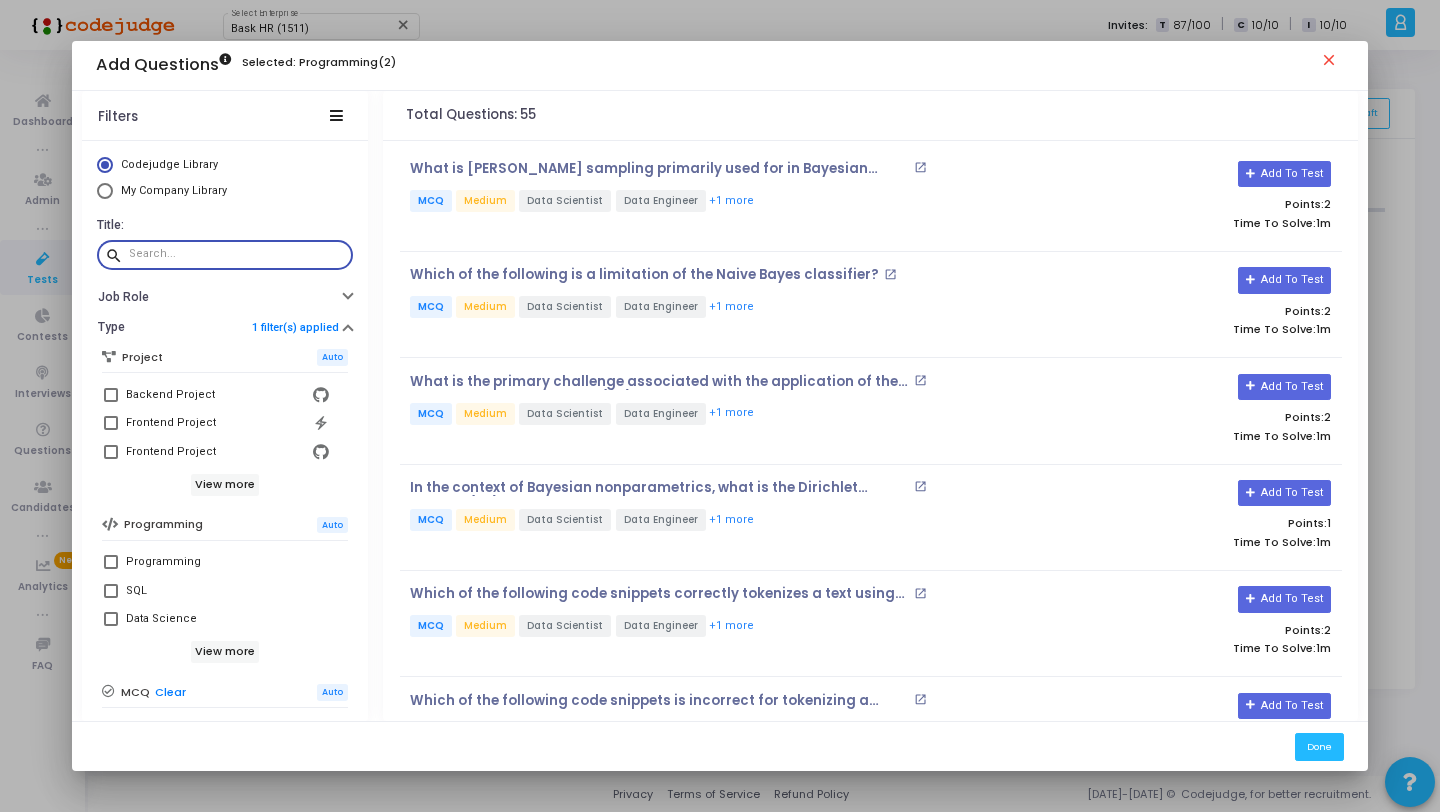 paste on ": 15 Which of the following code snippets is incorrect for tokenizing a sentence into word" 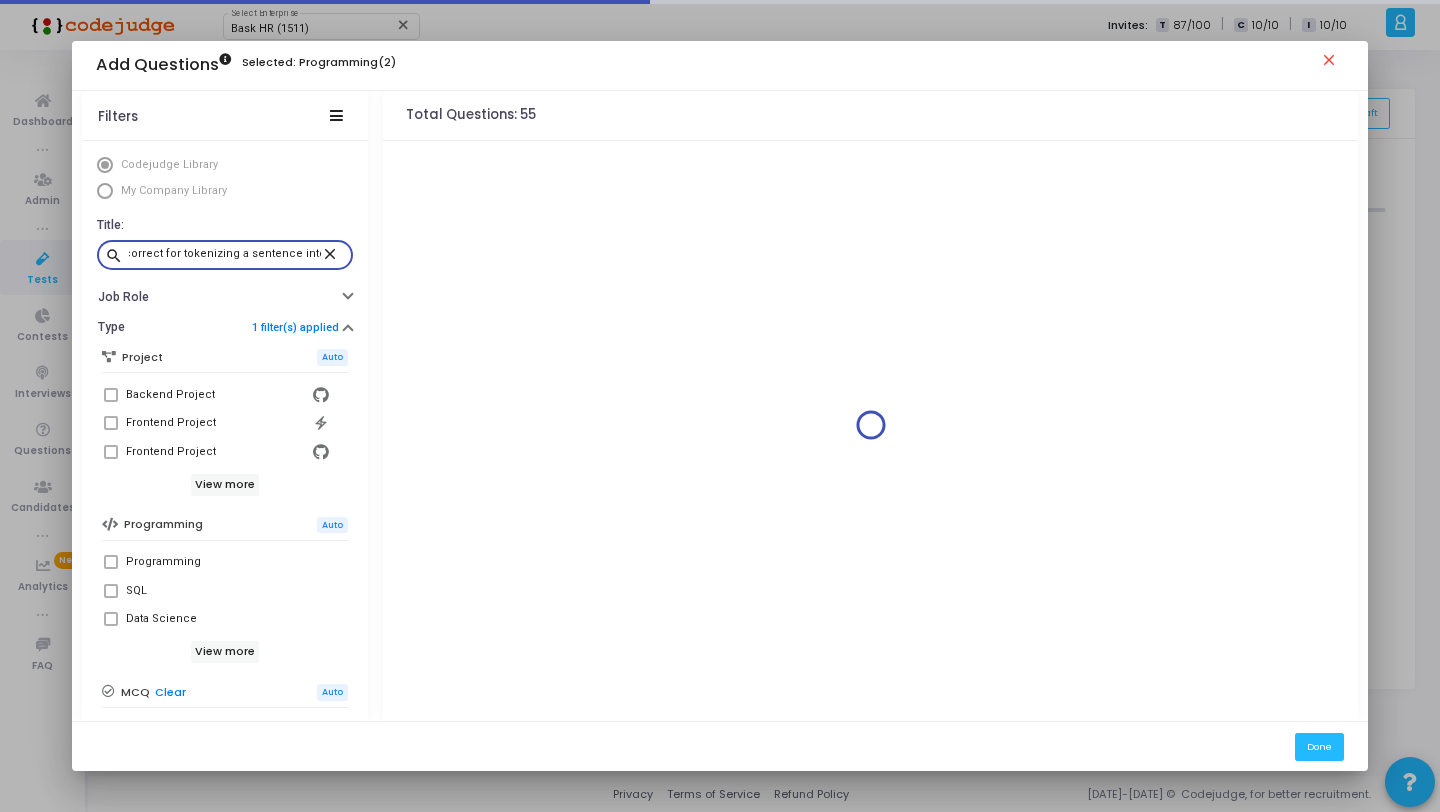 scroll, scrollTop: 0, scrollLeft: 0, axis: both 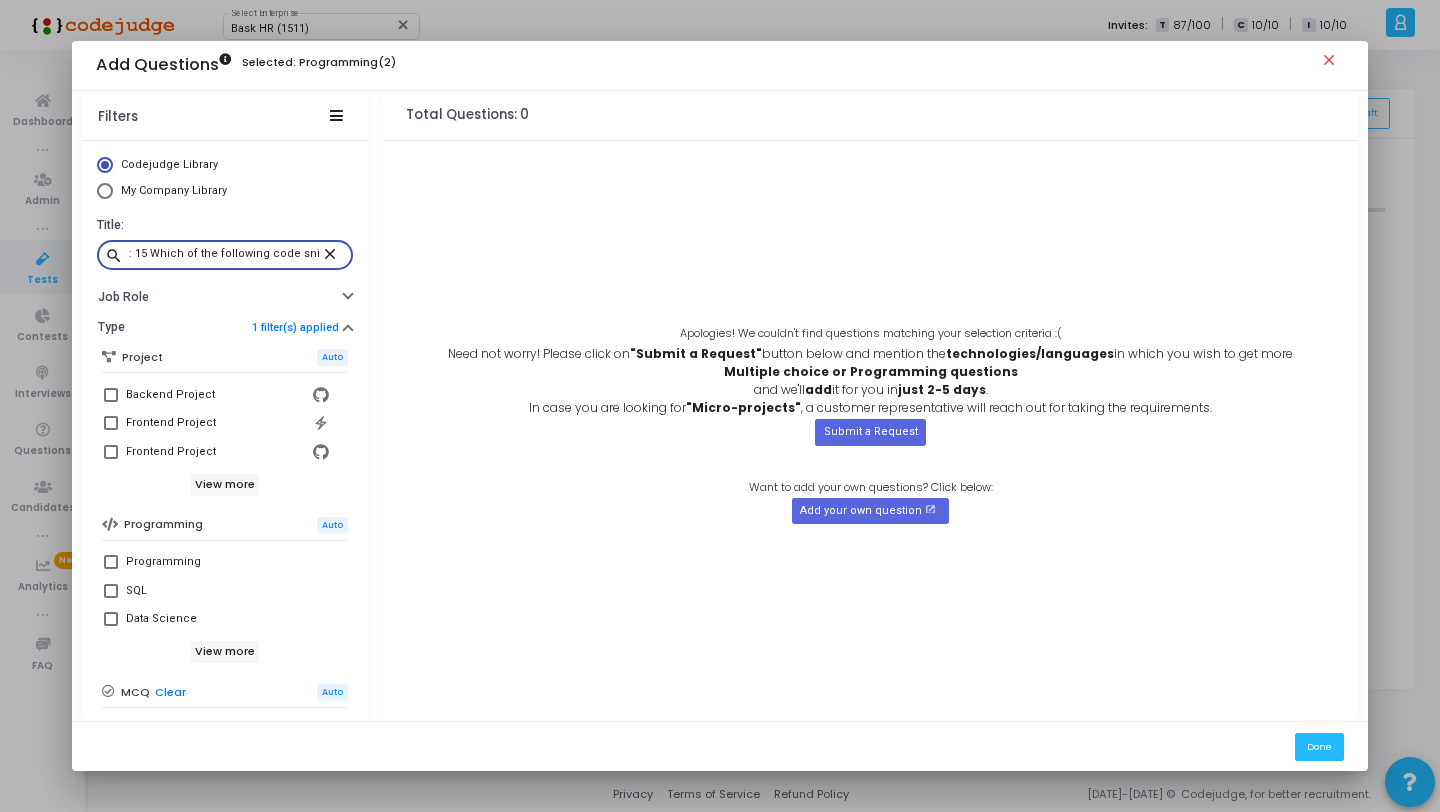 drag, startPoint x: 155, startPoint y: 257, endPoint x: 96, endPoint y: 256, distance: 59.008472 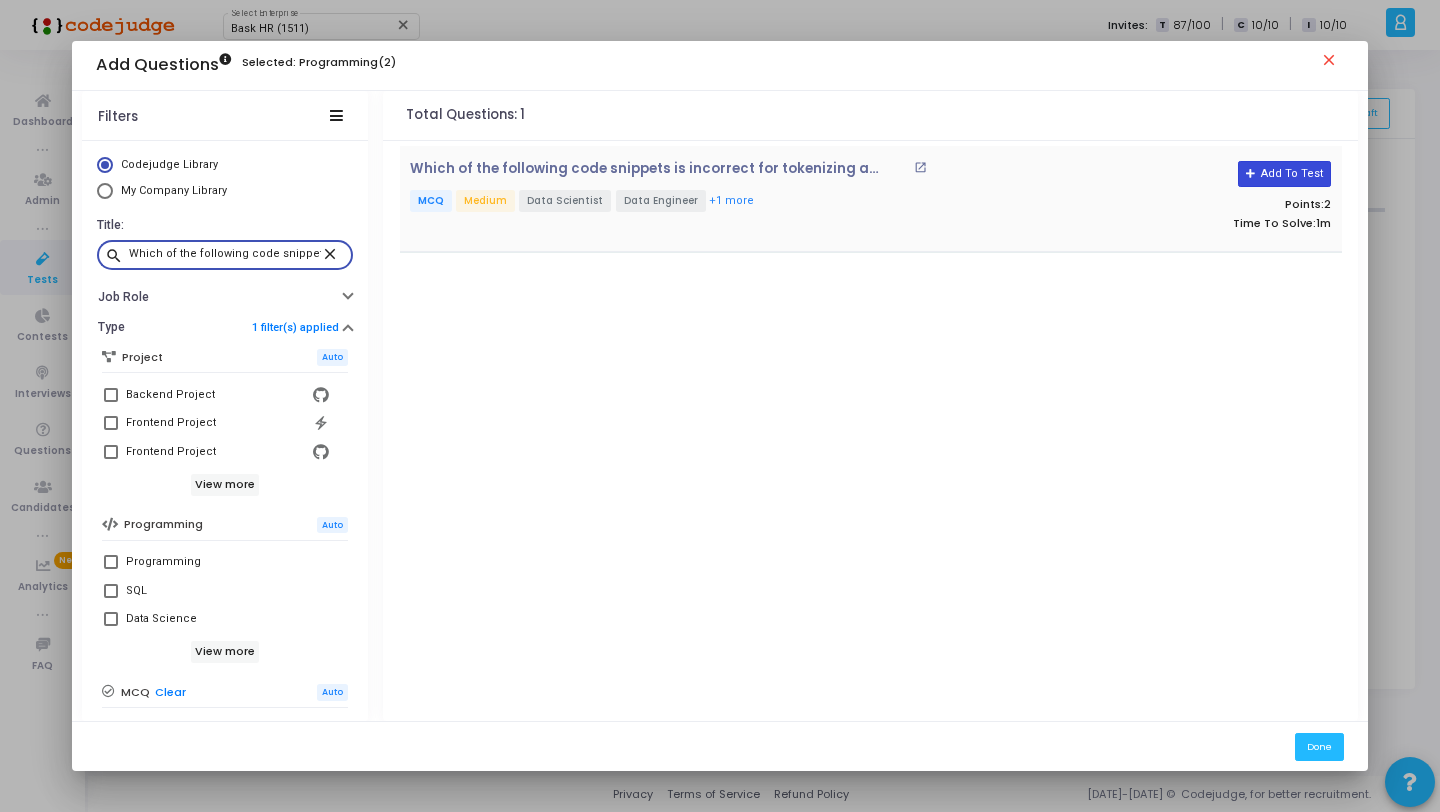 type on "Which of the following code snippets is incorrect for tokenizing a sentence into word" 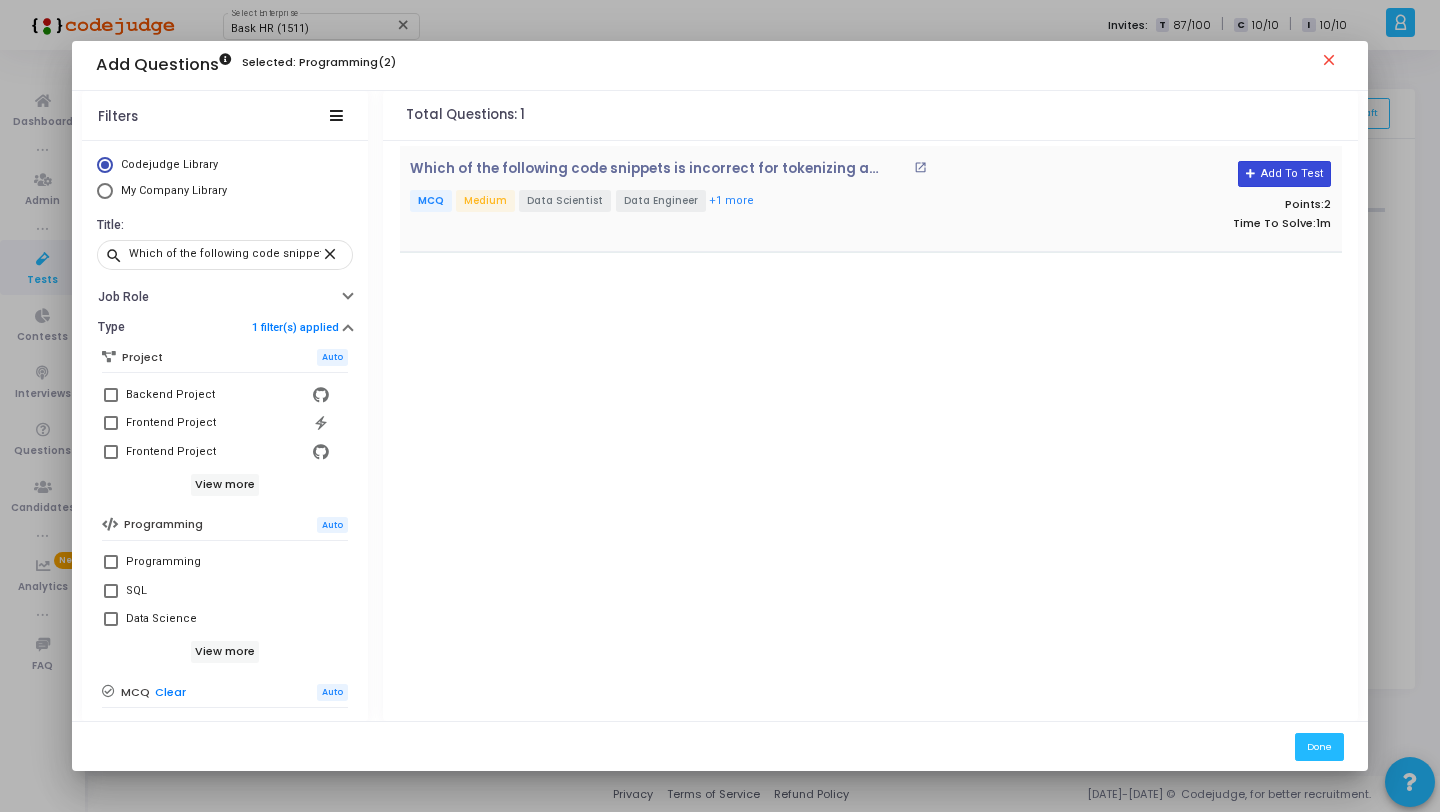 click on "Add To Test" at bounding box center [1284, 174] 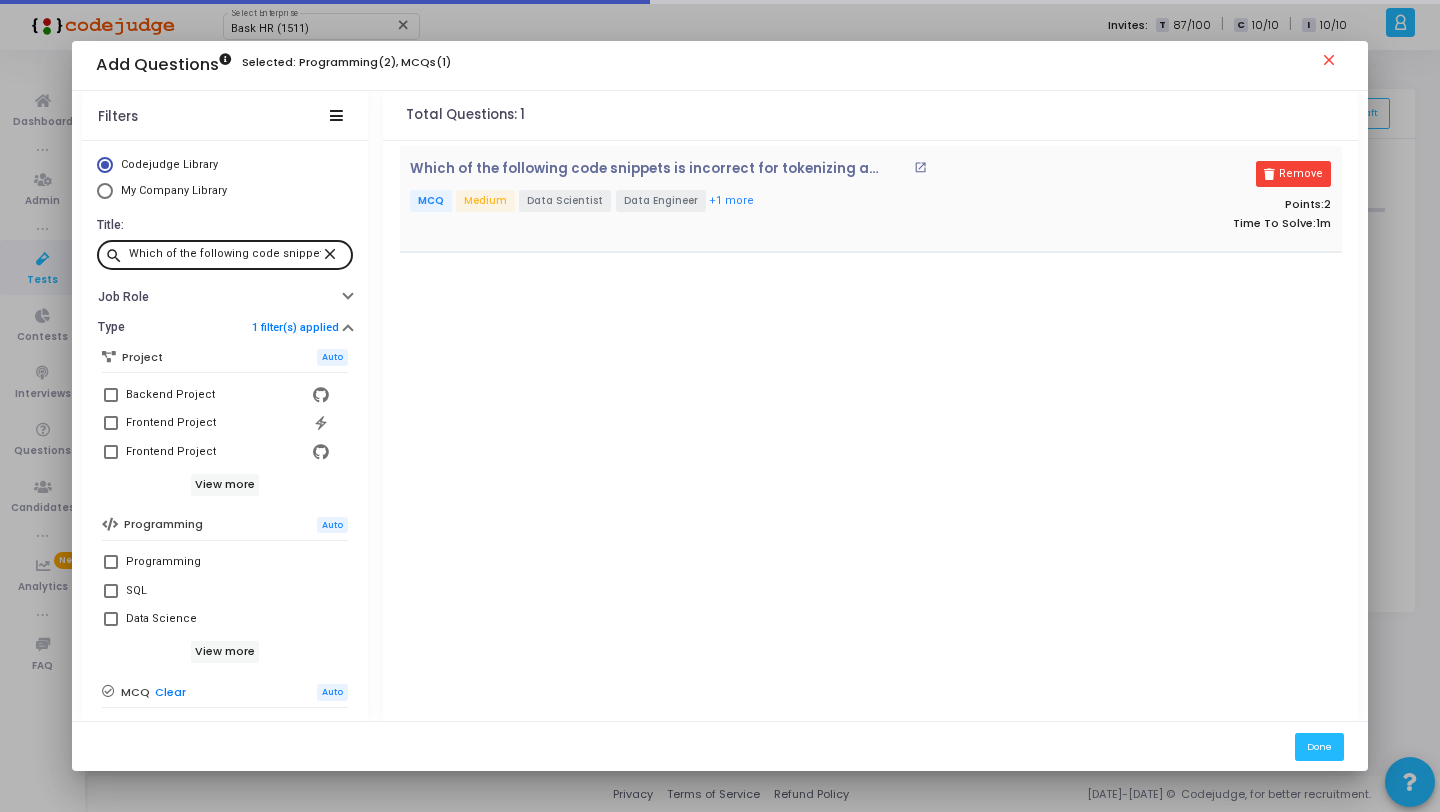 click on "close" at bounding box center (333, 253) 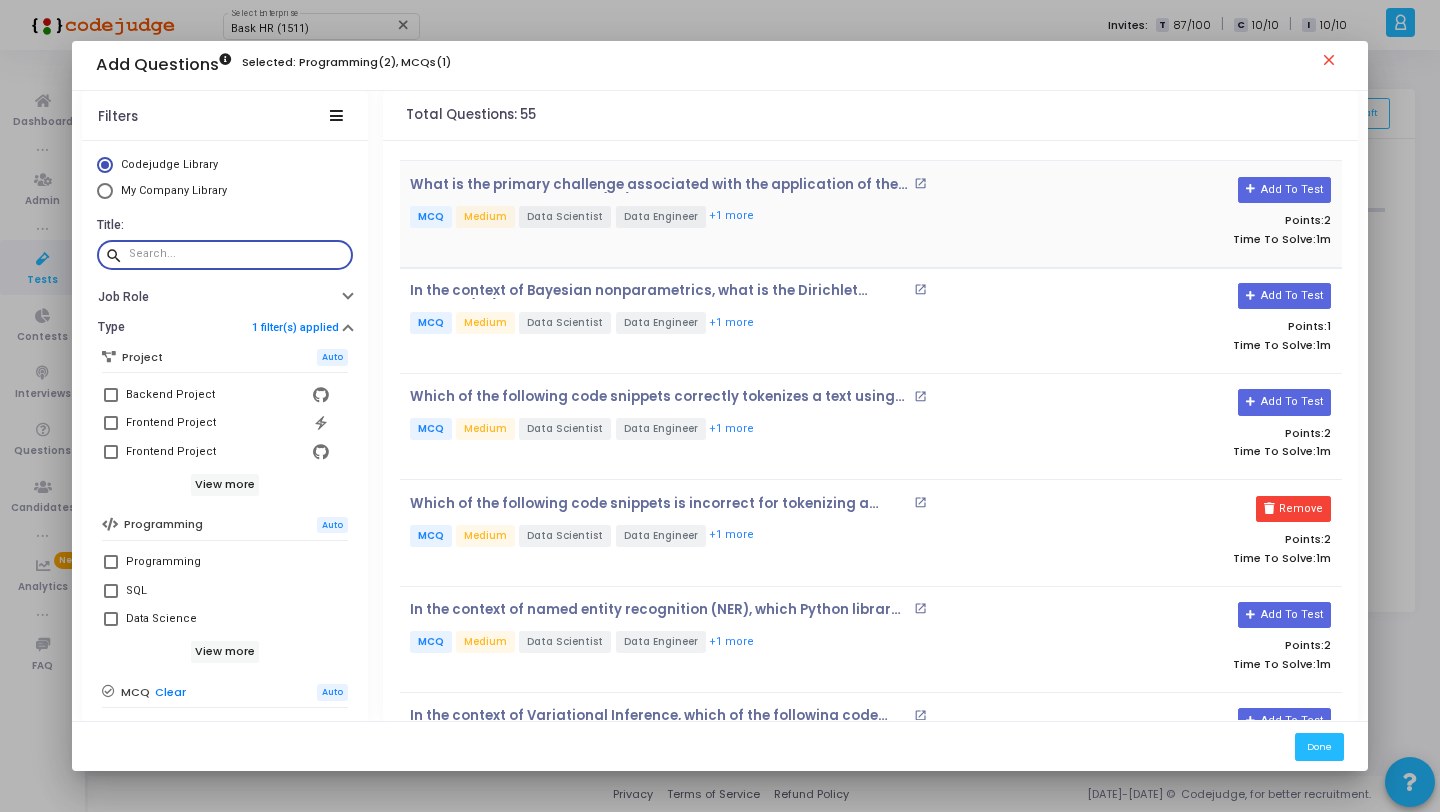 scroll, scrollTop: 214, scrollLeft: 0, axis: vertical 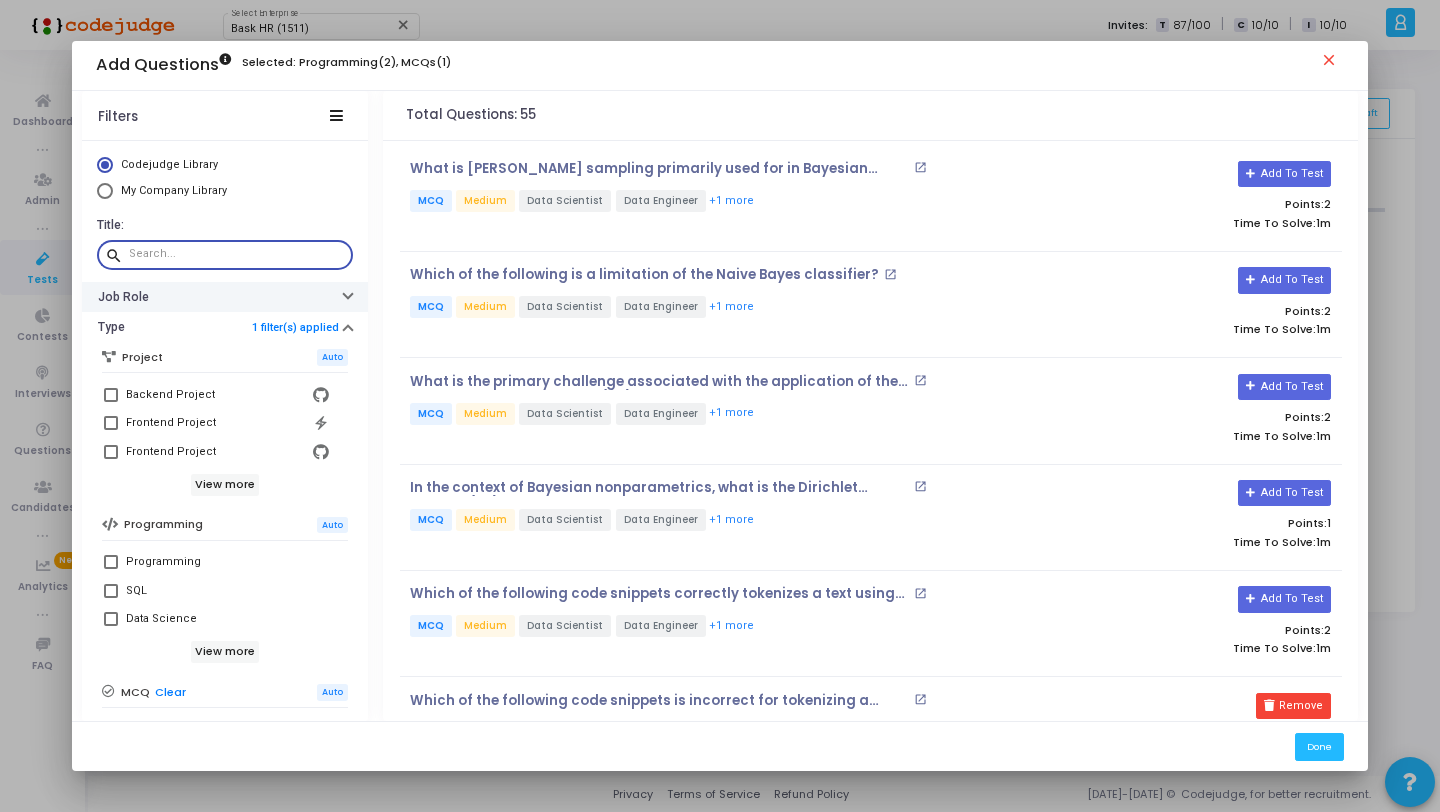 paste on "Which of the following code snippets correctly tokenizes a text using the nltk library?" 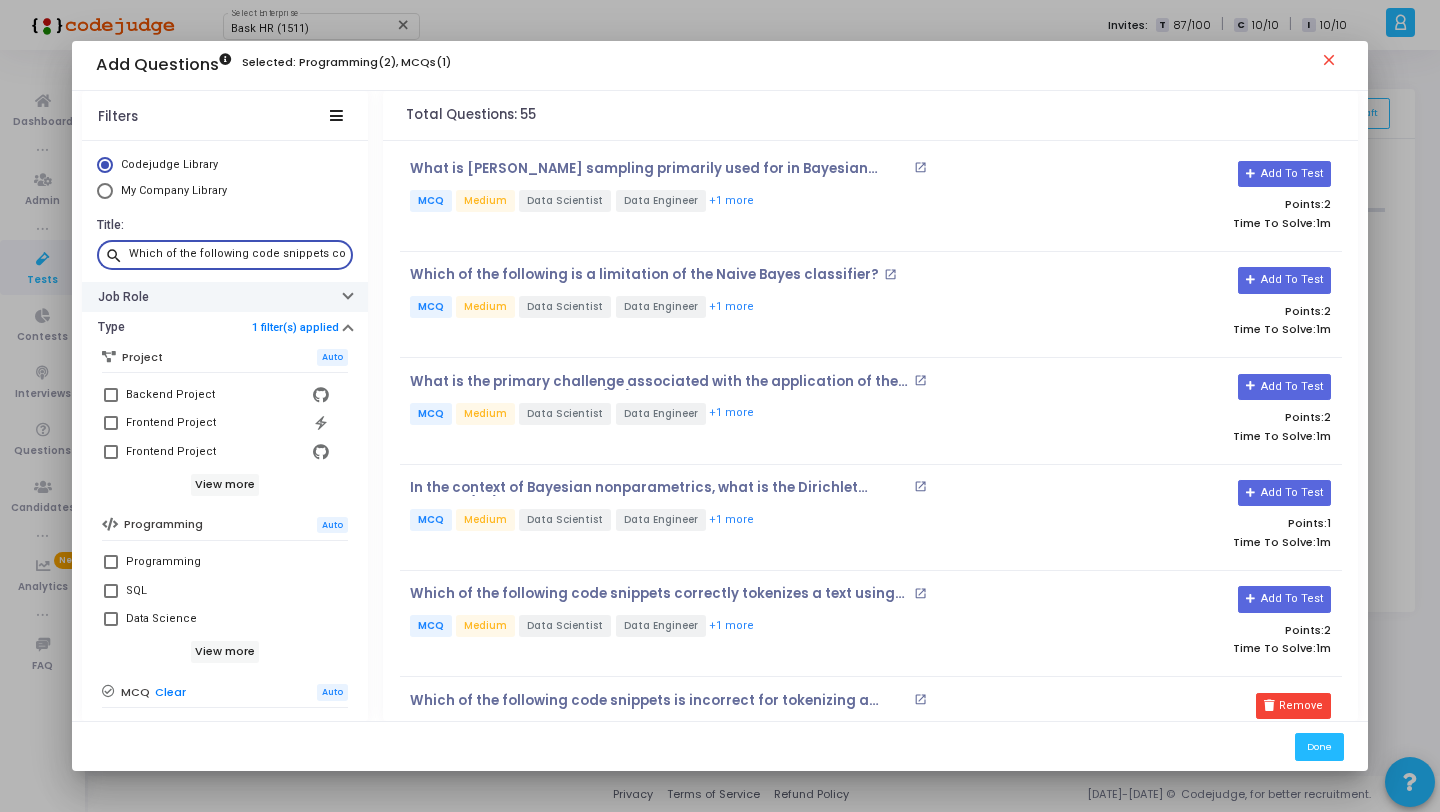 scroll, scrollTop: 0, scrollLeft: 227, axis: horizontal 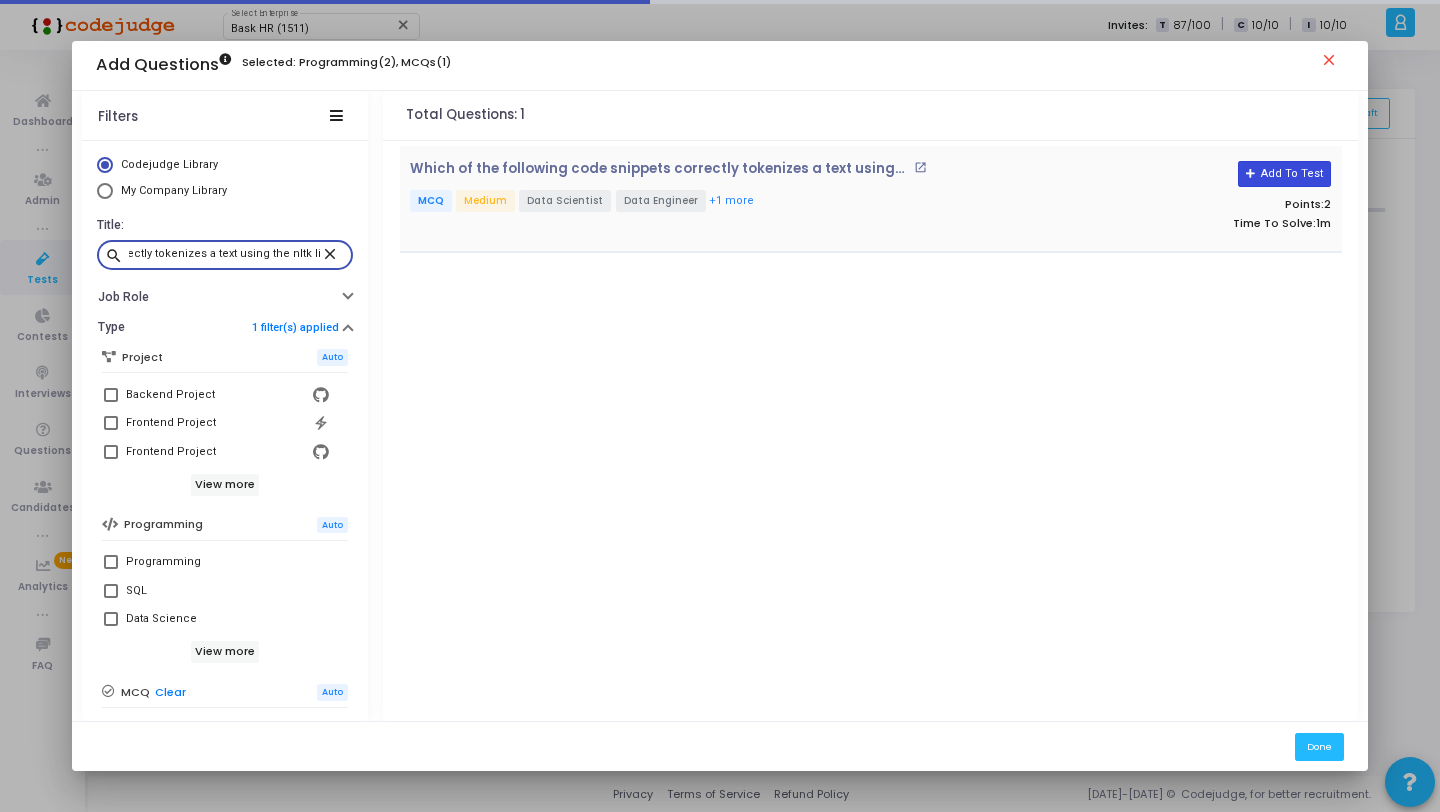 type on "Which of the following code snippets correctly tokenizes a text using the nltk library?" 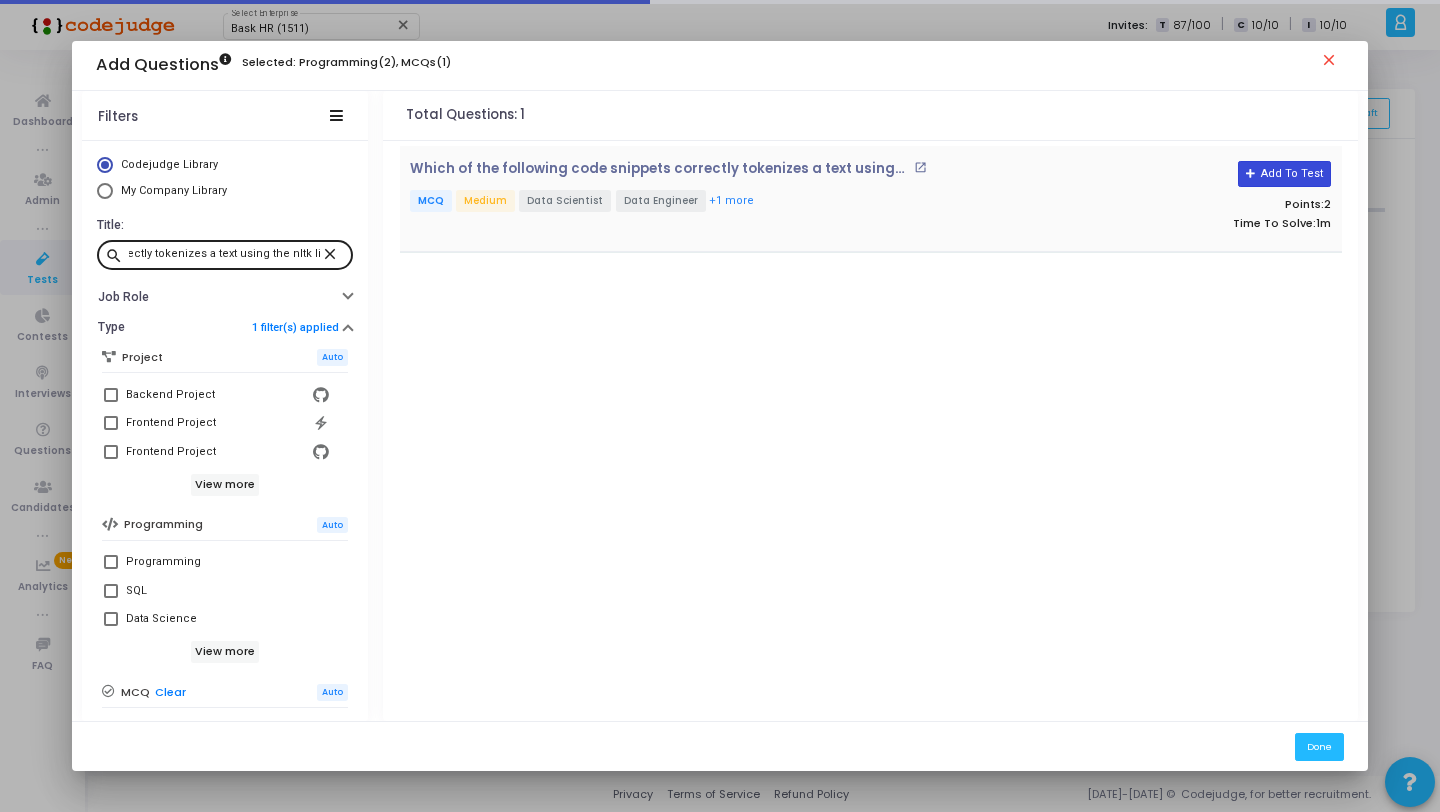 click on "Add To Test" at bounding box center (1284, 174) 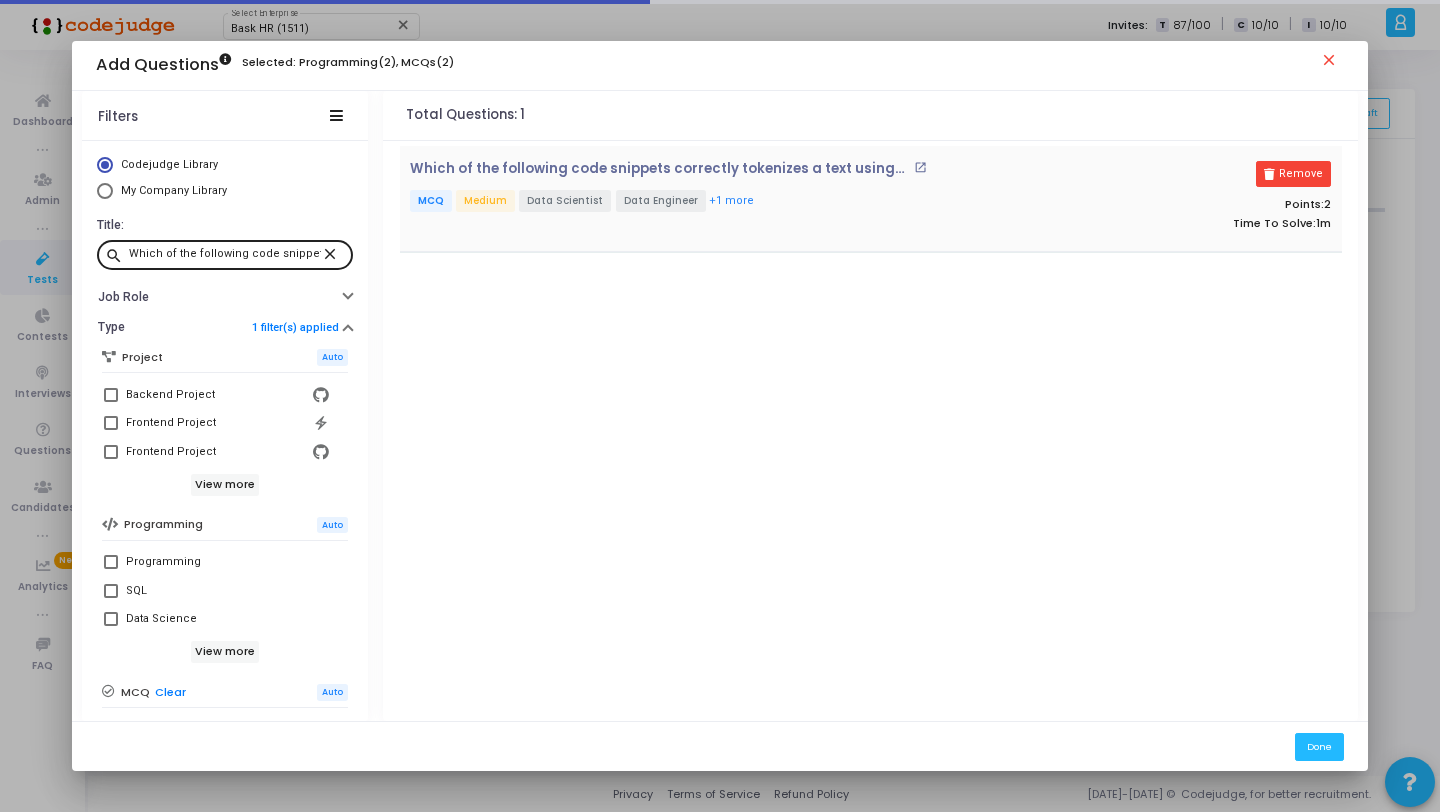 click on "close" at bounding box center (333, 253) 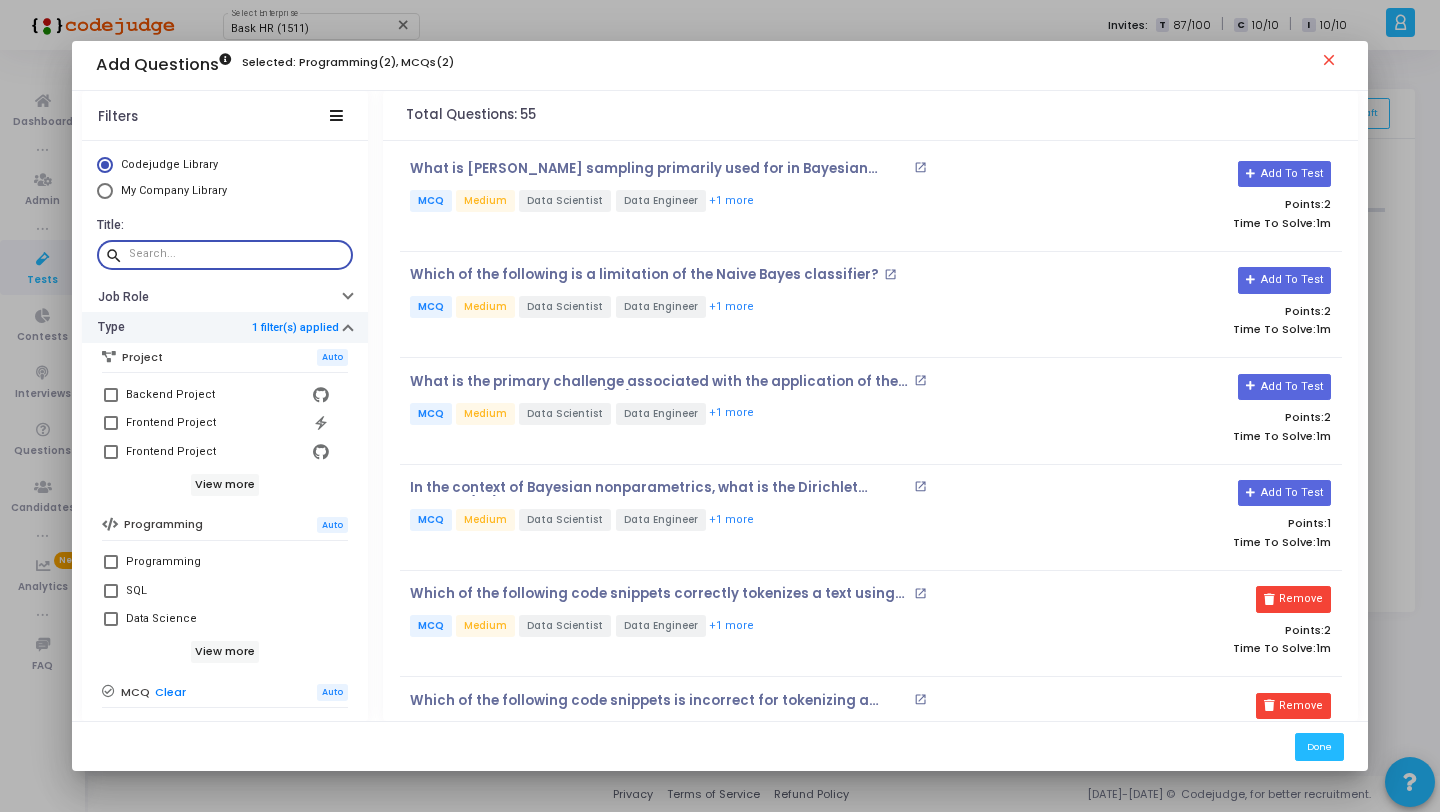 paste on "Consider the following Python code using scikit-learn to fit a decision tree" 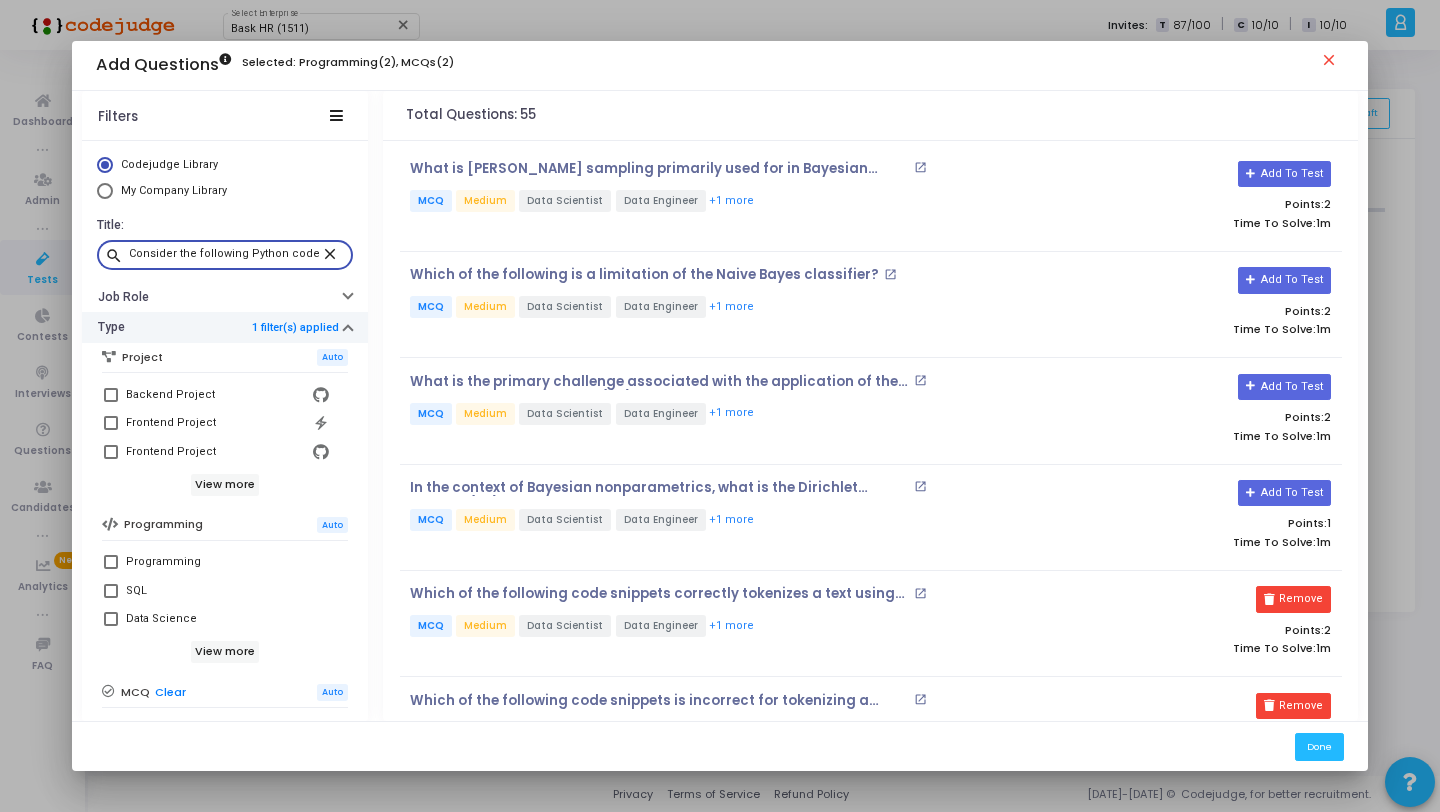 scroll, scrollTop: 0, scrollLeft: 174, axis: horizontal 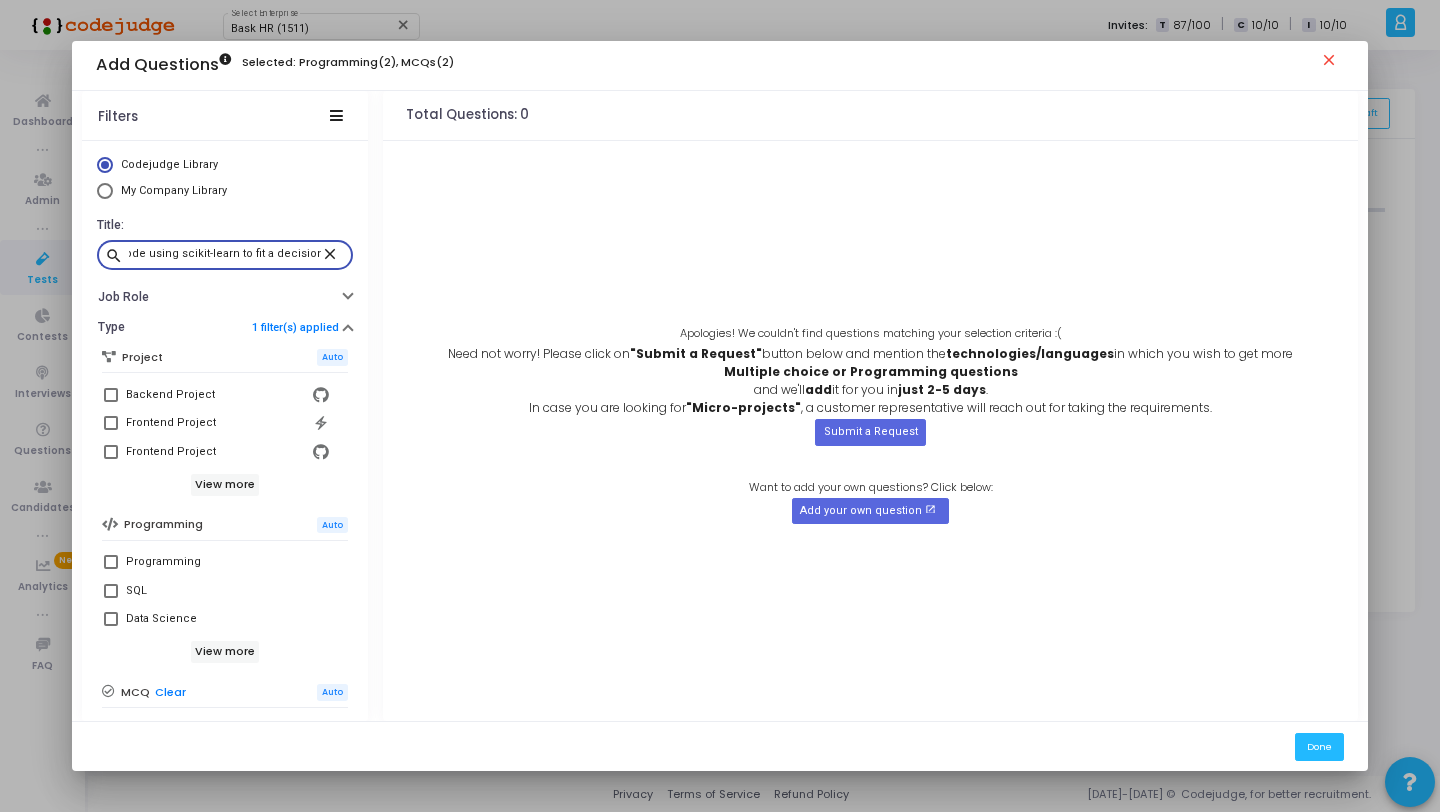 type on "Consider the following Python code using scikit-learn to fit a decision tree" 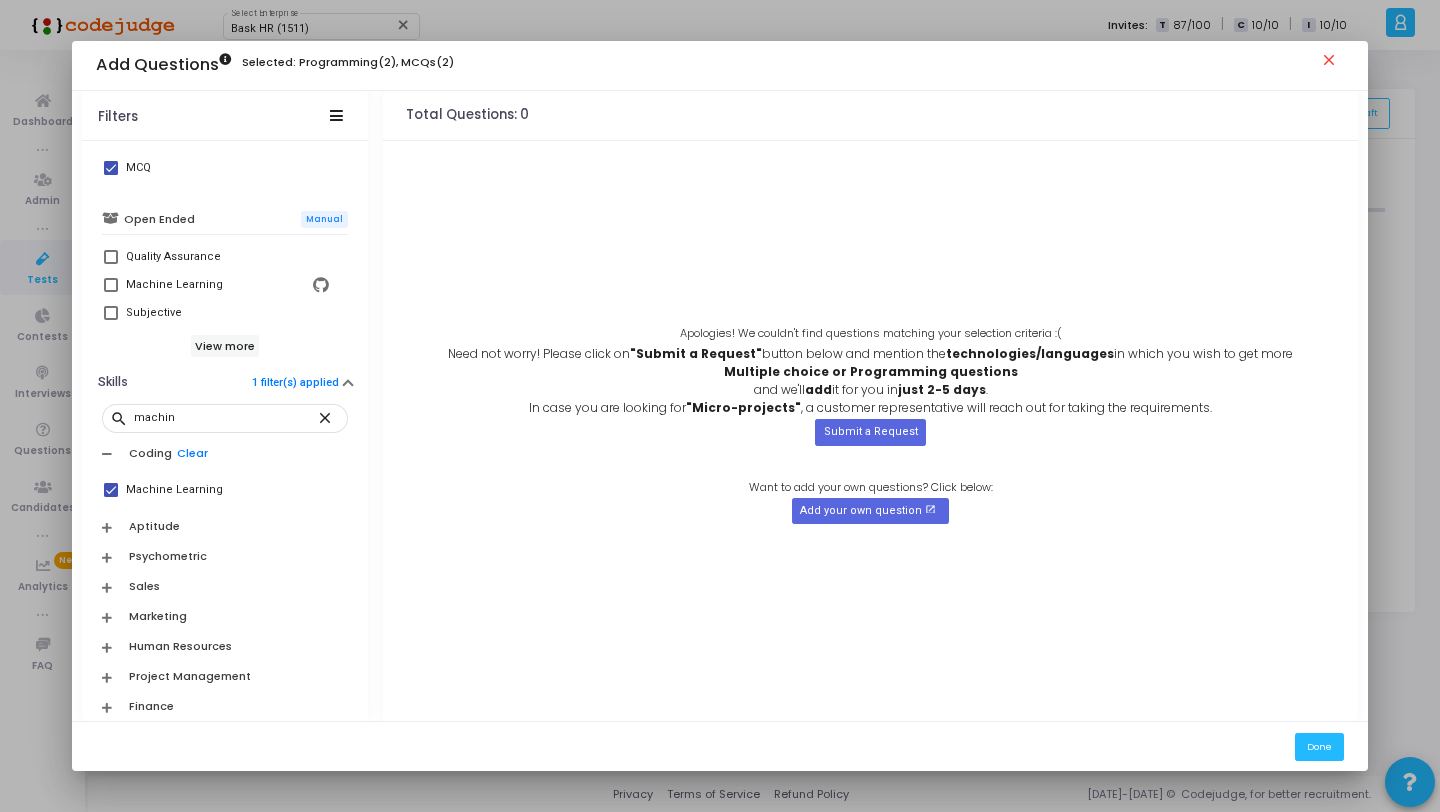 scroll, scrollTop: 787, scrollLeft: 0, axis: vertical 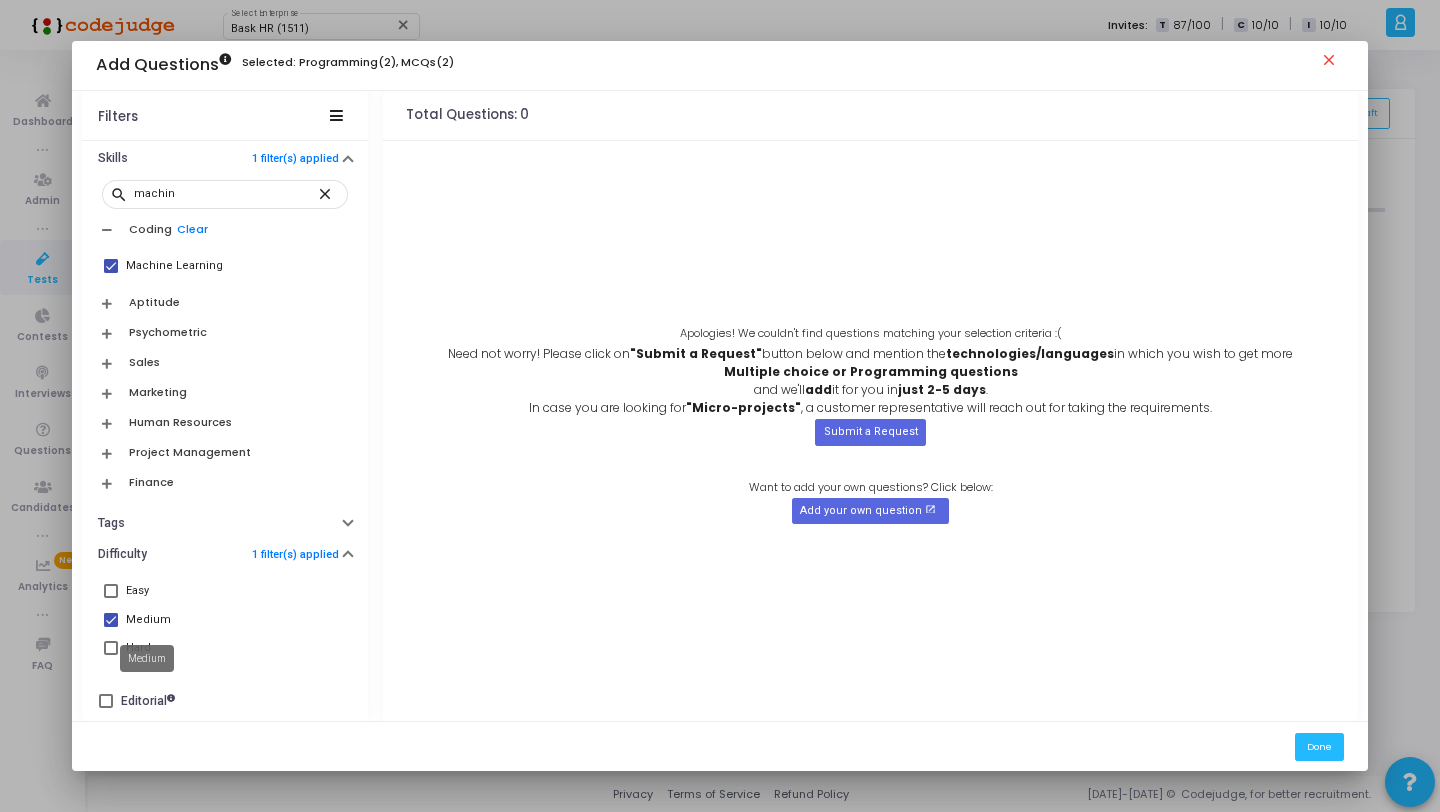 click on "Medium" at bounding box center (147, 658) 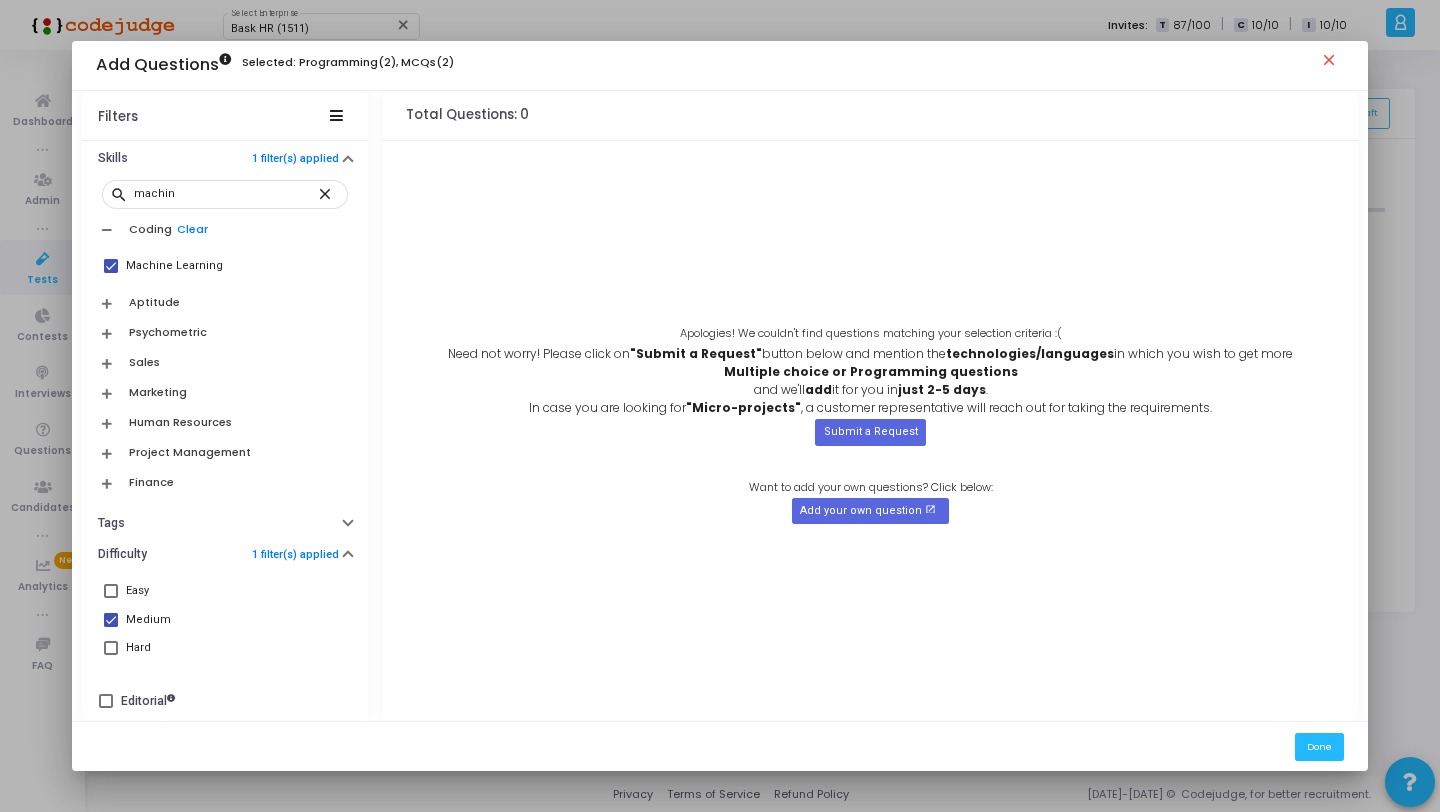 click on "Hard" at bounding box center (227, 648) 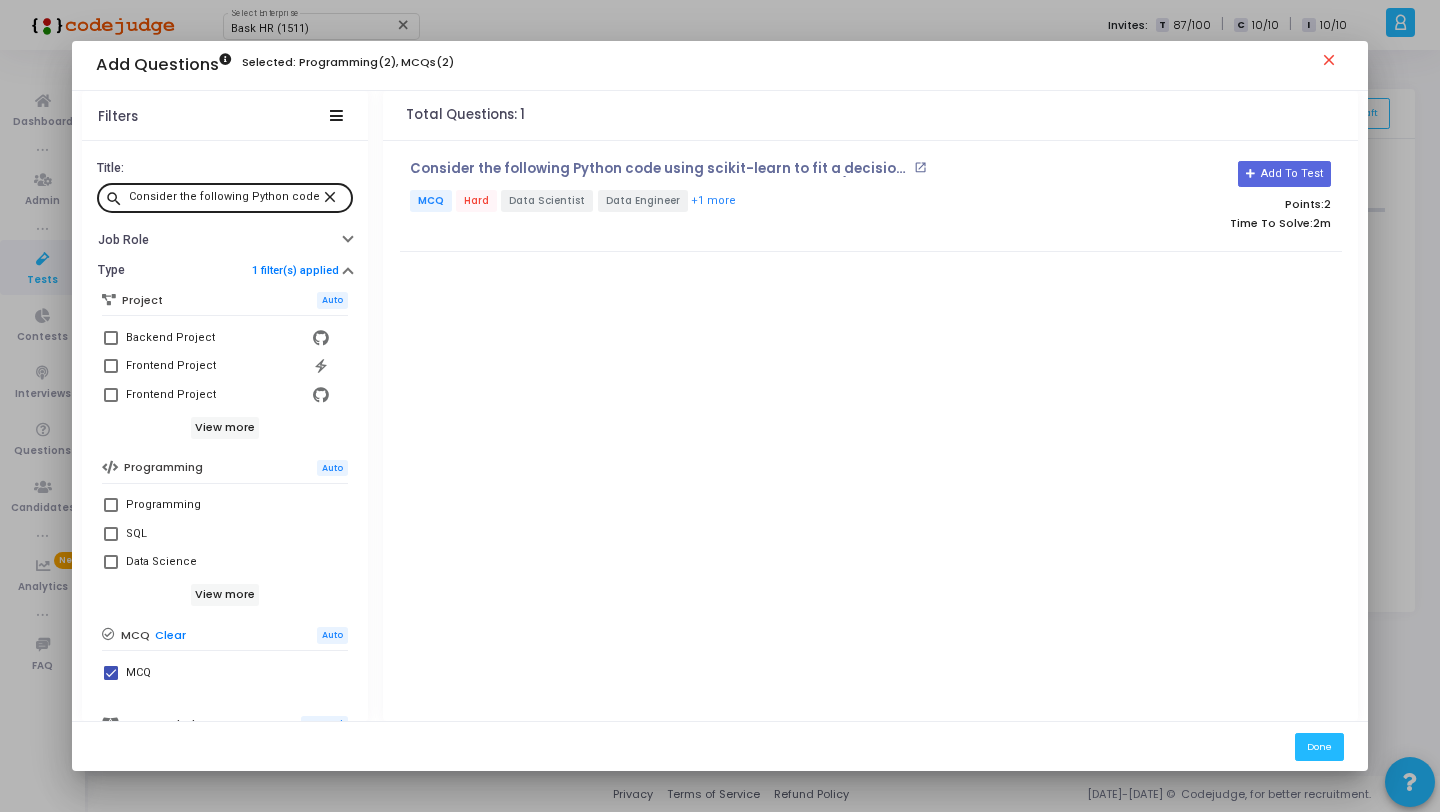 scroll, scrollTop: 0, scrollLeft: 0, axis: both 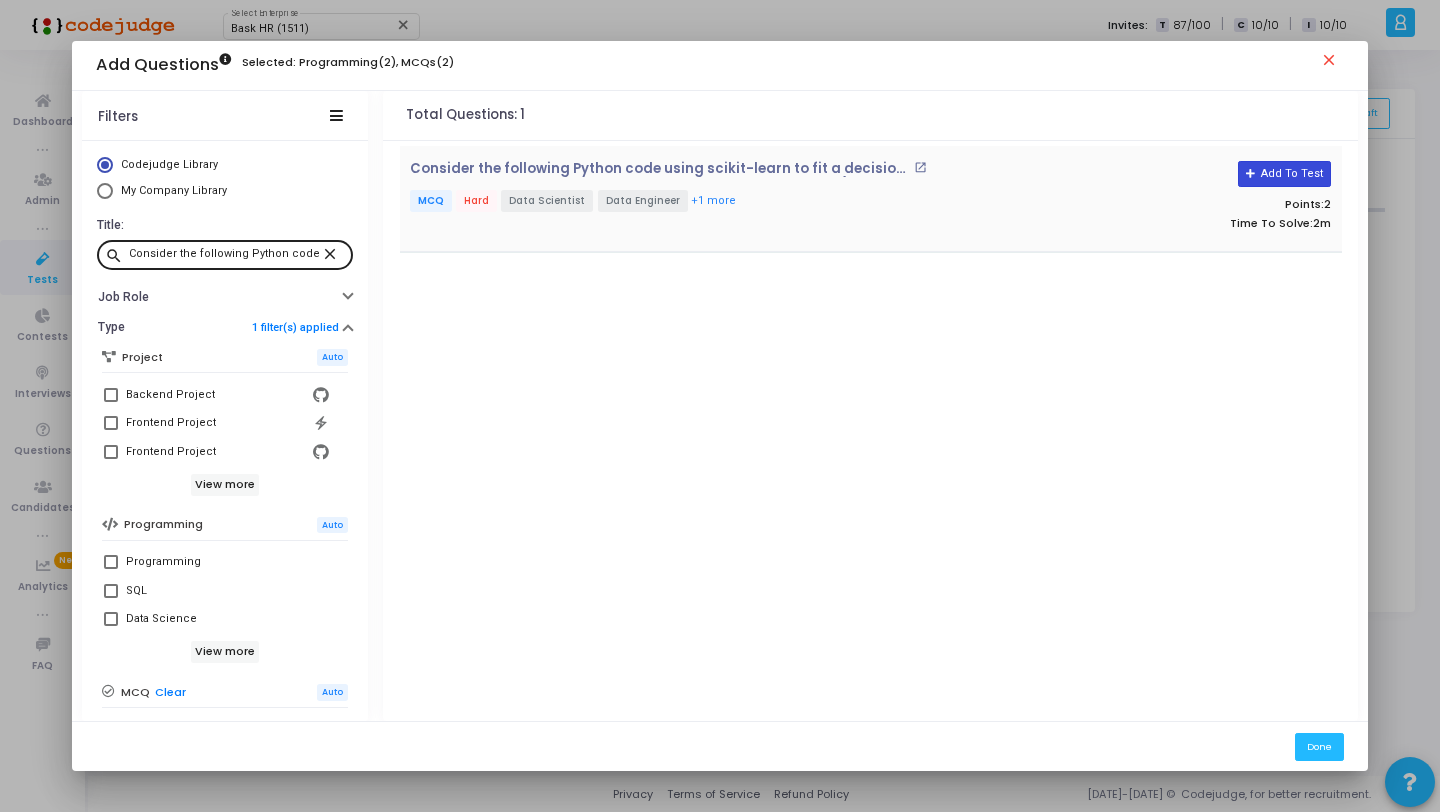 click on "Add To Test" at bounding box center (1284, 174) 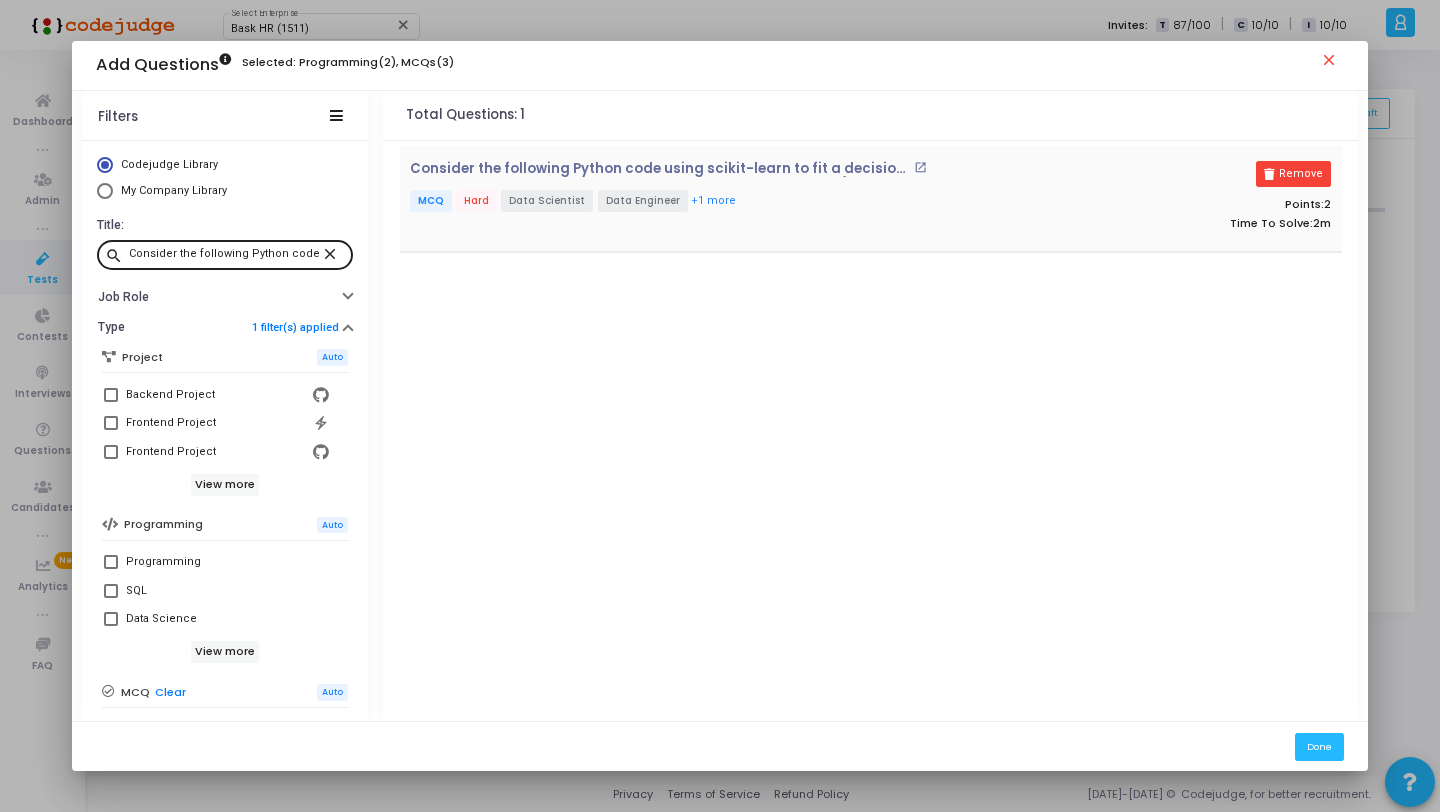 click on "close" at bounding box center (333, 253) 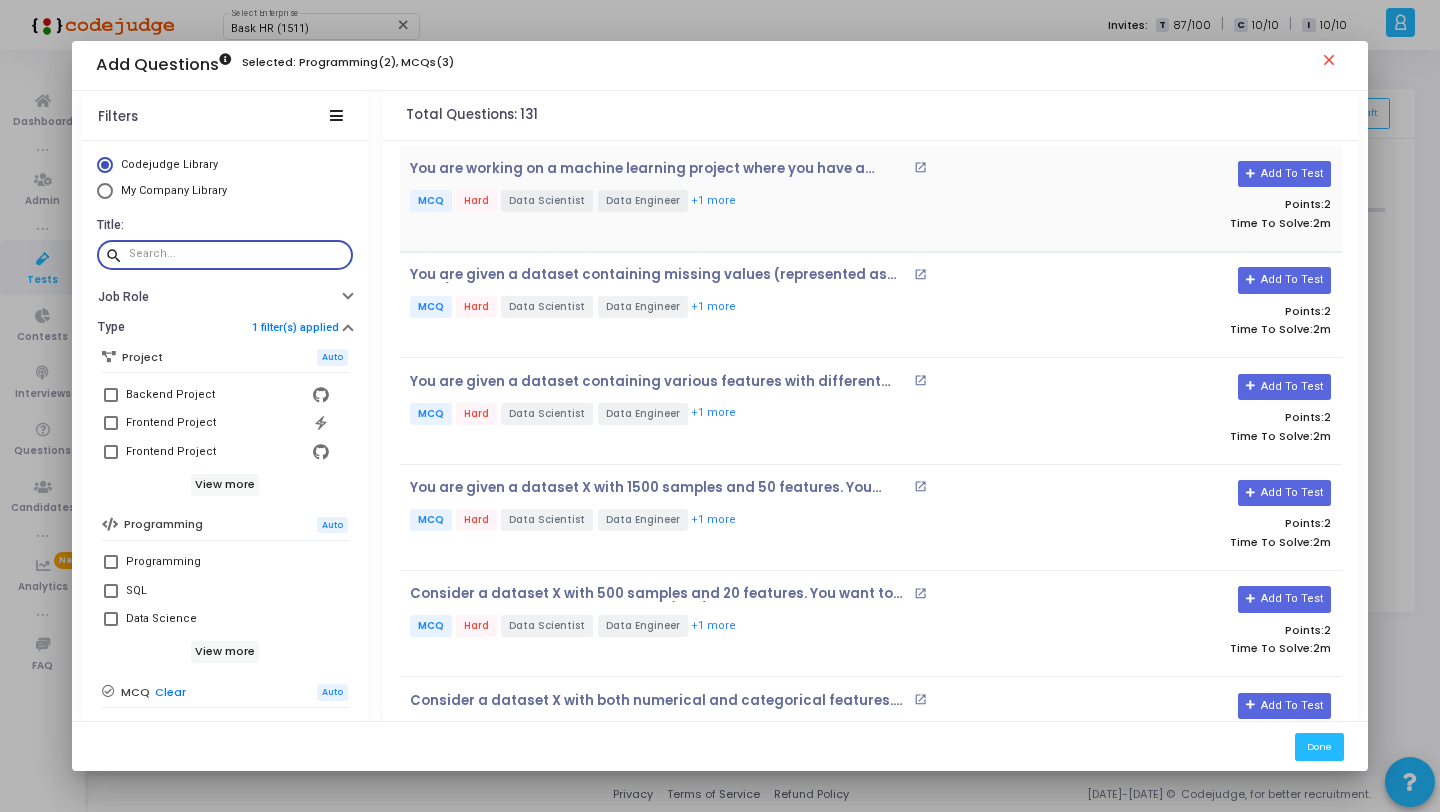 paste on "Given the following code snippet, what does [DOMAIN_NAME](X_train, y_train) do?" 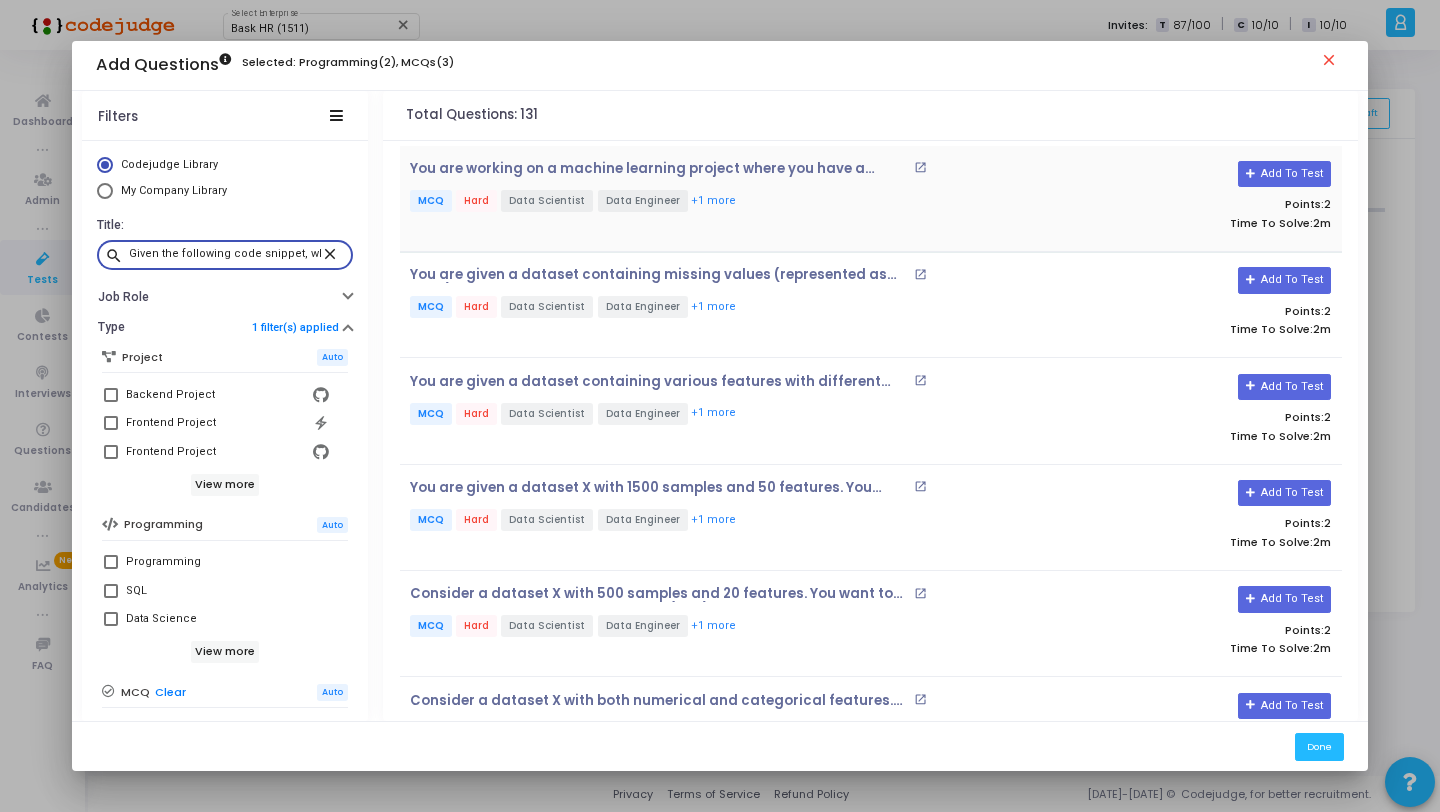 scroll, scrollTop: 0, scrollLeft: 175, axis: horizontal 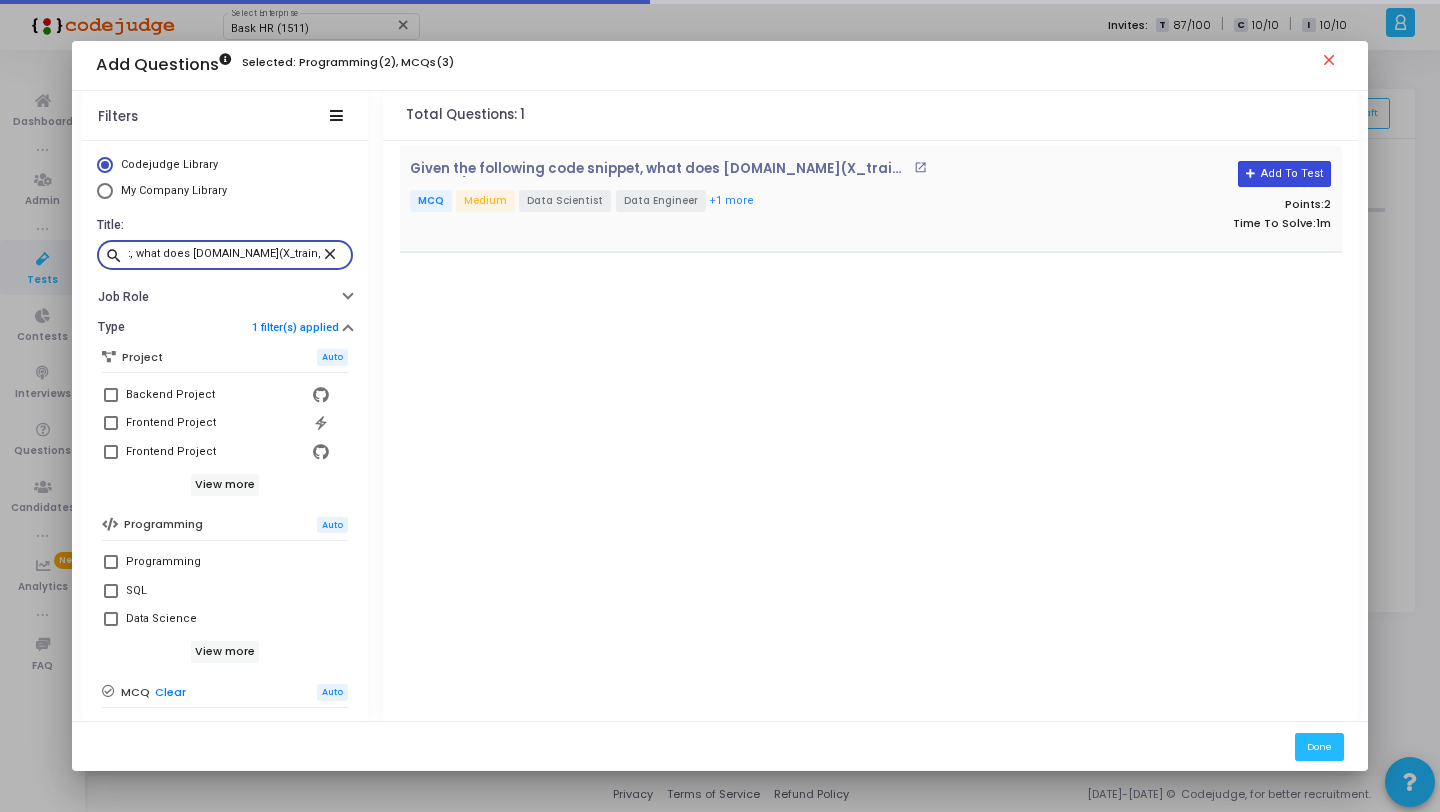 type on "Given the following code snippet, what does [DOMAIN_NAME](X_train, y_train) do?" 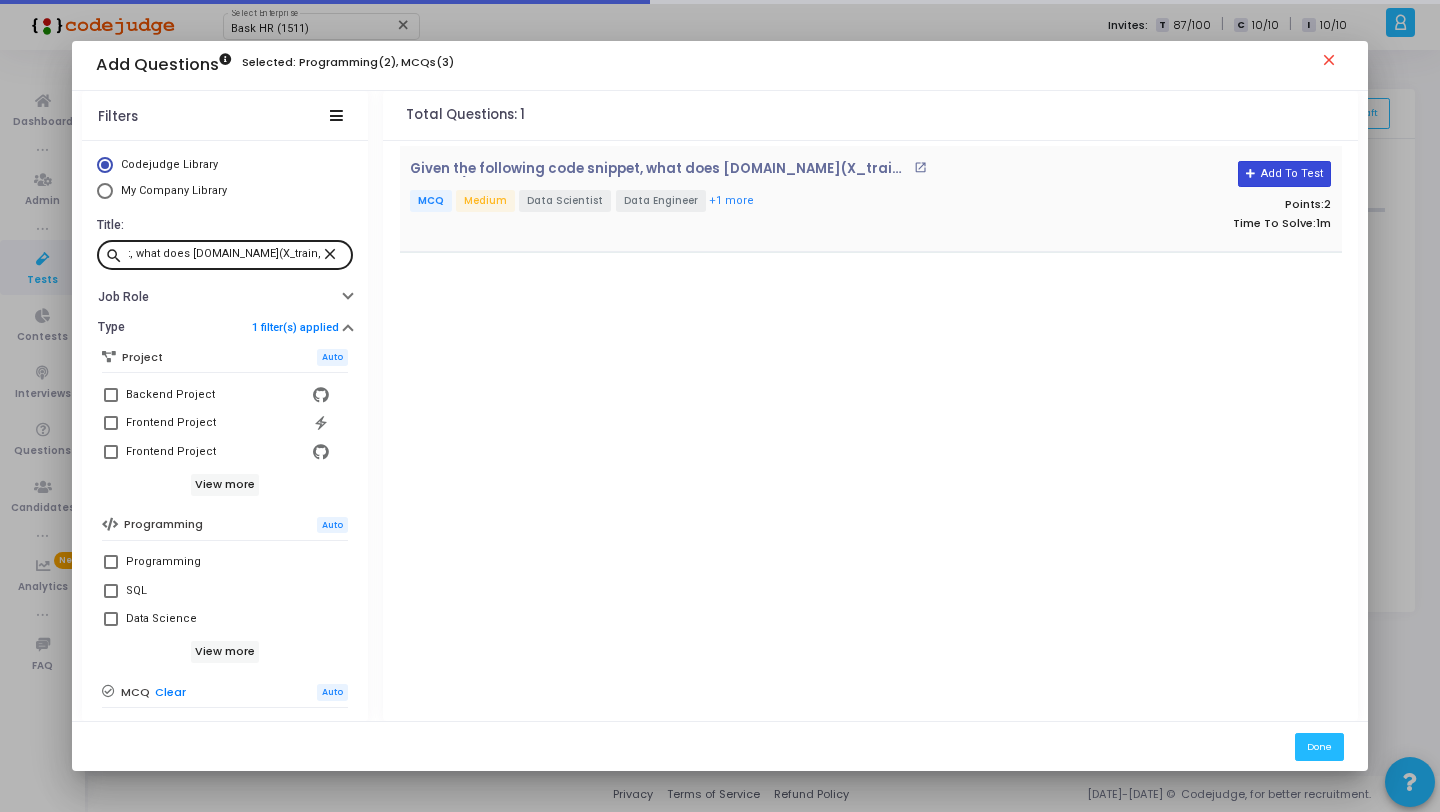 scroll, scrollTop: 0, scrollLeft: 0, axis: both 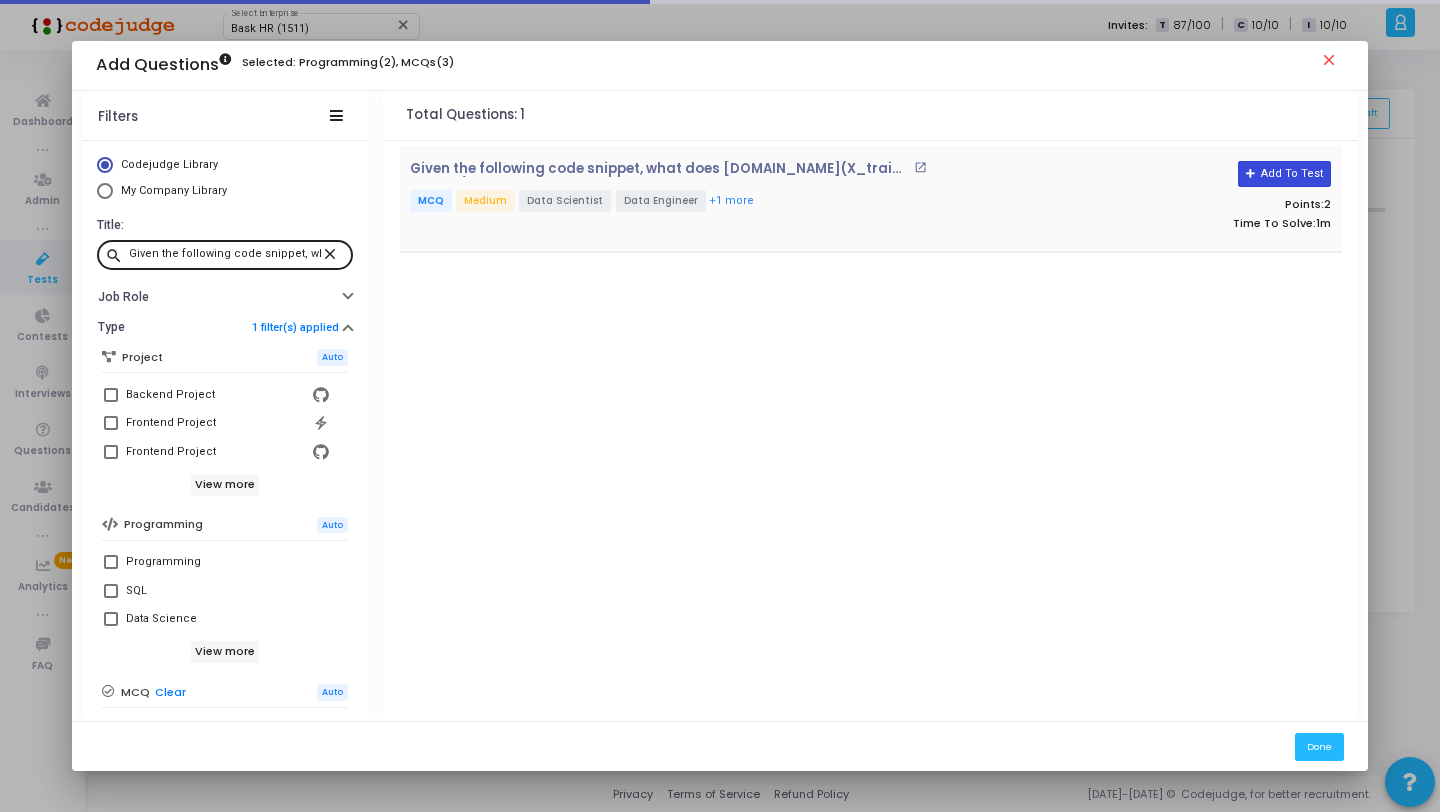 click on "Add To Test" at bounding box center [1284, 174] 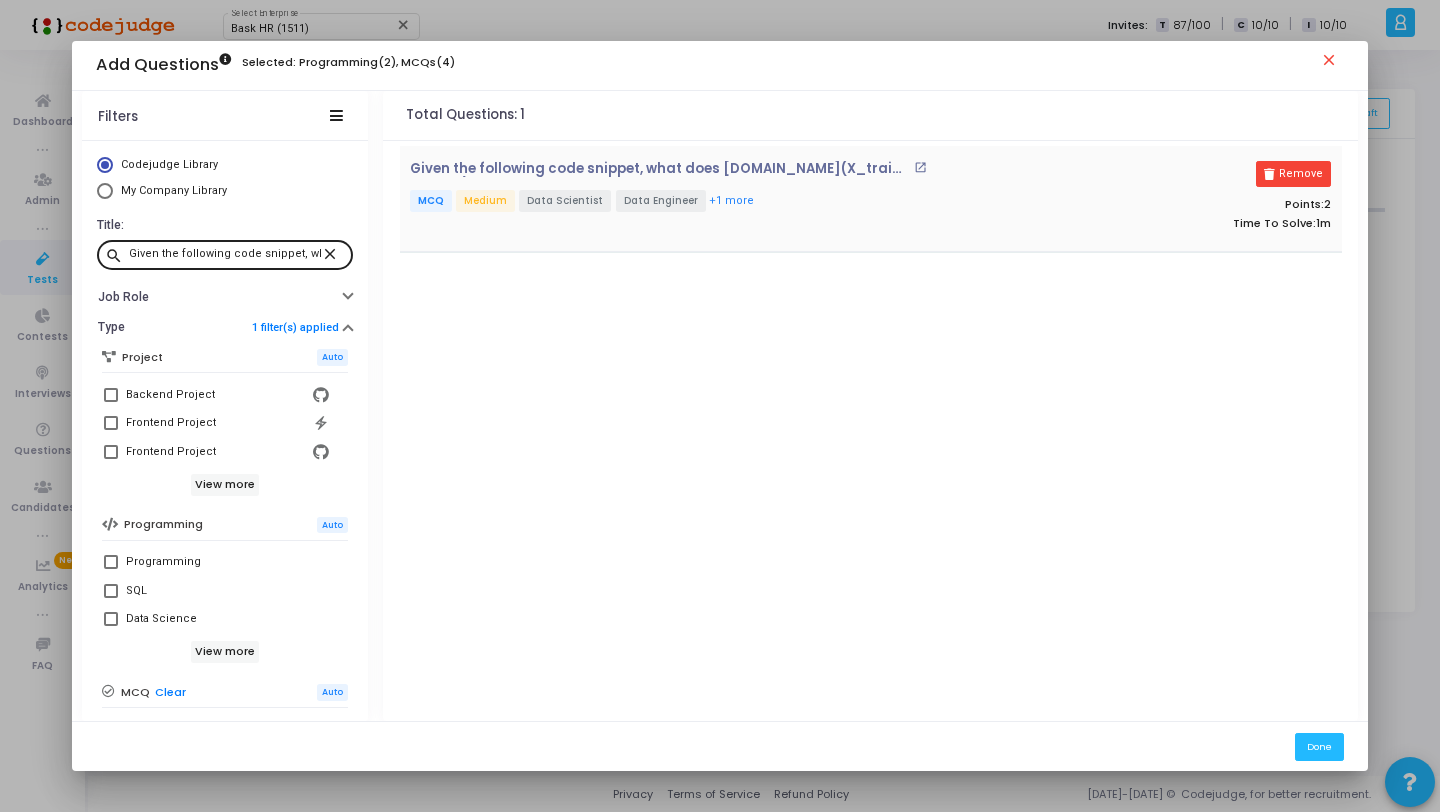 click on "close" at bounding box center (333, 253) 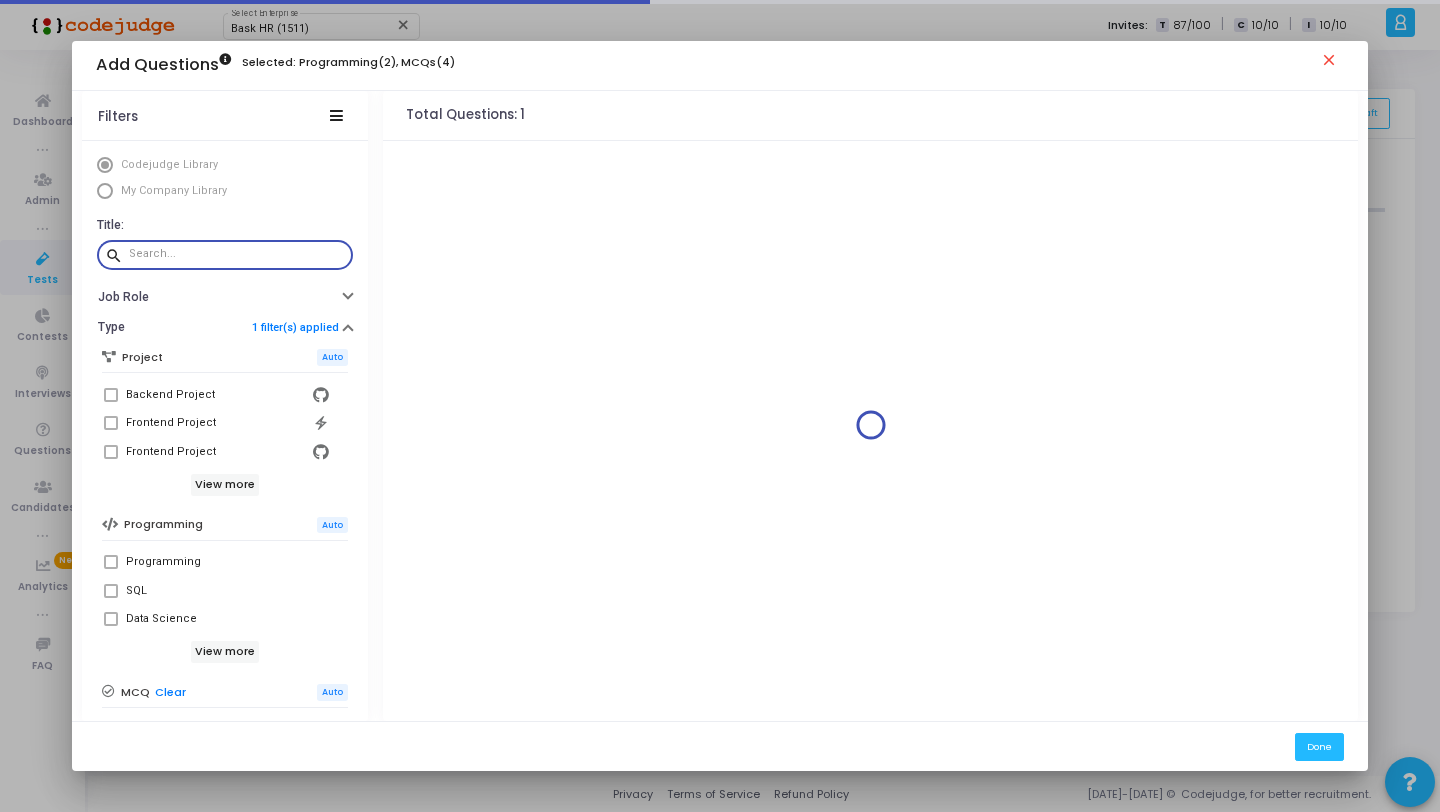 paste on "Which of the following code snippets correctly fits a linear regression model to the data x and y?" 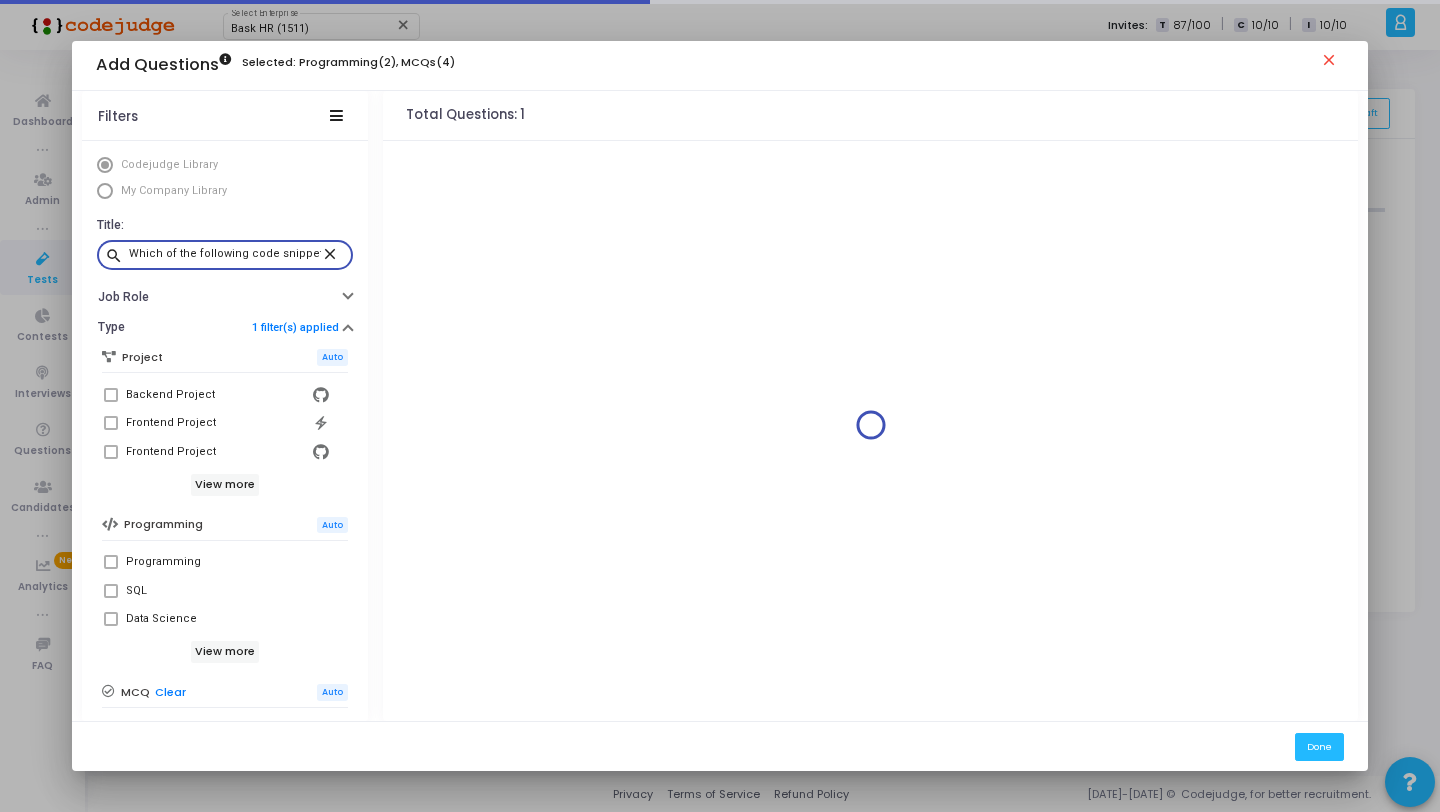 scroll, scrollTop: 0, scrollLeft: 283, axis: horizontal 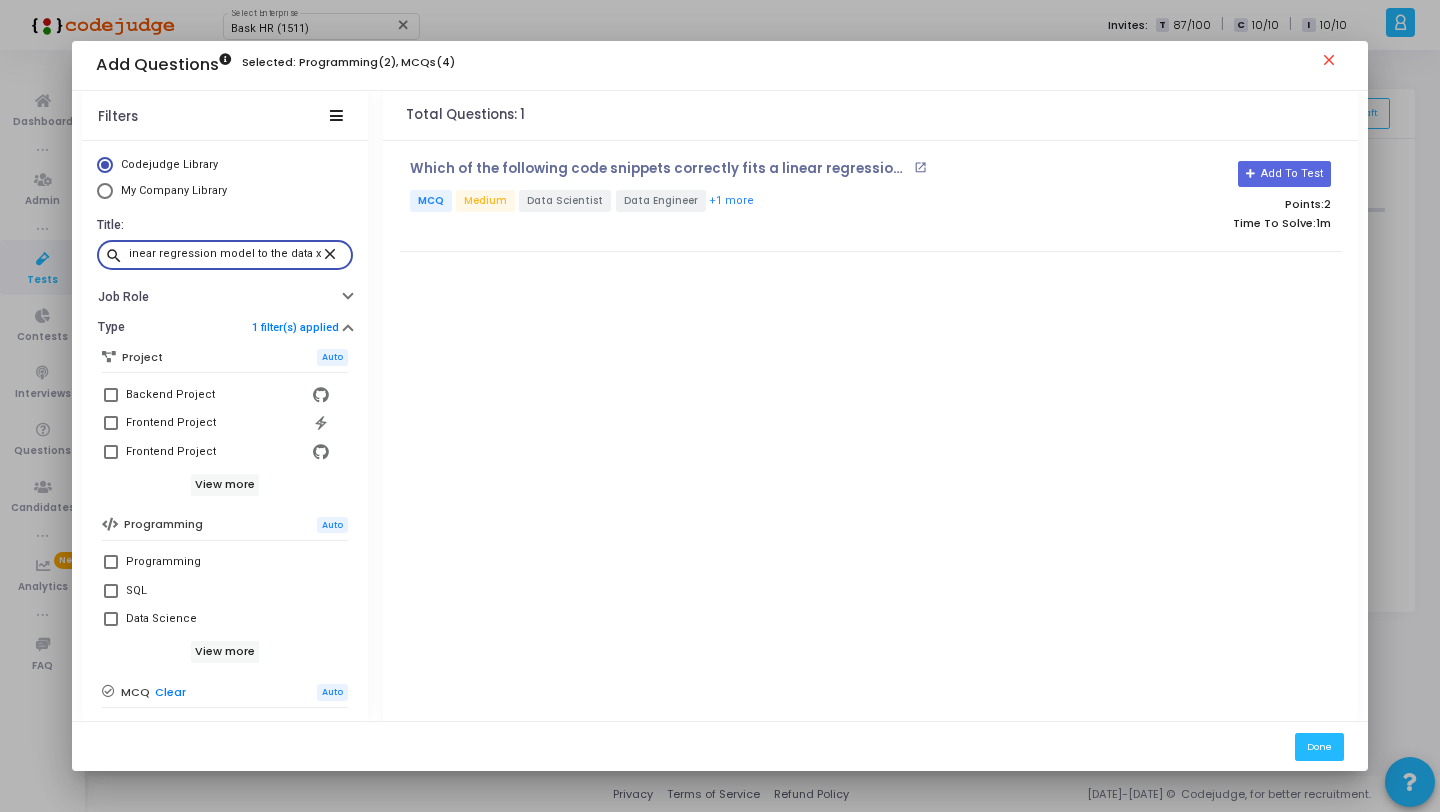 type on "Which of the following code snippets correctly fits a linear regression model to the data x and y?" 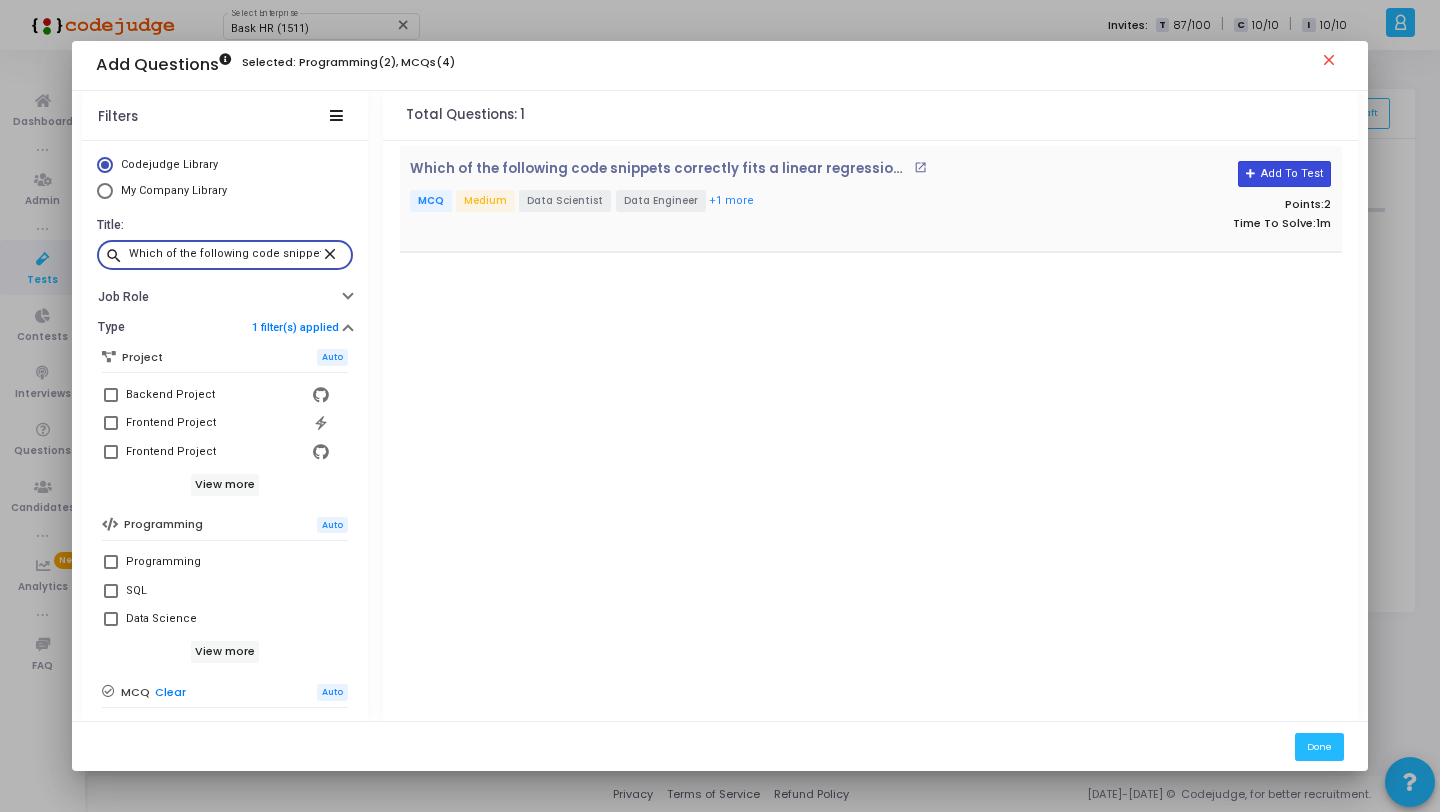 click on "Add To Test" at bounding box center (1284, 174) 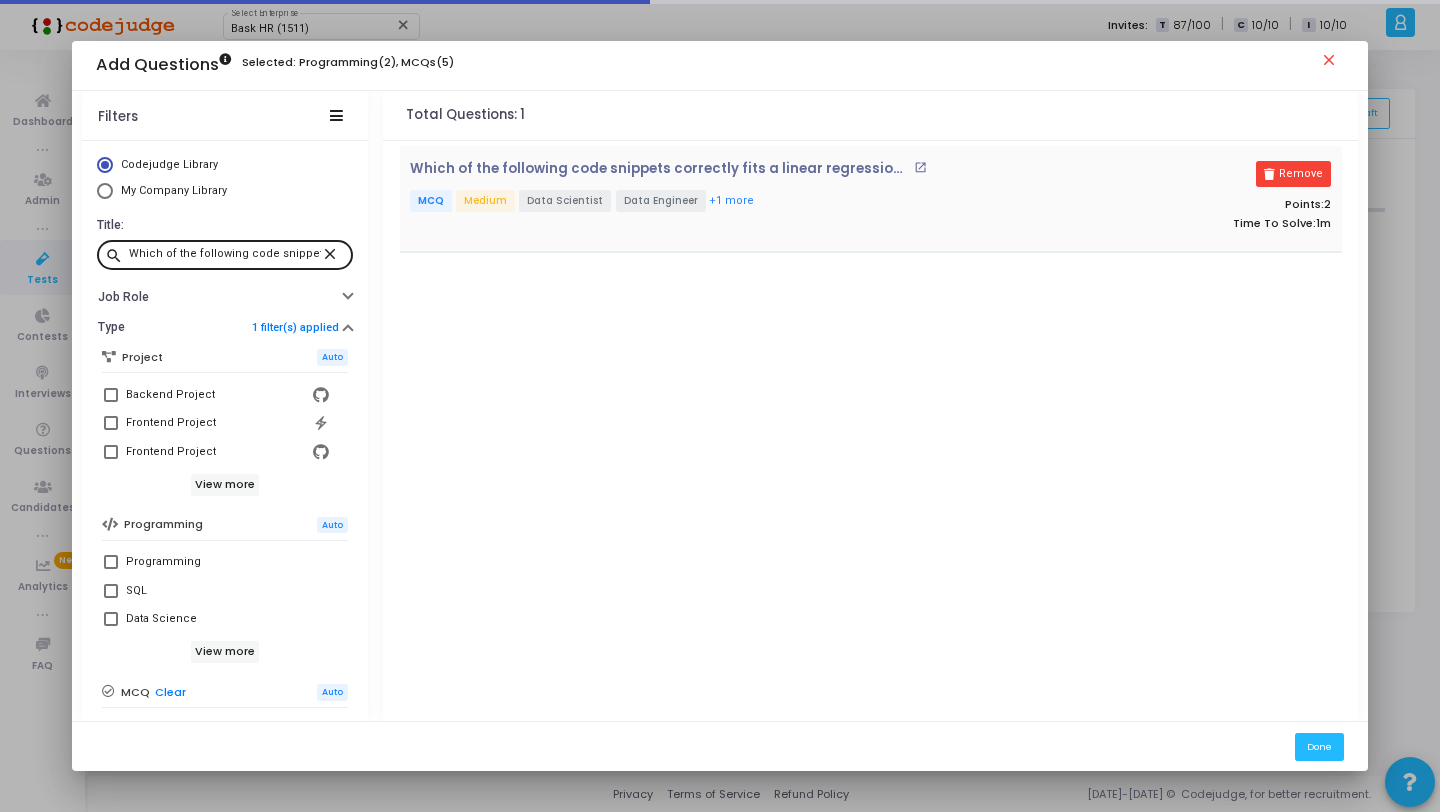 click on "close" at bounding box center [333, 253] 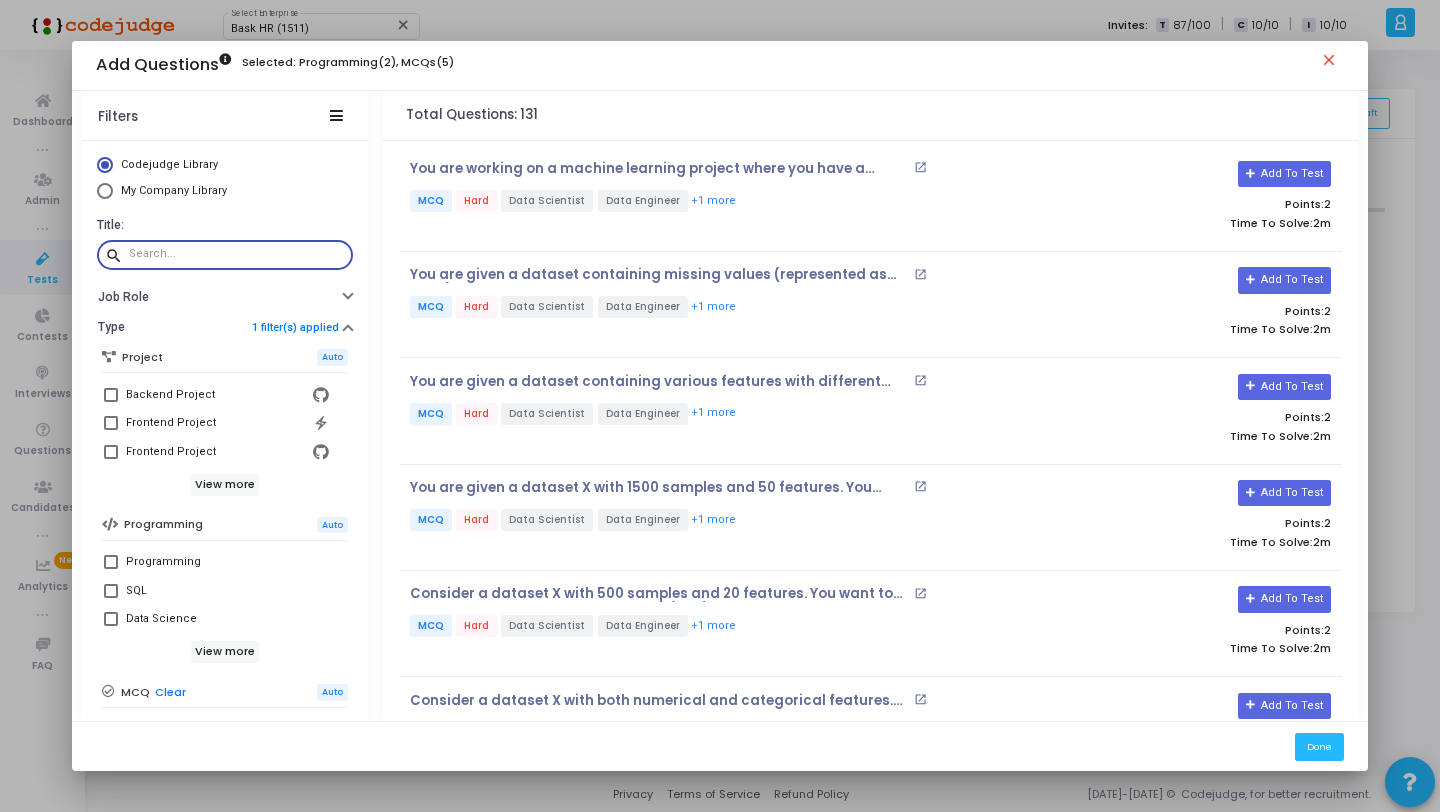 click at bounding box center (237, 254) 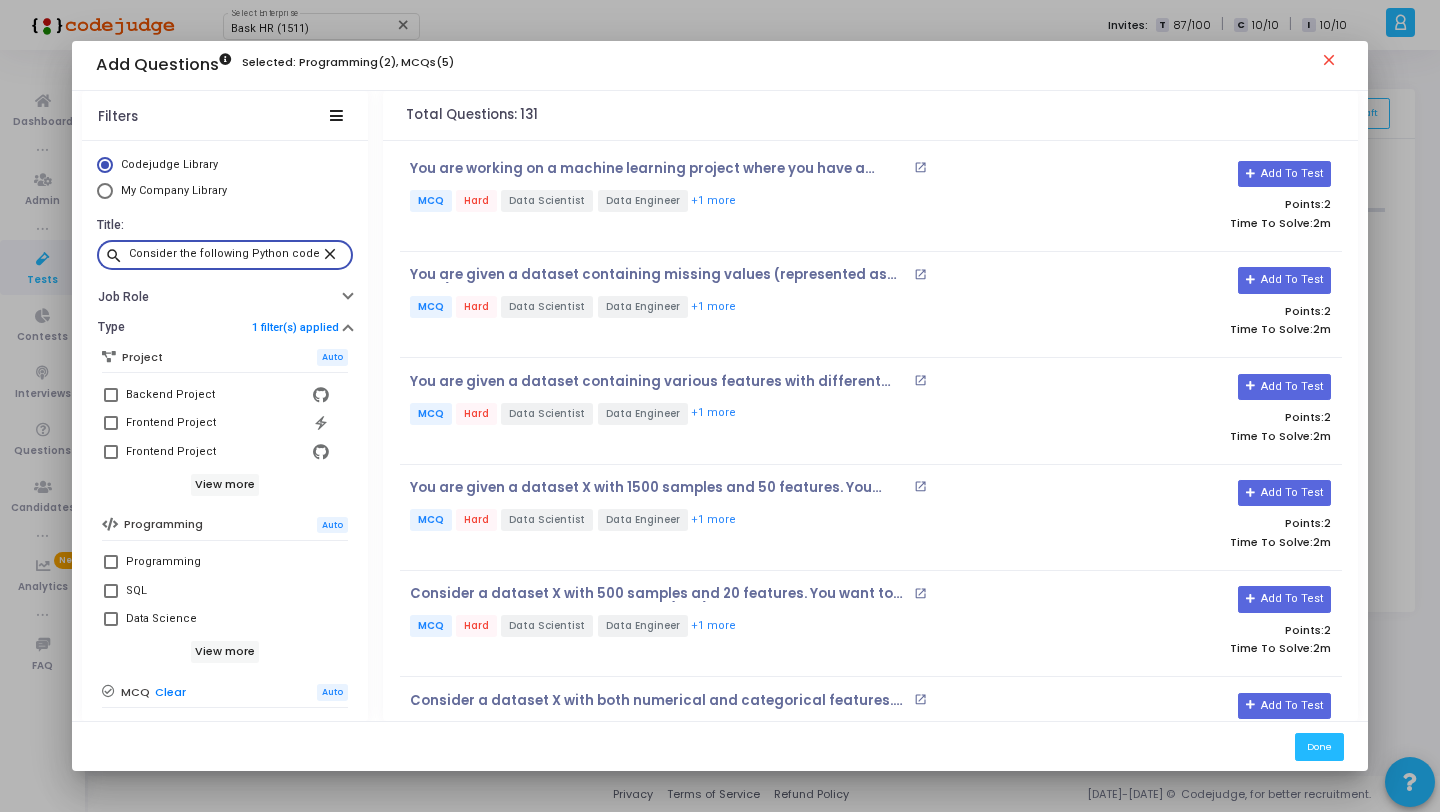 scroll, scrollTop: 0, scrollLeft: 503, axis: horizontal 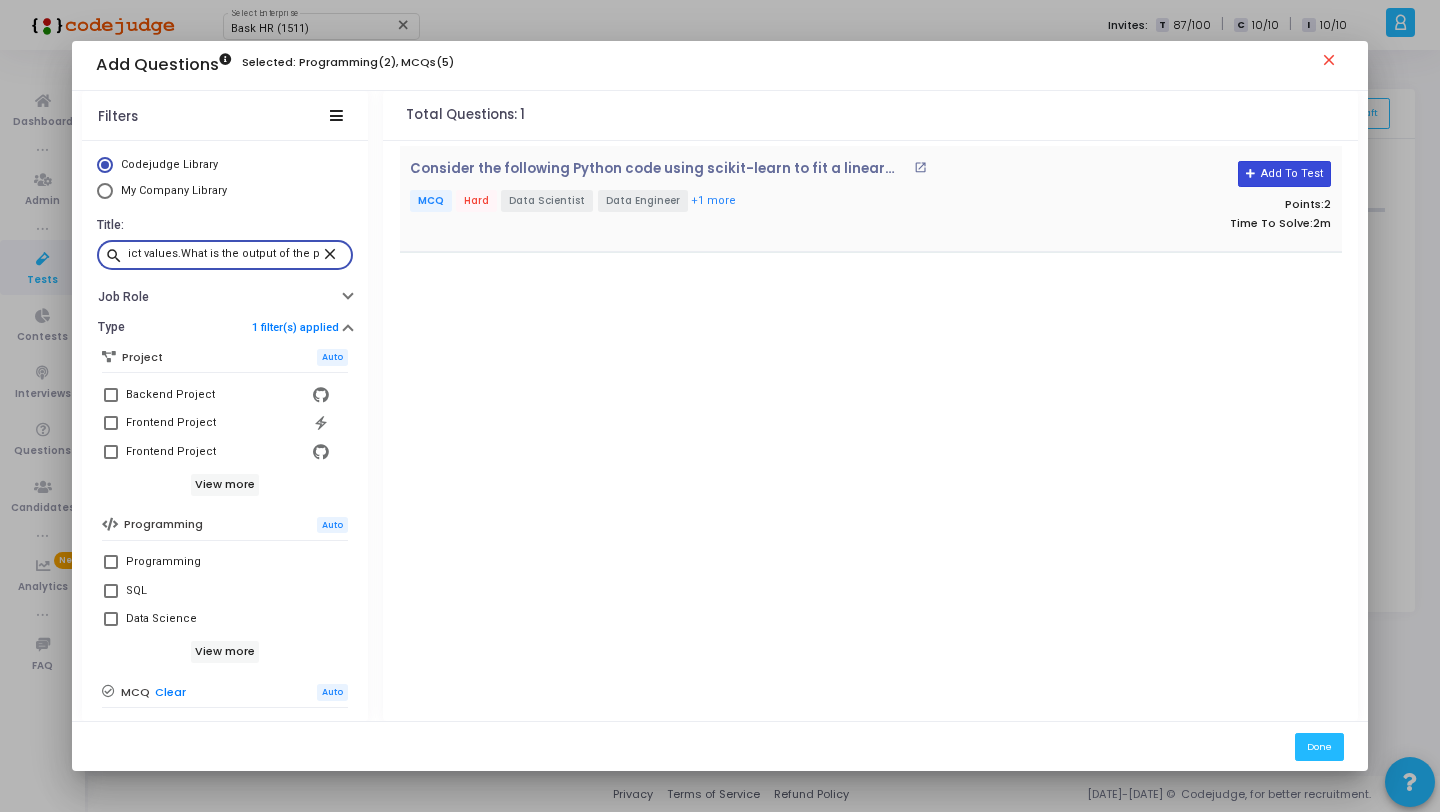 type on "Consider the following Python code using scikit-learn to fit a linear regression model and predict values.What is the output of the predictions?" 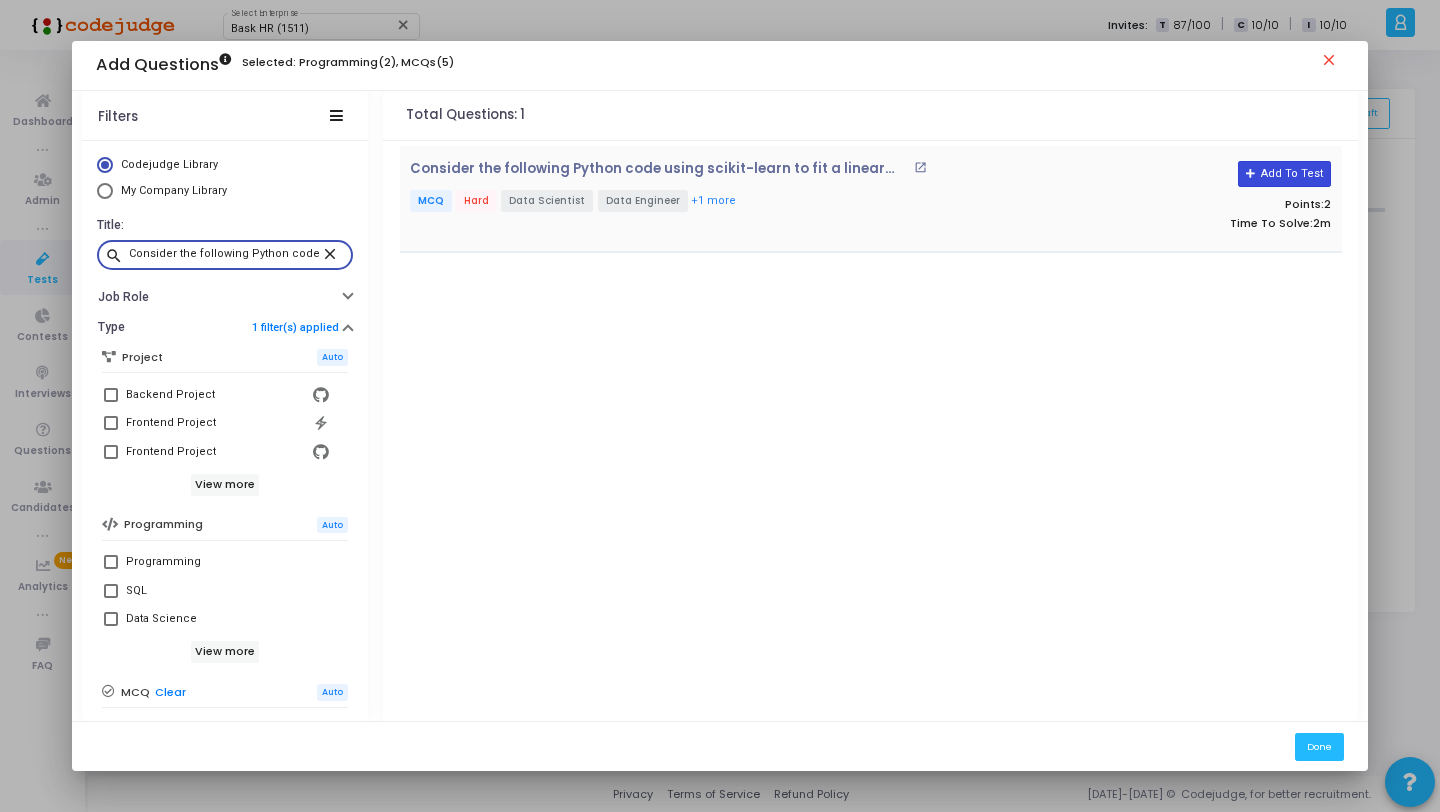 click on "Add To Test" at bounding box center [1284, 174] 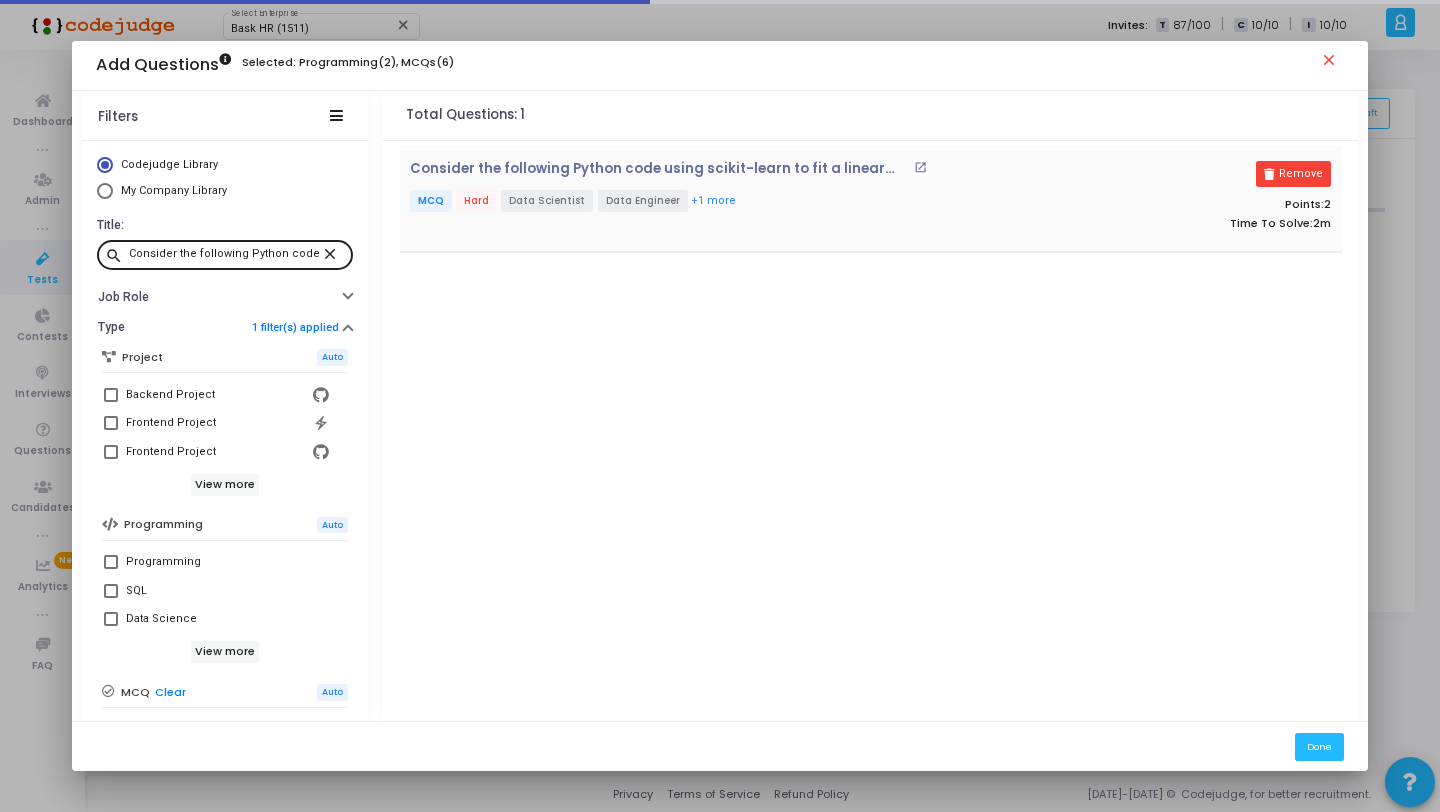 click on "close" at bounding box center [333, 253] 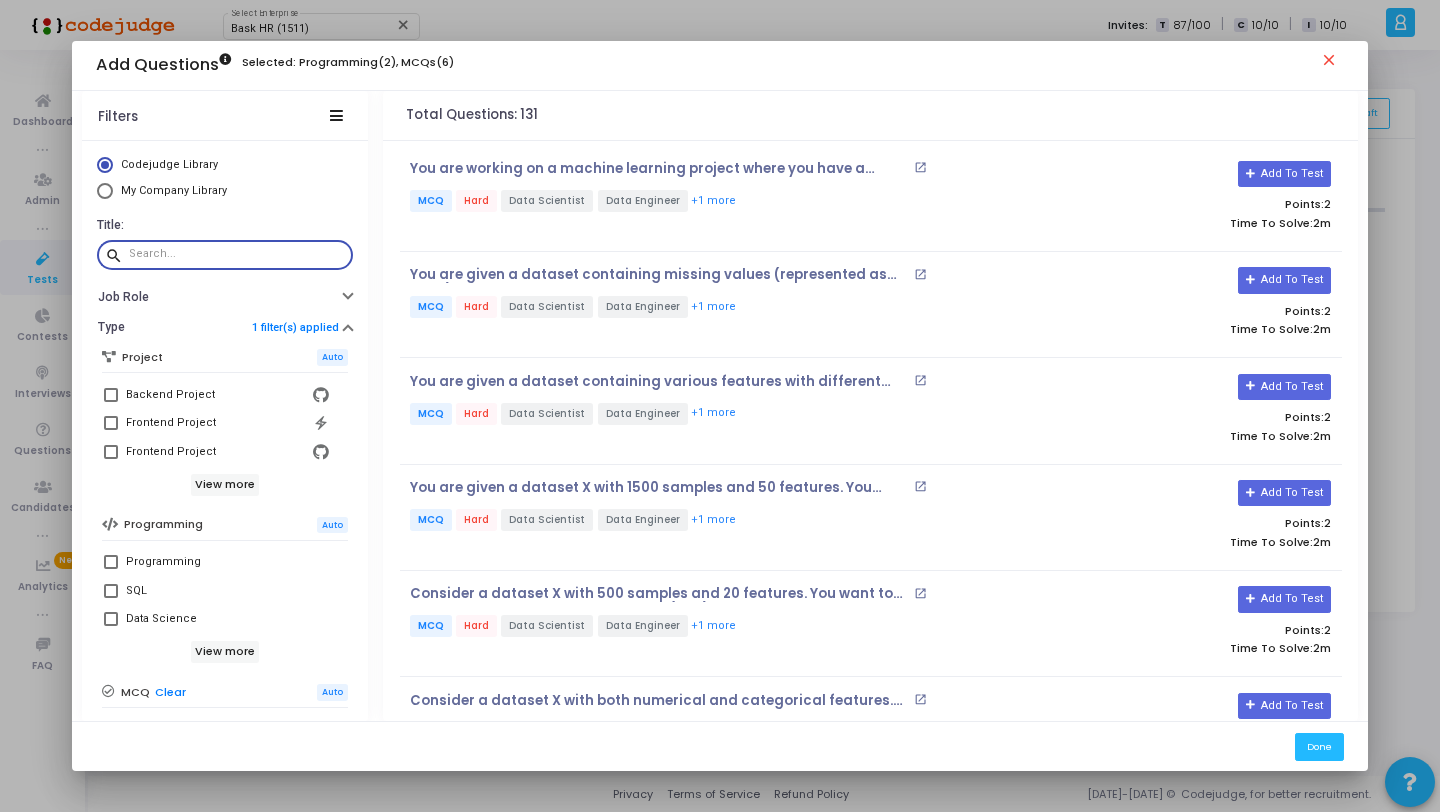 paste on "Consider the following Python code using scikit-learn to fit a linear regression model and predict values.What is the output of the predictions?" 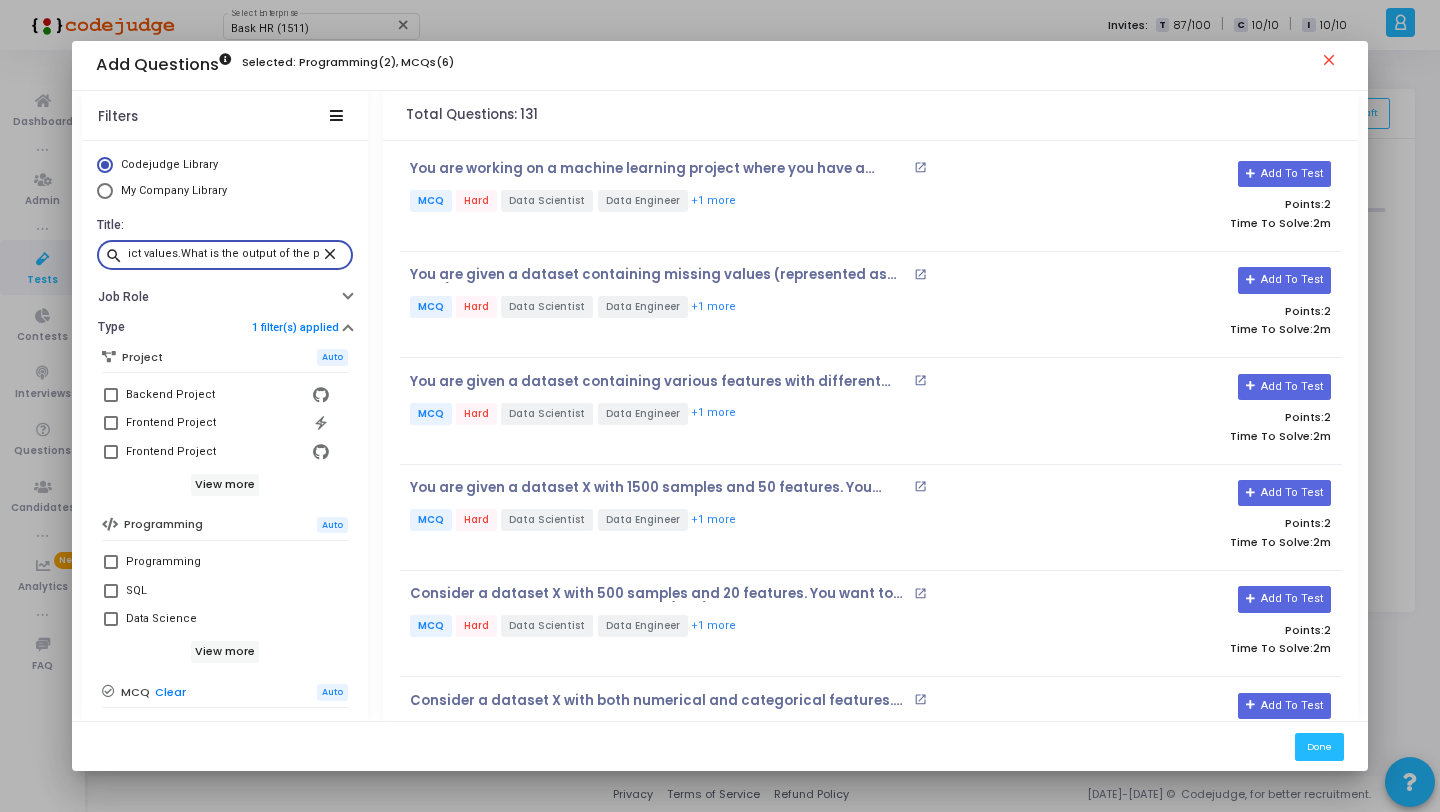 scroll, scrollTop: 0, scrollLeft: 498, axis: horizontal 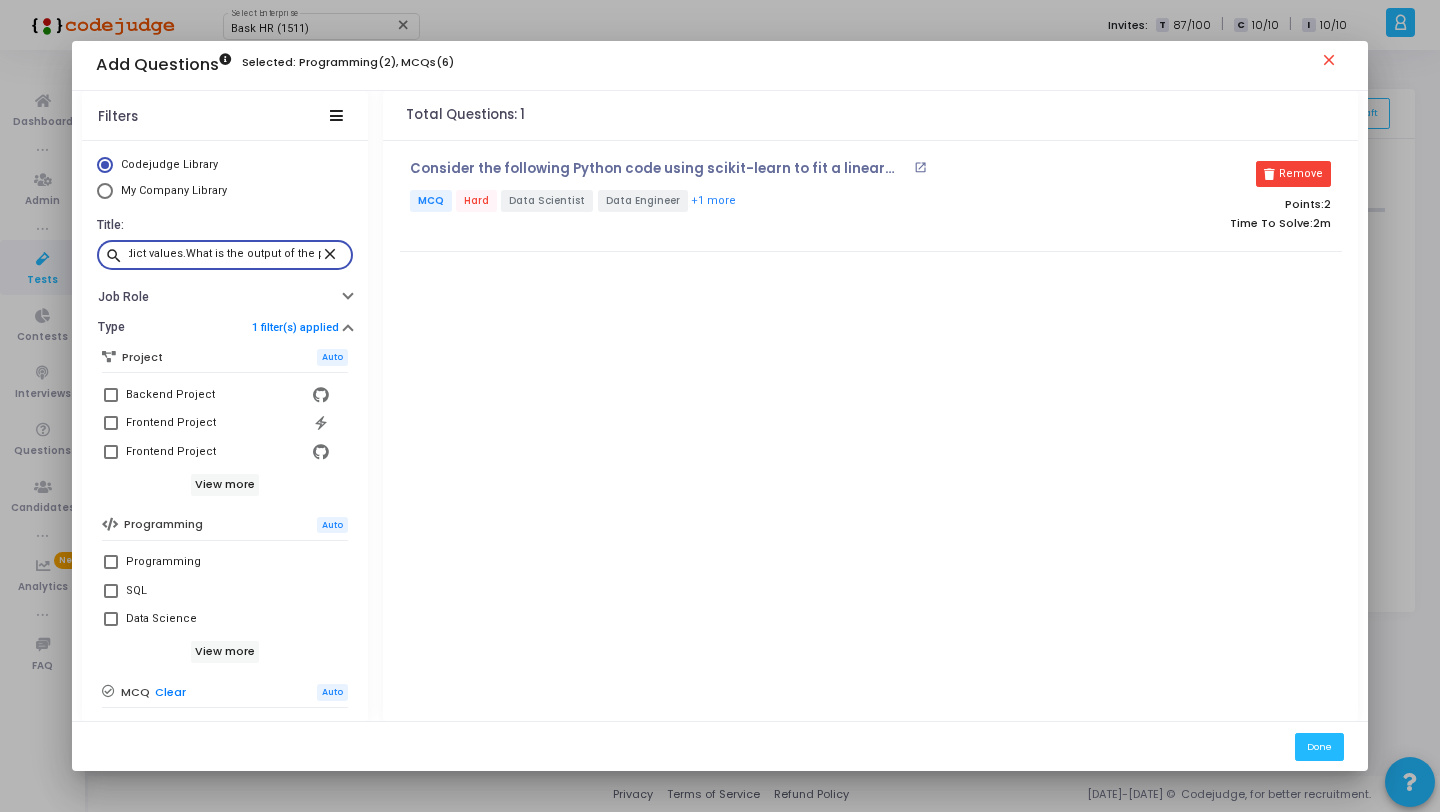 type on "Consider the following Python code using scikit-learn to fit a linear regression model and predict values.What is the output of the predictions" 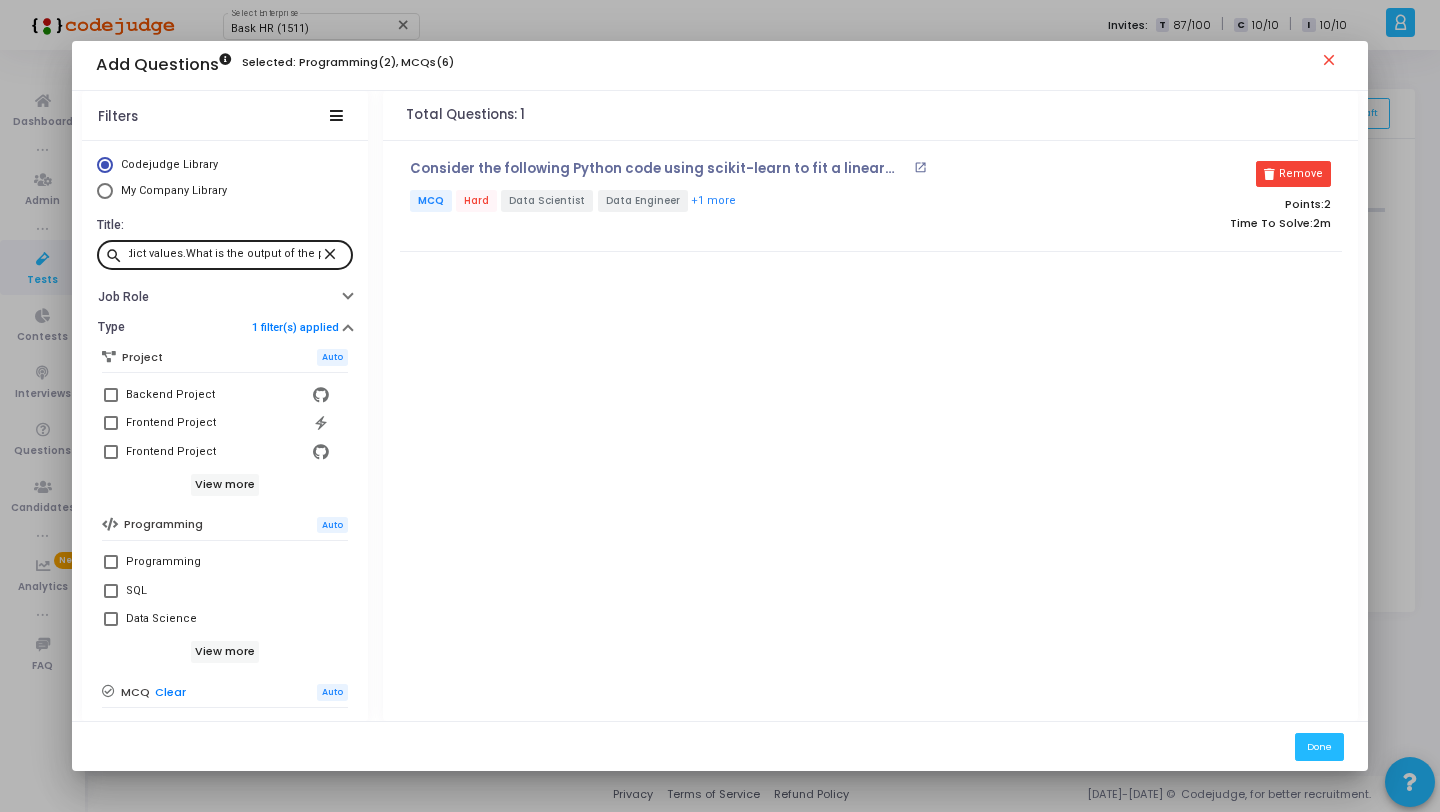 scroll, scrollTop: 0, scrollLeft: 0, axis: both 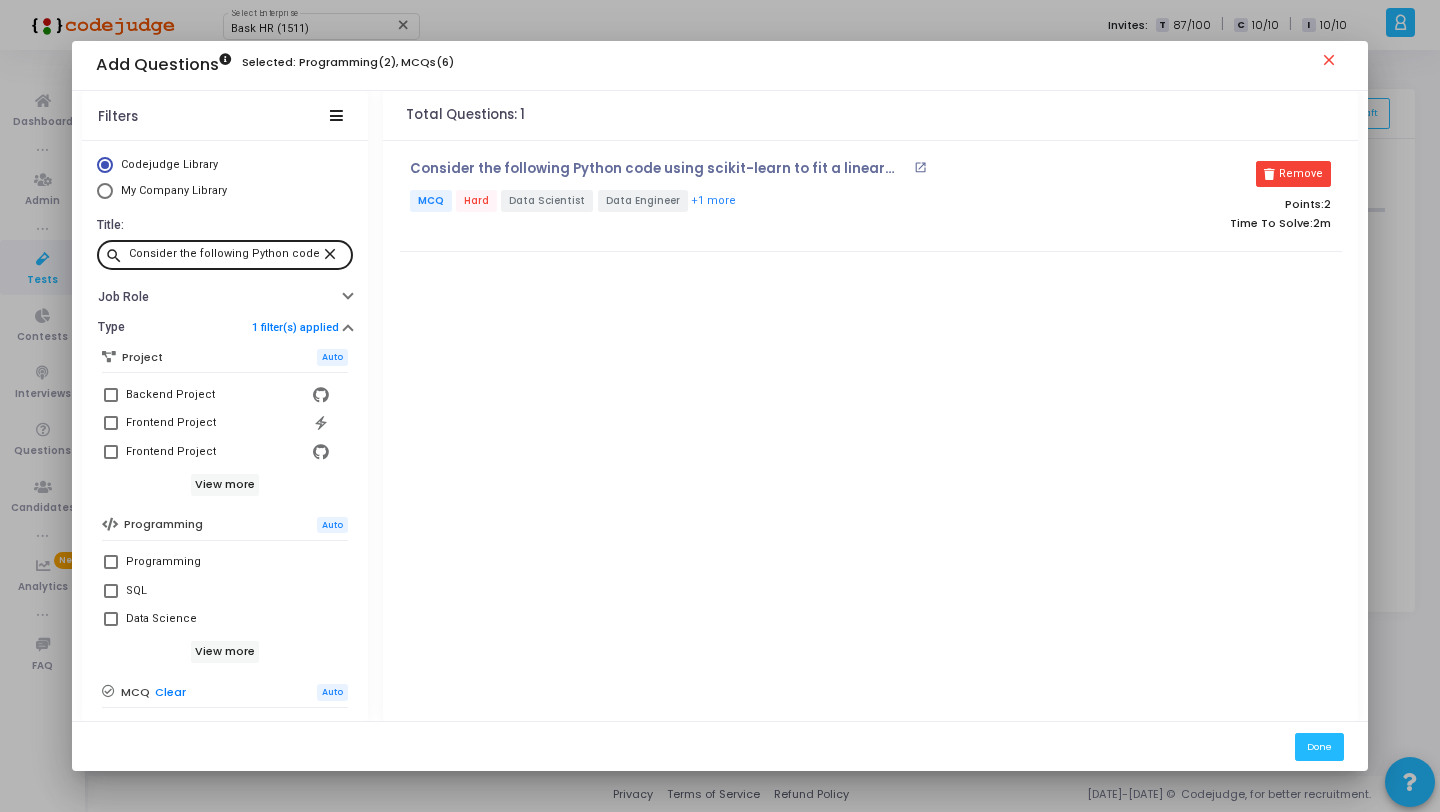 click on "close" at bounding box center (333, 253) 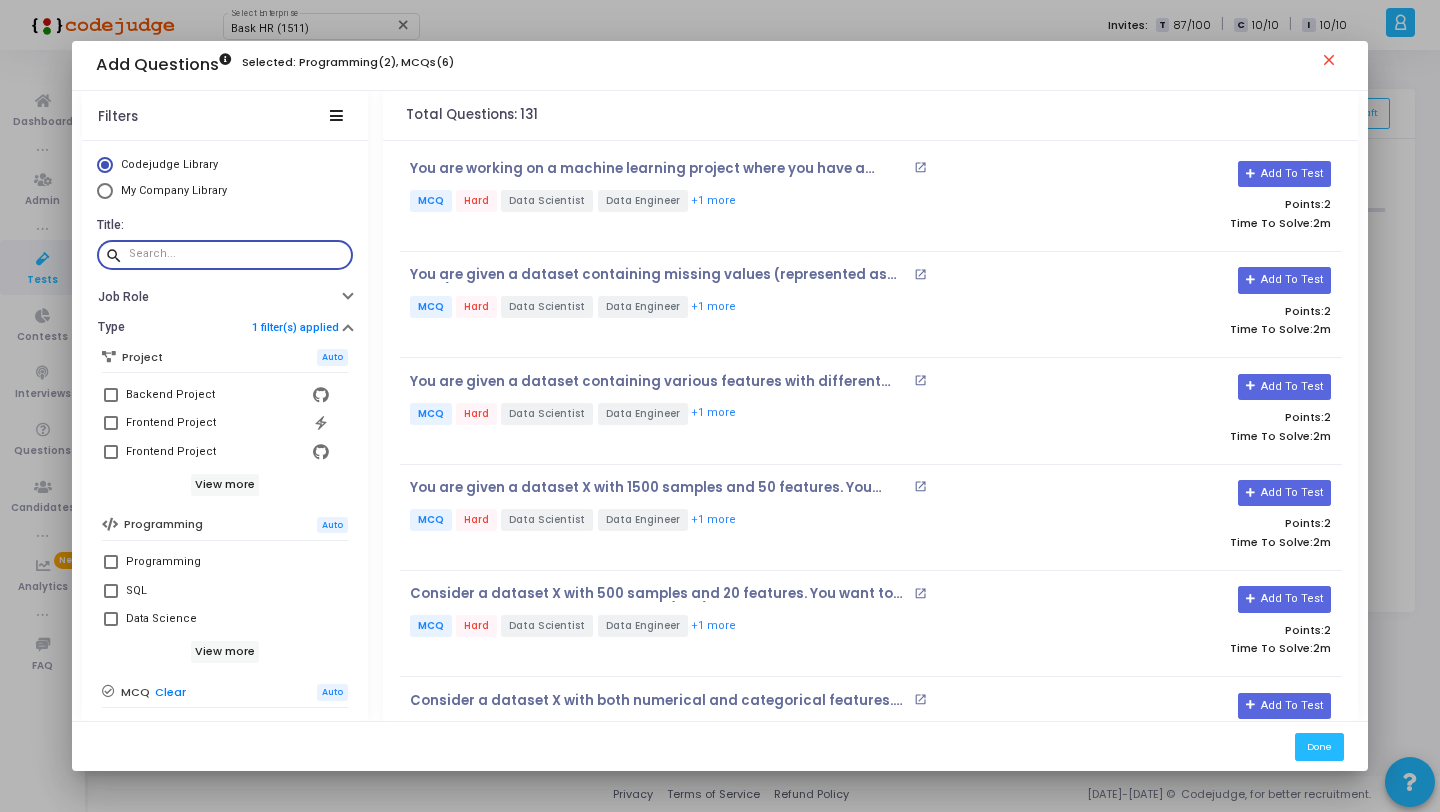 paste on "Which of the following code snippets would you use to calculate the R-squared value of a linear regression model?" 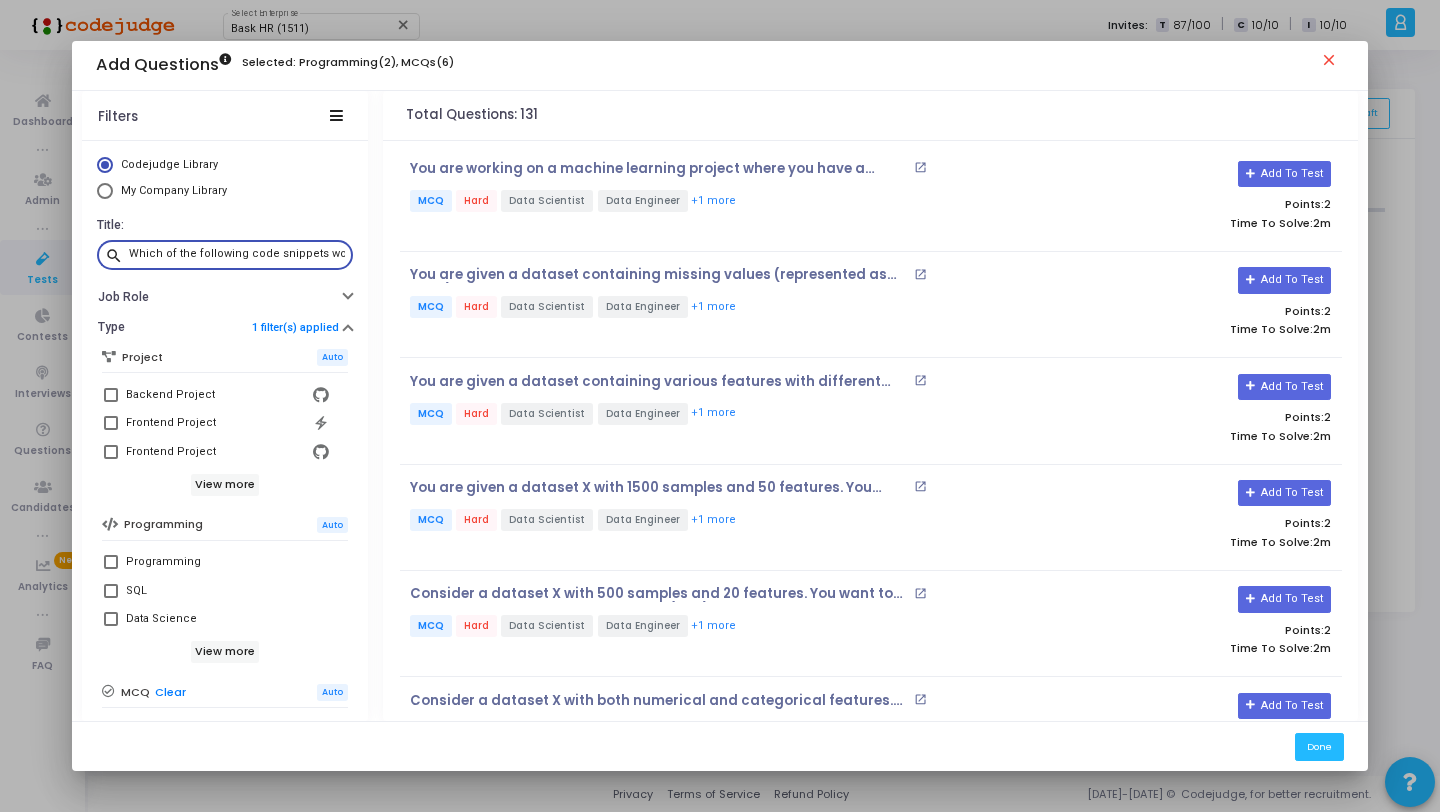 scroll, scrollTop: 0, scrollLeft: 372, axis: horizontal 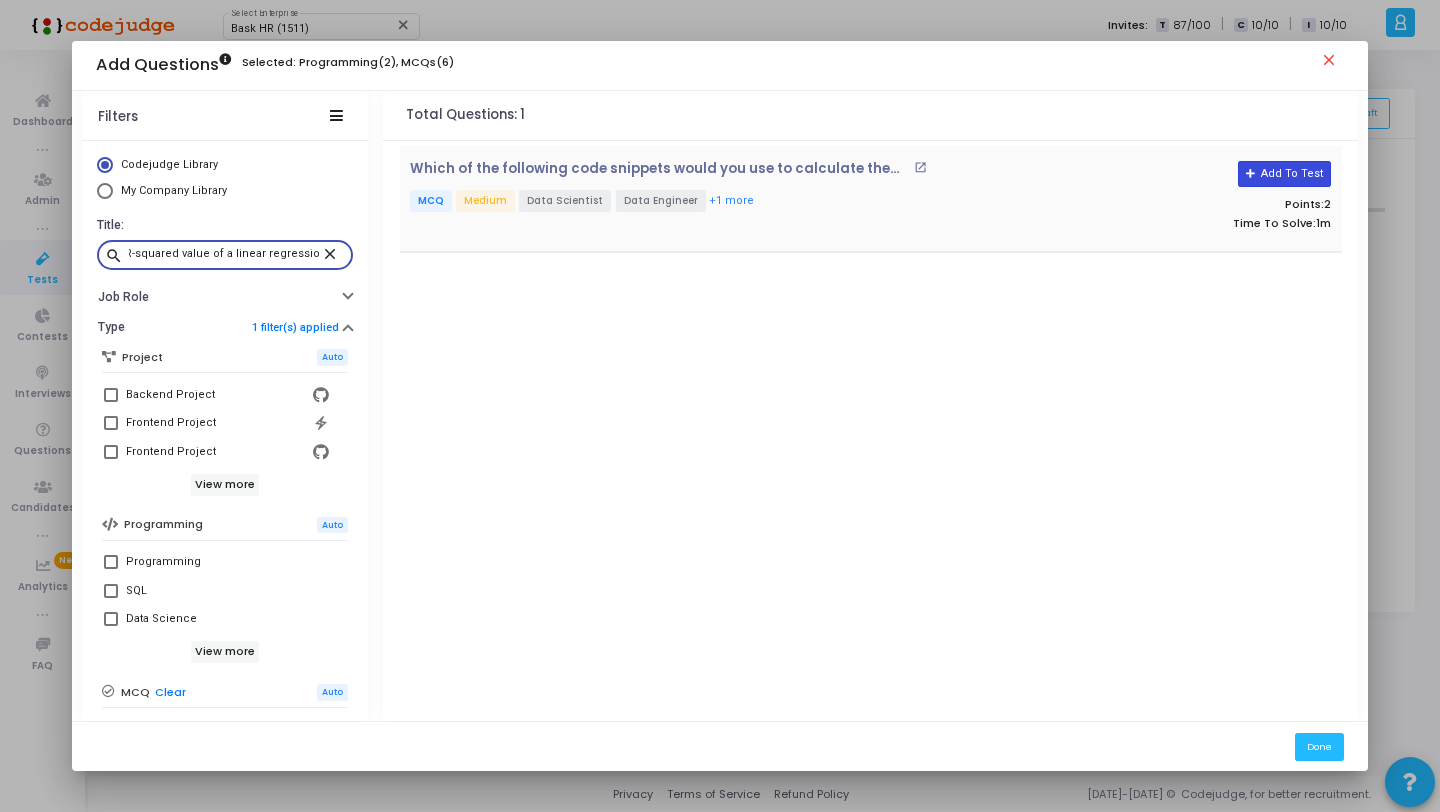 type on "Which of the following code snippets would you use to calculate the R-squared value of a linear regression model?" 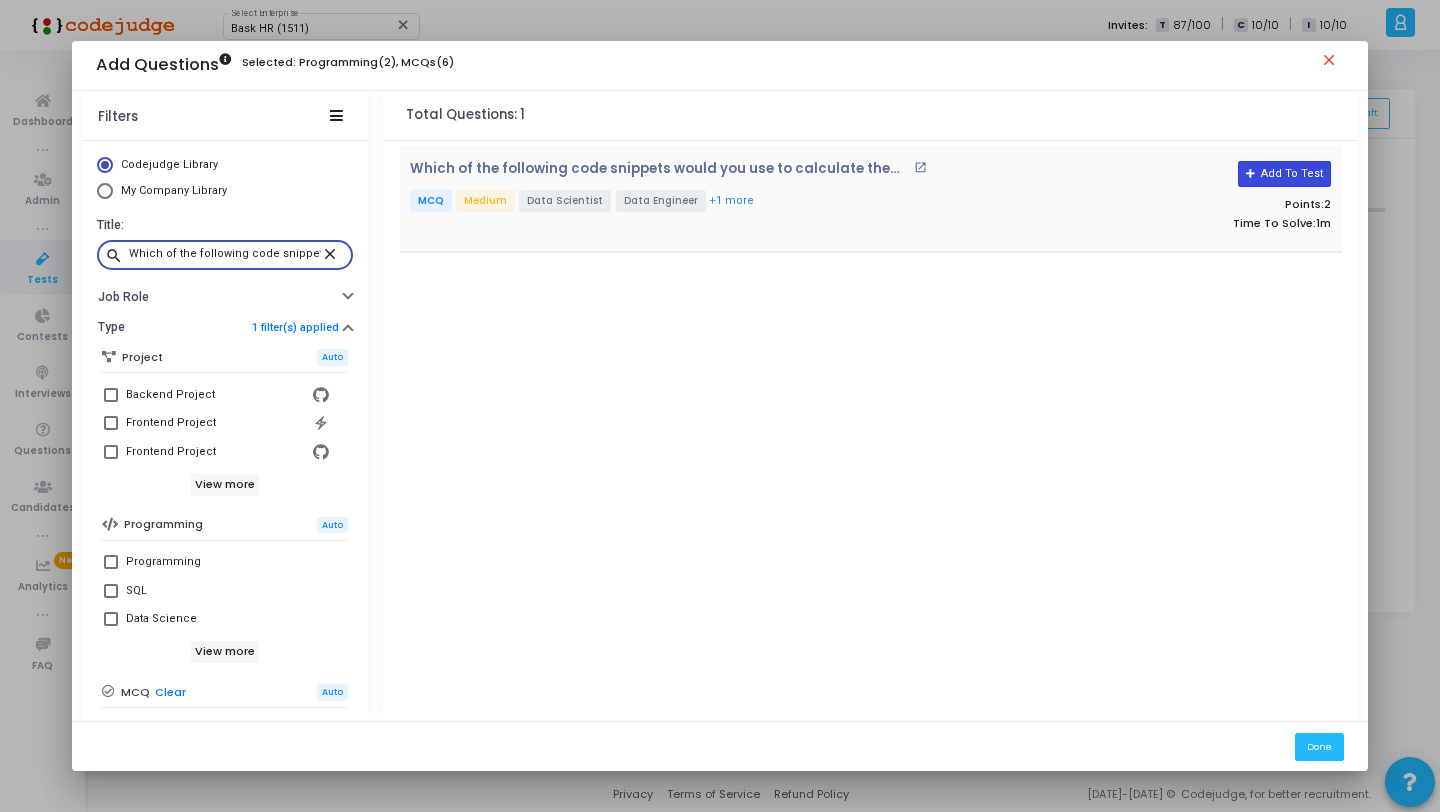 click on "Add To Test" at bounding box center [1284, 174] 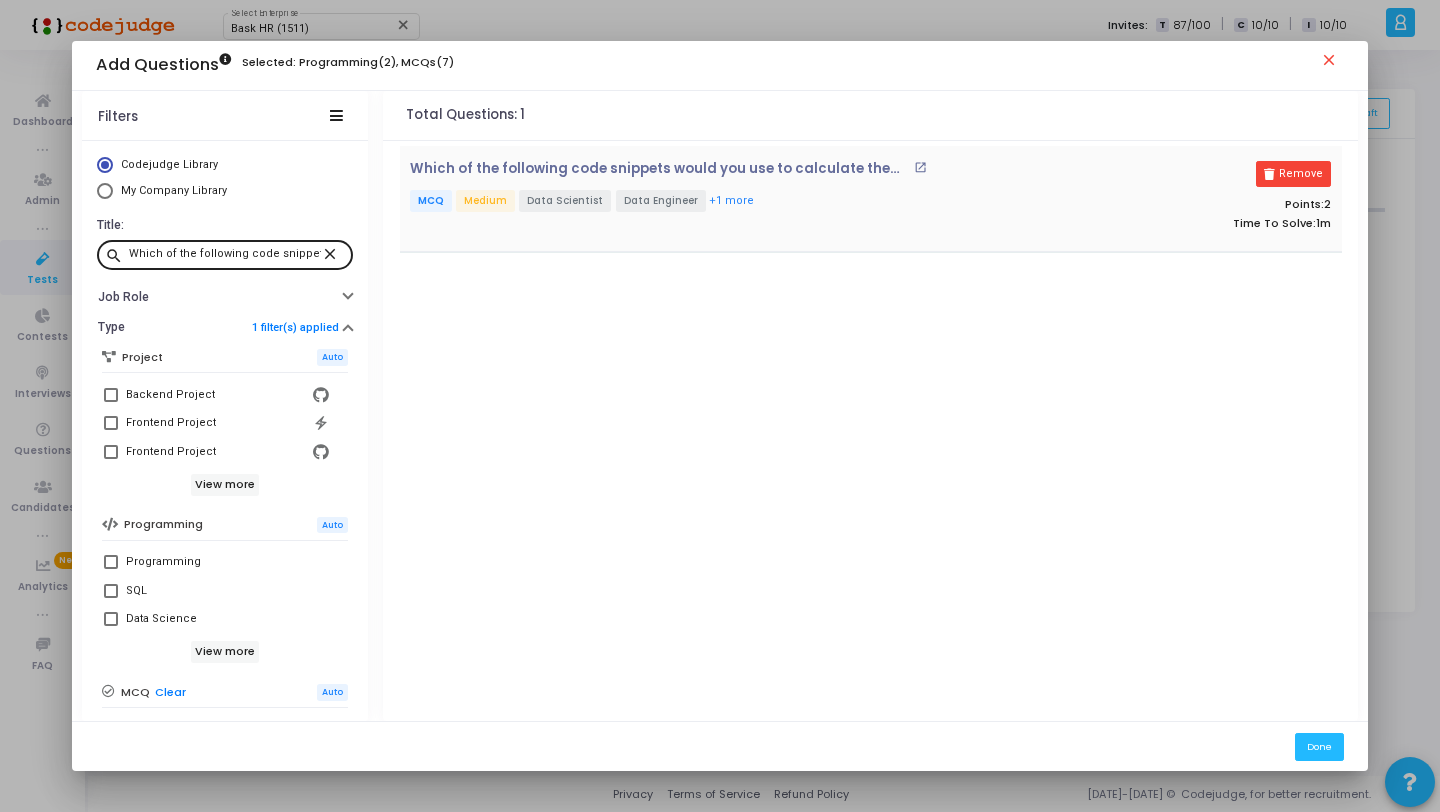 click on "close" at bounding box center [333, 253] 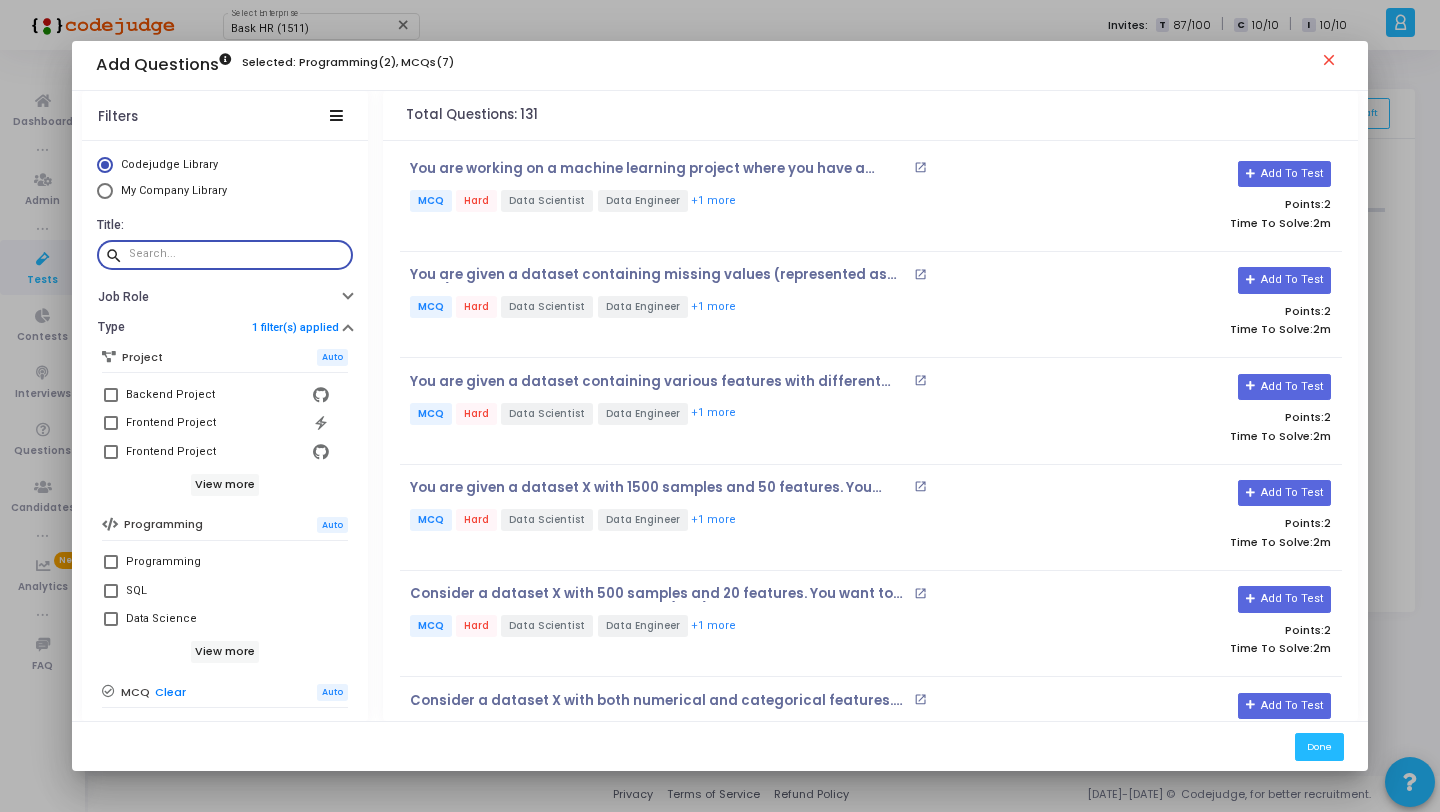paste on "You are given the following Python code snippet that processes a text dataset using a pre-trained word embedding model. Assume that you have already installed the gensim library and downloaded the GoogleNews-vectors-negative300 pre-trained model." 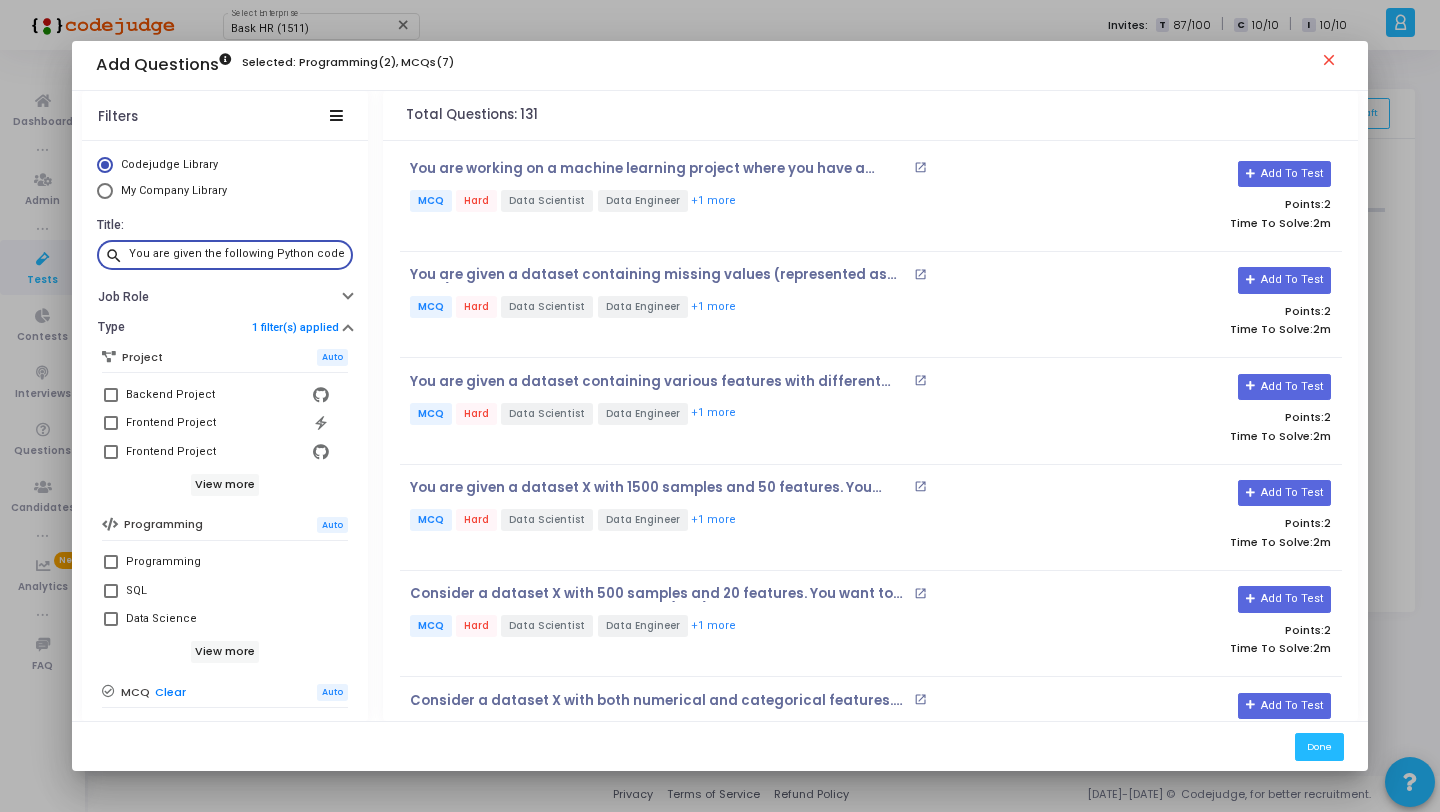 scroll, scrollTop: 0, scrollLeft: 1053, axis: horizontal 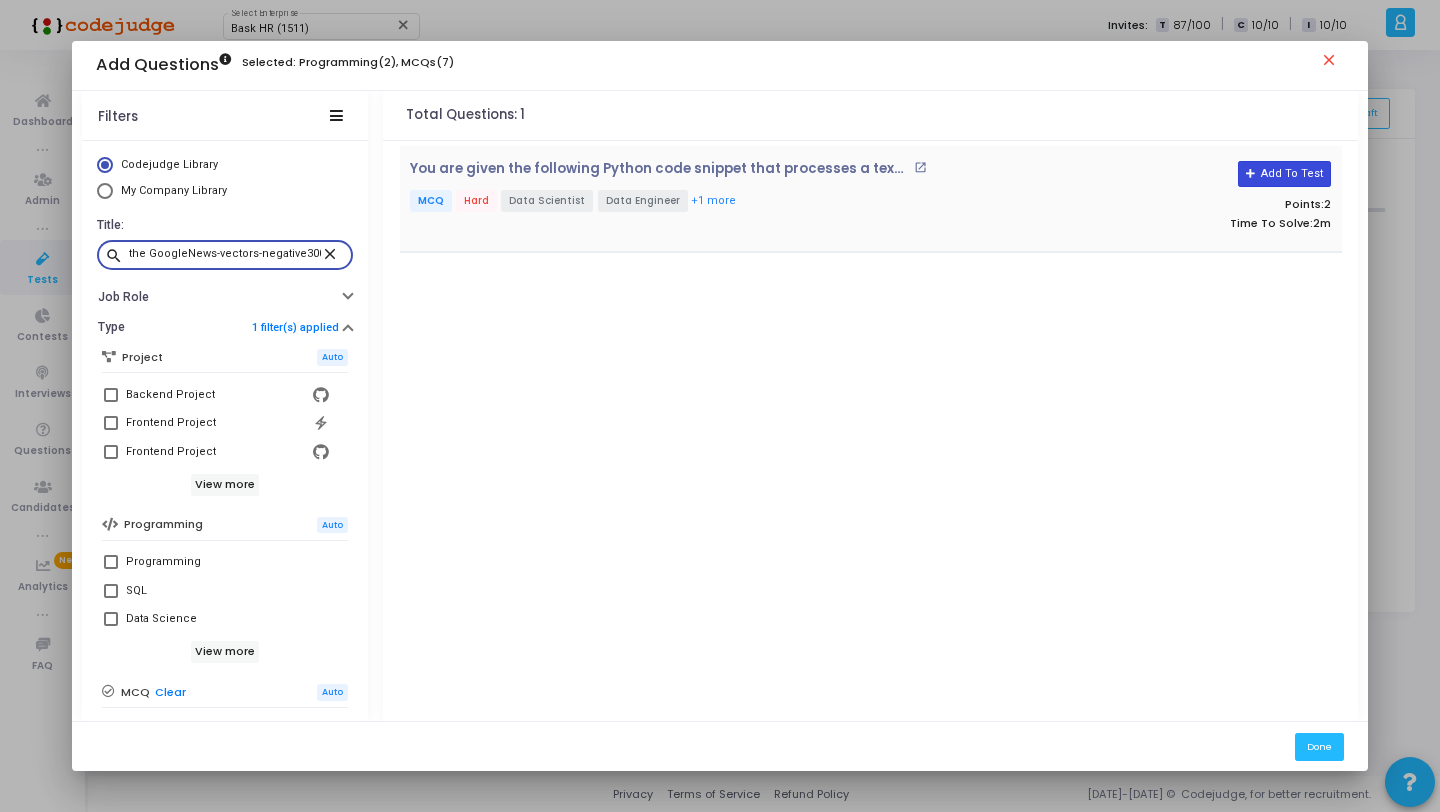 type on "You are given the following Python code snippet that processes a text dataset using a pre-trained word embedding model. Assume that you have already installed the gensim library and downloaded the GoogleNews-vectors-negative300 pre-trained model." 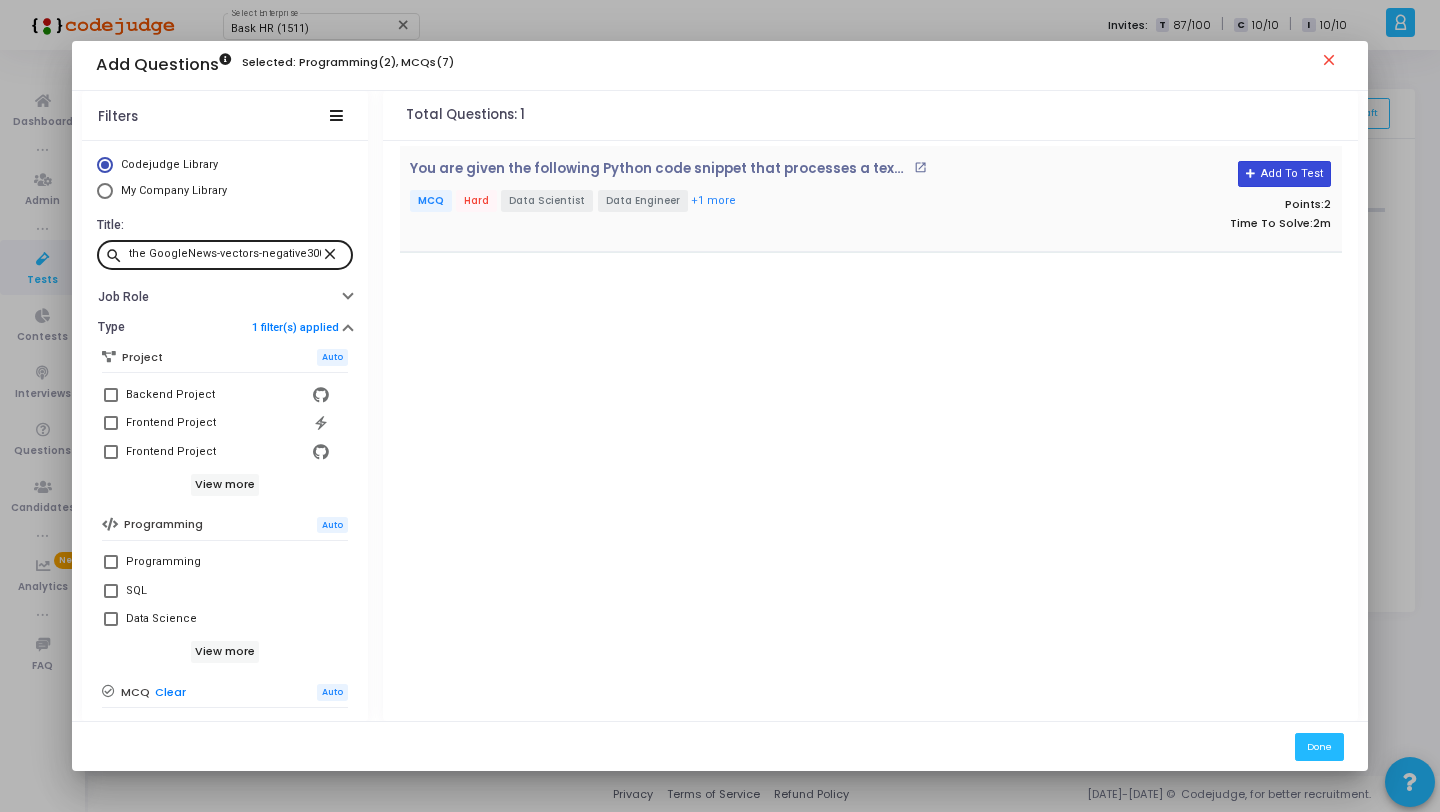 click on "Add To Test" at bounding box center [1284, 174] 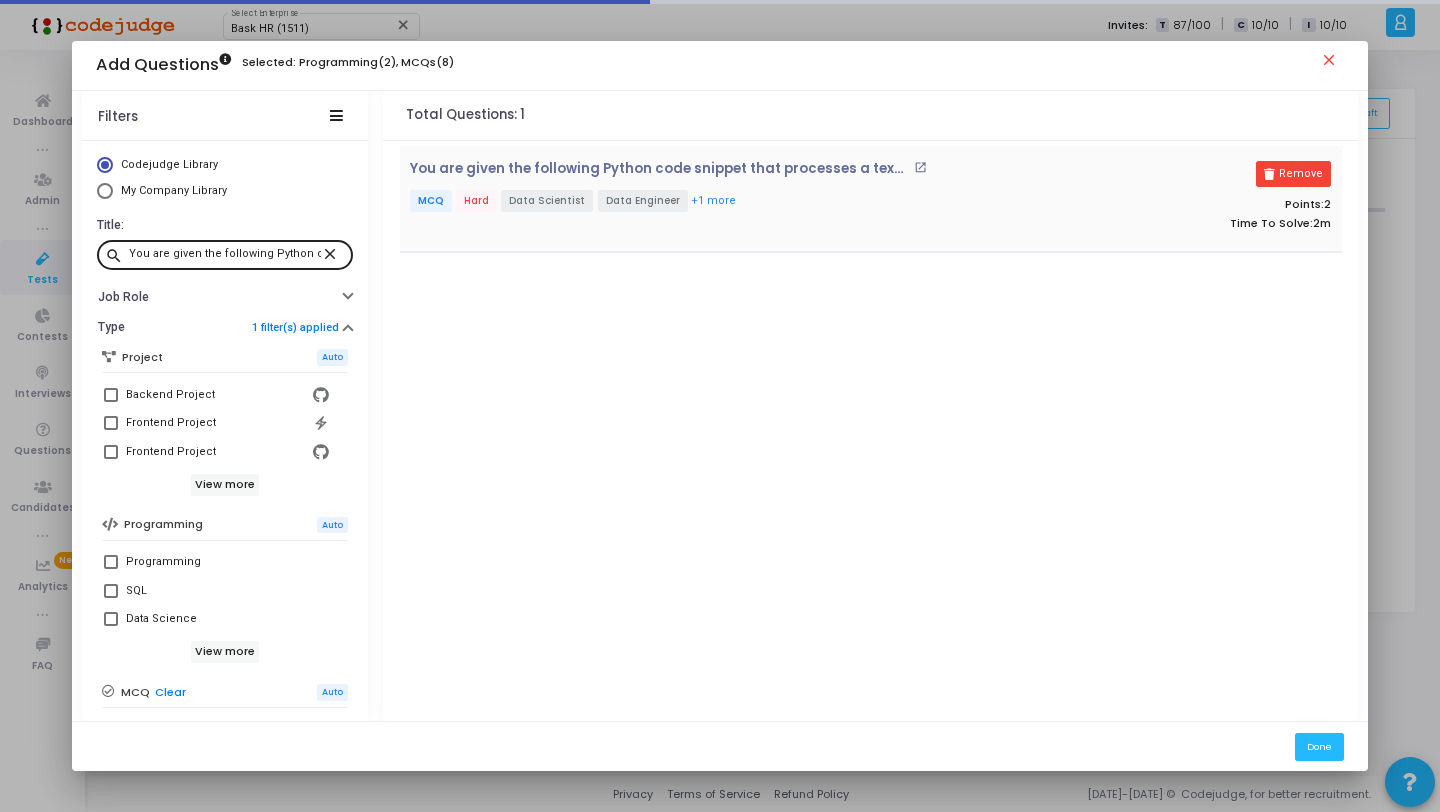 click on "close" at bounding box center [333, 253] 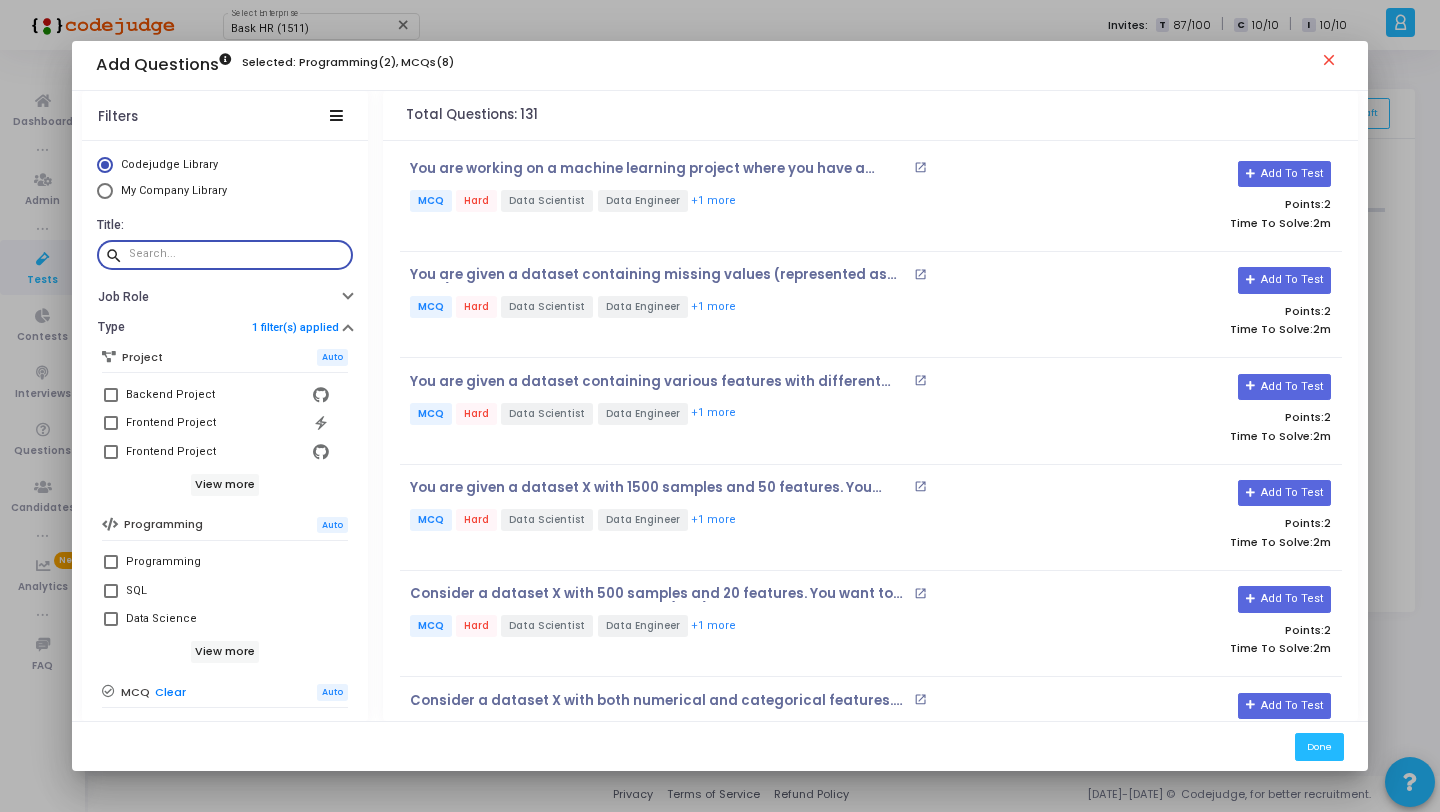 paste on "Consider the following Python code using scikit-learn to perform T-SNE on the digits dataset What is the output of the first 2 T-SNE components?" 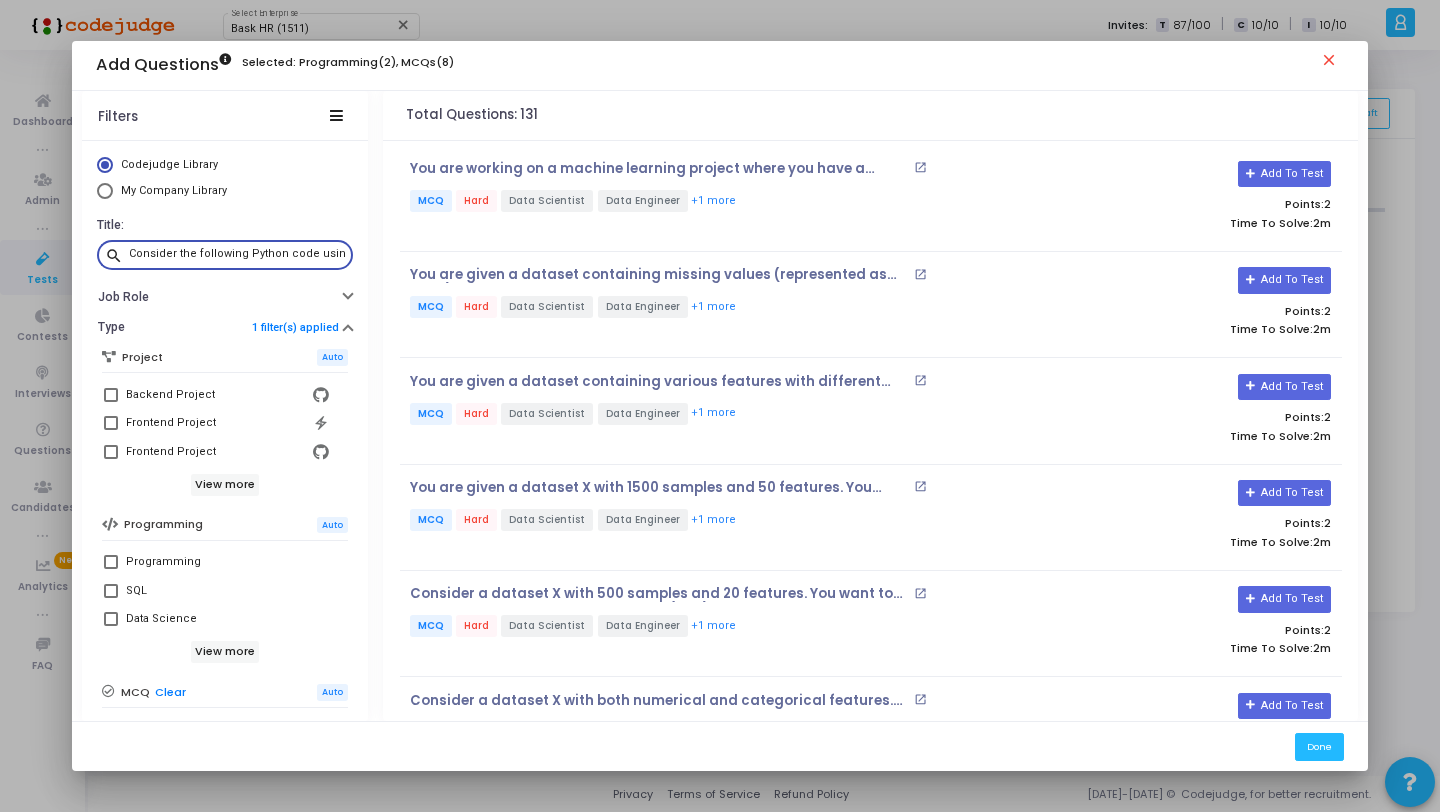 scroll, scrollTop: 0, scrollLeft: 518, axis: horizontal 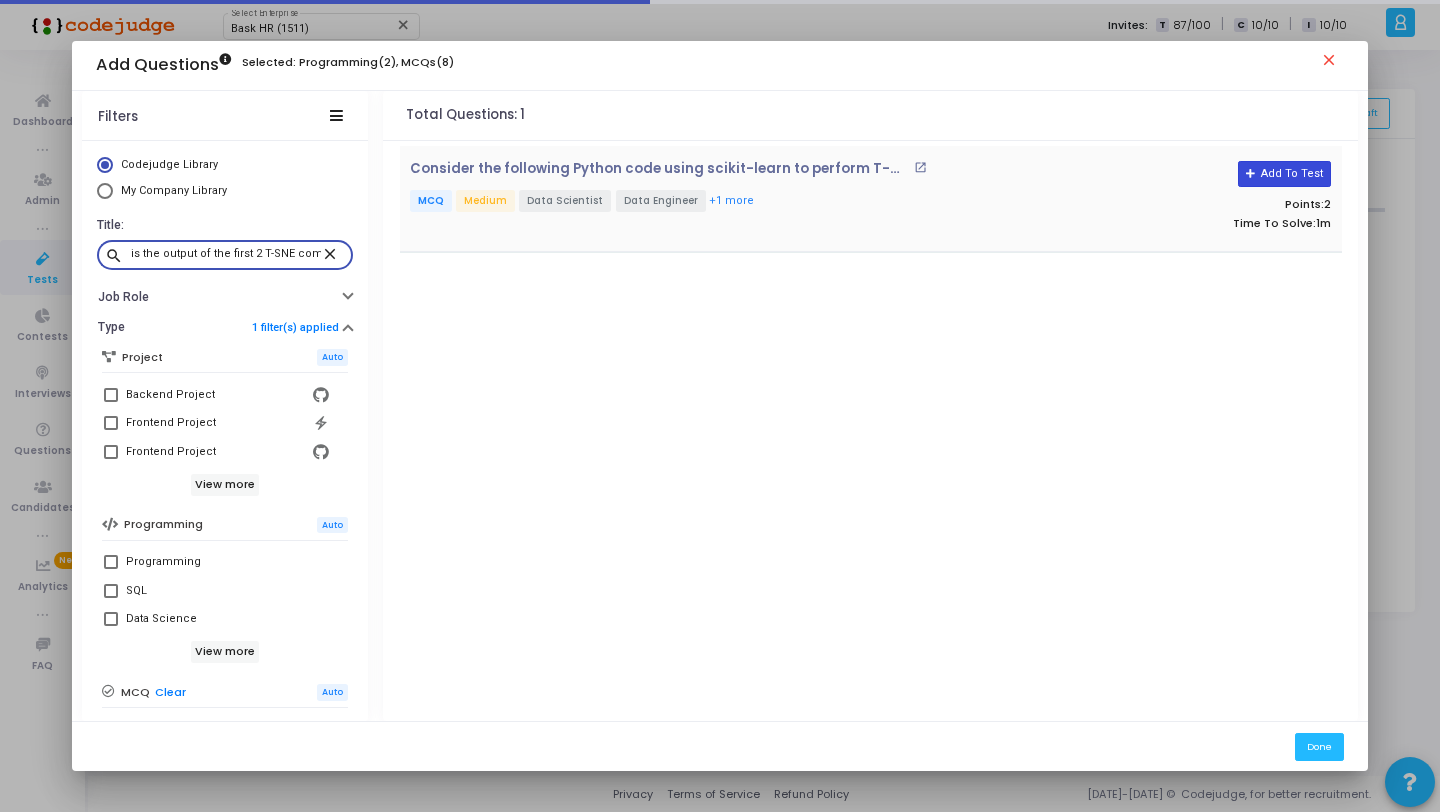 type on "Consider the following Python code using scikit-learn to perform T-SNE on the digits dataset What is the output of the first 2 T-SNE components?" 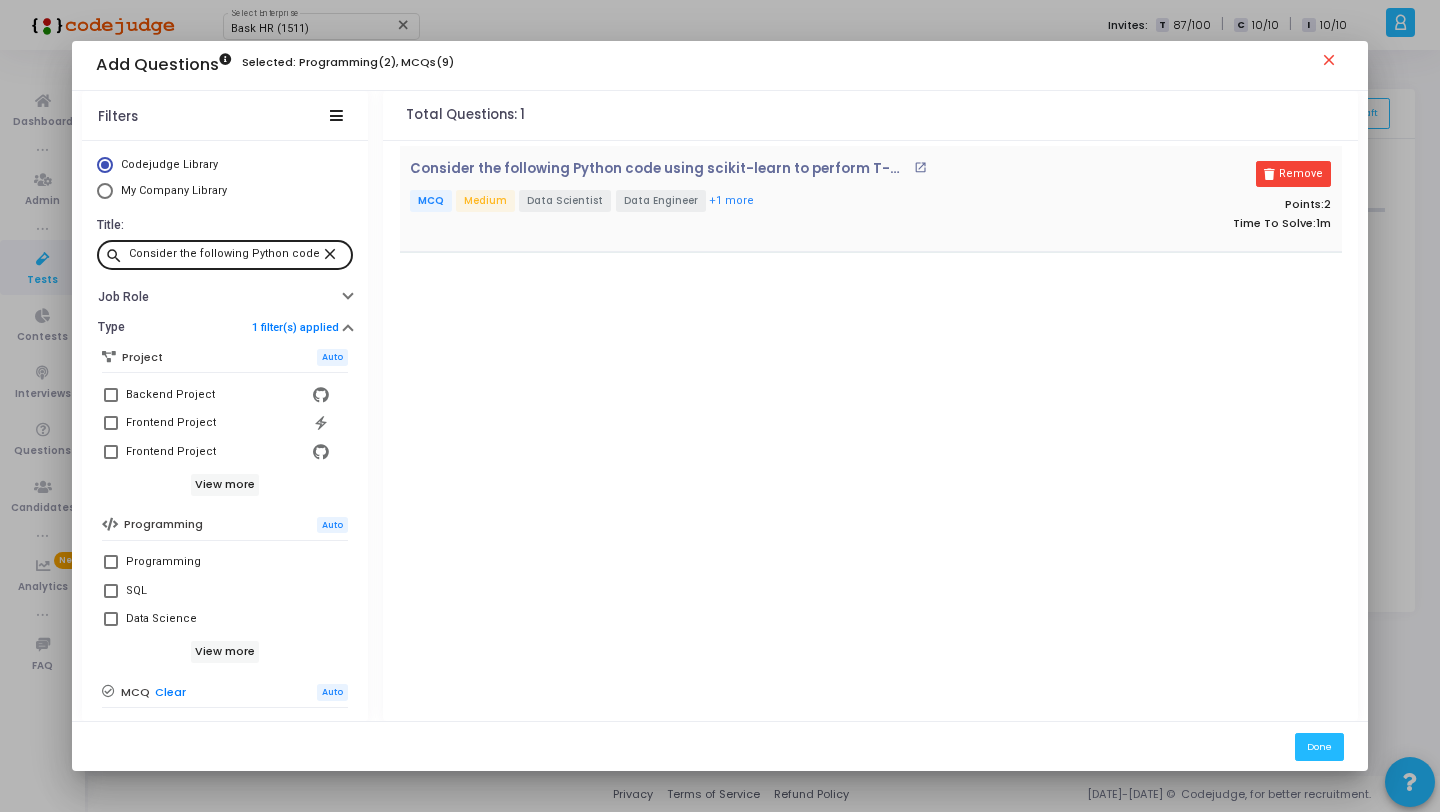 click on "close" at bounding box center (333, 253) 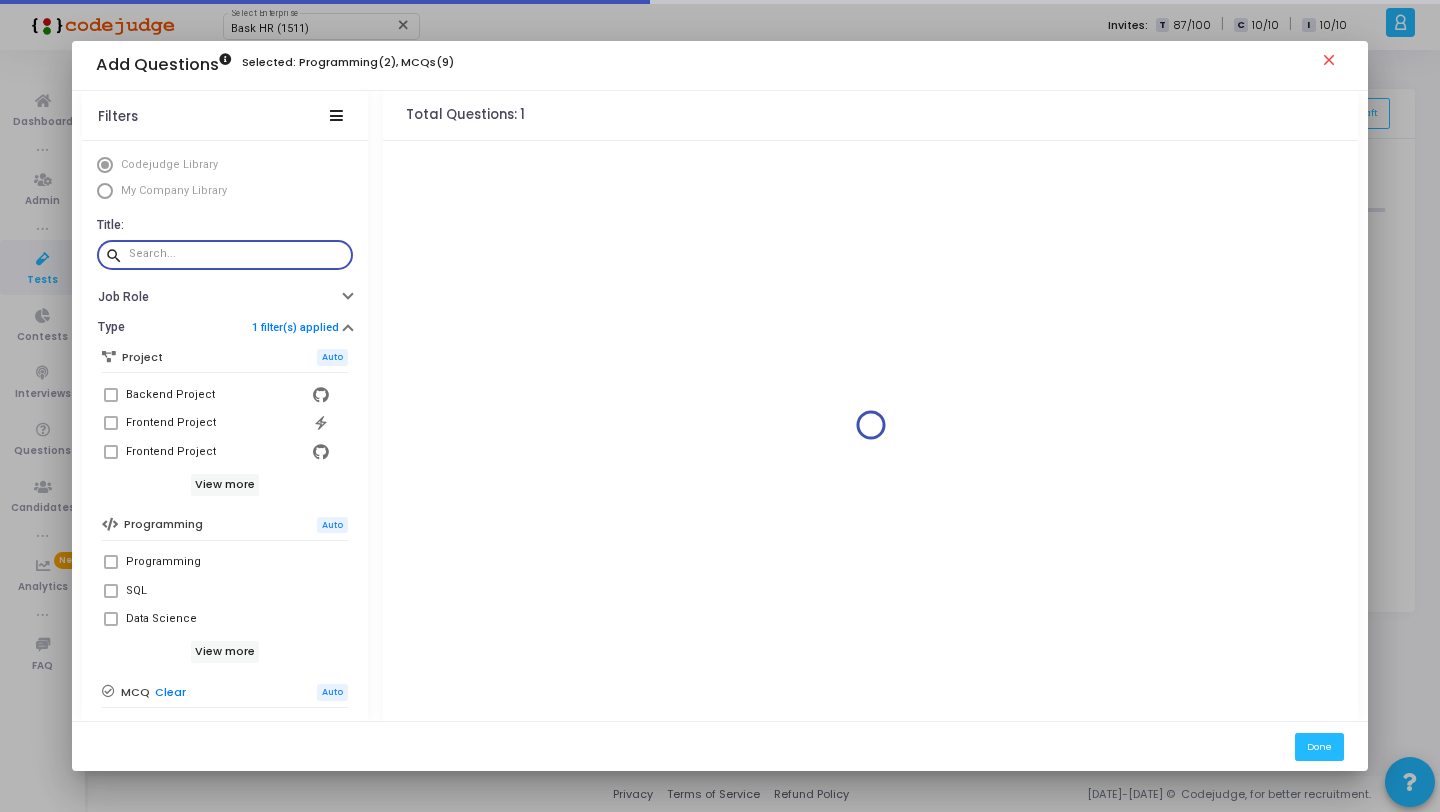 paste on "Consider the following Python code using scikit-learn to fit an Isolation Forest model. What is the output of the outlier predictions?" 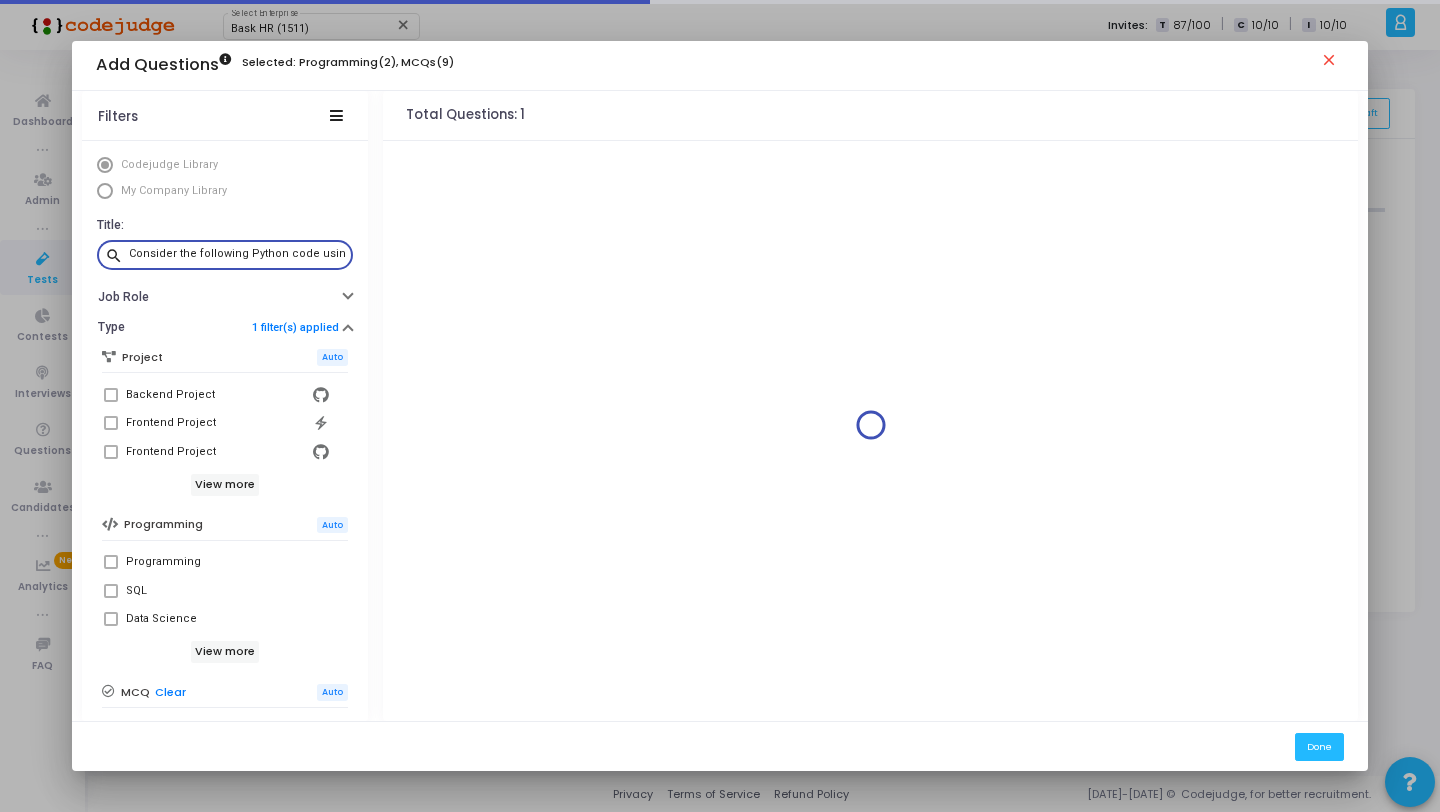 scroll, scrollTop: 0, scrollLeft: 449, axis: horizontal 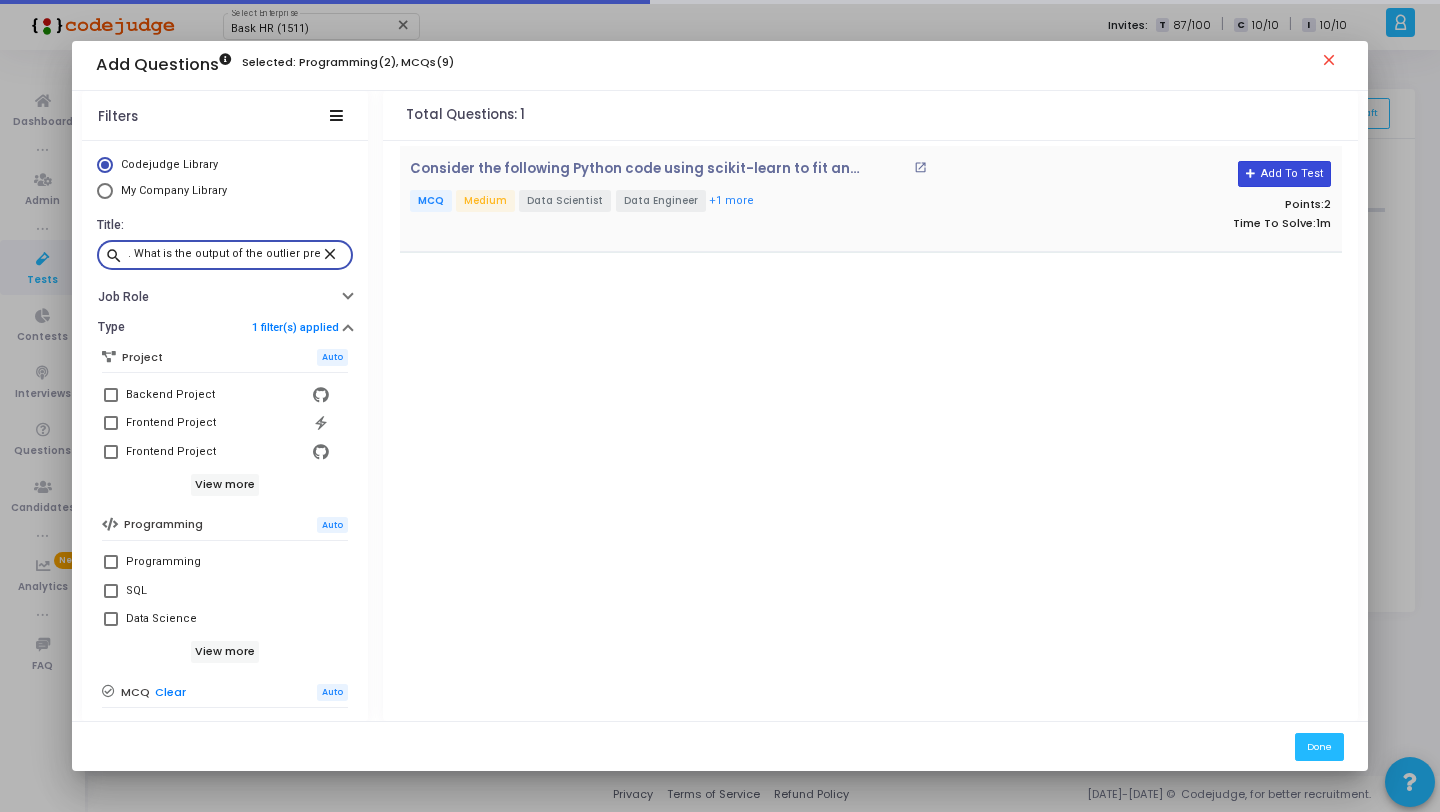 type on "Consider the following Python code using scikit-learn to fit an Isolation Forest model. What is the output of the outlier predictions?" 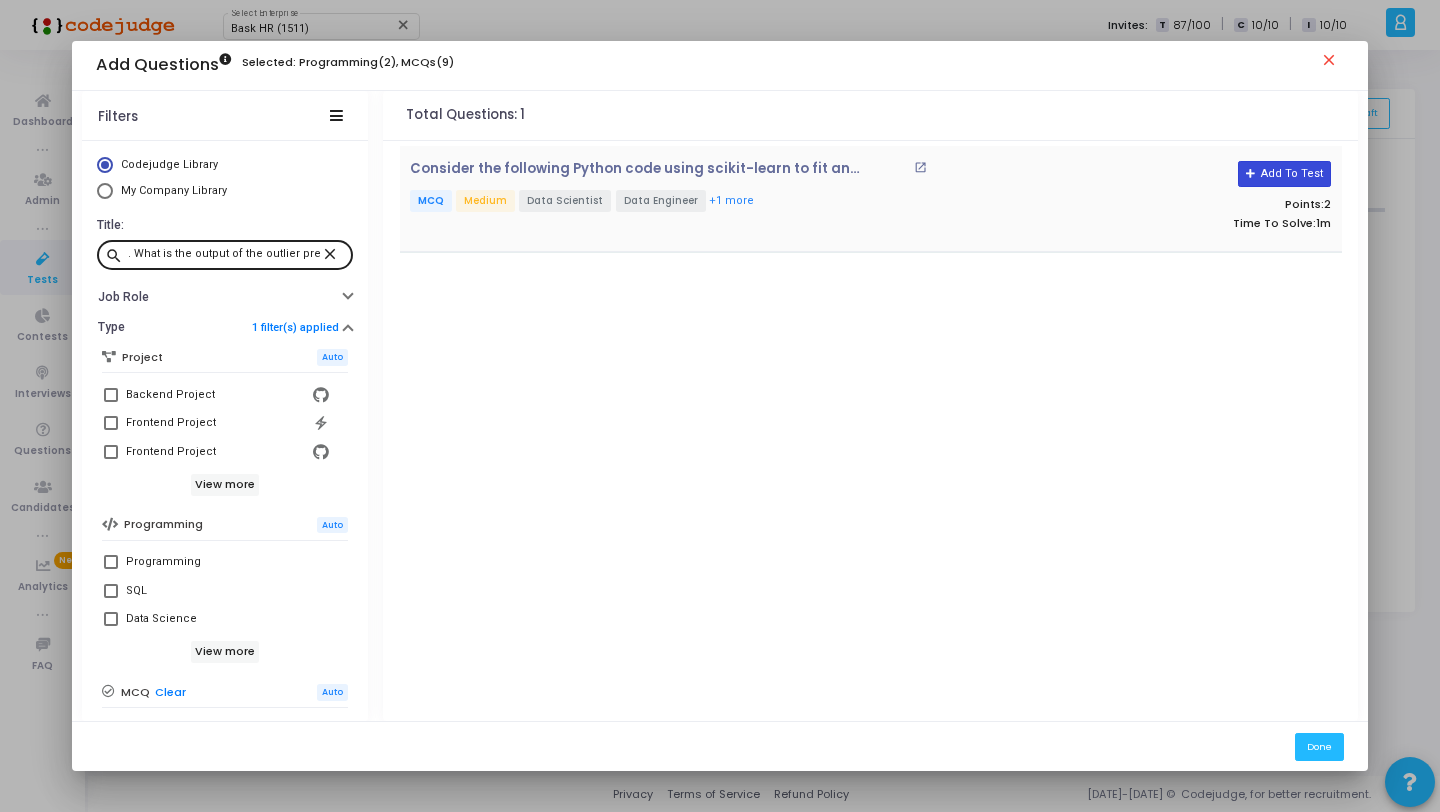 scroll, scrollTop: 0, scrollLeft: 0, axis: both 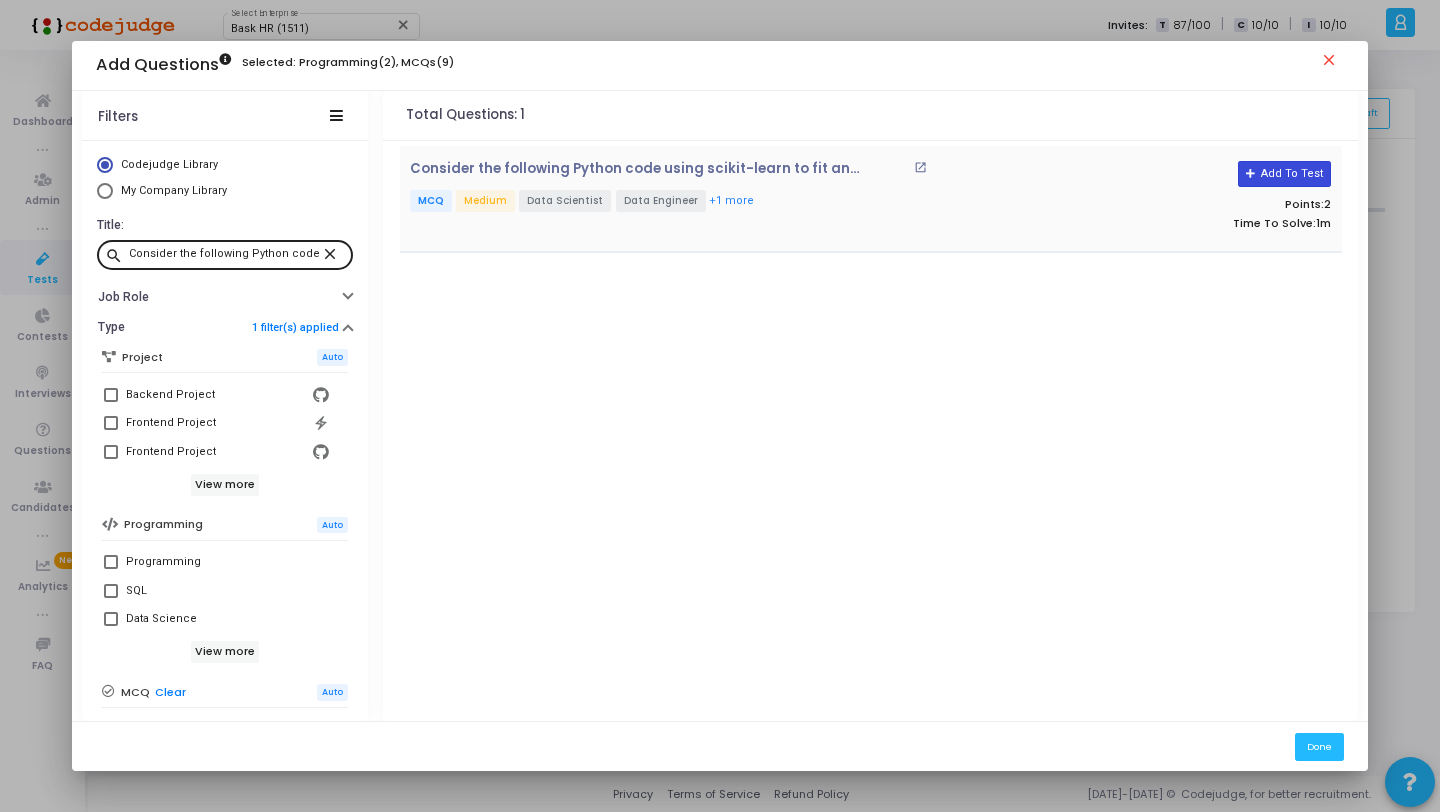 click at bounding box center (1251, 174) 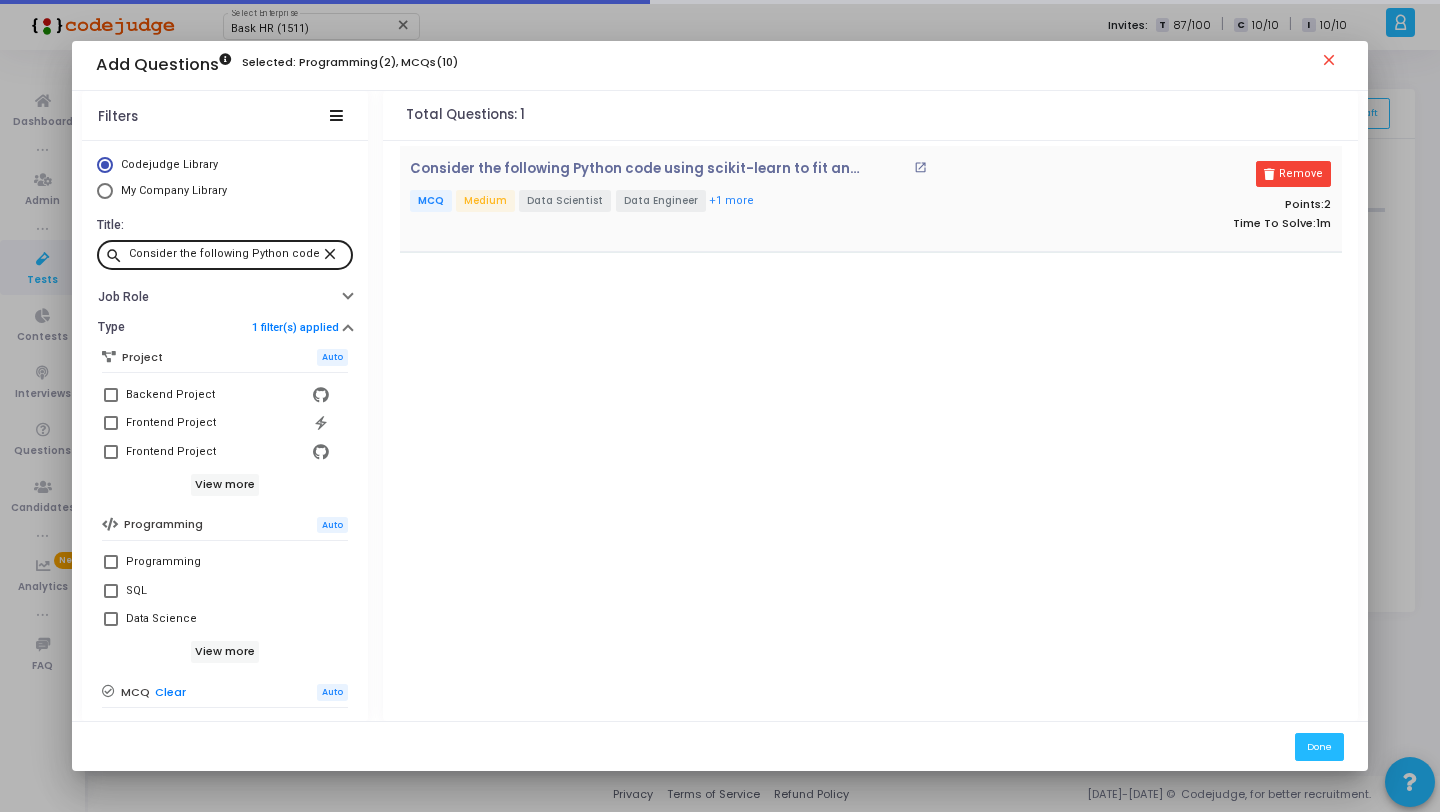 click on "close" at bounding box center [333, 253] 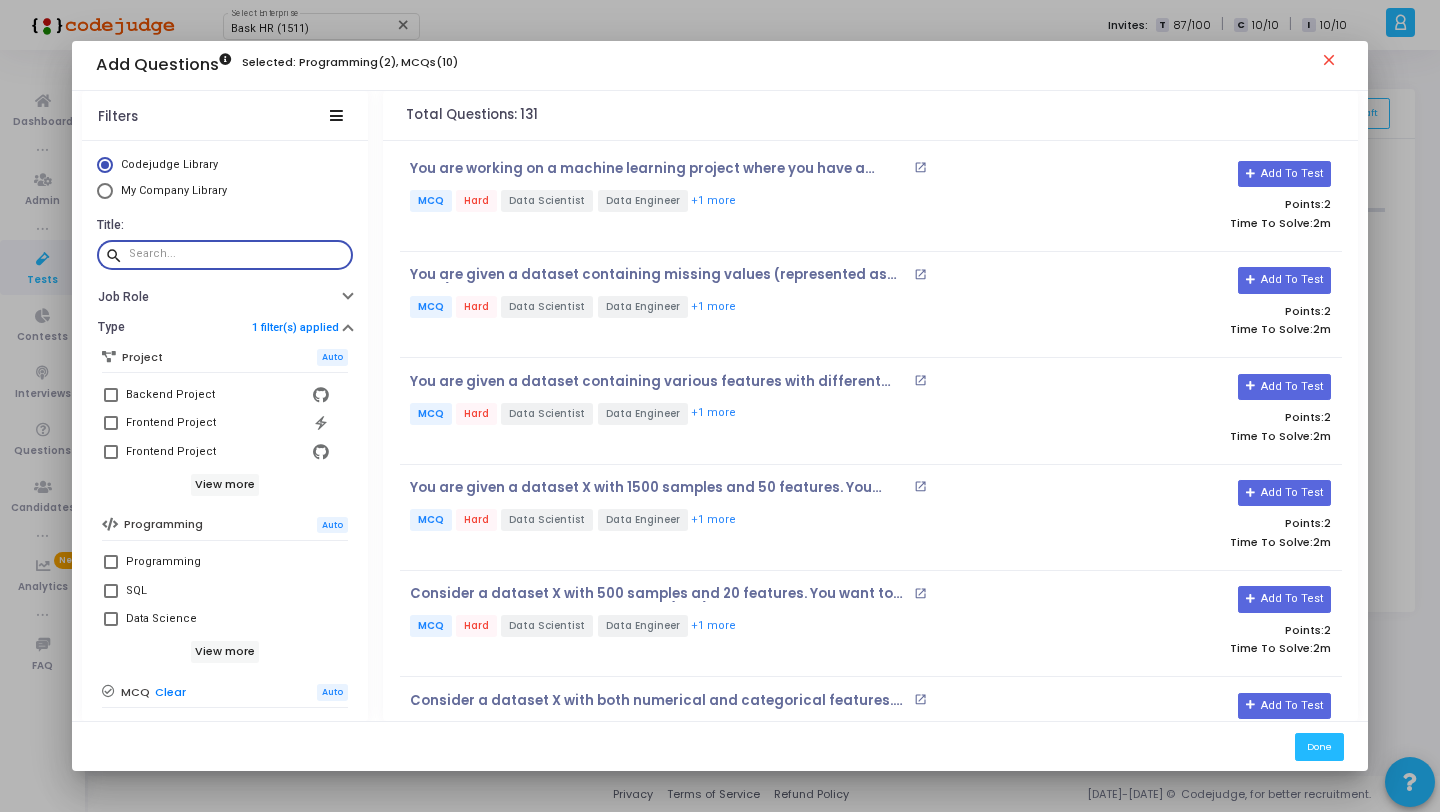 paste on "Consider the following Python code using scikit-learn to fit an Isolation Forest model. What is the output of the outlier predictions?" 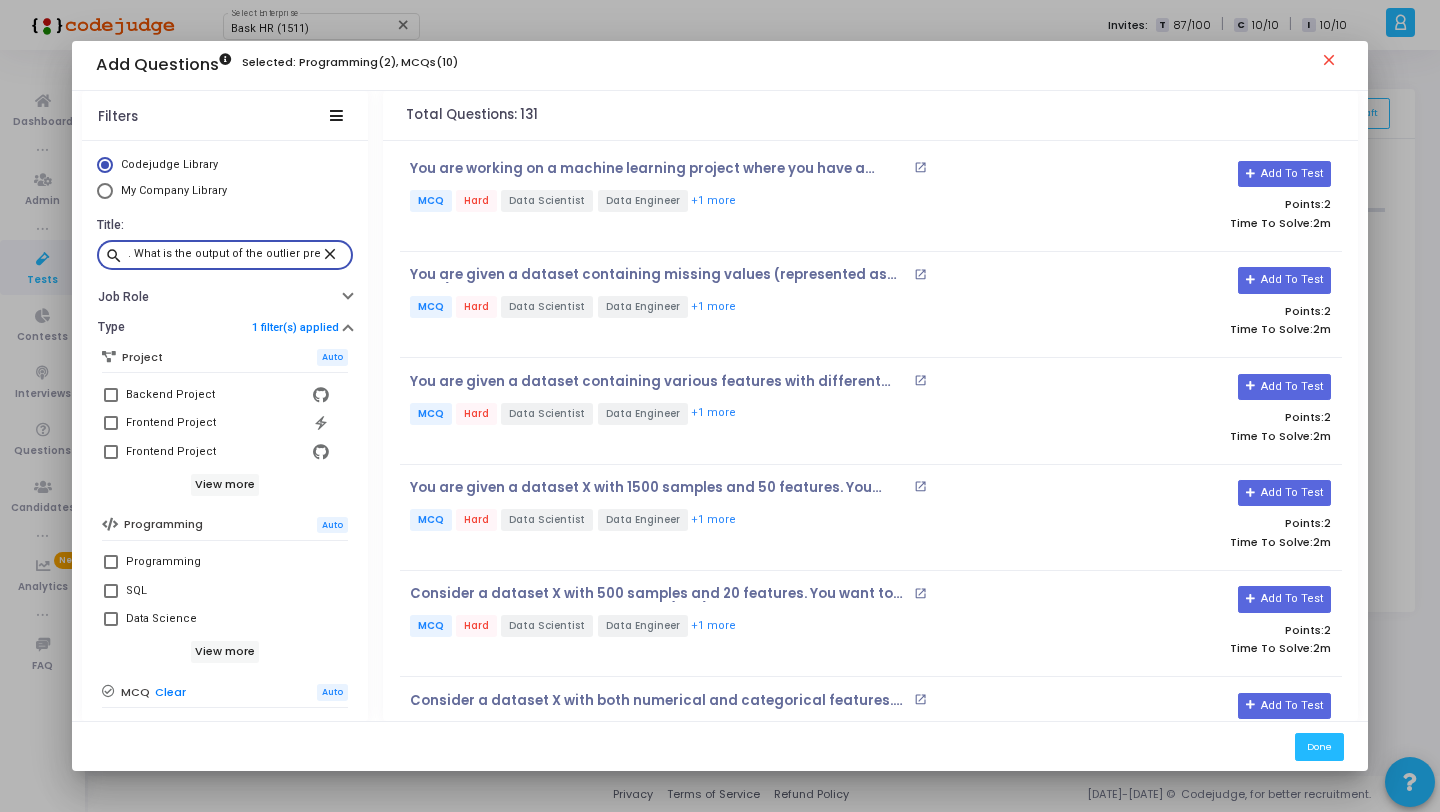 scroll, scrollTop: 0, scrollLeft: 443, axis: horizontal 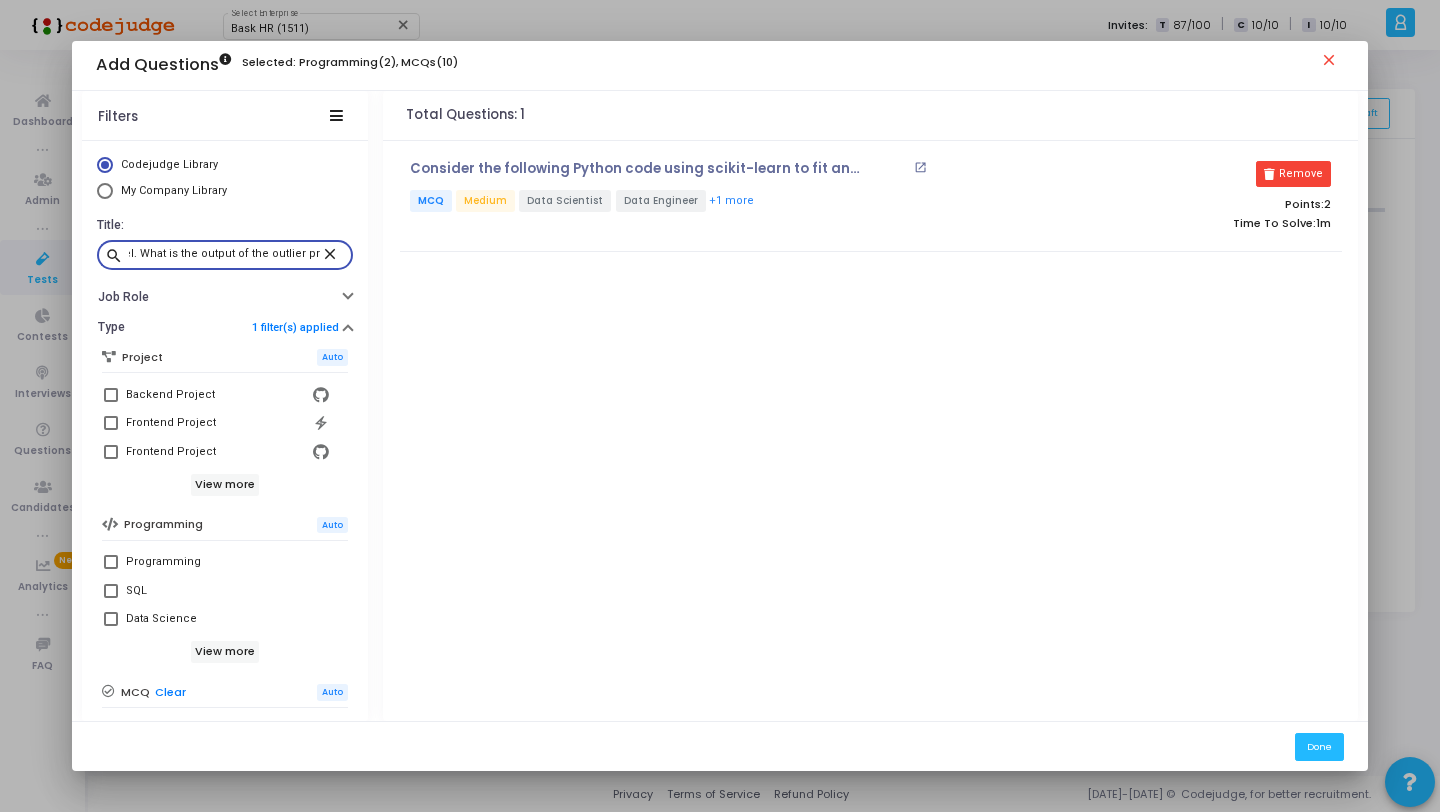 type on "Consider the following Python code using scikit-learn to fit an Isolation Forest model. What is the output of the outlier predictions" 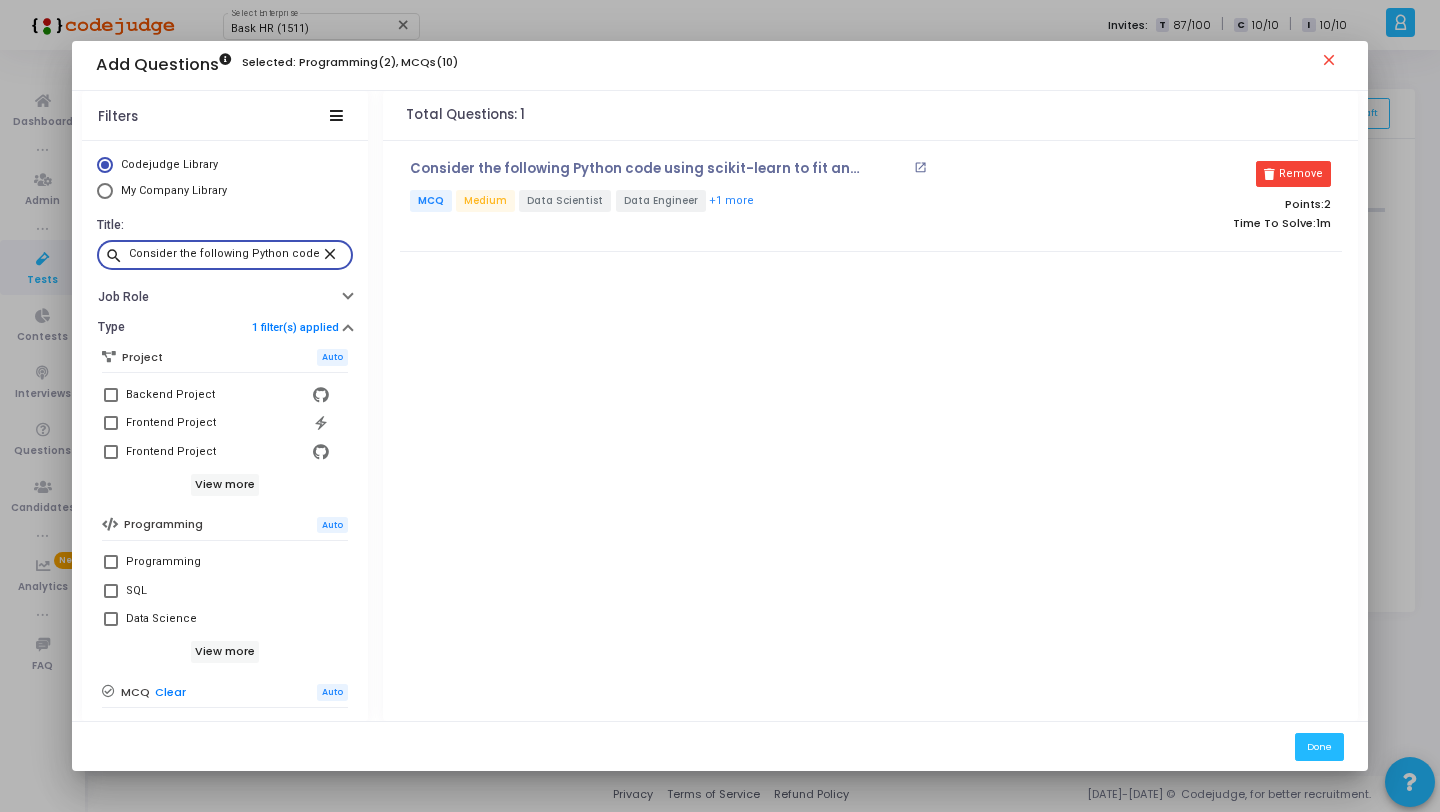 click on "close" at bounding box center [333, 253] 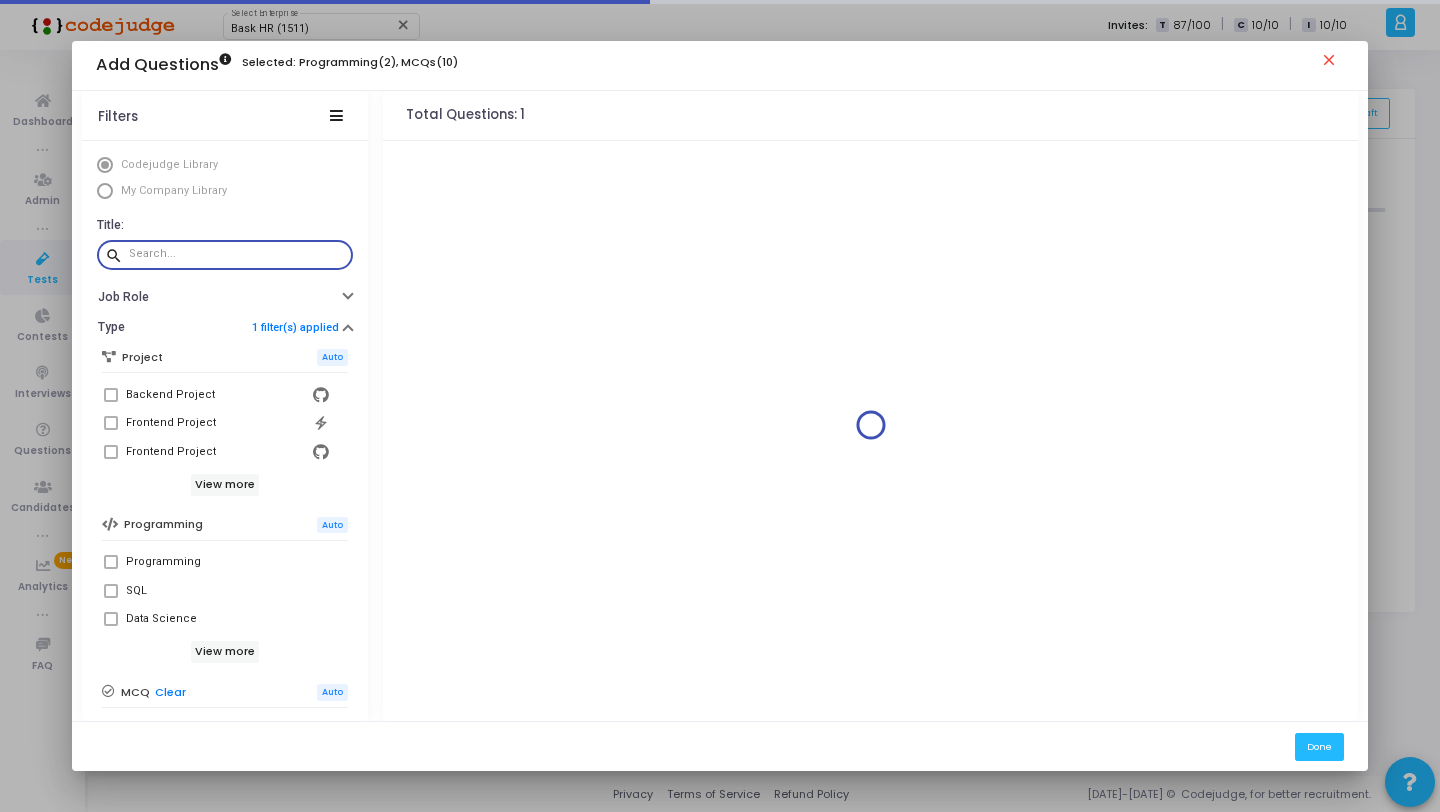 paste on "You are given a dataset X with 1500 samples and 50 features. You want to reduce the dimensionality to 3 using Independent Component Analysis (ICA) from Scikit-learn. However, you want to ensure that the algorithm converges within 200 iterations and uses the 'parallel' approach. Which of the following code snippets correctly implements this?" 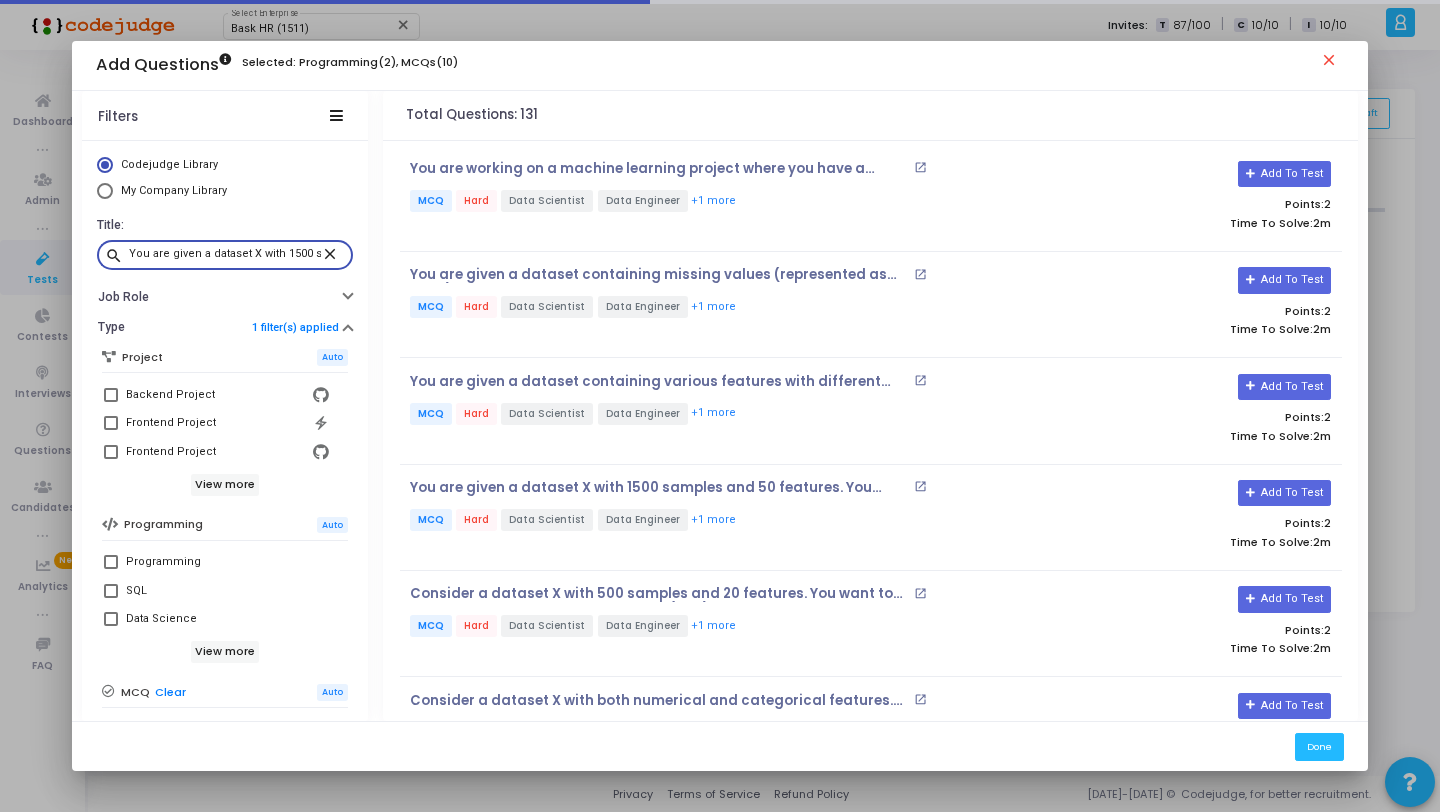scroll, scrollTop: 0, scrollLeft: 1498, axis: horizontal 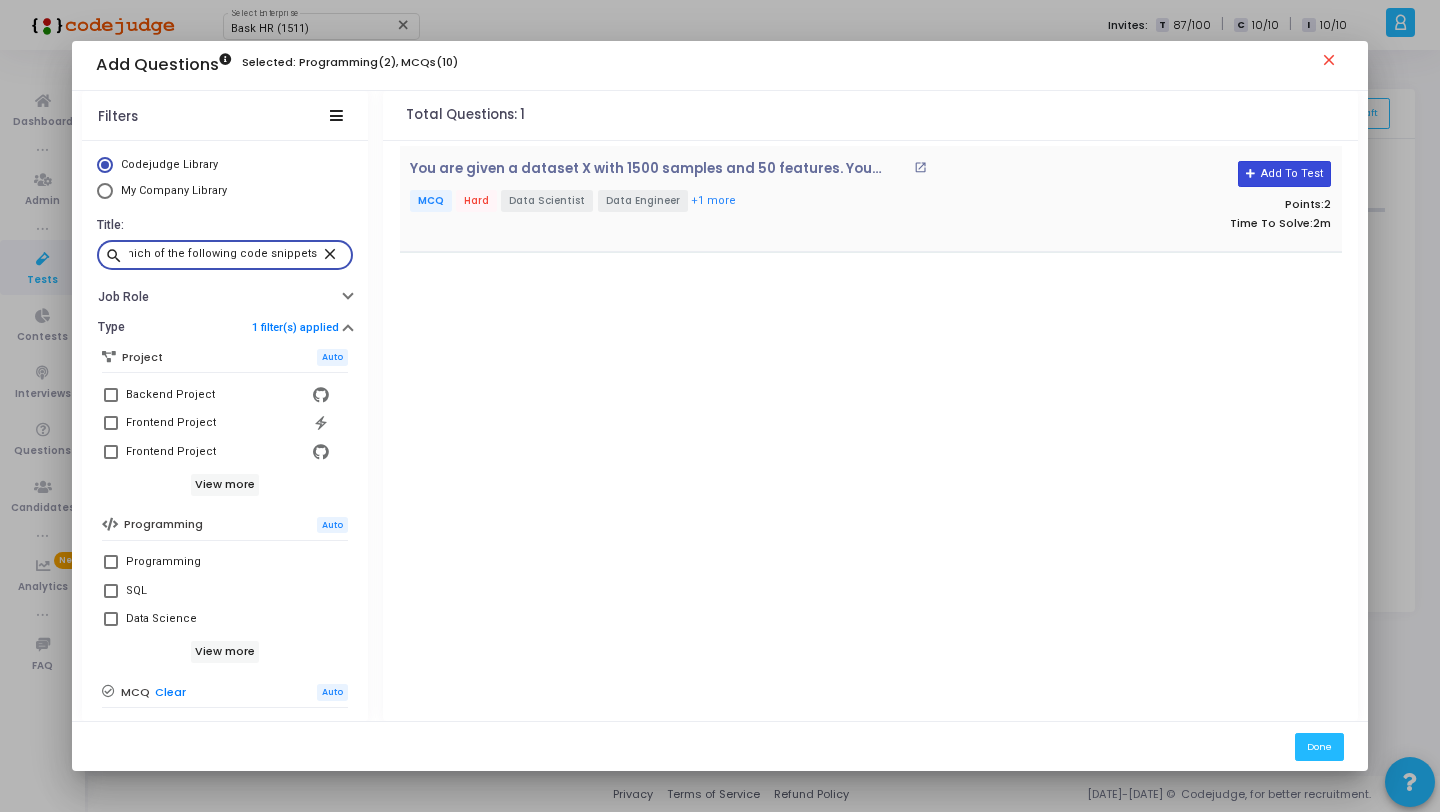 type on "You are given a dataset X with 1500 samples and 50 features. You want to reduce the dimensionality to 3 using Independent Component Analysis (ICA) from Scikit-learn. However, you want to ensure that the algorithm converges within 200 iterations and uses the 'parallel' approach. Which of the following code snippets correctly implements this?" 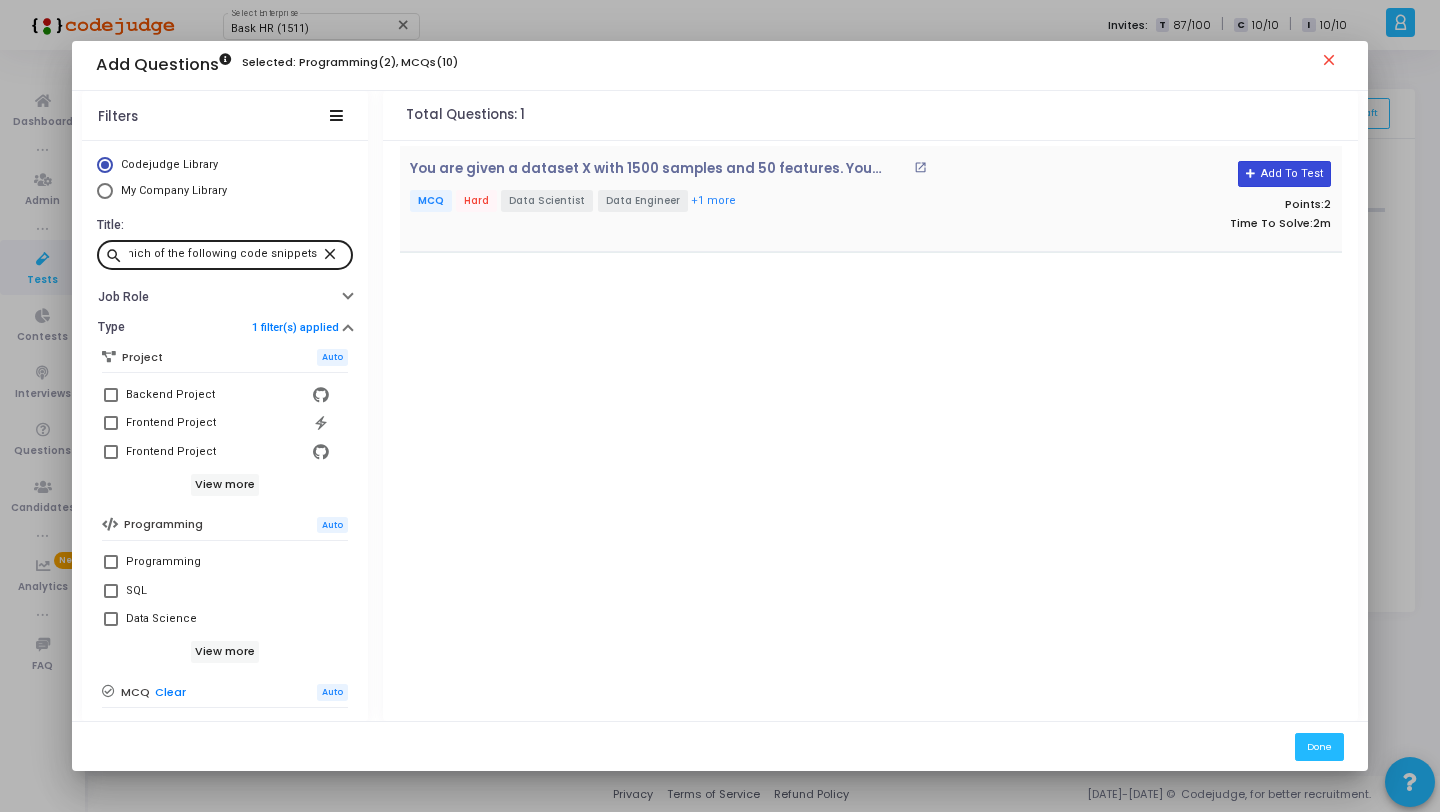 click on "Add To Test" at bounding box center (1284, 174) 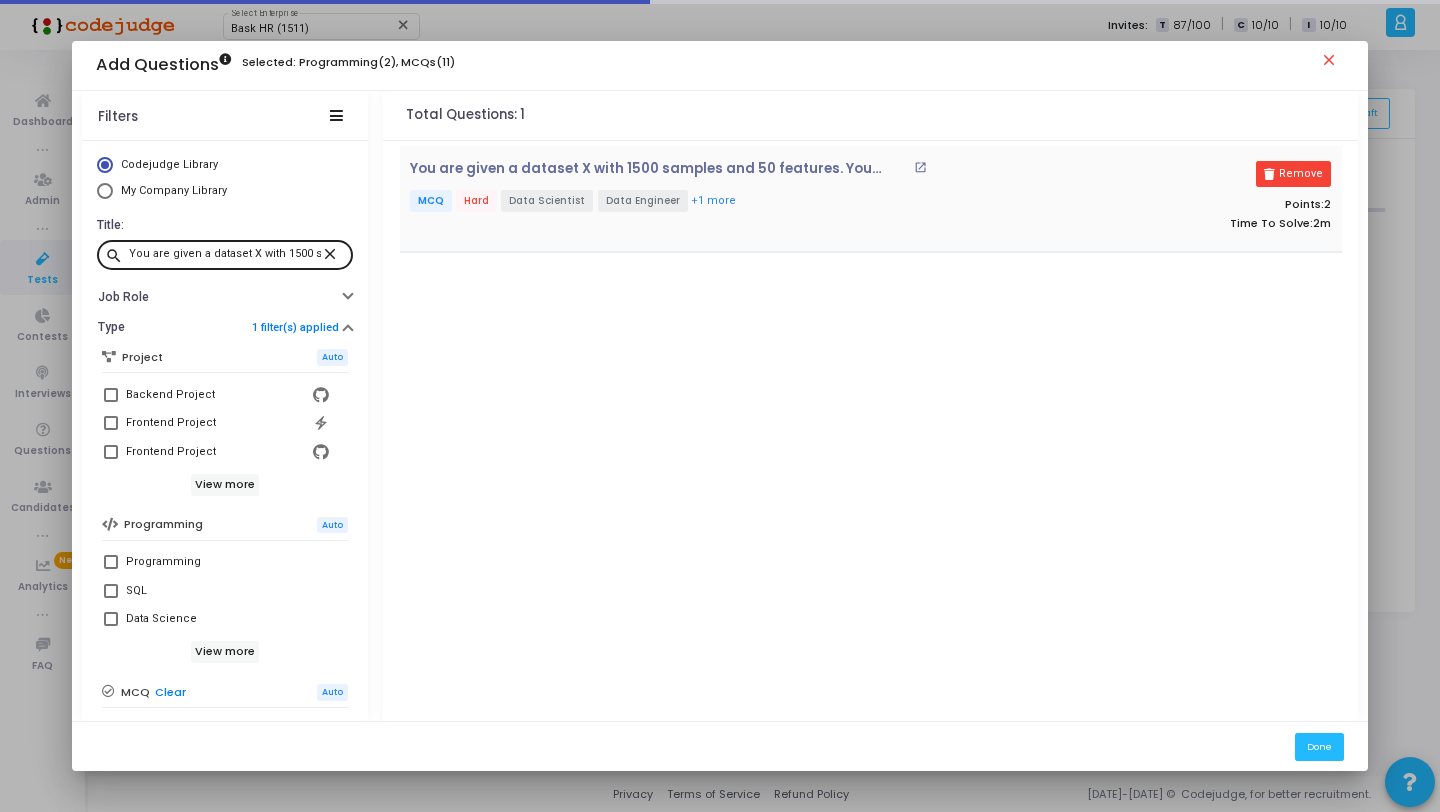 click on "close" at bounding box center (333, 253) 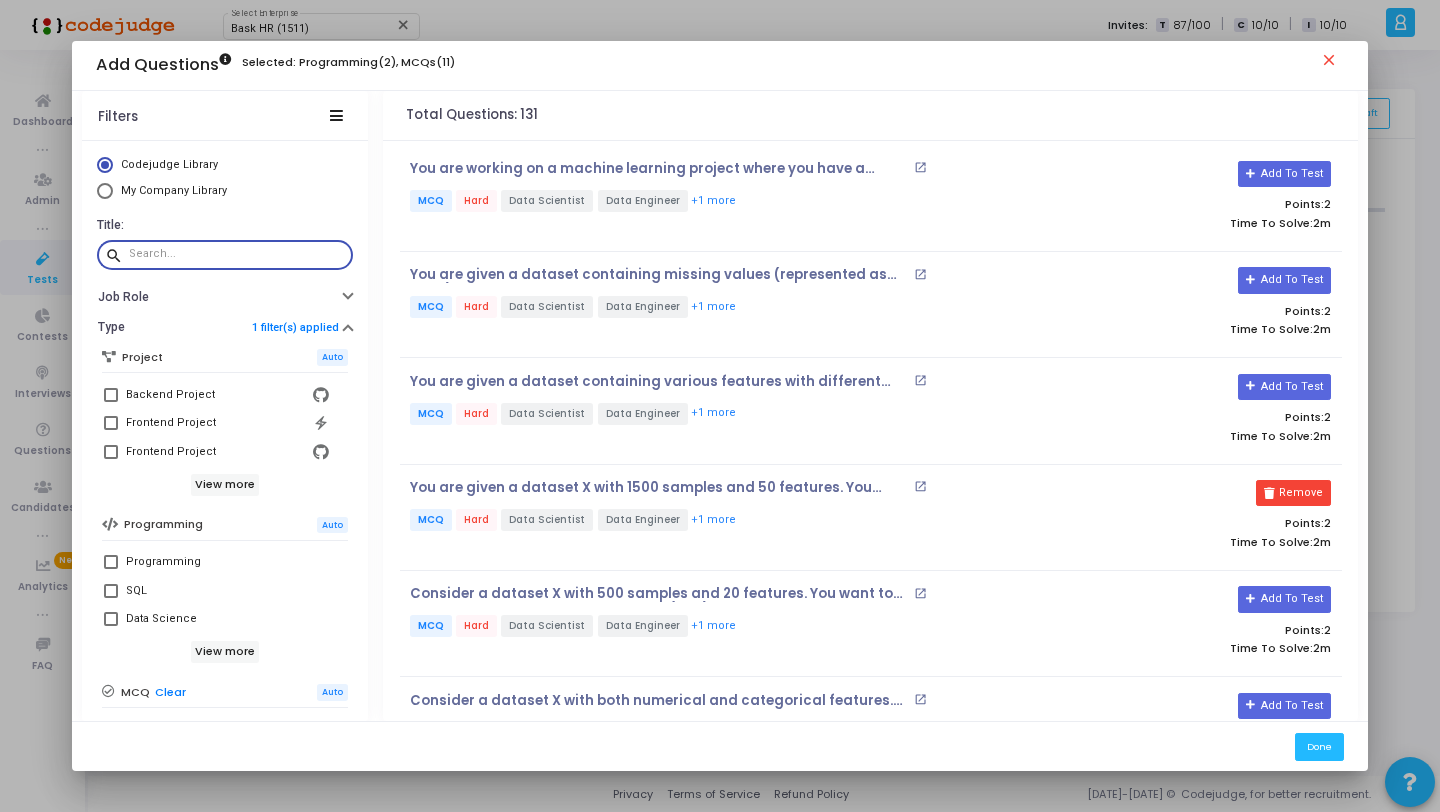 paste on "Consider the following Python code using scikit-learn to implement a KNN classifier.What is the output of the accuracy?" 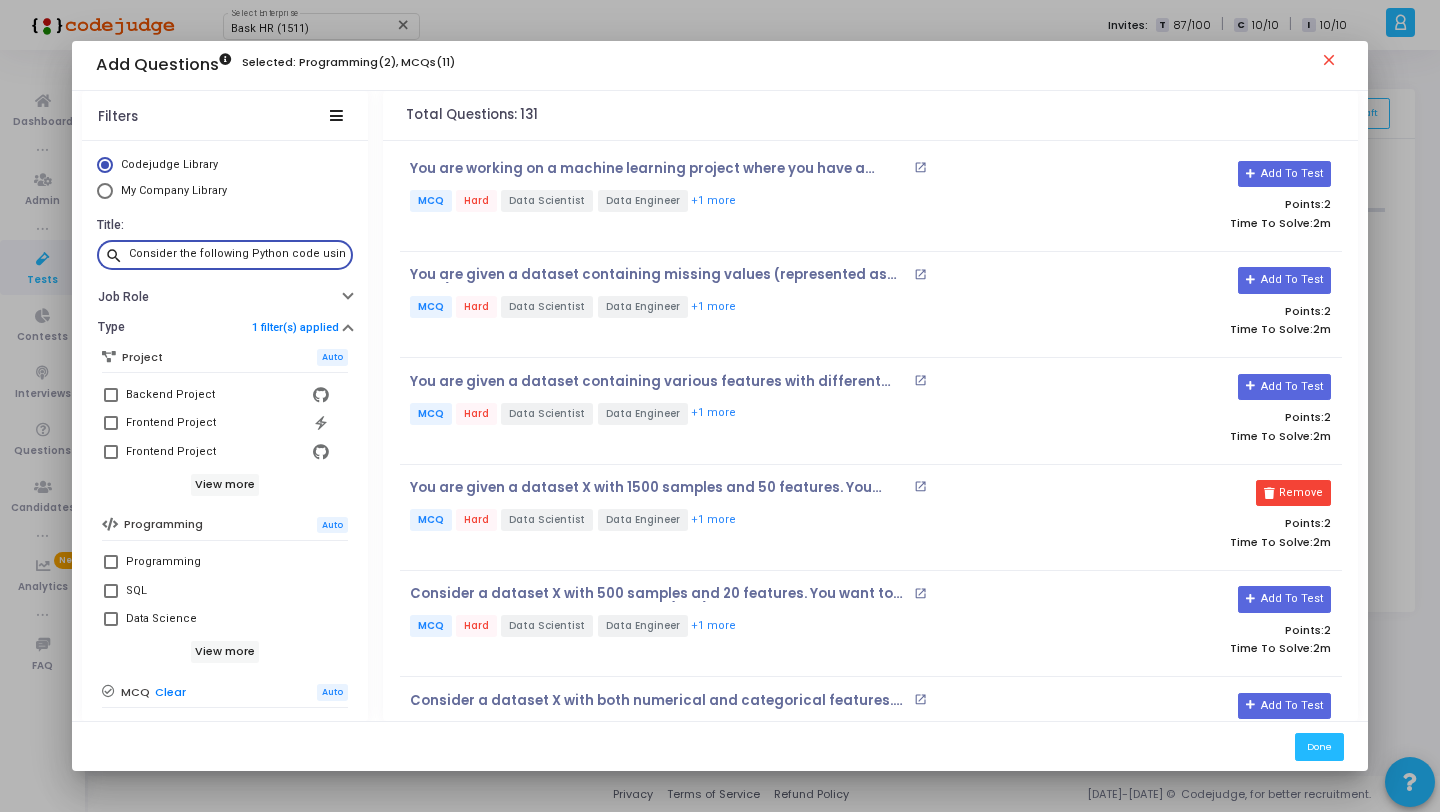 scroll, scrollTop: 0, scrollLeft: 398, axis: horizontal 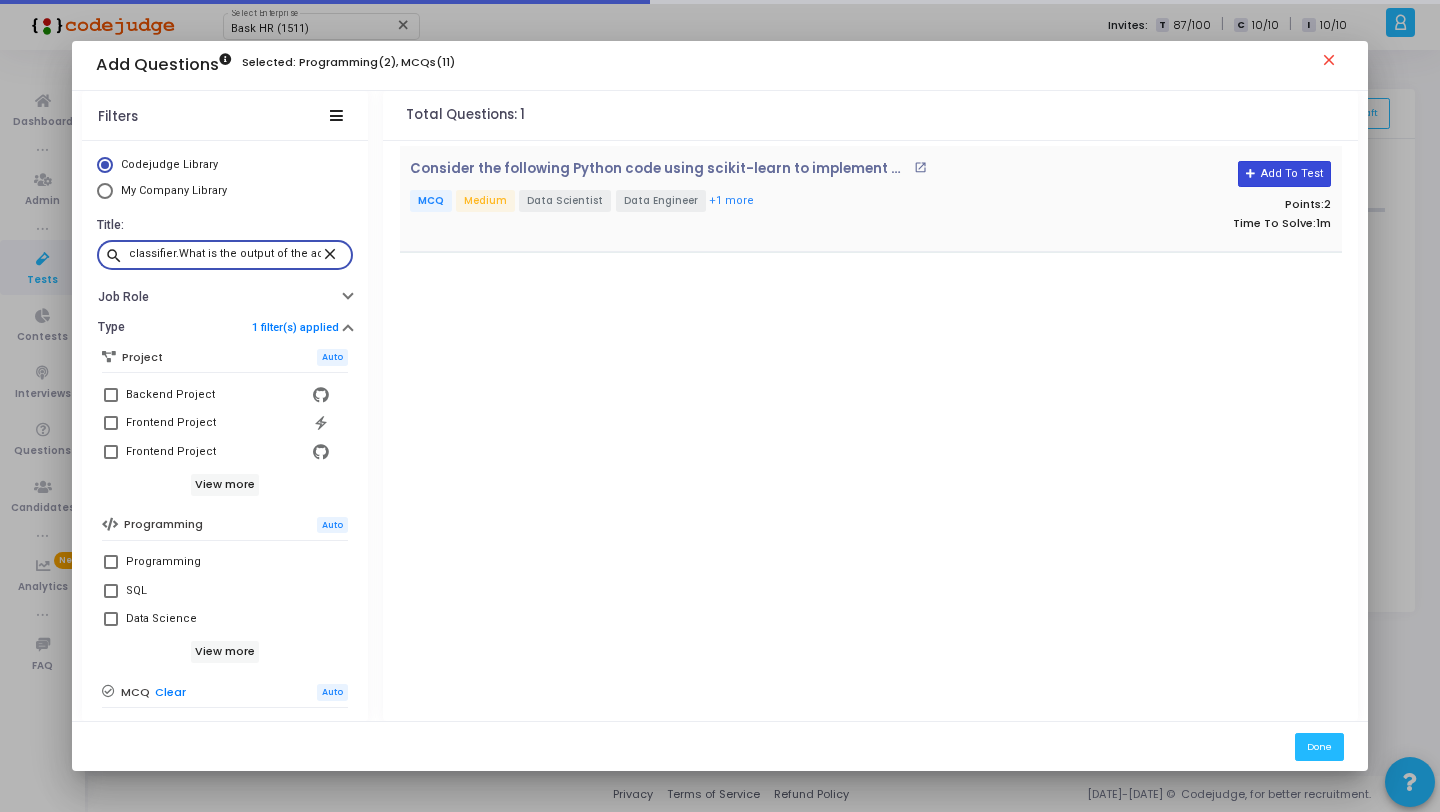 type on "Consider the following Python code using scikit-learn to implement a KNN classifier.What is the output of the accuracy?" 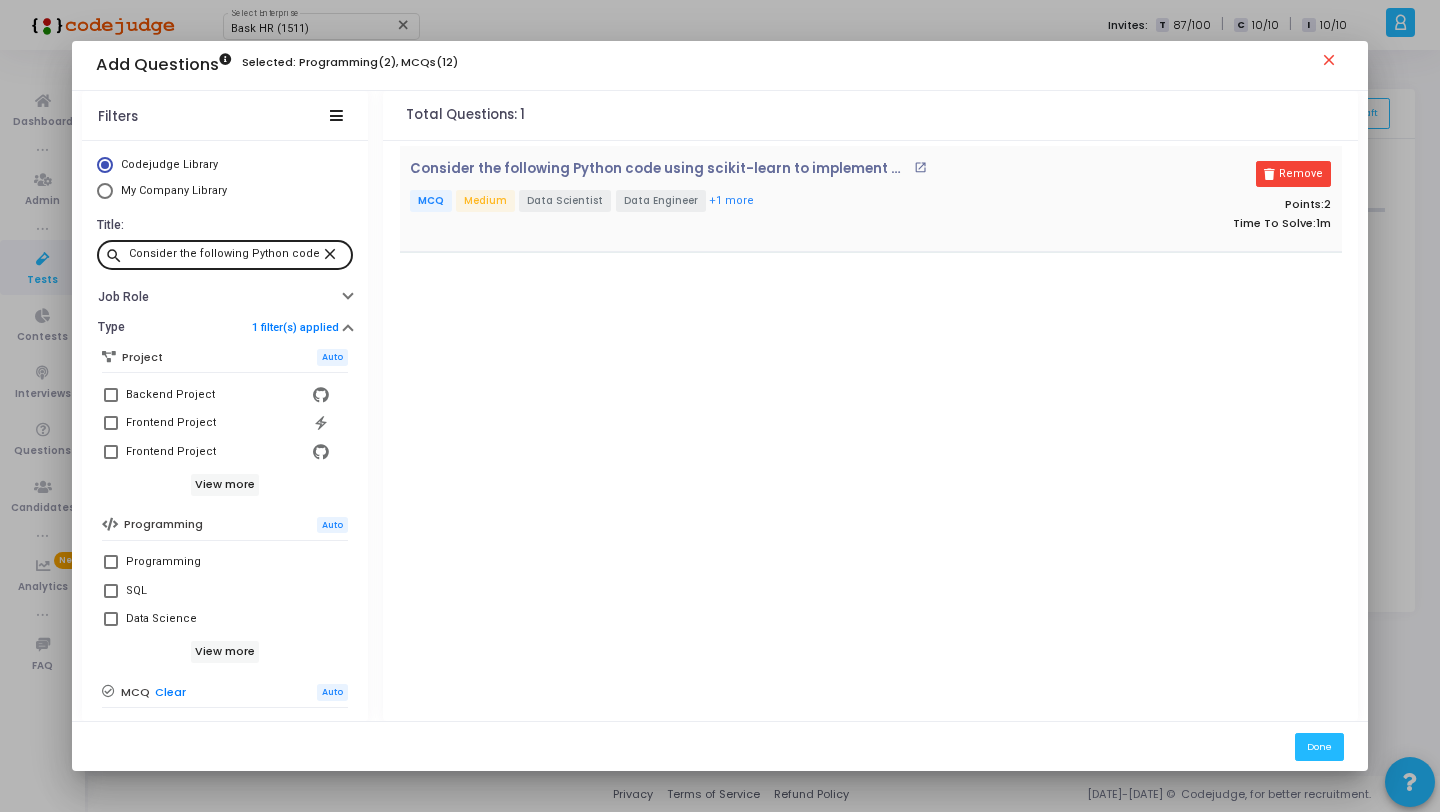 click on "close" at bounding box center (333, 253) 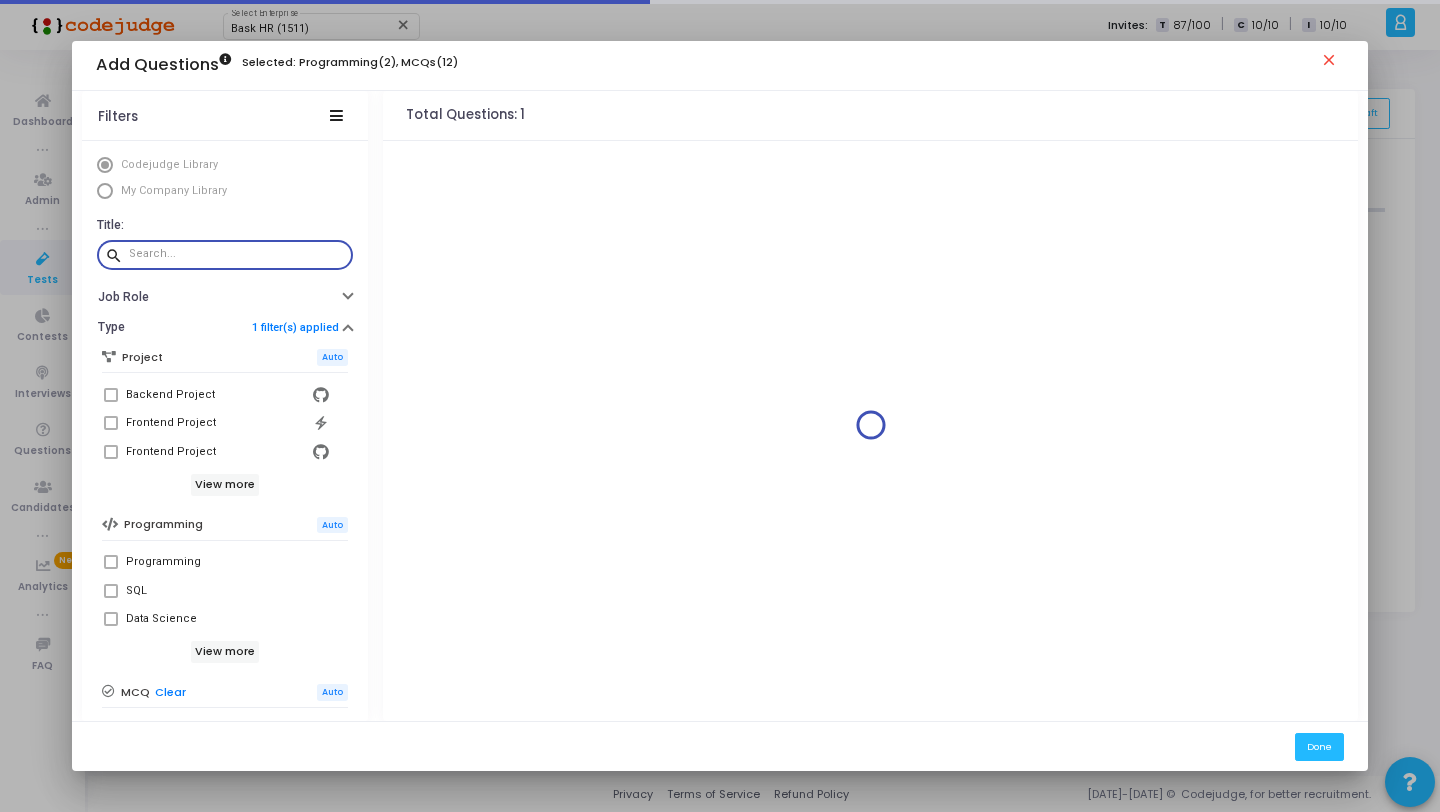 paste on "You are given a dataset containing missing values (represented as None). Your task is to impute these missing values with the mean of their respective columns. The following code contains errors. Identify and correct the errors." 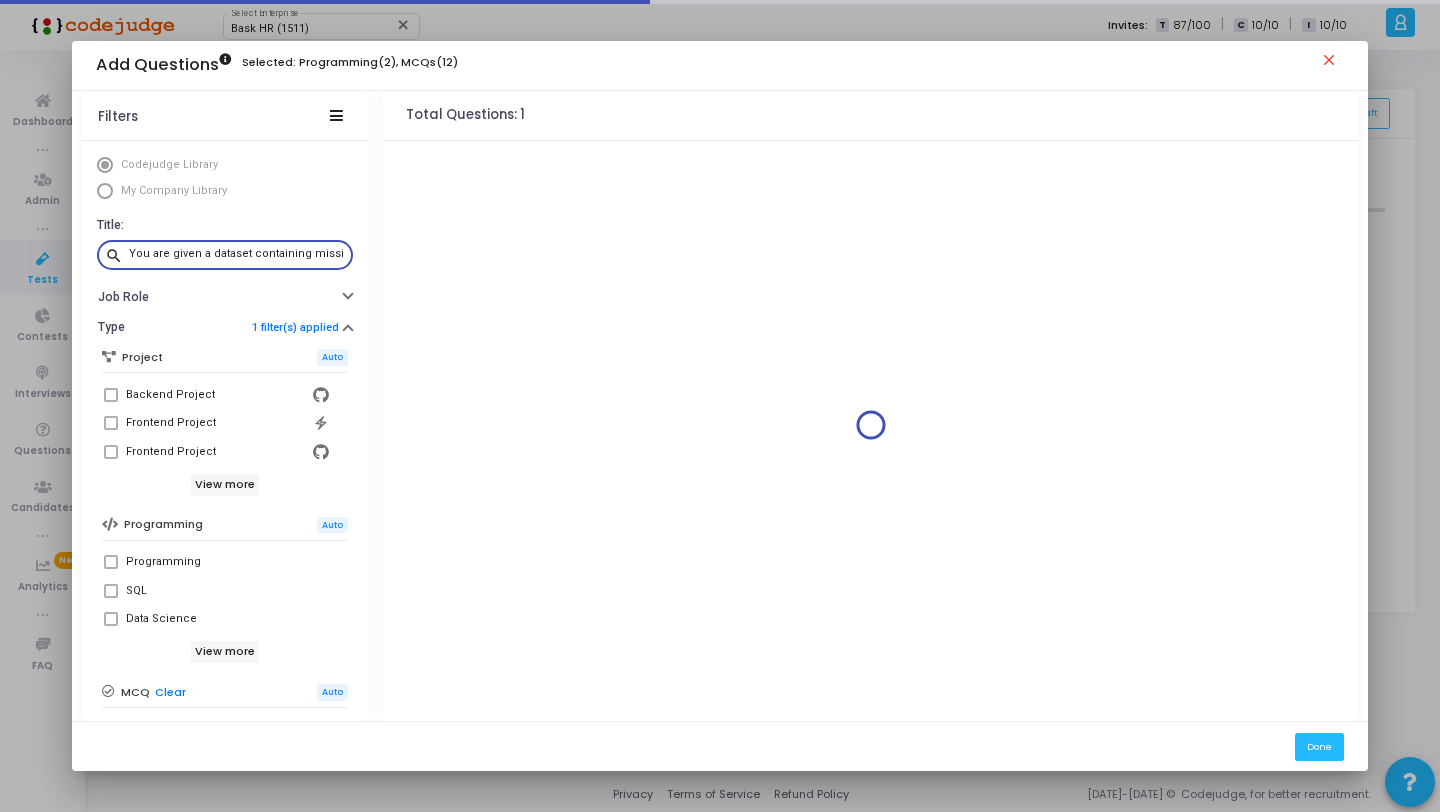 scroll, scrollTop: 0, scrollLeft: 924, axis: horizontal 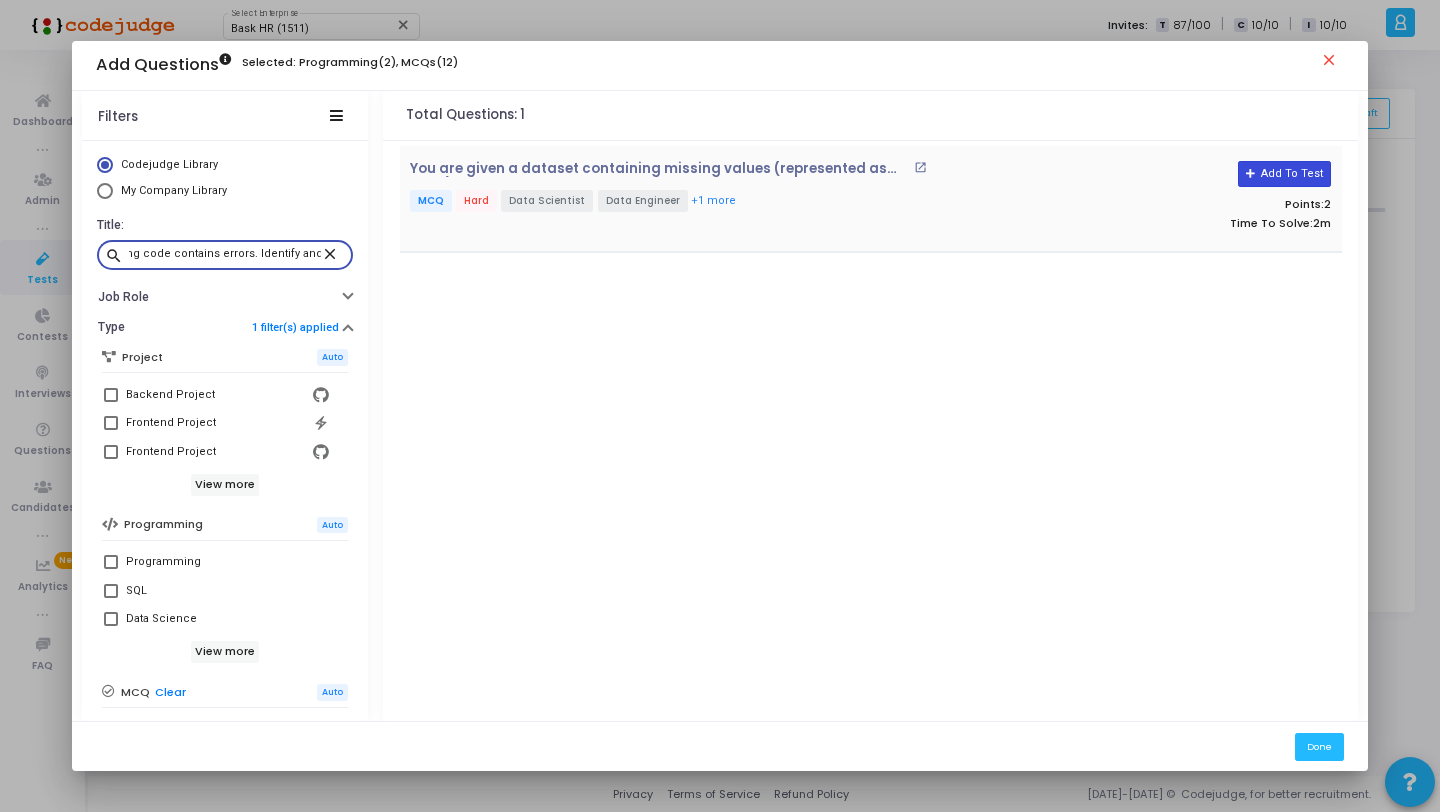 type on "You are given a dataset containing missing values (represented as None). Your task is to impute these missing values with the mean of their respective columns. The following code contains errors. Identify and correct the errors." 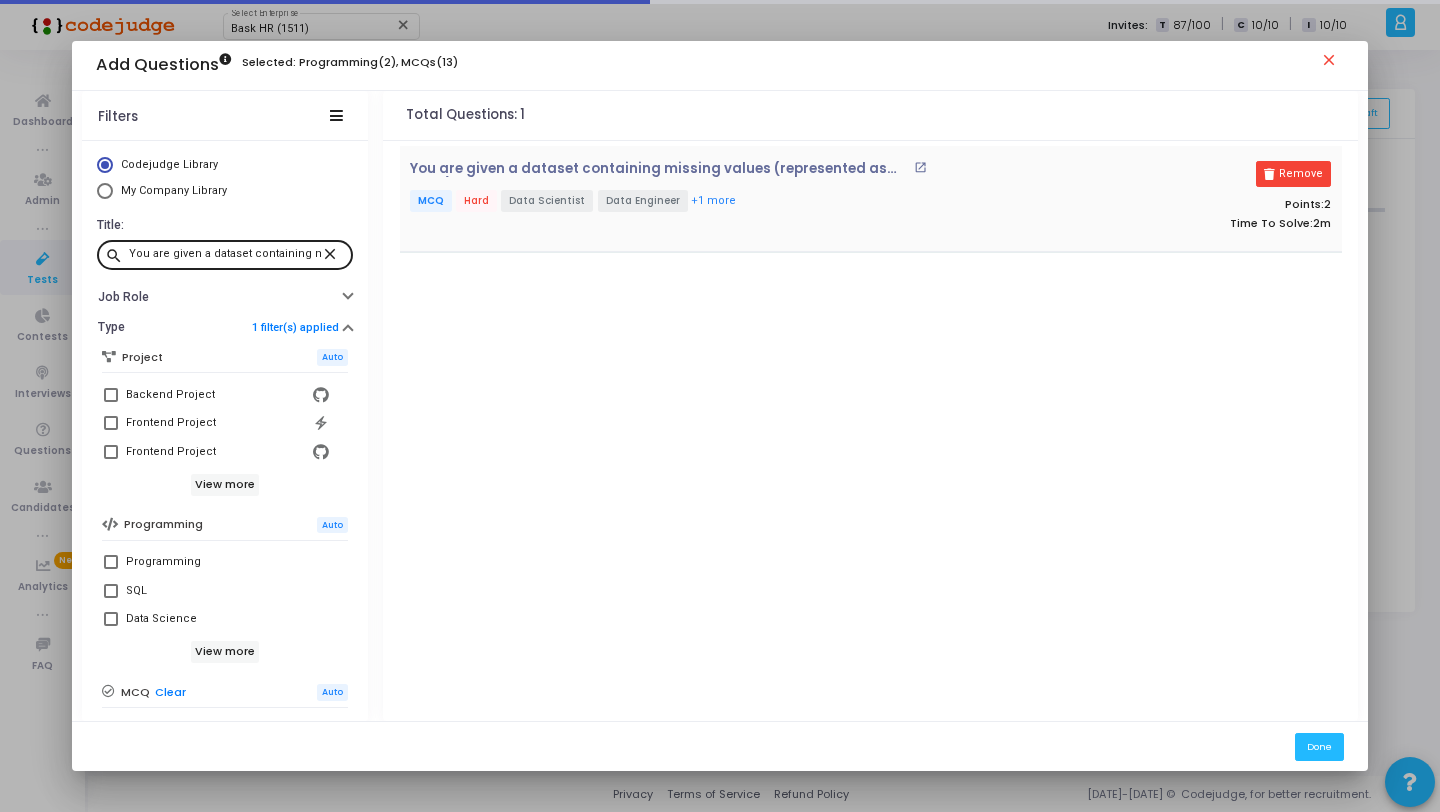 click on "close" at bounding box center [333, 253] 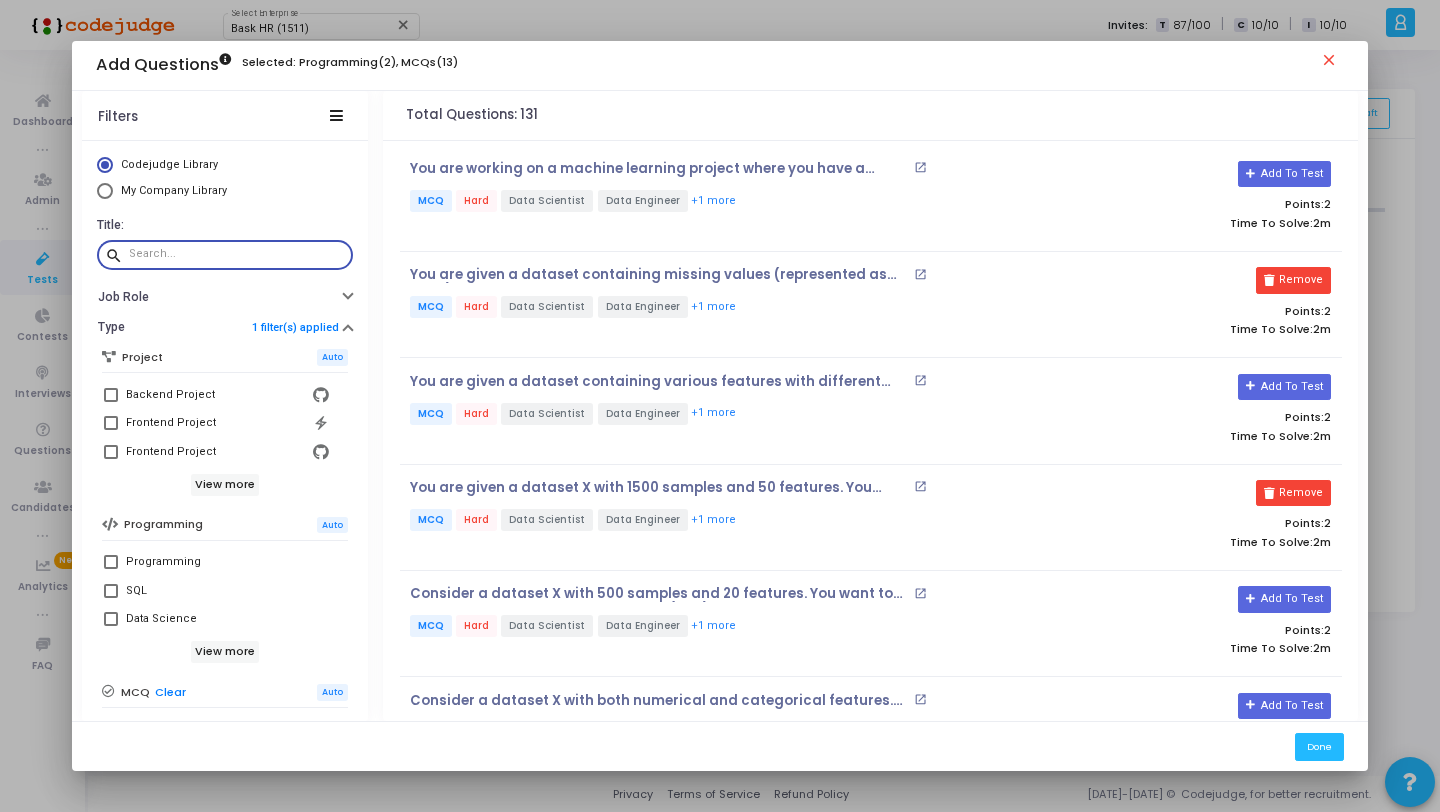 paste on "Which line in the following PyTorch code correctly initializes an optimizer for training a VAE?" 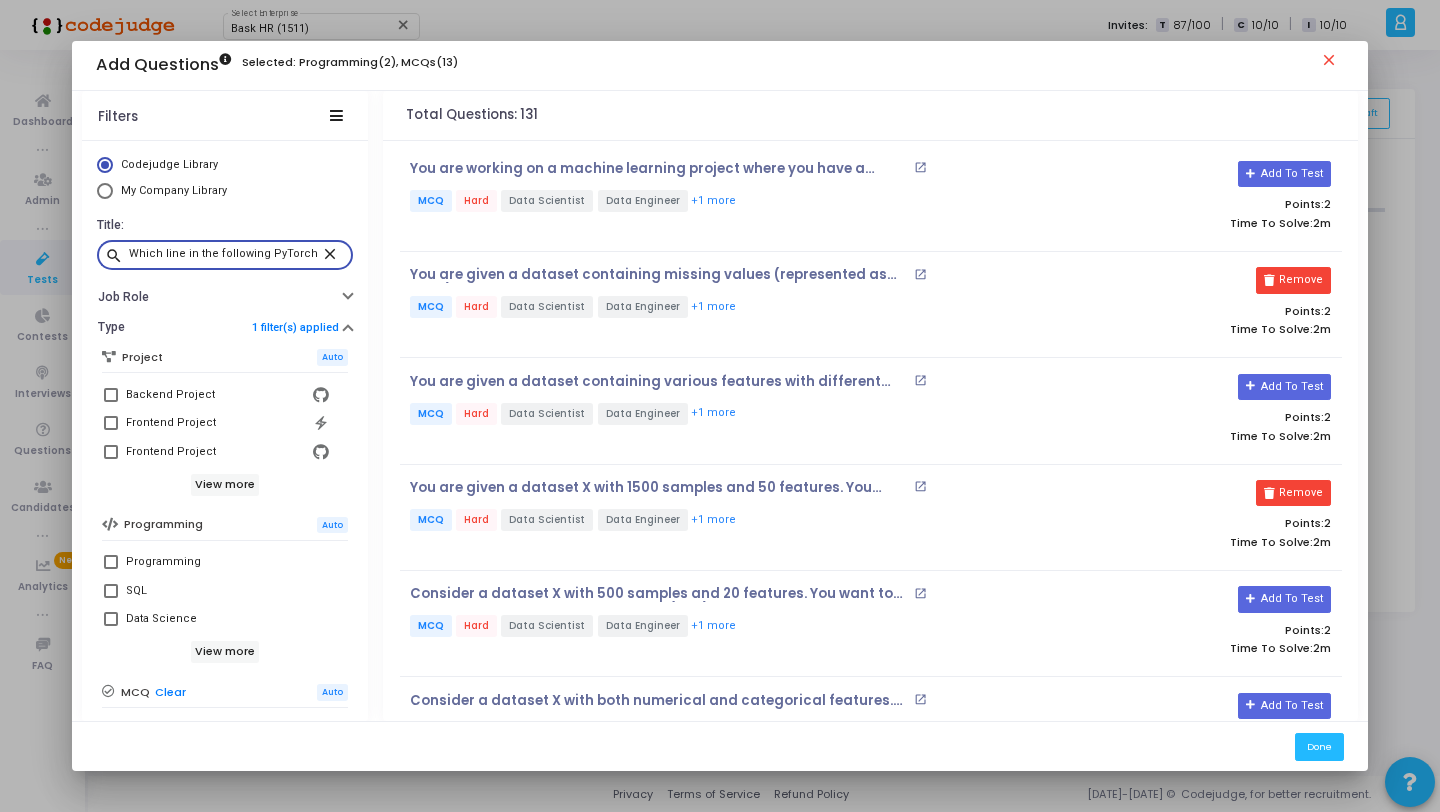 scroll, scrollTop: 0, scrollLeft: 263, axis: horizontal 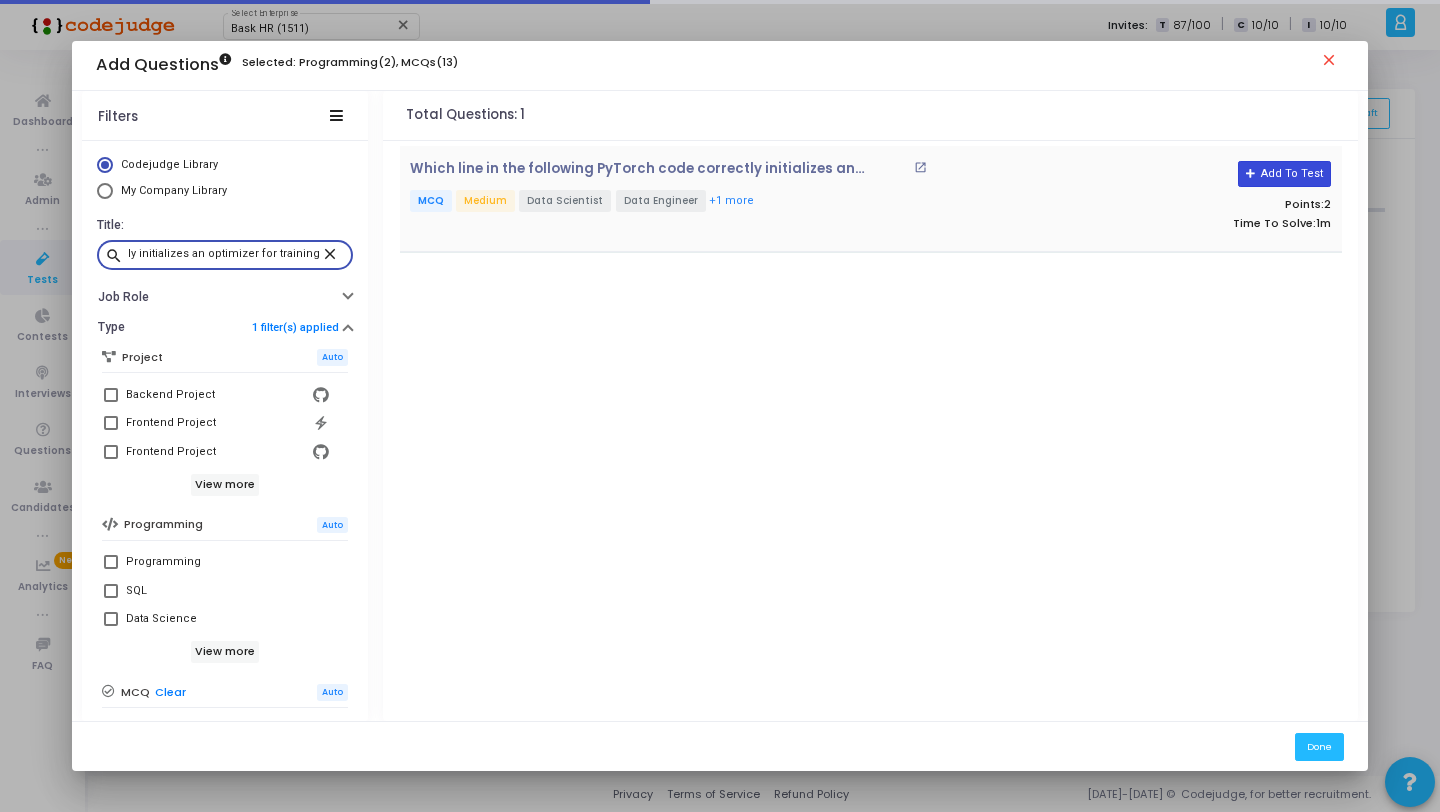 type on "Which line in the following PyTorch code correctly initializes an optimizer for training a VAE?" 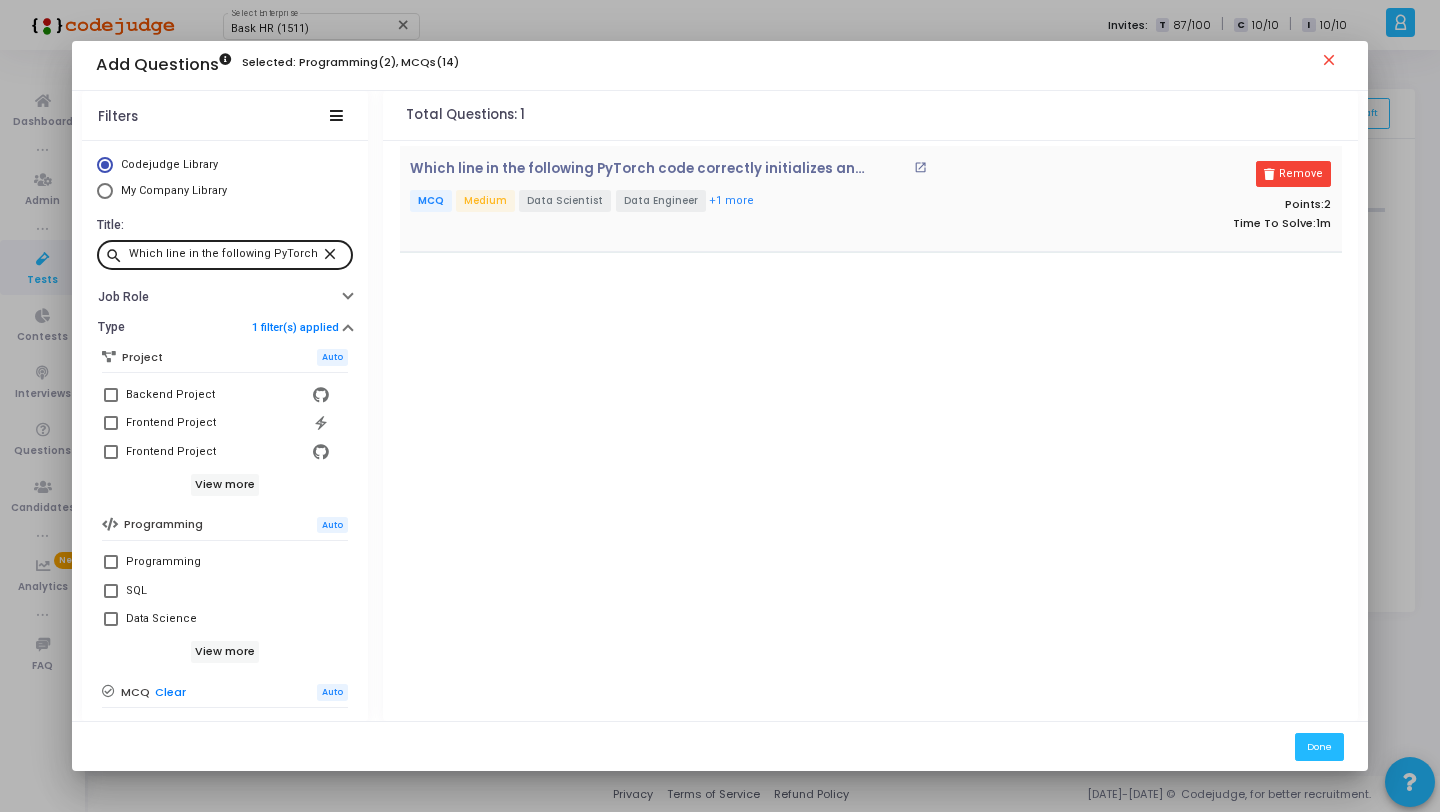 click on "close" at bounding box center (333, 253) 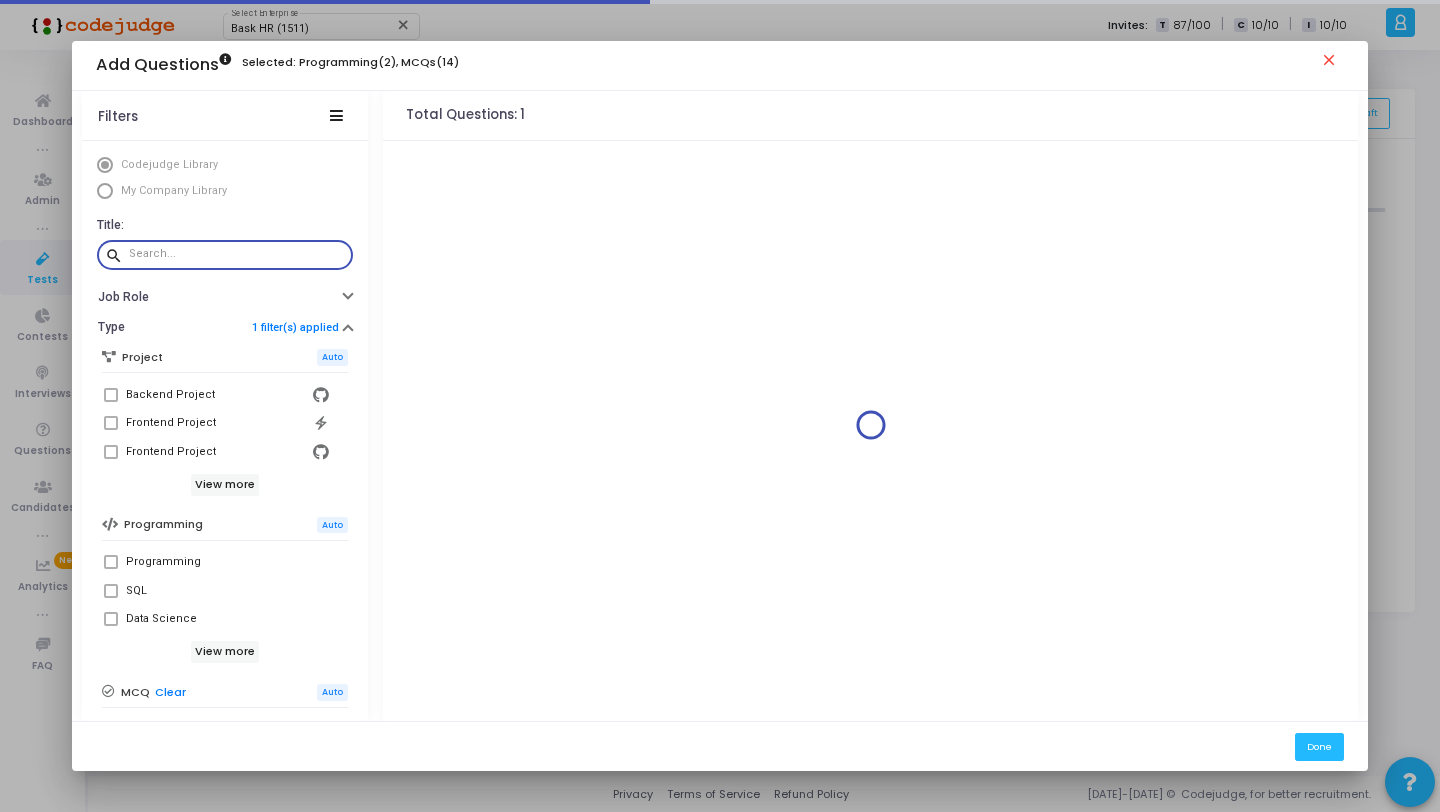 paste on "Which of the following code snippets correctly computes the reconstruction loss for a Variational Autoencoder (VAE) using binary cross-entropy in PyTorch?" 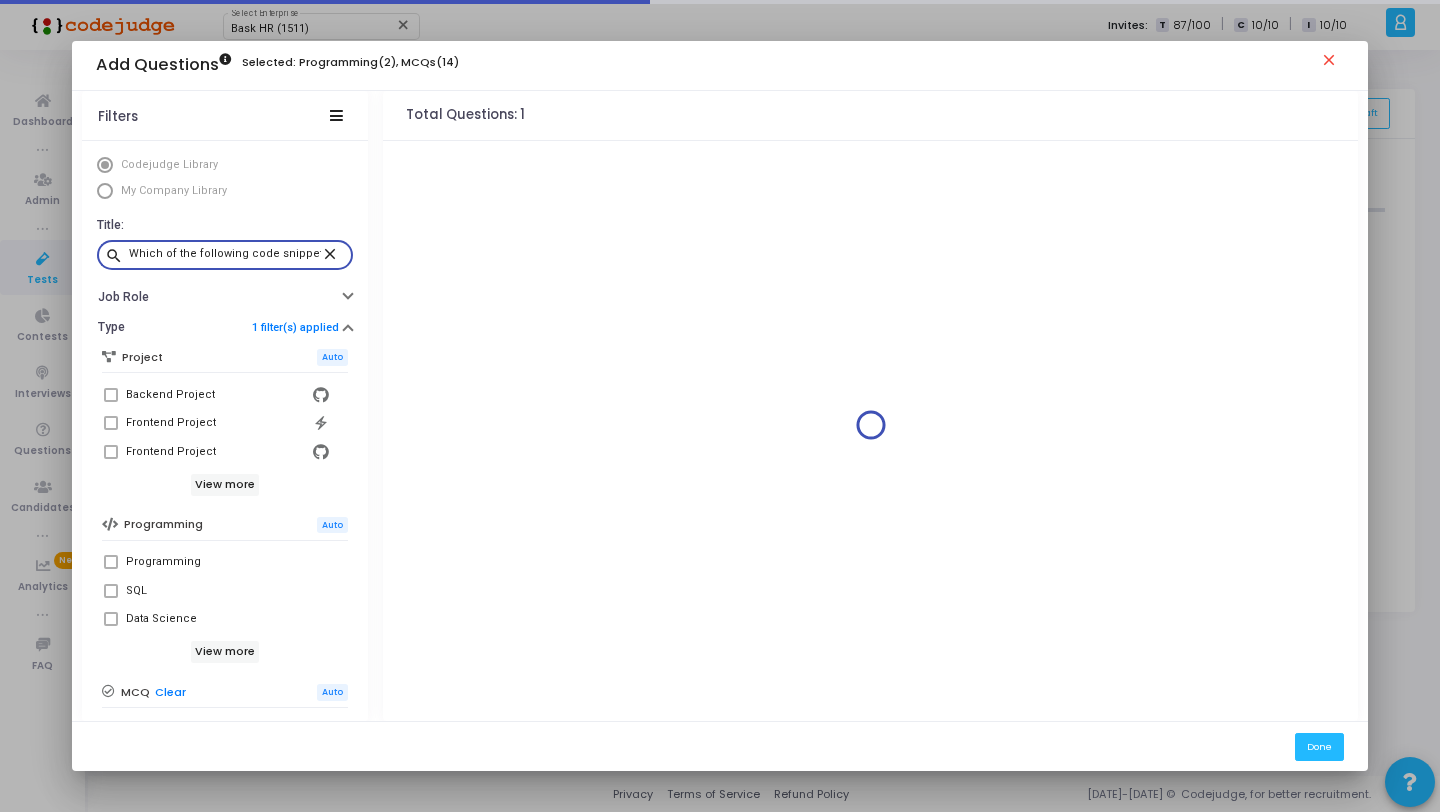 scroll, scrollTop: 0, scrollLeft: 576, axis: horizontal 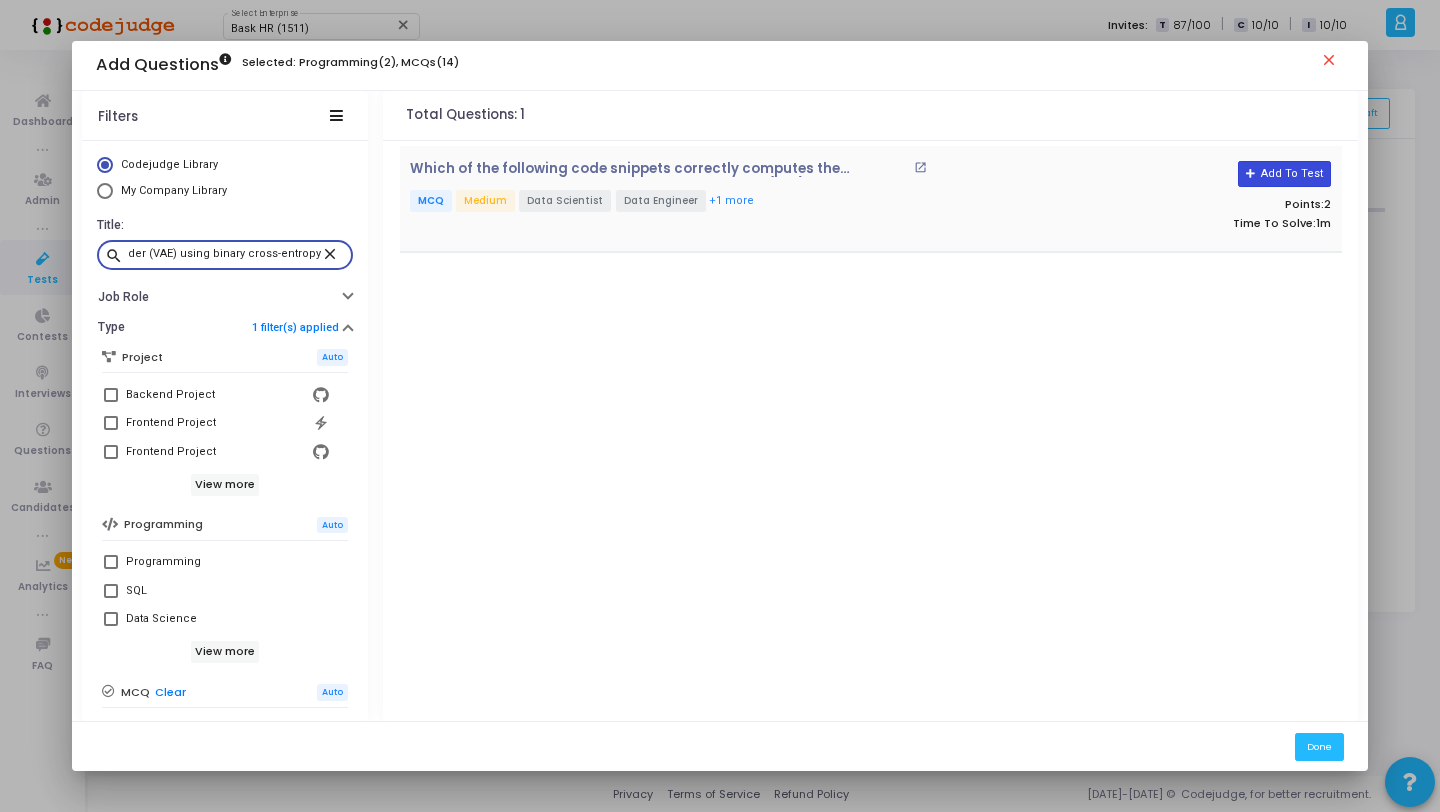 type on "Which of the following code snippets correctly computes the reconstruction loss for a Variational Autoencoder (VAE) using binary cross-entropy in PyTorch?" 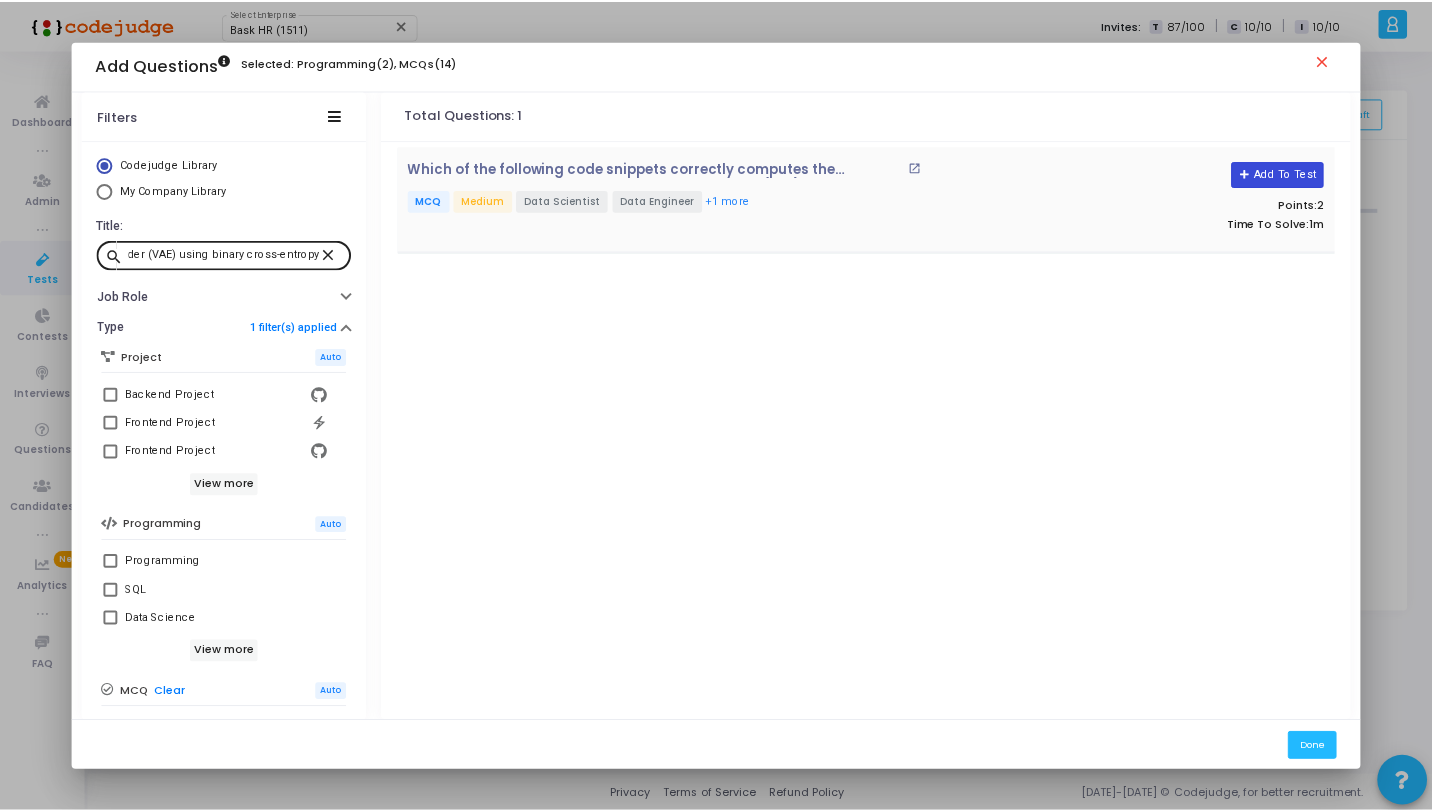 scroll, scrollTop: 0, scrollLeft: 0, axis: both 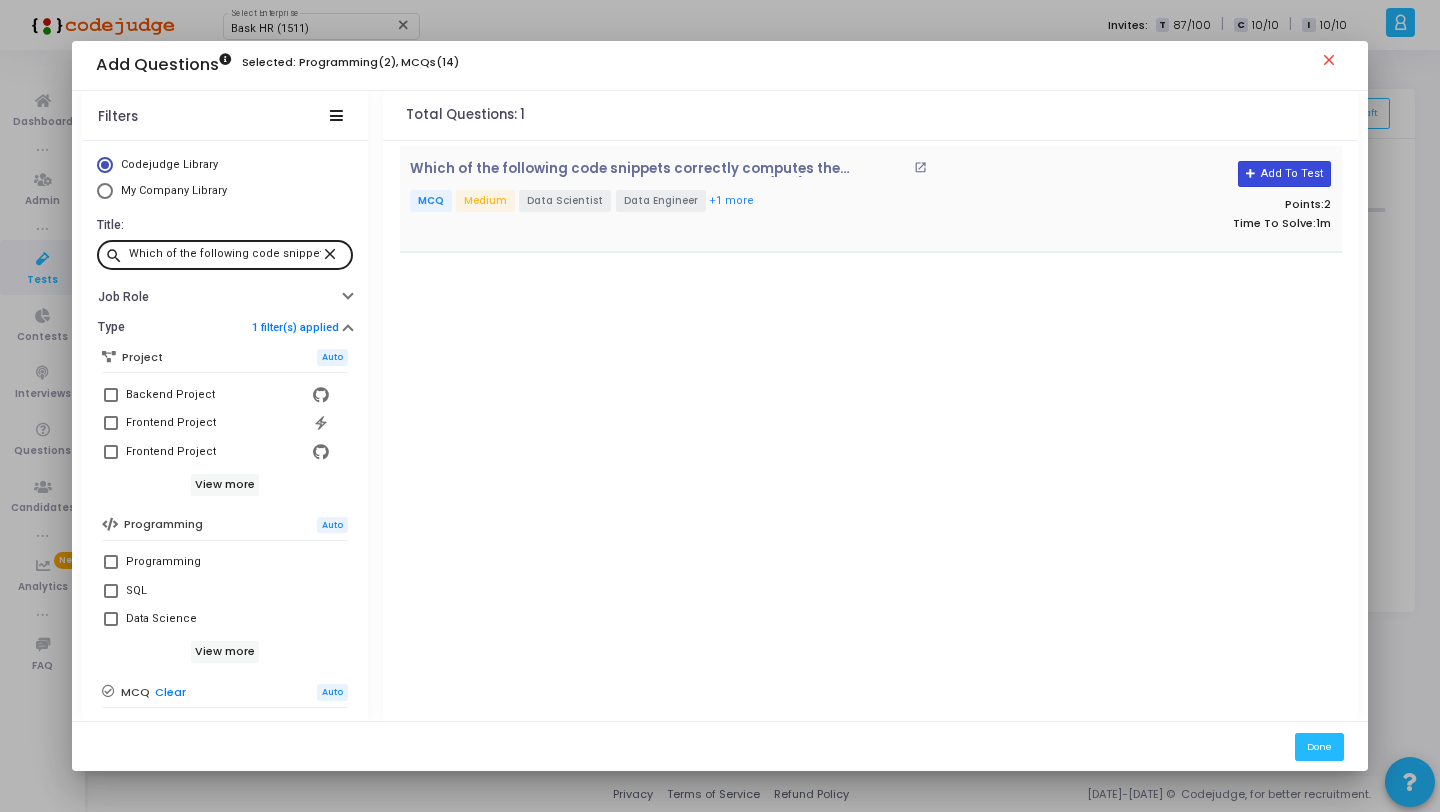 click on "Add To Test" at bounding box center [1284, 174] 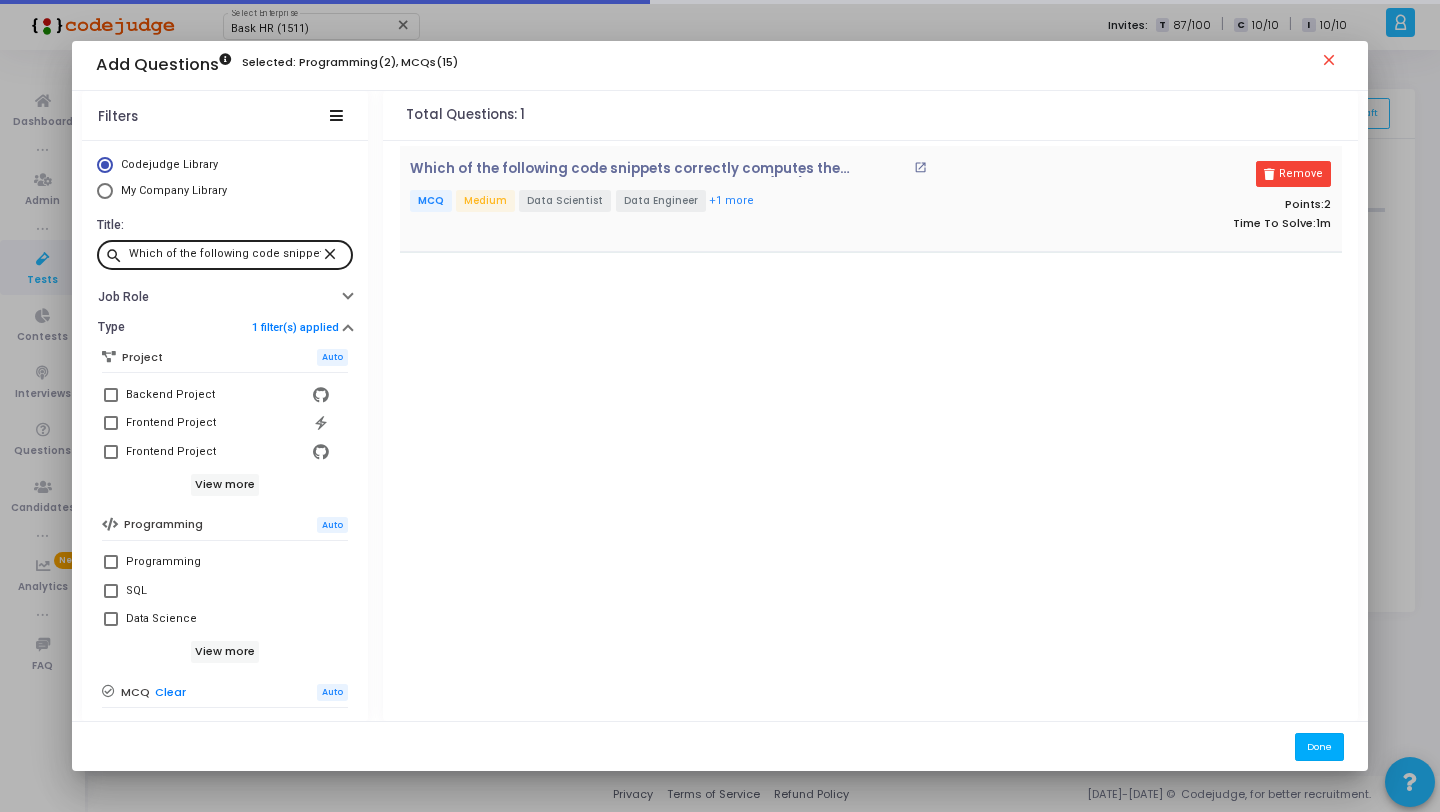 click on "Done" at bounding box center [1319, 746] 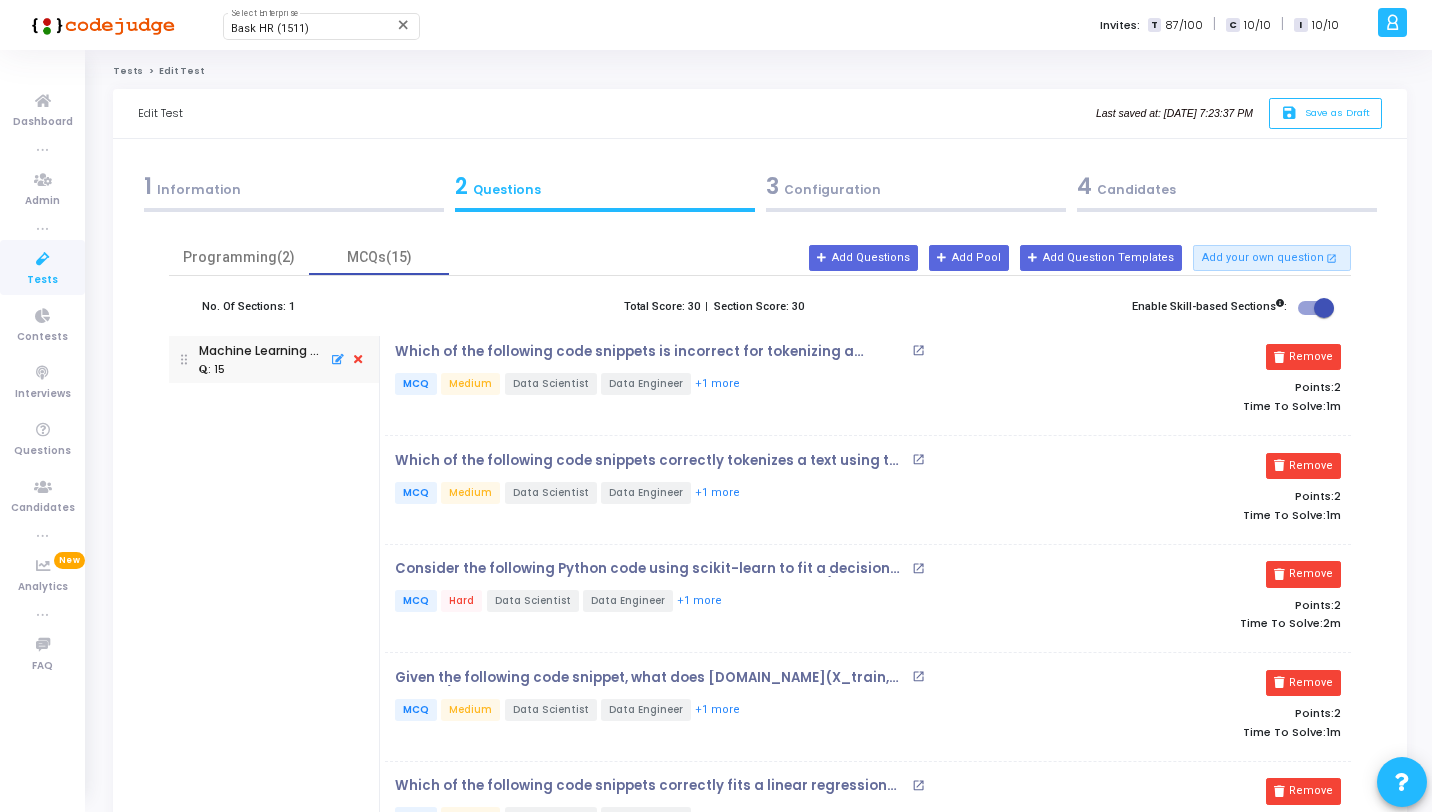 click on "3  Configuration" at bounding box center [915, 191] 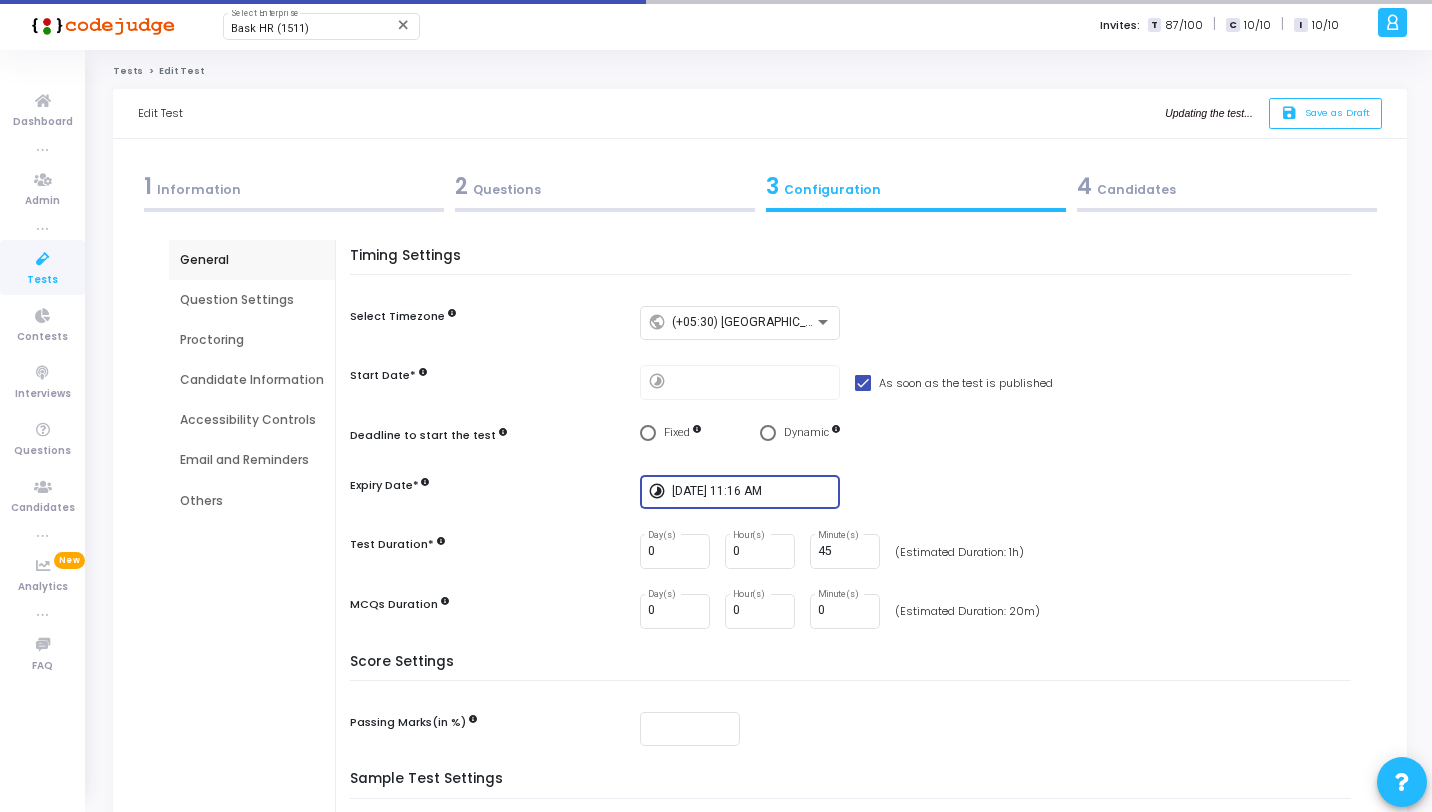 click on "7/31/2025, 11:16 AM" at bounding box center [752, 492] 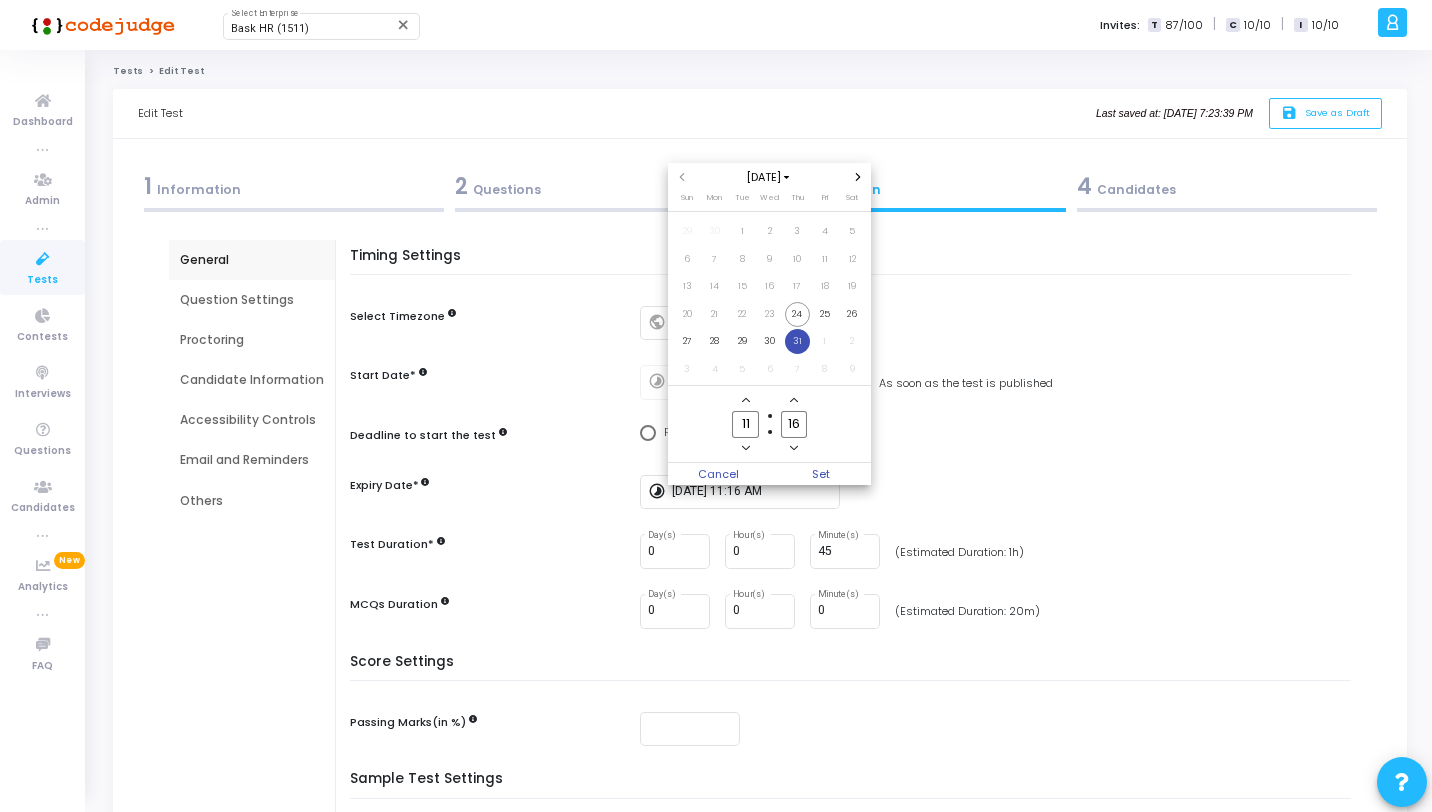 click on "31" at bounding box center (797, 341) 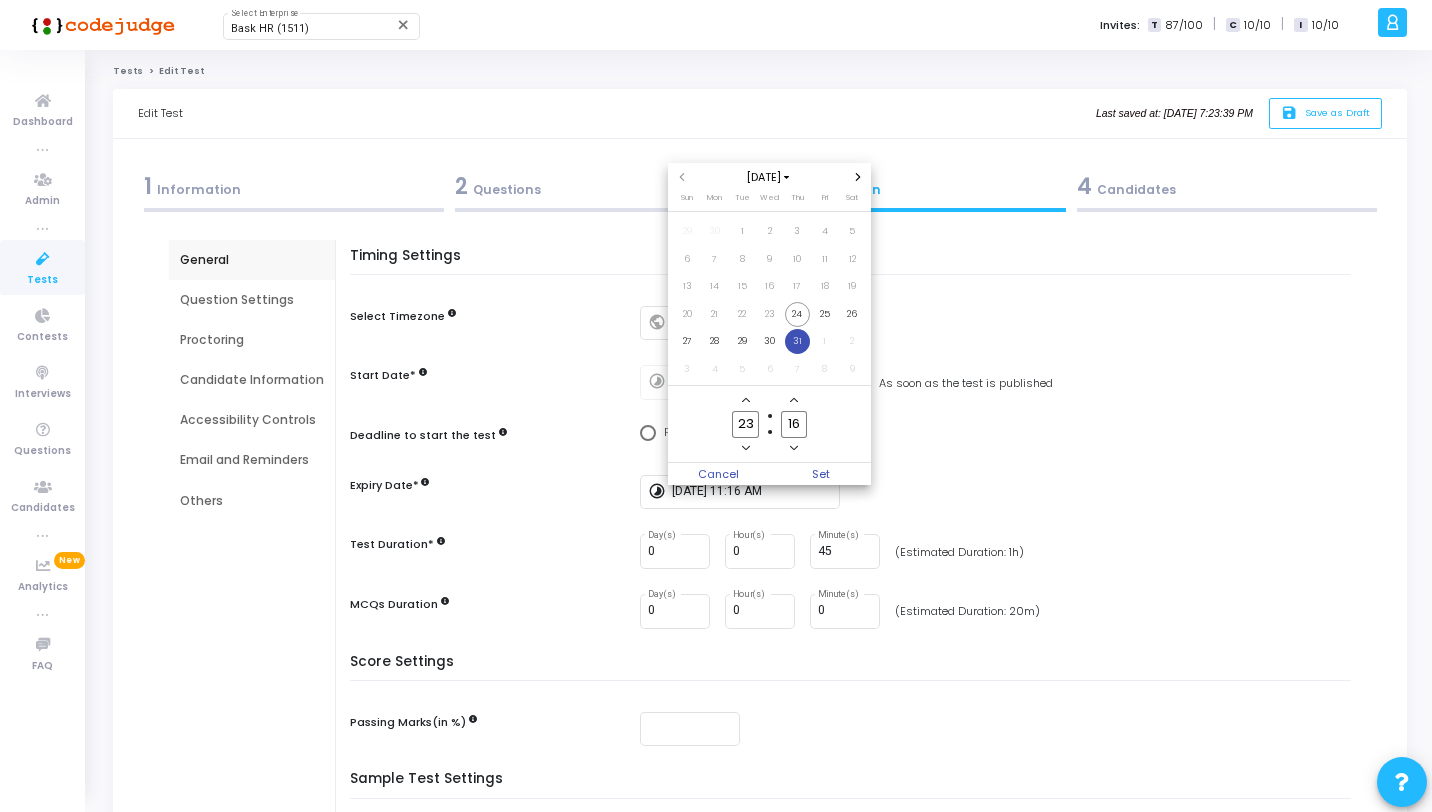 type on "23" 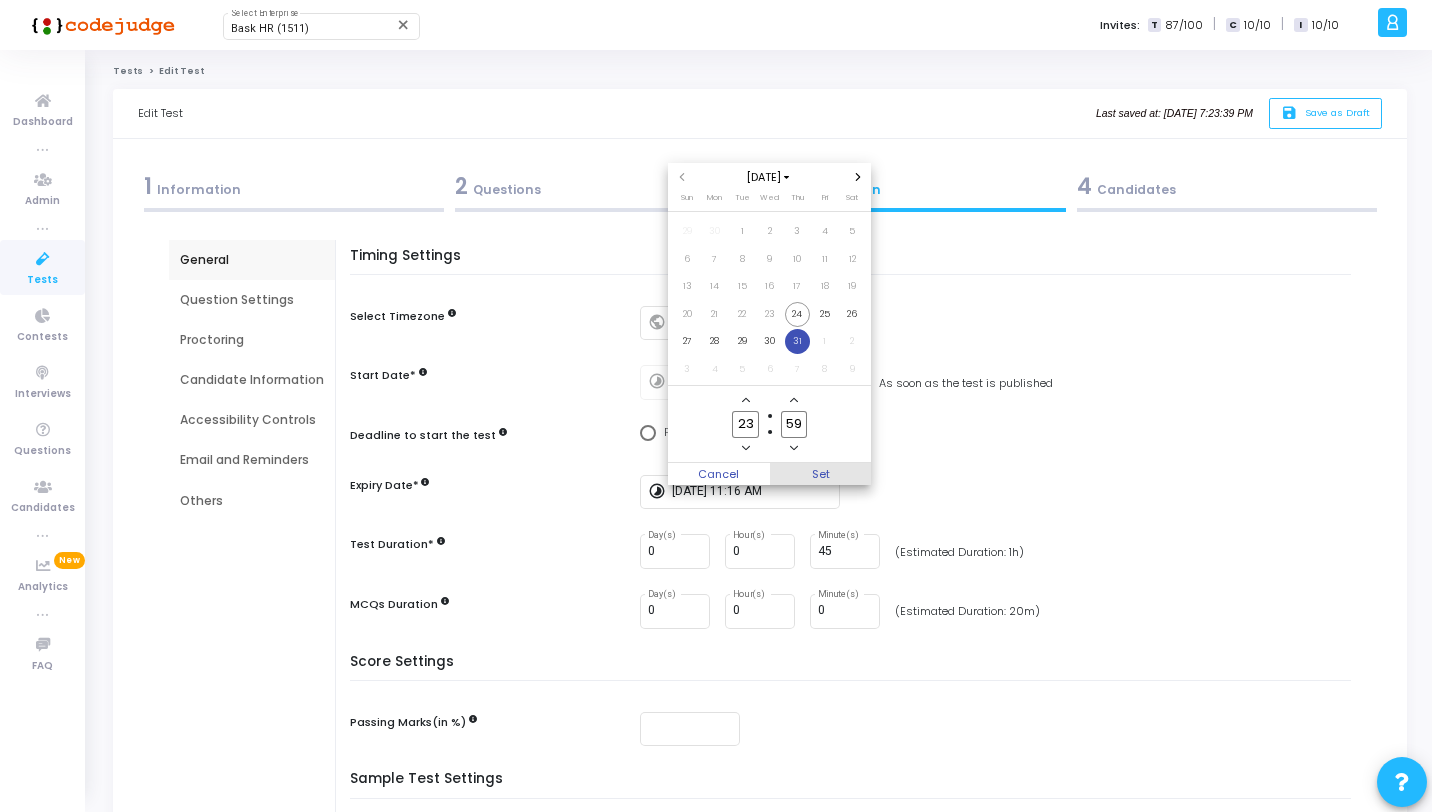 type on "59" 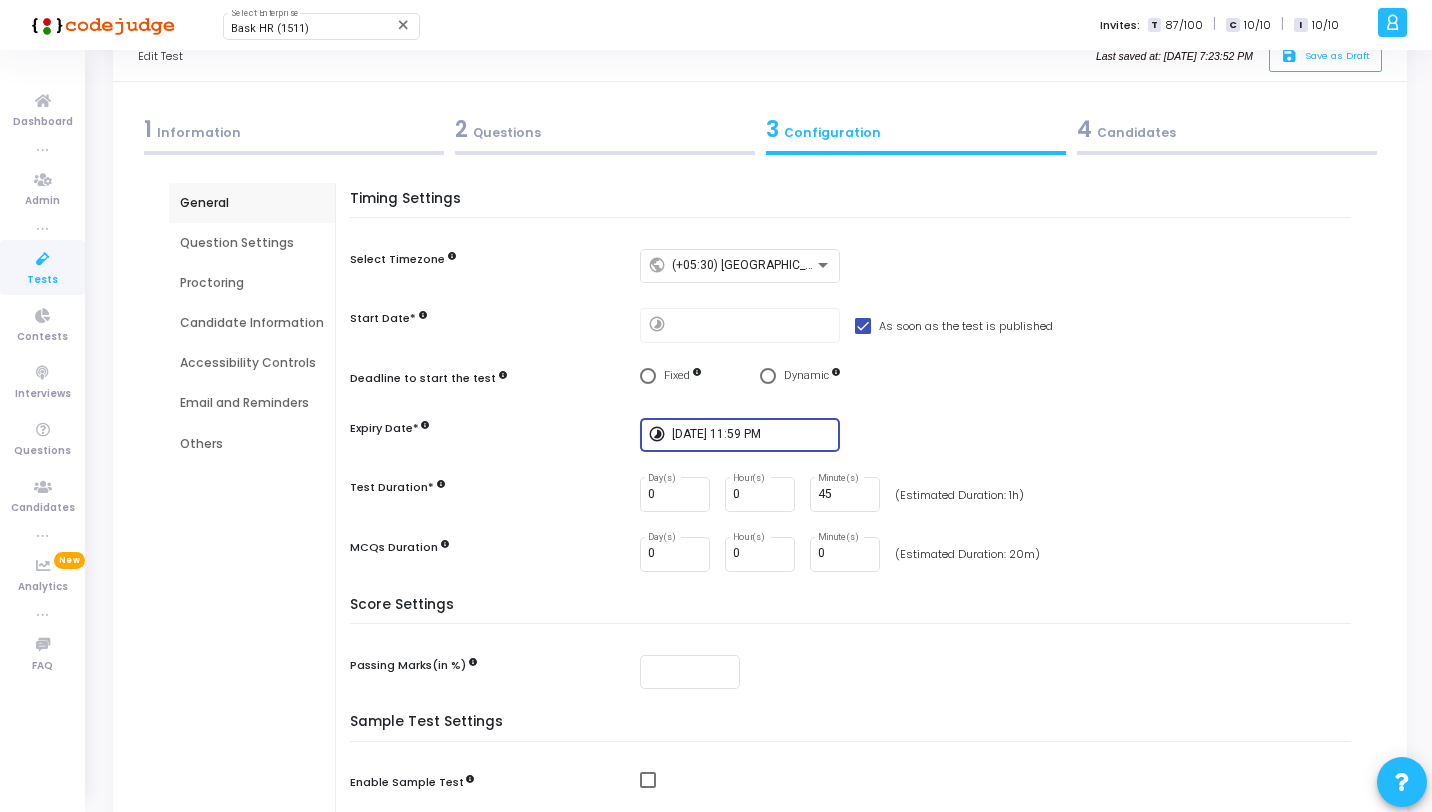 scroll, scrollTop: 55, scrollLeft: 0, axis: vertical 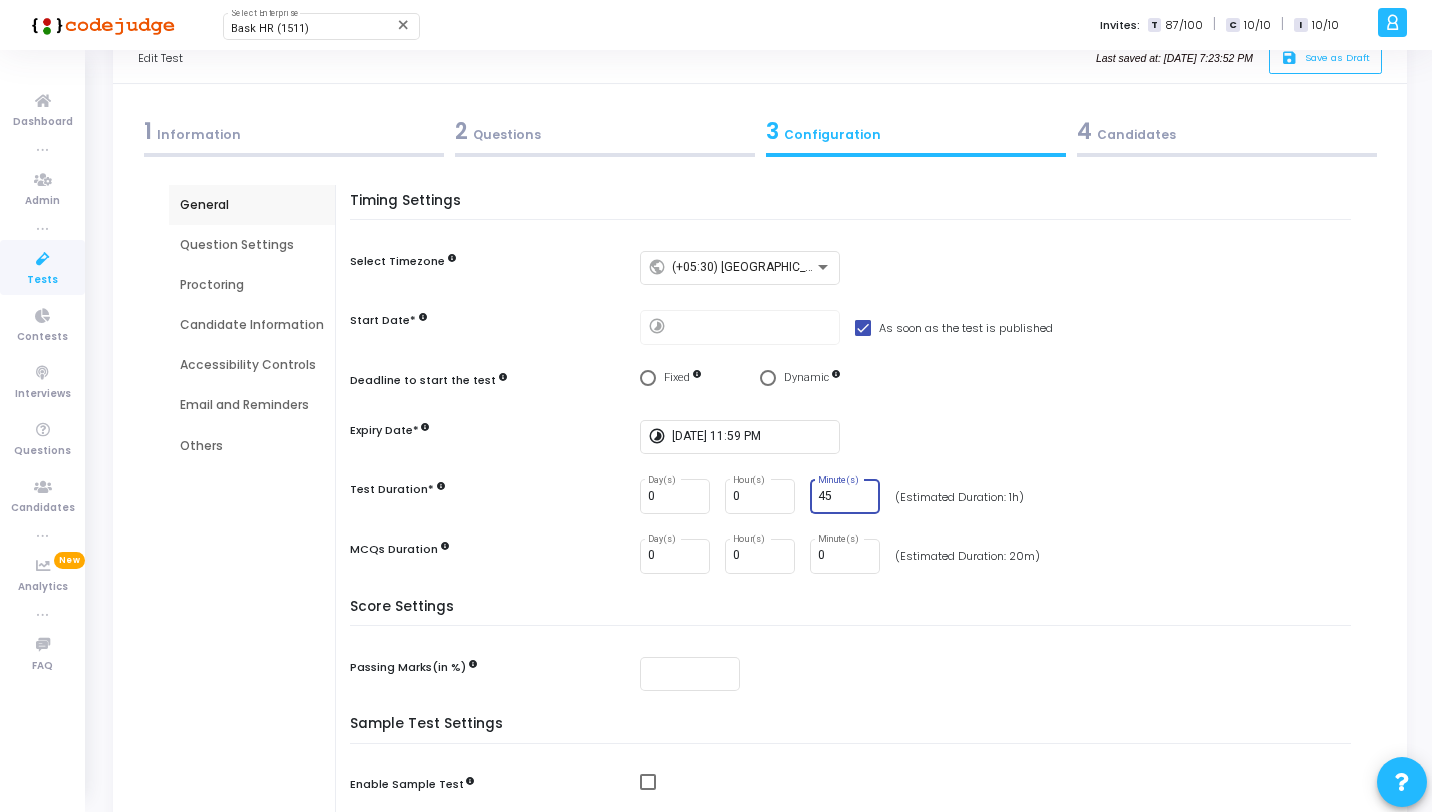 click on "45" at bounding box center [845, 497] 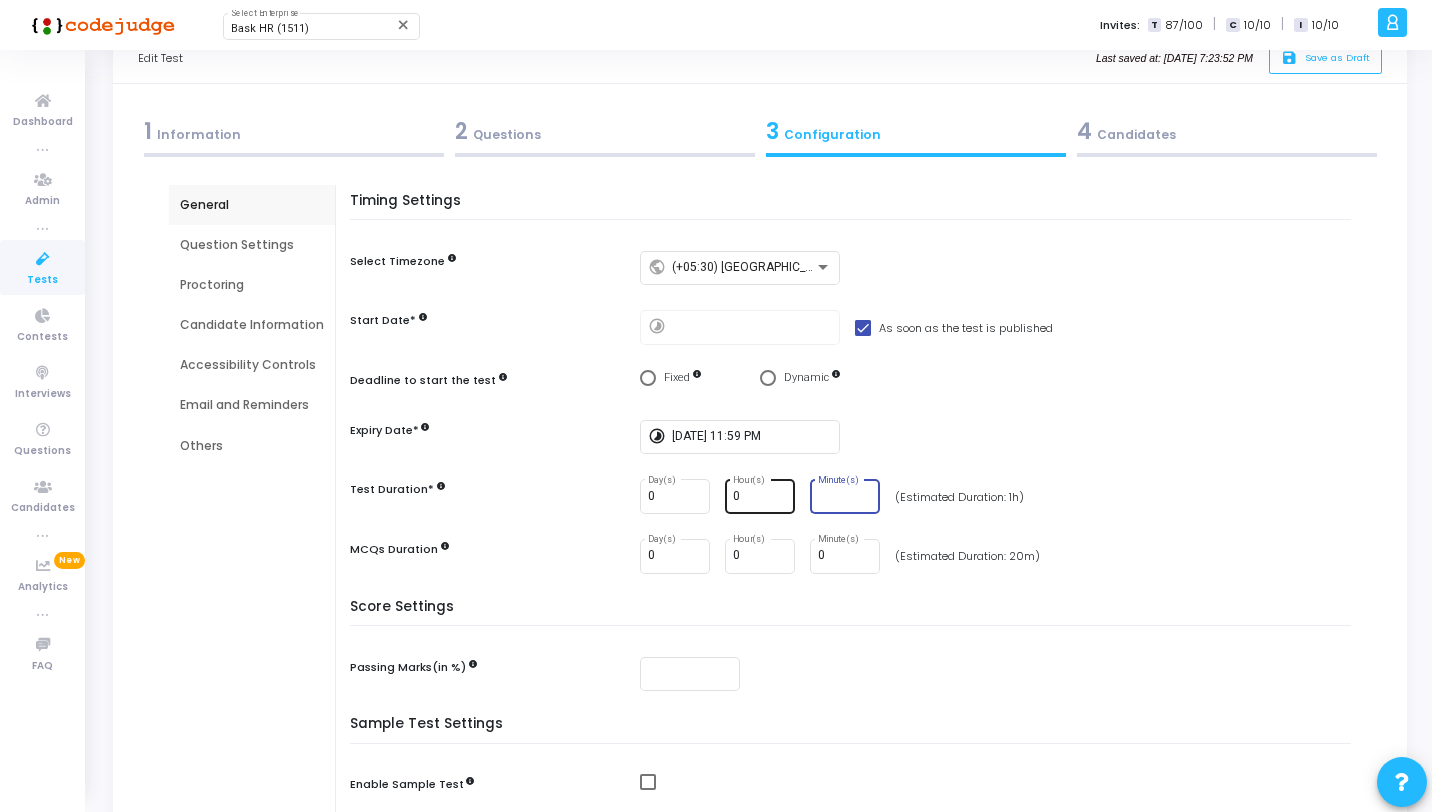 type 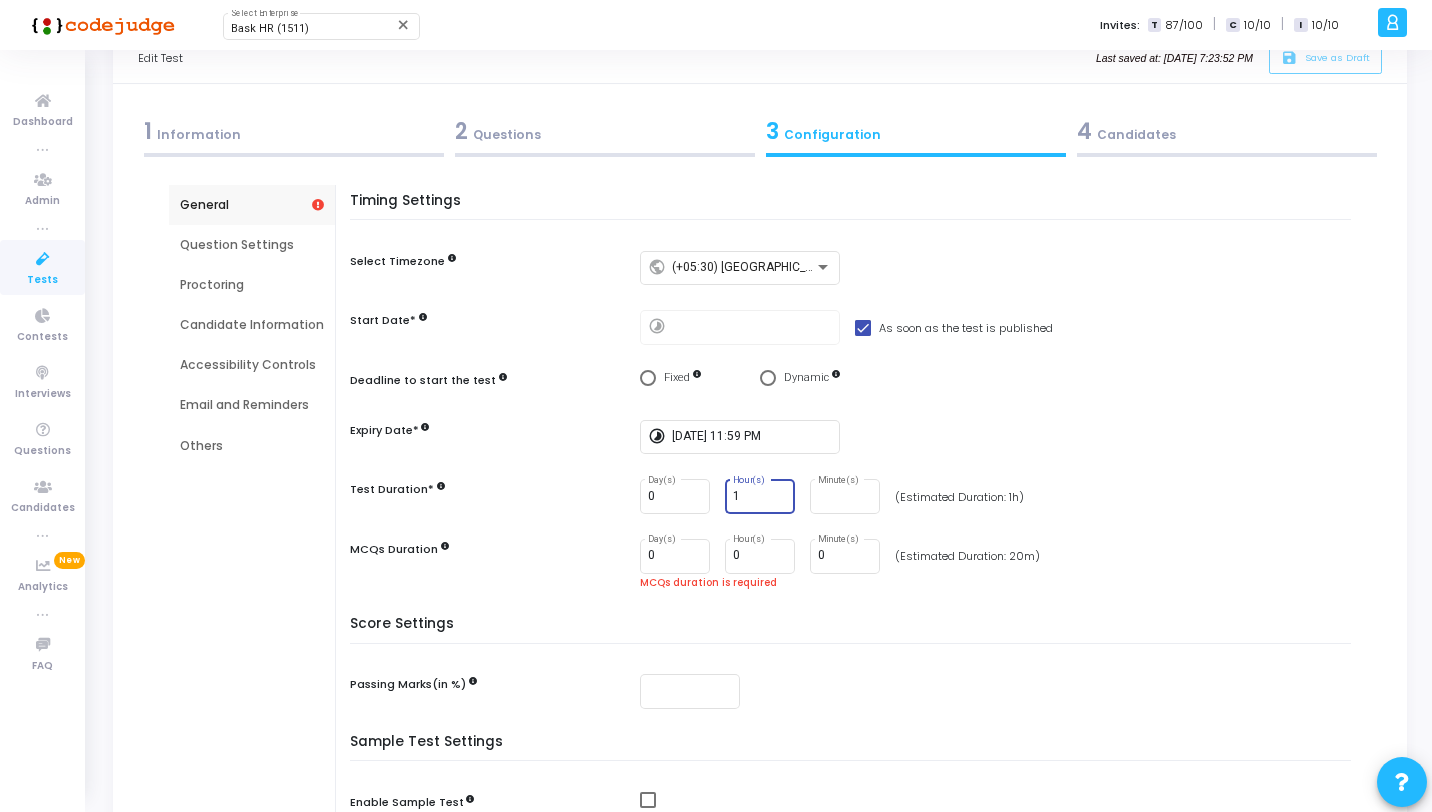 type on "1" 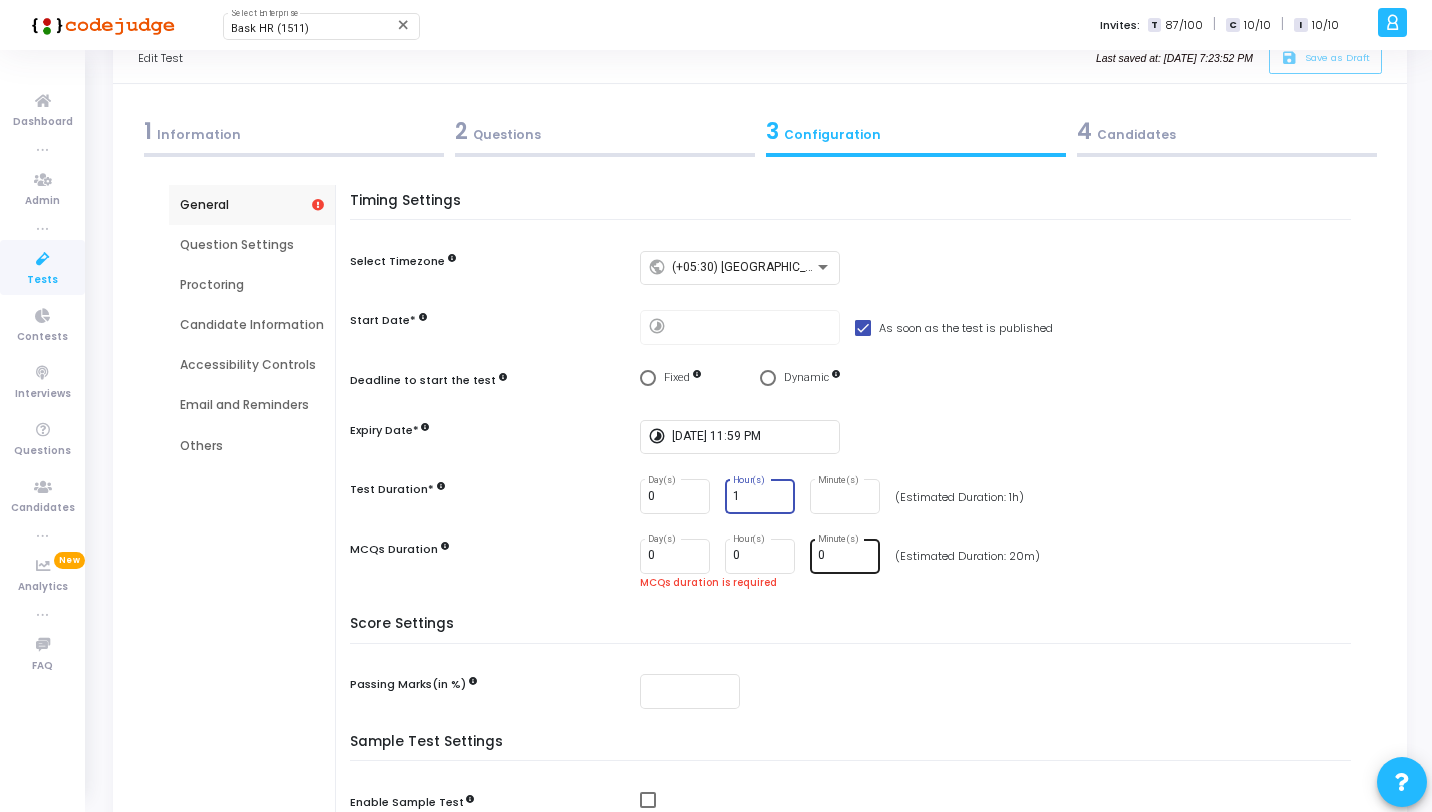 click on "0" at bounding box center (845, 556) 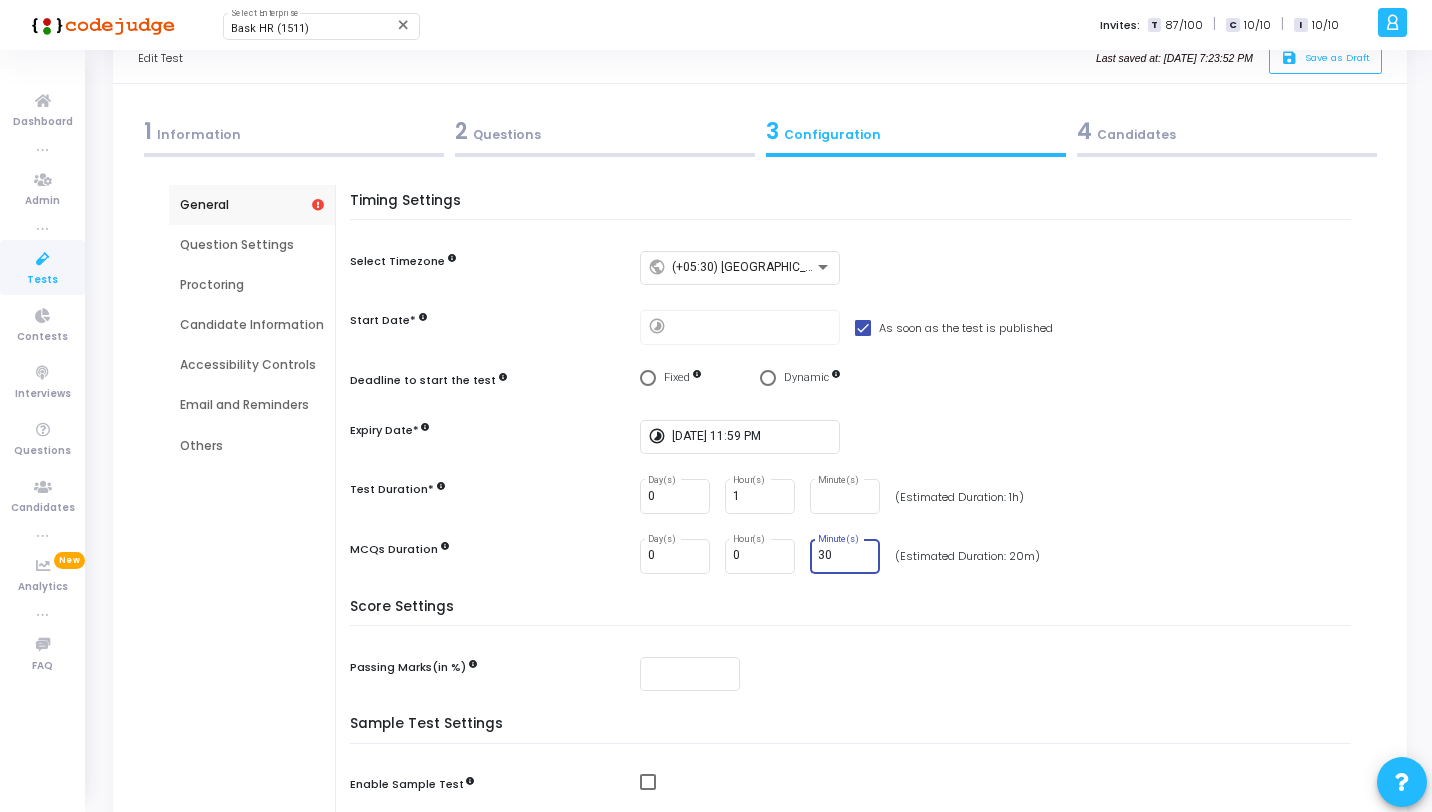 type on "30" 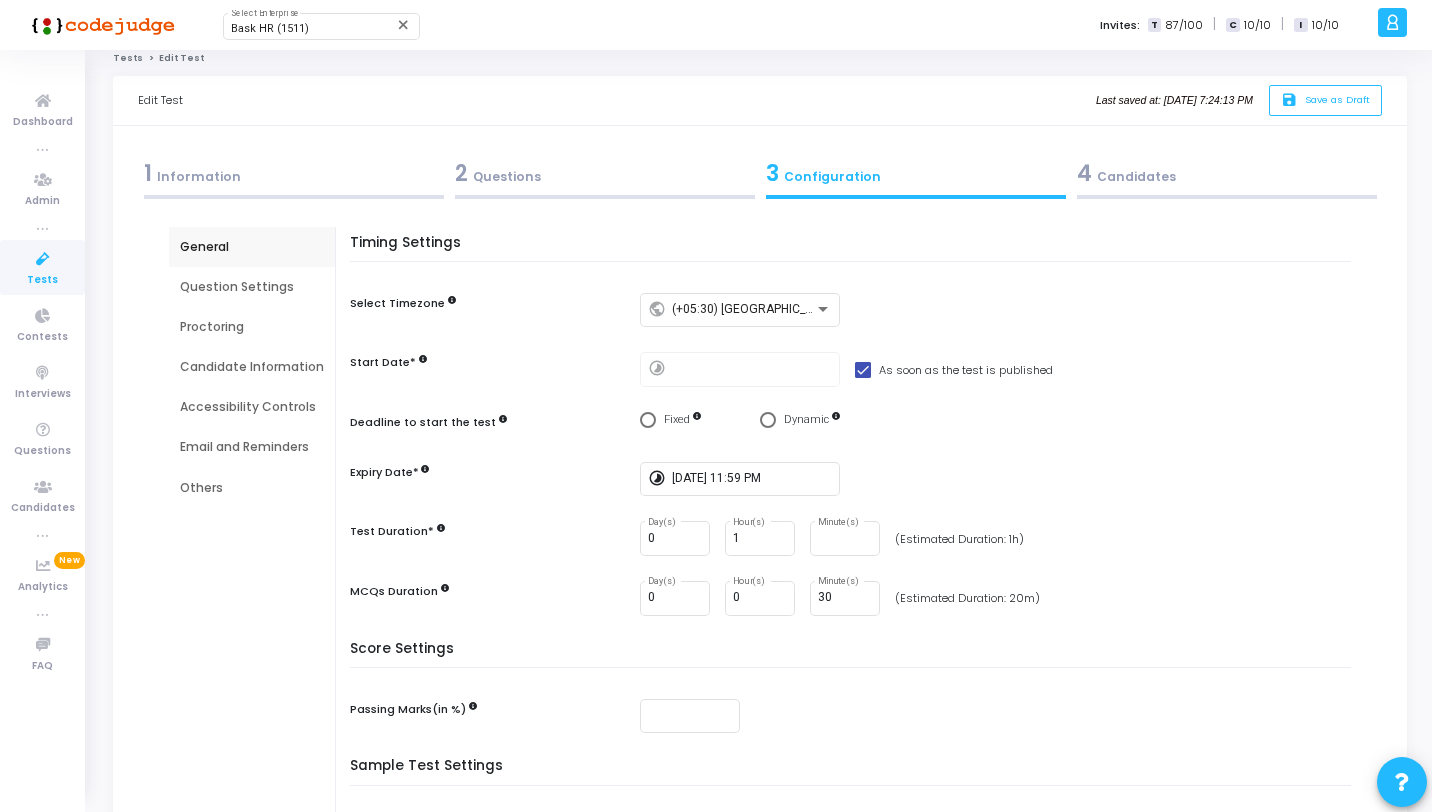 scroll, scrollTop: 0, scrollLeft: 0, axis: both 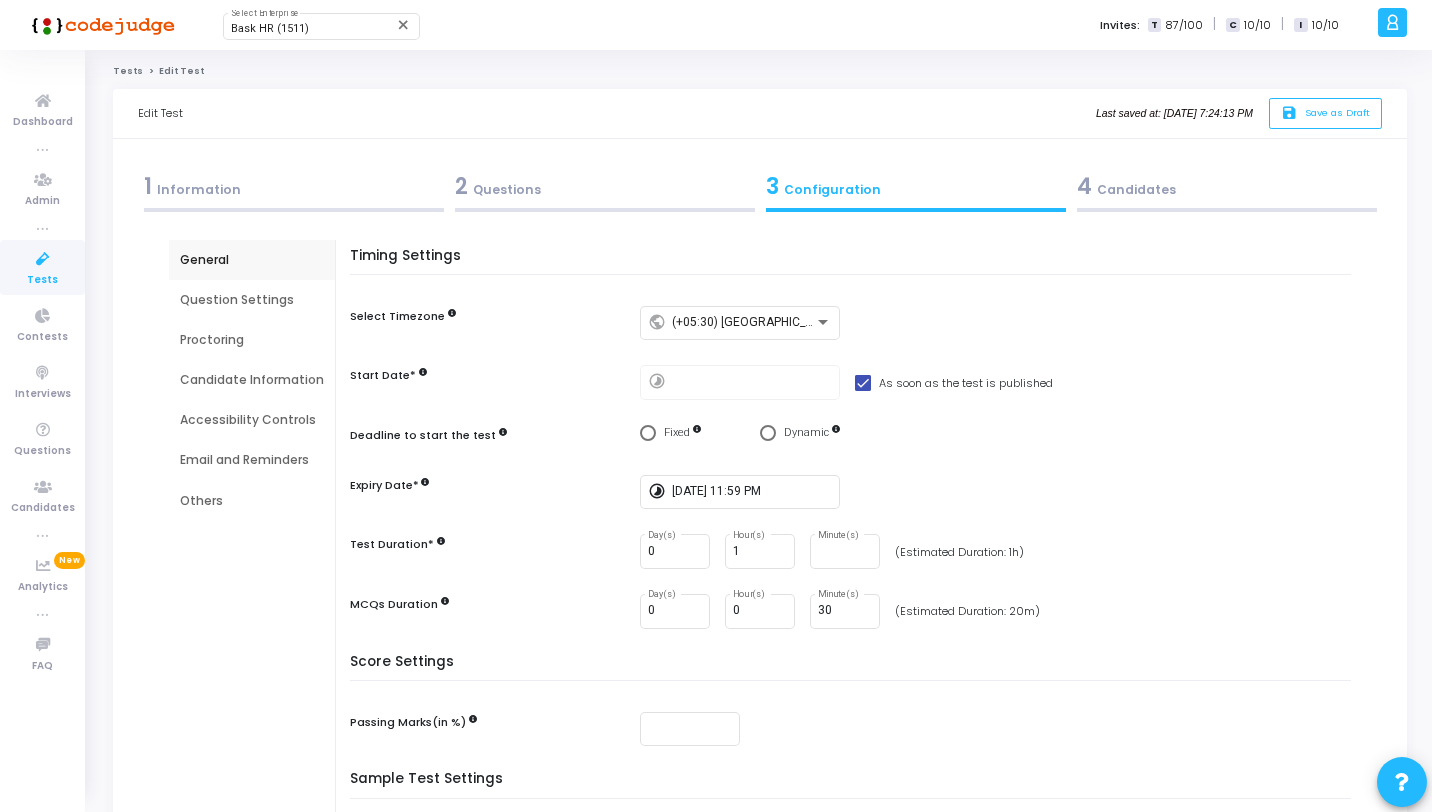 click on "Question Settings" at bounding box center (252, 300) 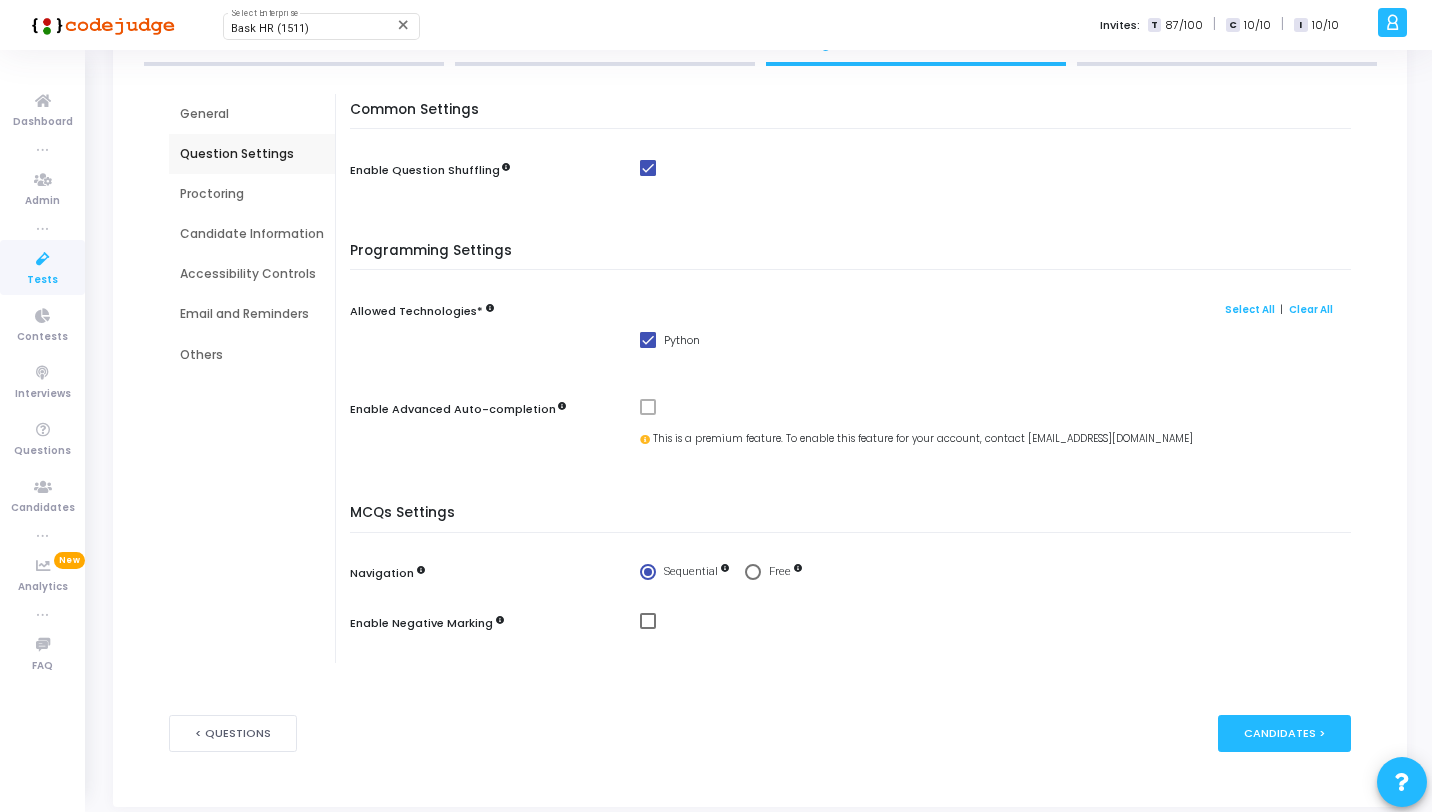 scroll, scrollTop: 158, scrollLeft: 0, axis: vertical 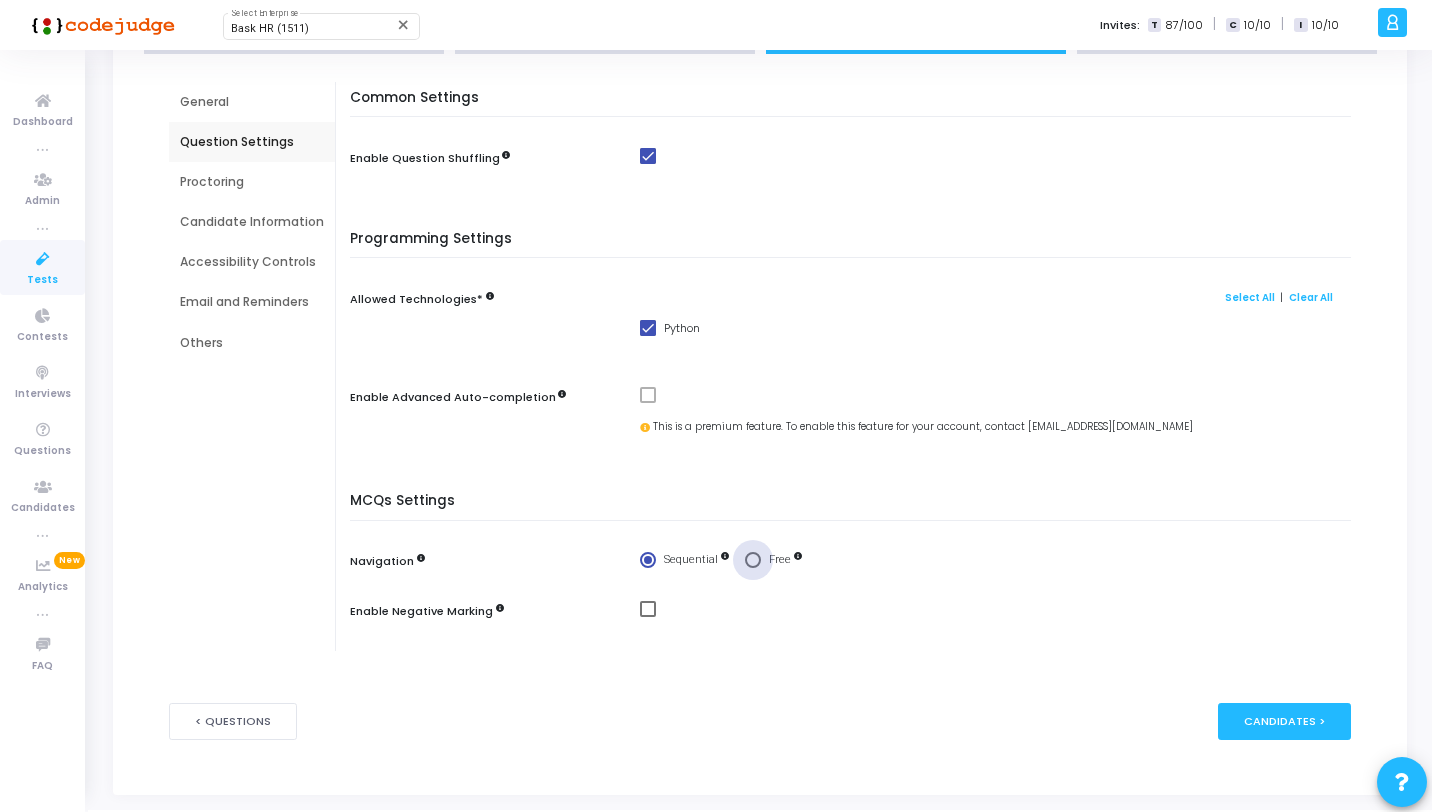 click at bounding box center (753, 560) 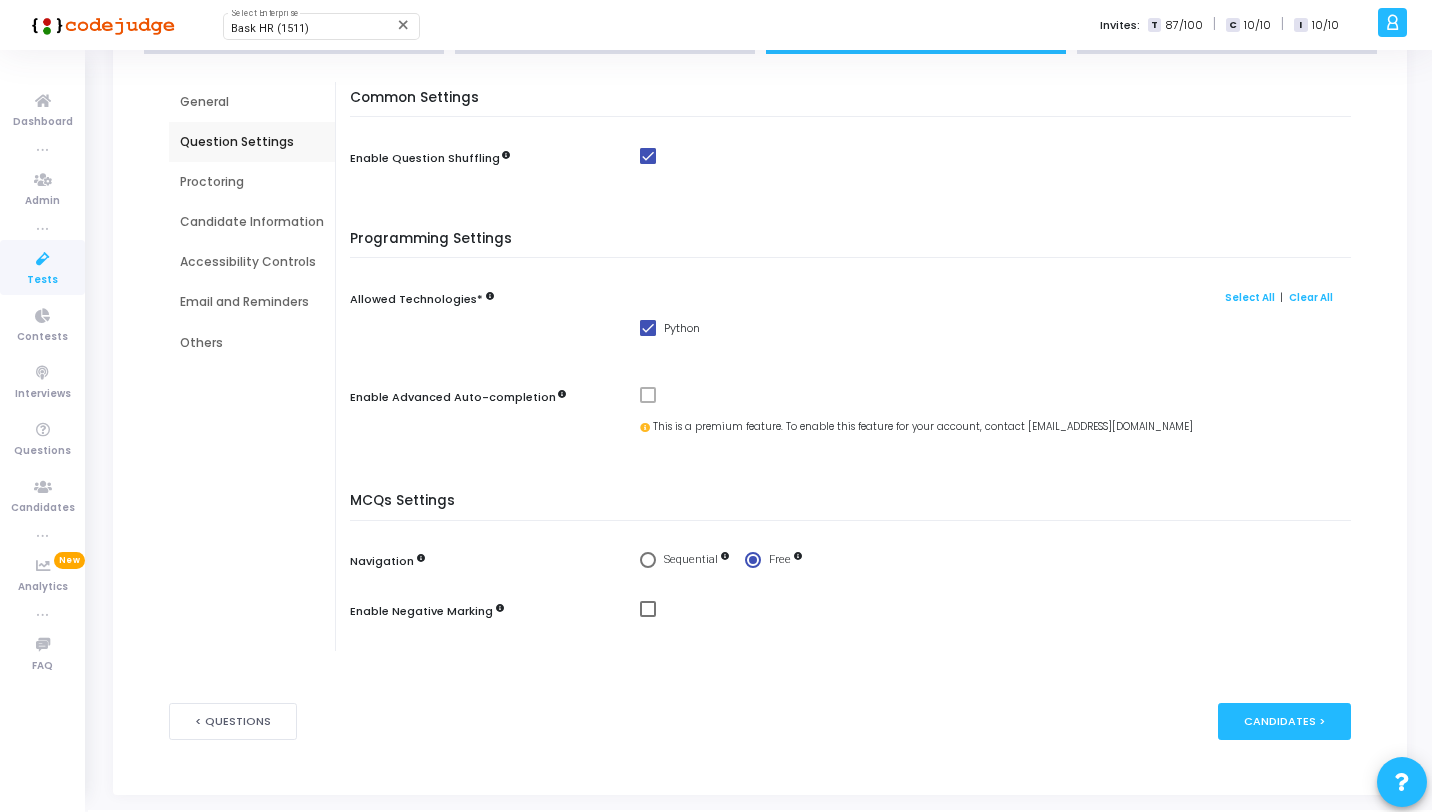 click on "Proctoring" at bounding box center (252, 182) 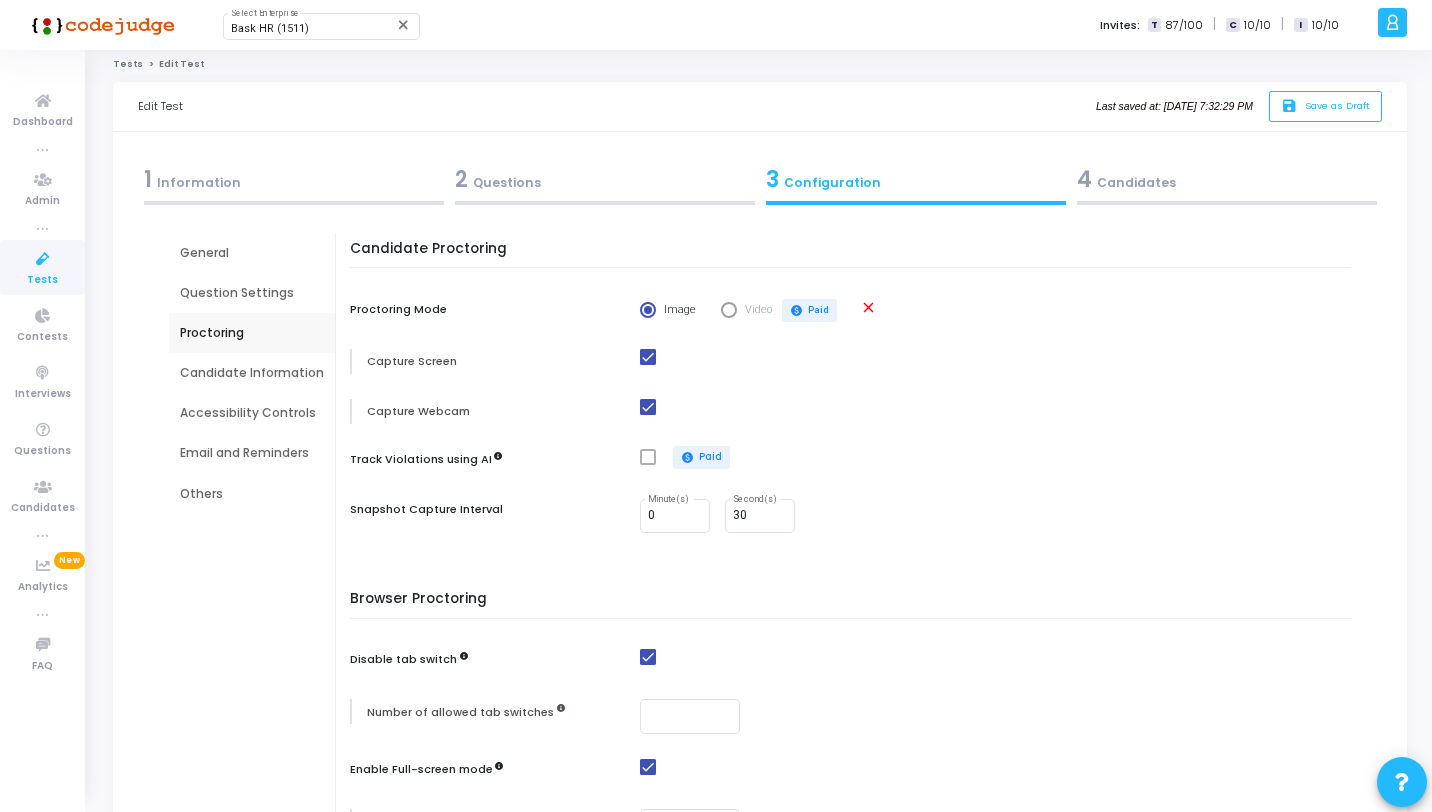 scroll, scrollTop: 0, scrollLeft: 0, axis: both 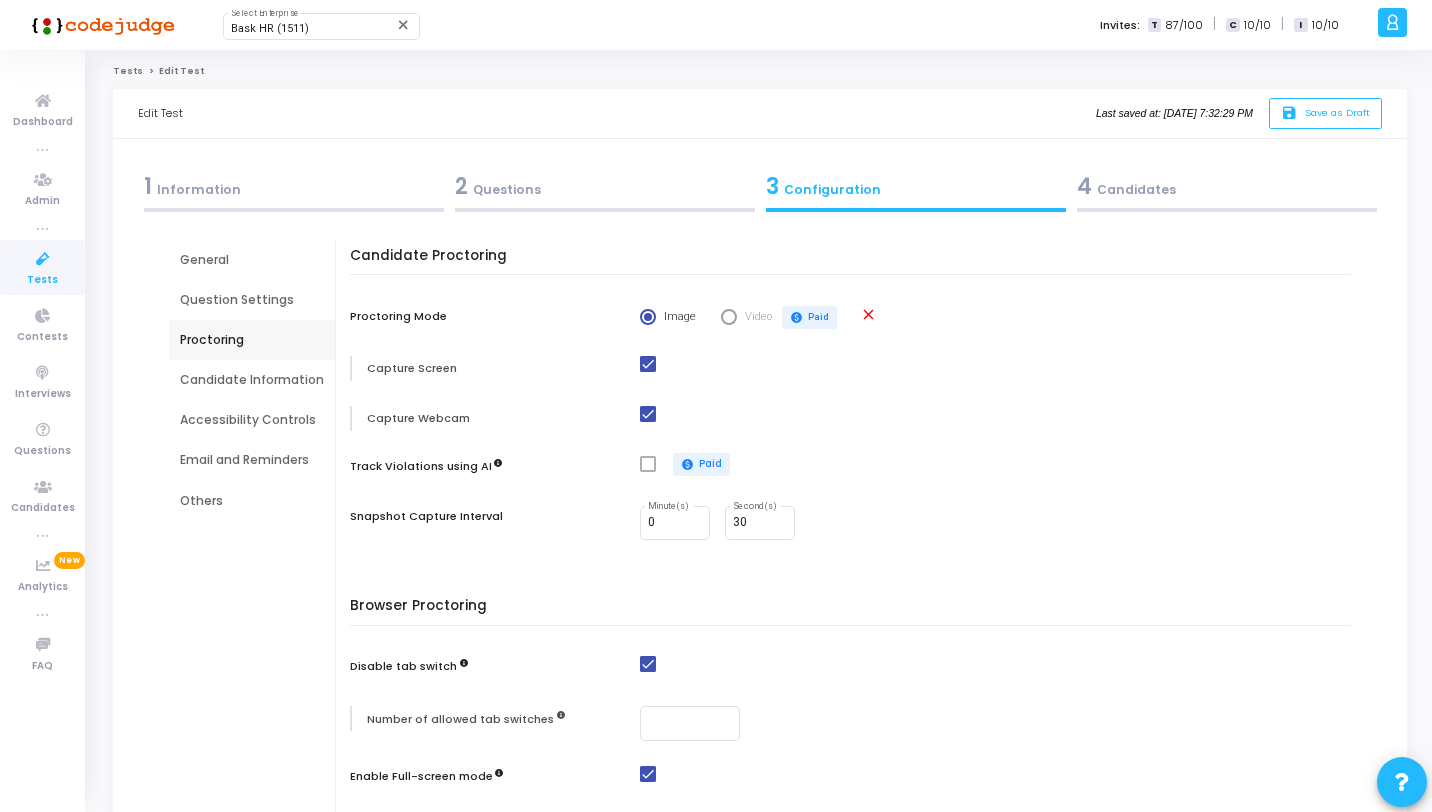 click on "Candidate Information" at bounding box center (252, 380) 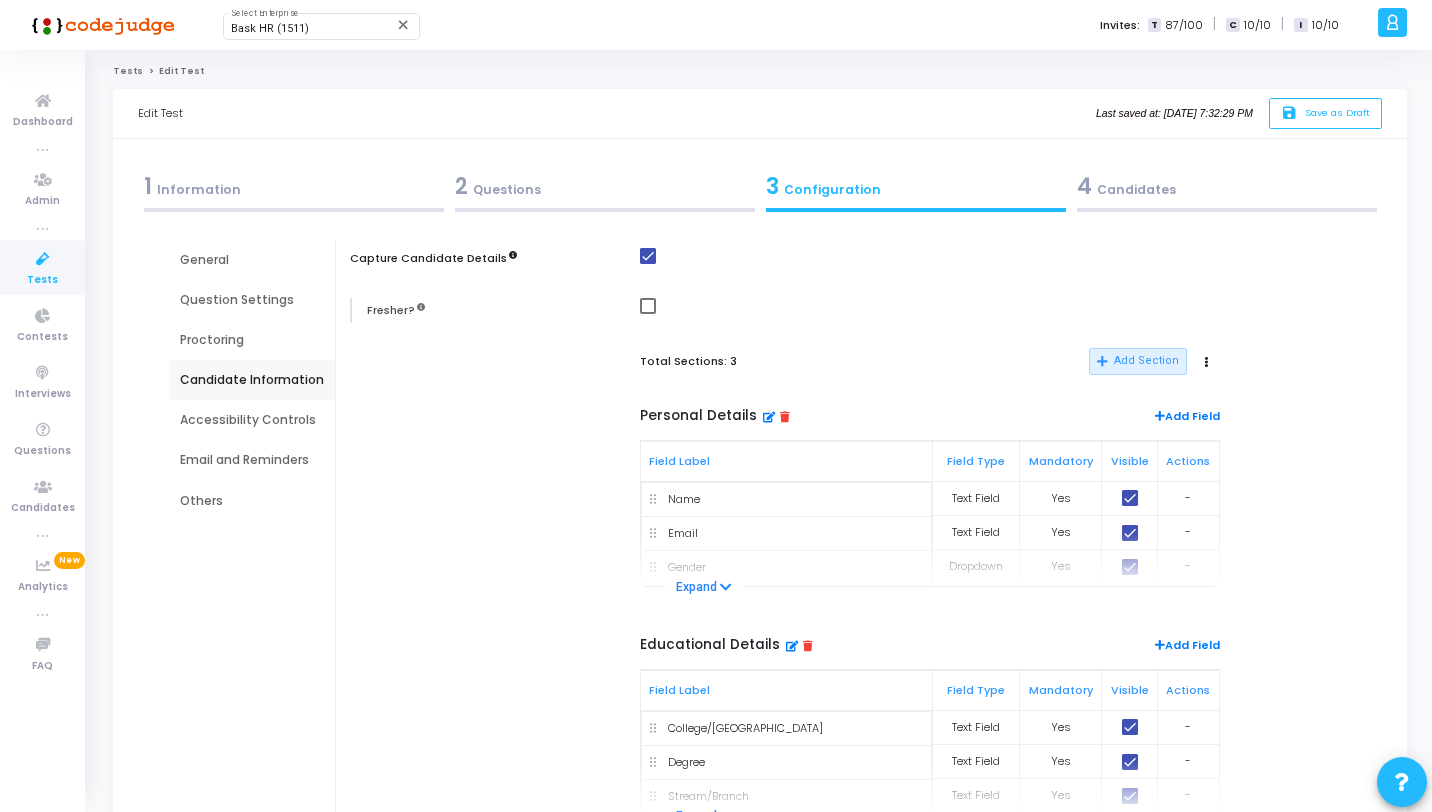 click on "Accessibility Controls" at bounding box center (252, 420) 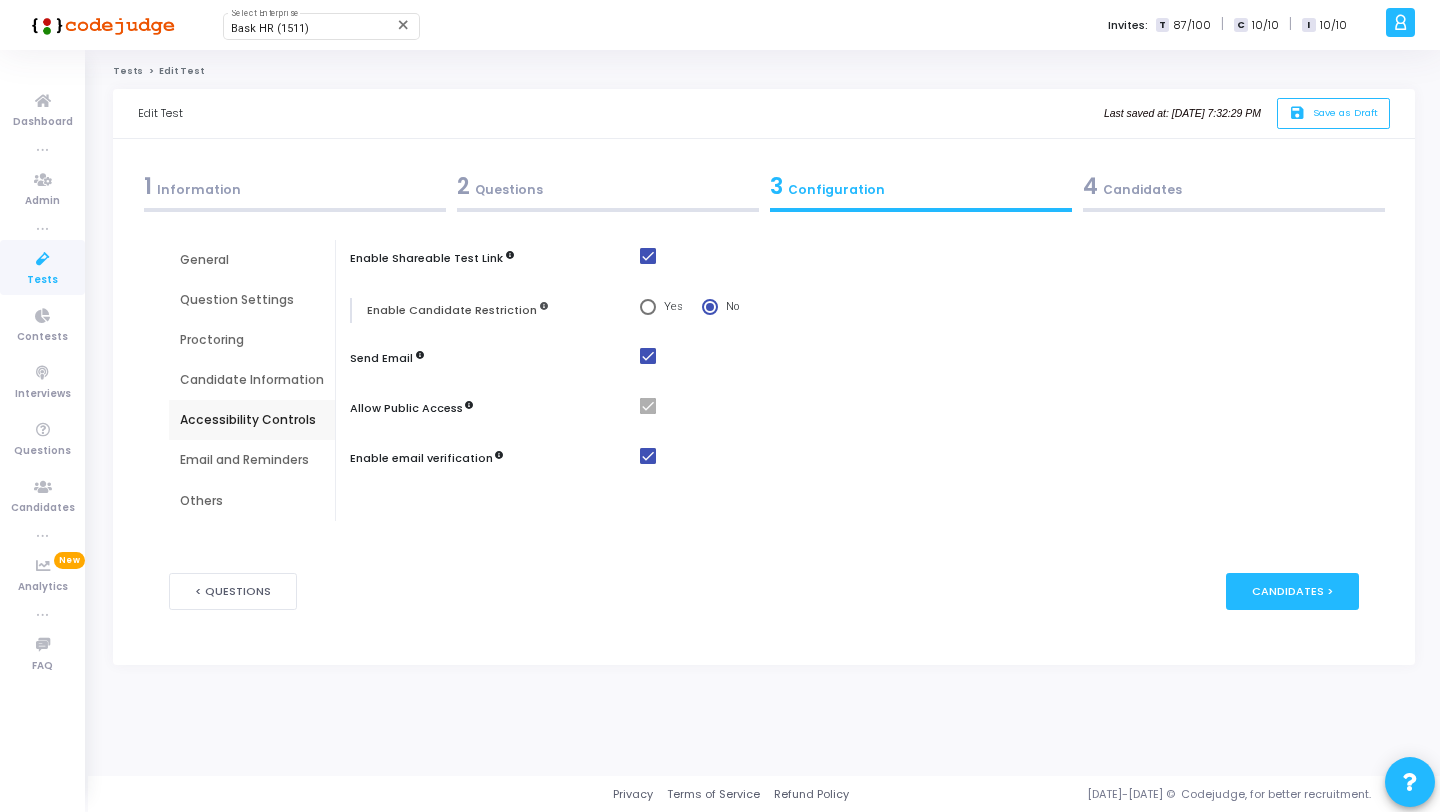 click on "Email and Reminders" at bounding box center [252, 460] 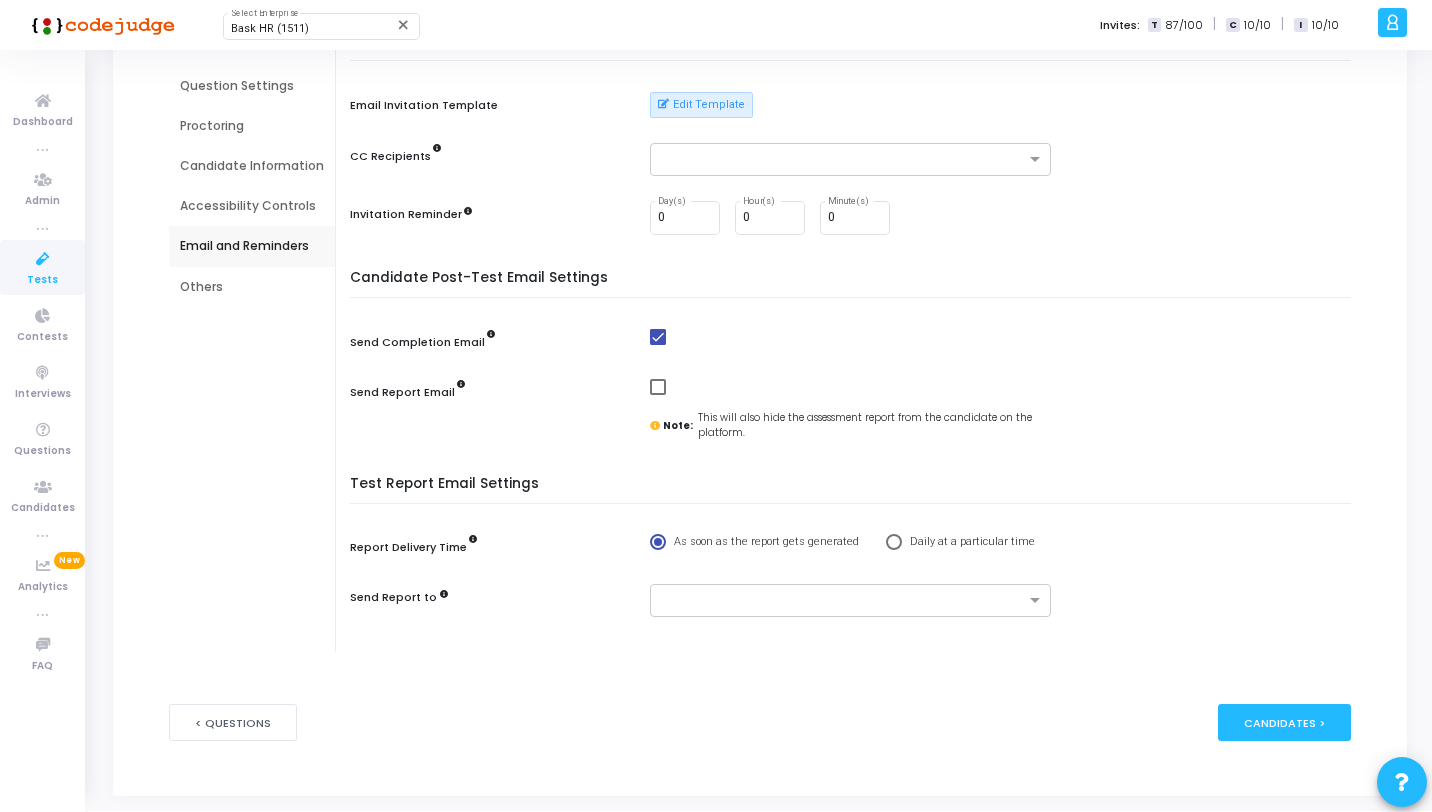 scroll, scrollTop: 216, scrollLeft: 0, axis: vertical 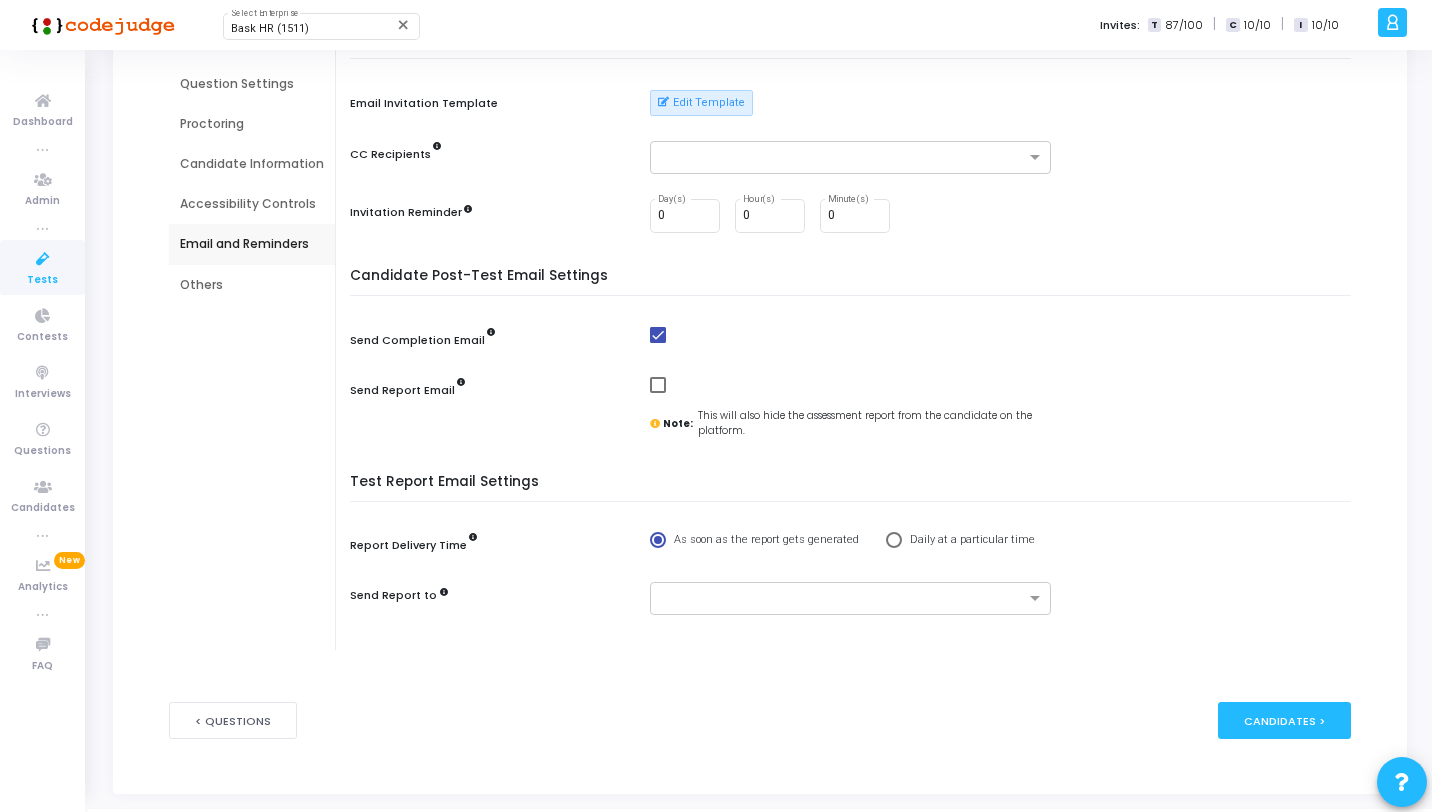 click on "Others" at bounding box center [252, 285] 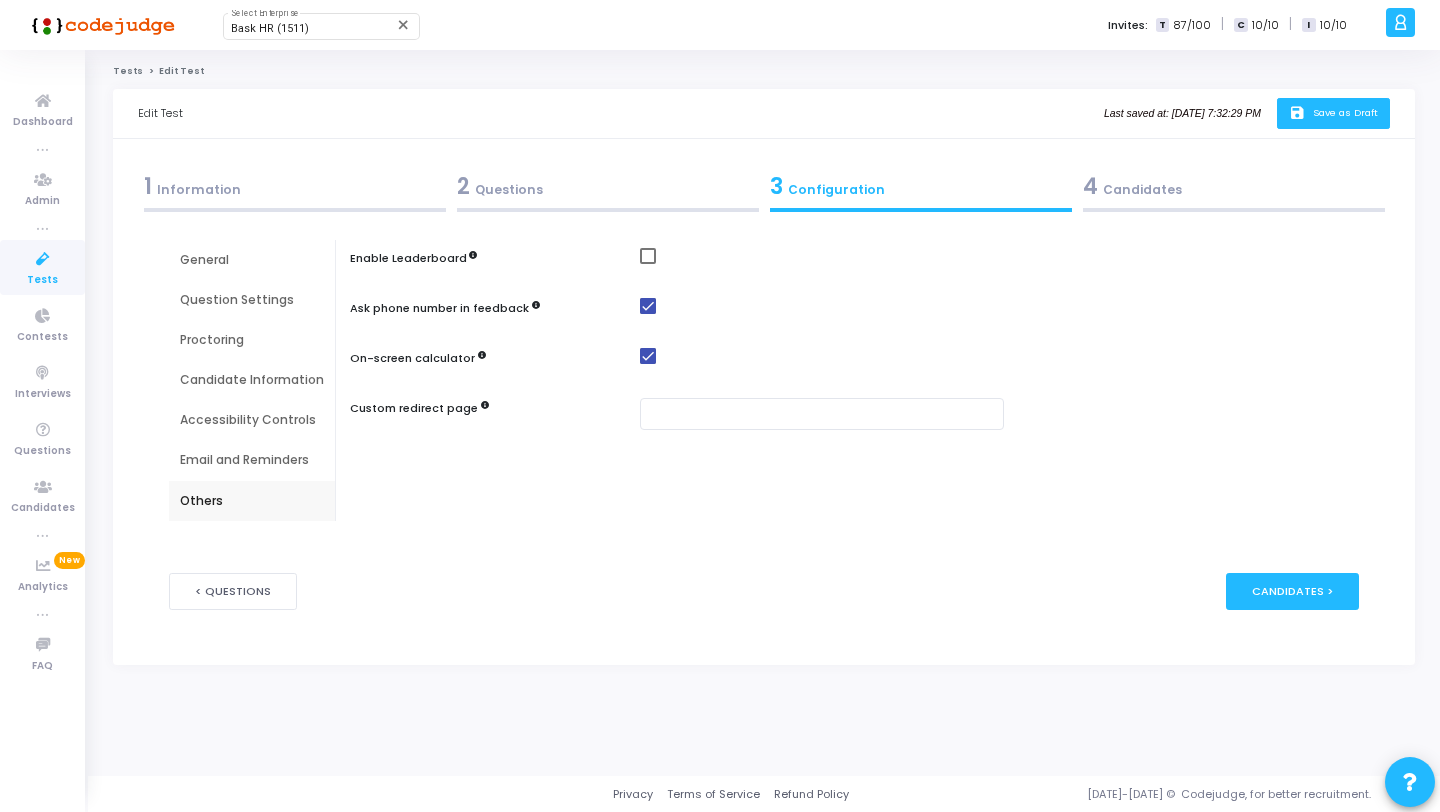 click on "Save as Draft" 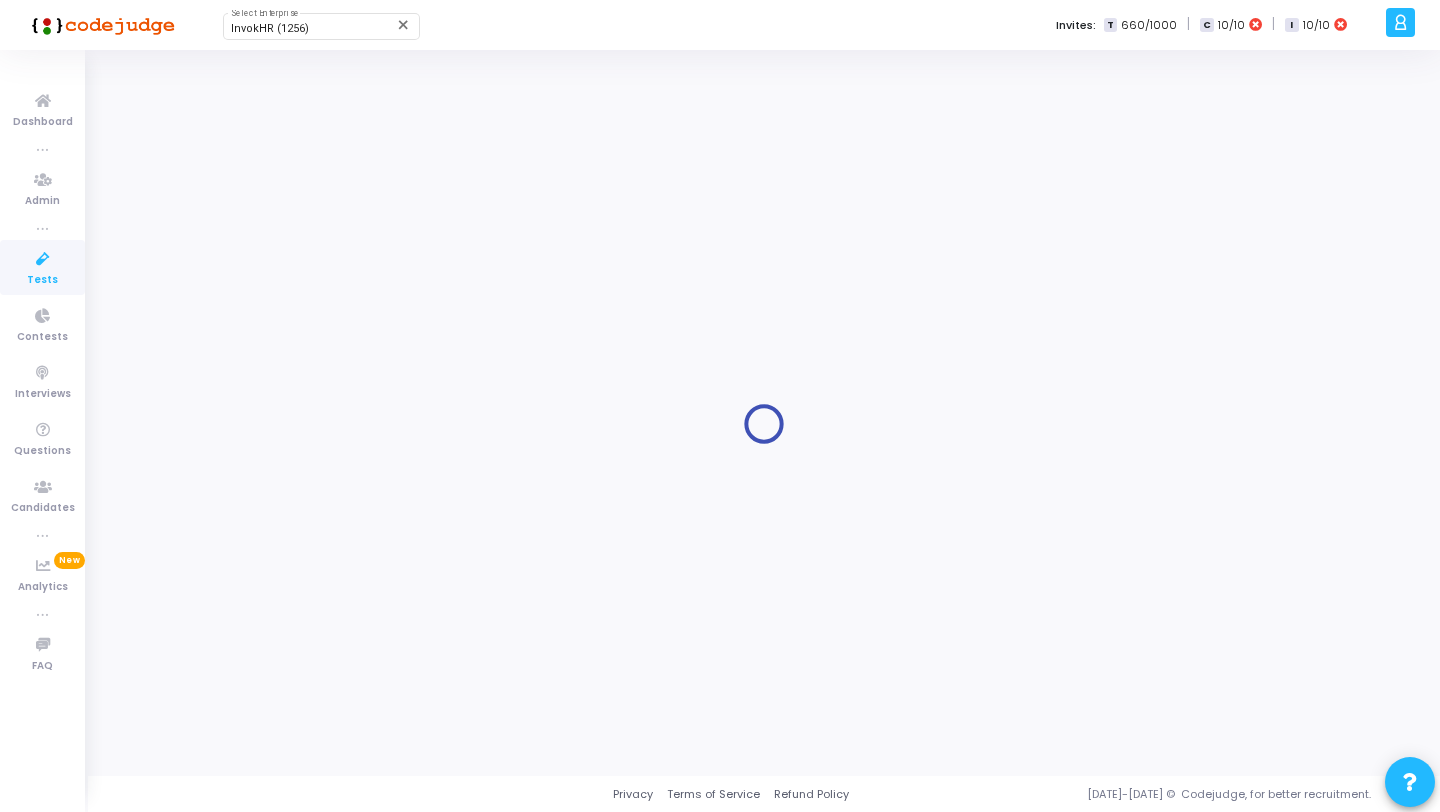 scroll, scrollTop: 0, scrollLeft: 0, axis: both 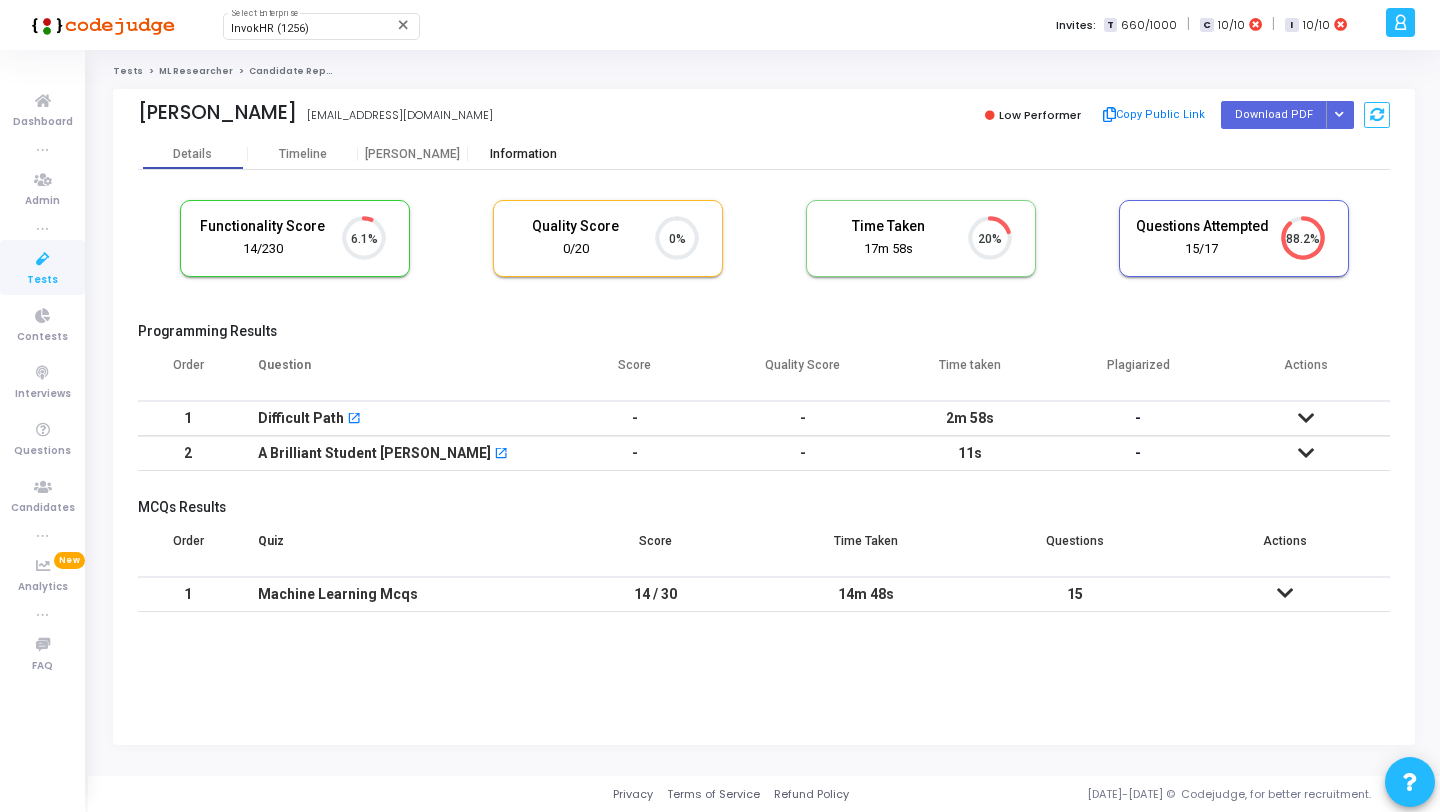 click on "Information" at bounding box center [523, 154] 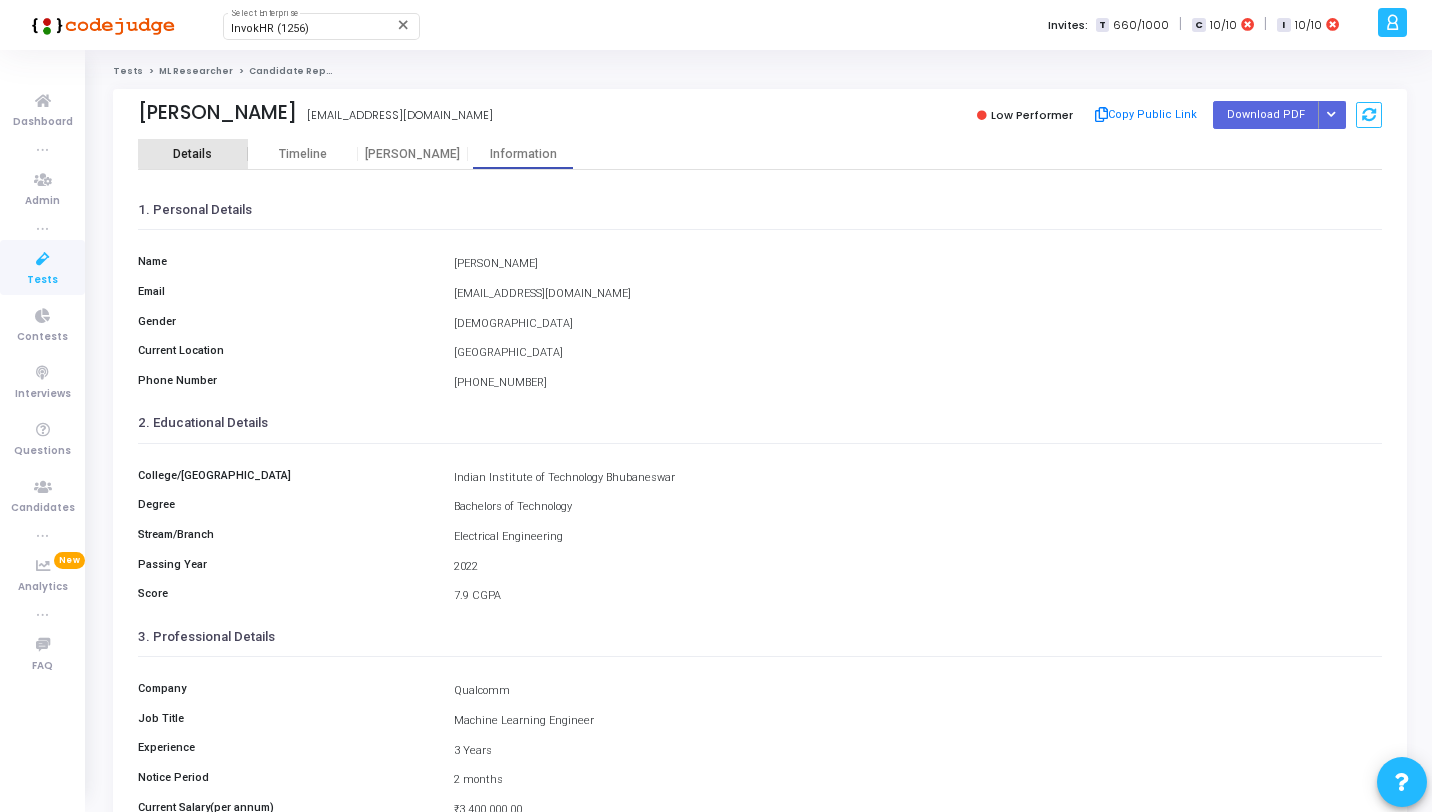 click on "Details" at bounding box center (193, 154) 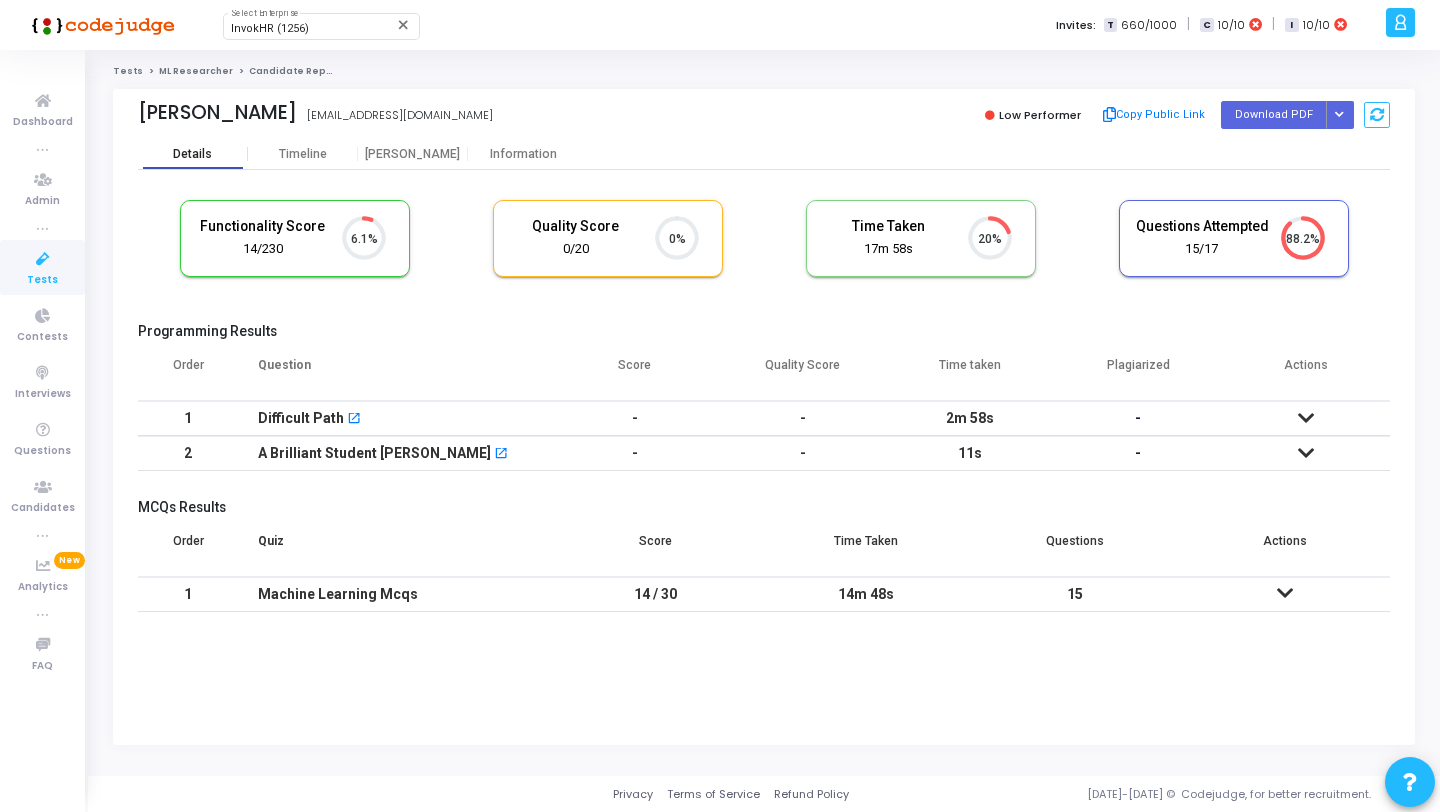 scroll, scrollTop: 9, scrollLeft: 9, axis: both 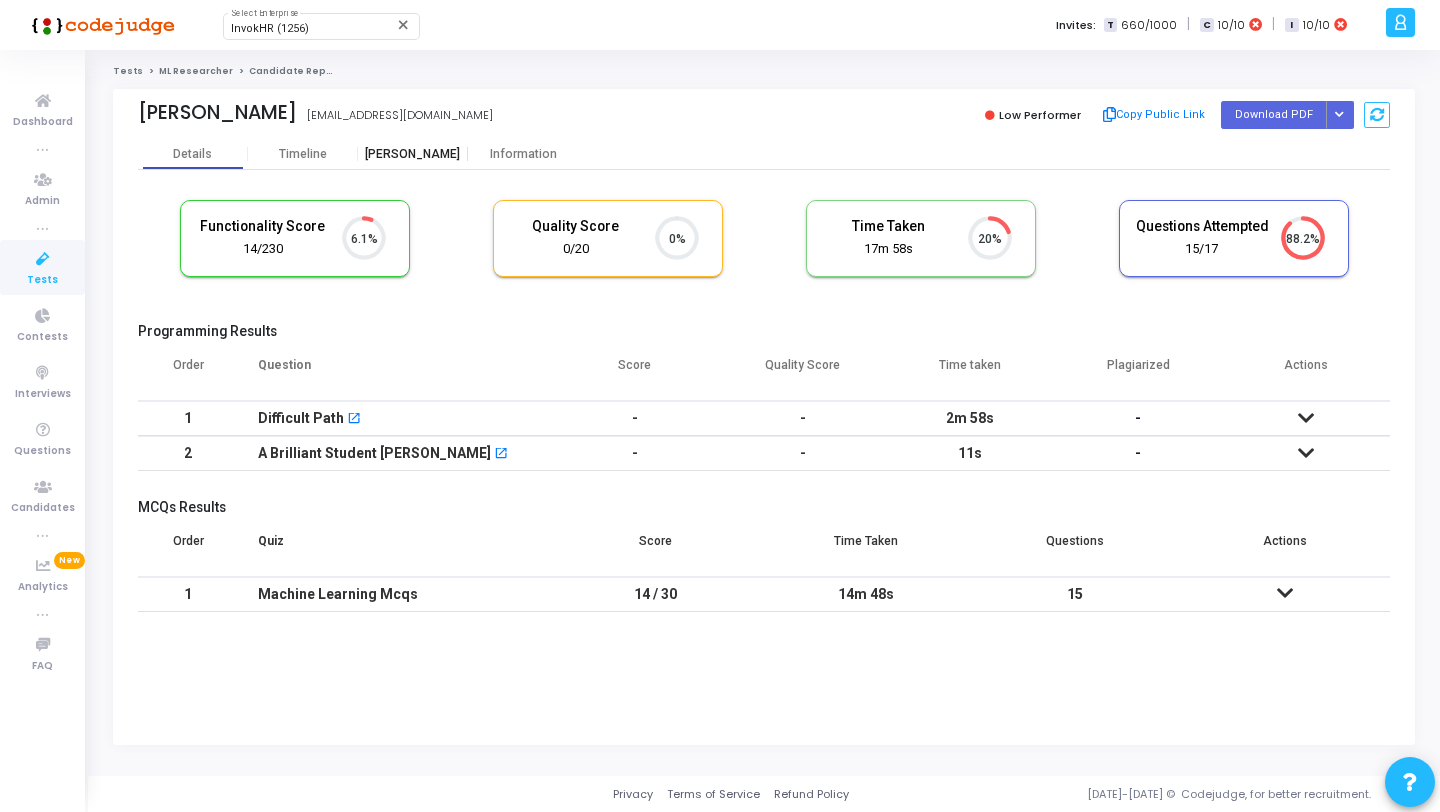 click on "Proctor" at bounding box center [413, 154] 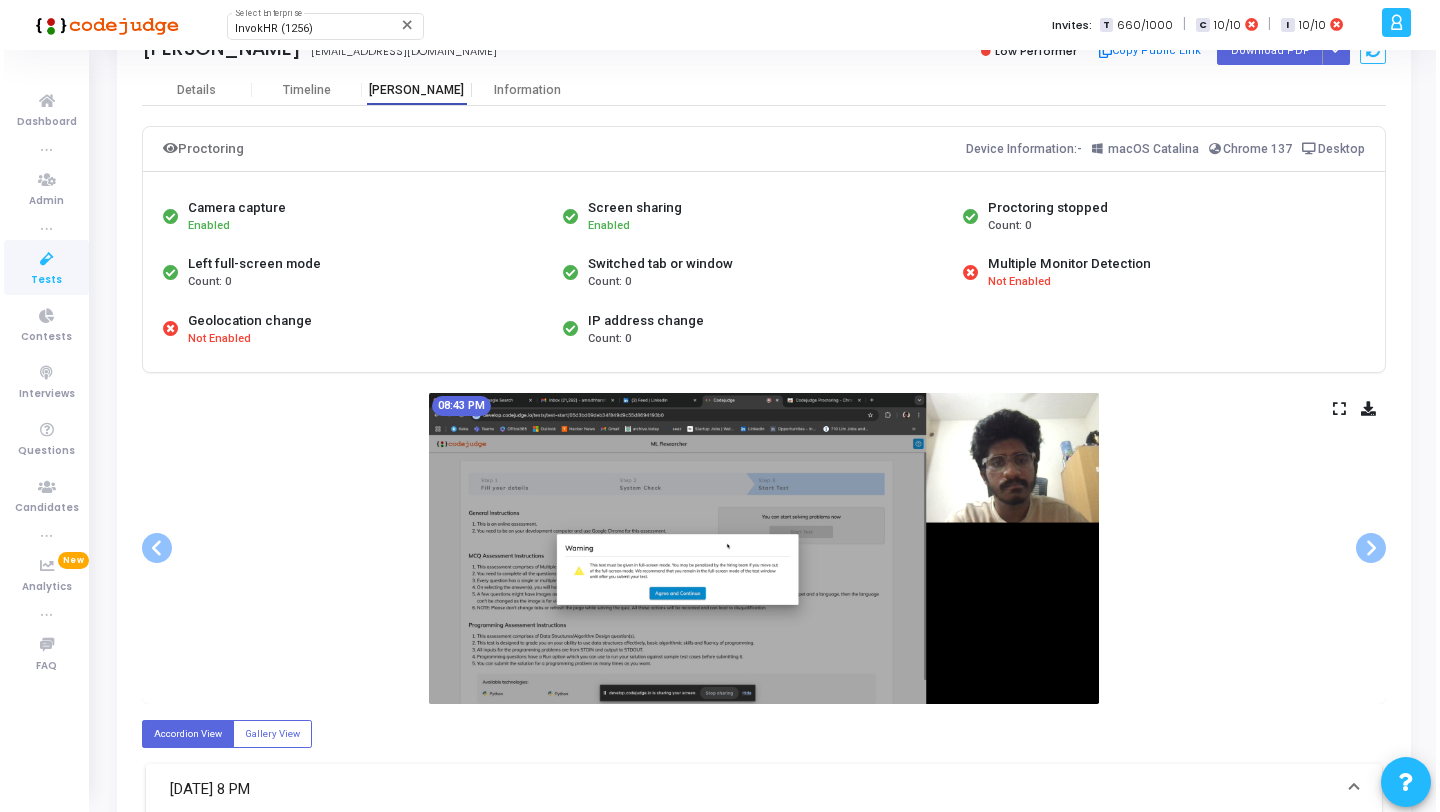 scroll, scrollTop: 0, scrollLeft: 0, axis: both 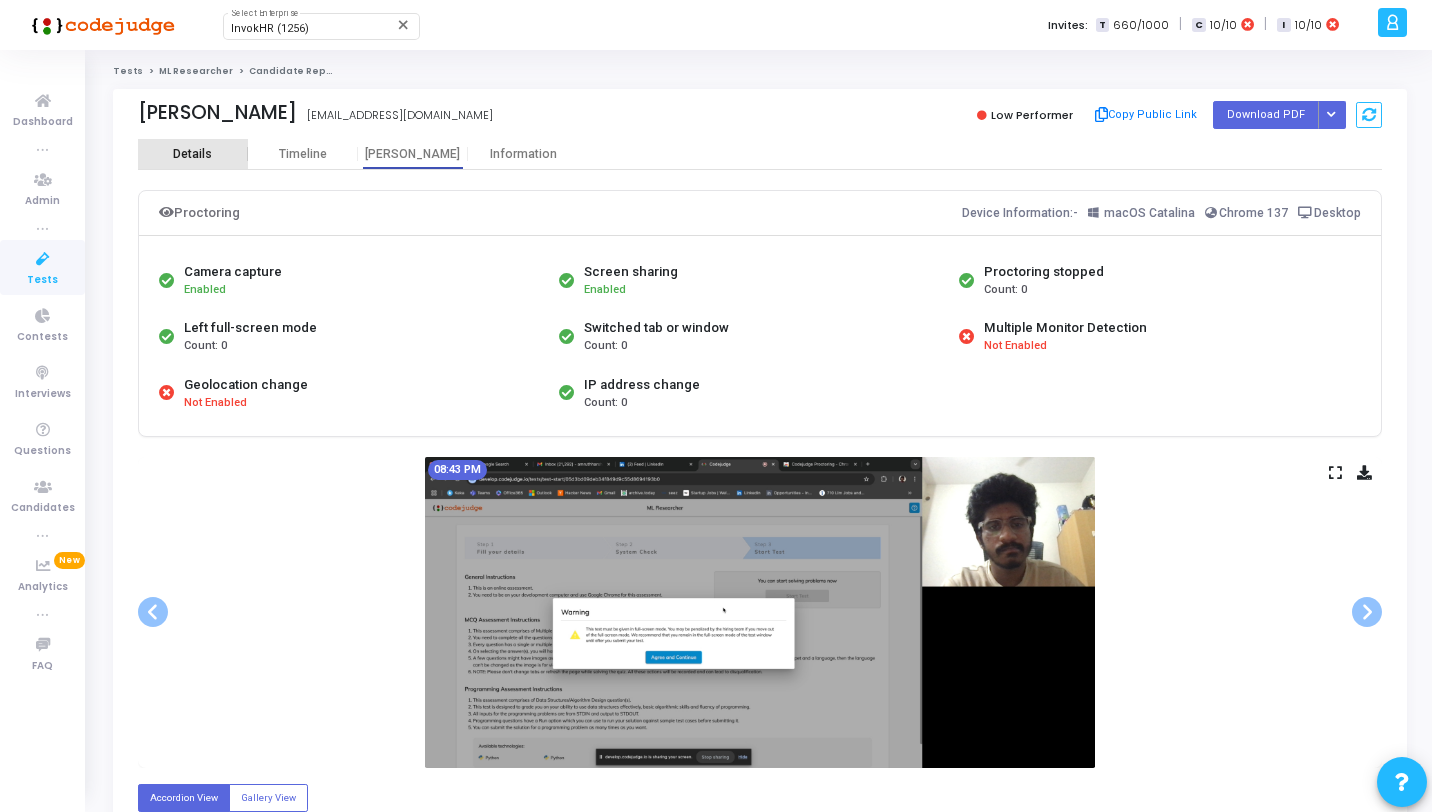 click on "Details" at bounding box center (192, 154) 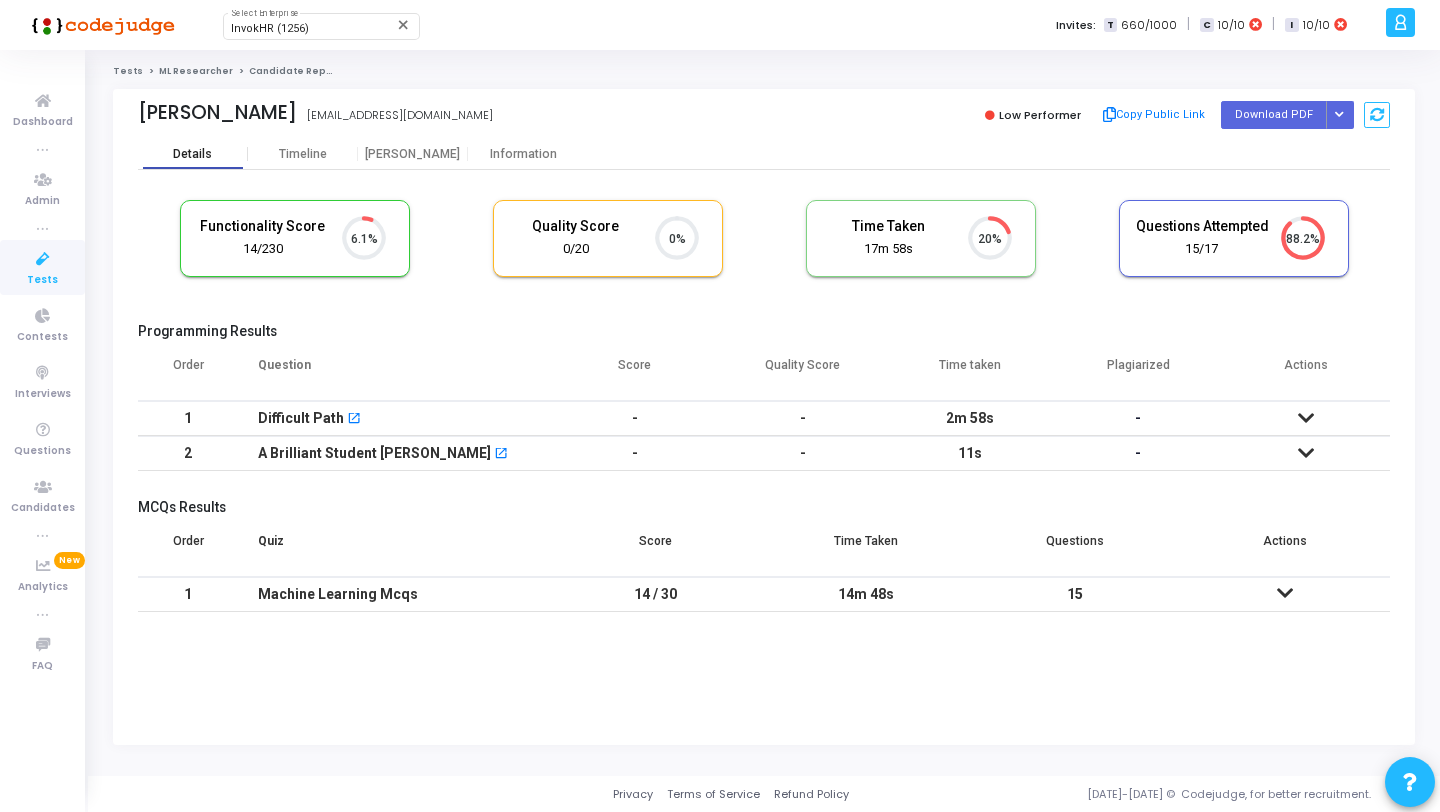 scroll, scrollTop: 9, scrollLeft: 9, axis: both 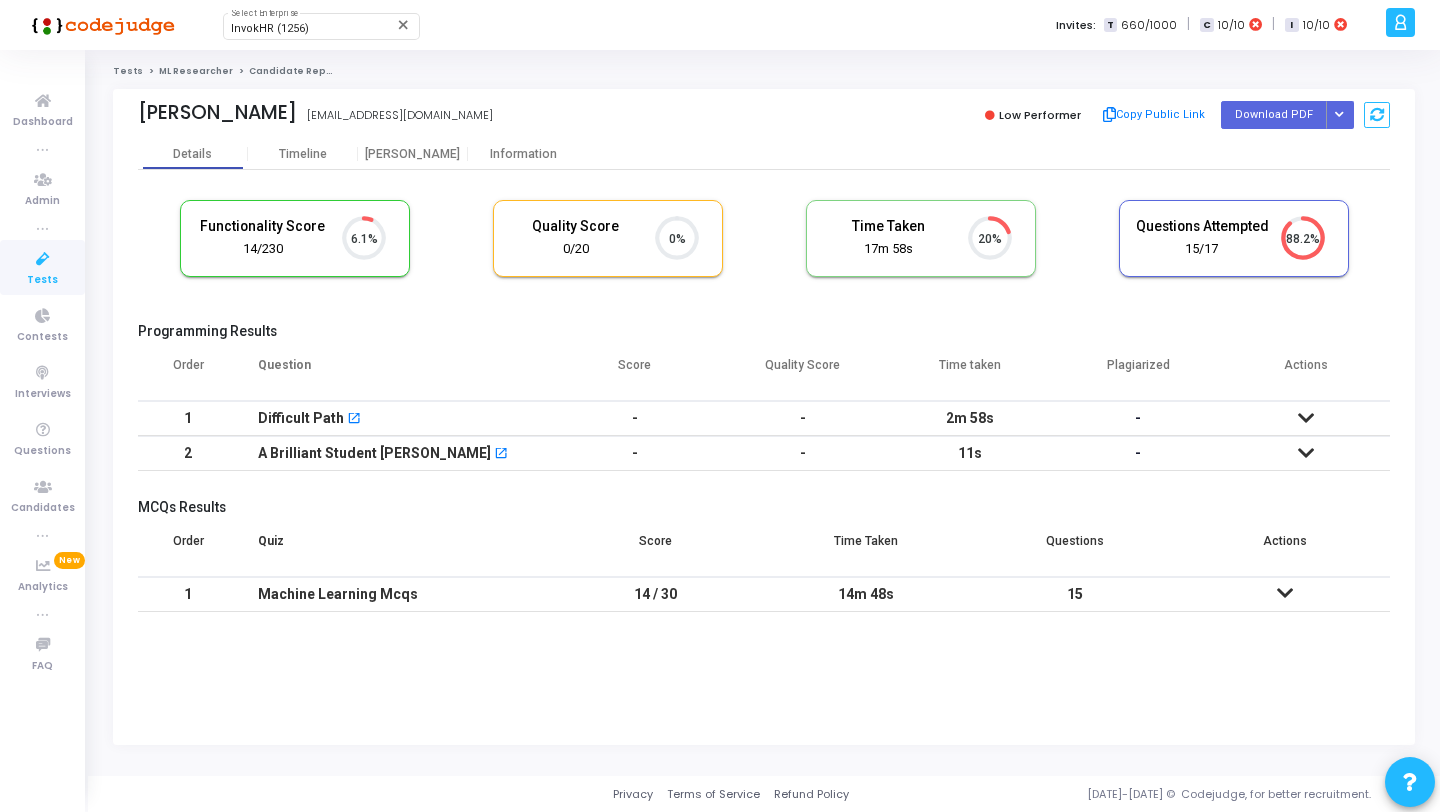 click at bounding box center [43, 259] 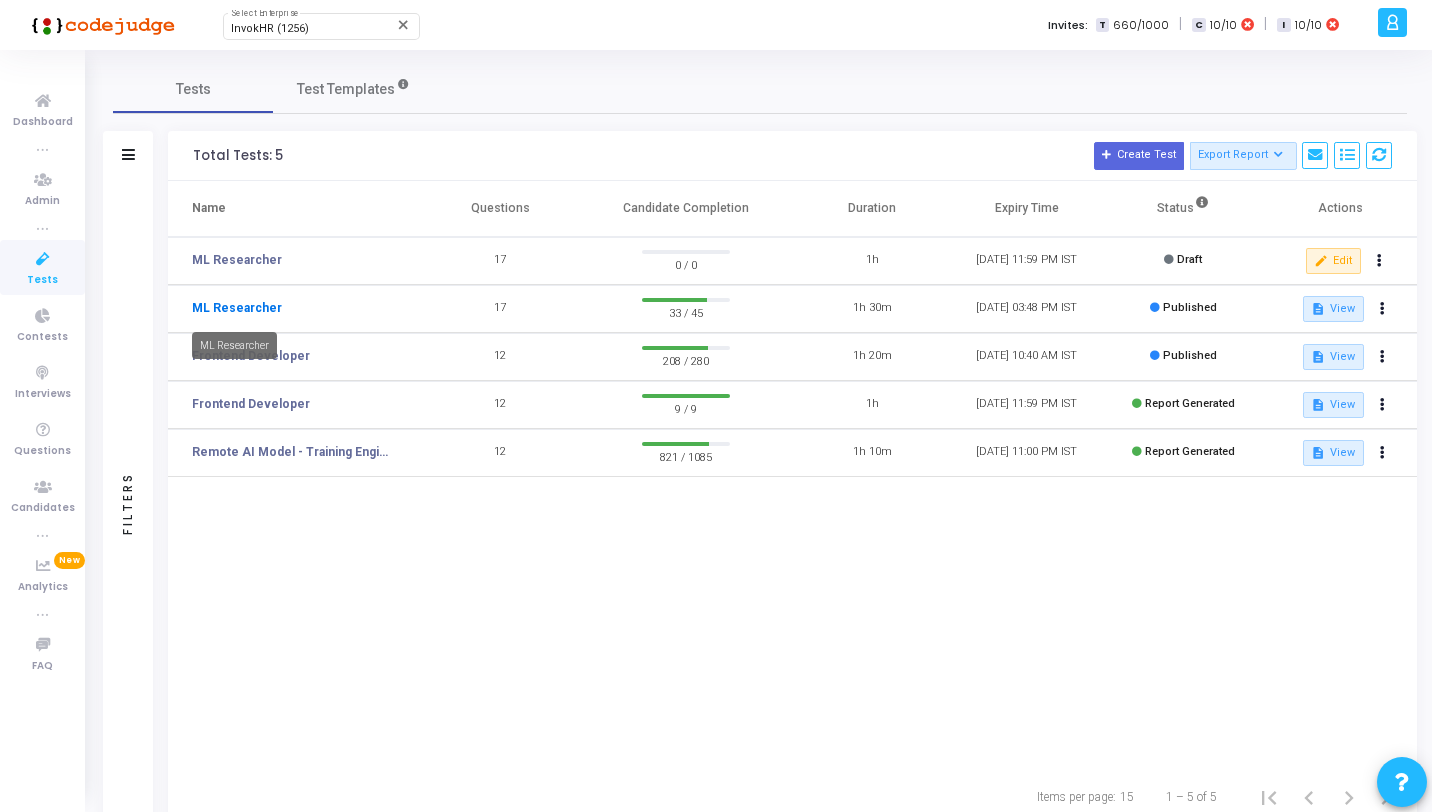 click on "ML Researcher" 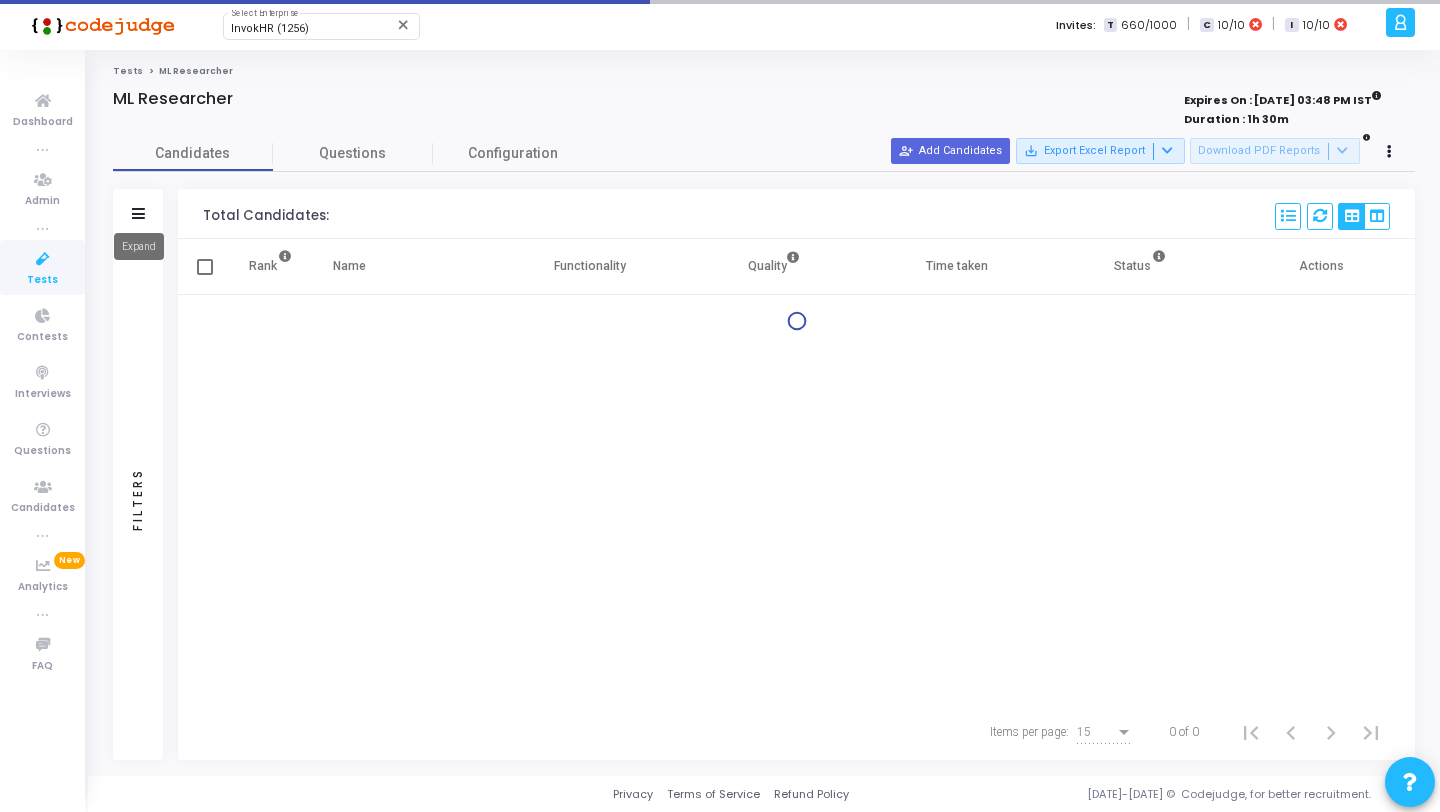 click on "Expand" at bounding box center [139, 246] 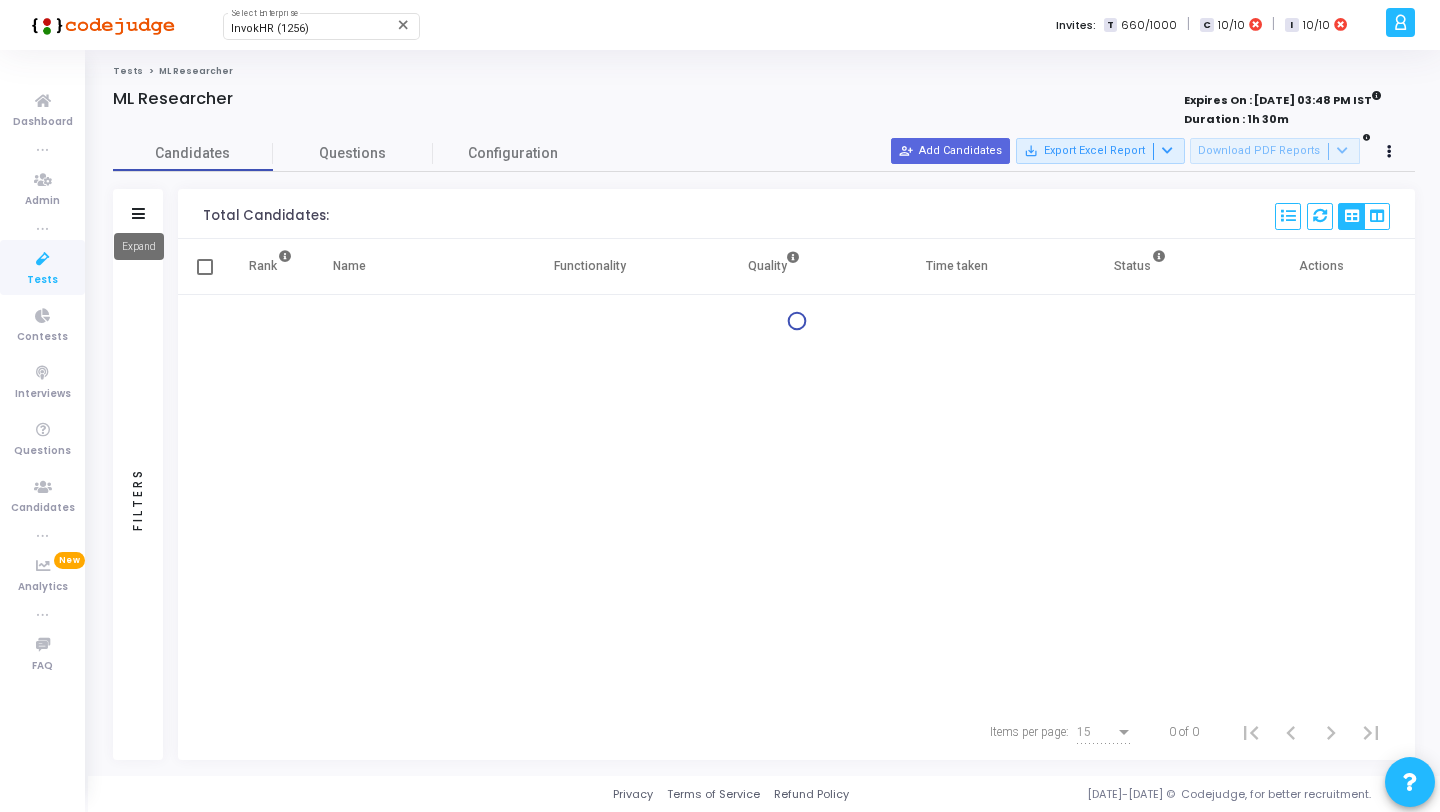 click at bounding box center (138, 213) 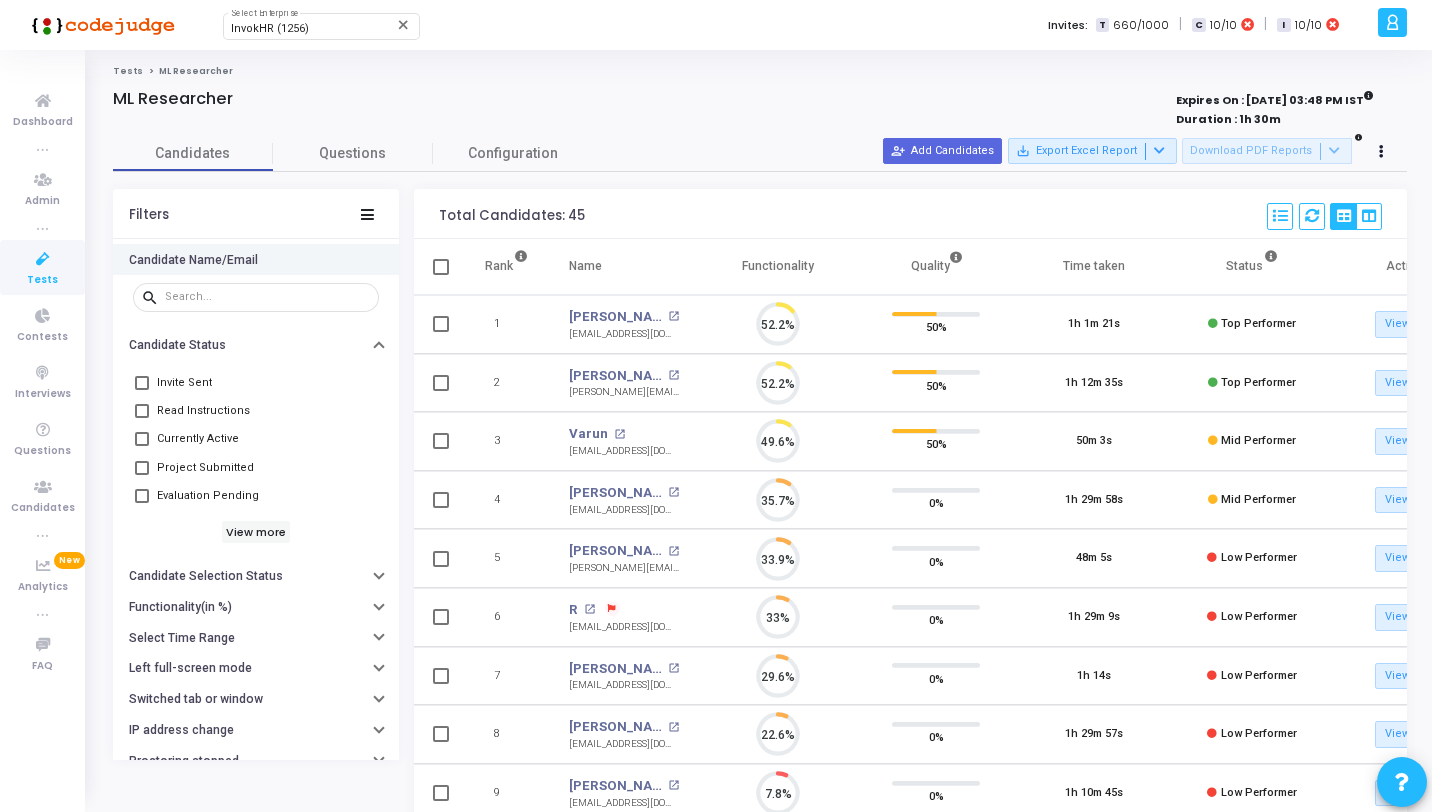 scroll, scrollTop: 9, scrollLeft: 9, axis: both 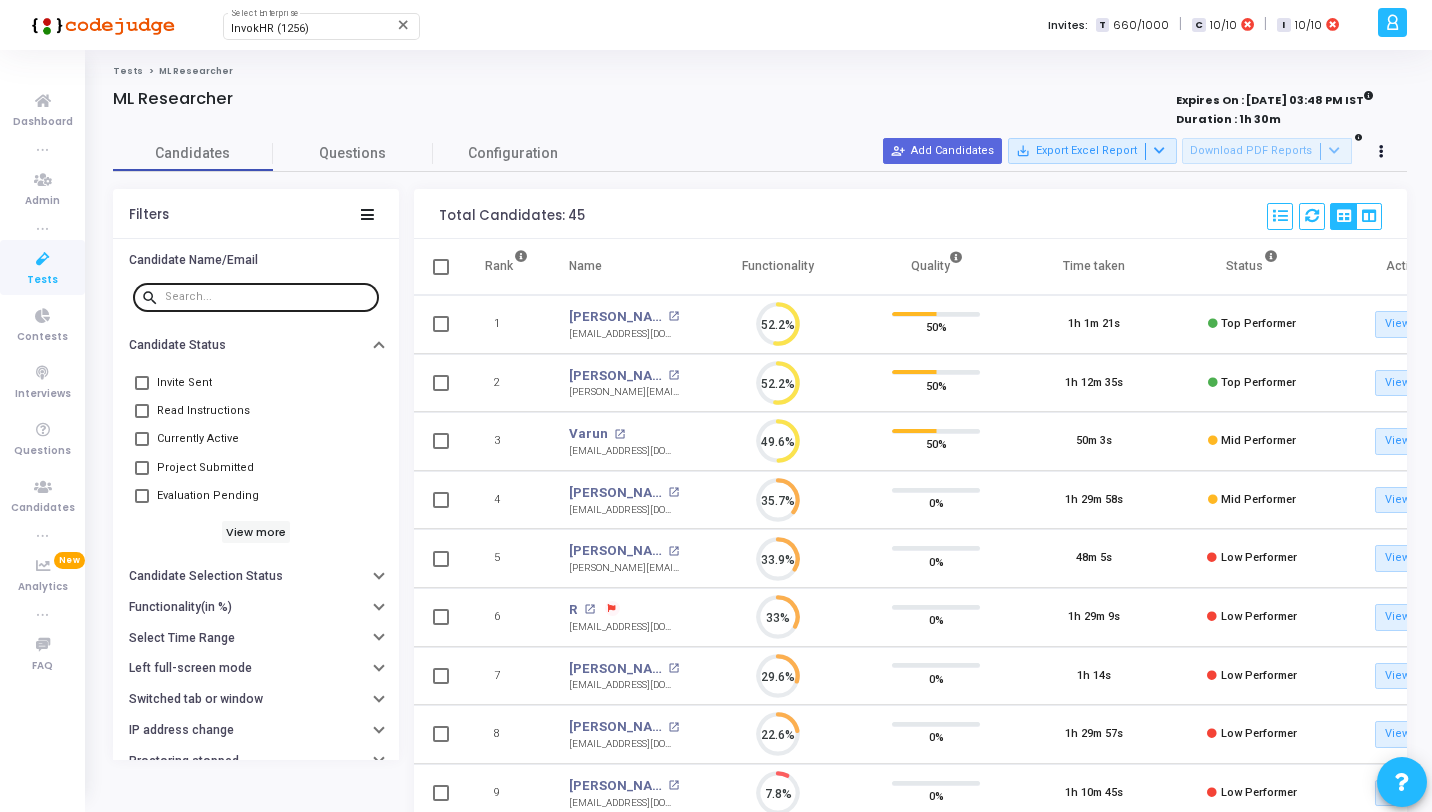 click at bounding box center [268, 296] 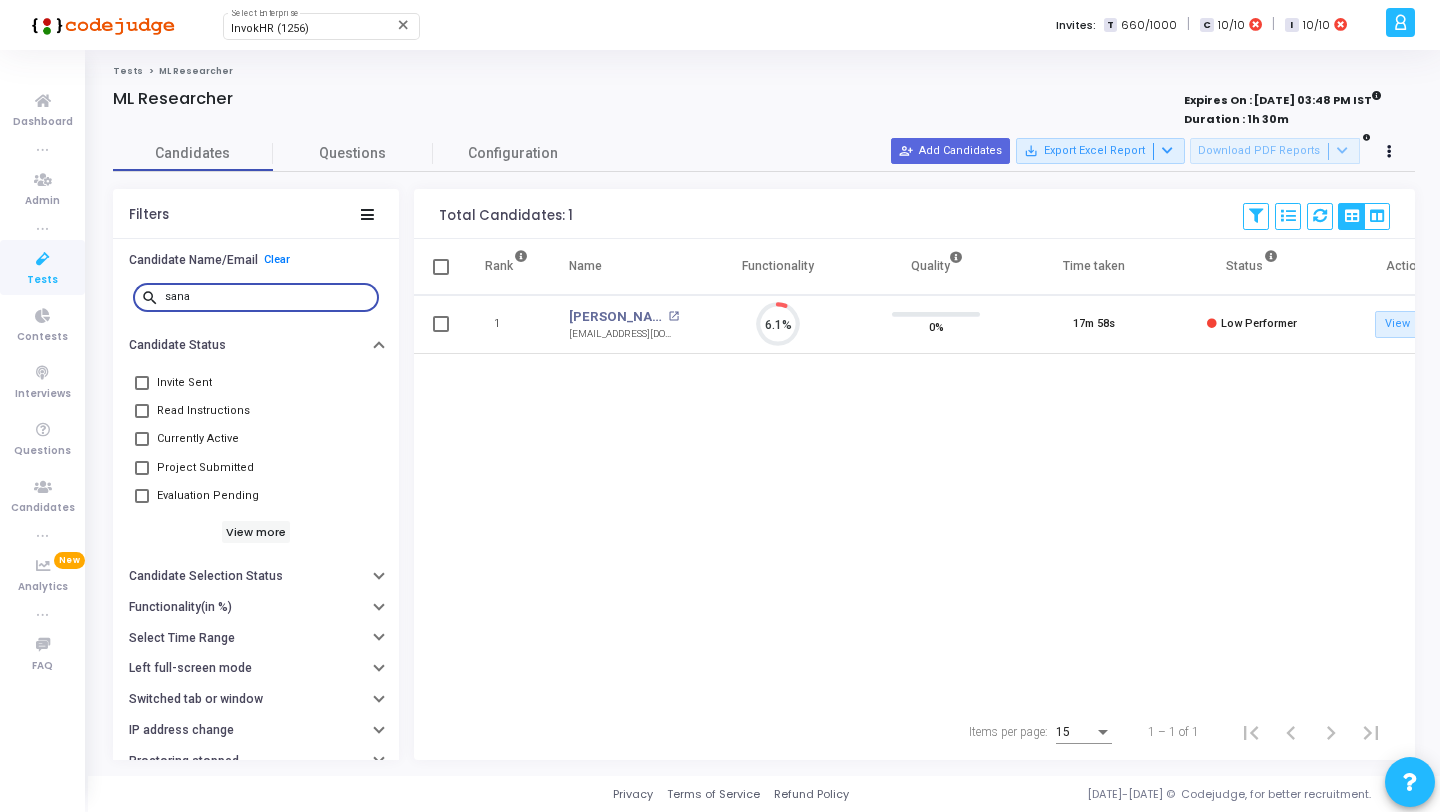 type on "sana" 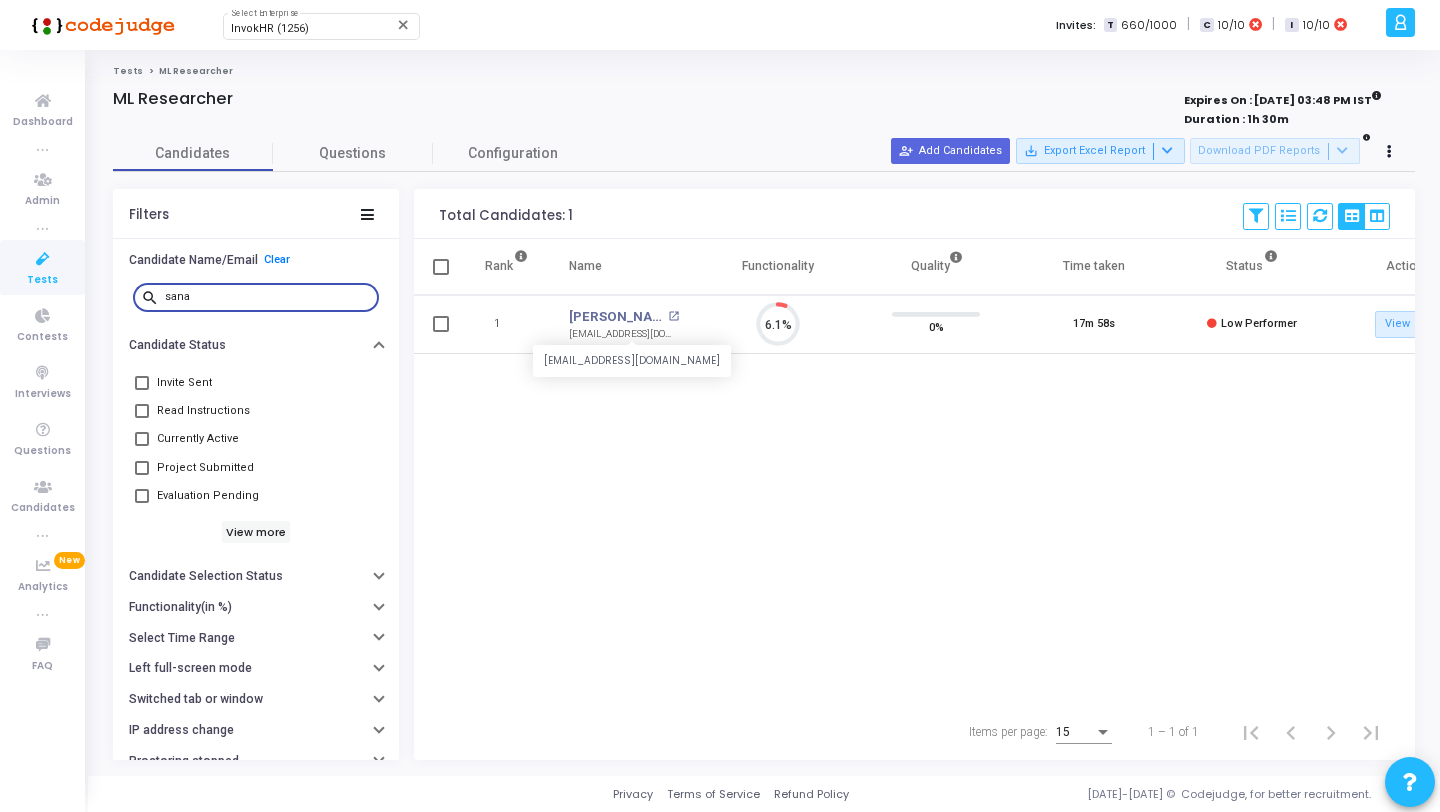 click on "[EMAIL_ADDRESS][DOMAIN_NAME]" at bounding box center [624, 334] 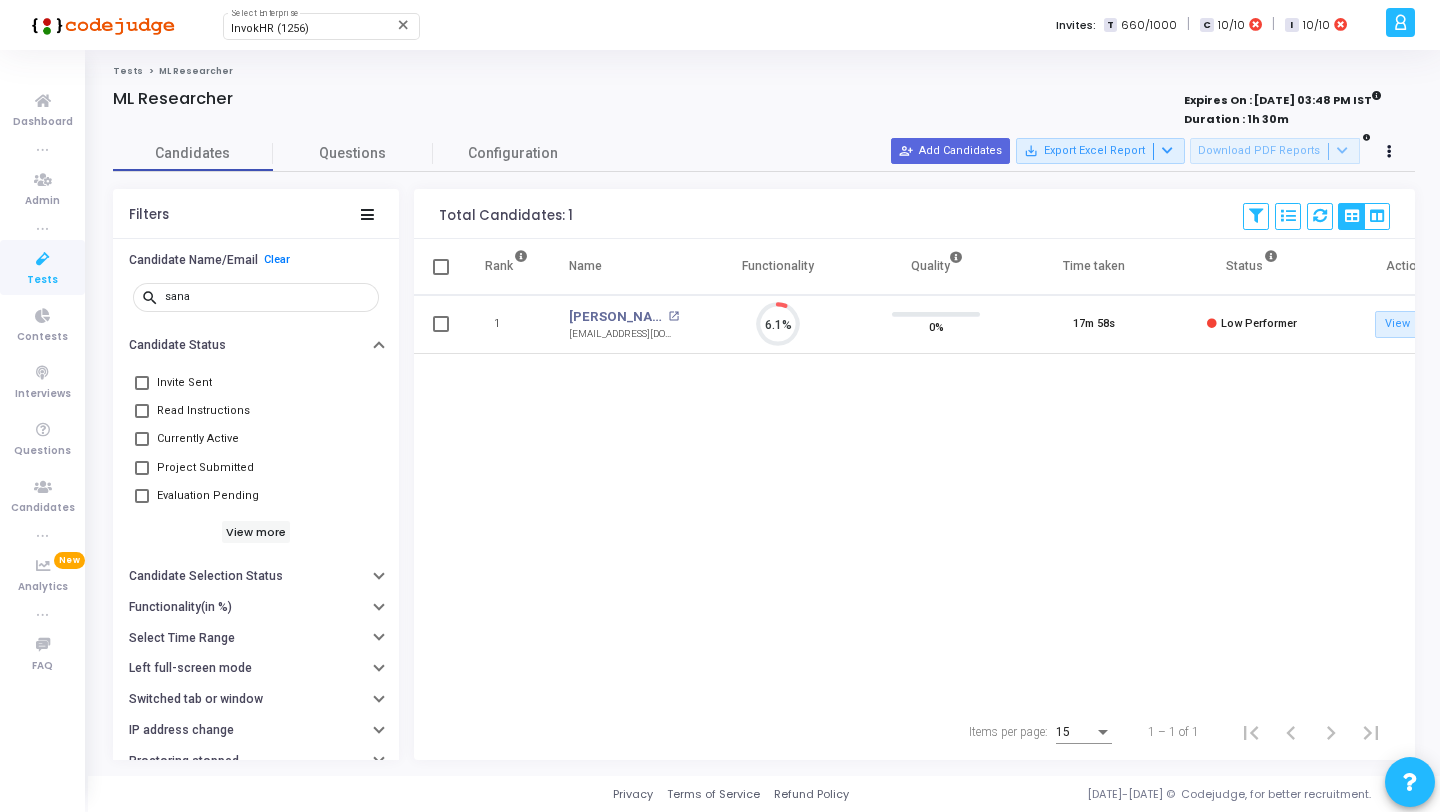 drag, startPoint x: 668, startPoint y: 335, endPoint x: 562, endPoint y: 335, distance: 106 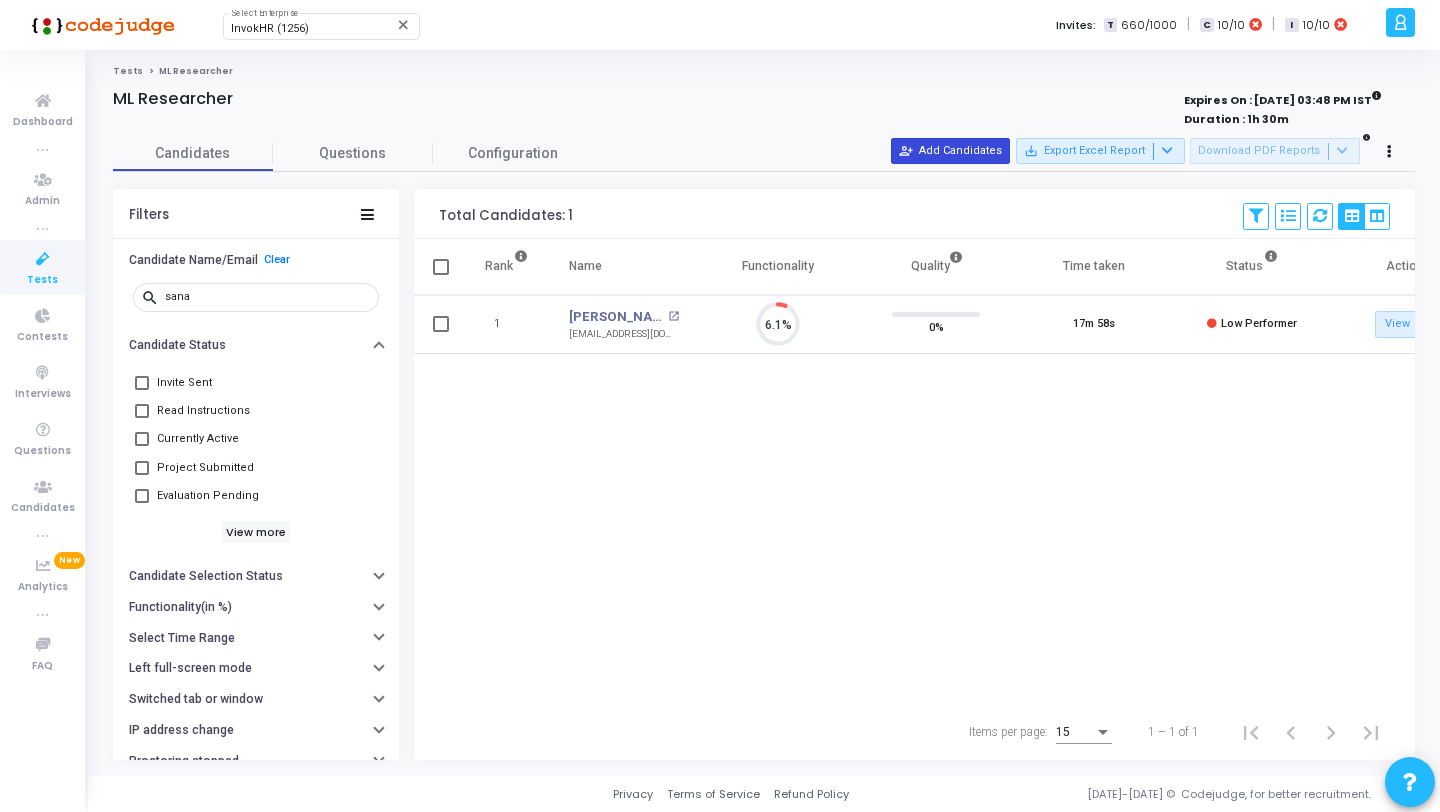 click on "person_add_alt  Add Candidates" at bounding box center (950, 151) 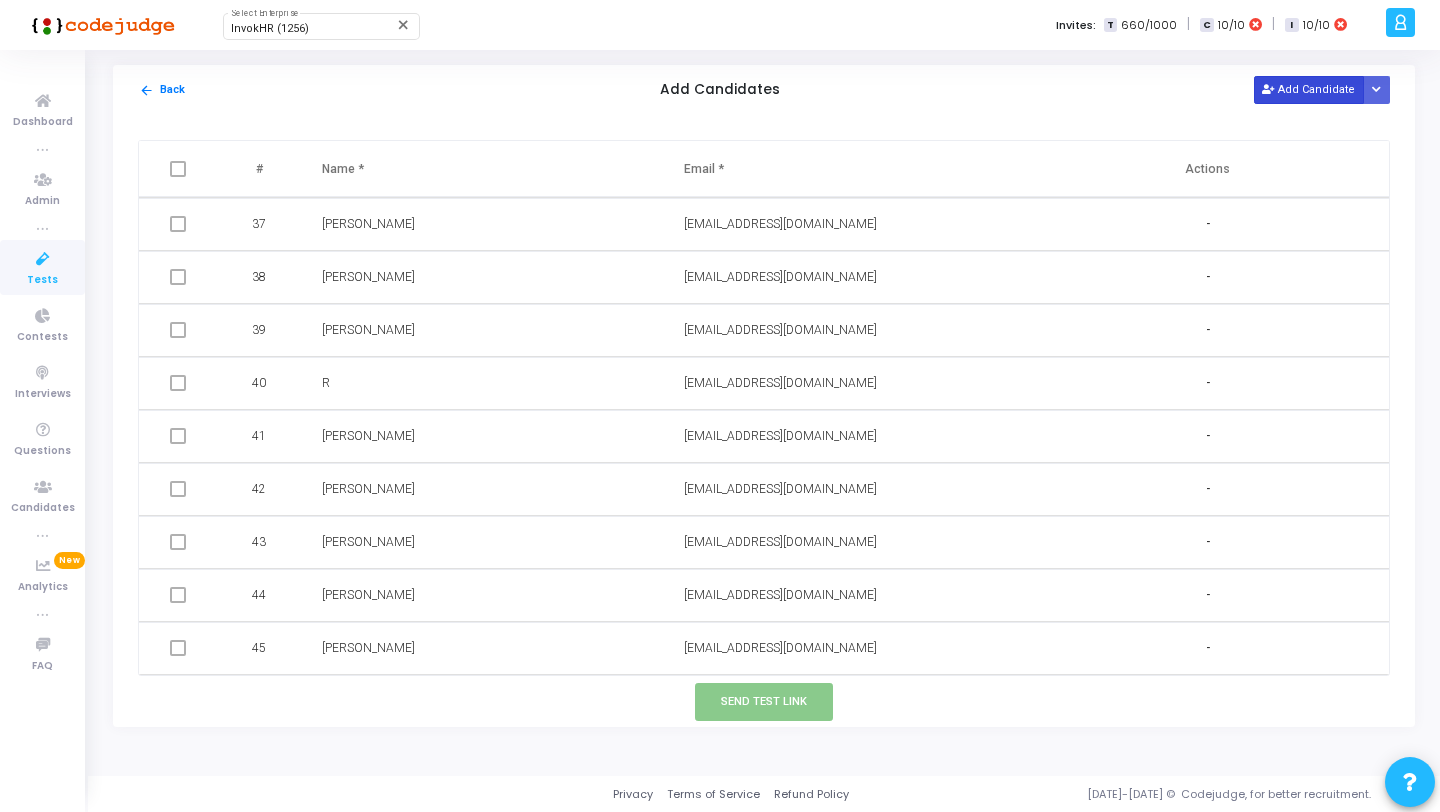 click at bounding box center (1267, 90) 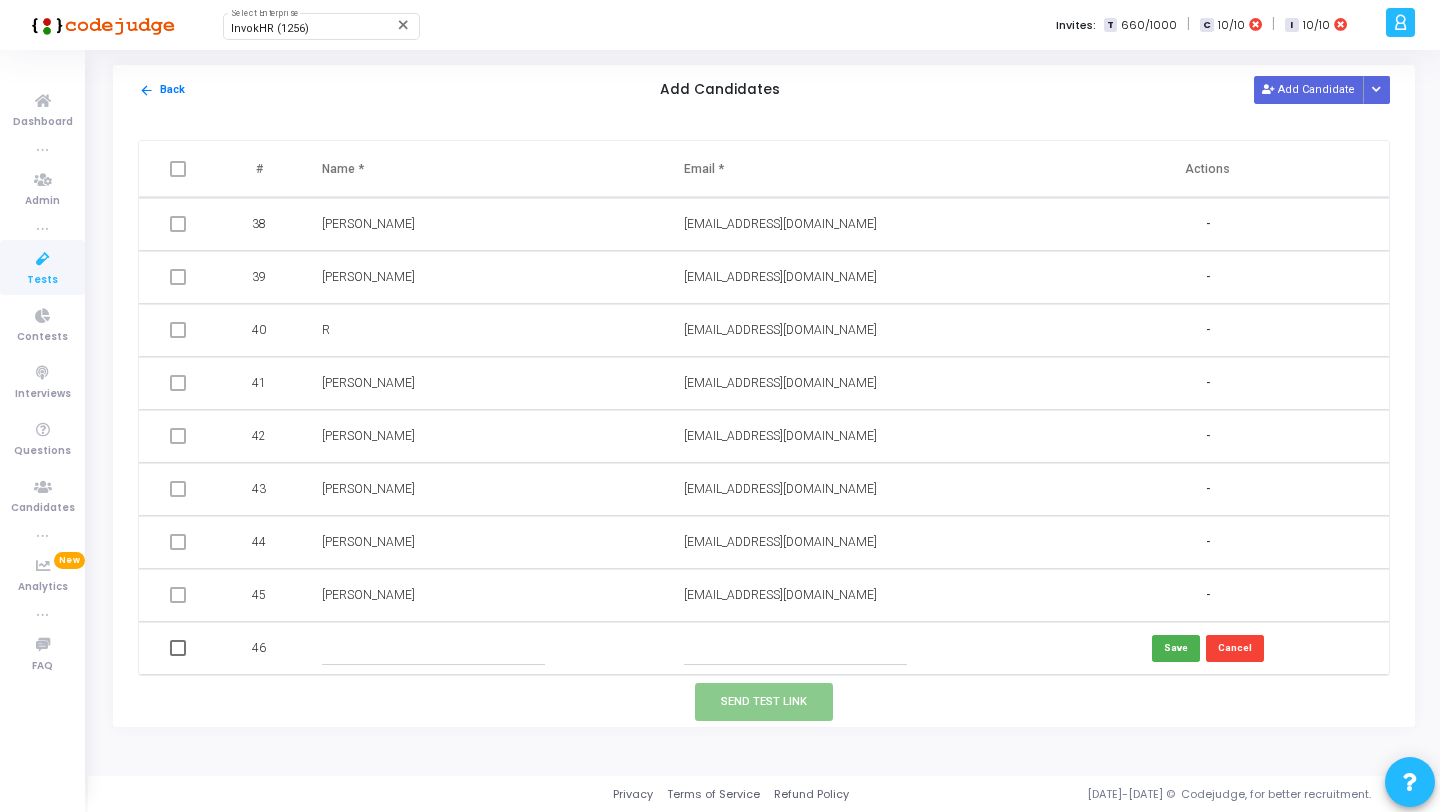 click at bounding box center (795, 648) 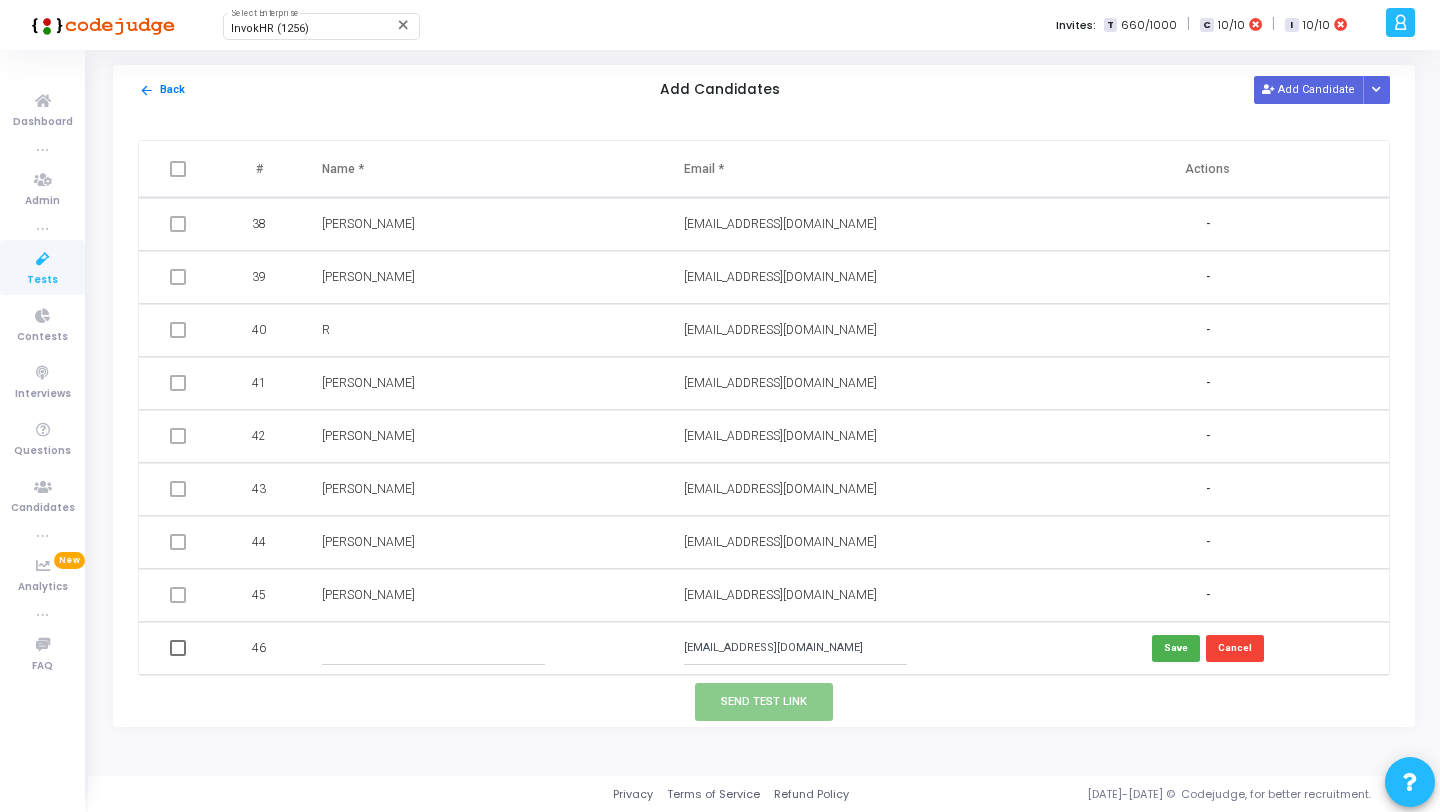 type on "[EMAIL_ADDRESS][DOMAIN_NAME]" 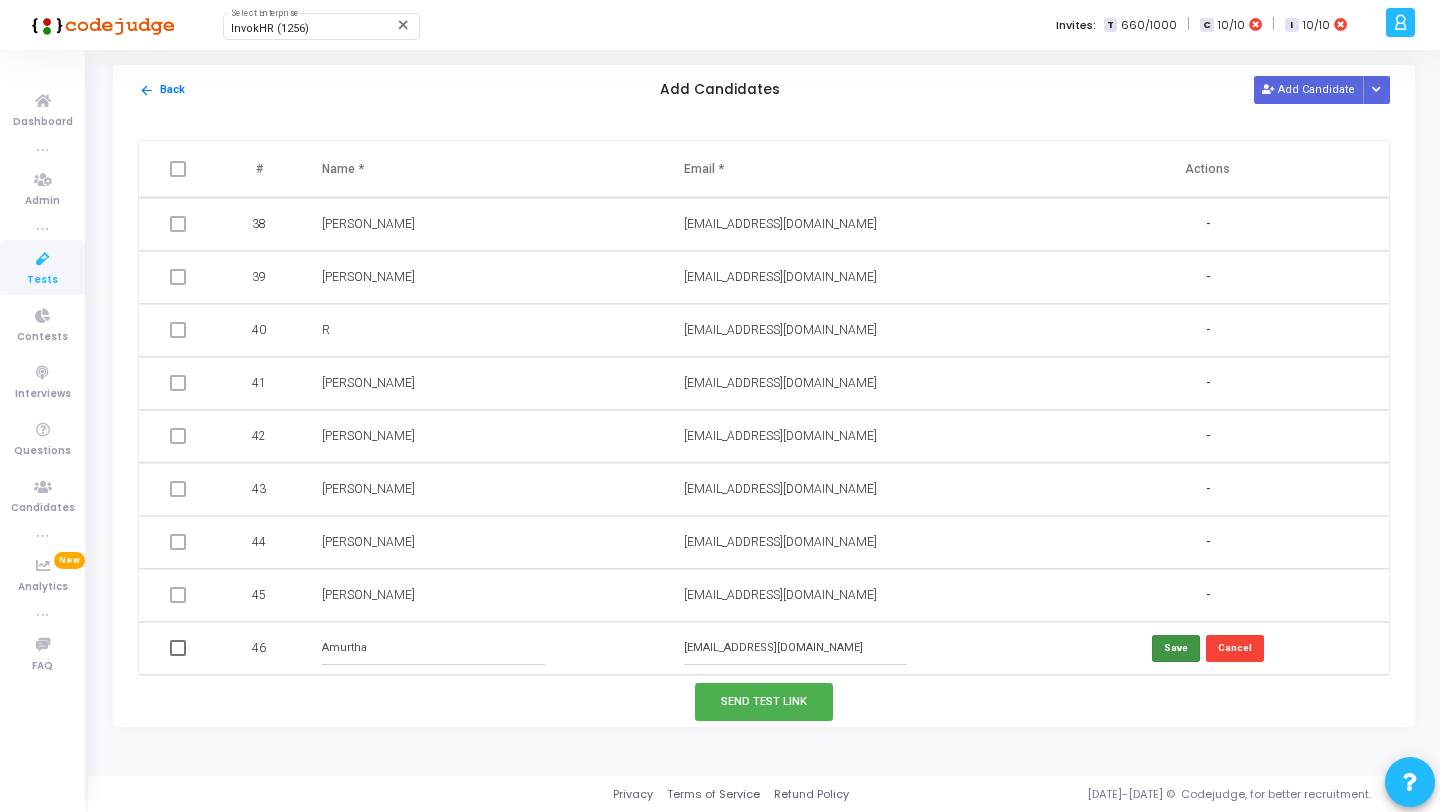 type on "Amurtha" 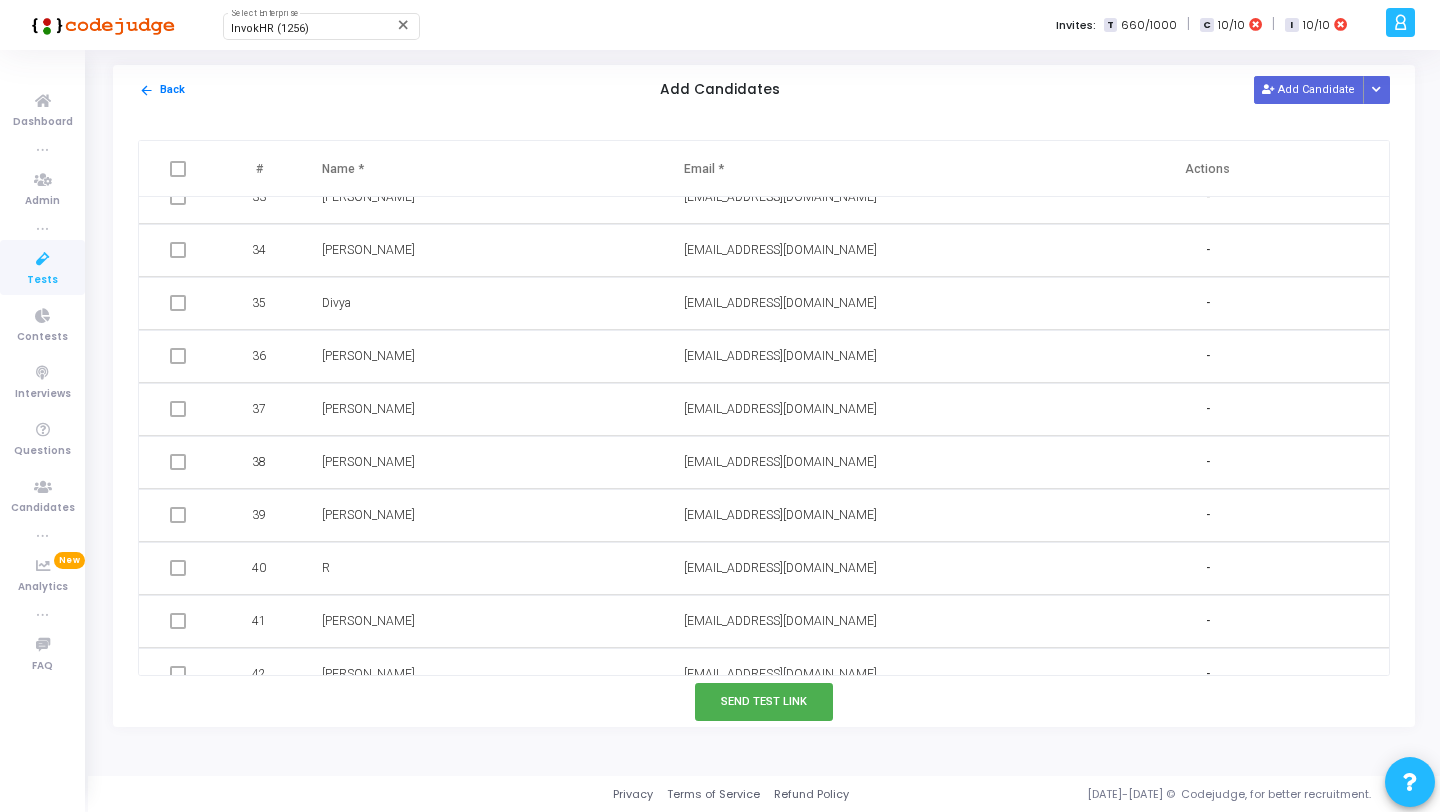 scroll, scrollTop: 1960, scrollLeft: 0, axis: vertical 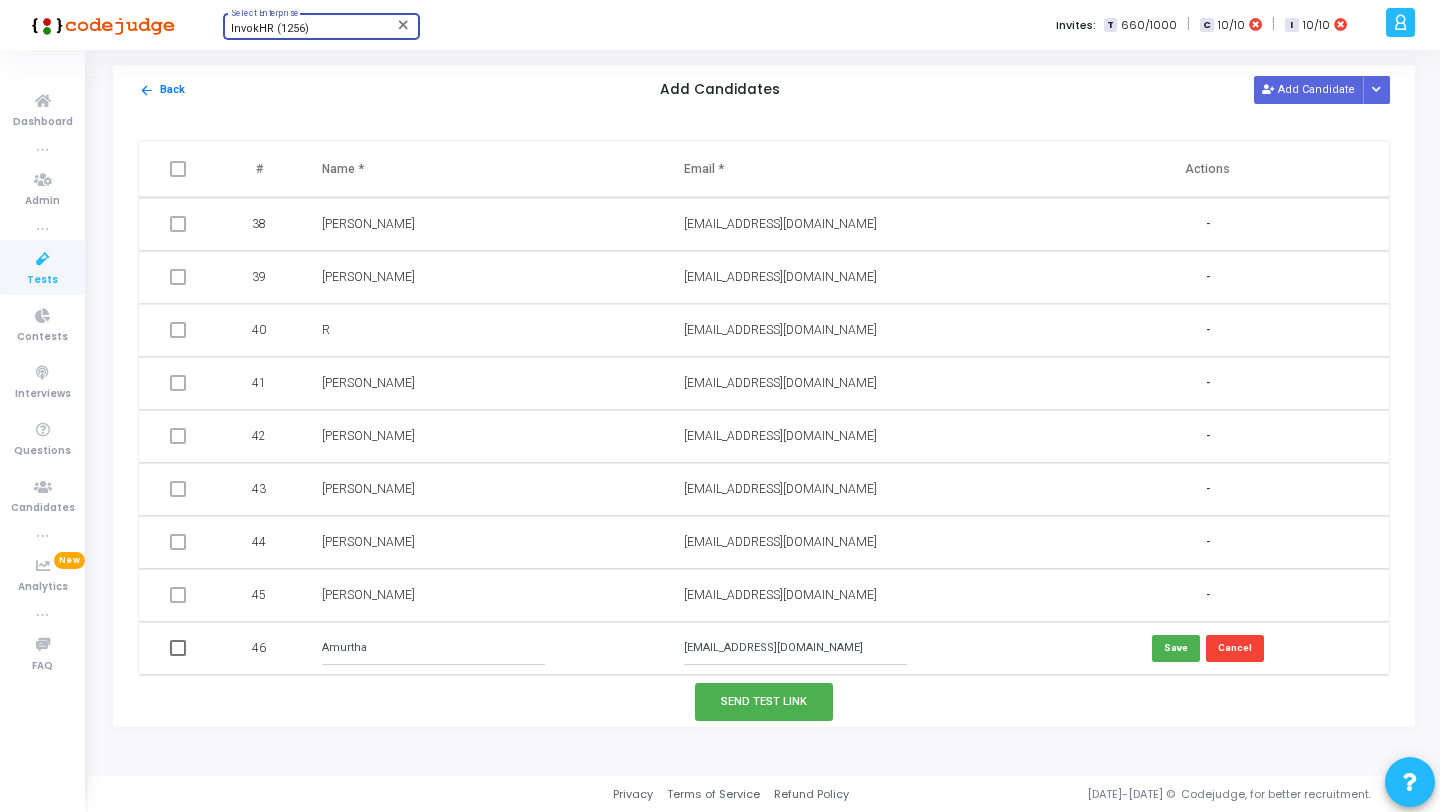 click on "InvokHR (1256)" at bounding box center [270, 28] 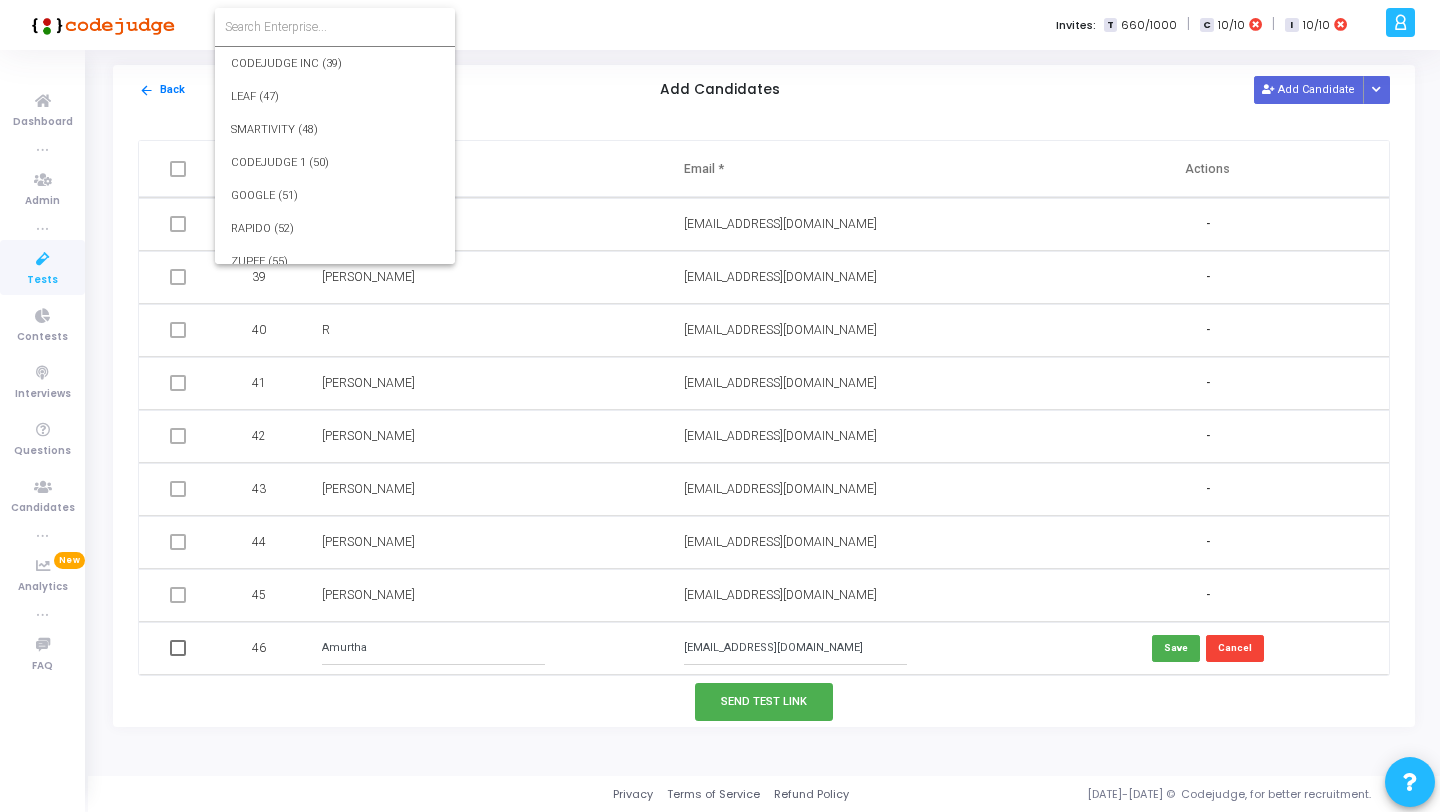 scroll, scrollTop: 35173, scrollLeft: 0, axis: vertical 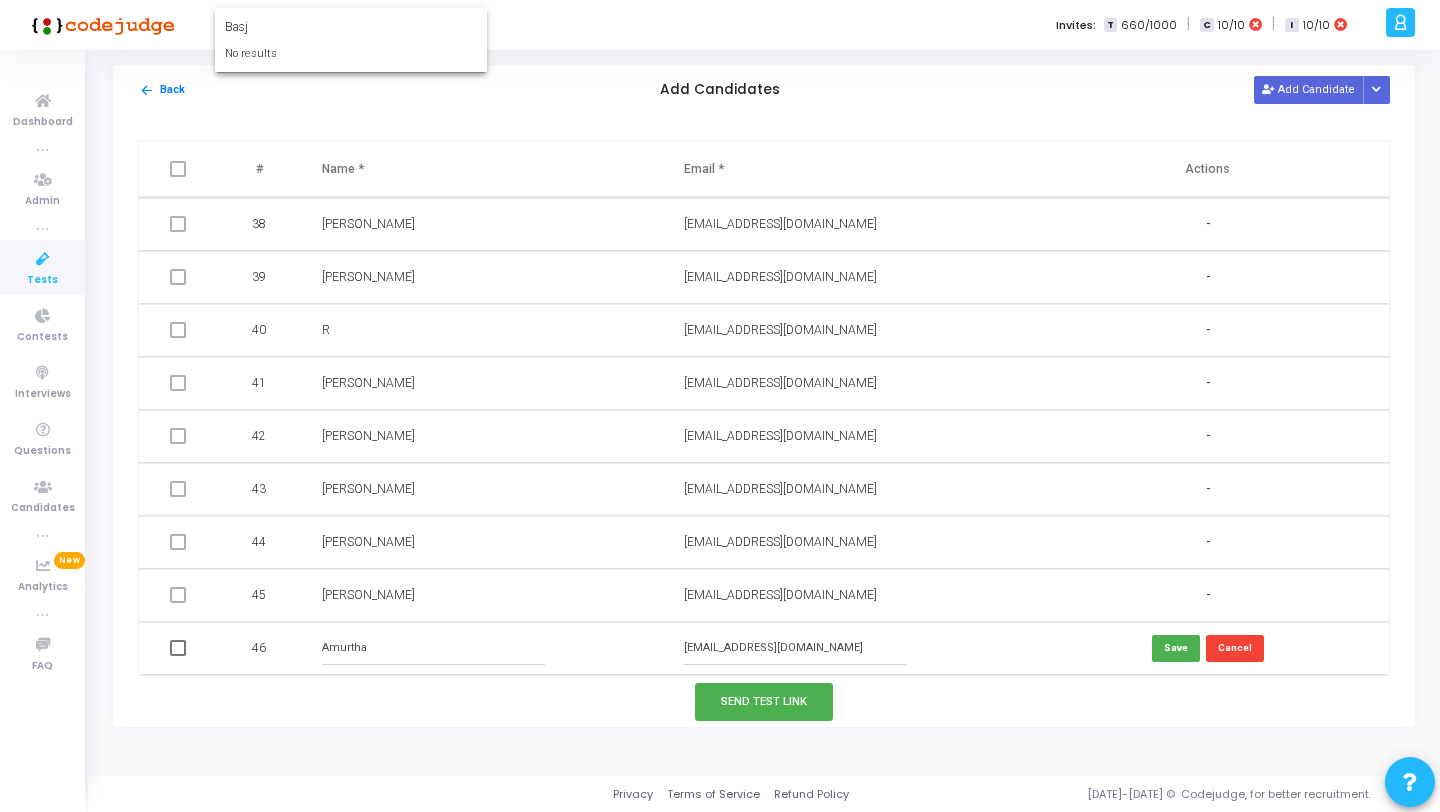 type on "Basj" 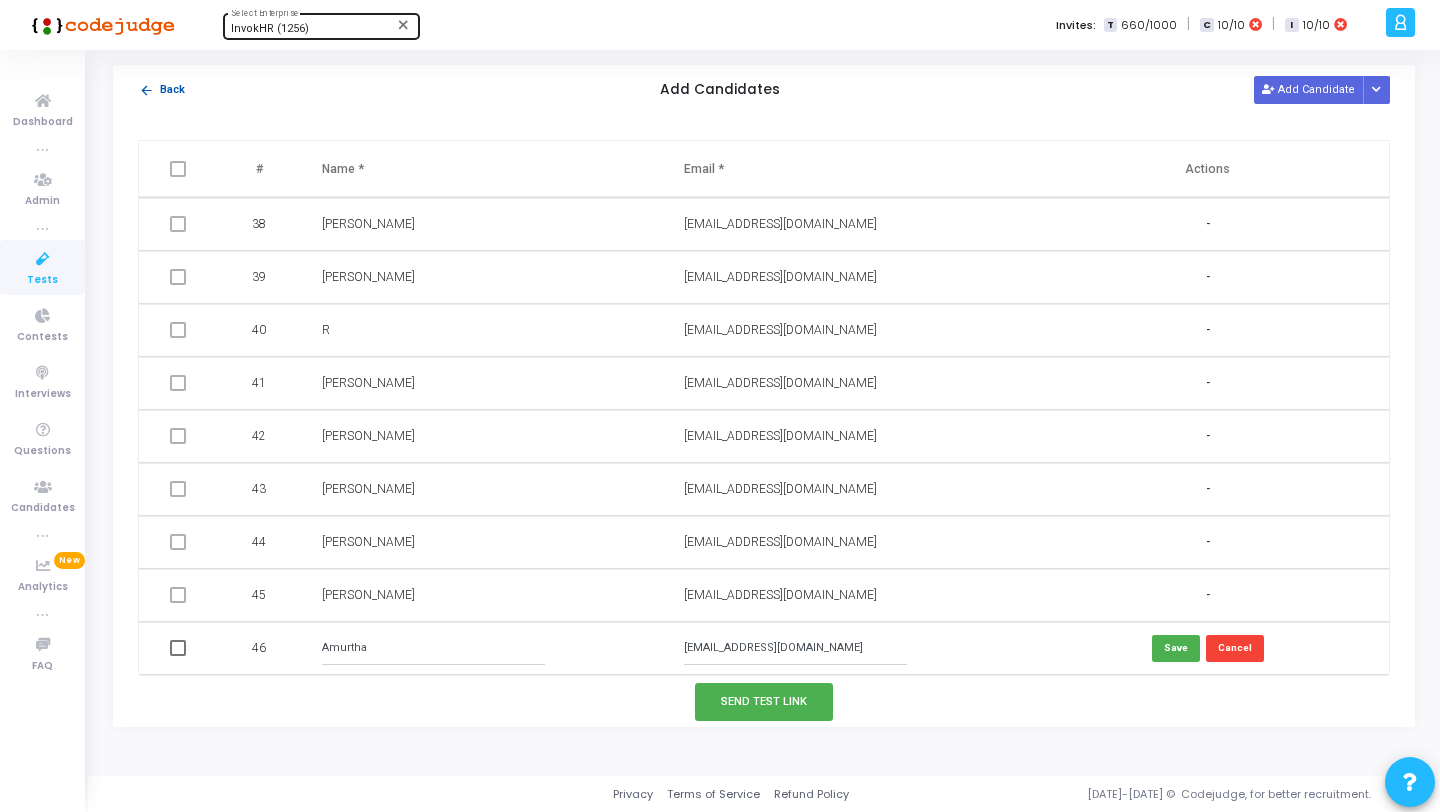 click on "arrow_back" at bounding box center (146, 90) 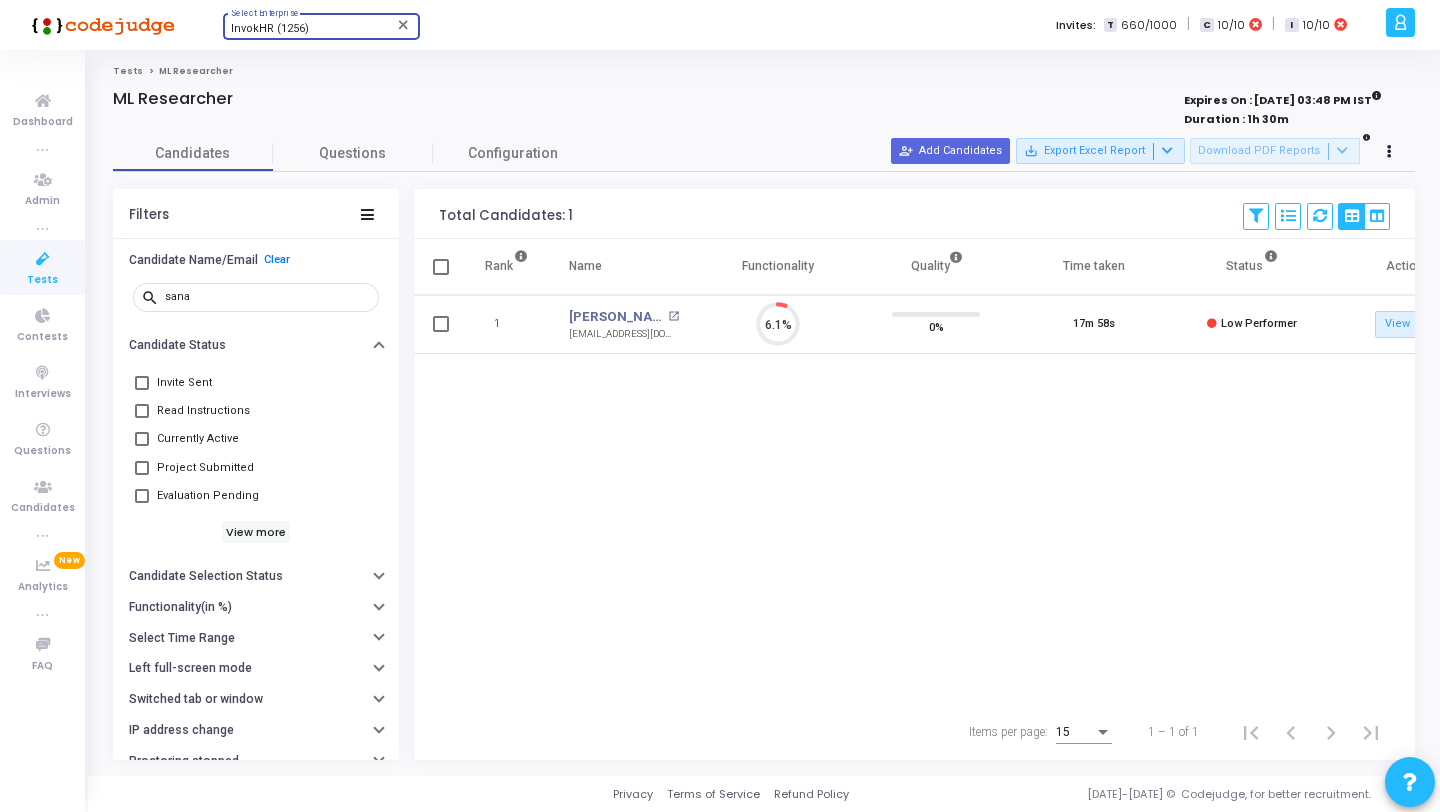 click on "InvokHR (1256)" at bounding box center (270, 28) 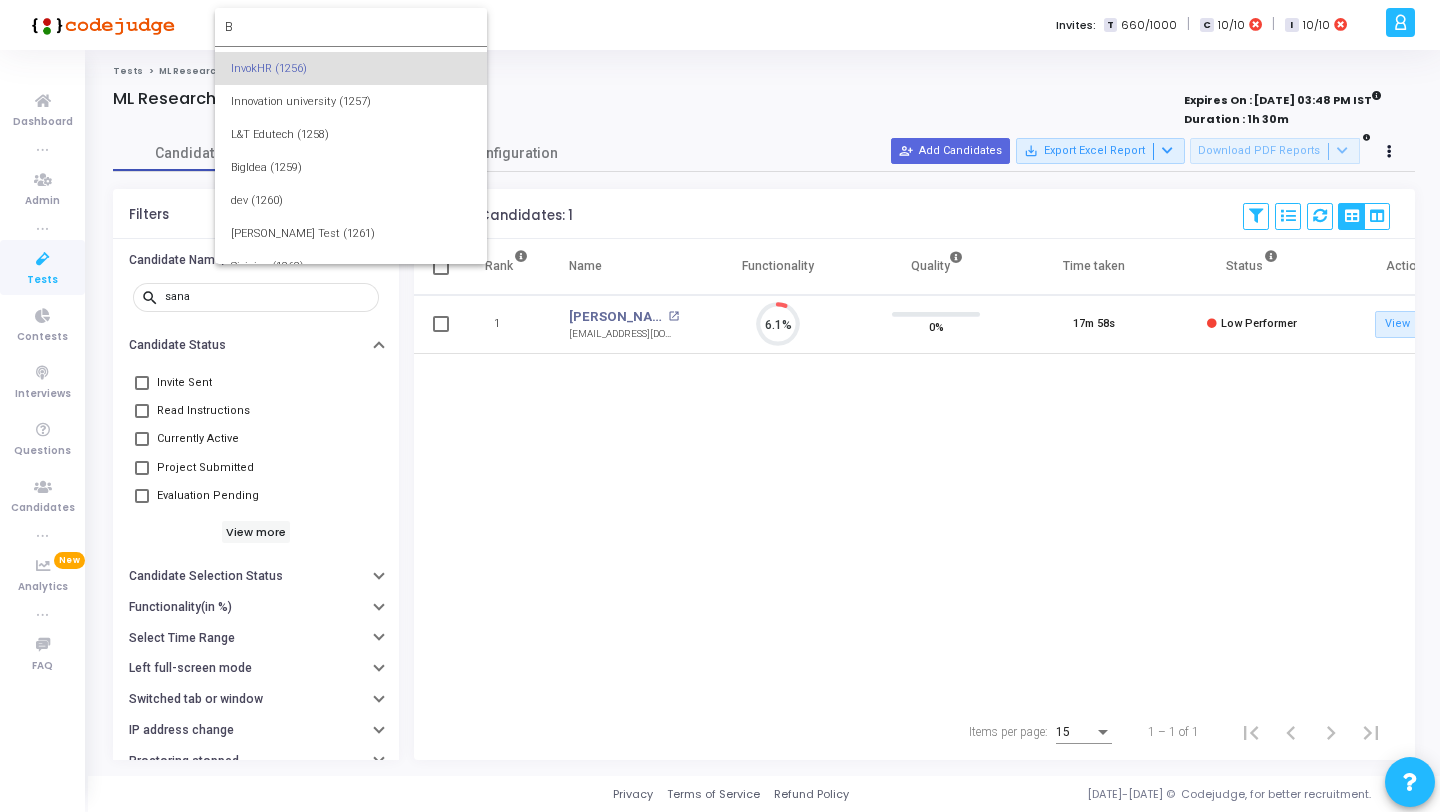 scroll, scrollTop: 0, scrollLeft: 0, axis: both 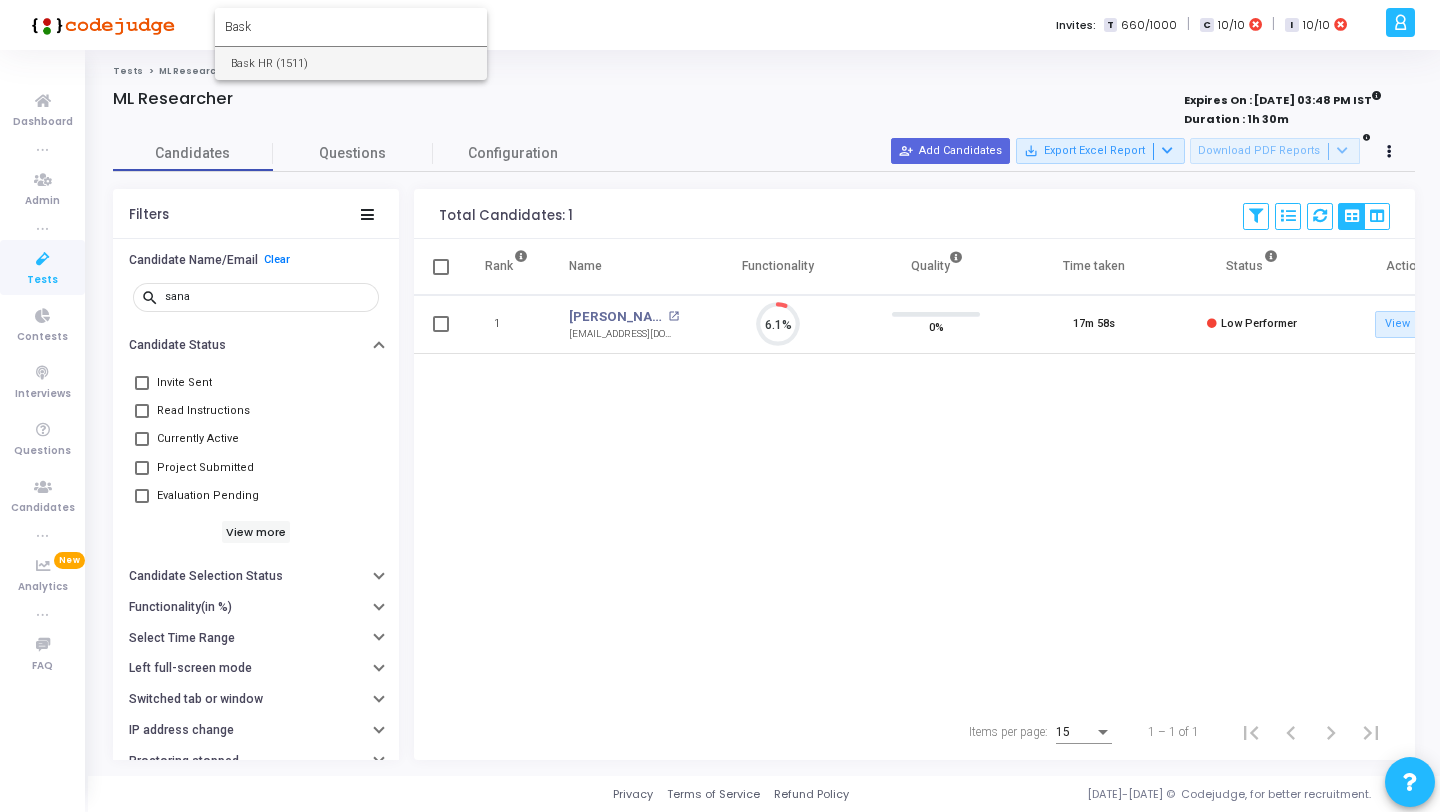 type on "Bask" 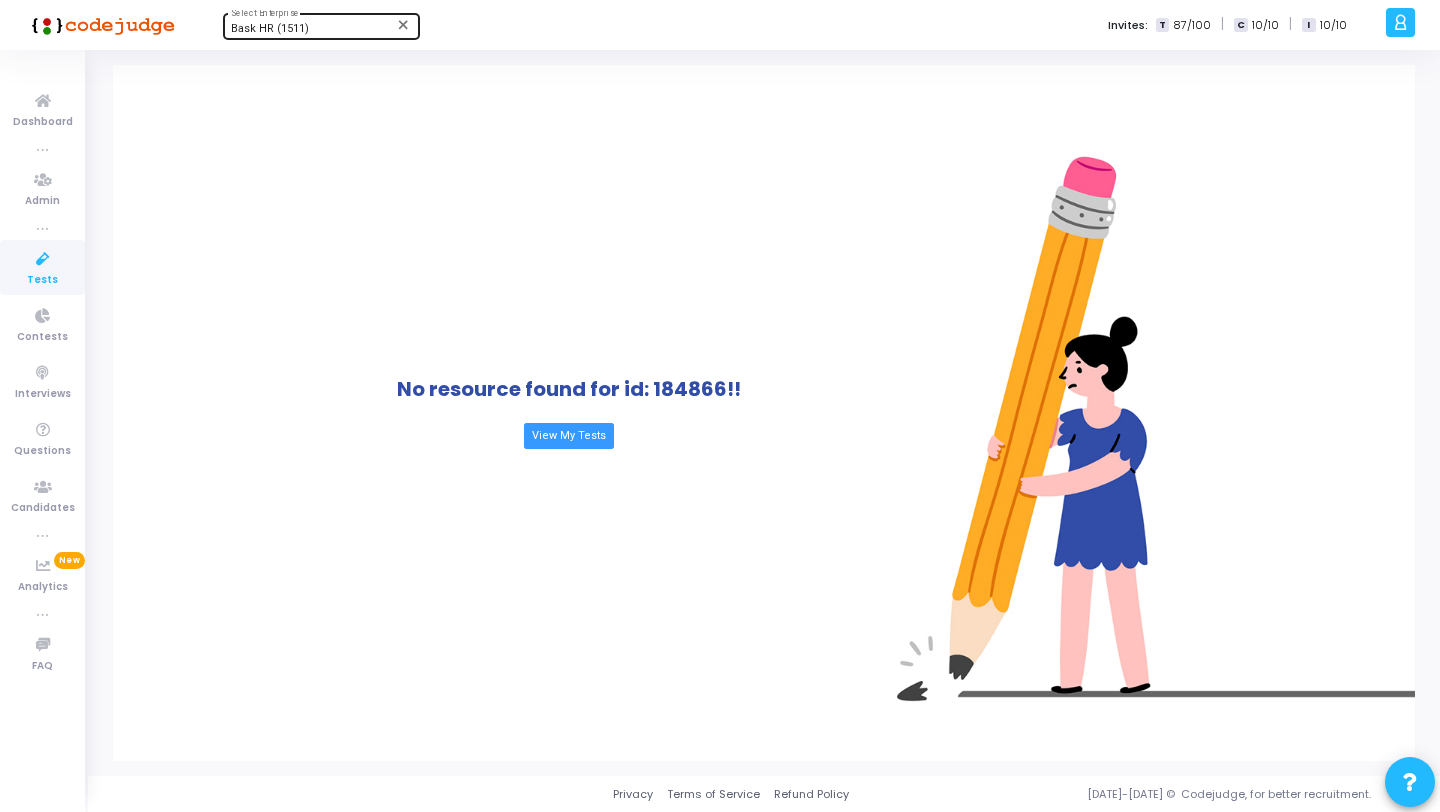 click at bounding box center (43, 259) 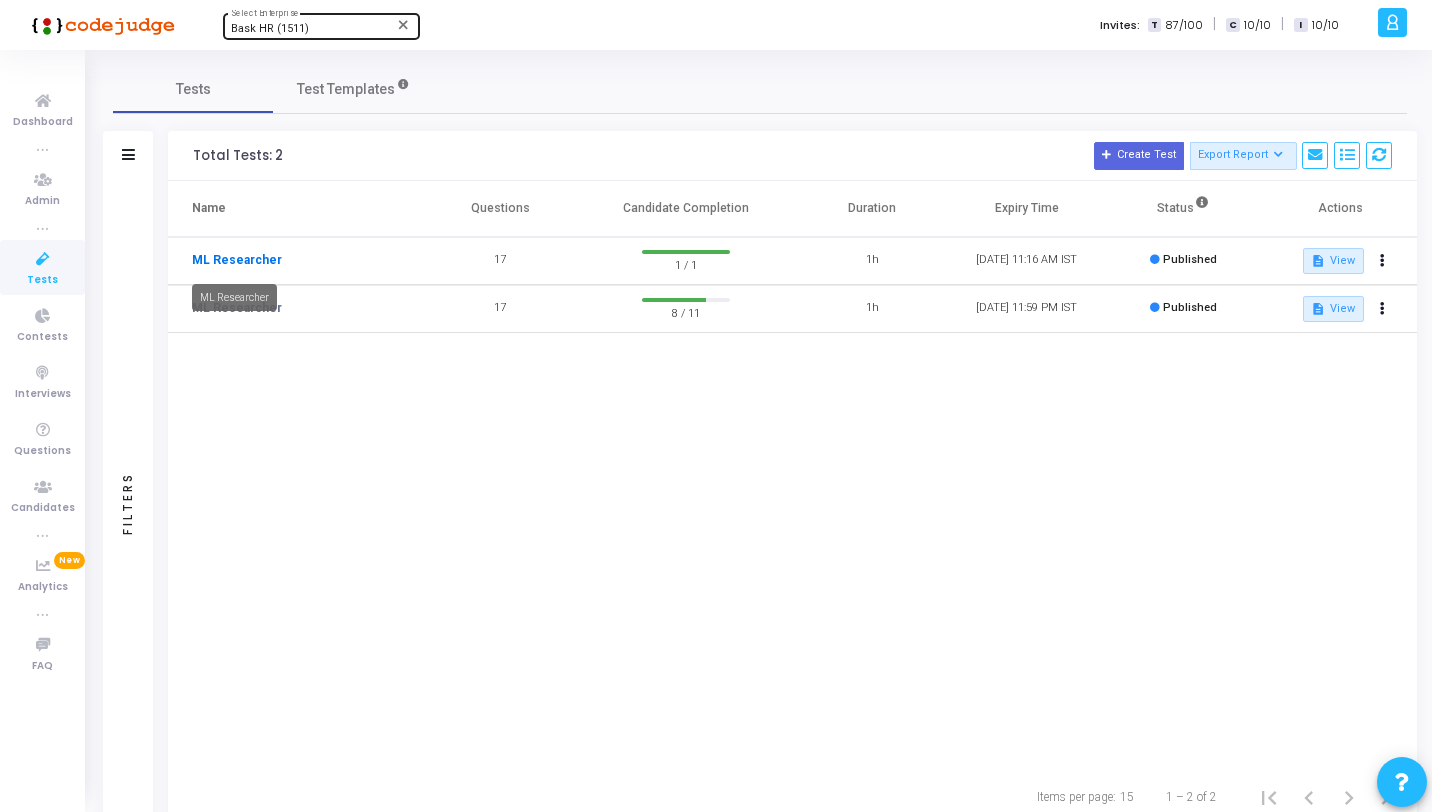 click on "ML Researcher" at bounding box center (237, 260) 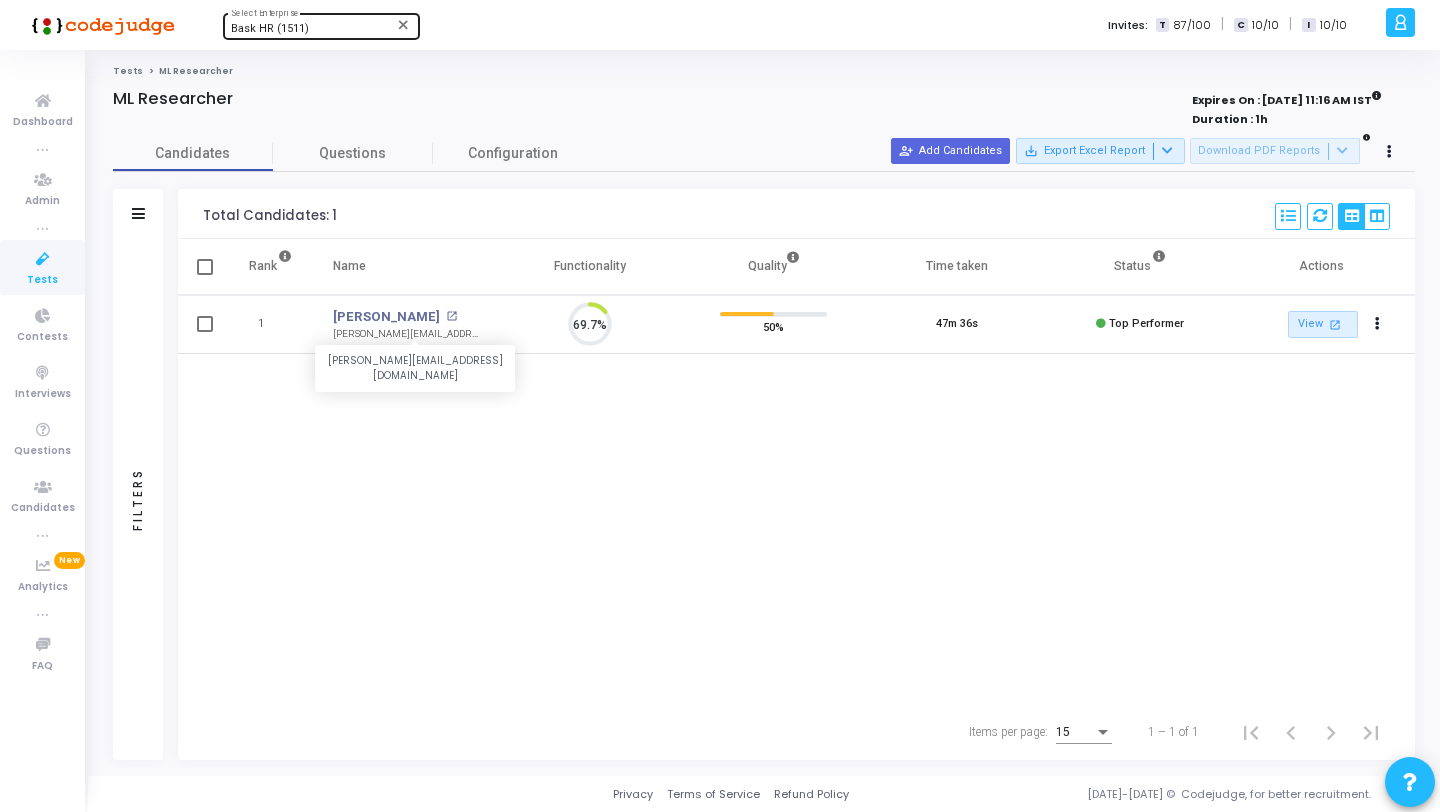 scroll, scrollTop: 9, scrollLeft: 9, axis: both 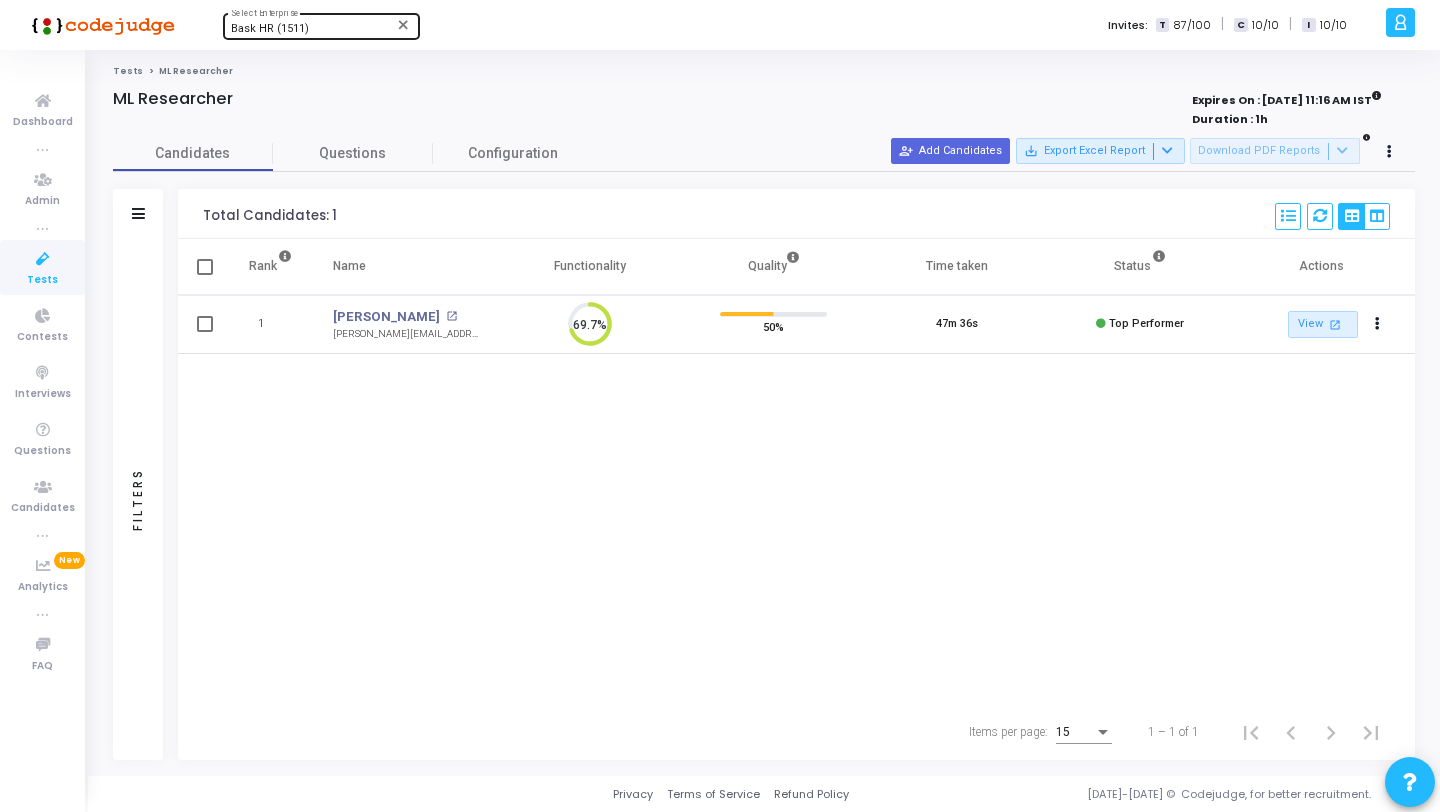 click on "Tests" 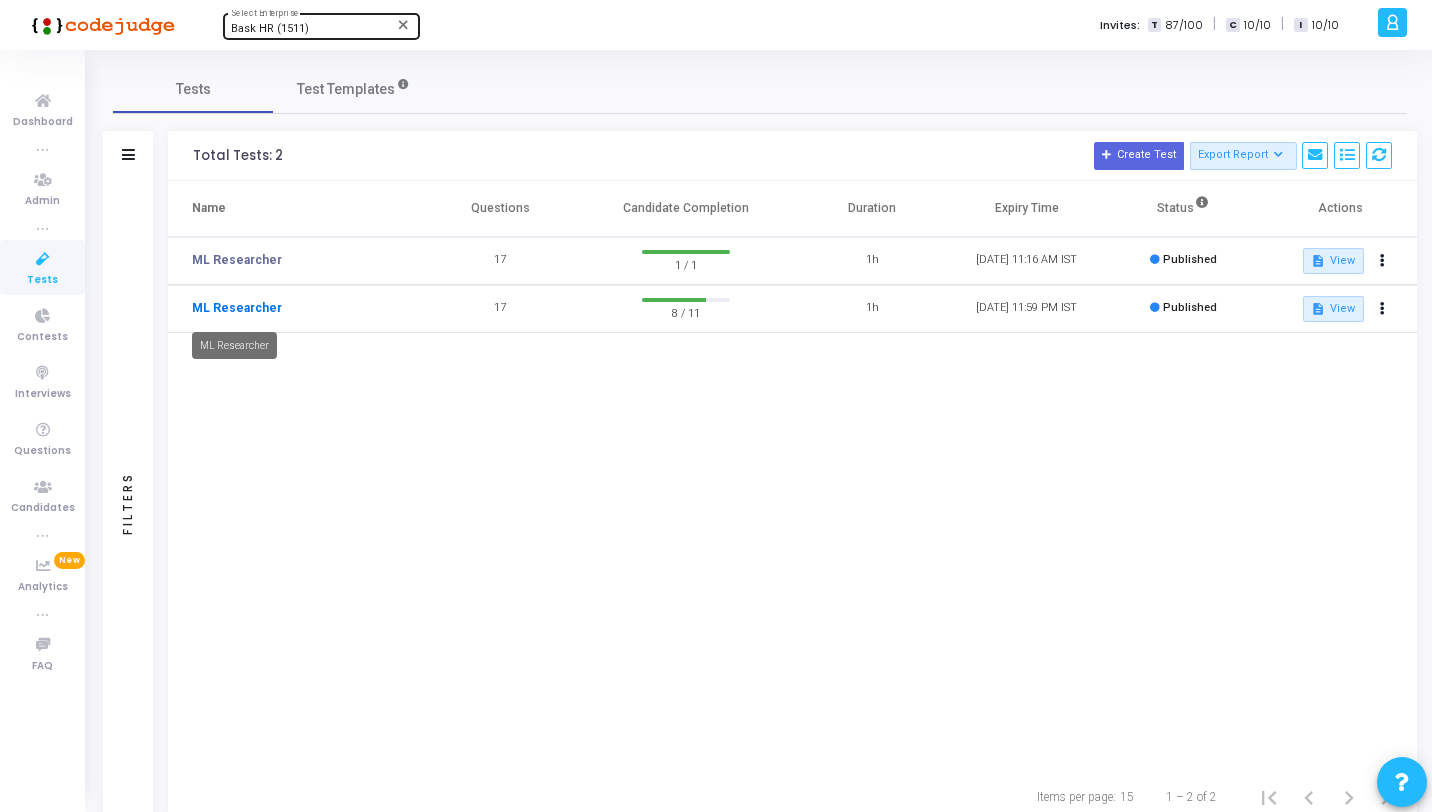 click on "ML Researcher" 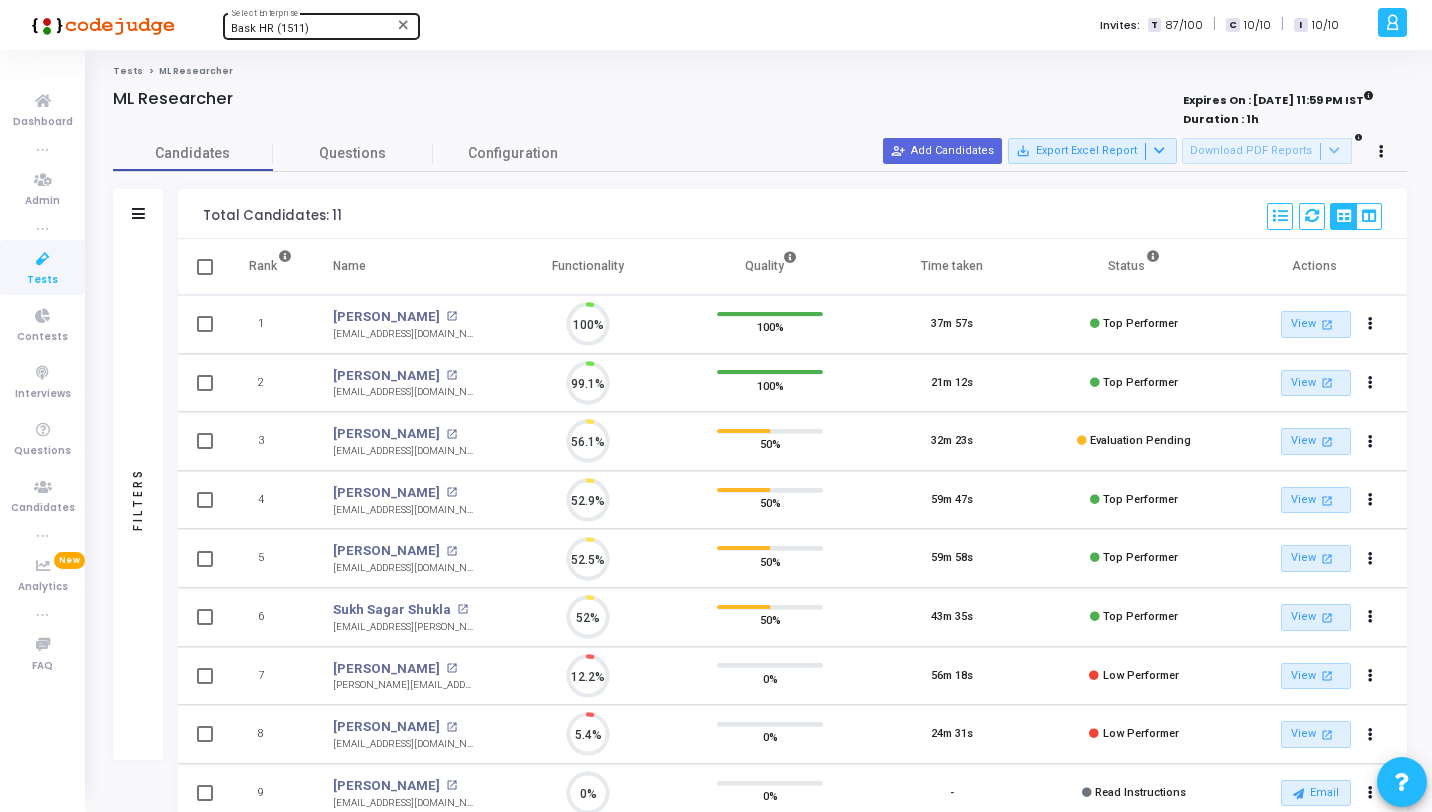 scroll, scrollTop: 9, scrollLeft: 9, axis: both 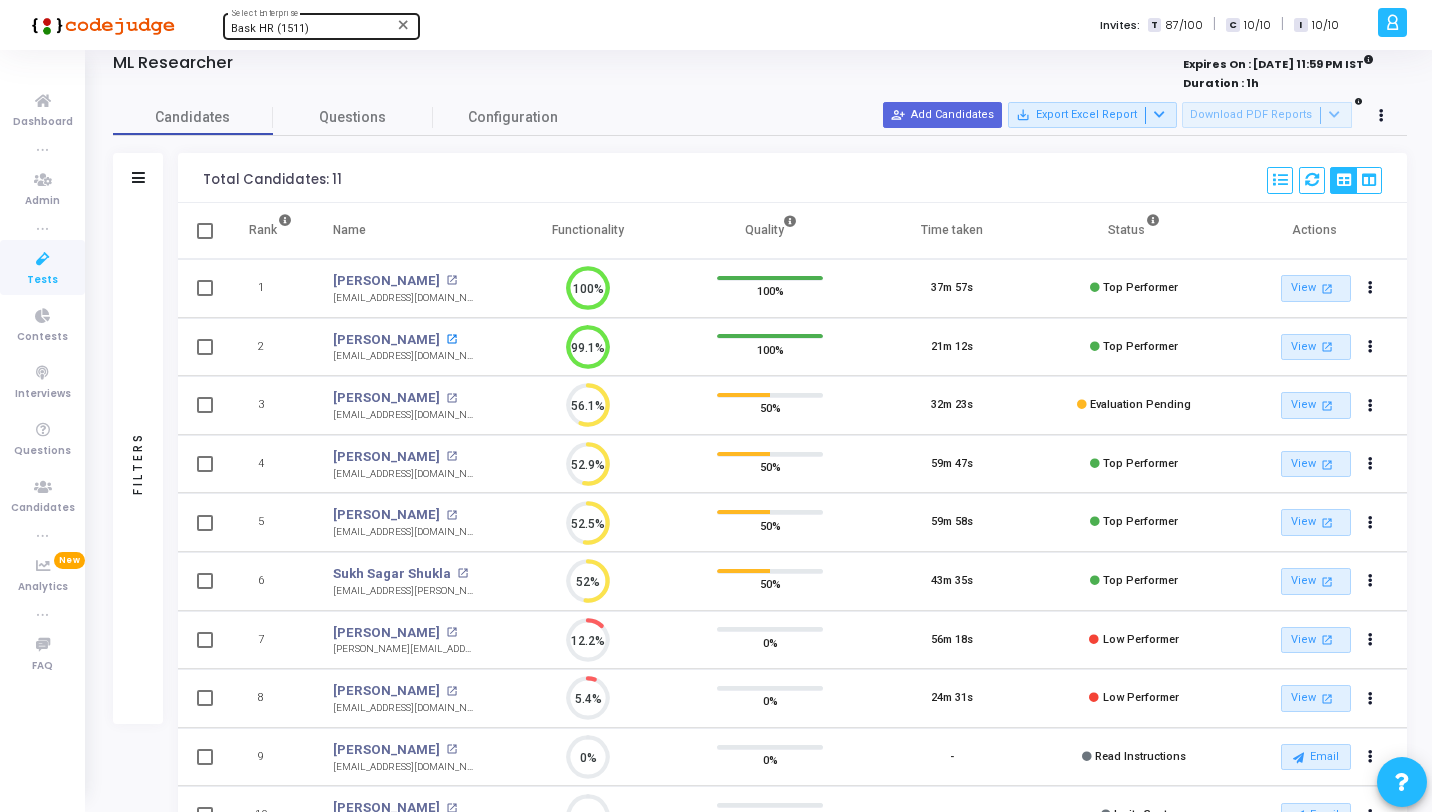 click on "open_in_new" at bounding box center (451, 339) 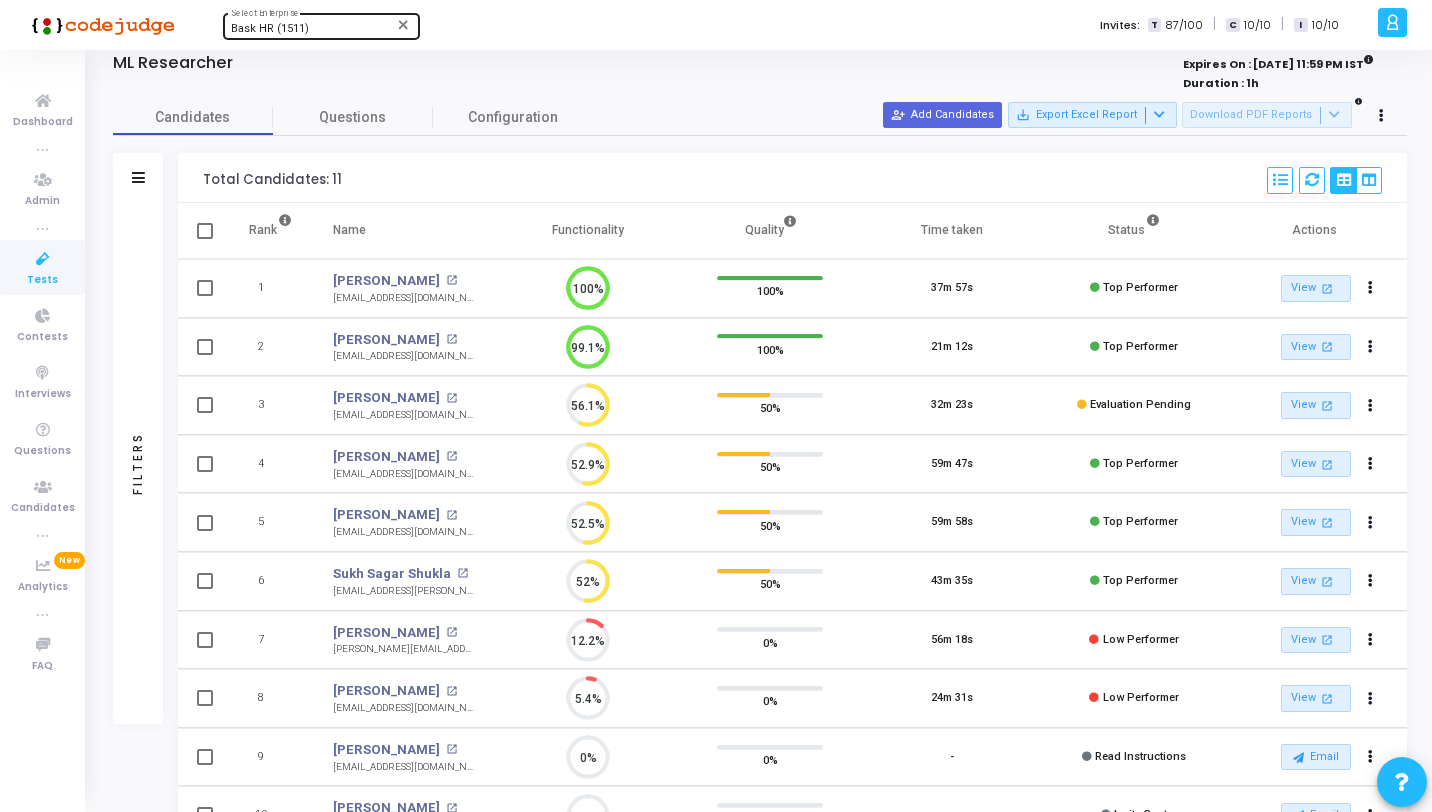 click at bounding box center (43, 259) 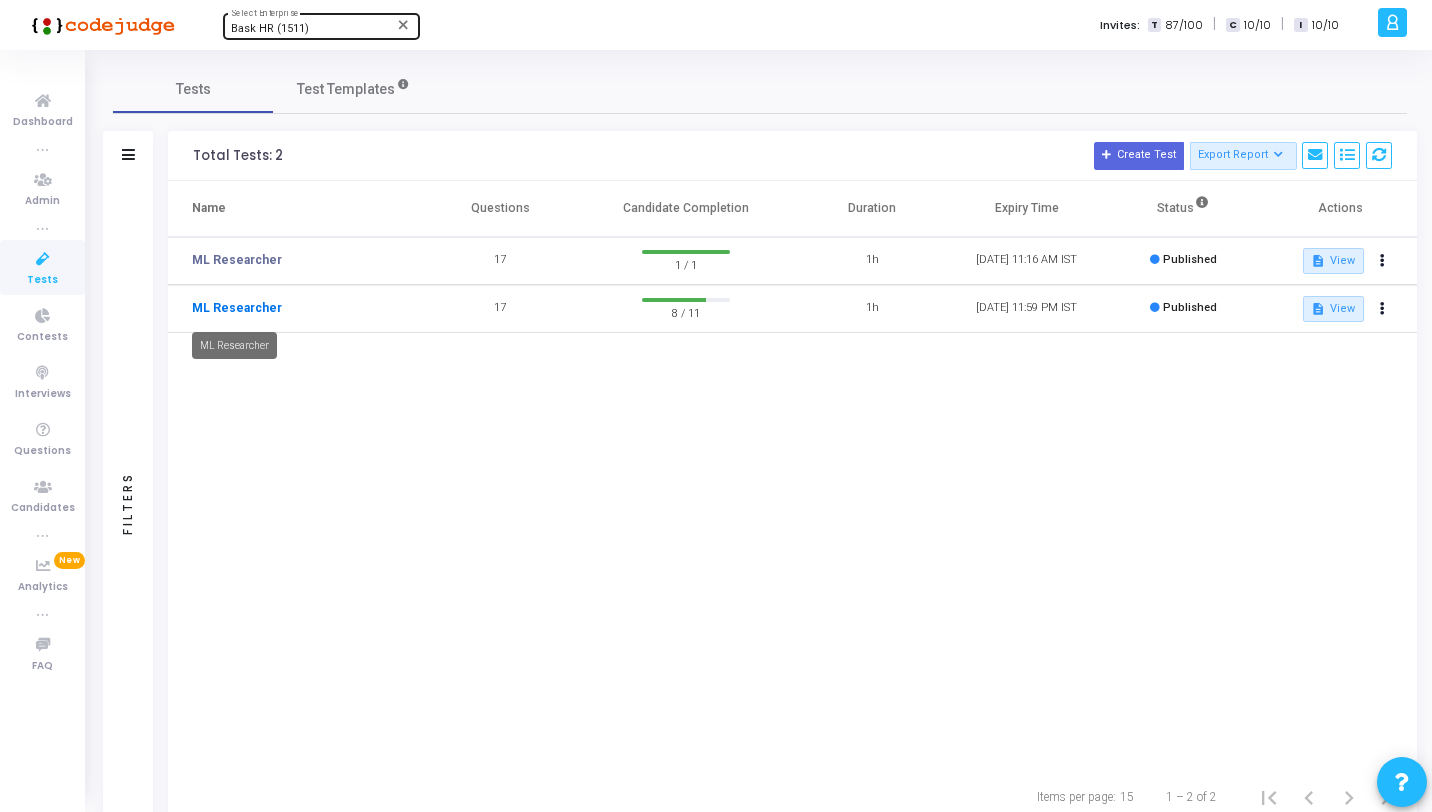 click on "ML Researcher" 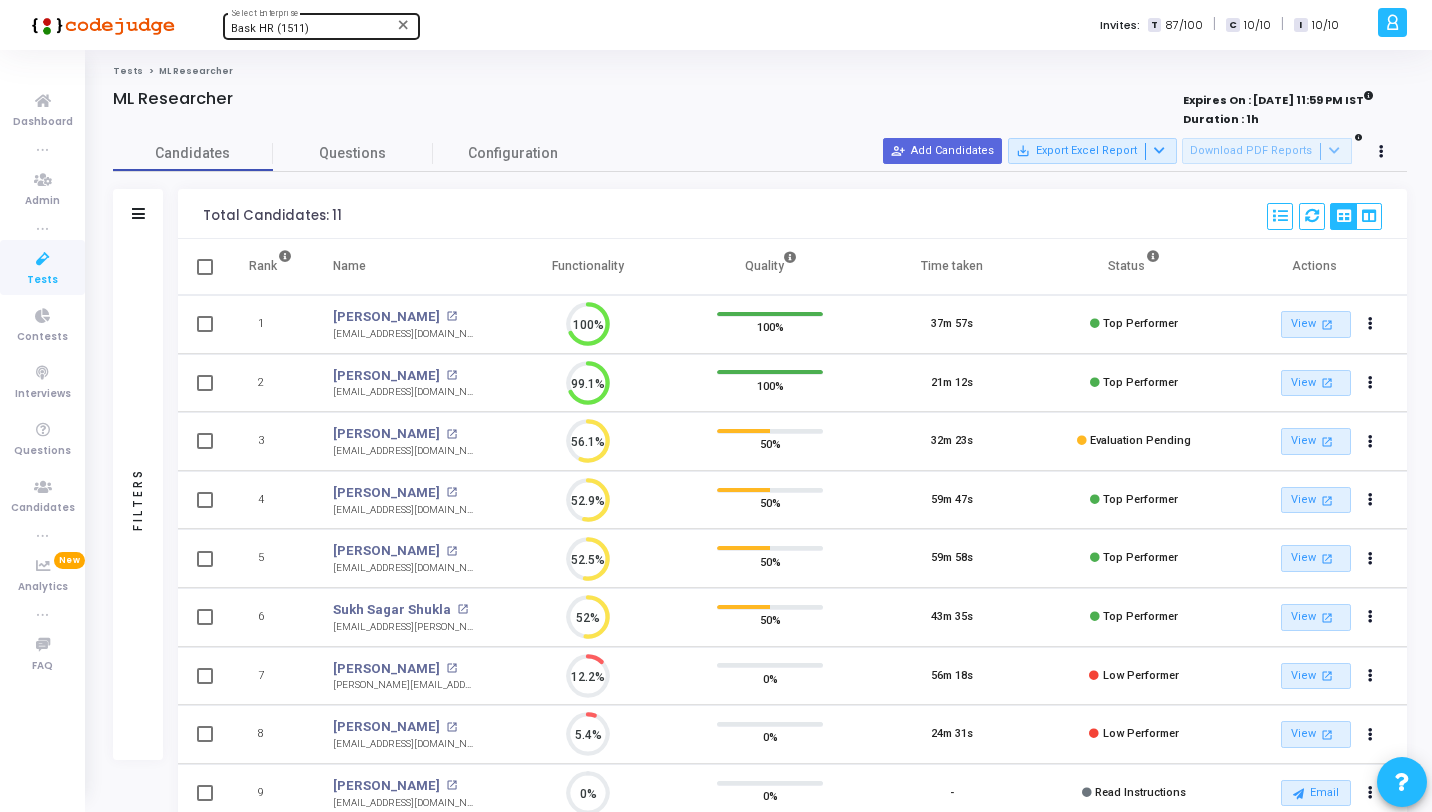 click at bounding box center (43, 259) 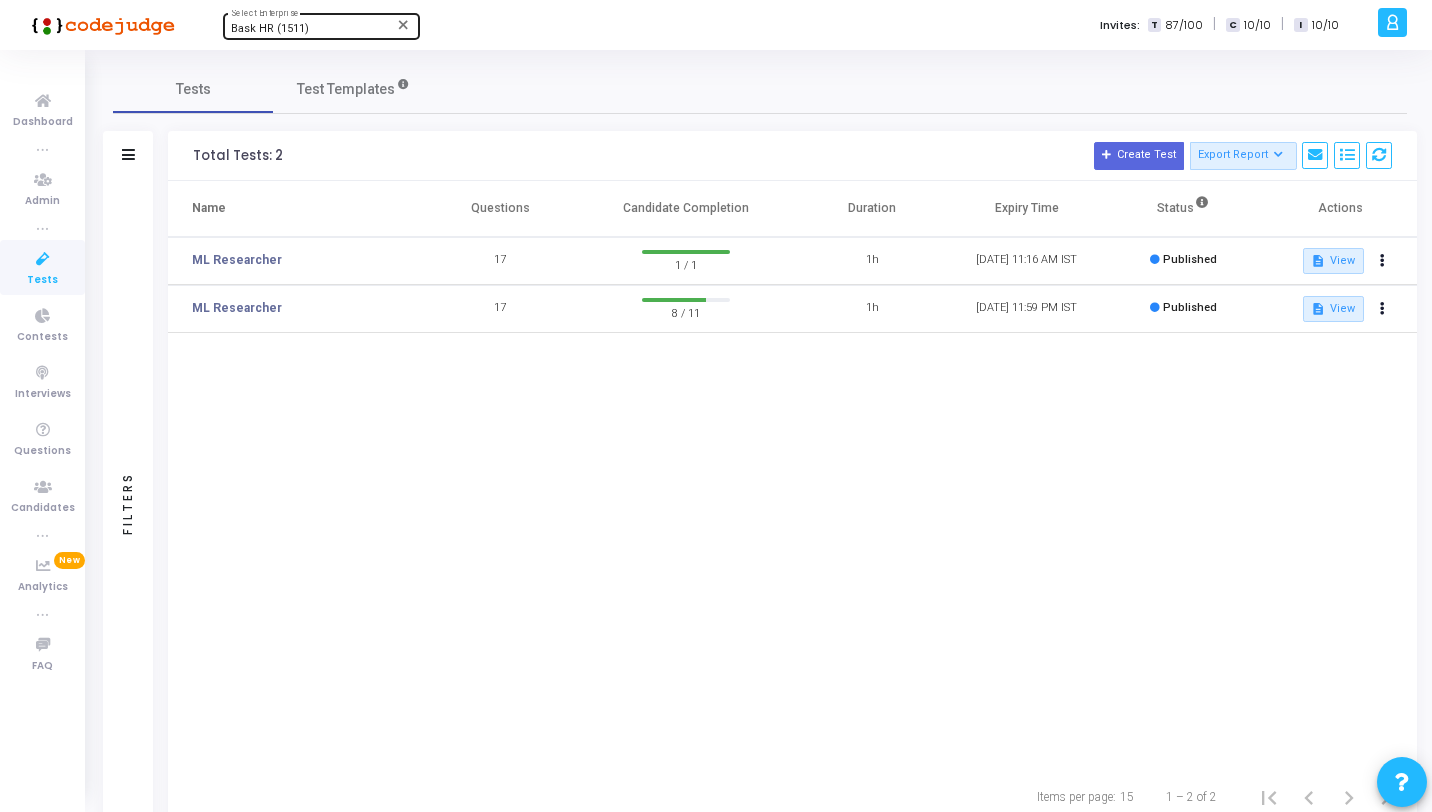 click on "Bask HR (1511)" at bounding box center (270, 28) 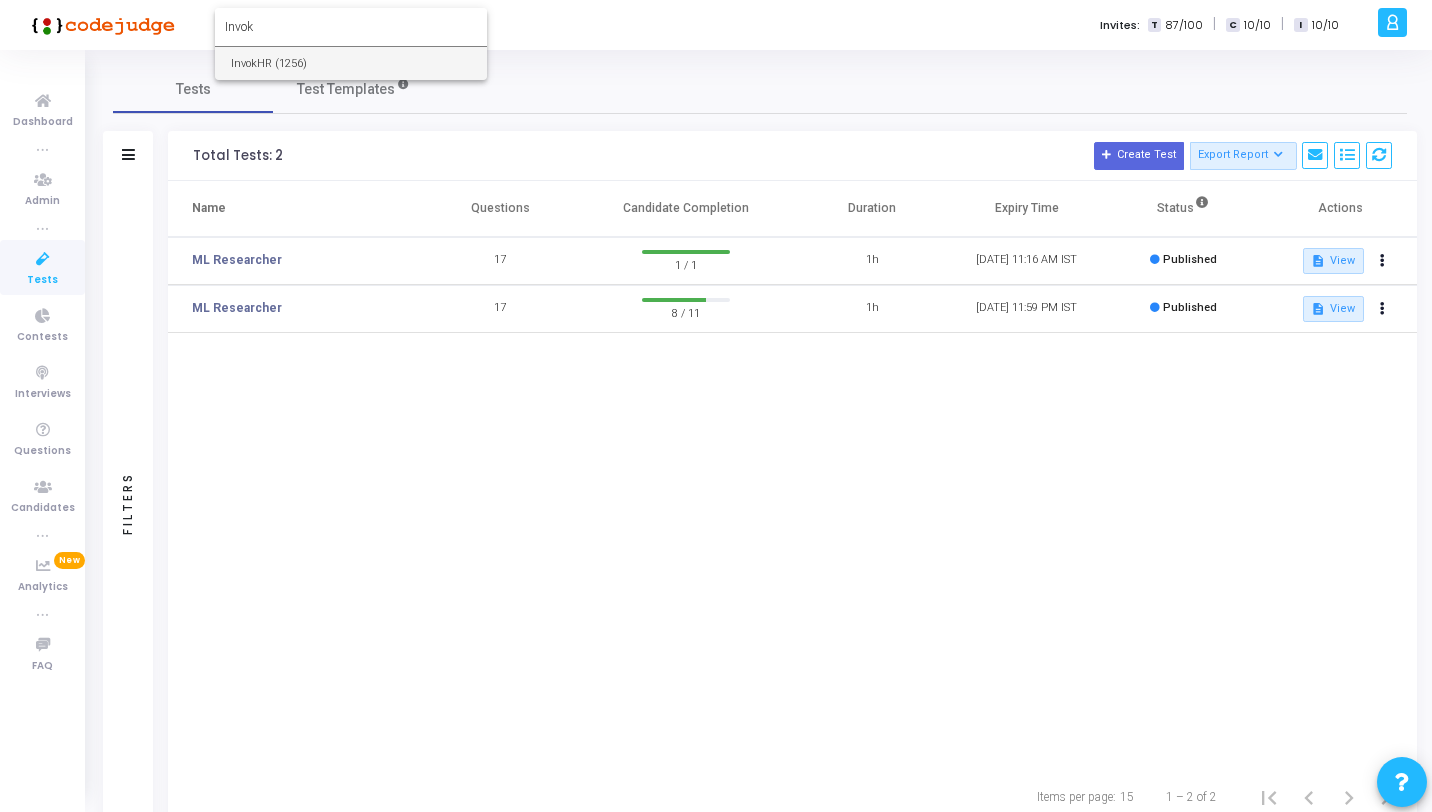 type on "Invok" 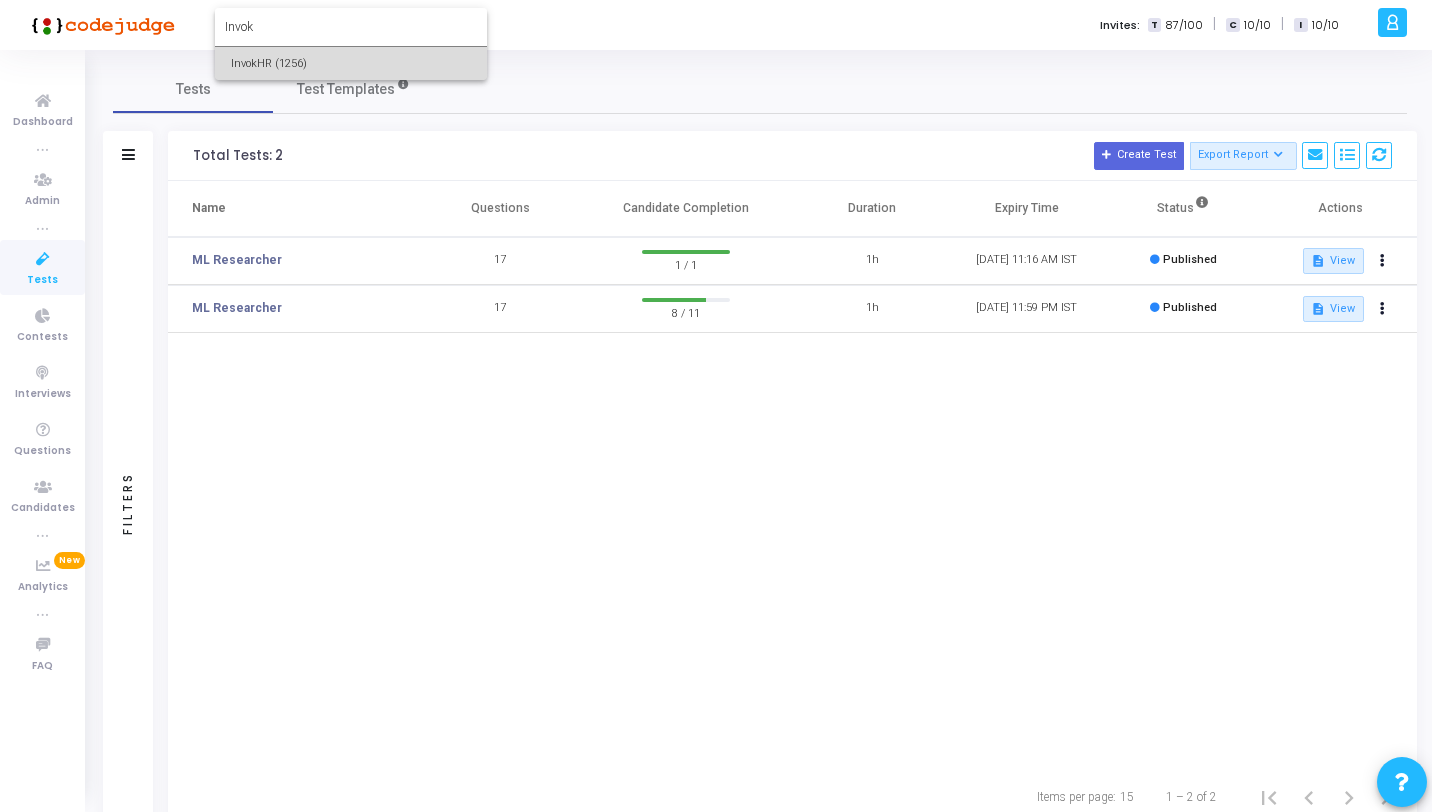 click on "InvokHR (1256)" at bounding box center [351, 63] 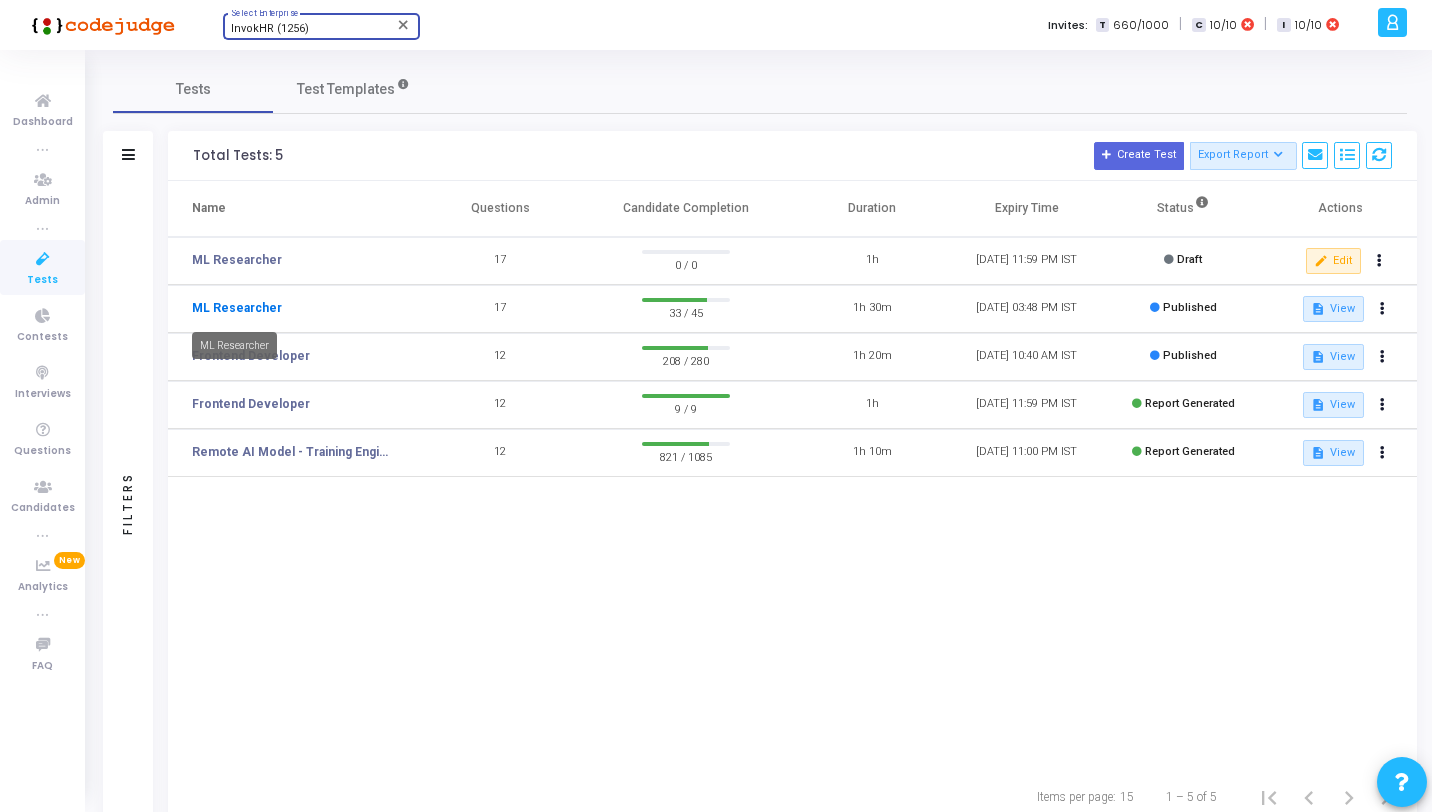 click on "ML Researcher" 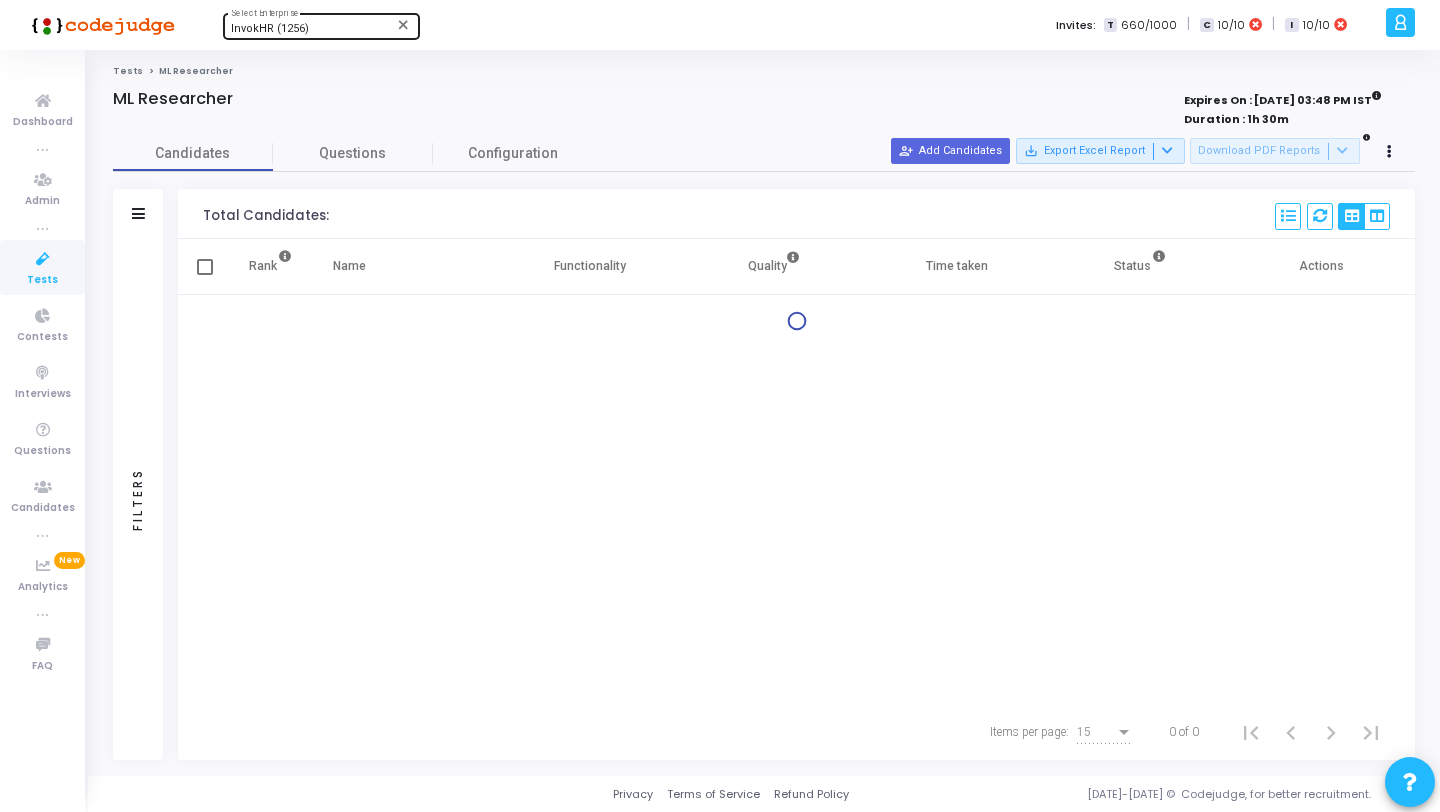 click on "Filters" at bounding box center (138, 214) 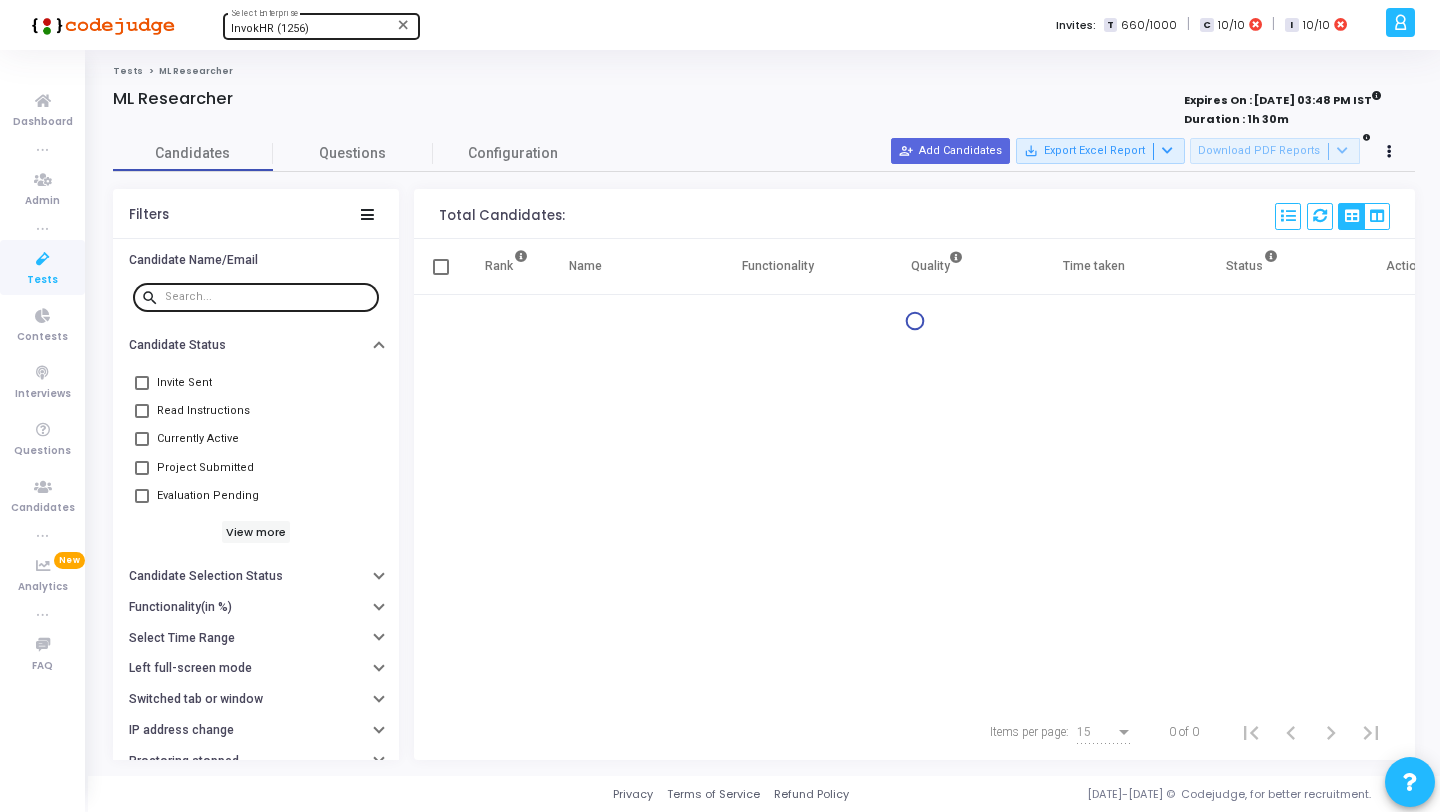 click at bounding box center [268, 296] 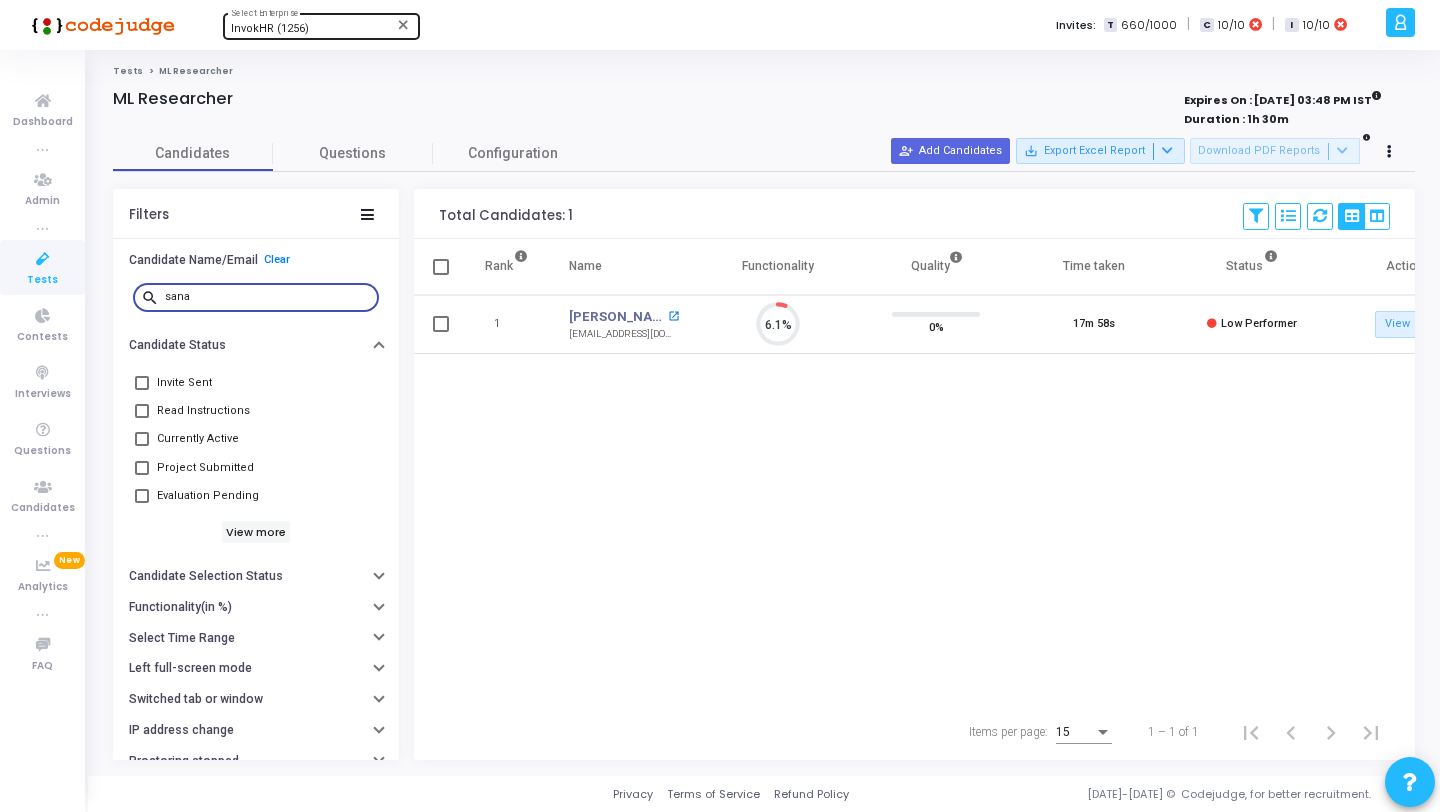 type on "sana" 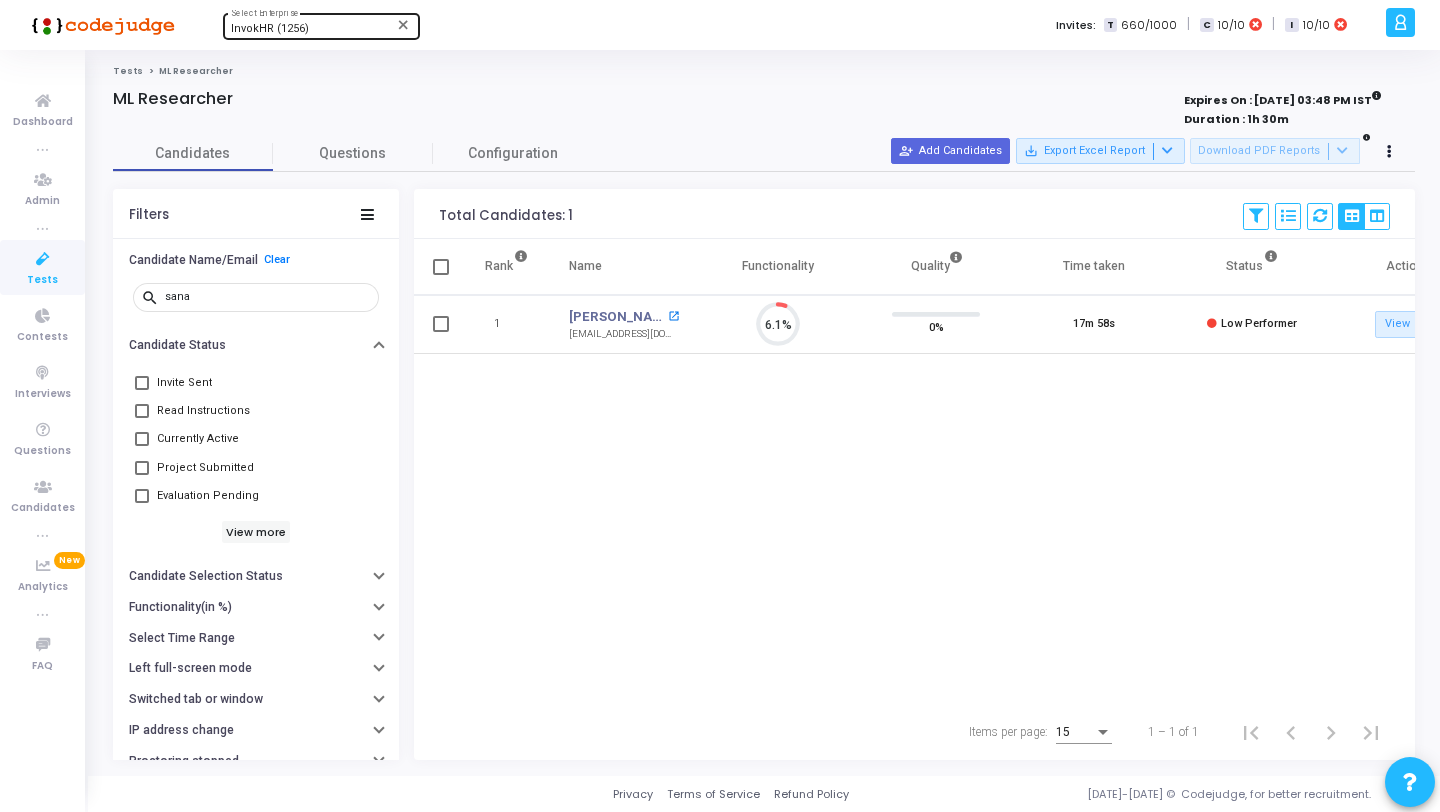 click on "open_in_new" at bounding box center [673, 316] 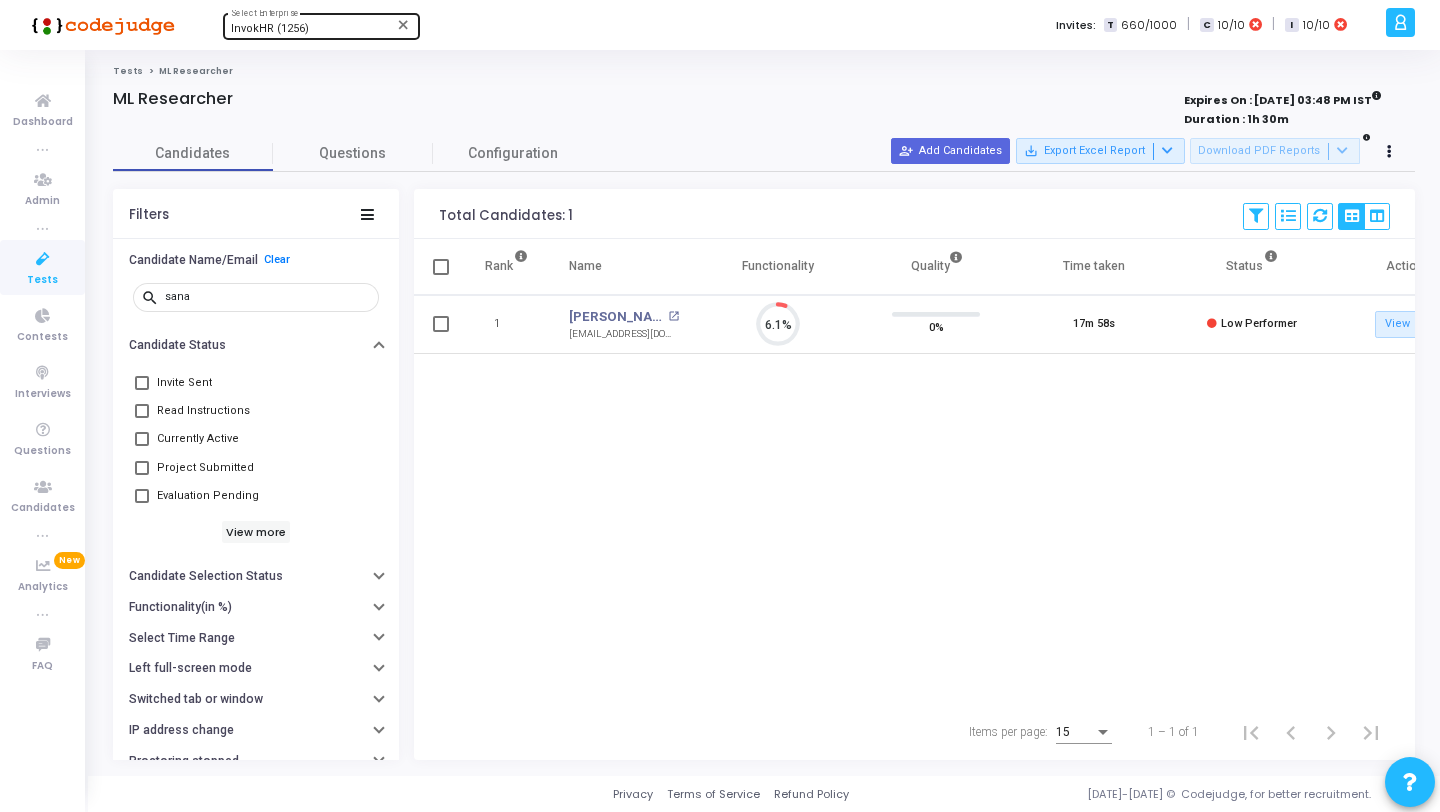 click at bounding box center [43, 259] 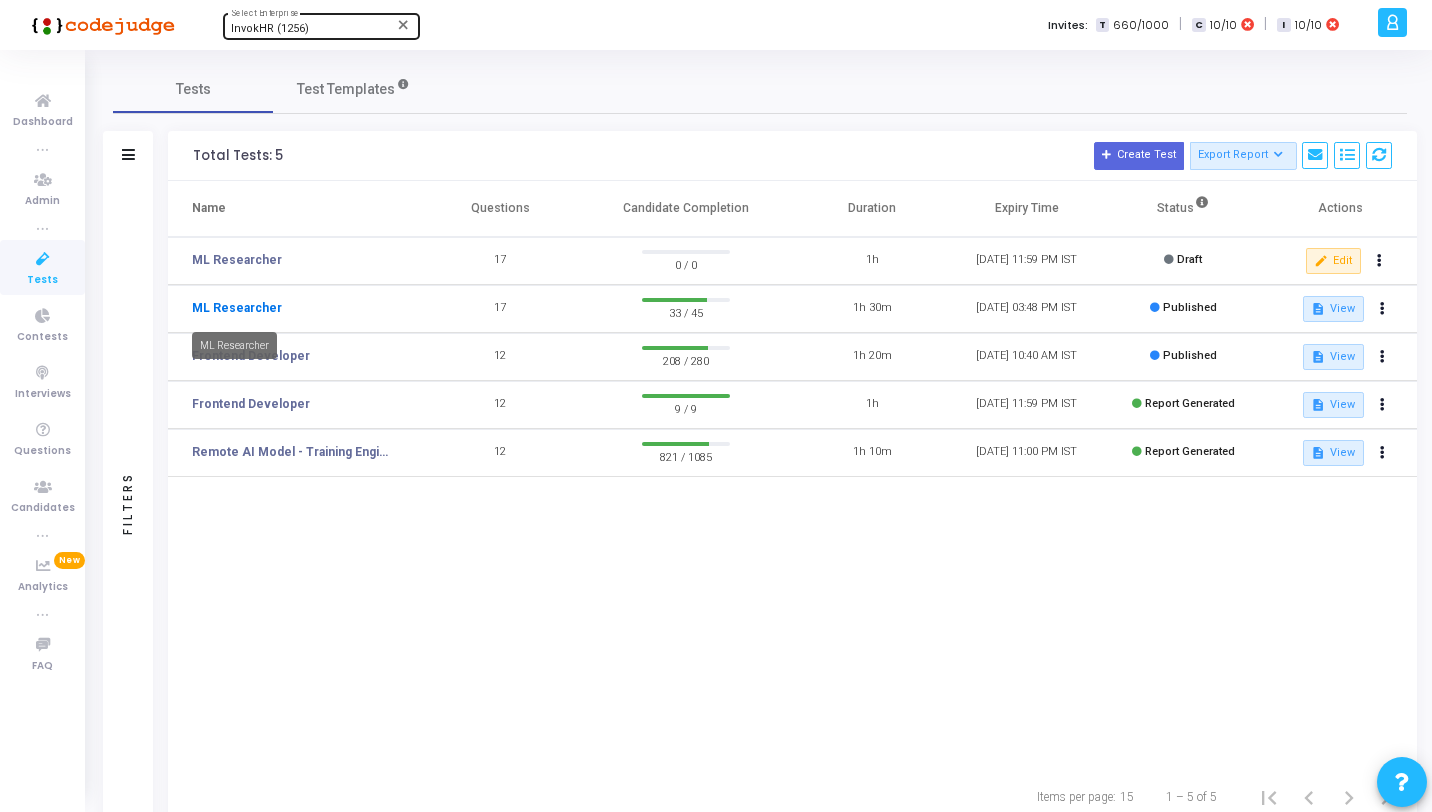 click on "ML Researcher" 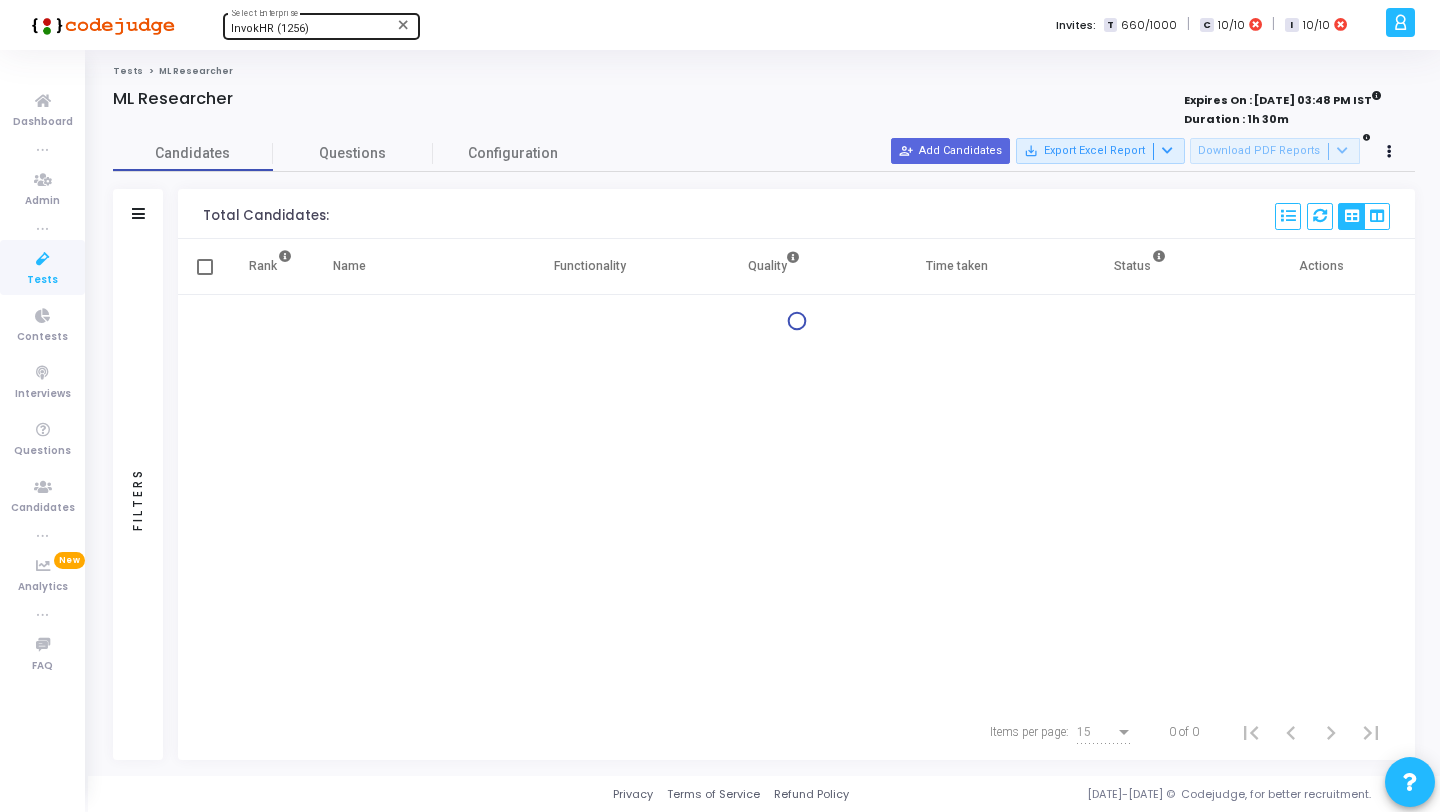 click on "Candidates Questions Configuration  Filters   Filters   Candidate Name/Email  search  Candidate Status     Invite Sent     Read Instructions     Currently Active     Project Submitted     Evaluation Pending   View more   Candidate Selection Status   Functionality(in %)   Select Time Range   Left full-screen mode   Switched tab or window   IP address change   Proctoring stopped   Plagiarism Percentage   Total Candidates:    Select   S No   Name   Questions   Functionality   Quality   Time Taken   Created At   Shared At   Started At   Completed At   Selection   Webcam Sharing   Screen Sharing   Plagiarized   Left full-screen mode   Switched tab or window   IP Address Violations   Feedback   Code Changes   Status   Actions     Rank   Name   Functionality   Quality   Time taken   Status   Actions   Items per page:  15  0 of 0  person_add_alt  Add Candidates  save_alt  Export Excel Report   Download PDF Reports" at bounding box center (764, 448) 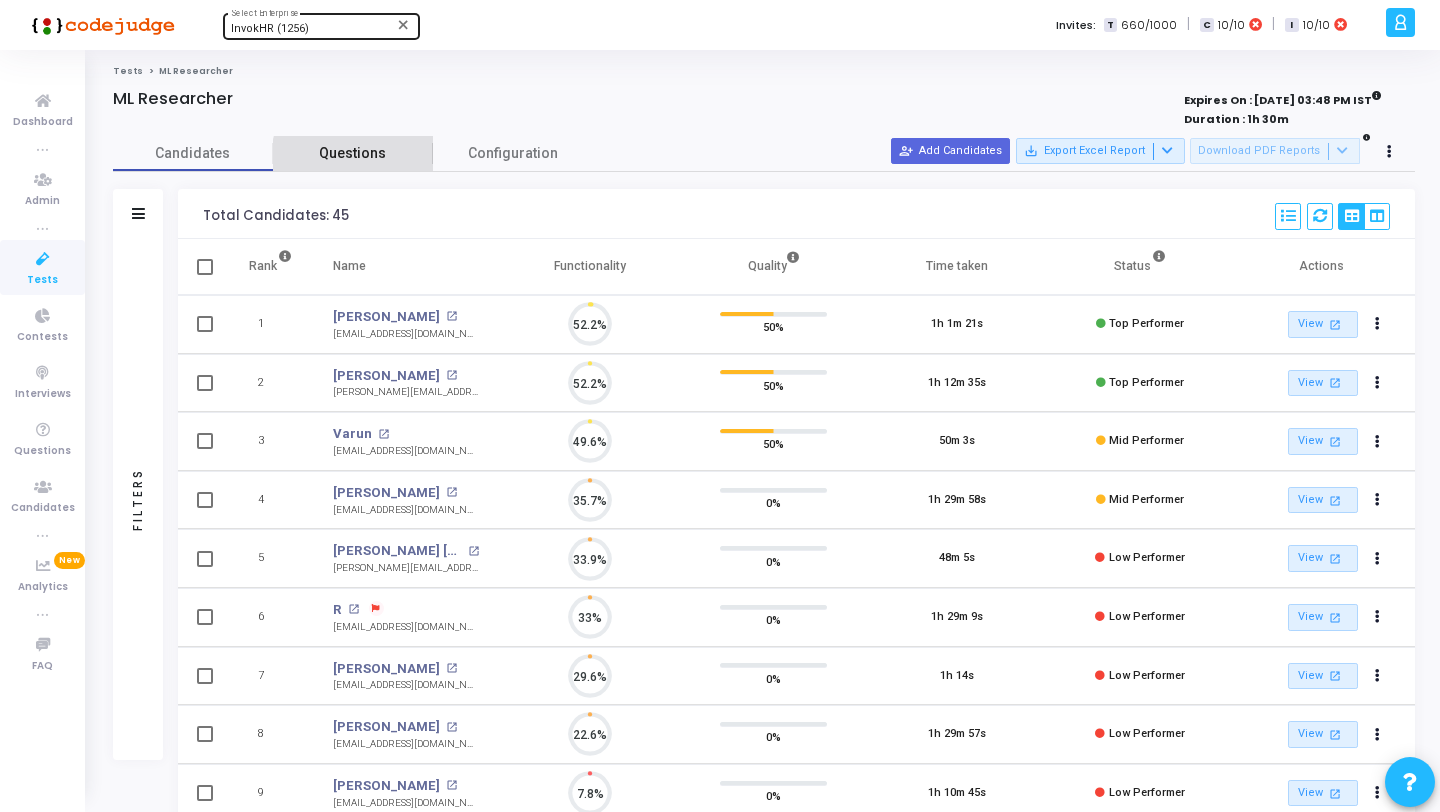 click on "Questions" at bounding box center (353, 153) 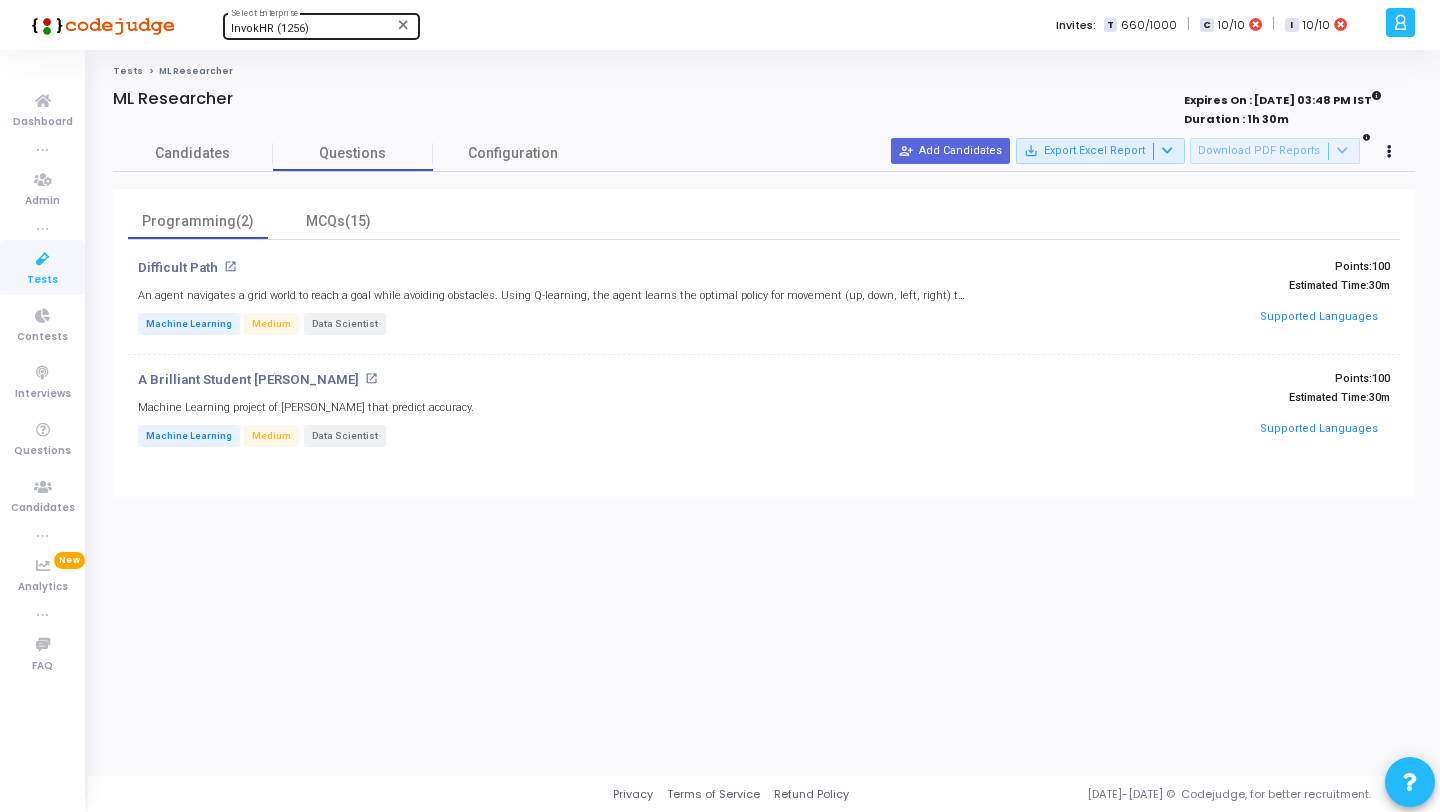 click at bounding box center (43, 259) 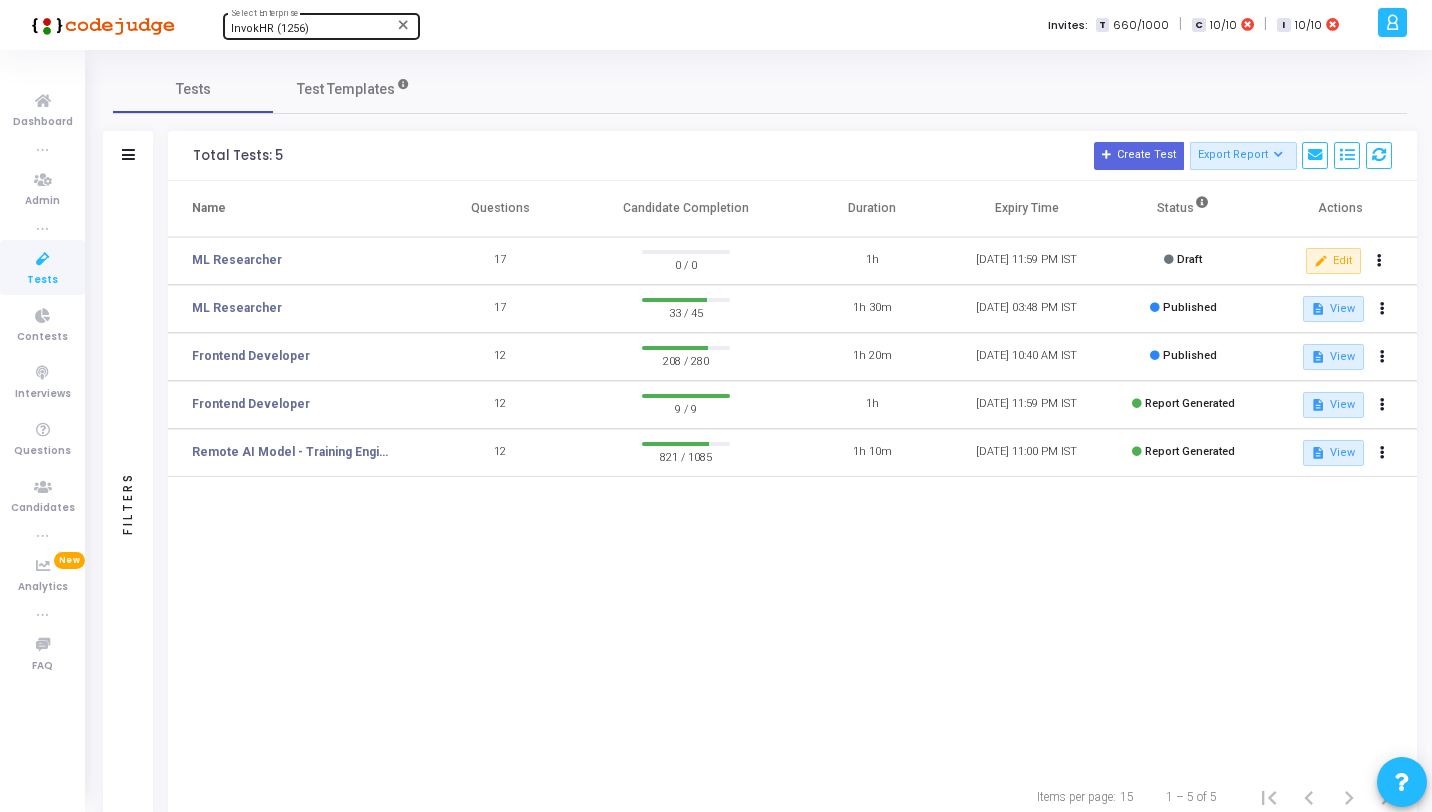 click on "InvokHR (1256) Select Enterprise" at bounding box center (321, 25) 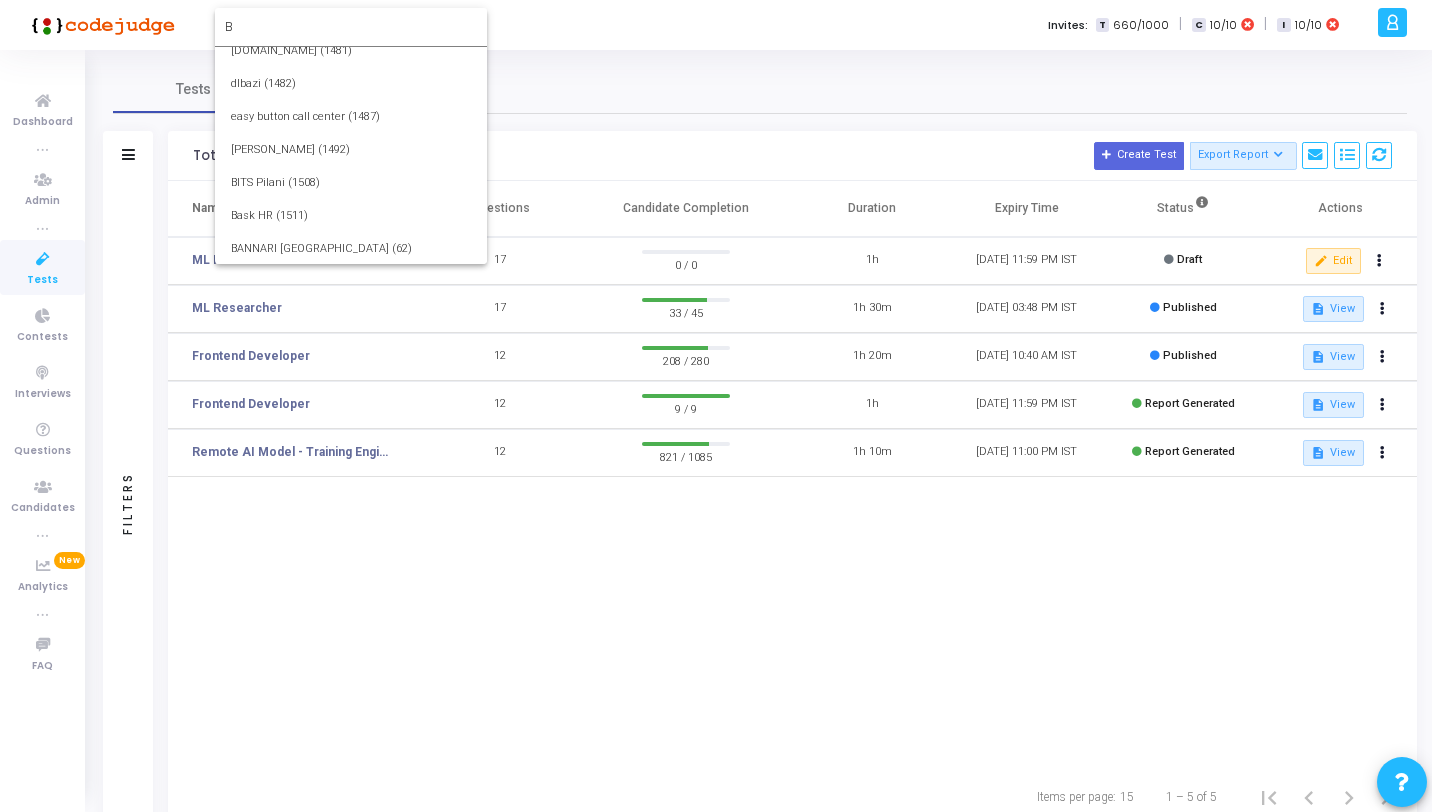 scroll, scrollTop: 0, scrollLeft: 0, axis: both 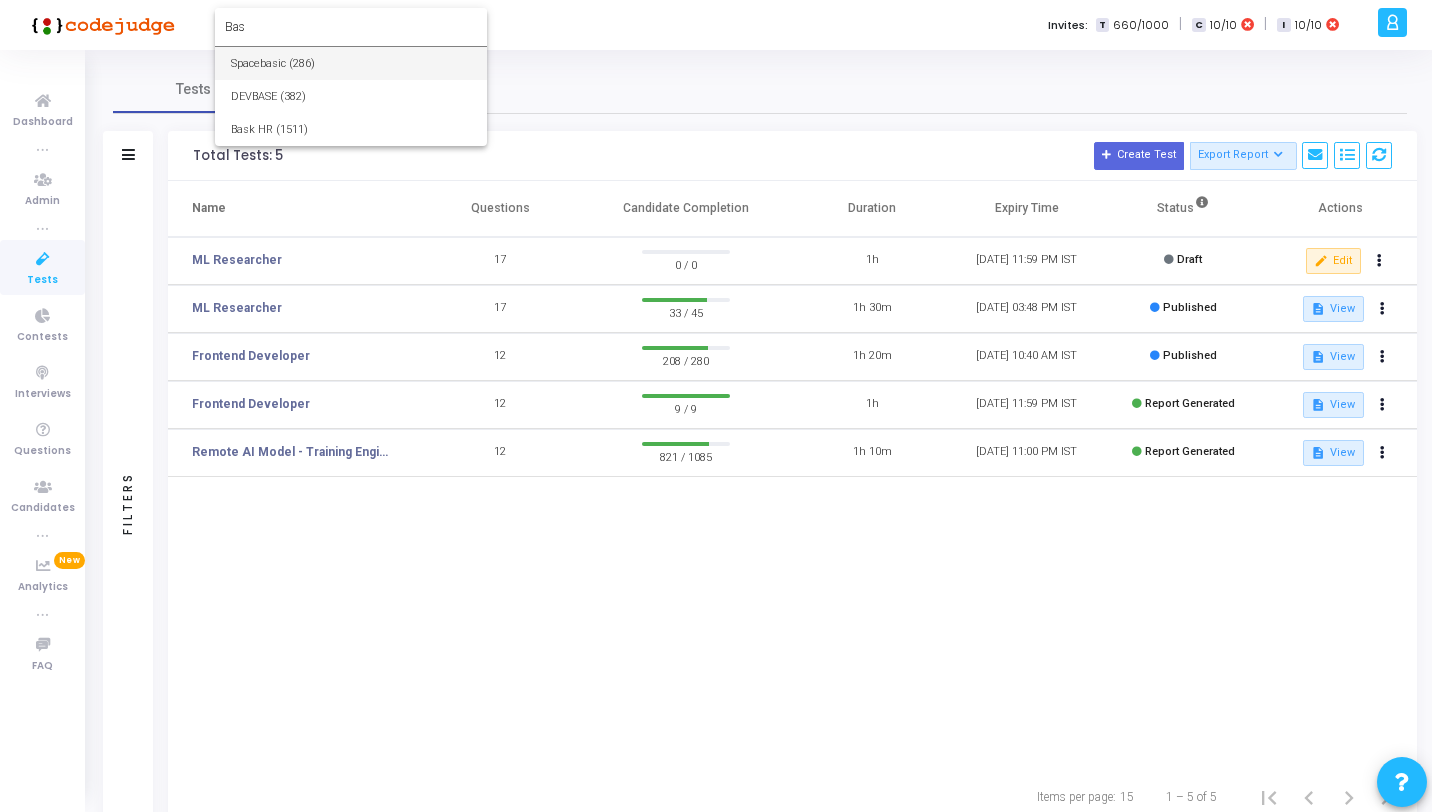 type on "Bas" 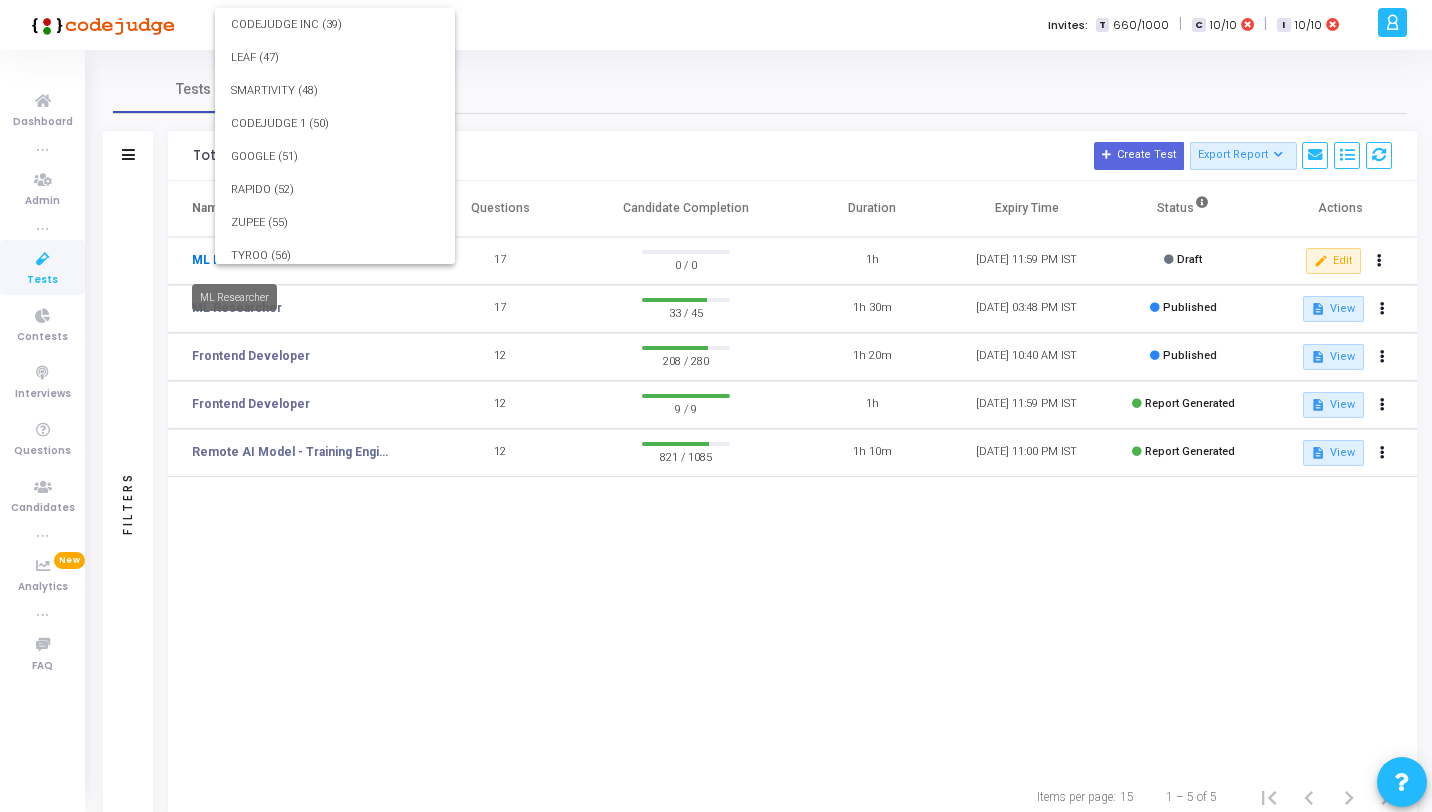 click on "ML Researcher" at bounding box center (237, 260) 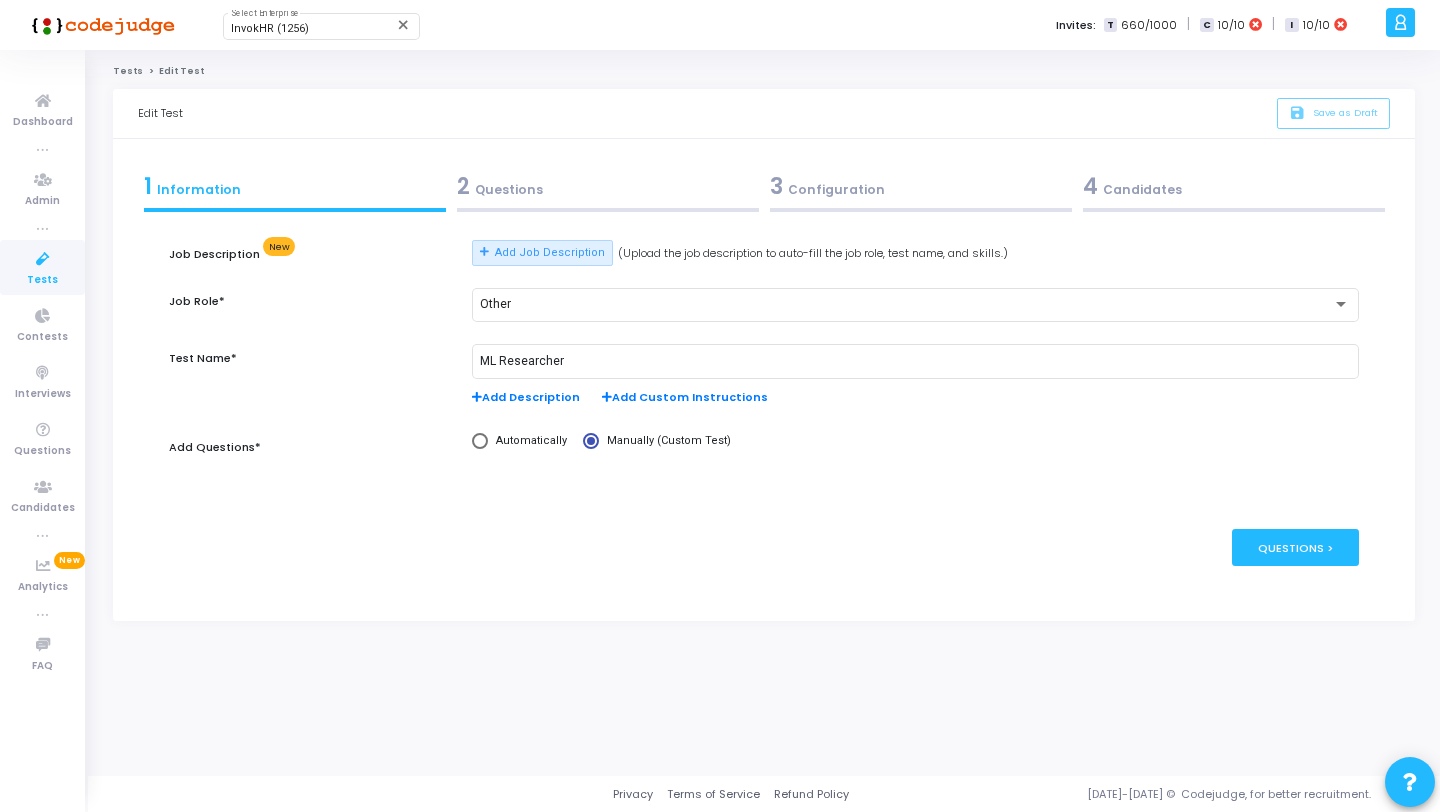 click on "2  Questions" at bounding box center [608, 186] 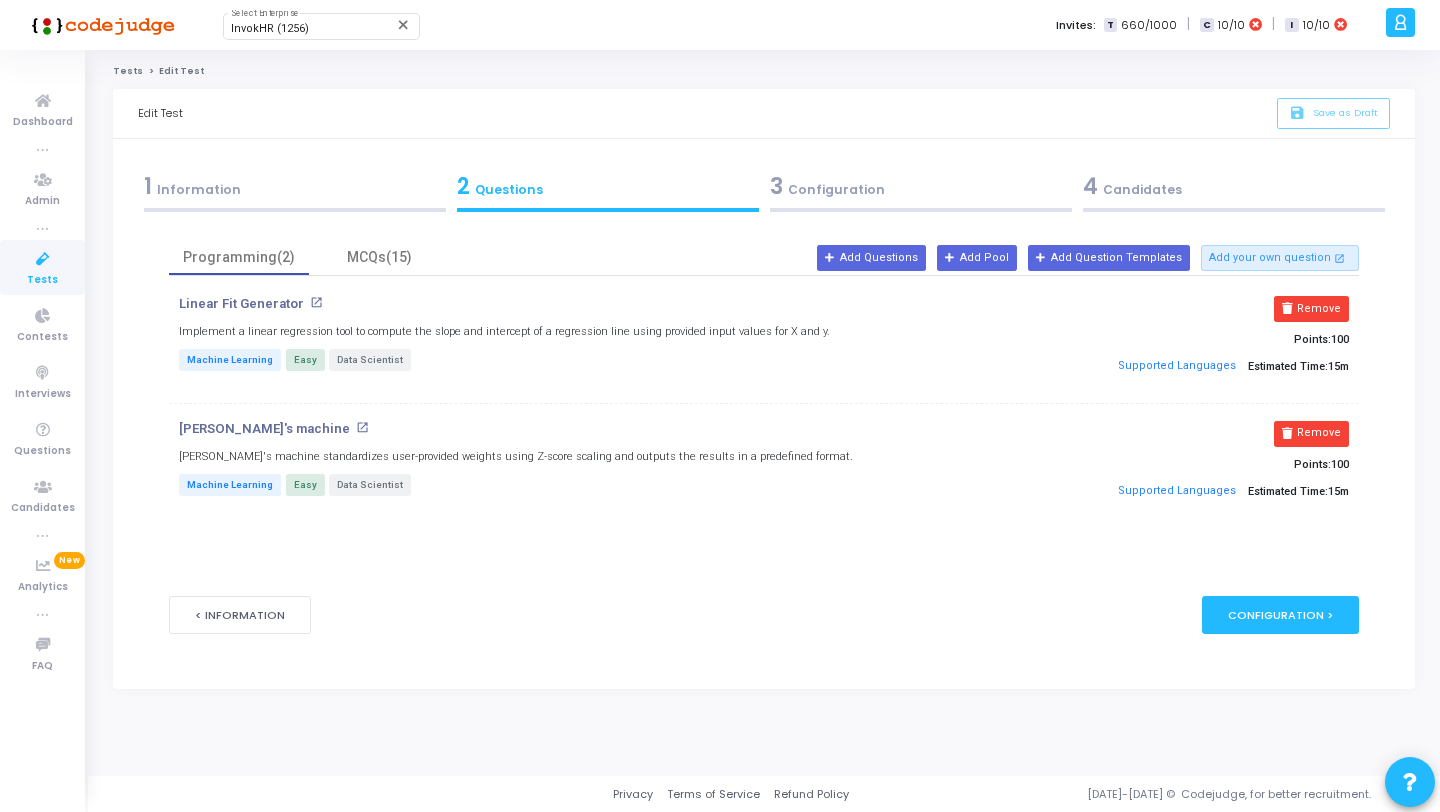 click at bounding box center (43, 259) 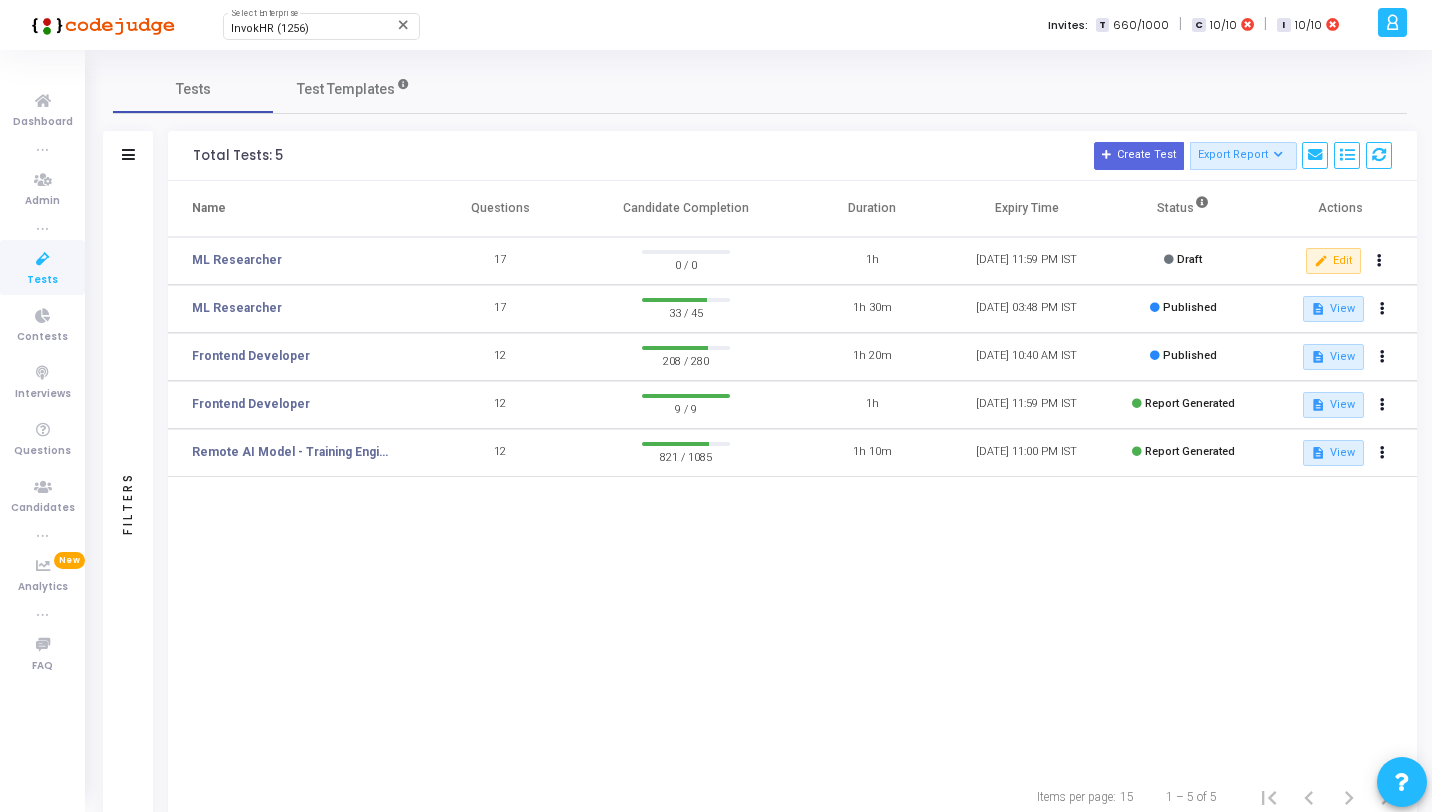 click on "InvokHR (1256)" at bounding box center [312, 29] 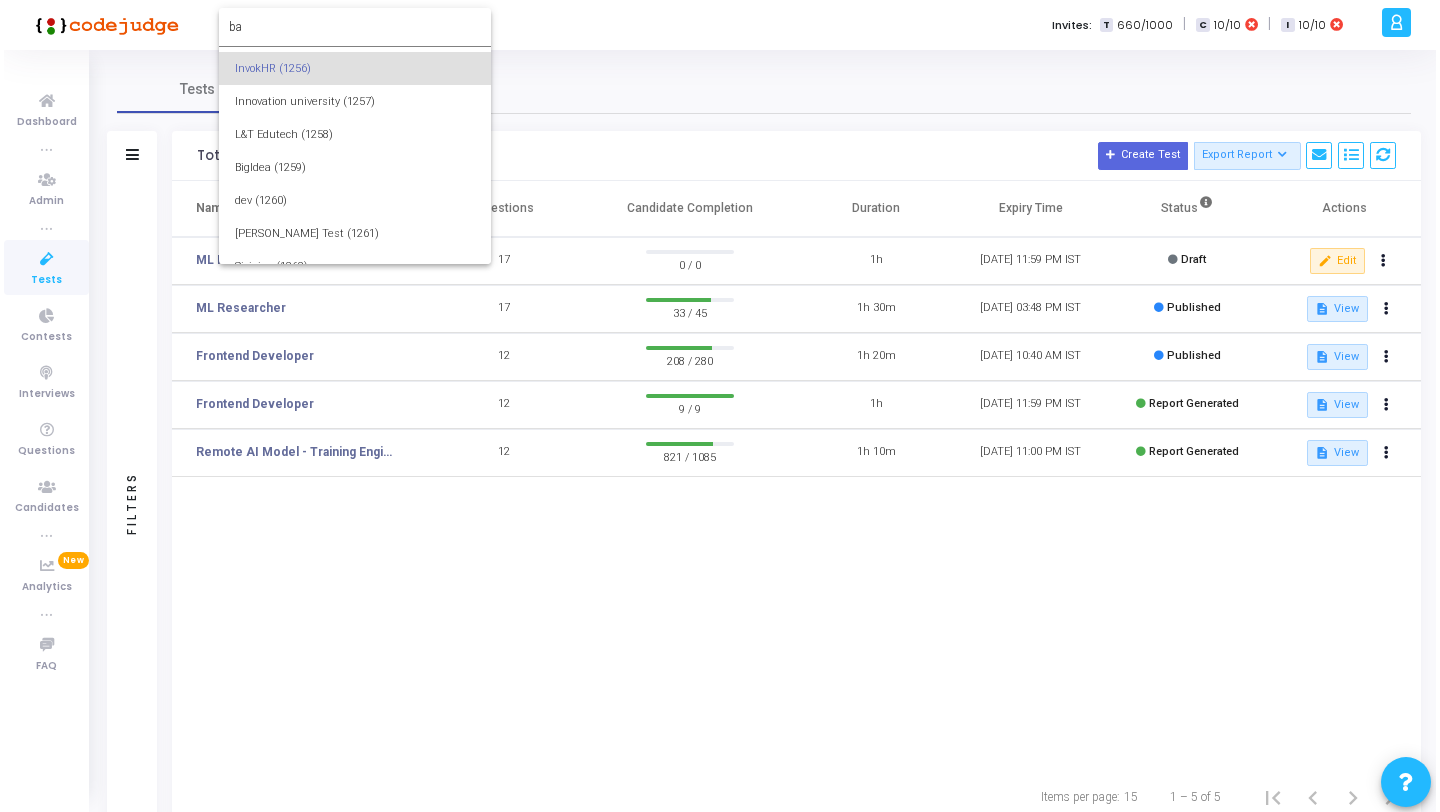 scroll, scrollTop: 0, scrollLeft: 0, axis: both 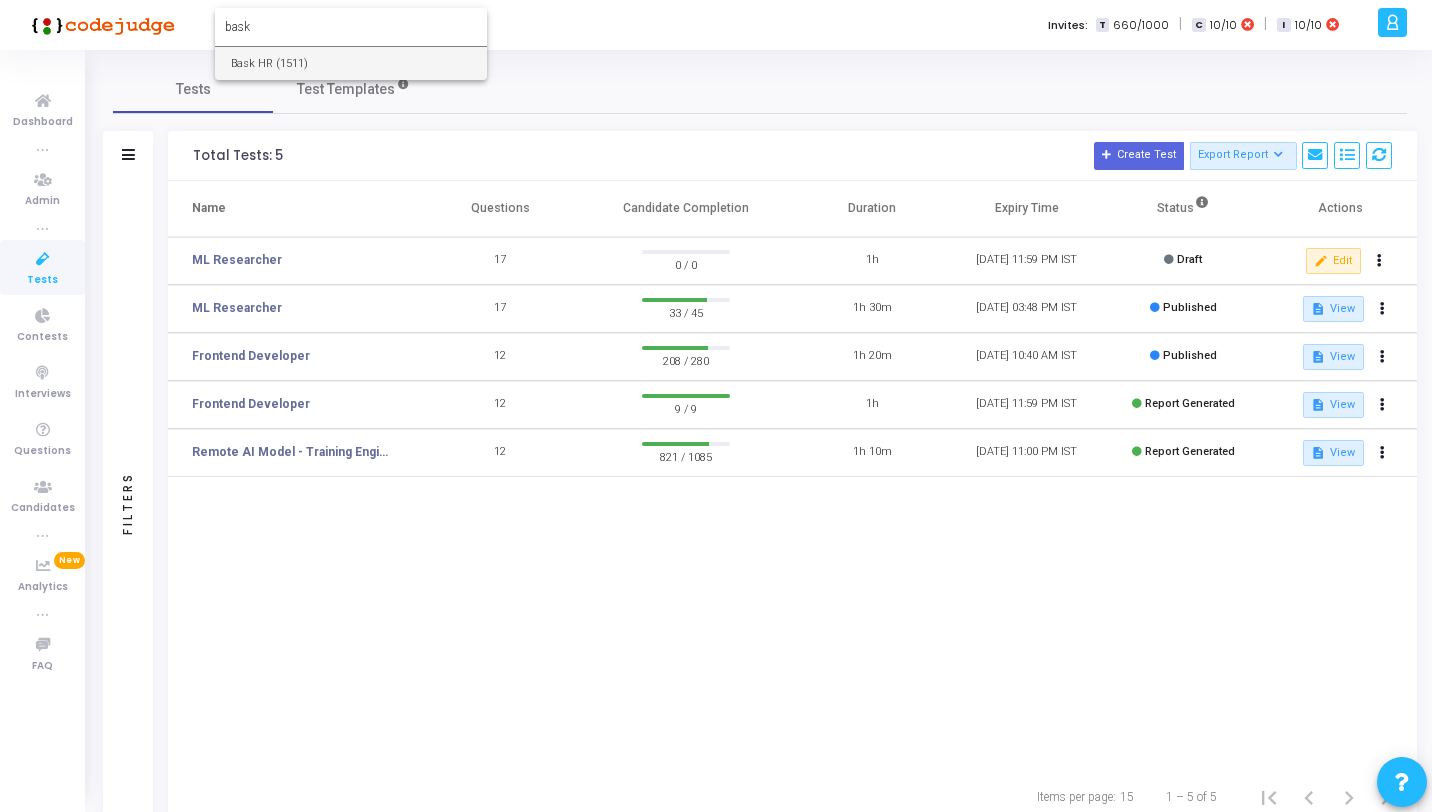 type on "bask" 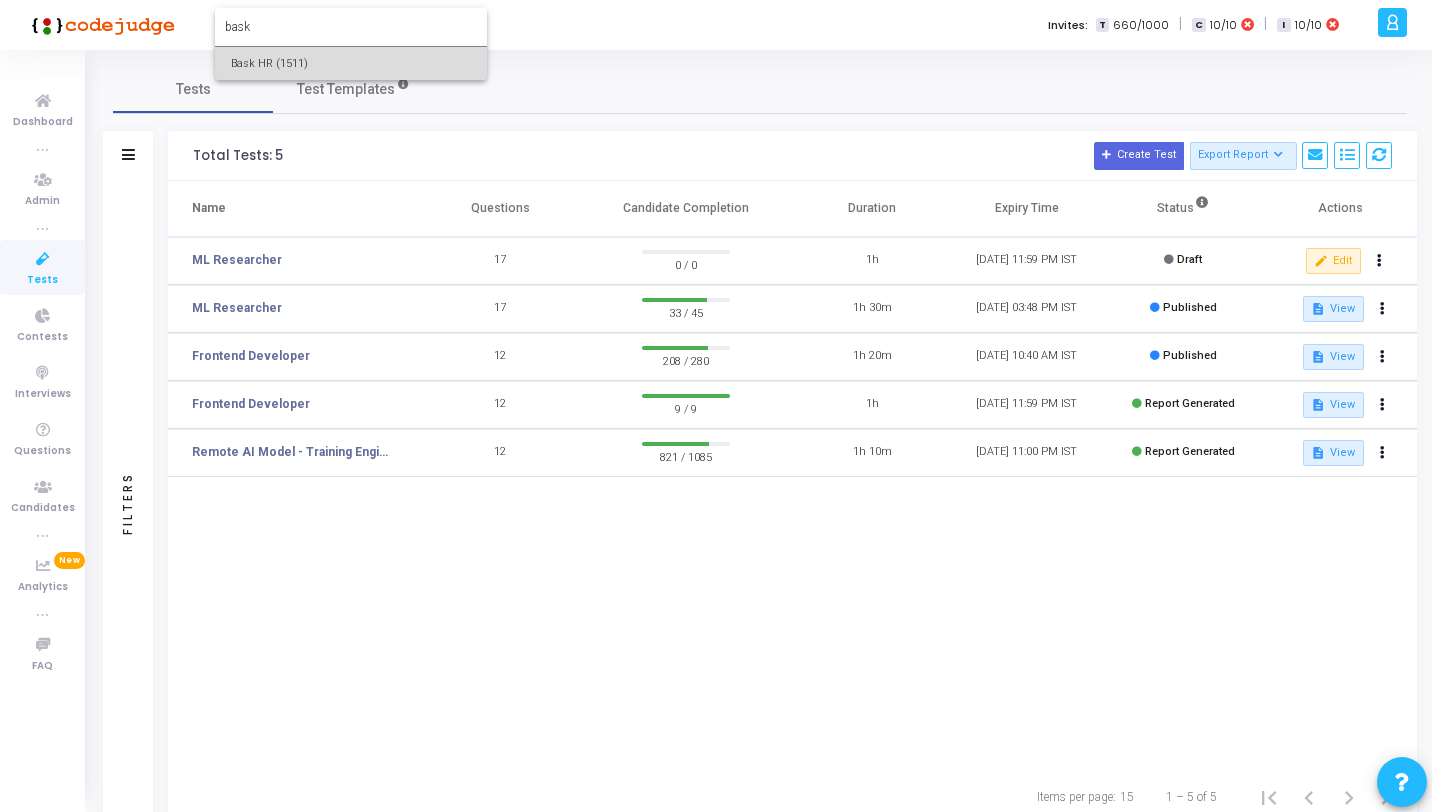 click on "Bask HR (1511)" at bounding box center [351, 63] 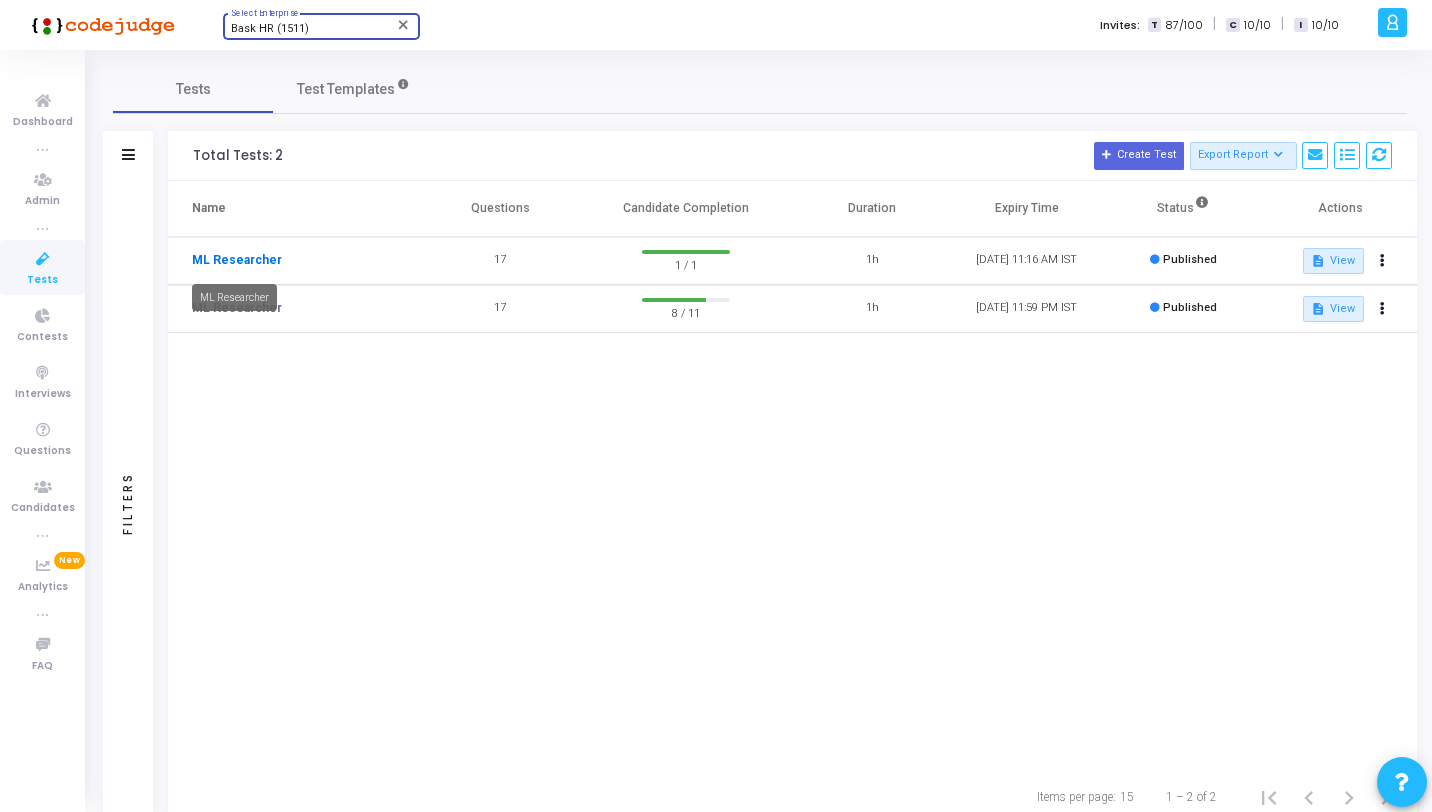 click on "ML Researcher" at bounding box center (237, 260) 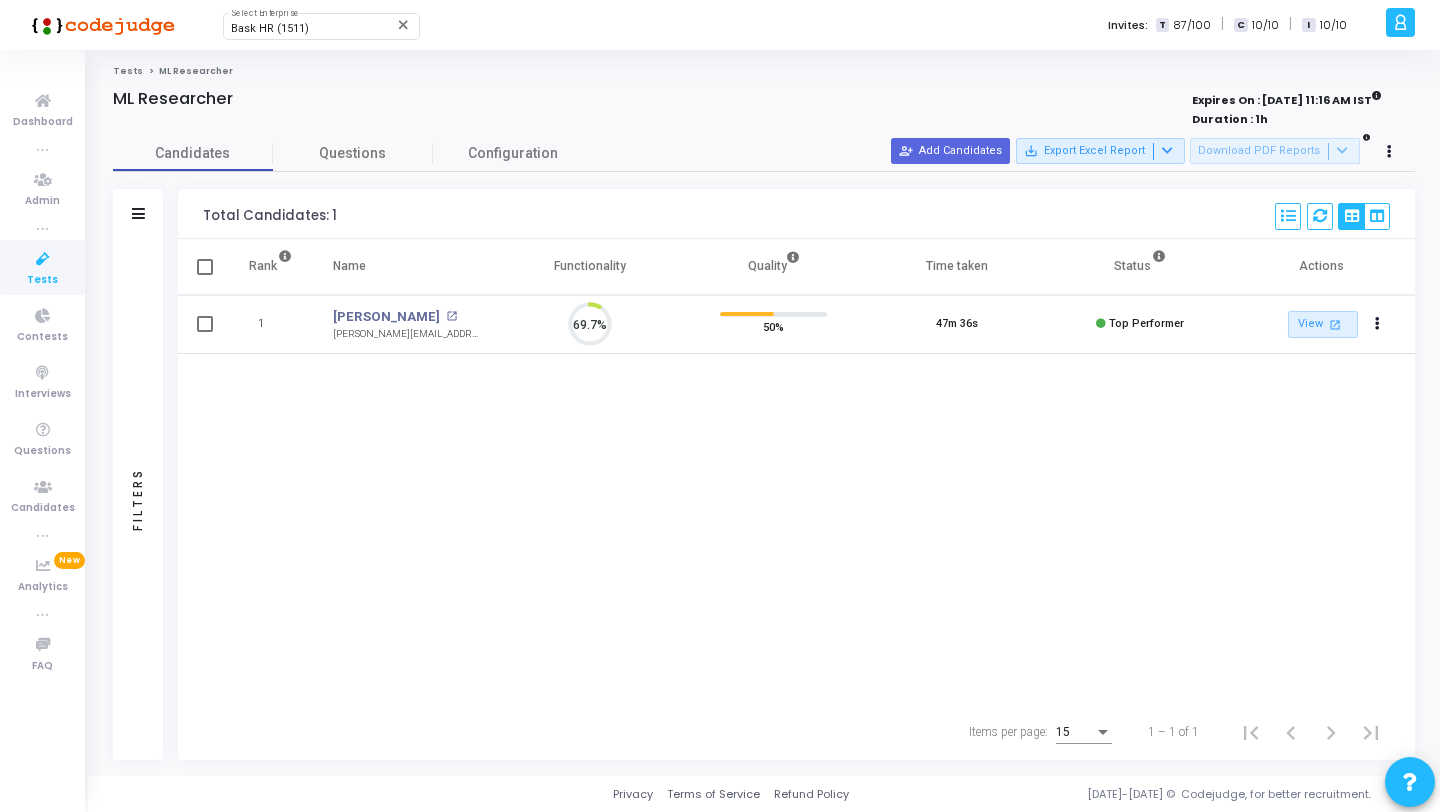 scroll, scrollTop: 9, scrollLeft: 9, axis: both 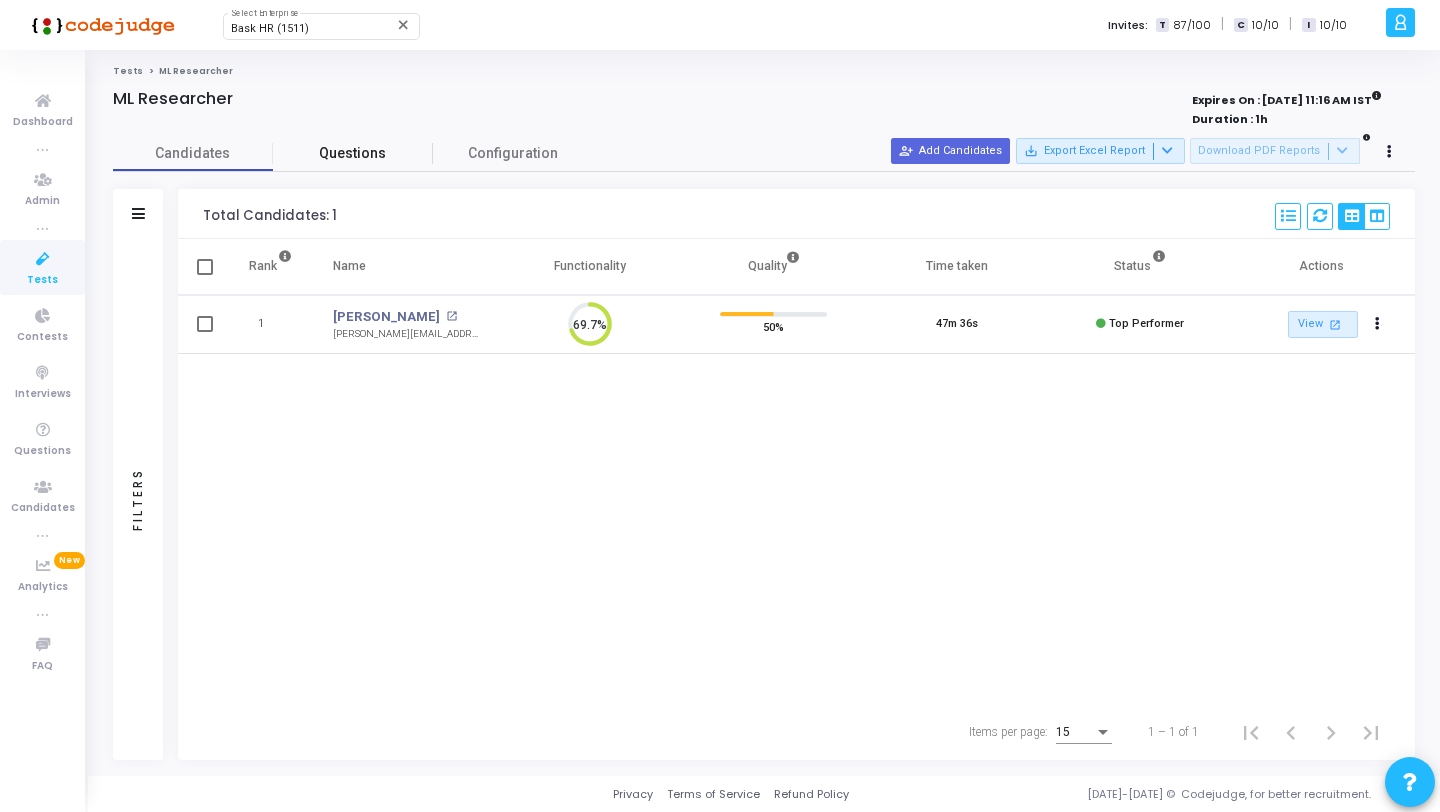 click on "Questions" at bounding box center [353, 153] 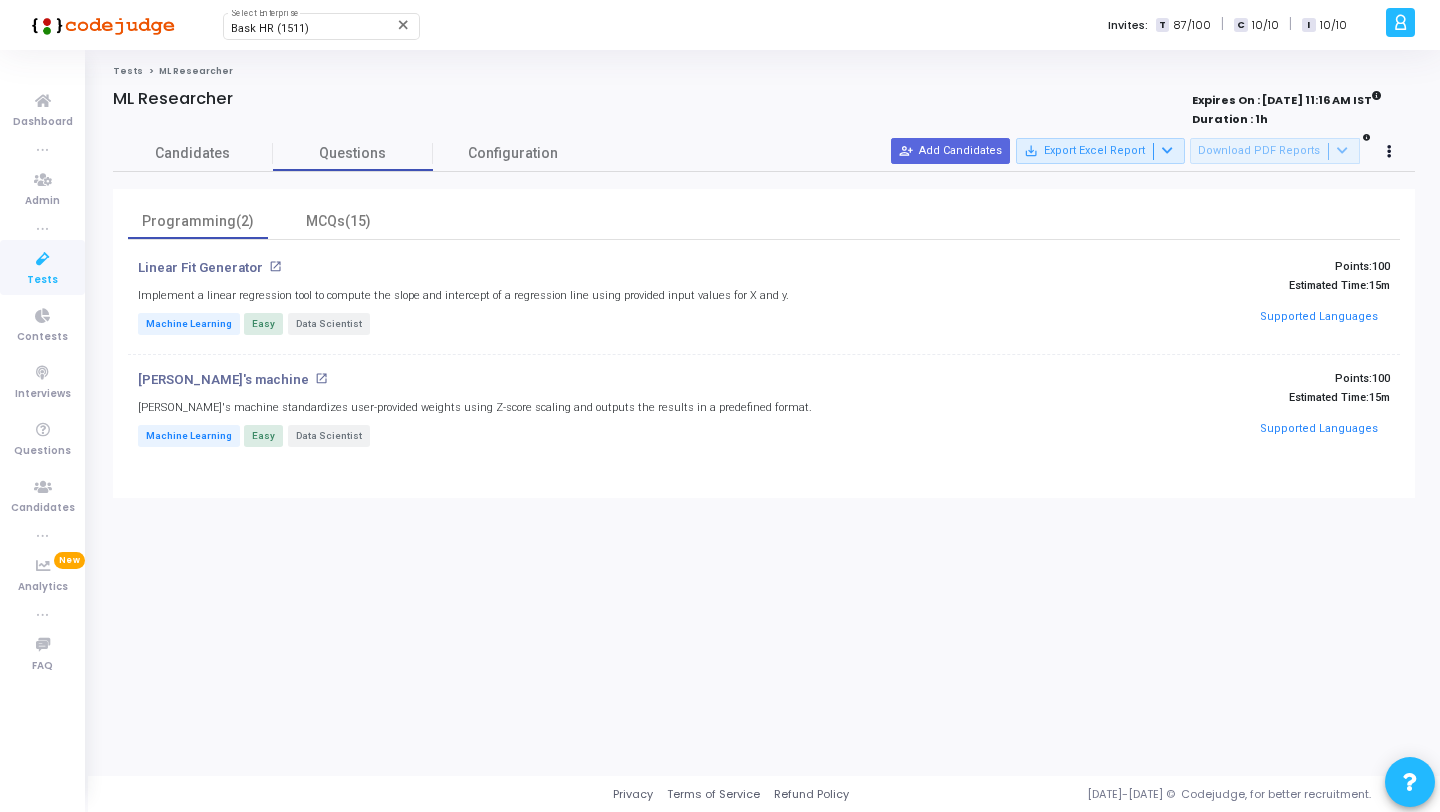 click on "Tests" at bounding box center (42, 280) 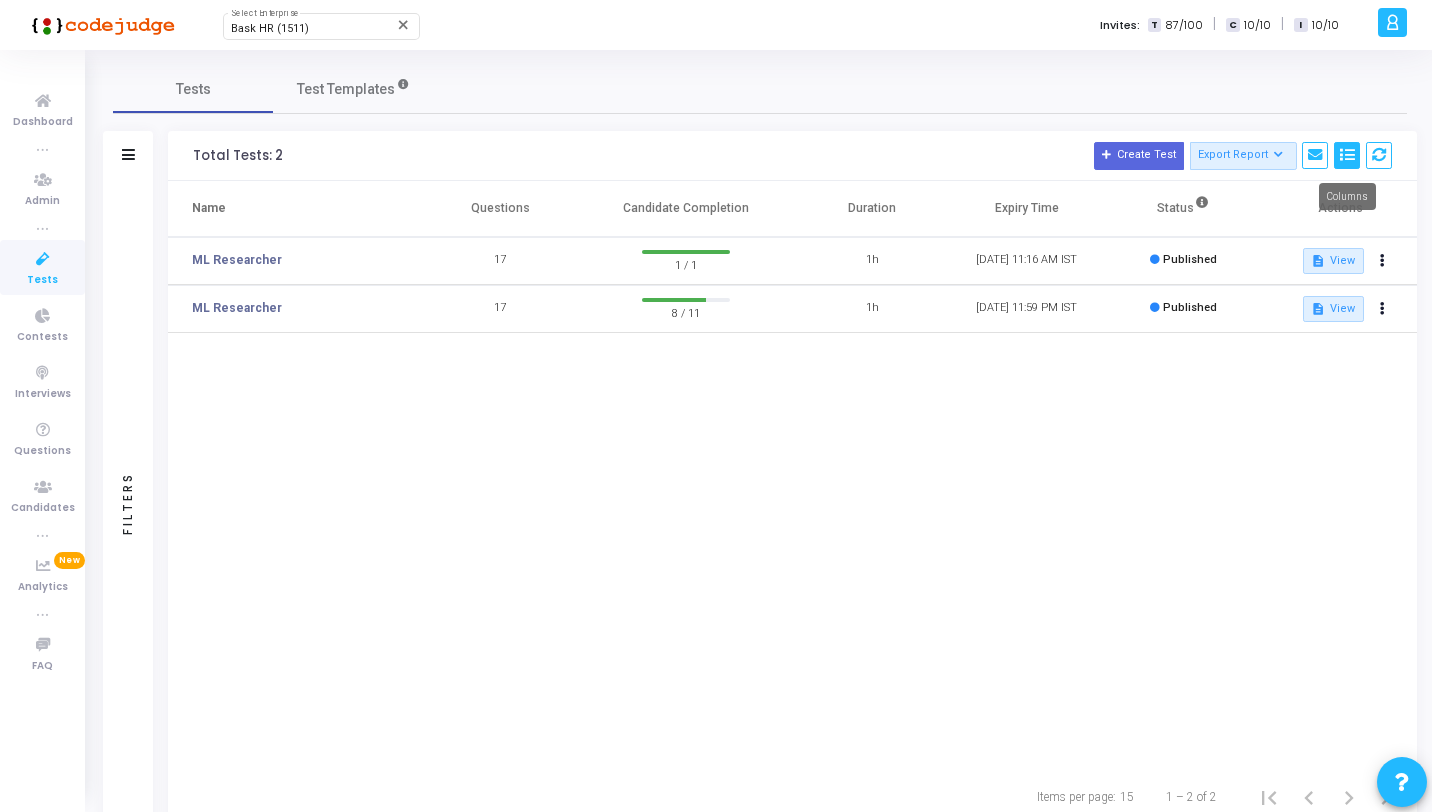 click at bounding box center [1347, 155] 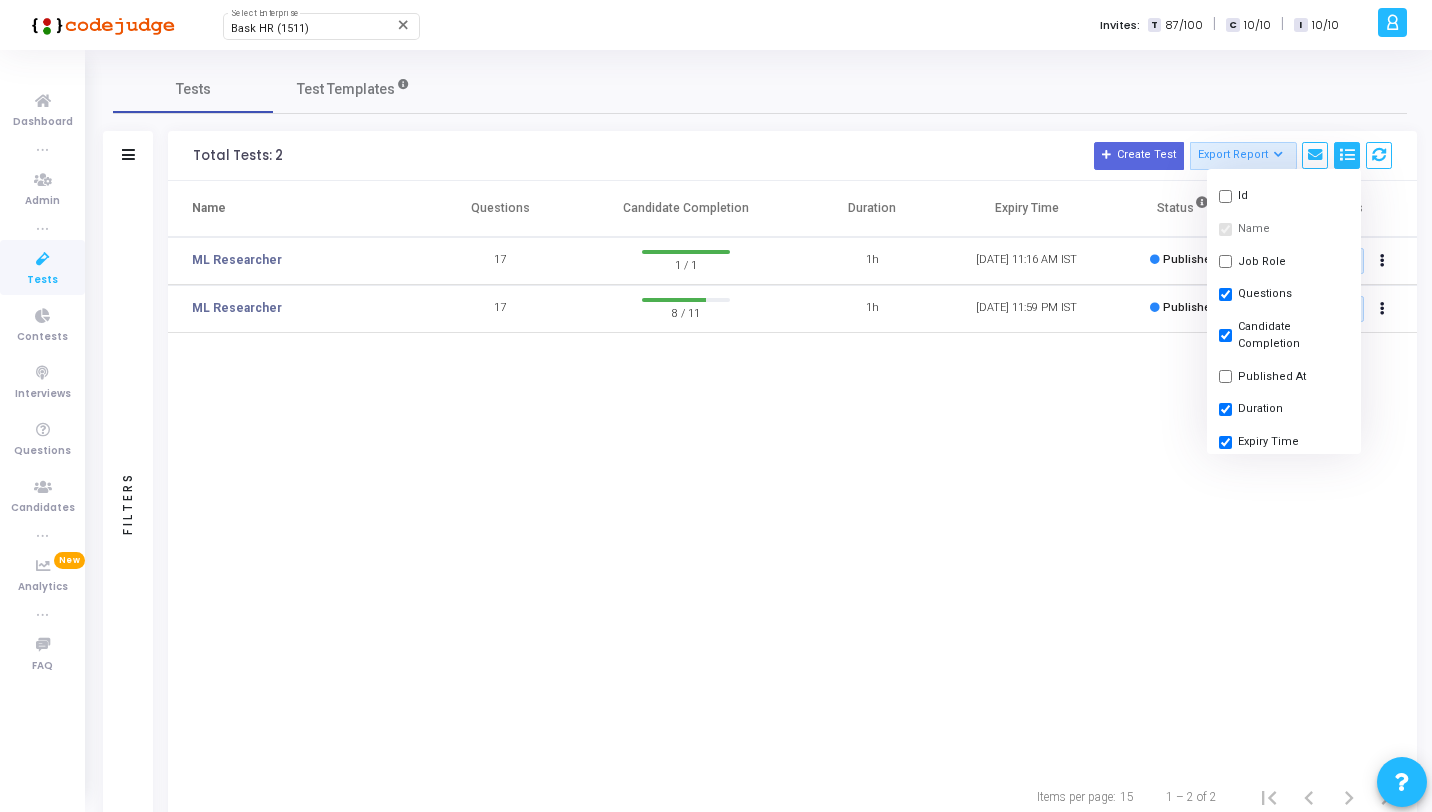 scroll, scrollTop: 48, scrollLeft: 0, axis: vertical 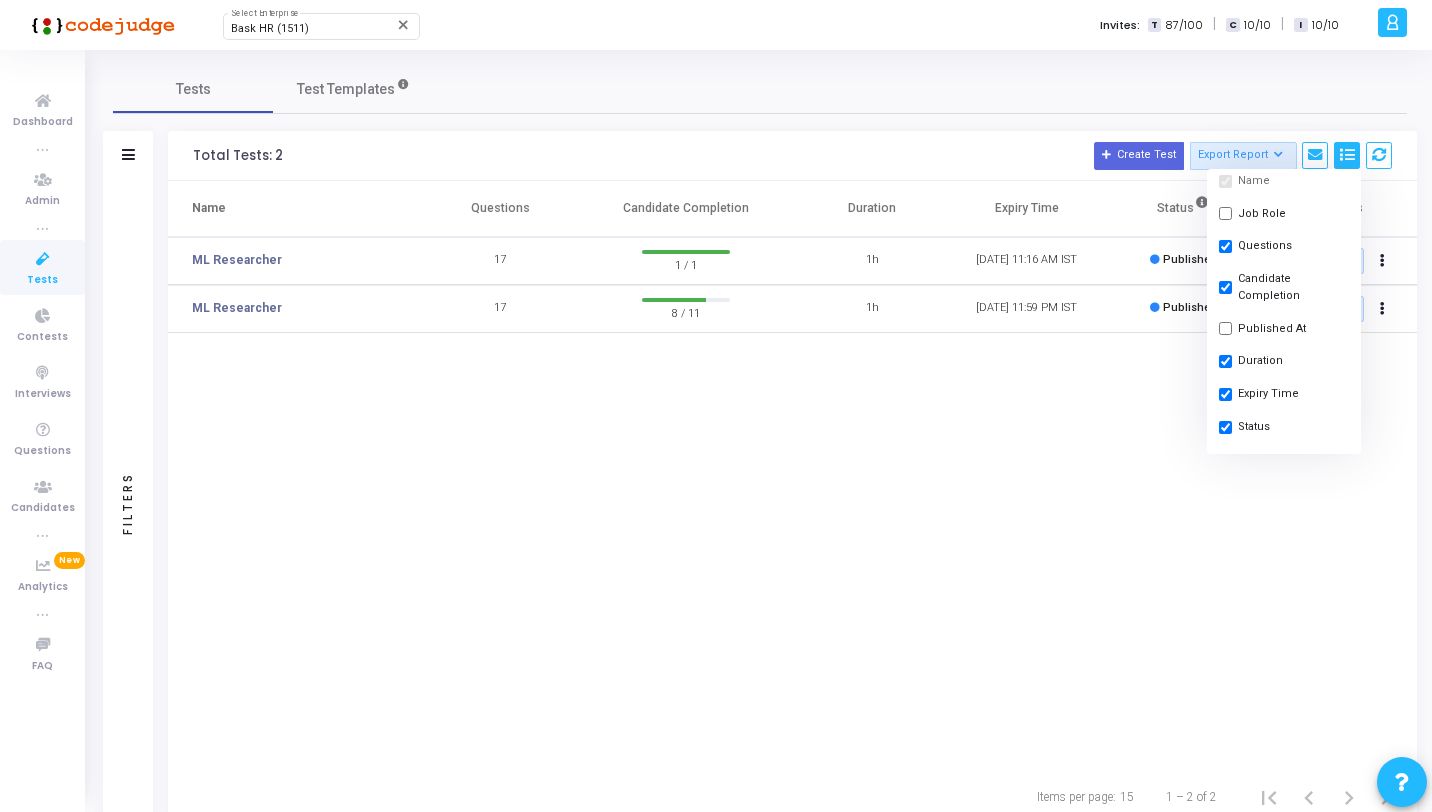 click on "Published At" 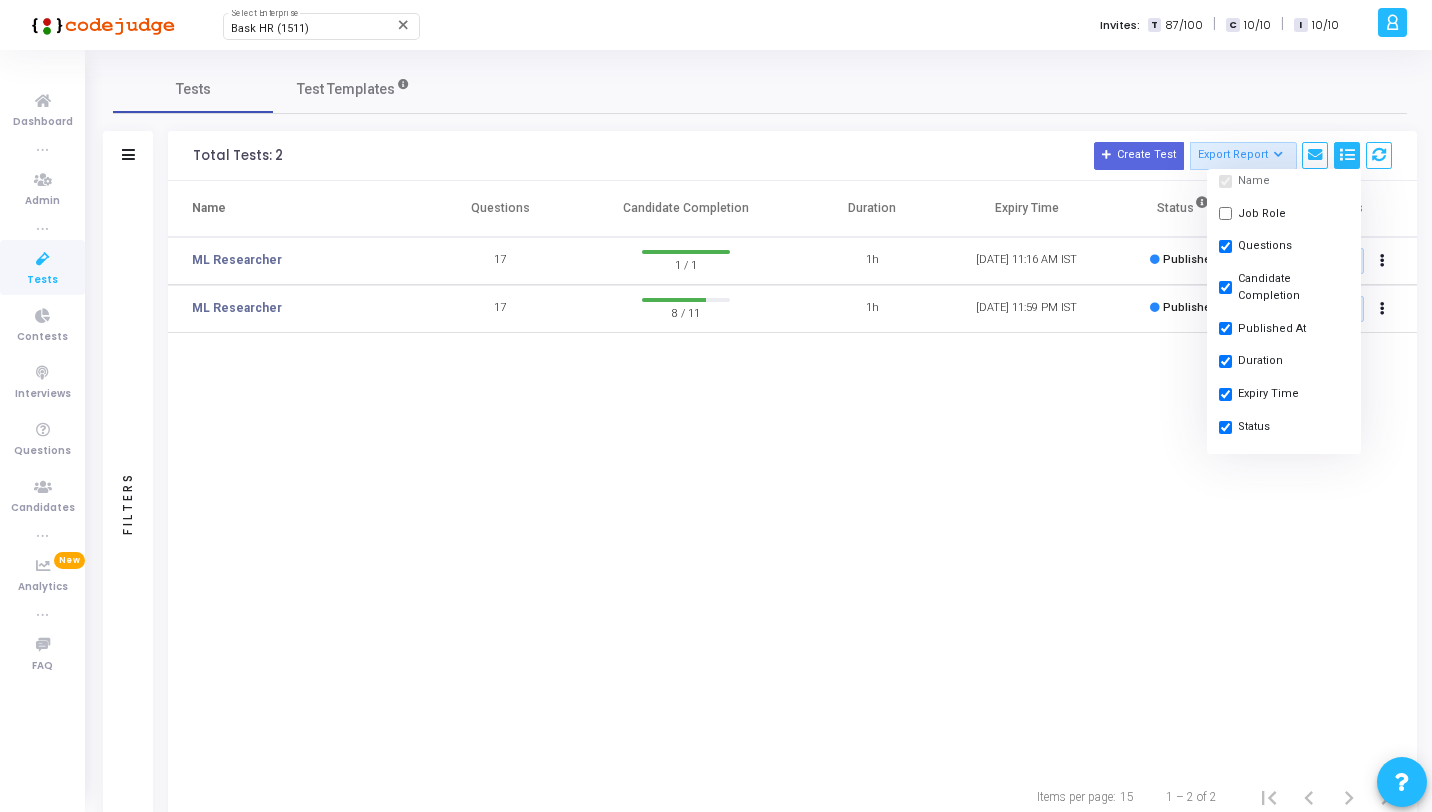 checkbox on "true" 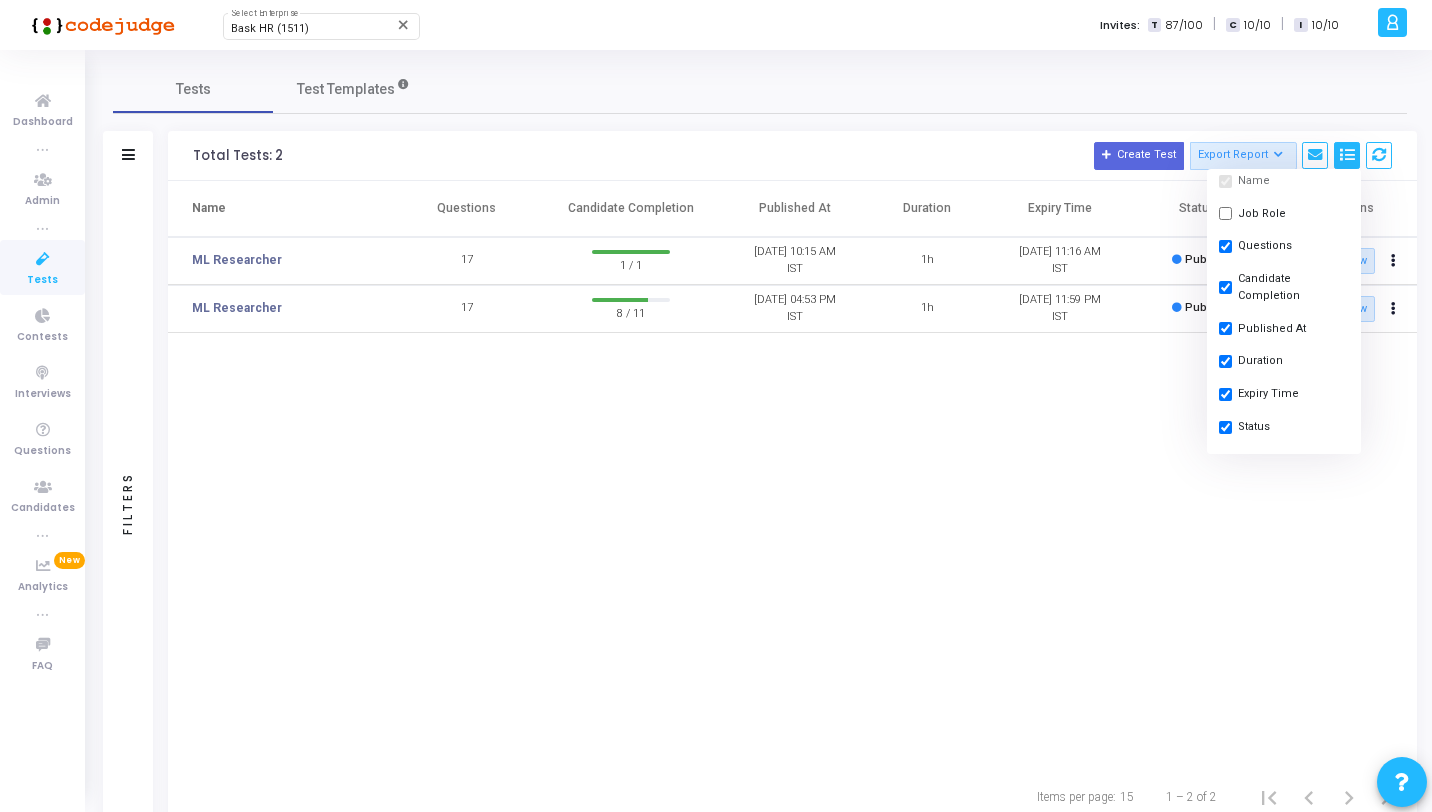 click at bounding box center [43, 259] 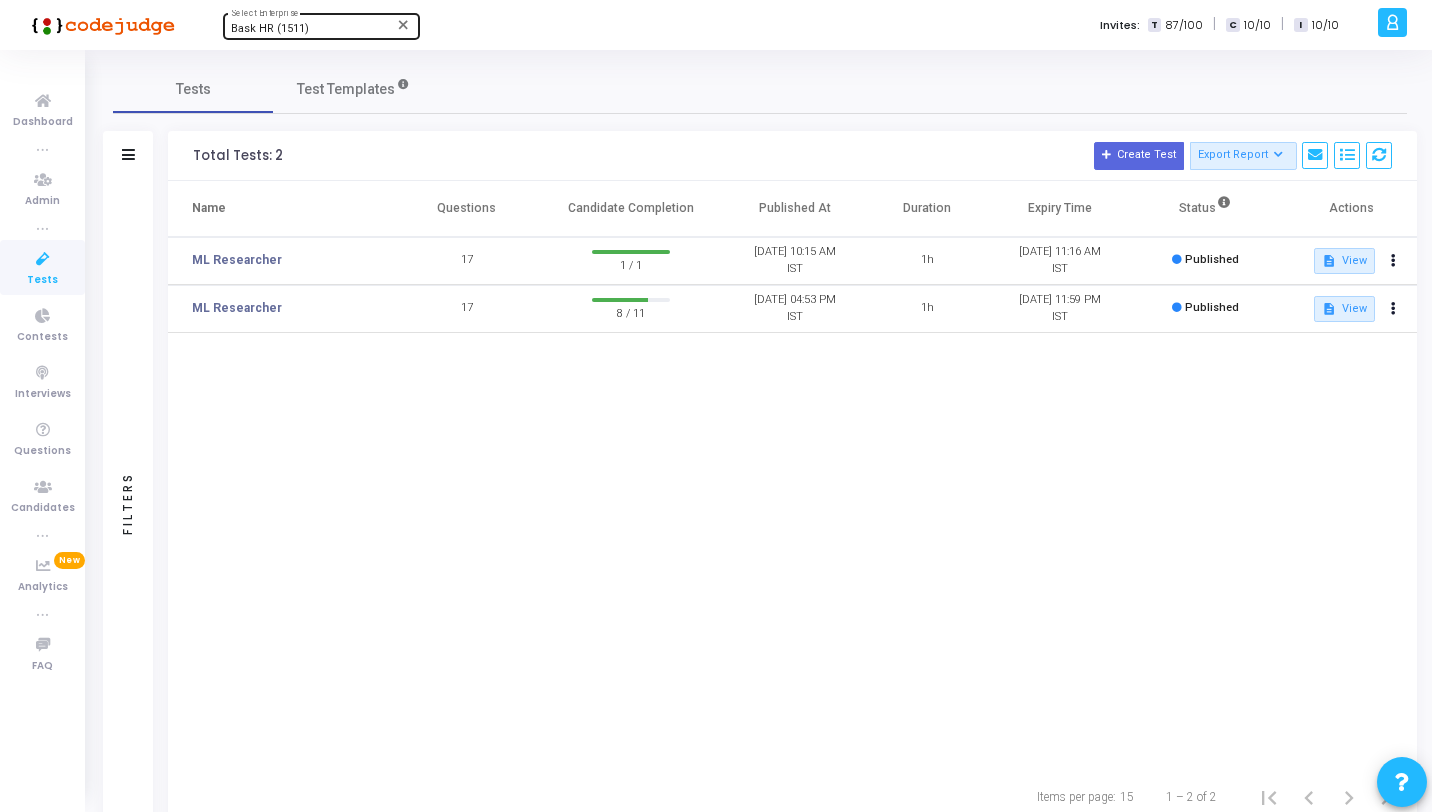 click on "Bask HR (1511) Select Enterprise" at bounding box center (321, 25) 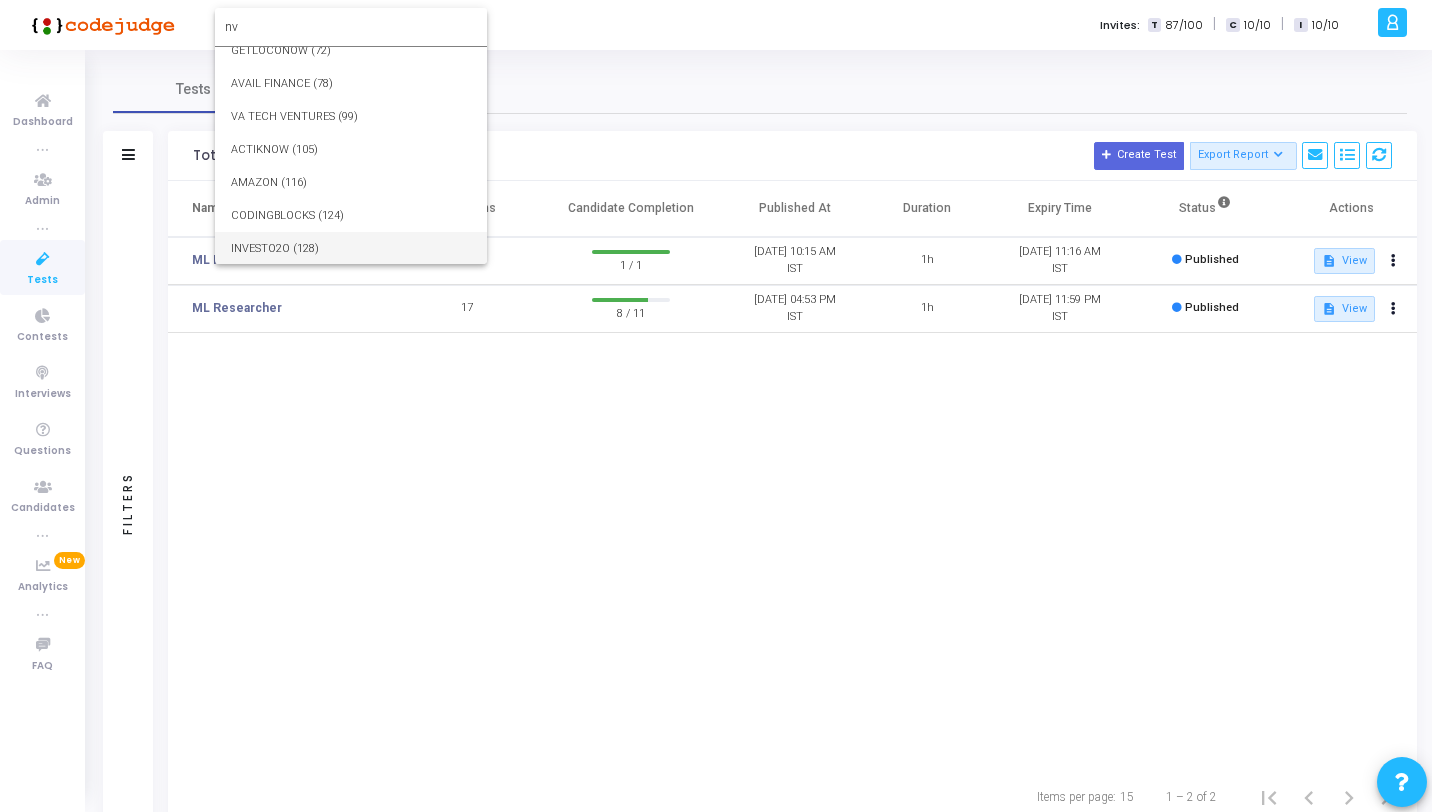 scroll, scrollTop: 0, scrollLeft: 0, axis: both 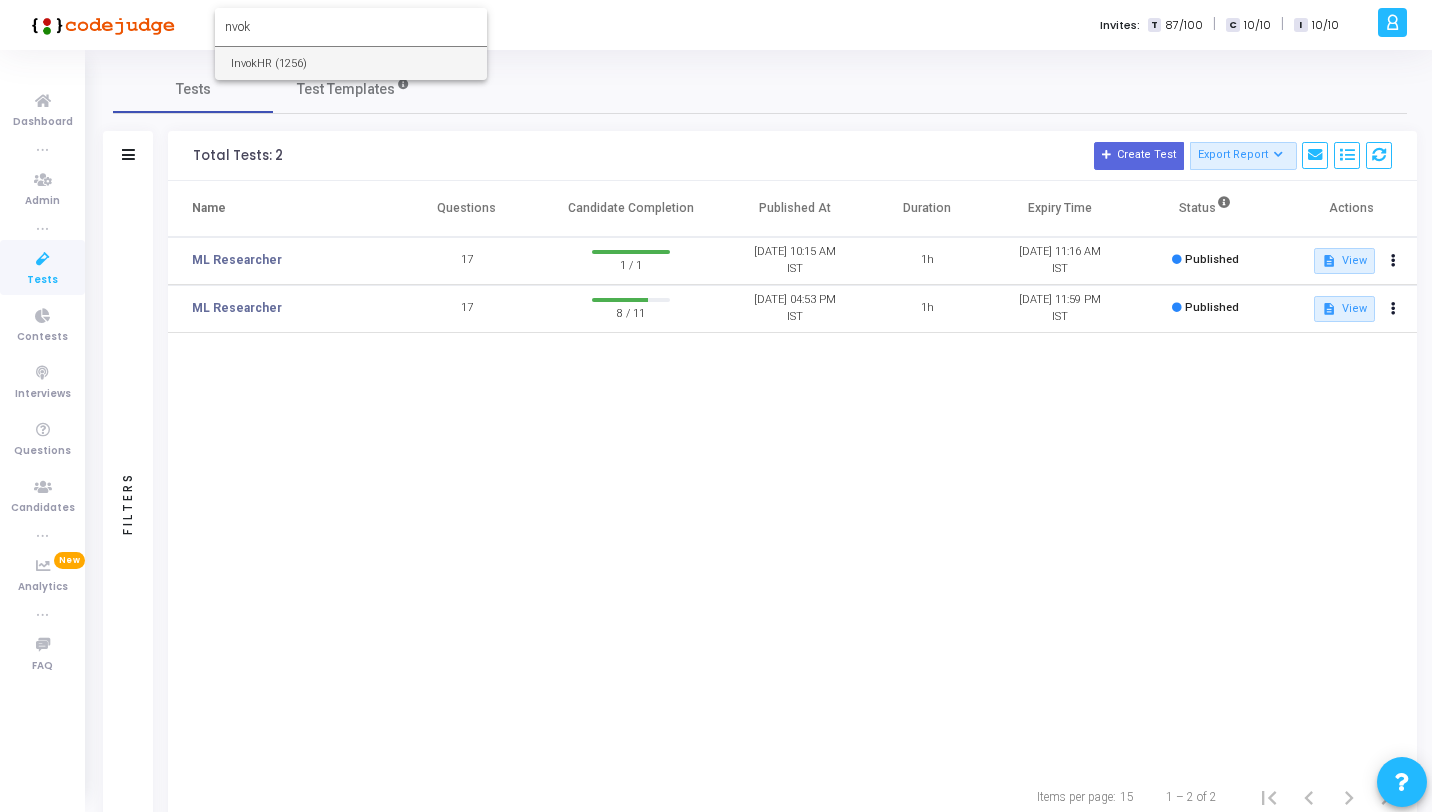 type on "nvok" 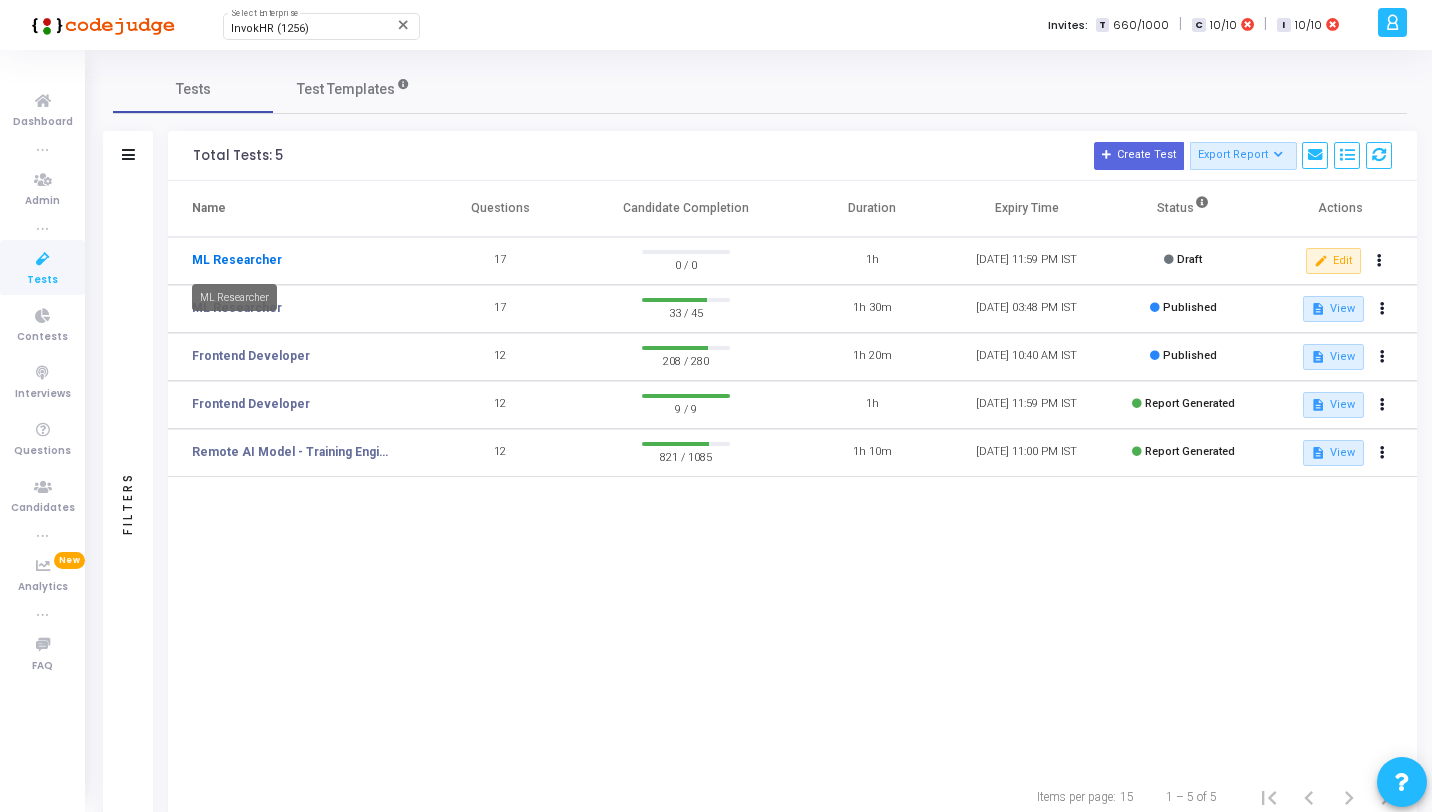 click on "ML Researcher" at bounding box center [237, 260] 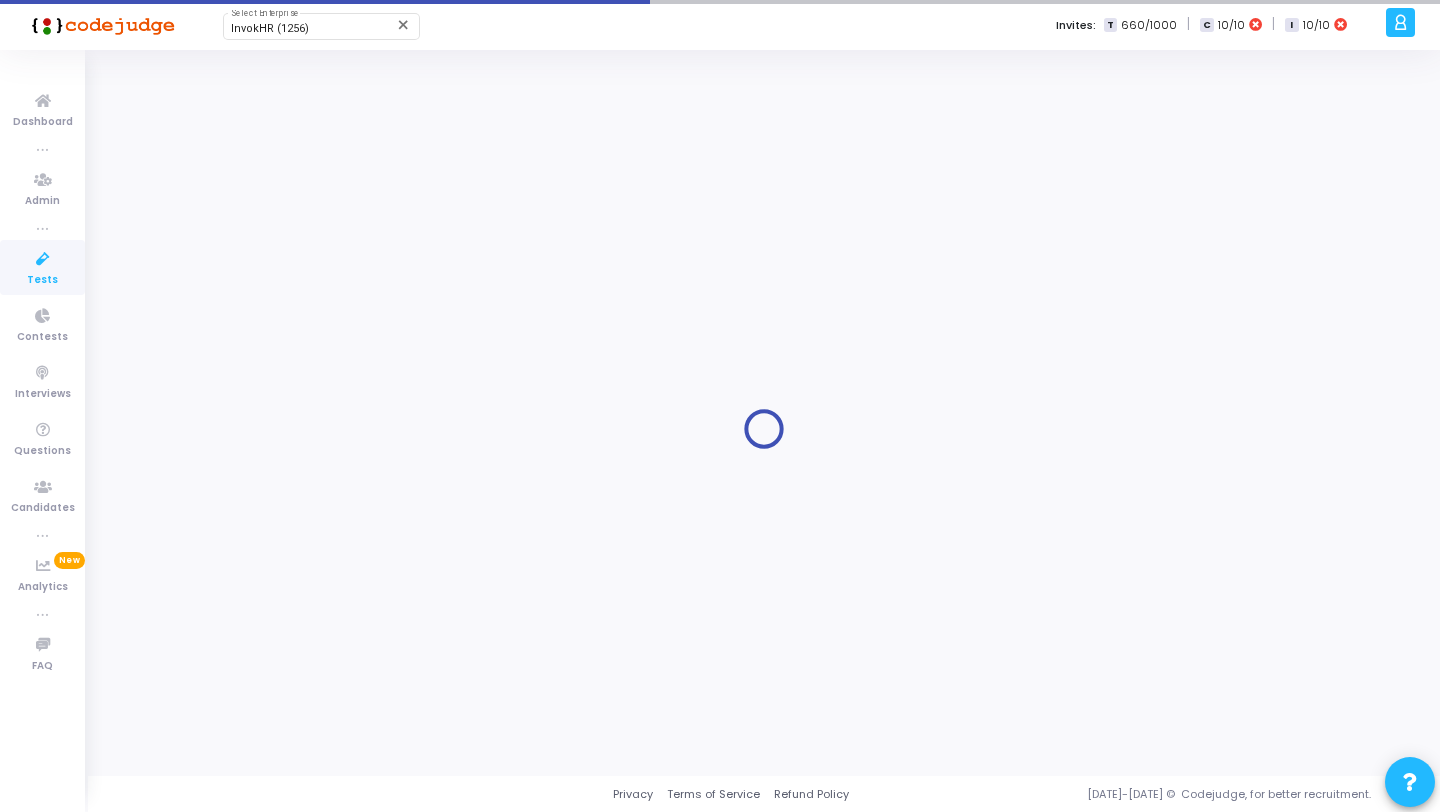 type on "ML Researcher" 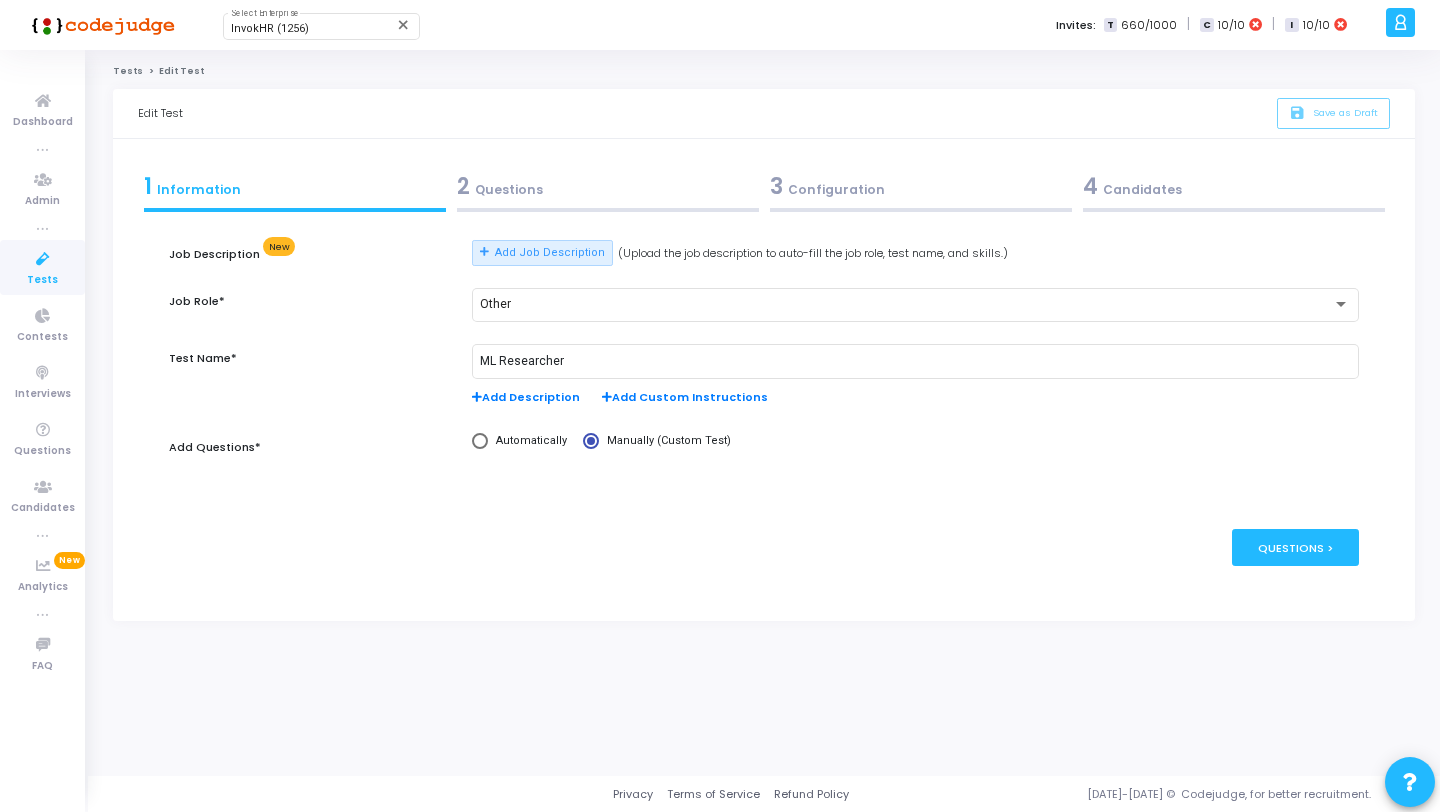 click at bounding box center (608, 210) 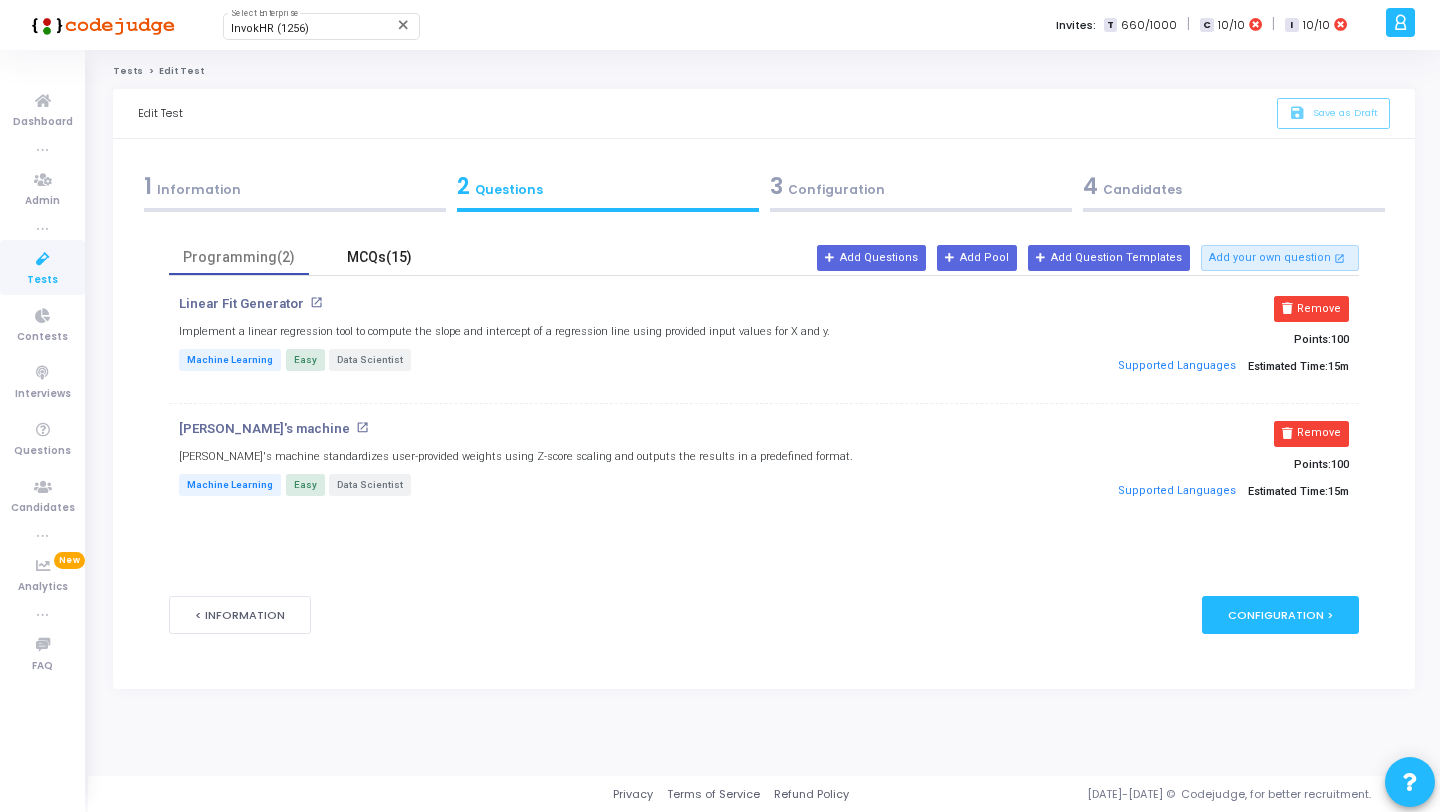 click on "MCQs(15)" at bounding box center [379, 257] 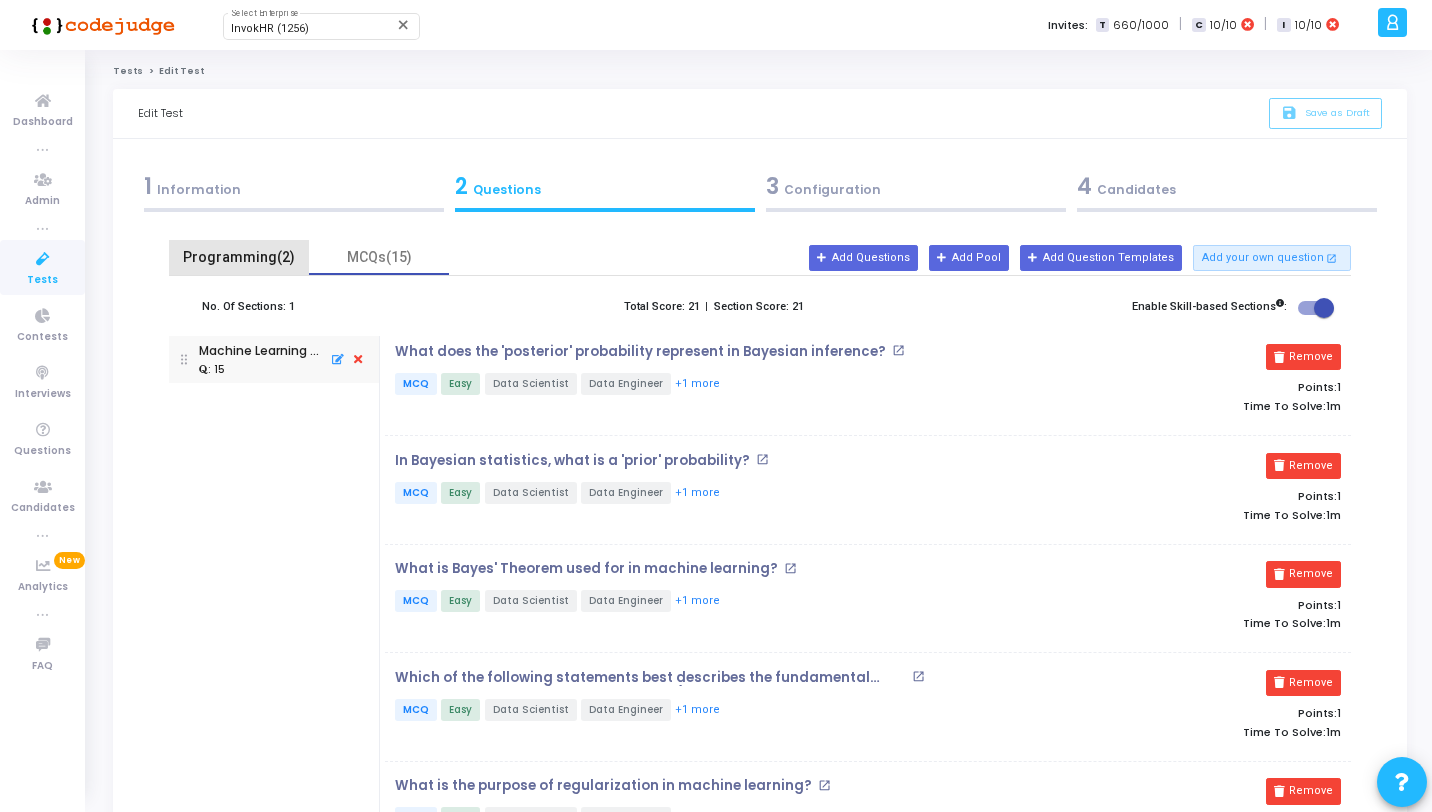 click on "Programming(2)" at bounding box center (239, 257) 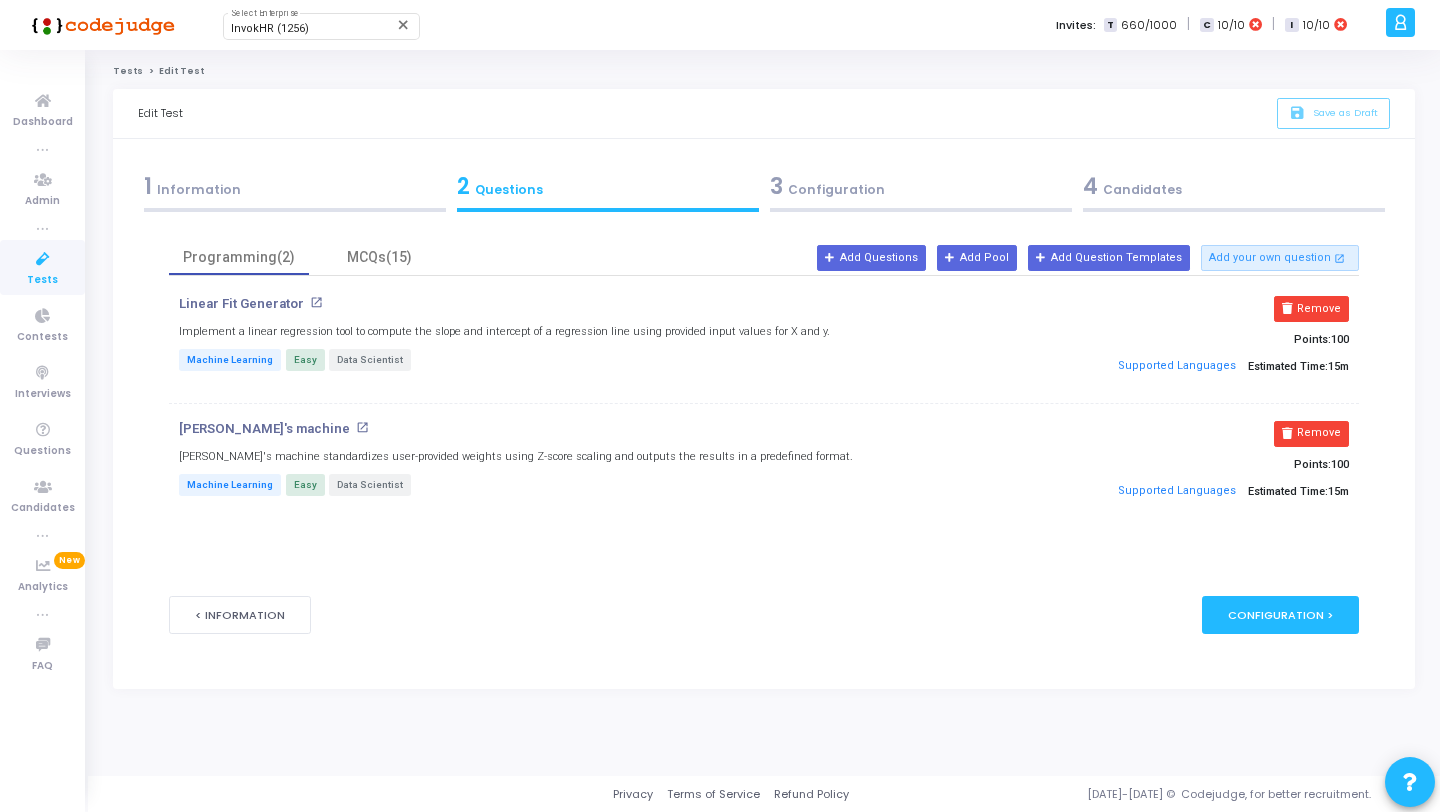 click at bounding box center [43, 259] 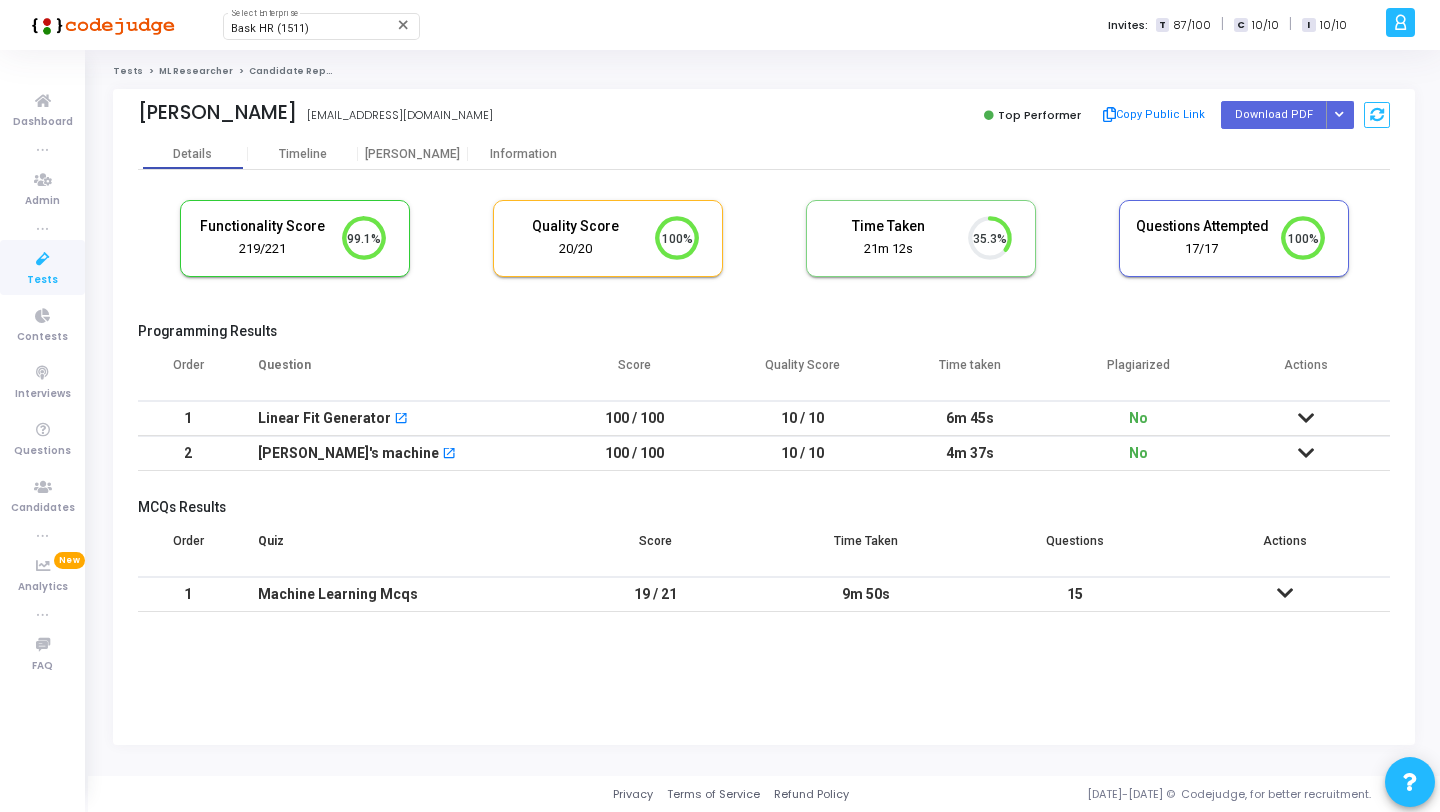 scroll, scrollTop: 0, scrollLeft: 0, axis: both 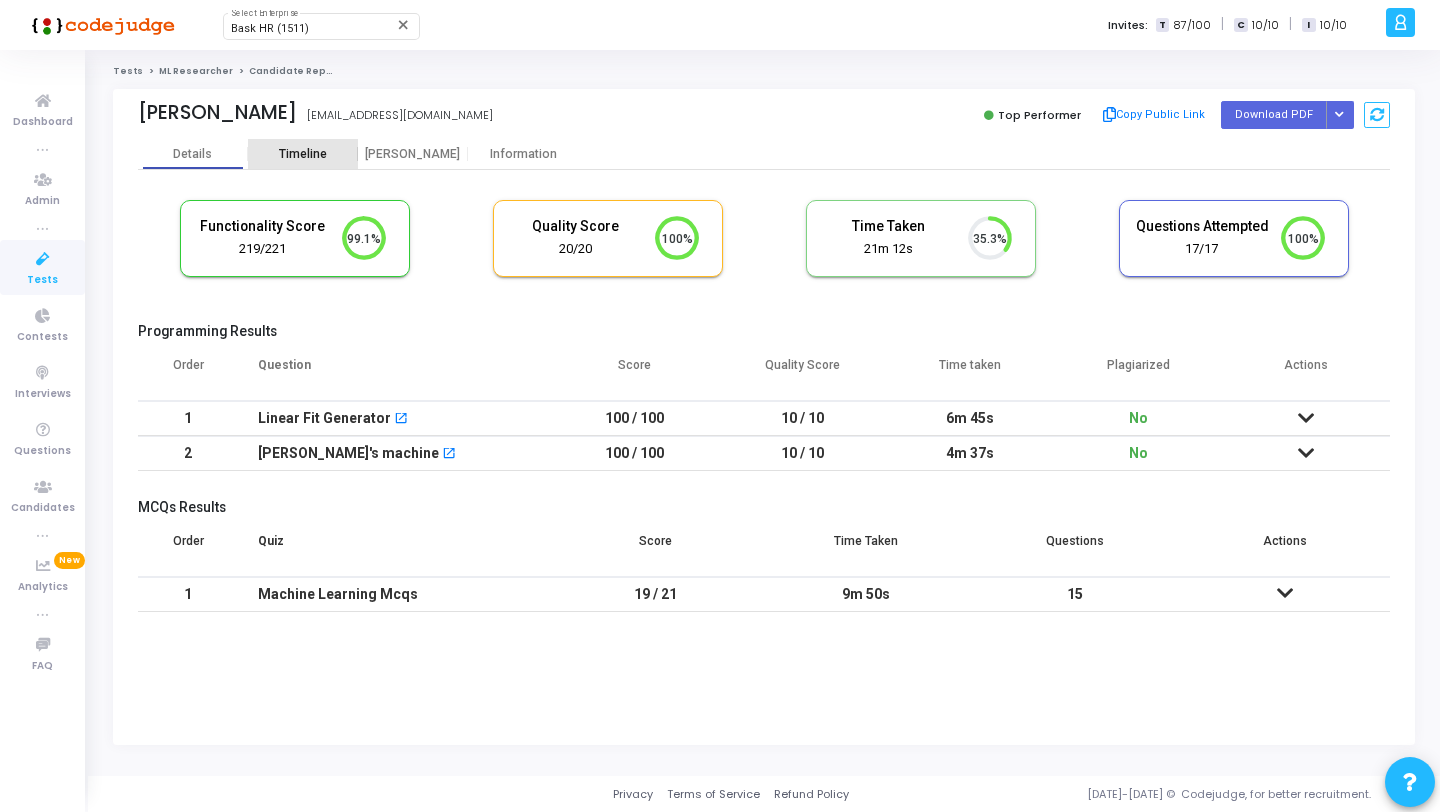 click on "Timeline" at bounding box center (303, 154) 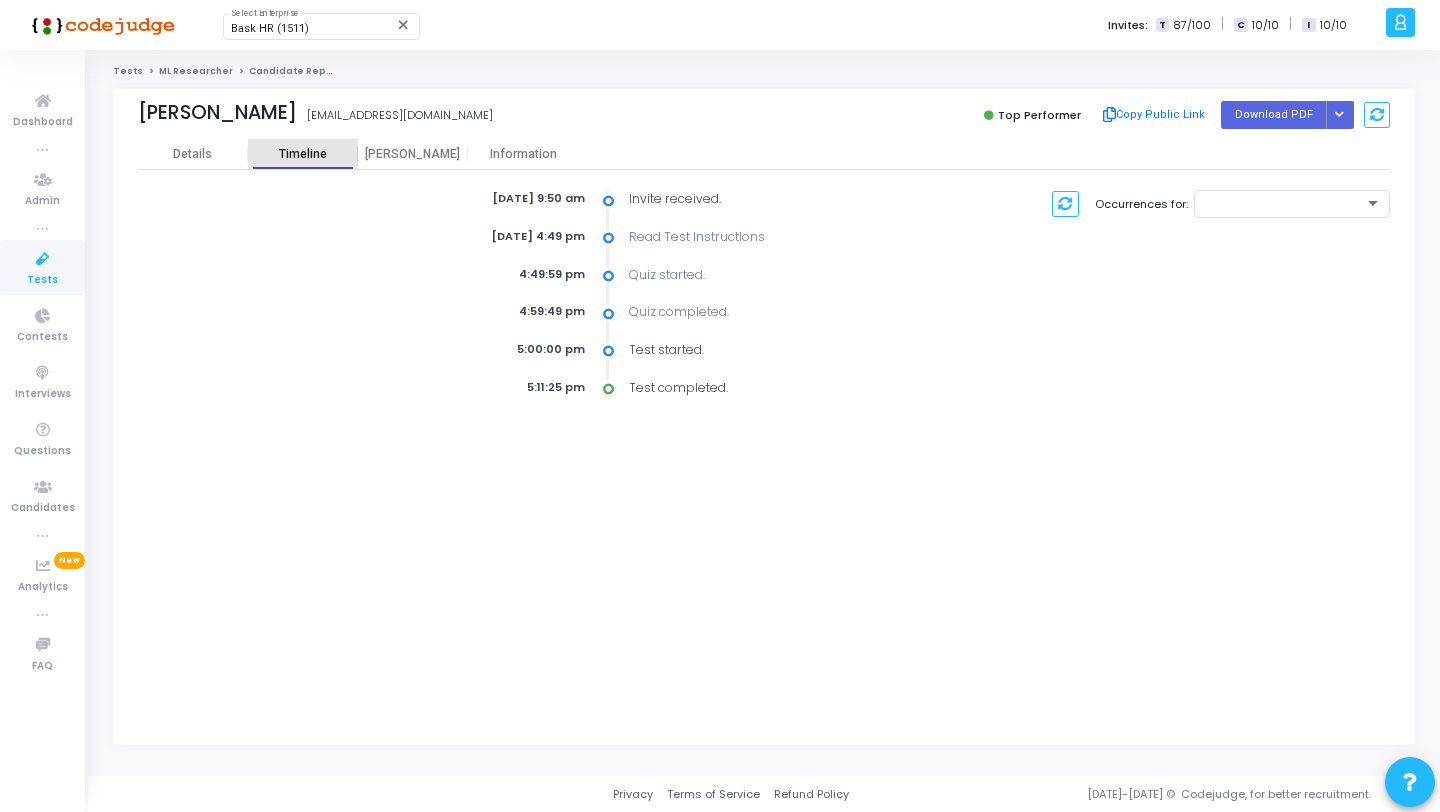 click on "Timeline" at bounding box center [303, 154] 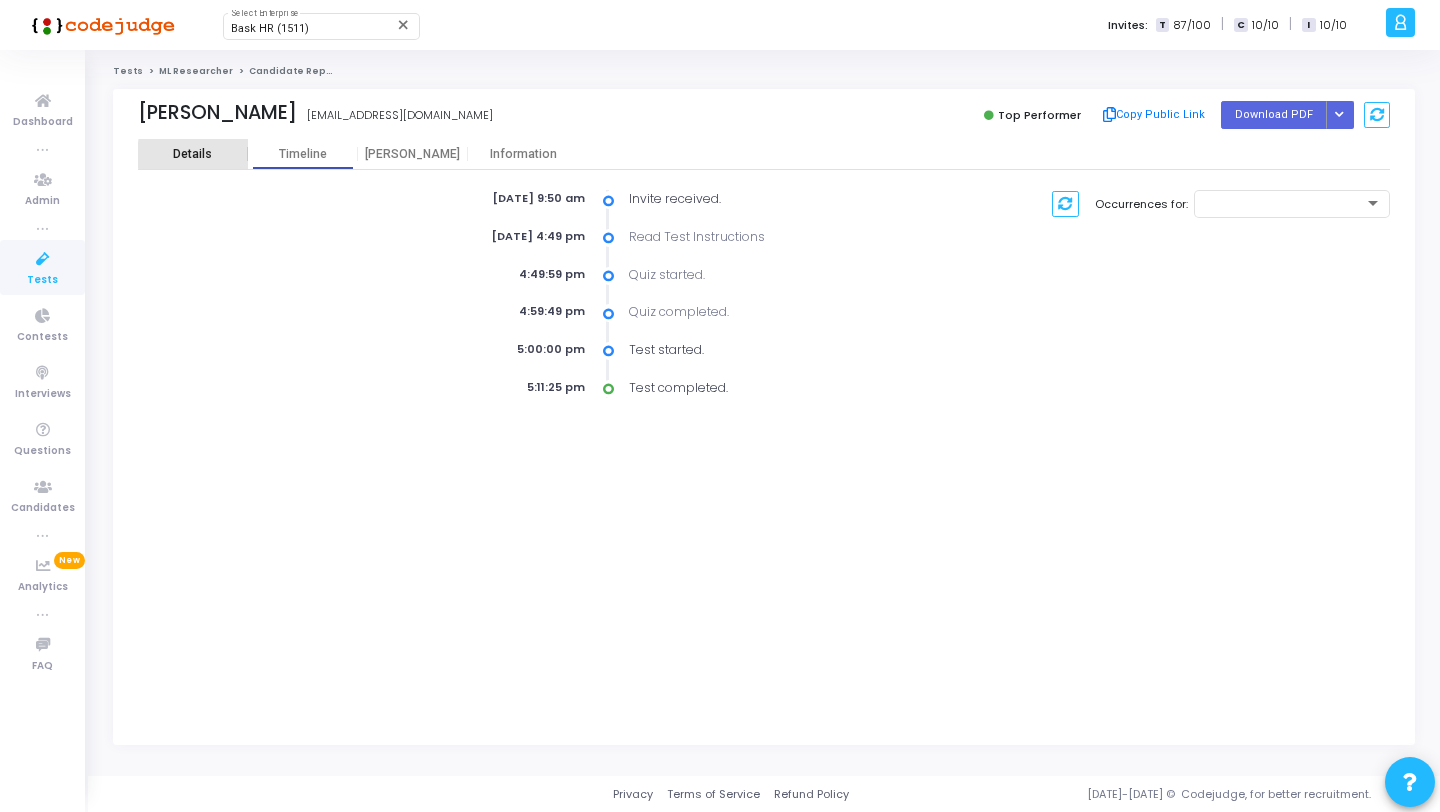 click on "Details" at bounding box center (193, 154) 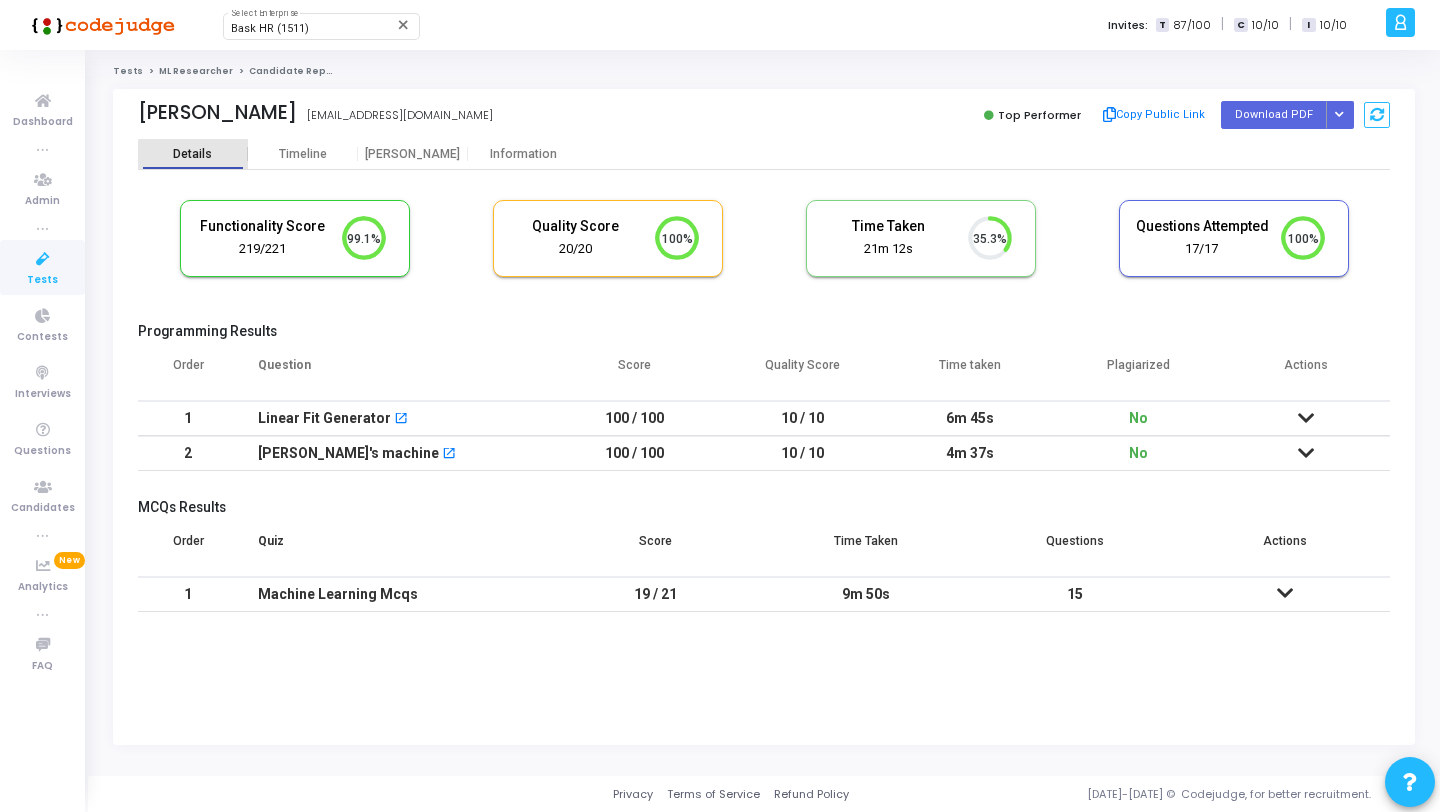scroll, scrollTop: 9, scrollLeft: 9, axis: both 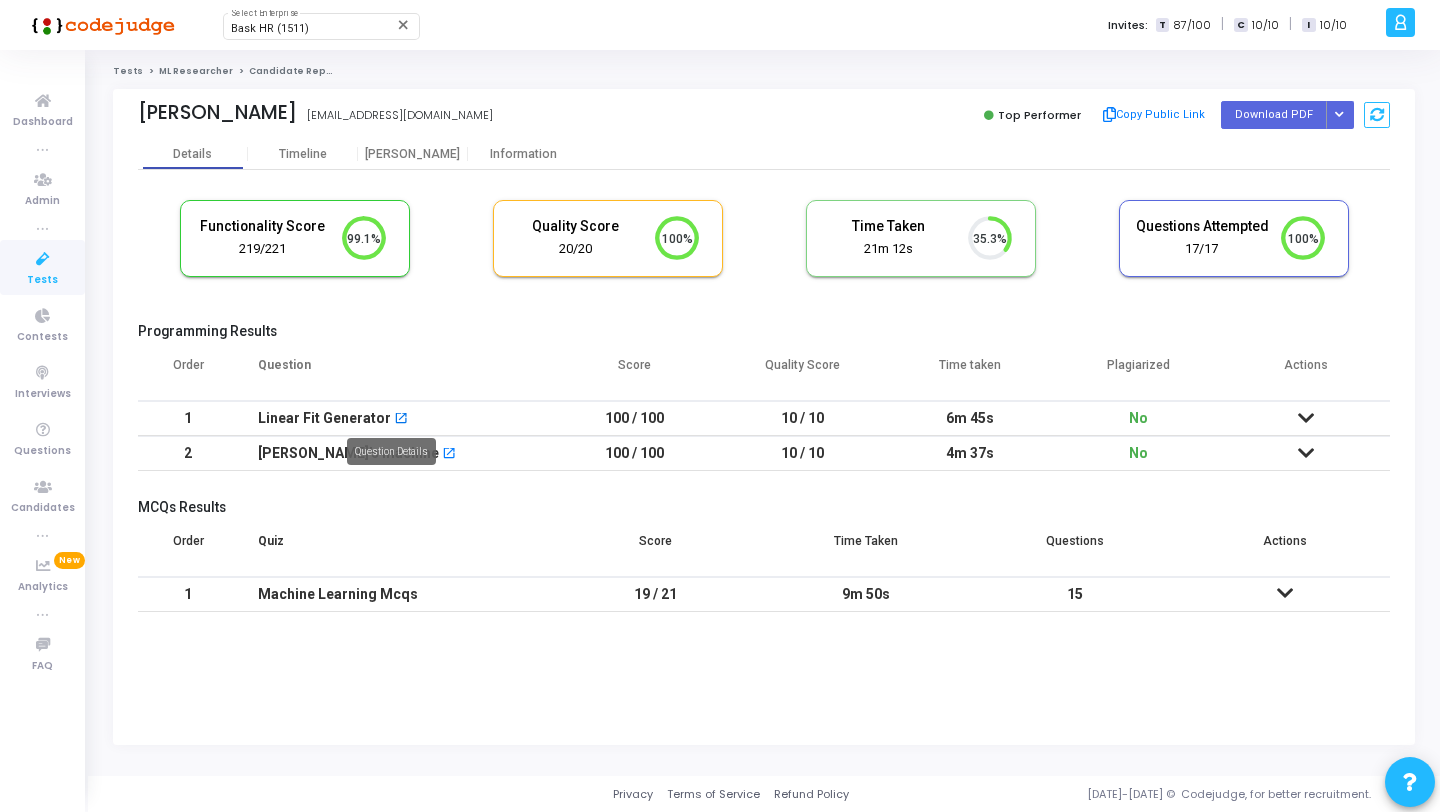 click on "open_in_new" at bounding box center (401, 420) 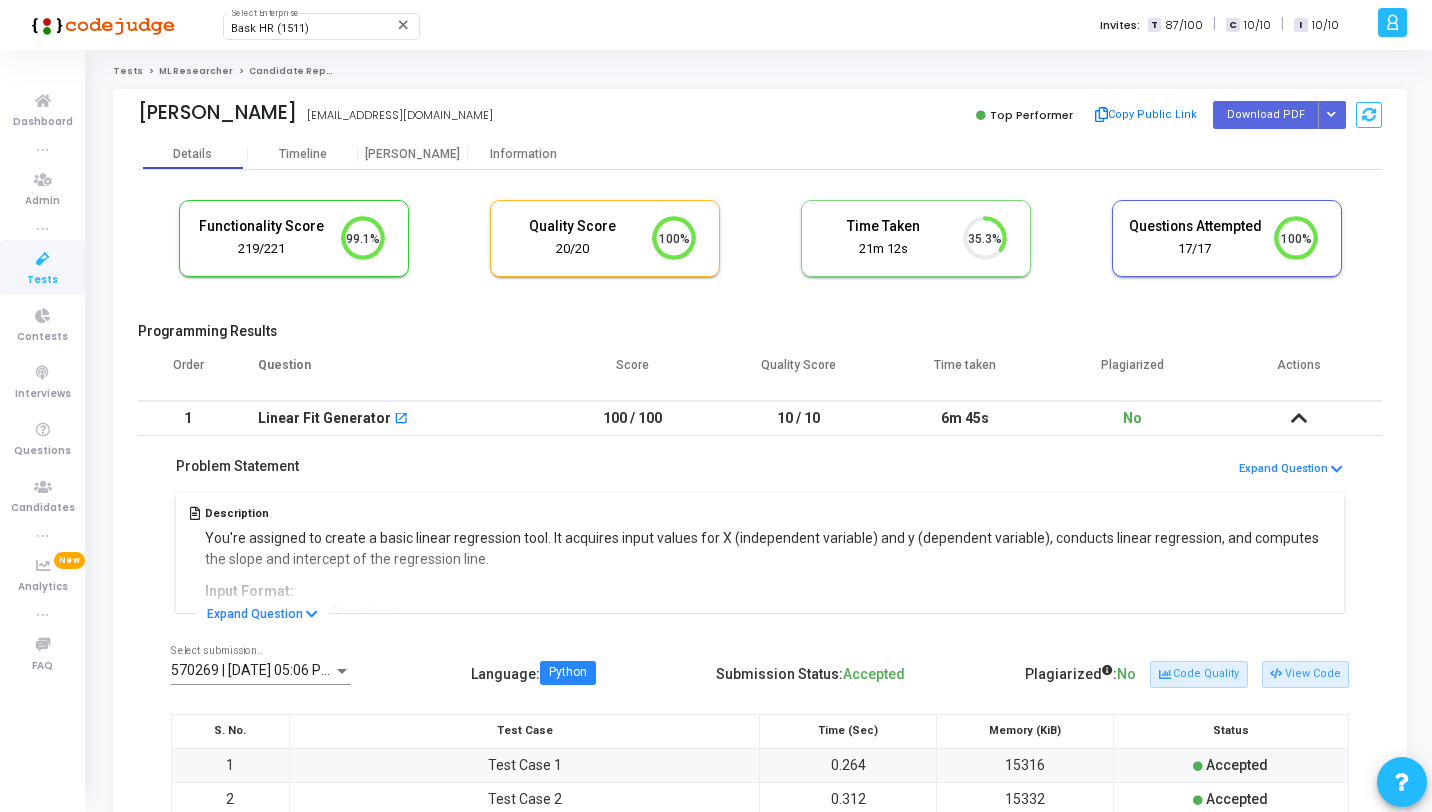 click on "Linear Fit Generator  open_in_new" at bounding box center [393, 418] 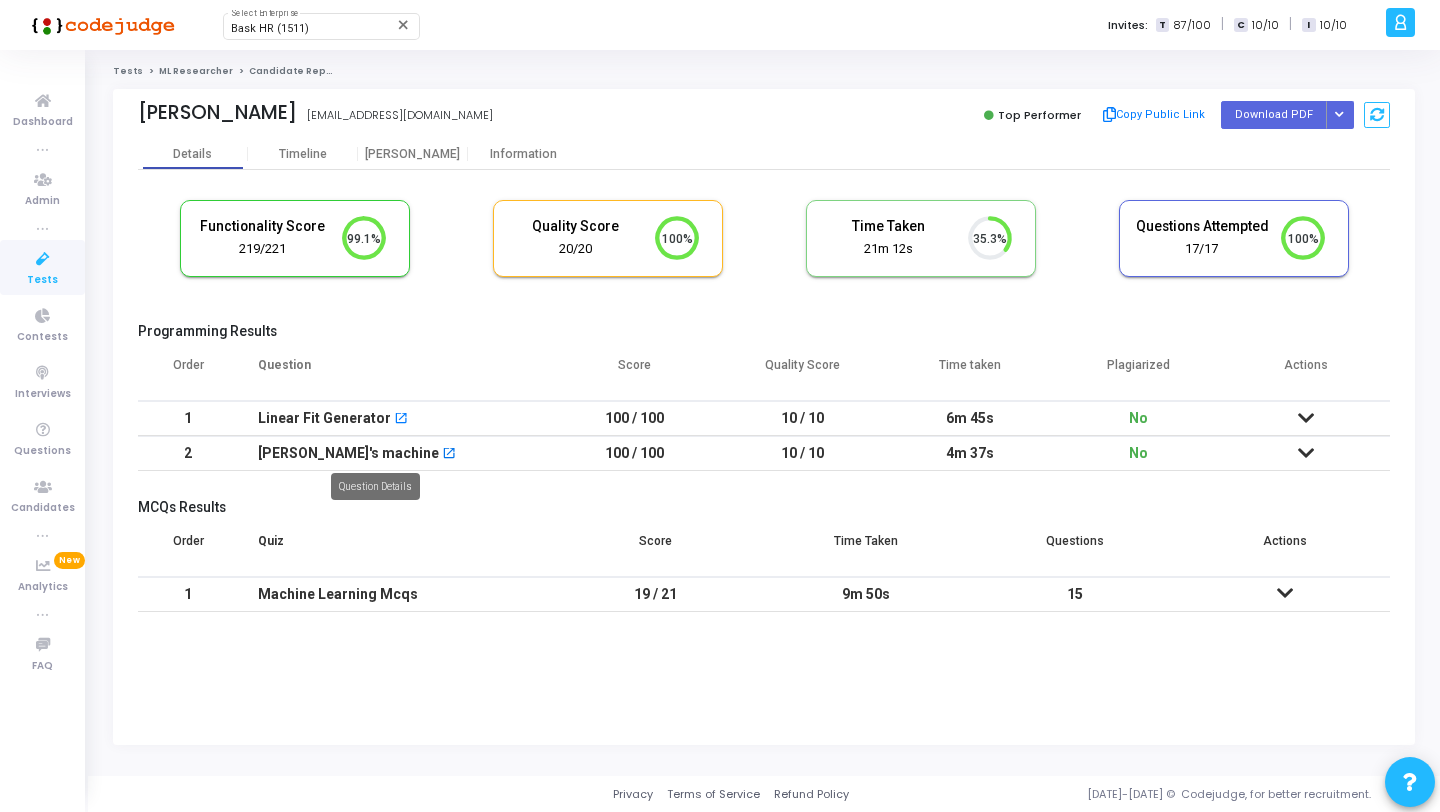 click on "open_in_new" at bounding box center [449, 455] 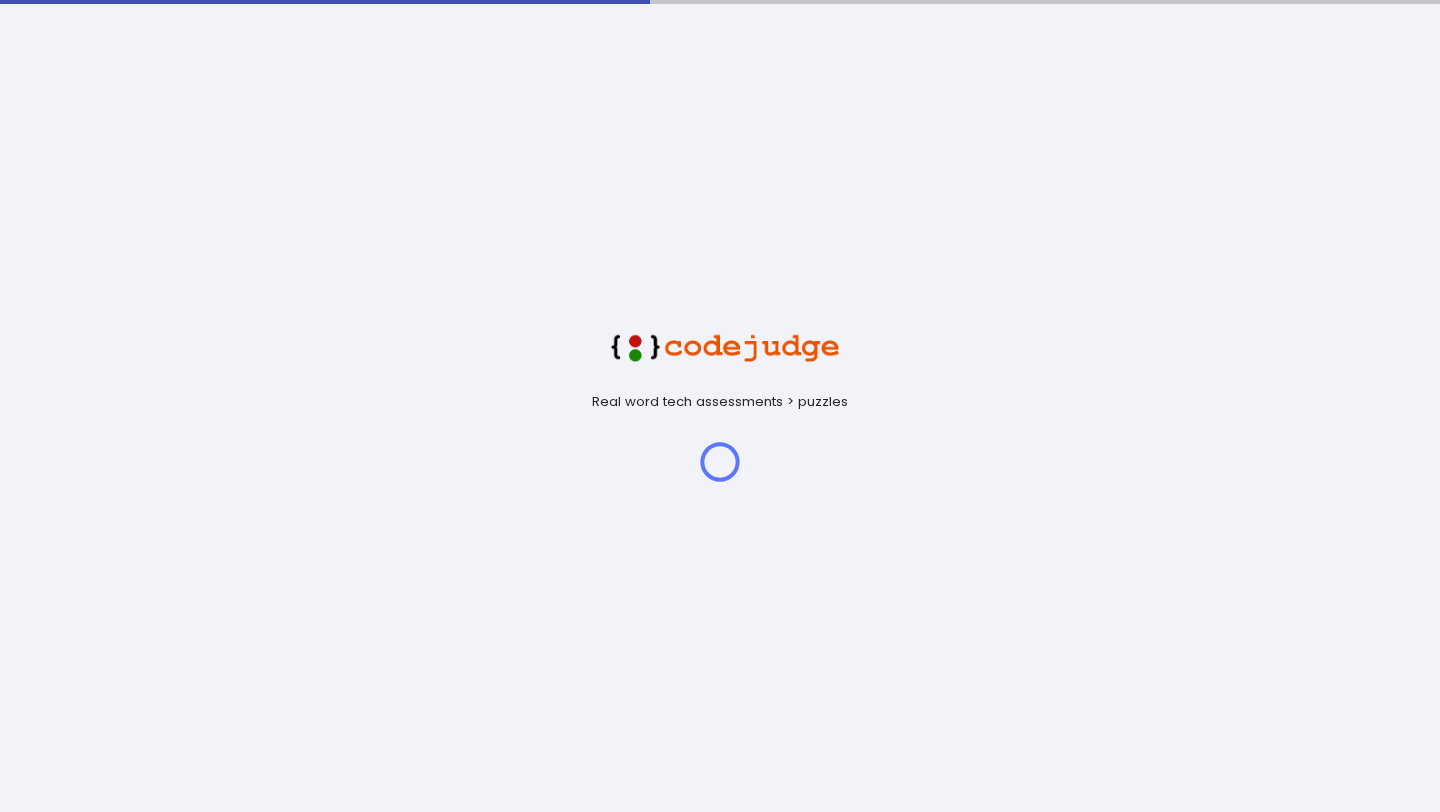 scroll, scrollTop: 0, scrollLeft: 0, axis: both 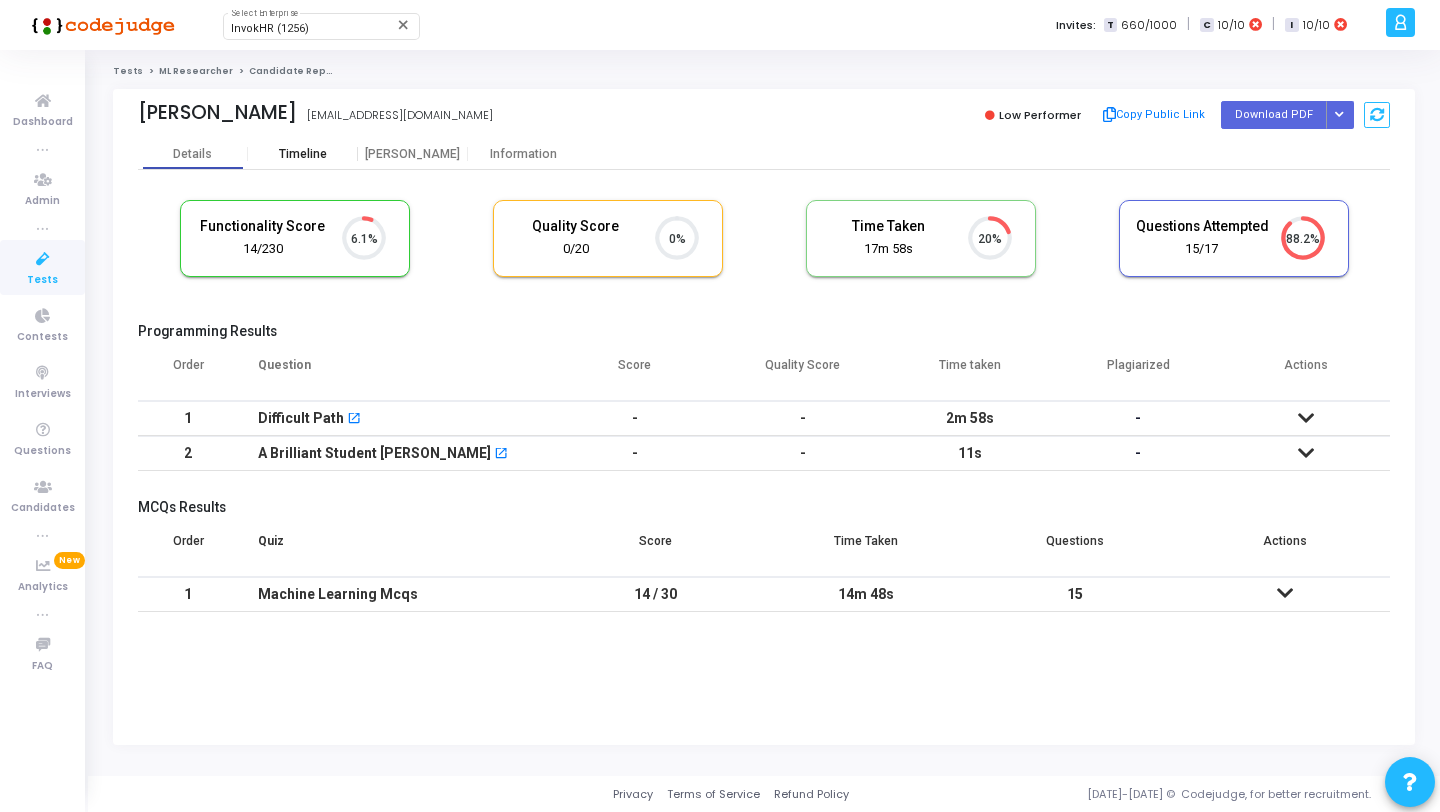 click on "Timeline" at bounding box center (303, 154) 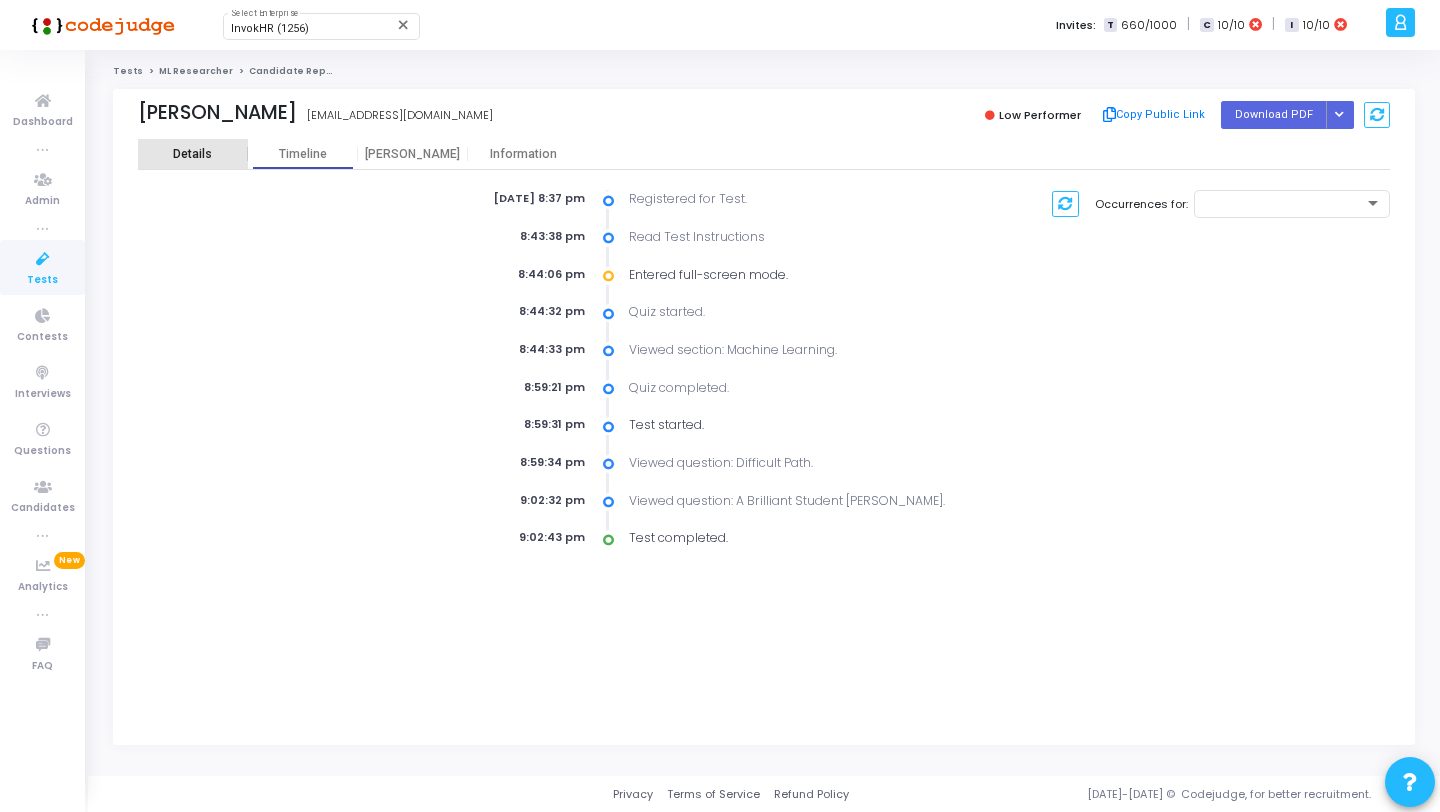 click on "Details" at bounding box center (192, 154) 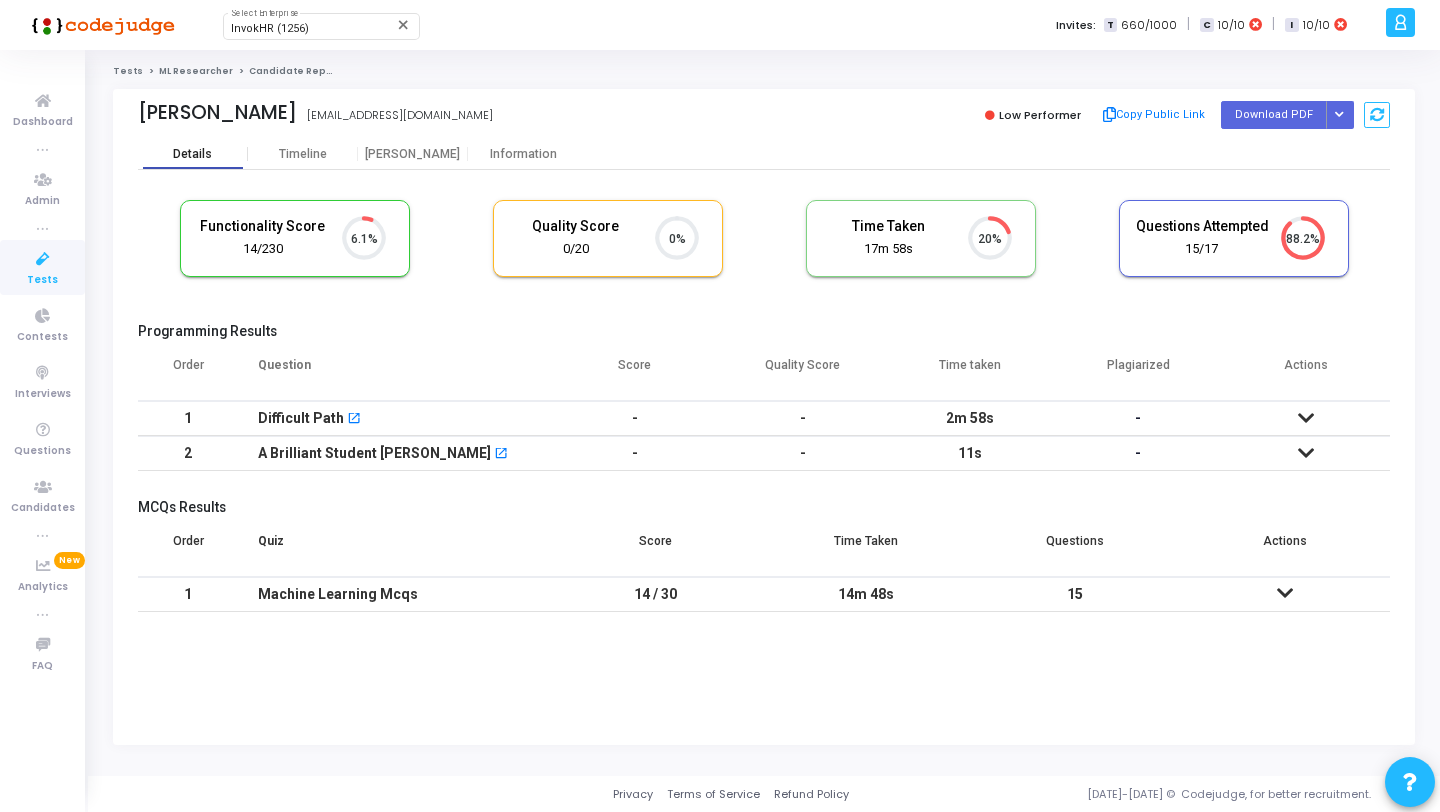 scroll, scrollTop: 9, scrollLeft: 9, axis: both 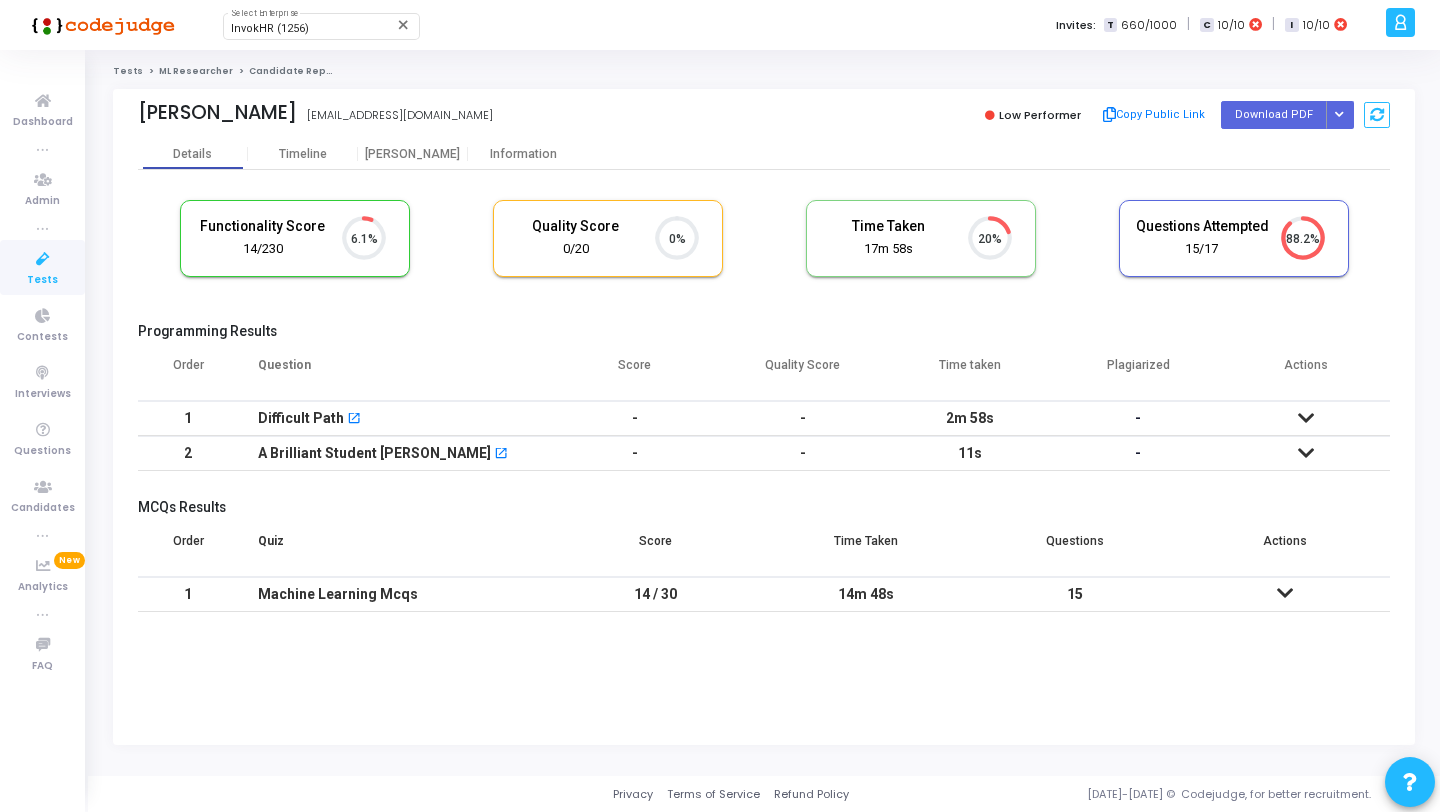 click on "Difficult Path  open_in_new" at bounding box center [394, 418] 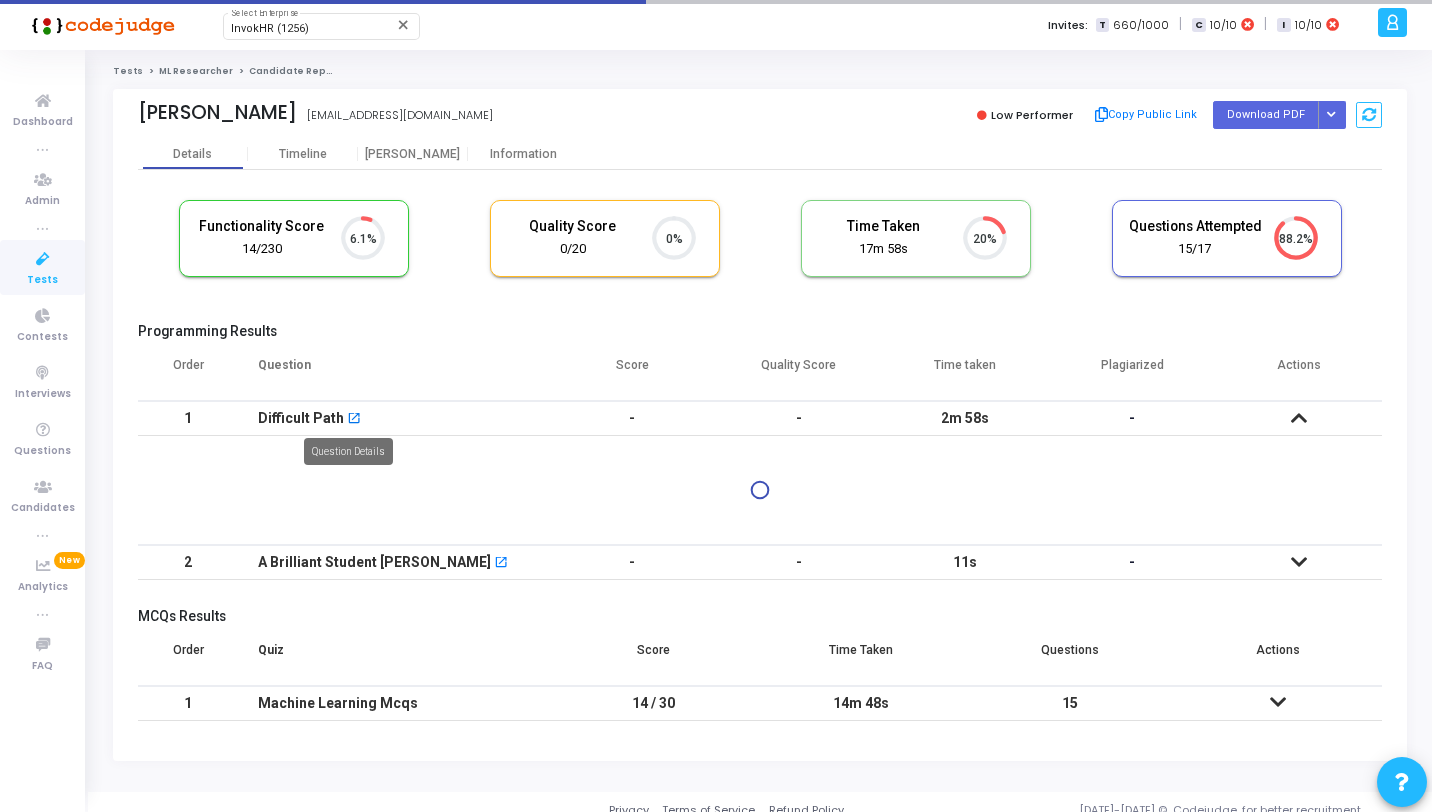 click on "open_in_new" at bounding box center [354, 420] 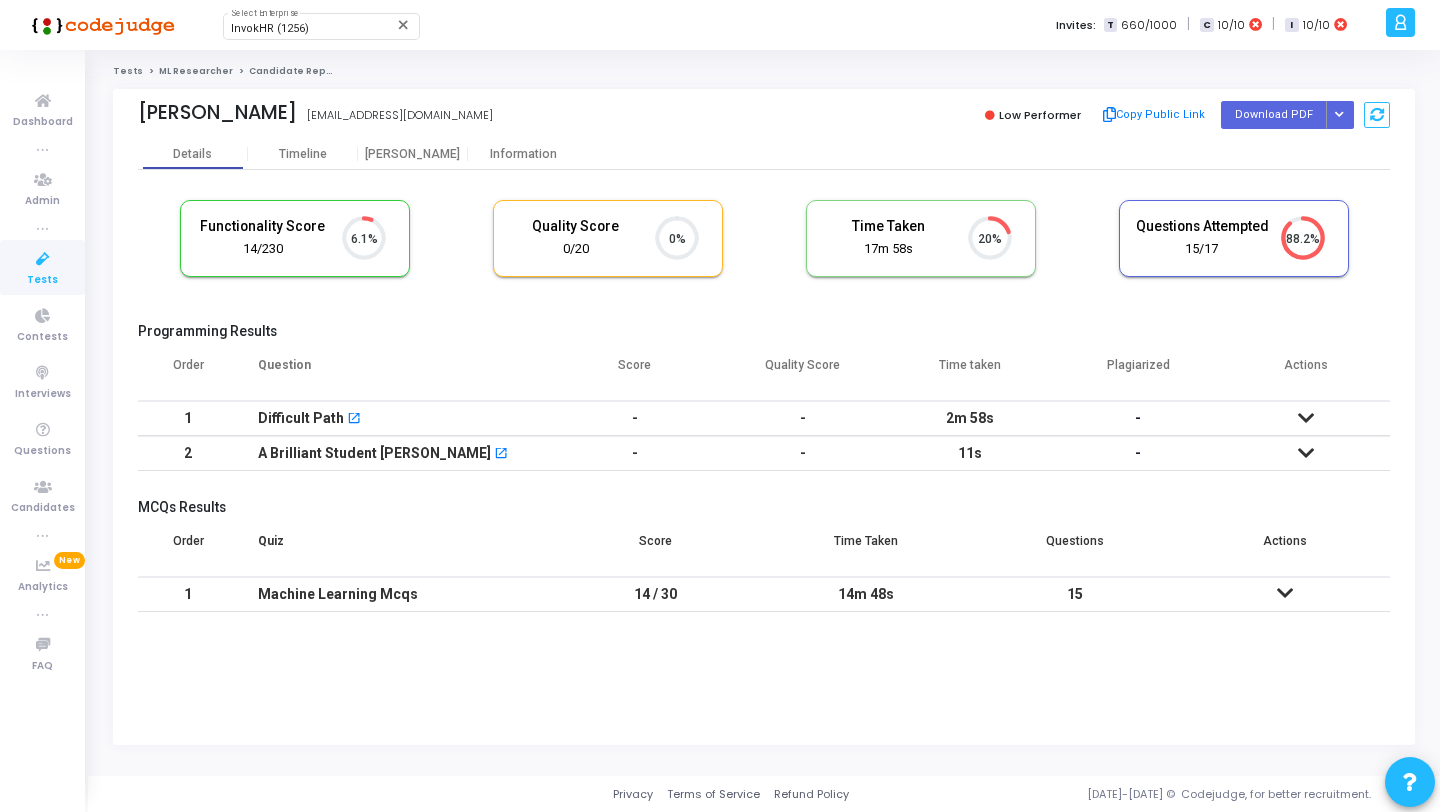 click on "A Brilliant Student Jacob  open_in_new" at bounding box center [394, 453] 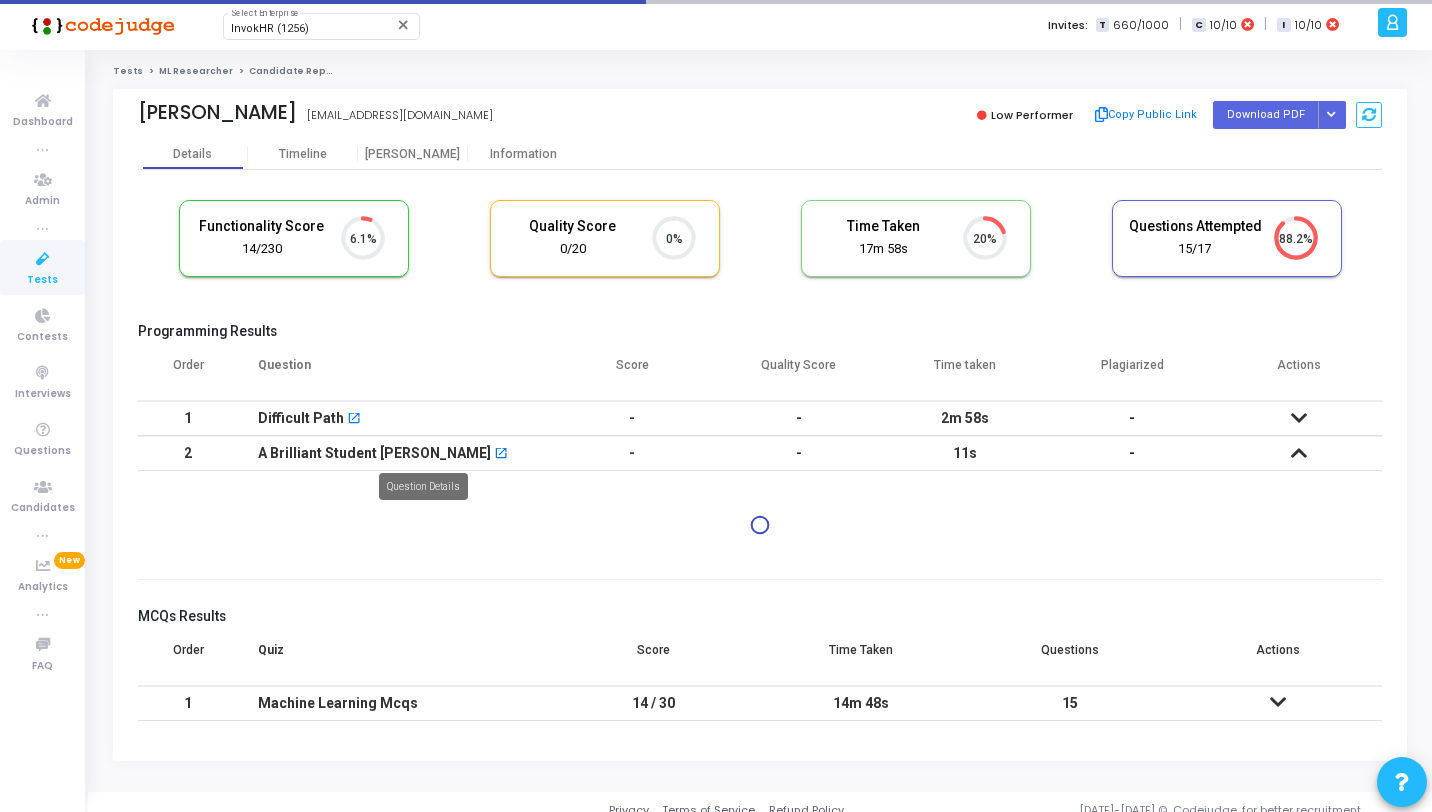 click on "open_in_new" at bounding box center [501, 455] 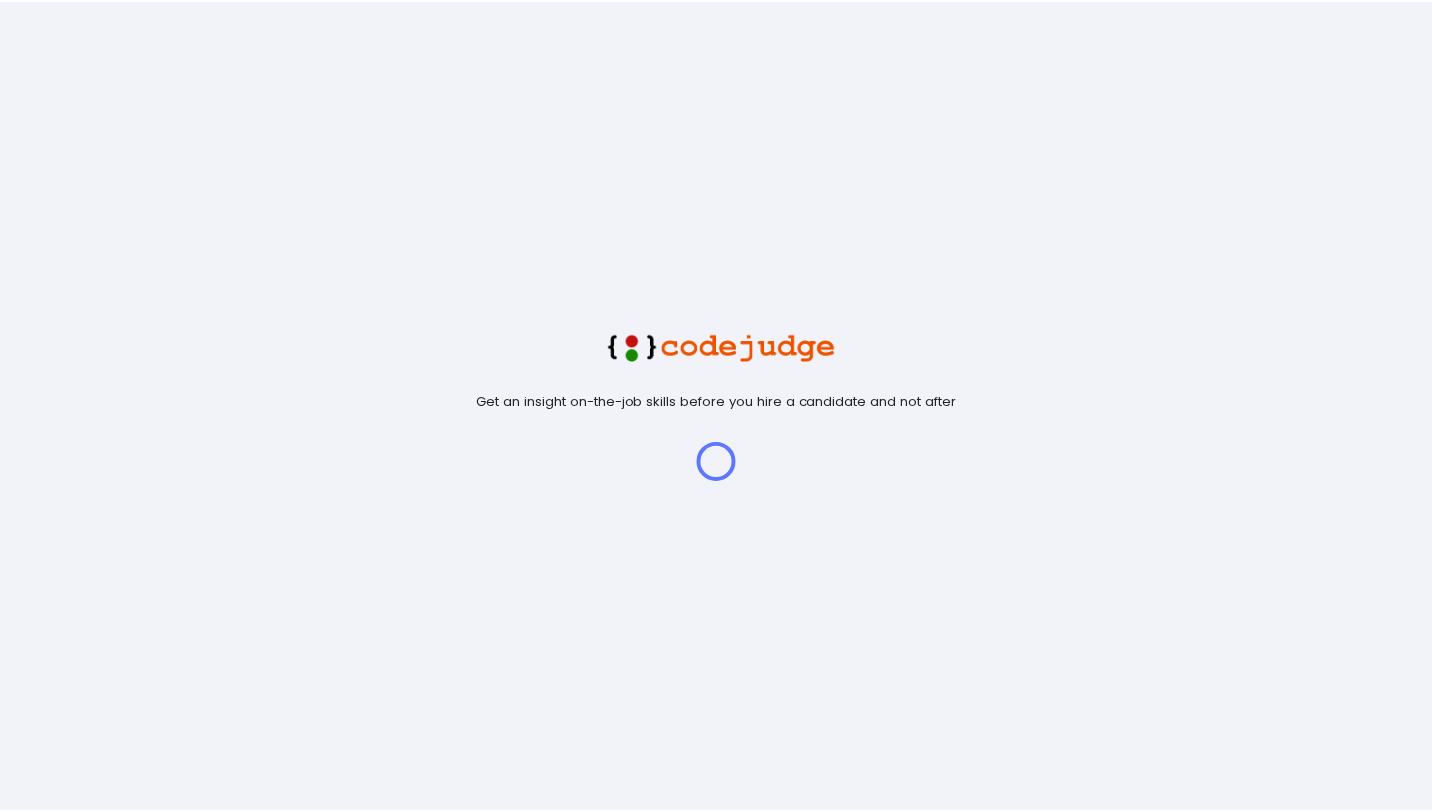 scroll, scrollTop: 0, scrollLeft: 0, axis: both 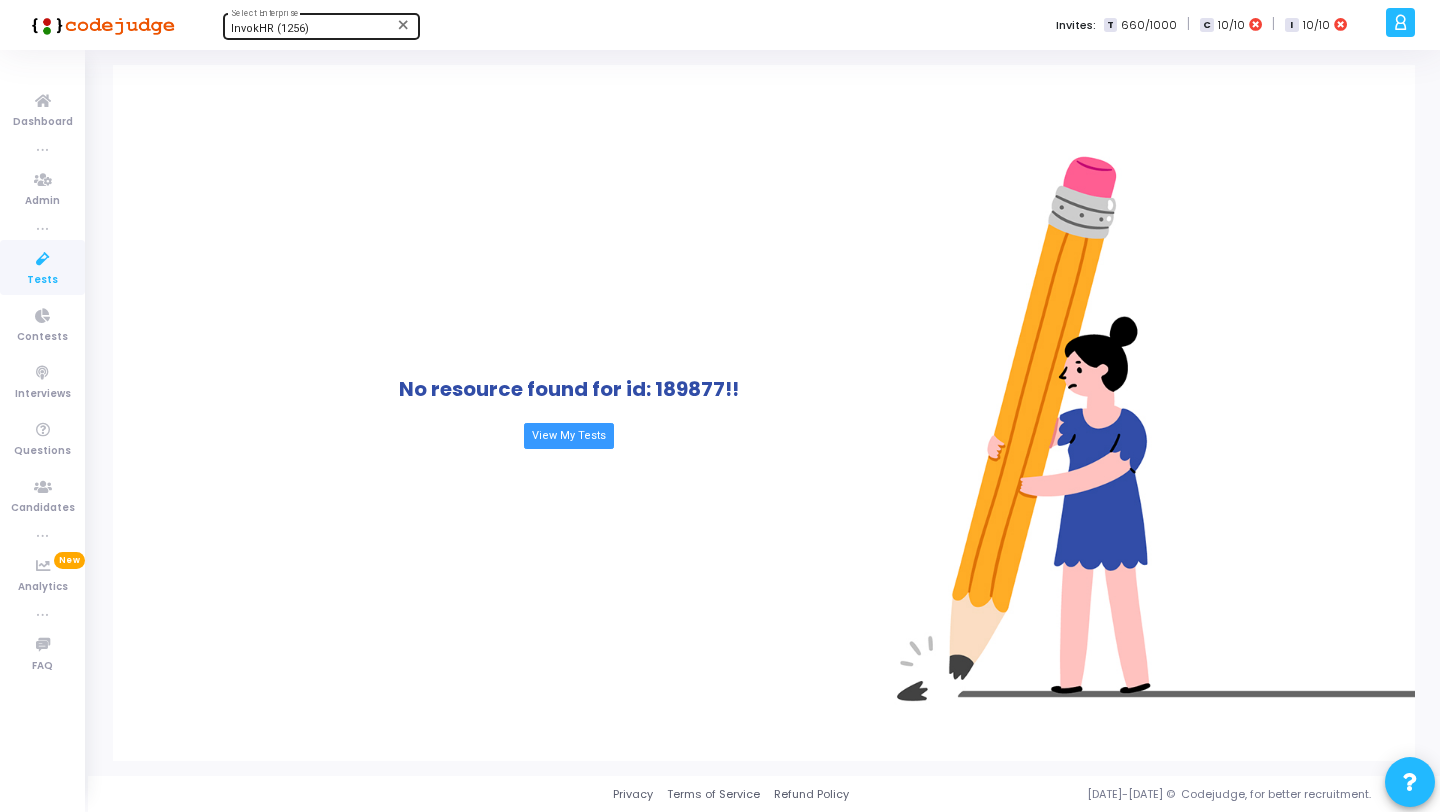 click on "InvokHR (1256)" at bounding box center (270, 28) 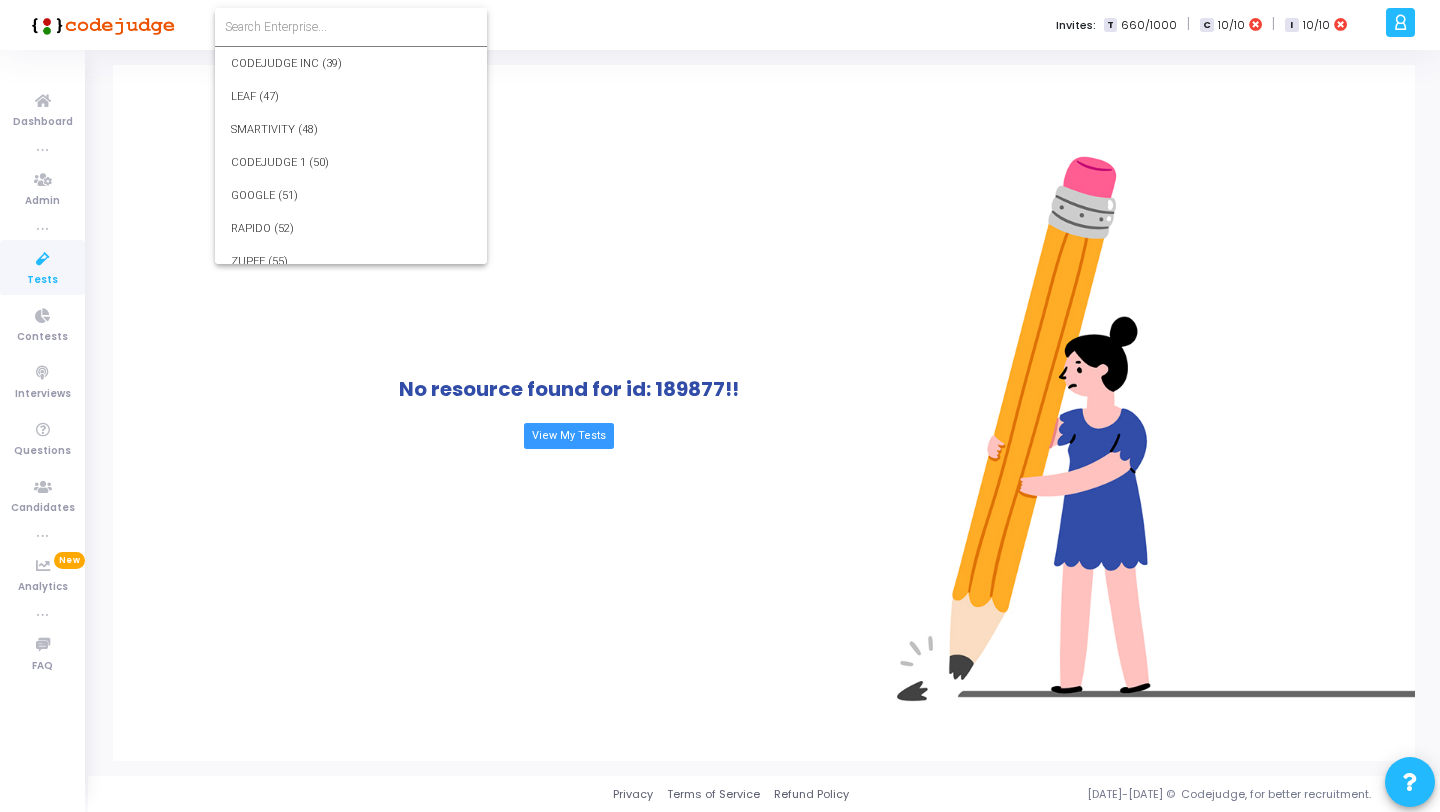 scroll, scrollTop: 35173, scrollLeft: 0, axis: vertical 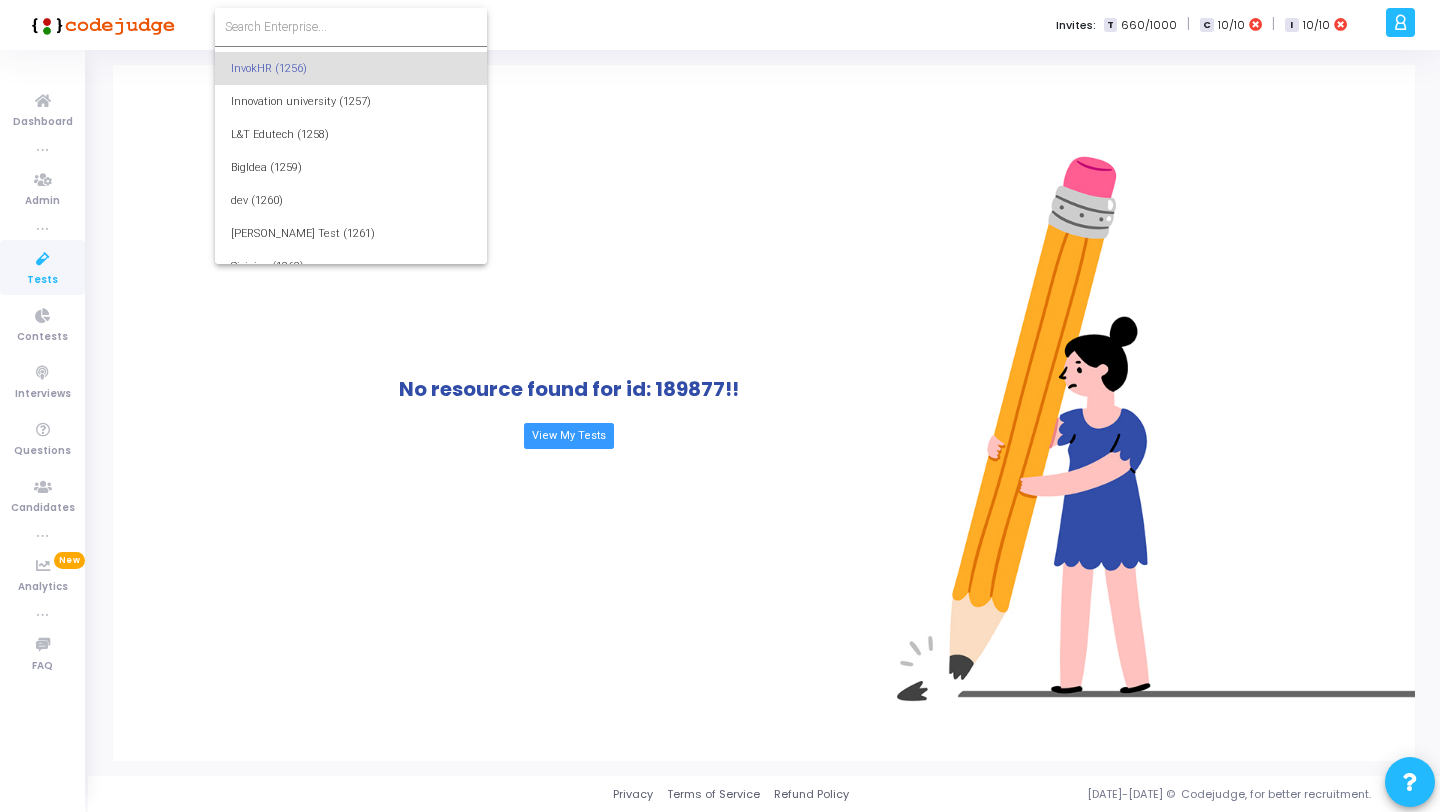 type on "N" 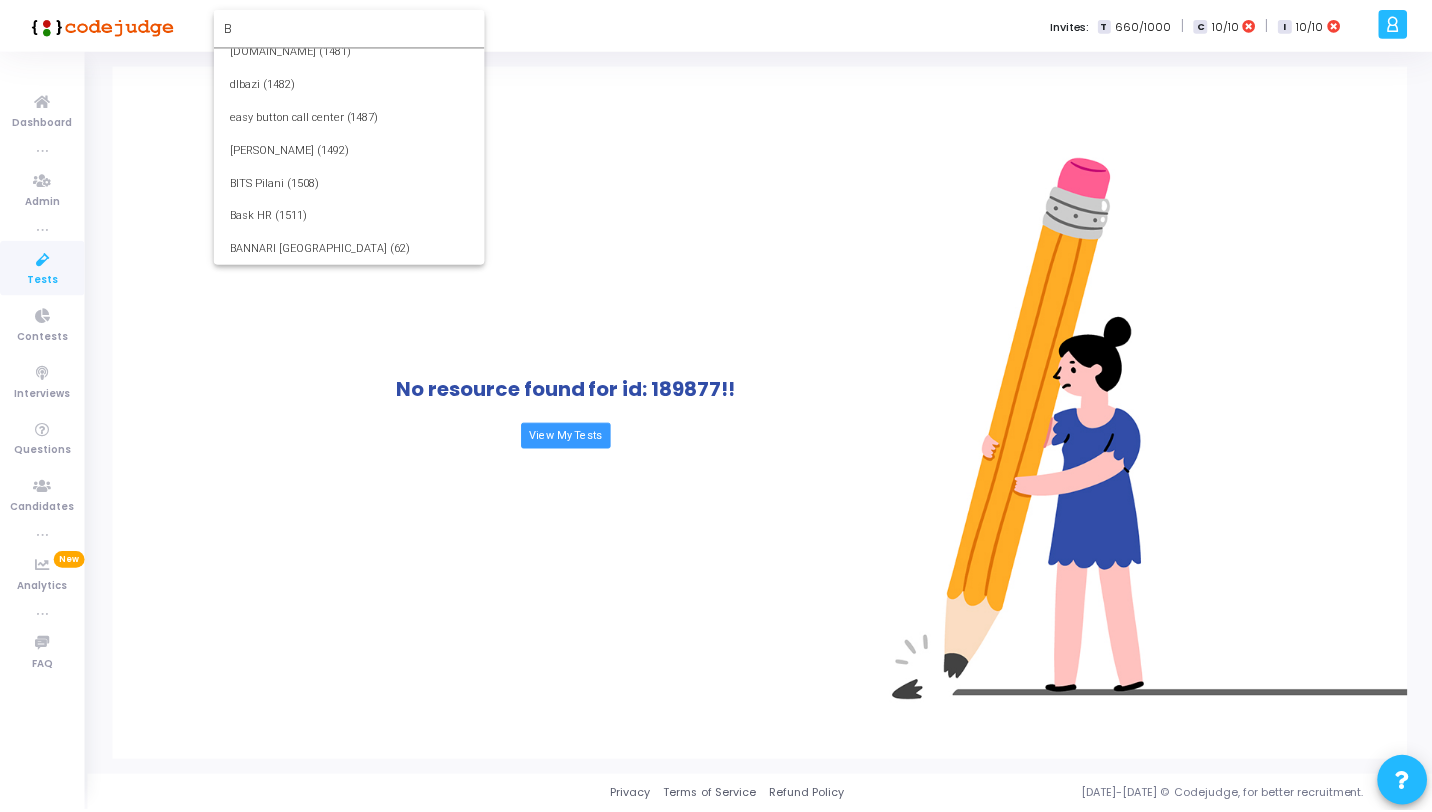 scroll, scrollTop: 0, scrollLeft: 0, axis: both 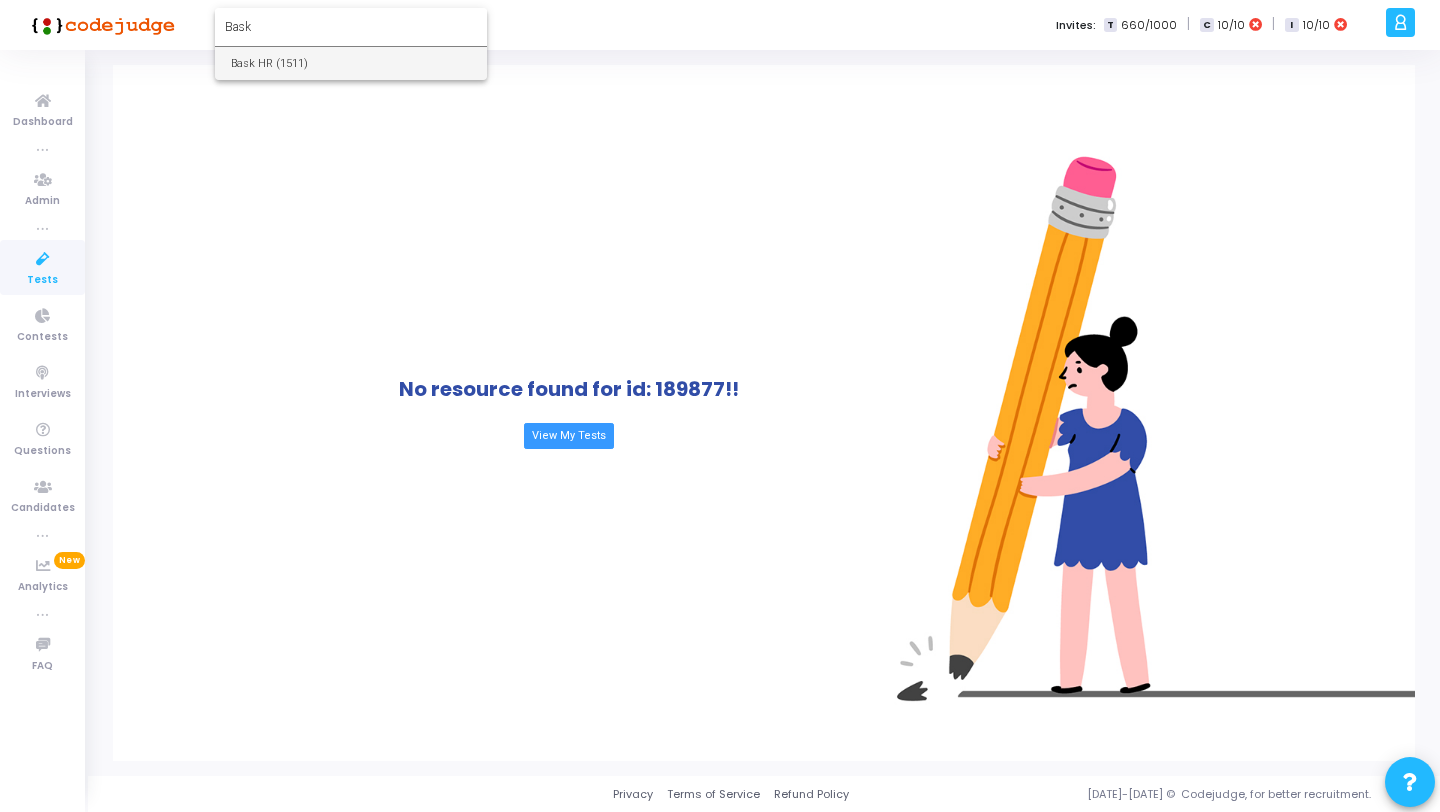type on "Bask" 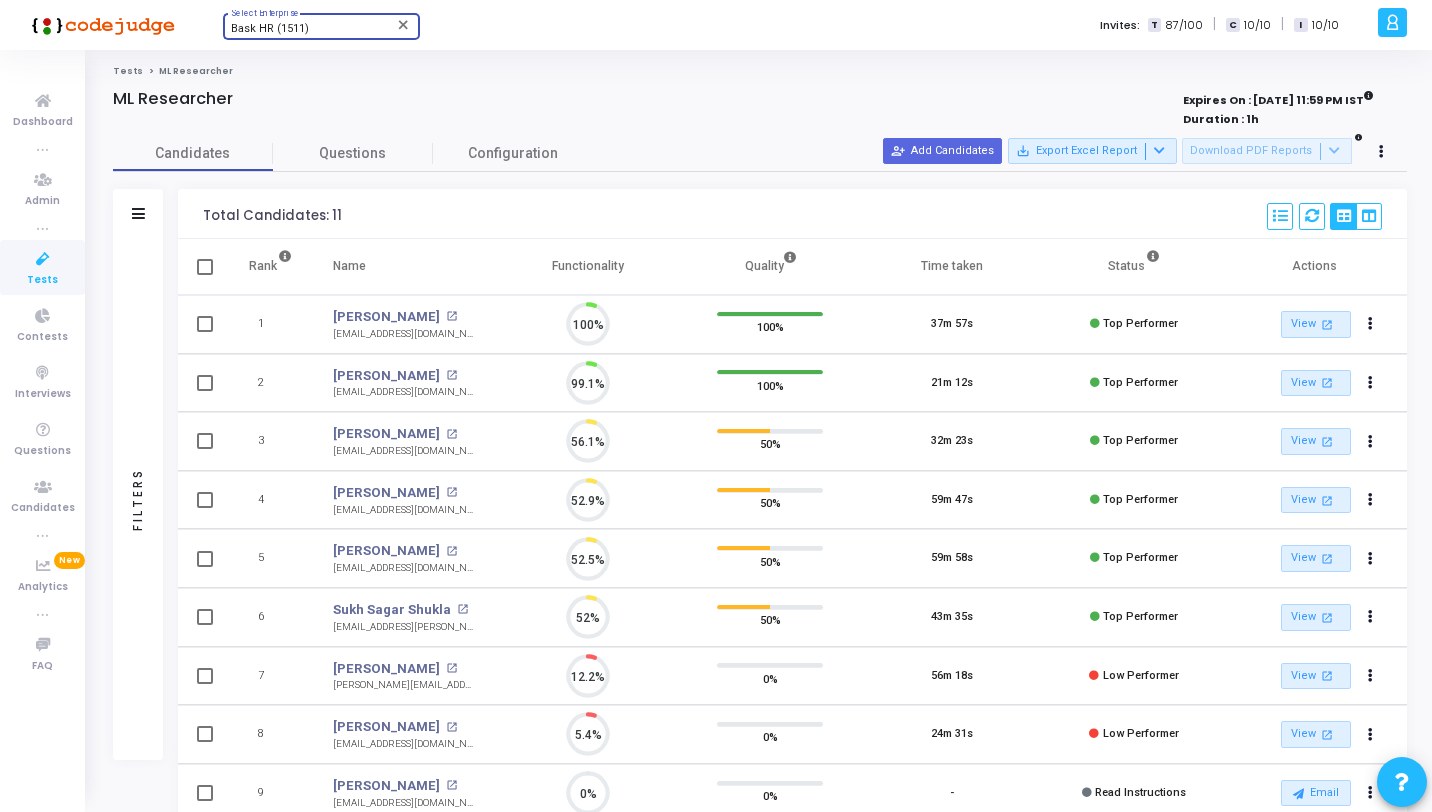 scroll, scrollTop: 9, scrollLeft: 9, axis: both 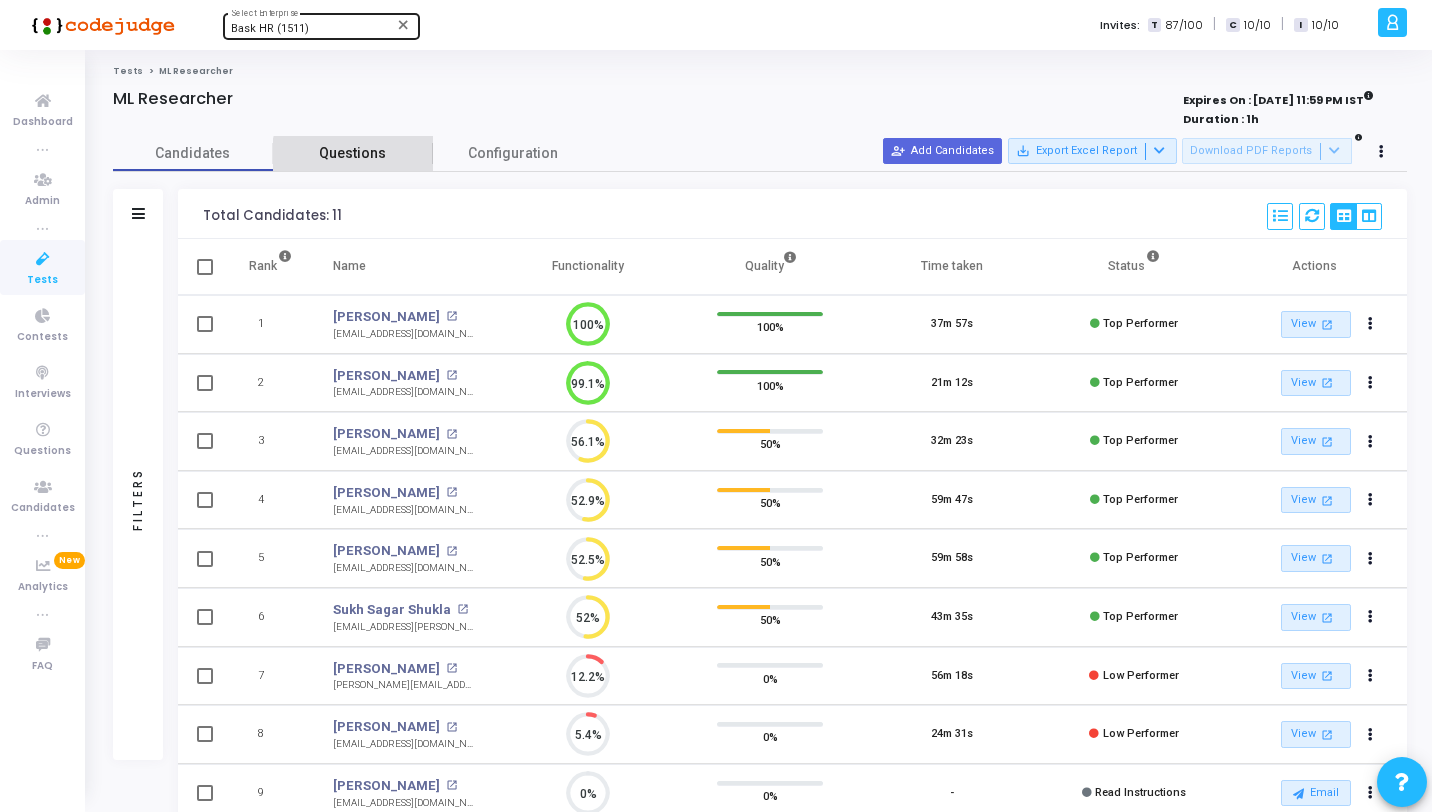 click on "Questions" at bounding box center (353, 153) 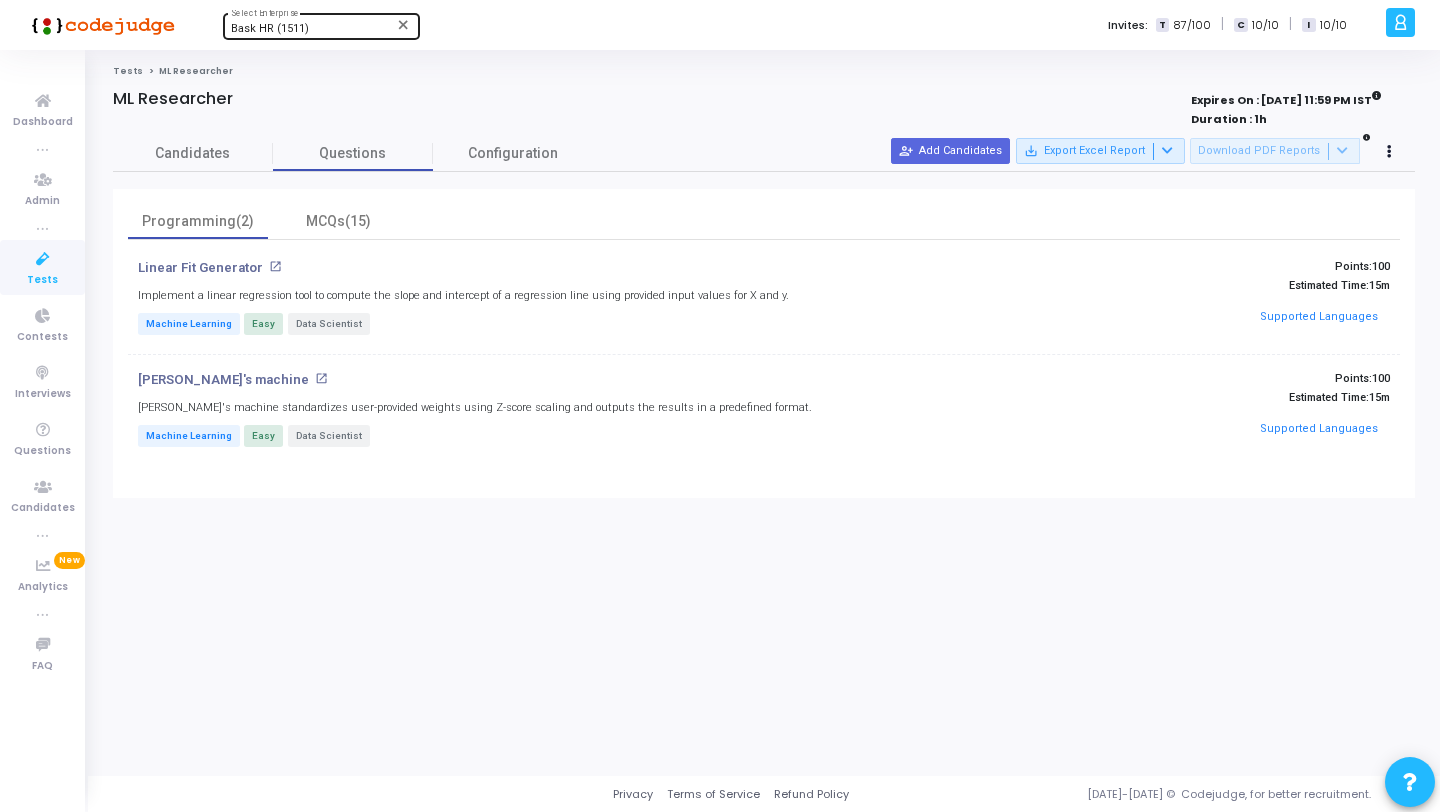 click at bounding box center [43, 259] 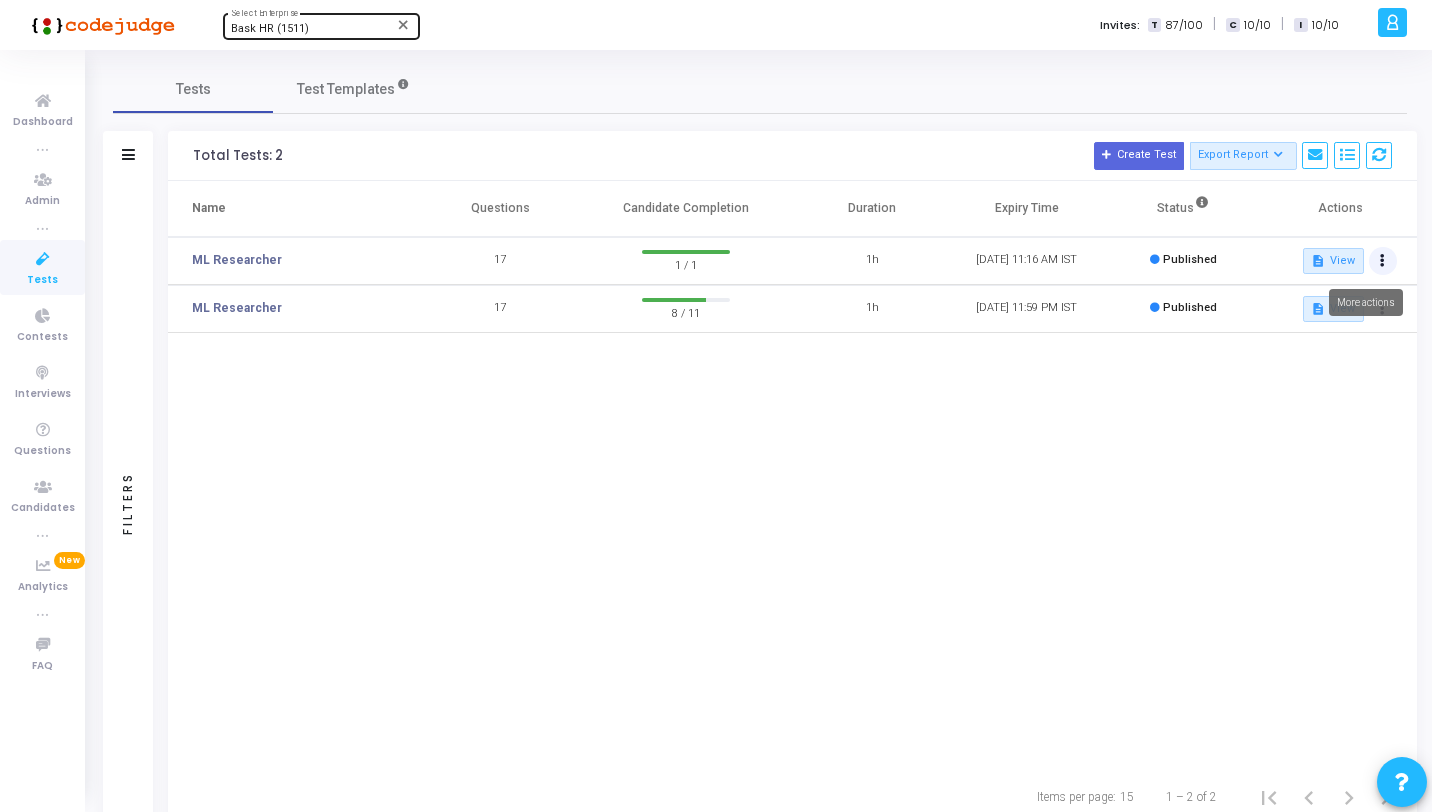click at bounding box center [1383, 261] 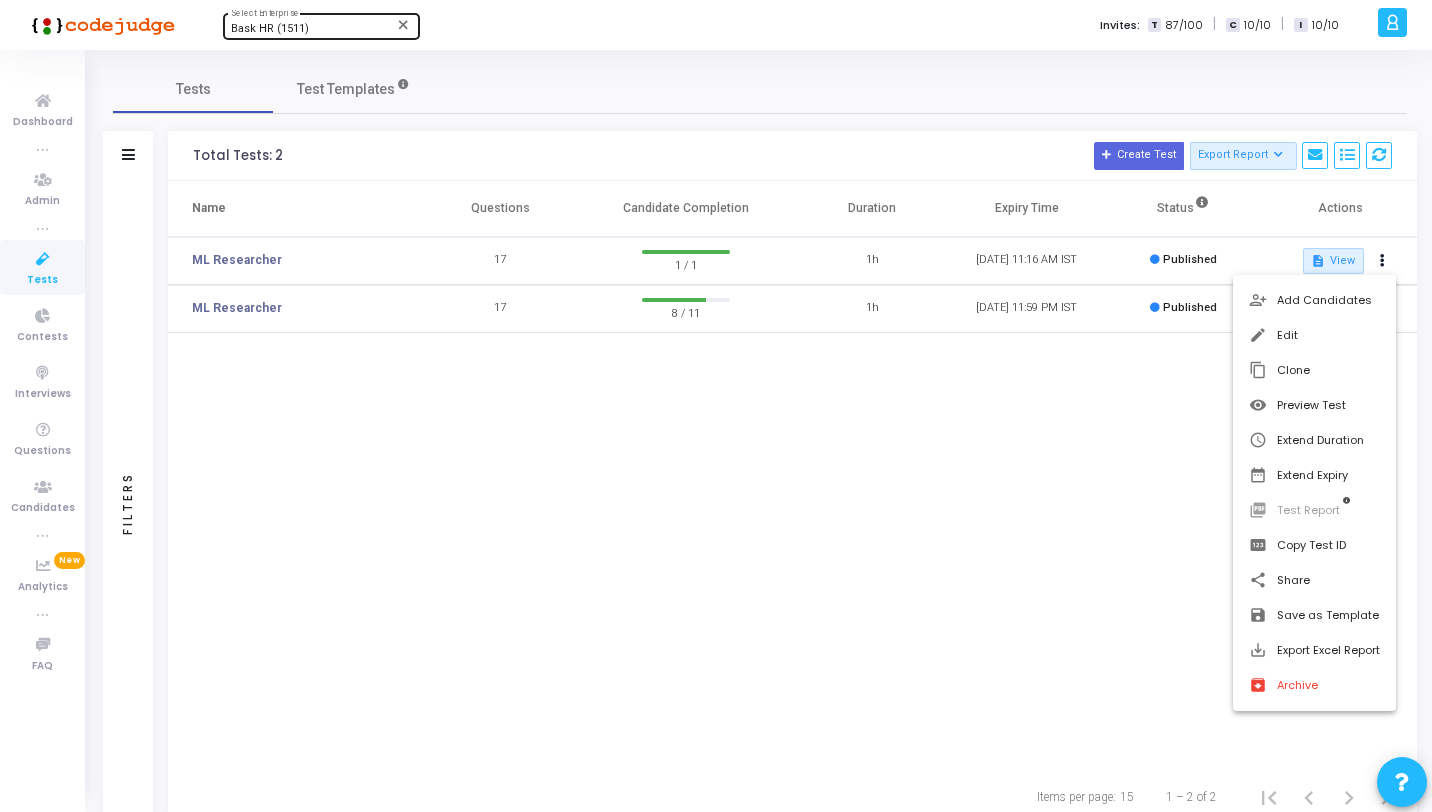 click at bounding box center (716, 406) 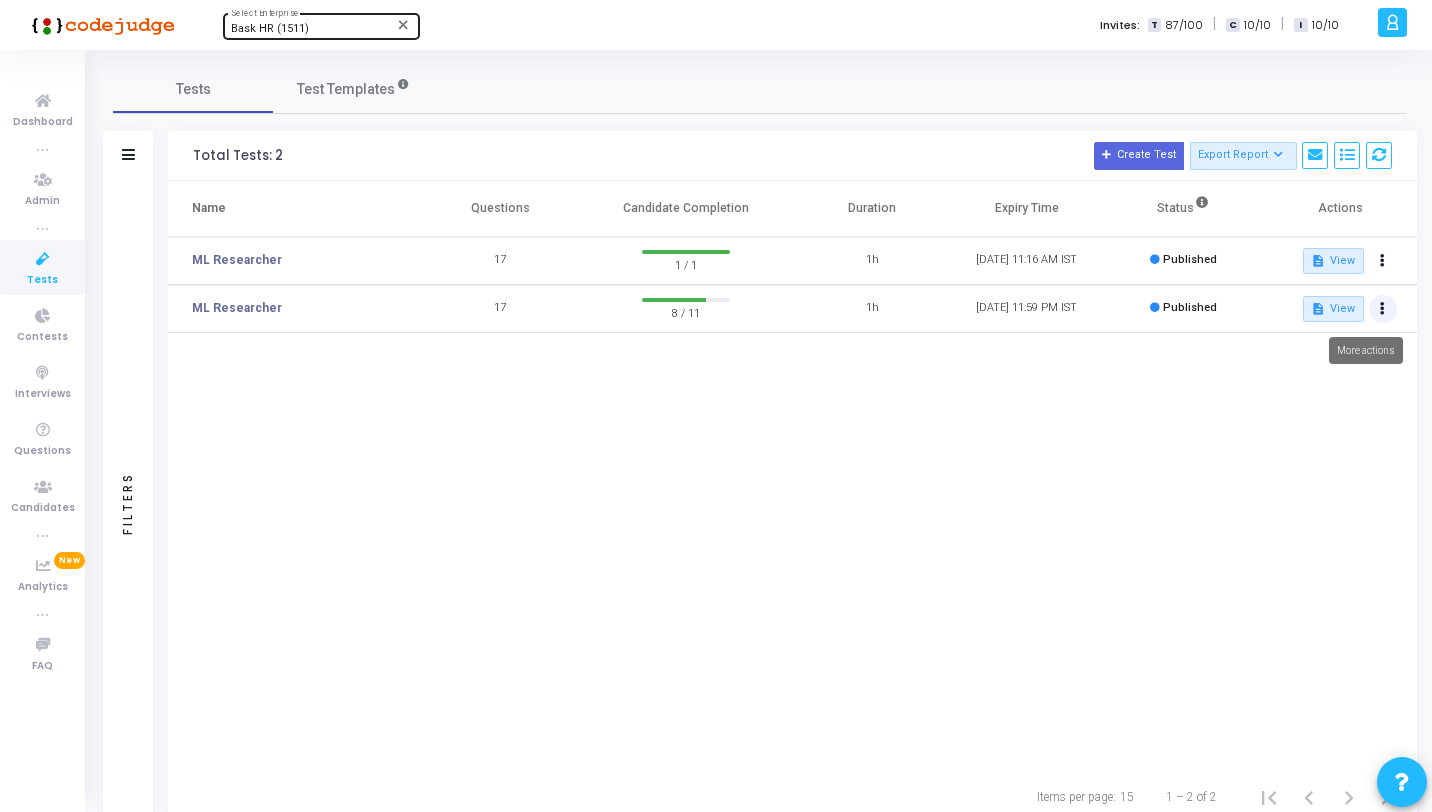 click 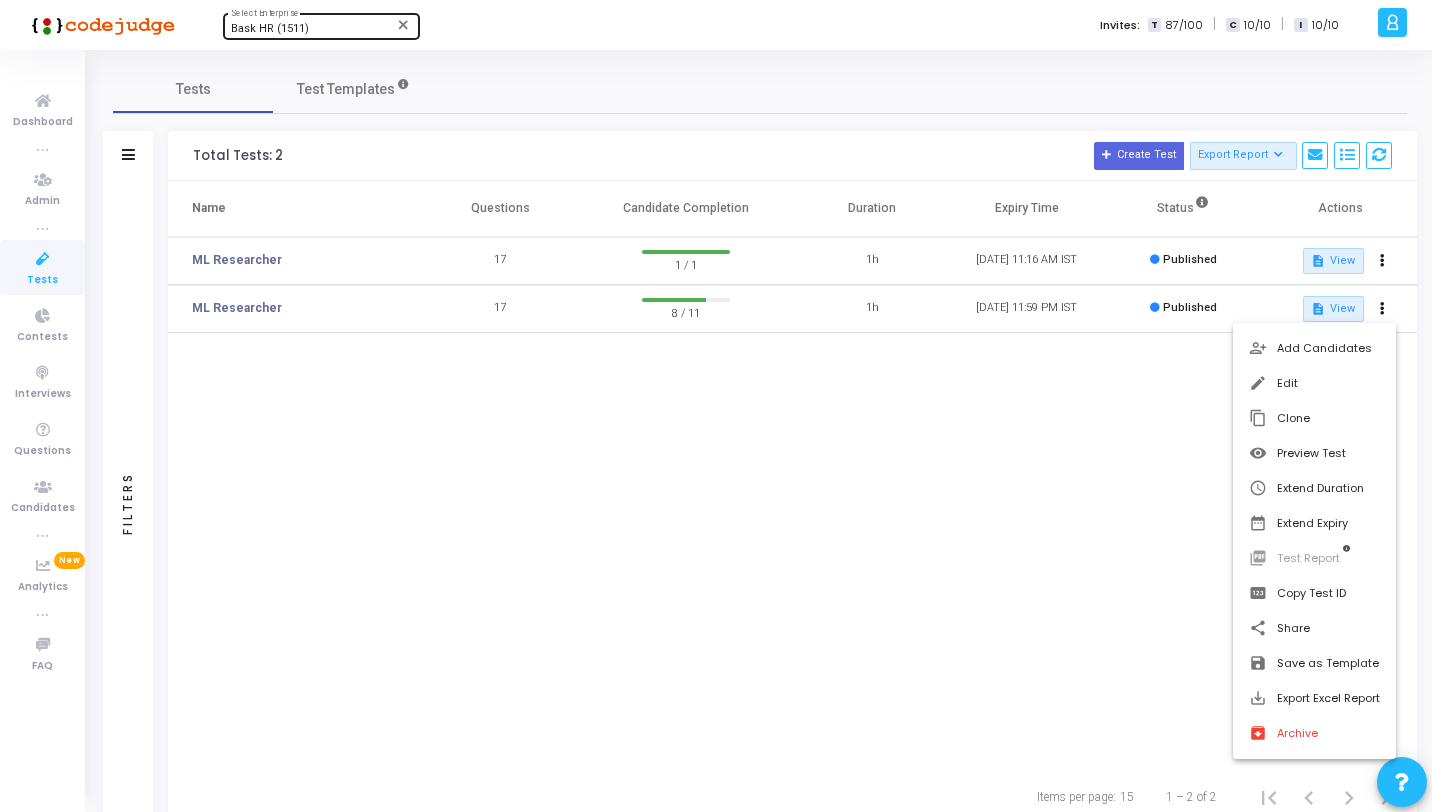 click at bounding box center [716, 406] 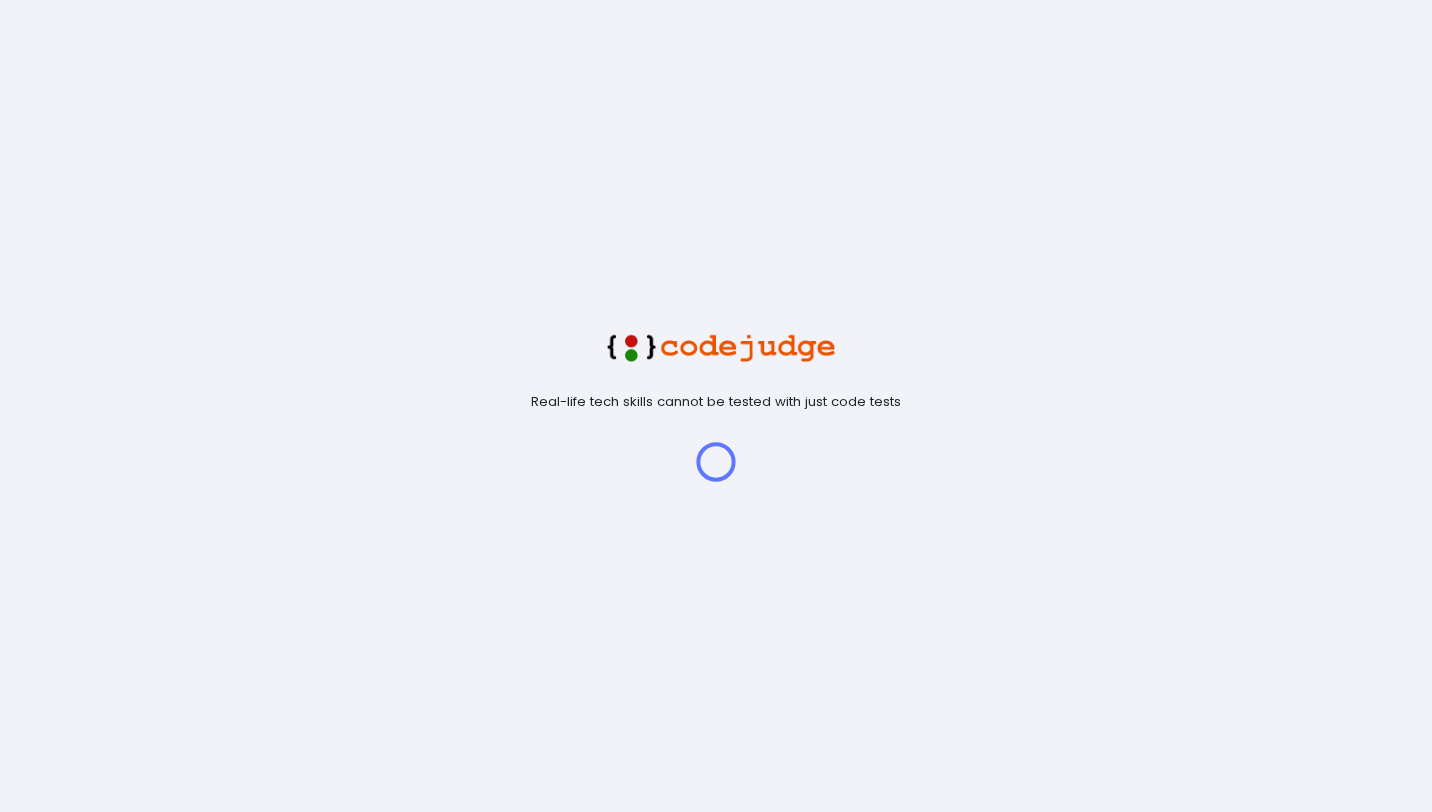 scroll, scrollTop: 0, scrollLeft: 0, axis: both 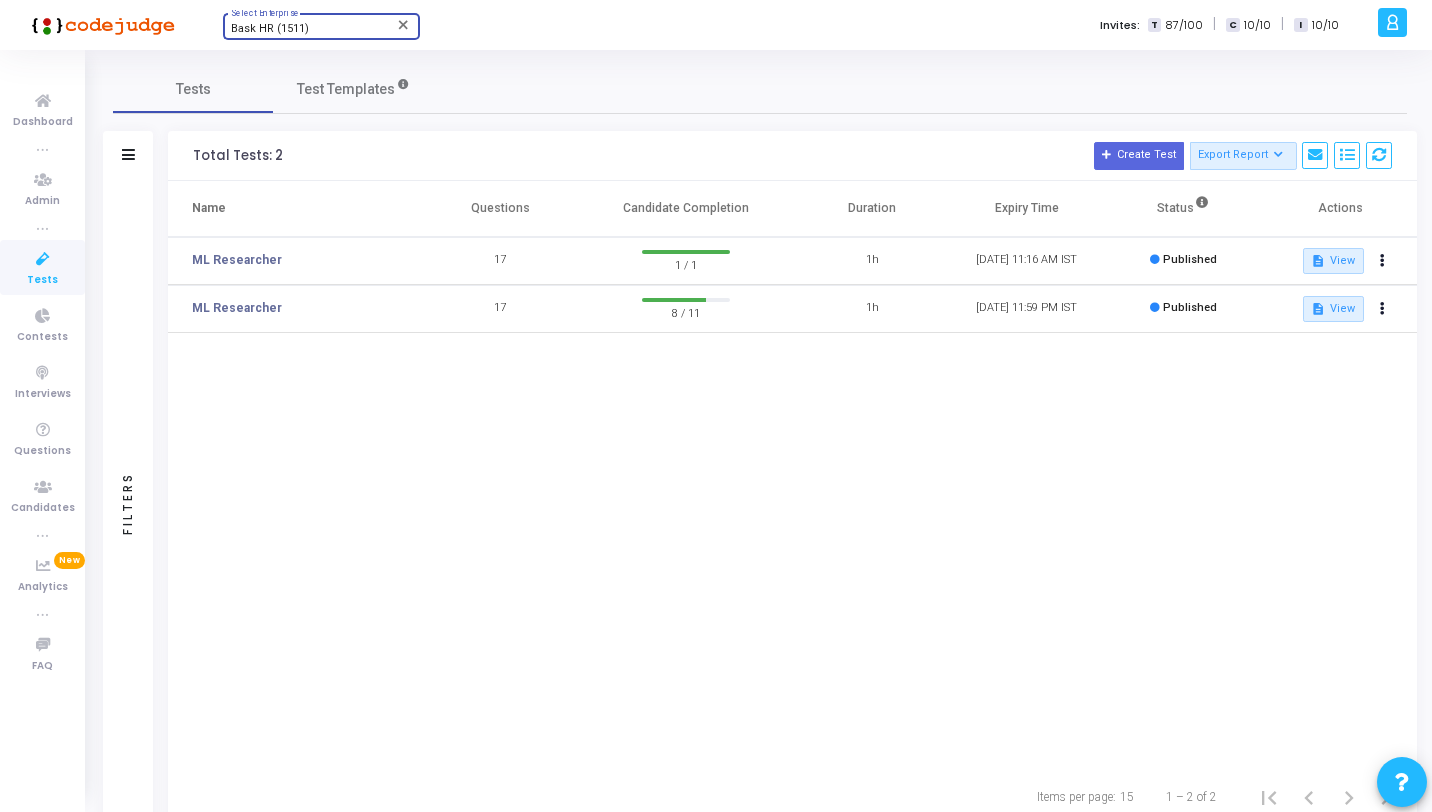 click on "Bask HR (1511)" at bounding box center (270, 28) 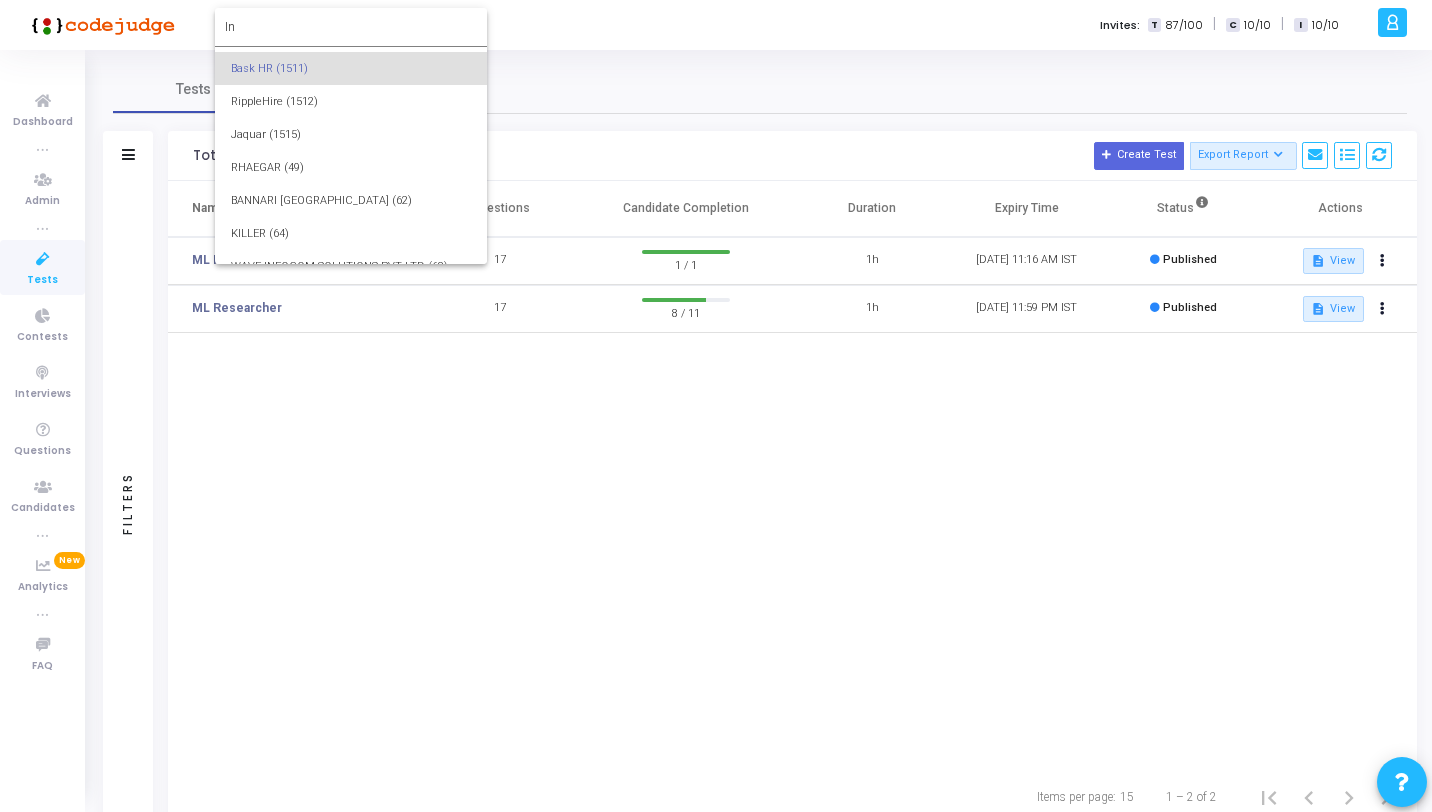 scroll, scrollTop: 0, scrollLeft: 0, axis: both 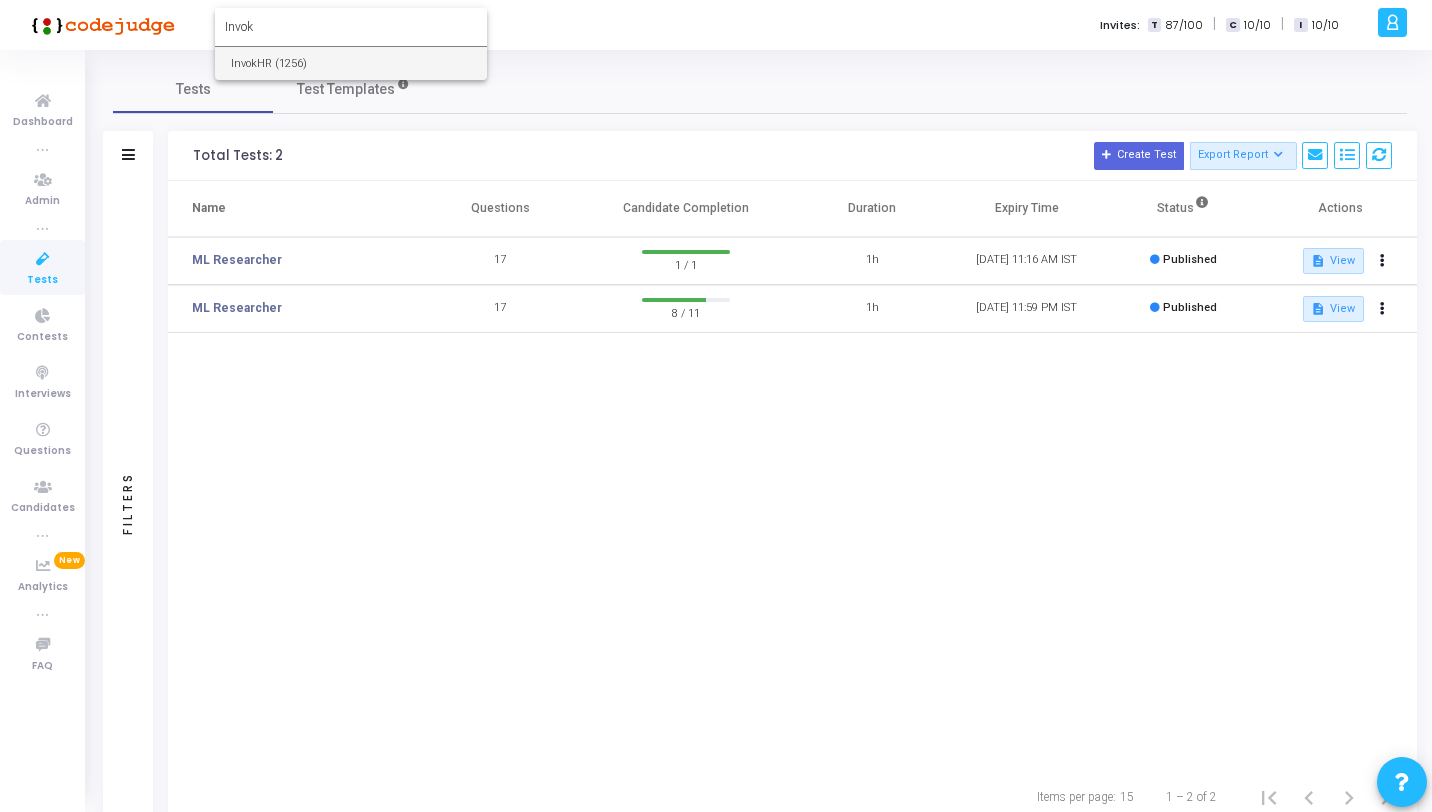type on "Invok" 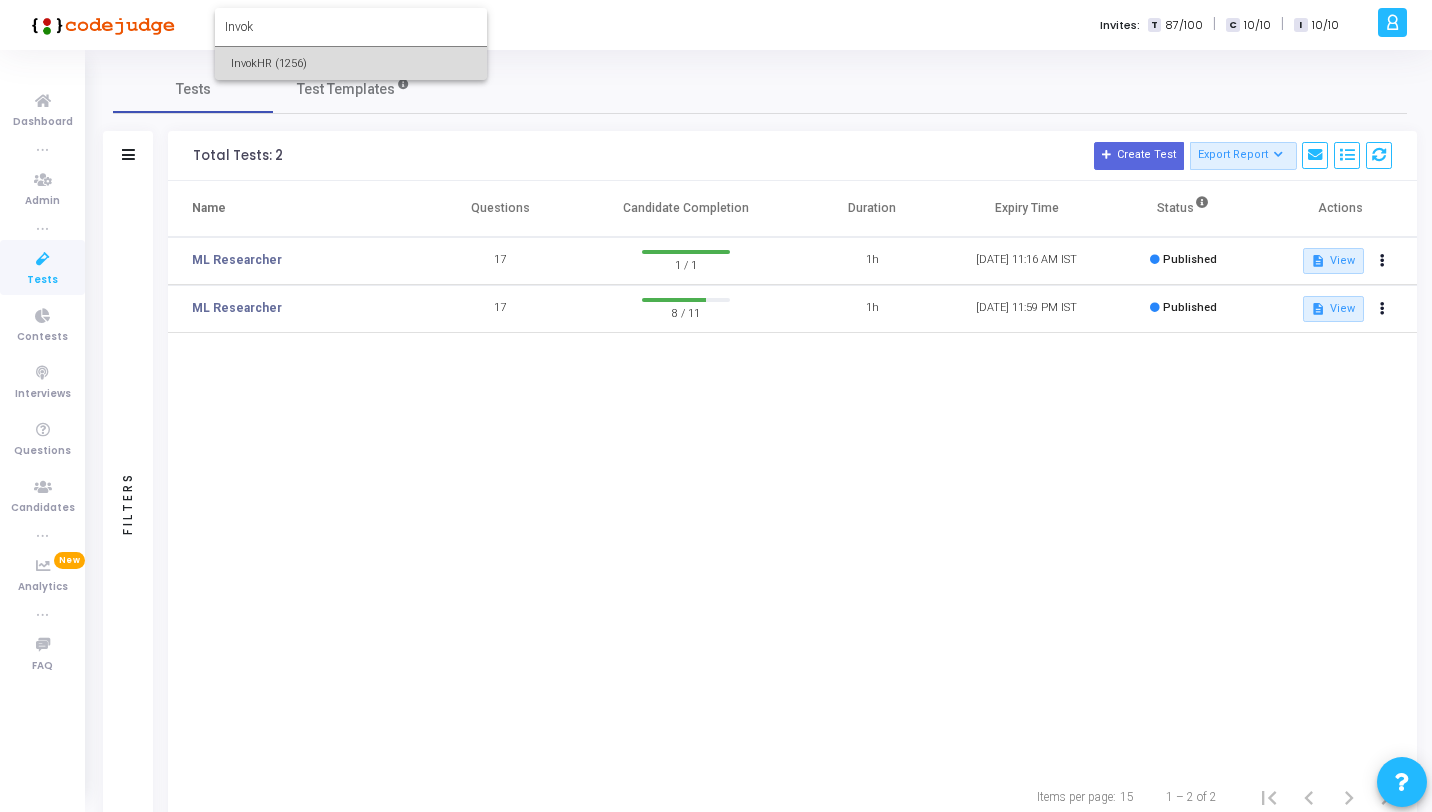 click on "InvokHR (1256)" at bounding box center (351, 63) 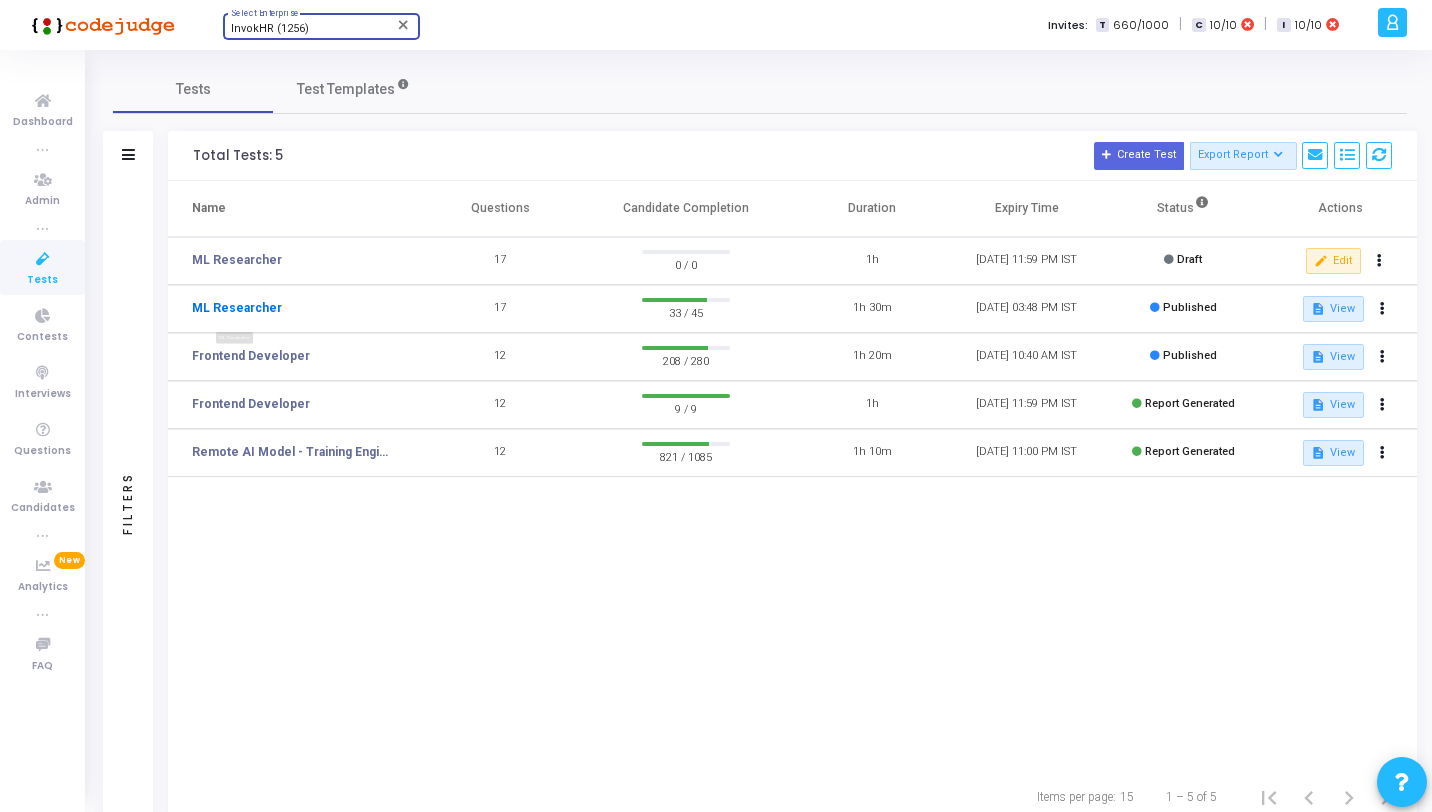 click on "ML Researcher" 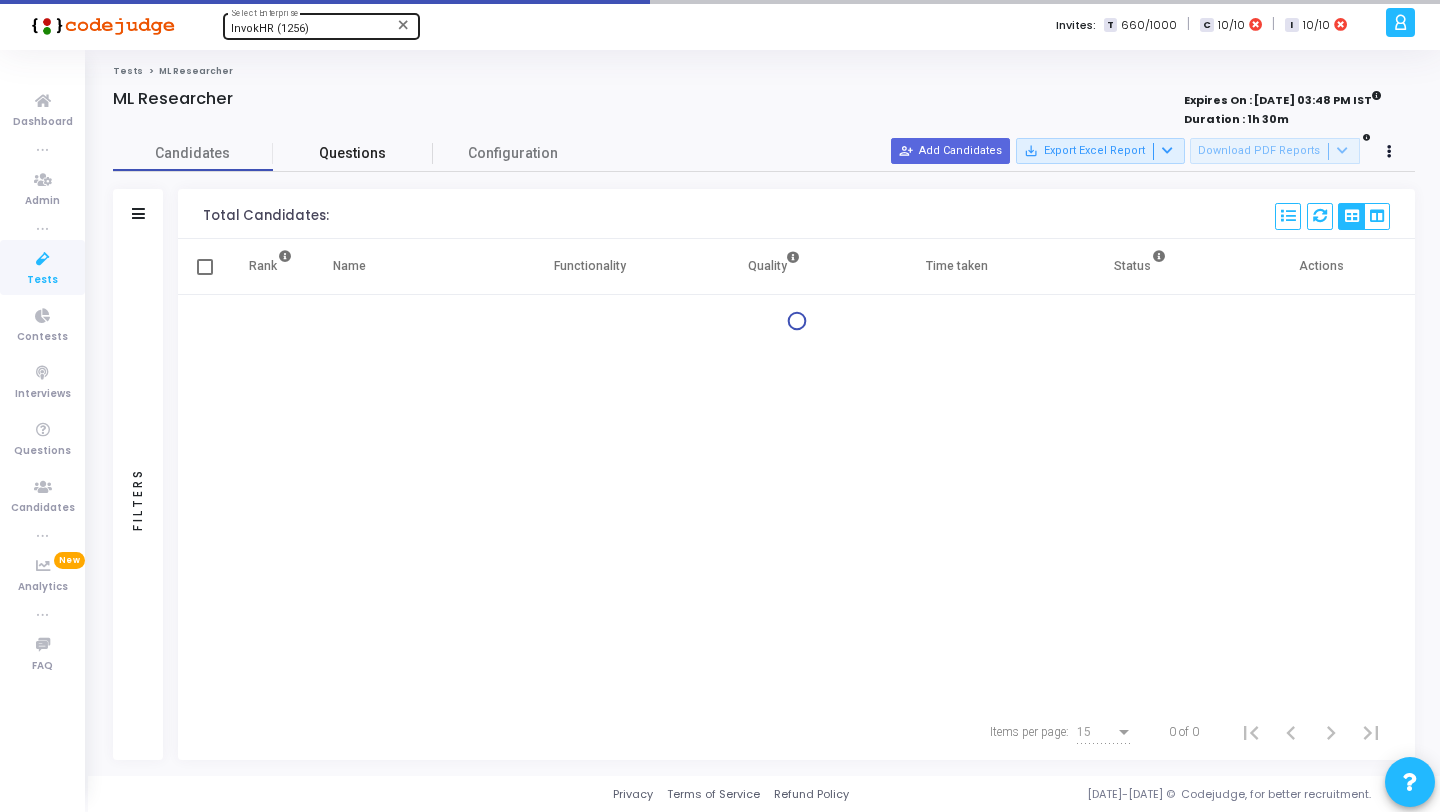 click on "Questions" at bounding box center [353, 153] 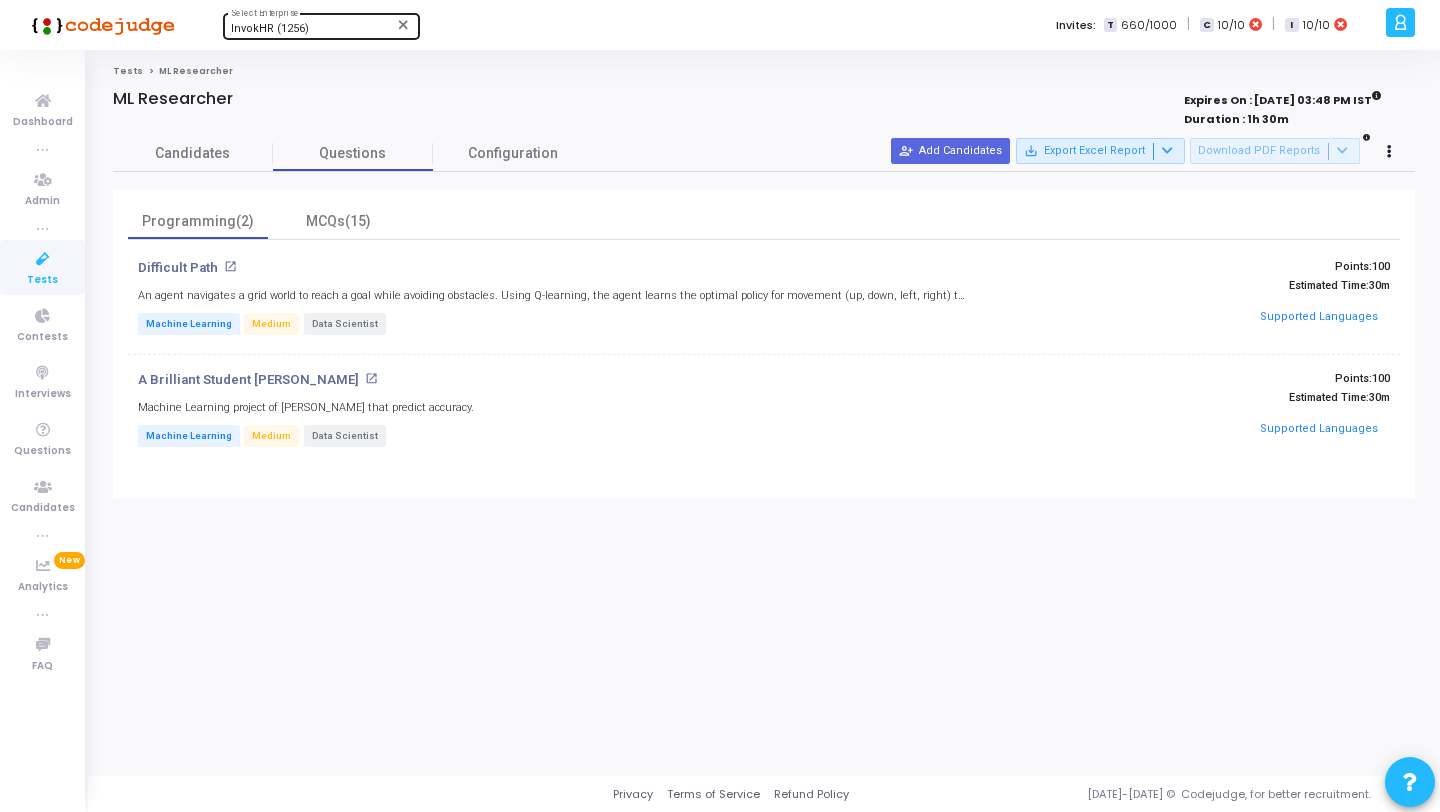 click on "Tests" at bounding box center (42, 267) 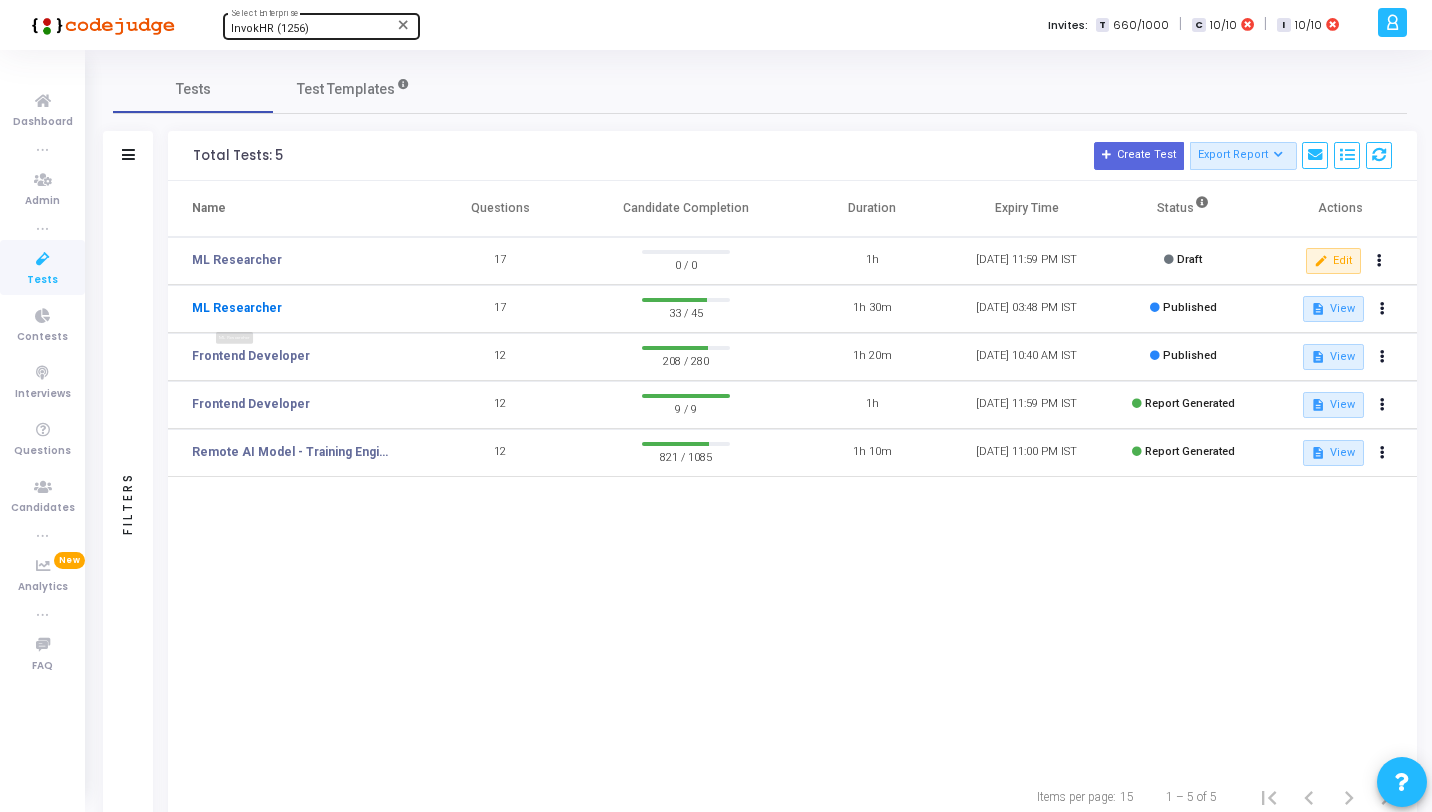 click on "ML Researcher" 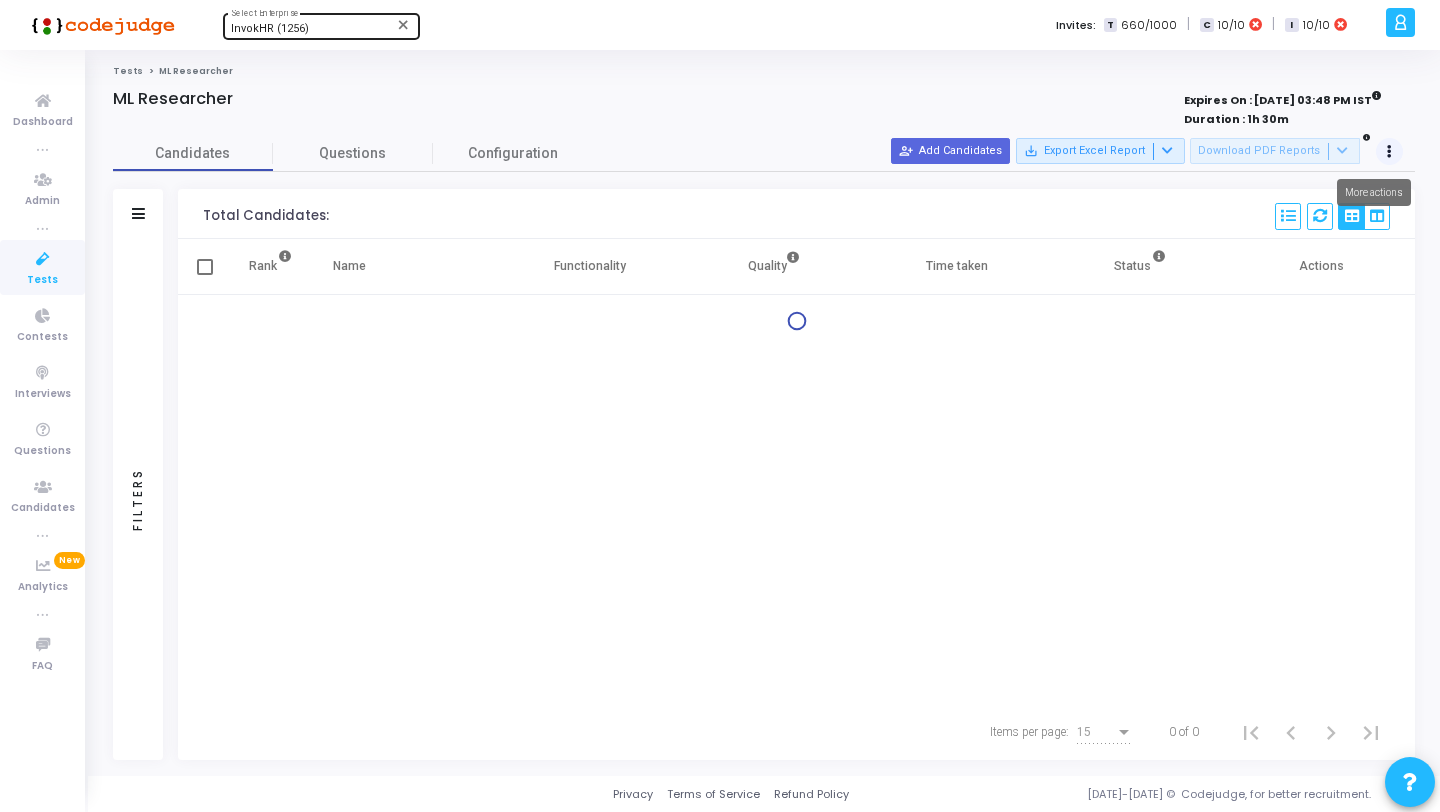 click at bounding box center (1390, 152) 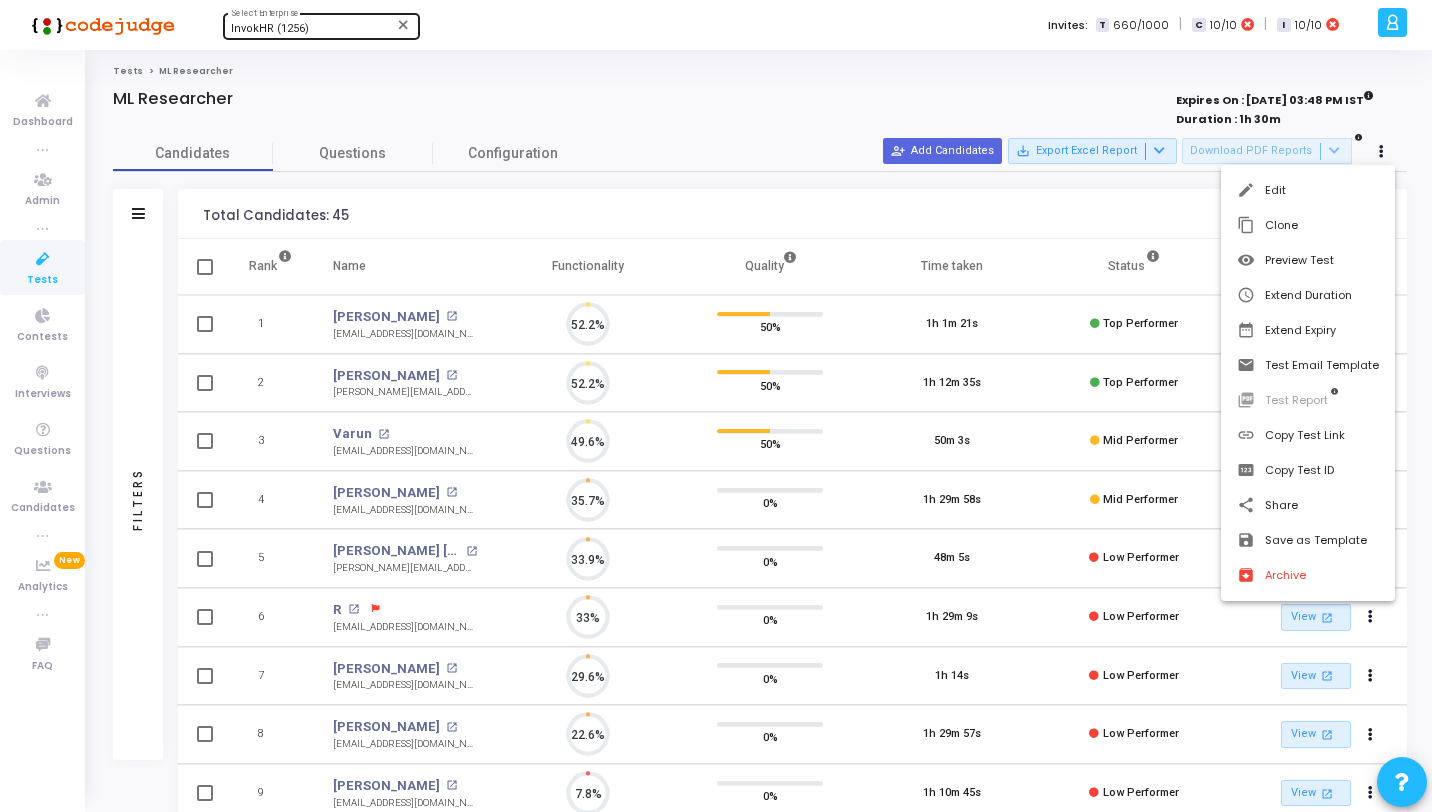 scroll, scrollTop: 9, scrollLeft: 9, axis: both 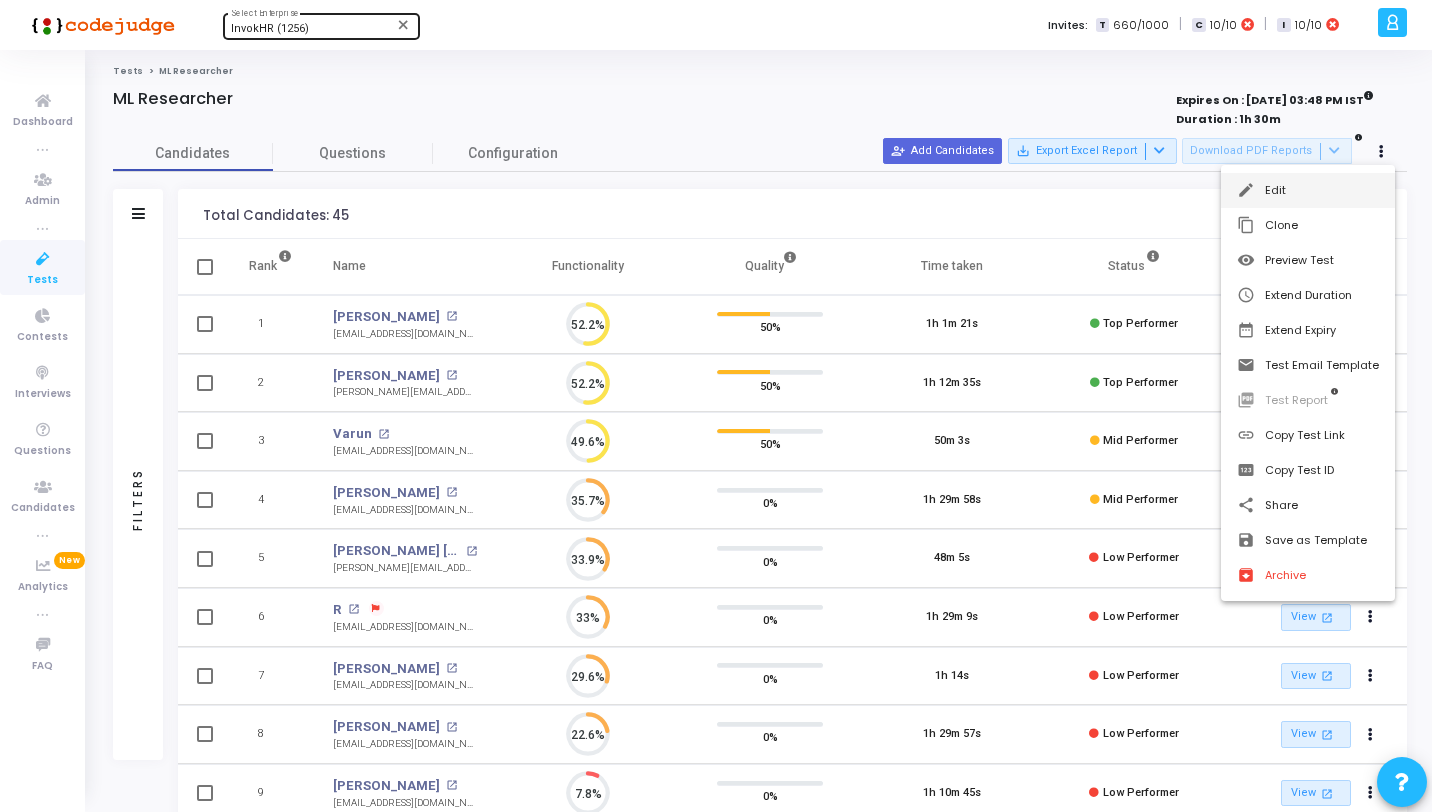 click on "edit  Edit" at bounding box center [1308, 190] 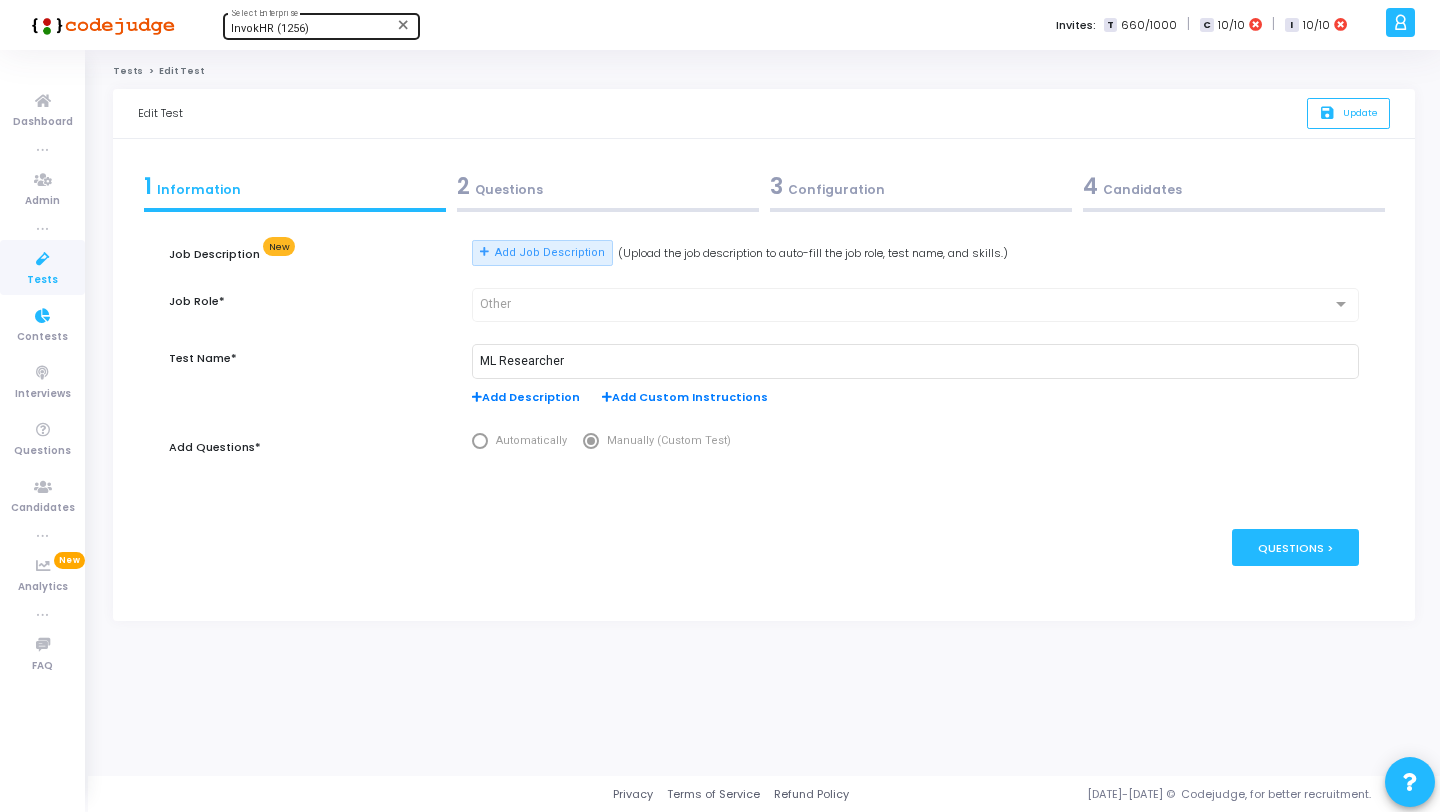 click at bounding box center (43, 259) 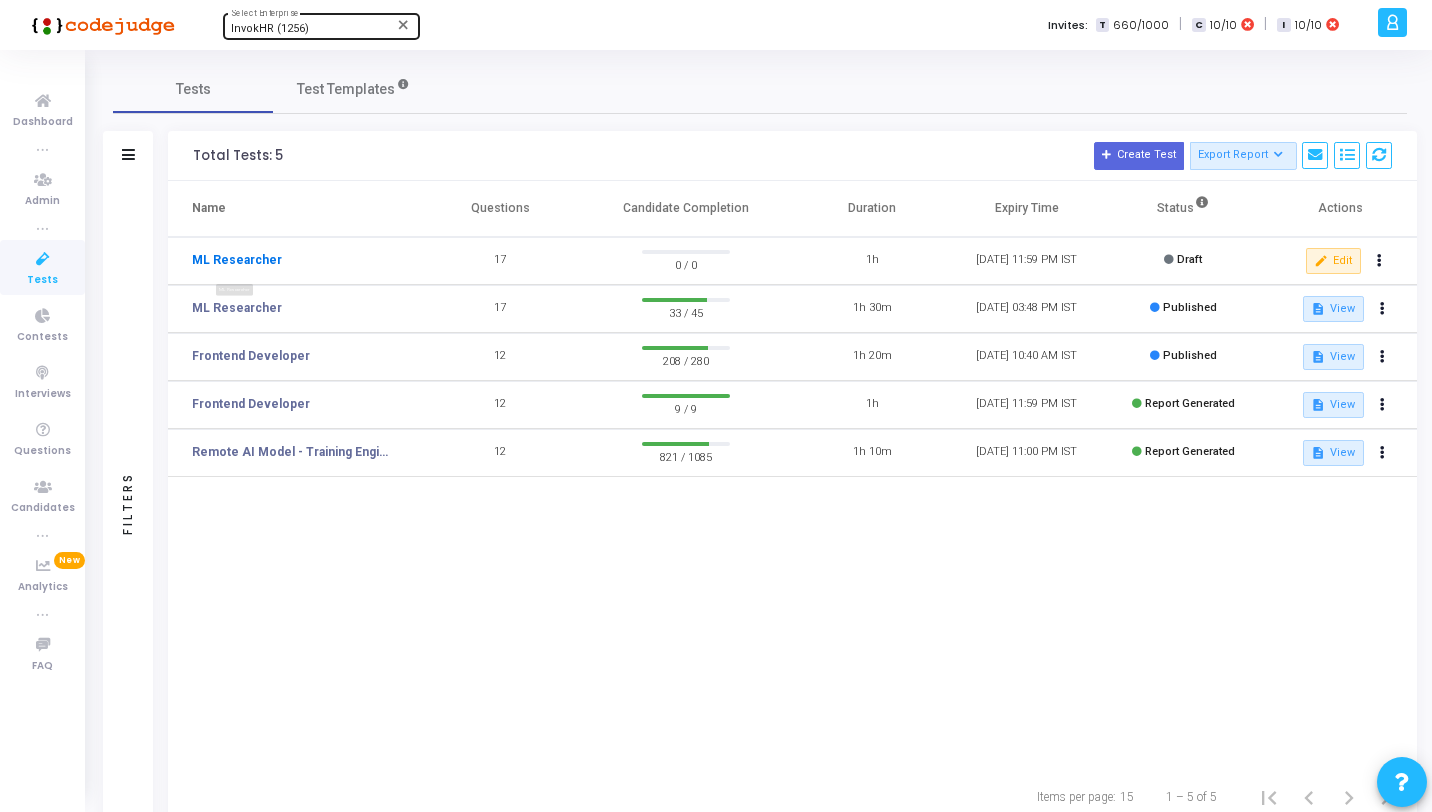 click on "ML Researcher" at bounding box center (237, 260) 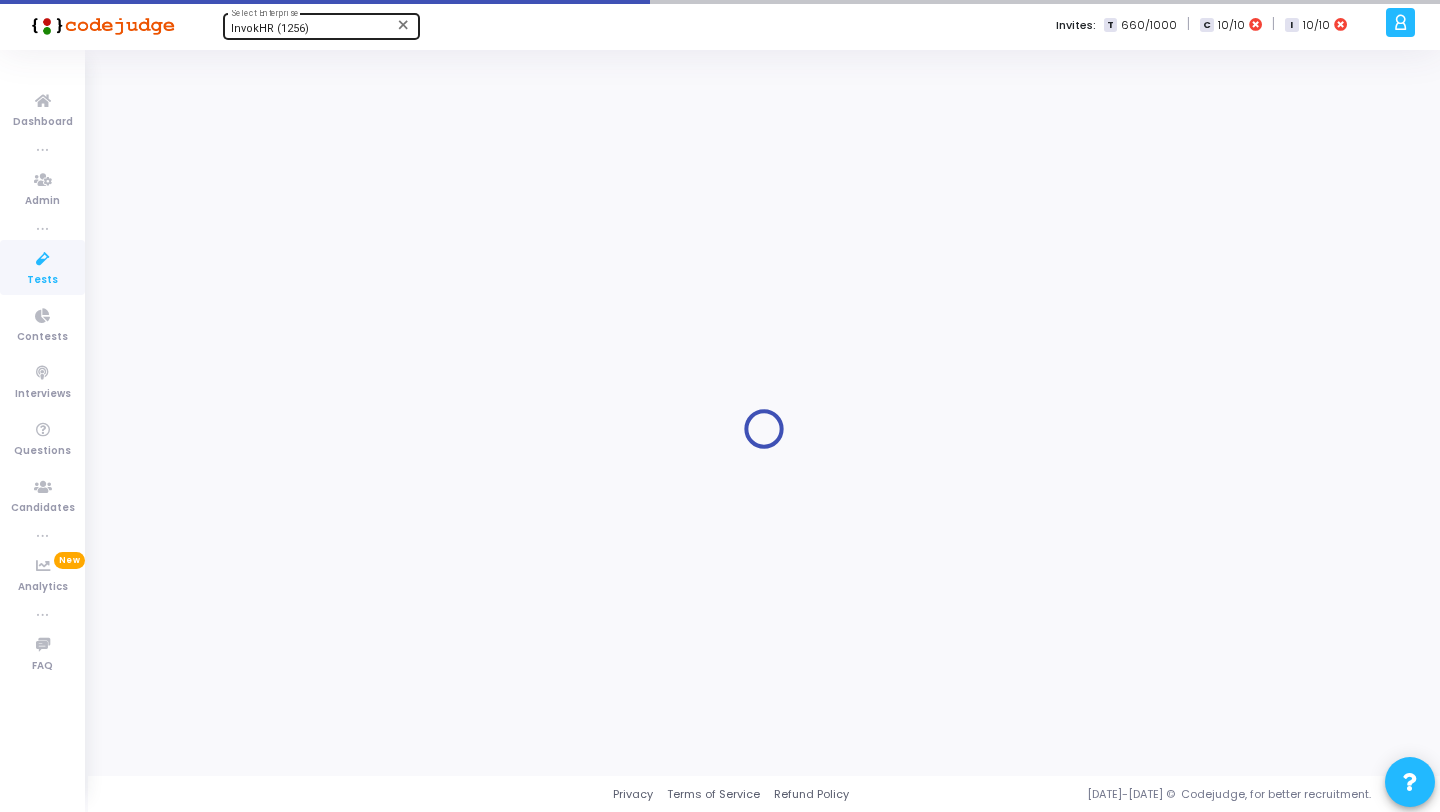type on "ML Researcher" 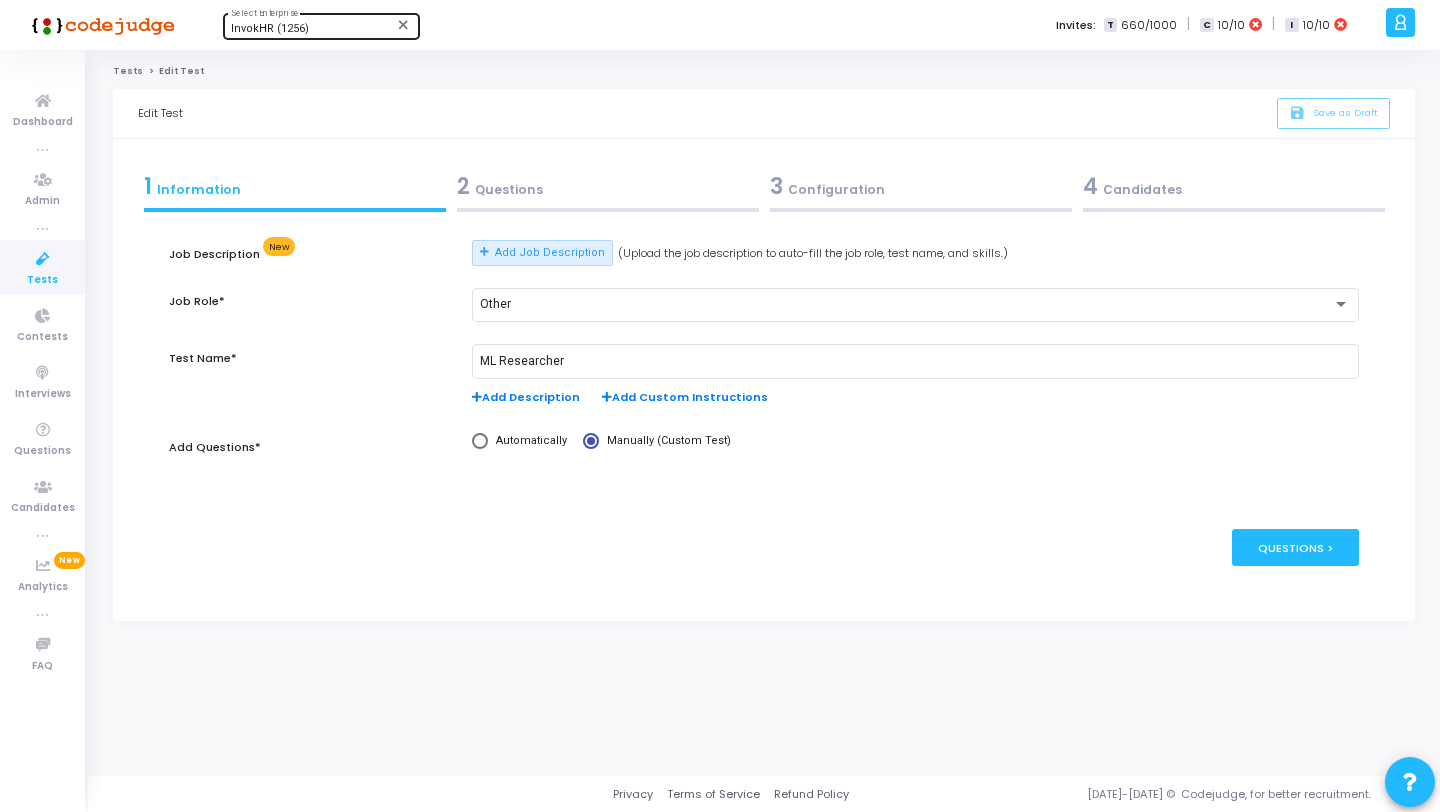 click on "2  Questions" at bounding box center [608, 186] 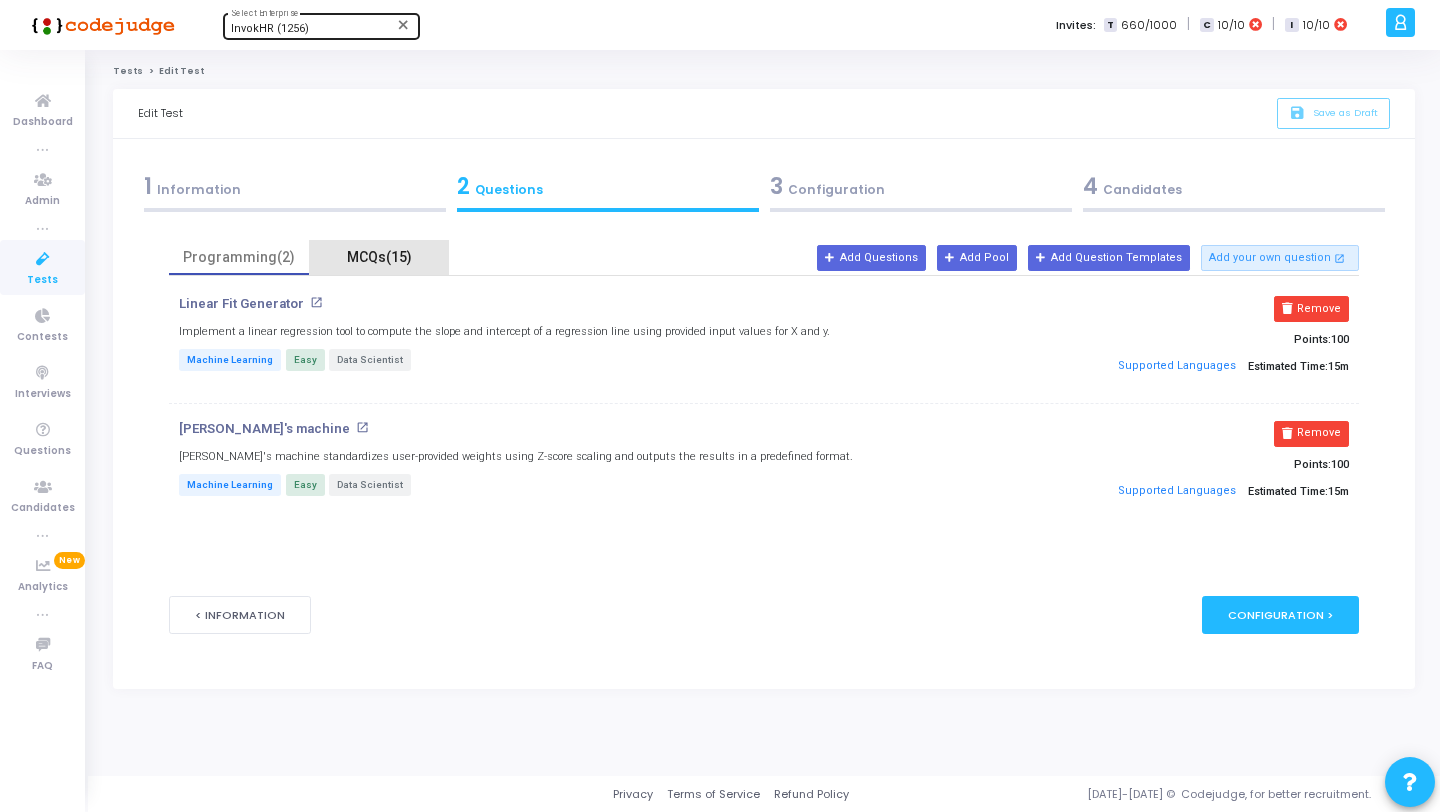 click on "MCQs(15)" at bounding box center (379, 257) 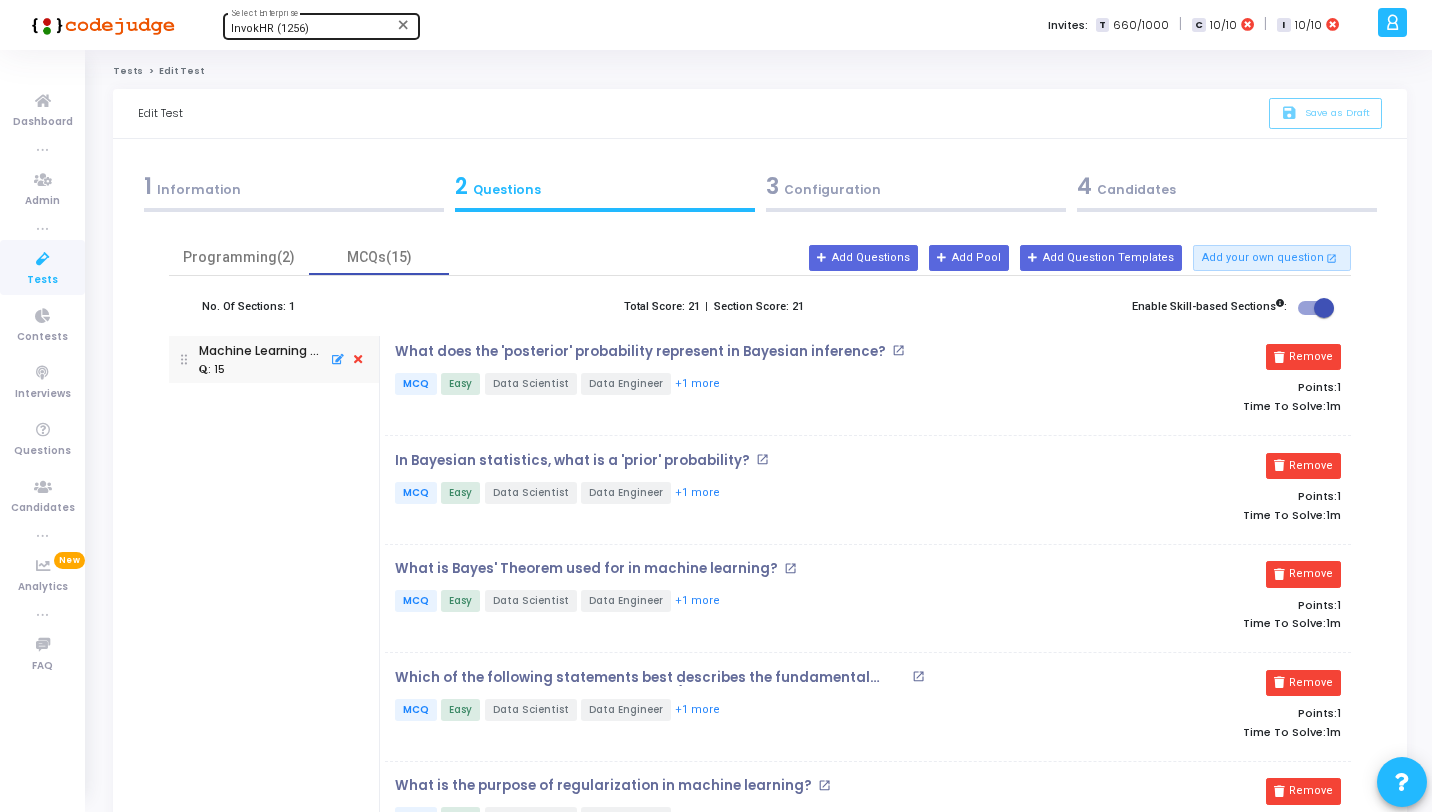 click at bounding box center [43, 259] 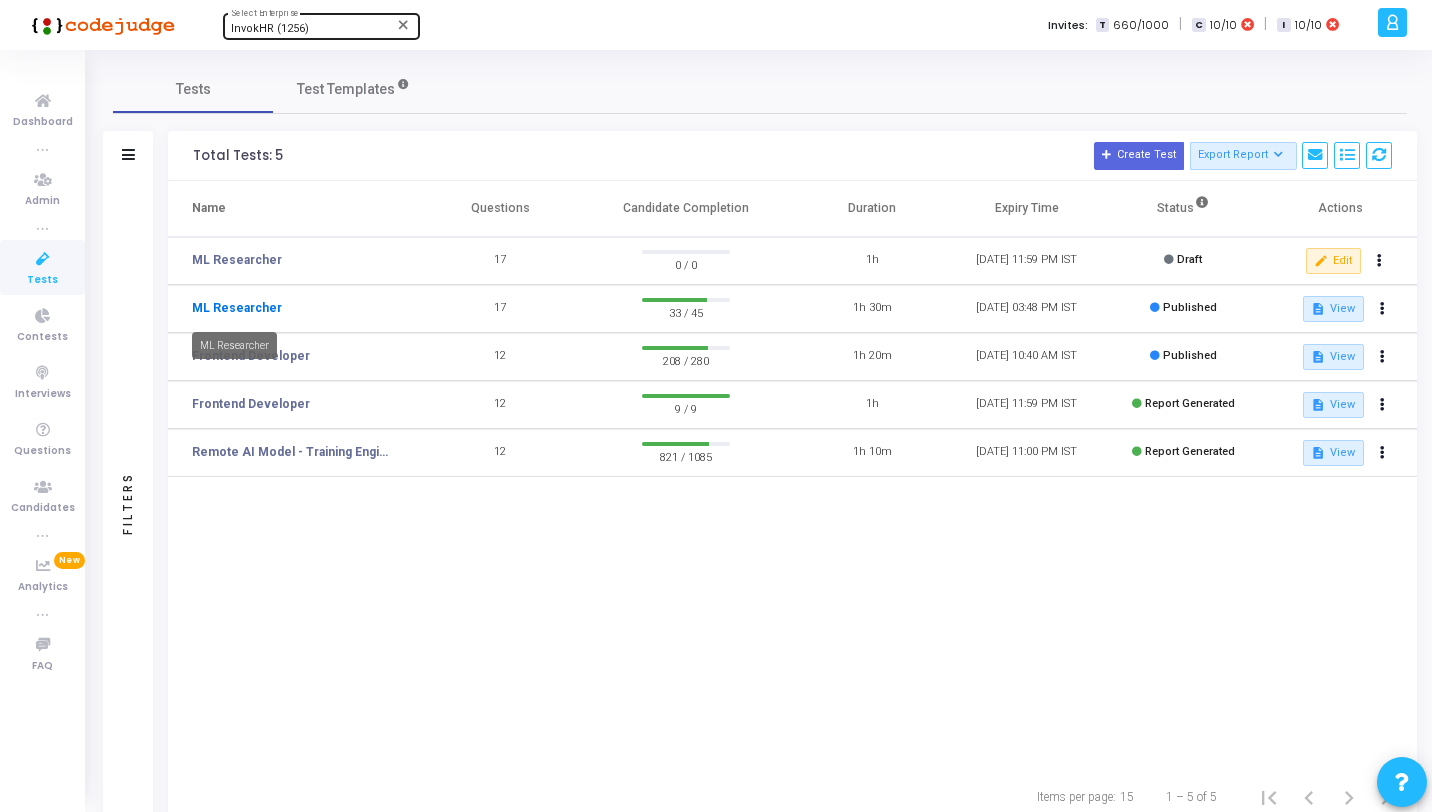 click on "ML Researcher" 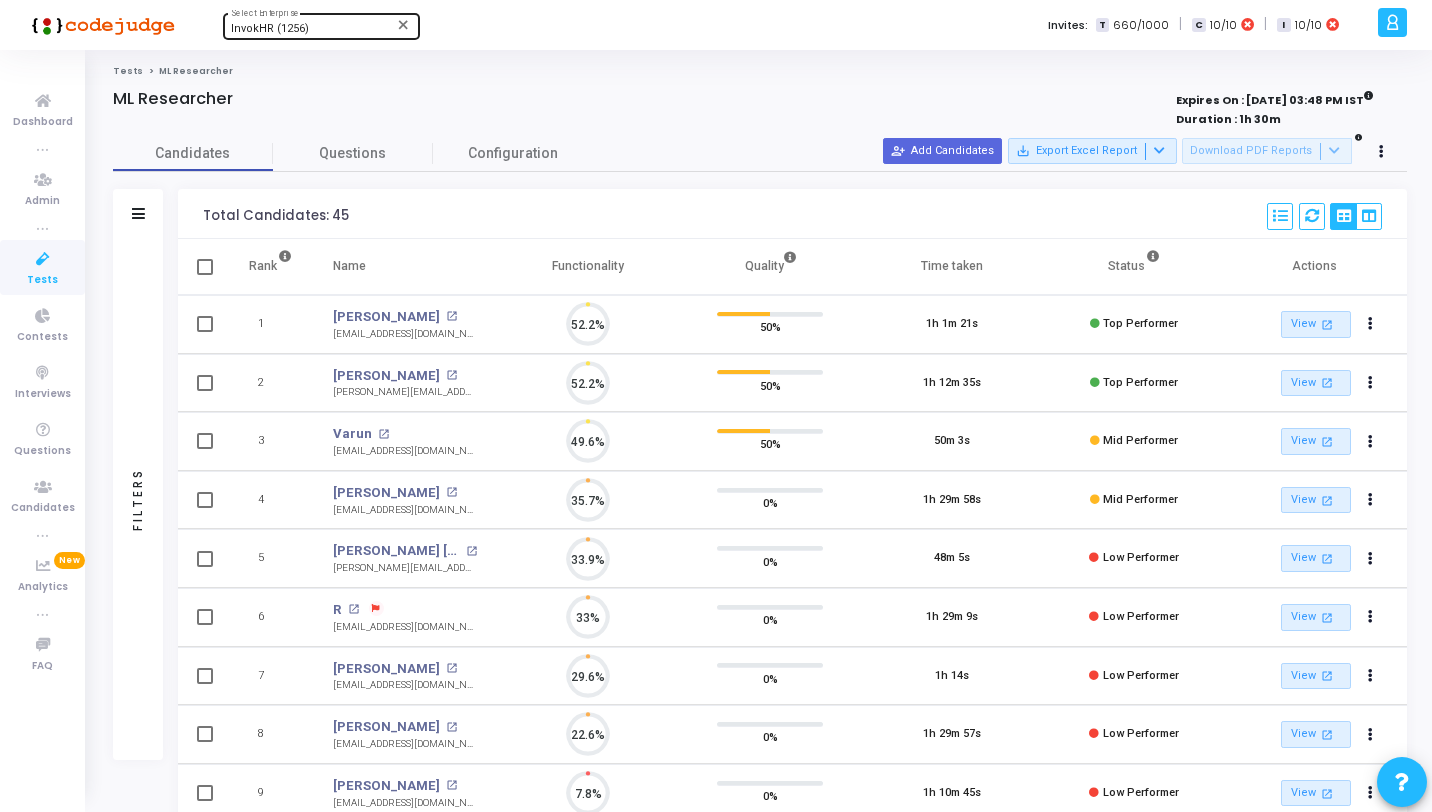 scroll, scrollTop: 9, scrollLeft: 9, axis: both 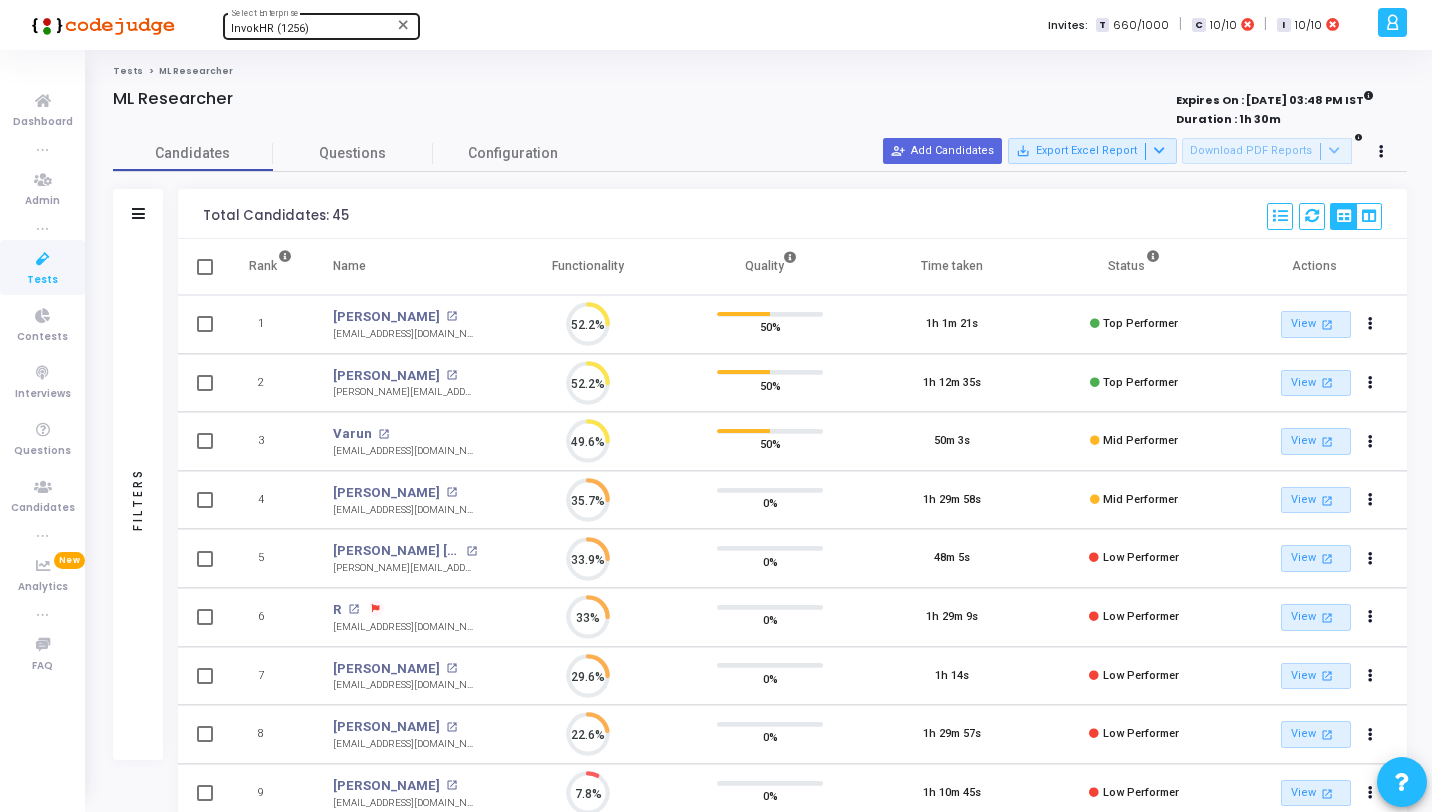 click on "Filters" at bounding box center [138, 499] 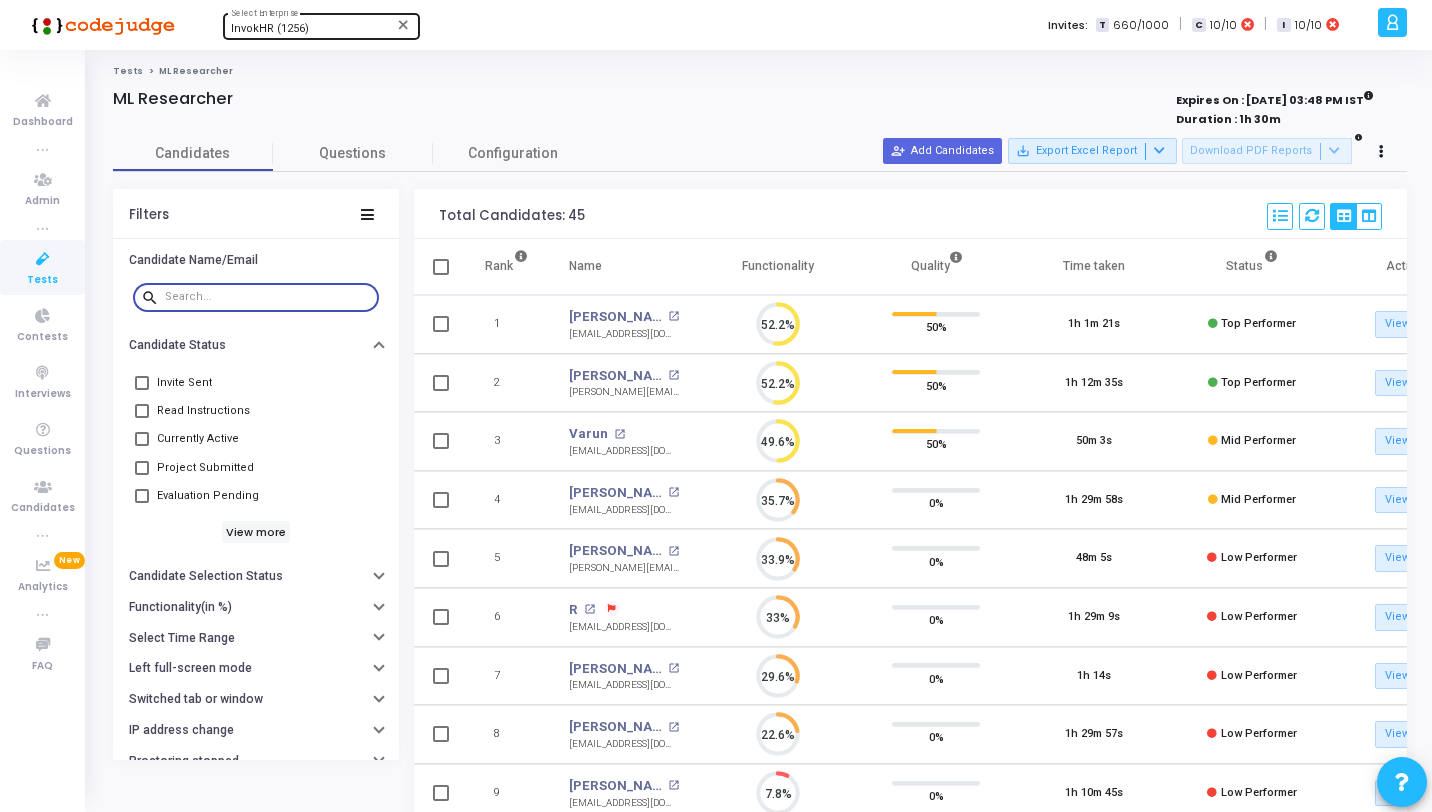 click at bounding box center (268, 297) 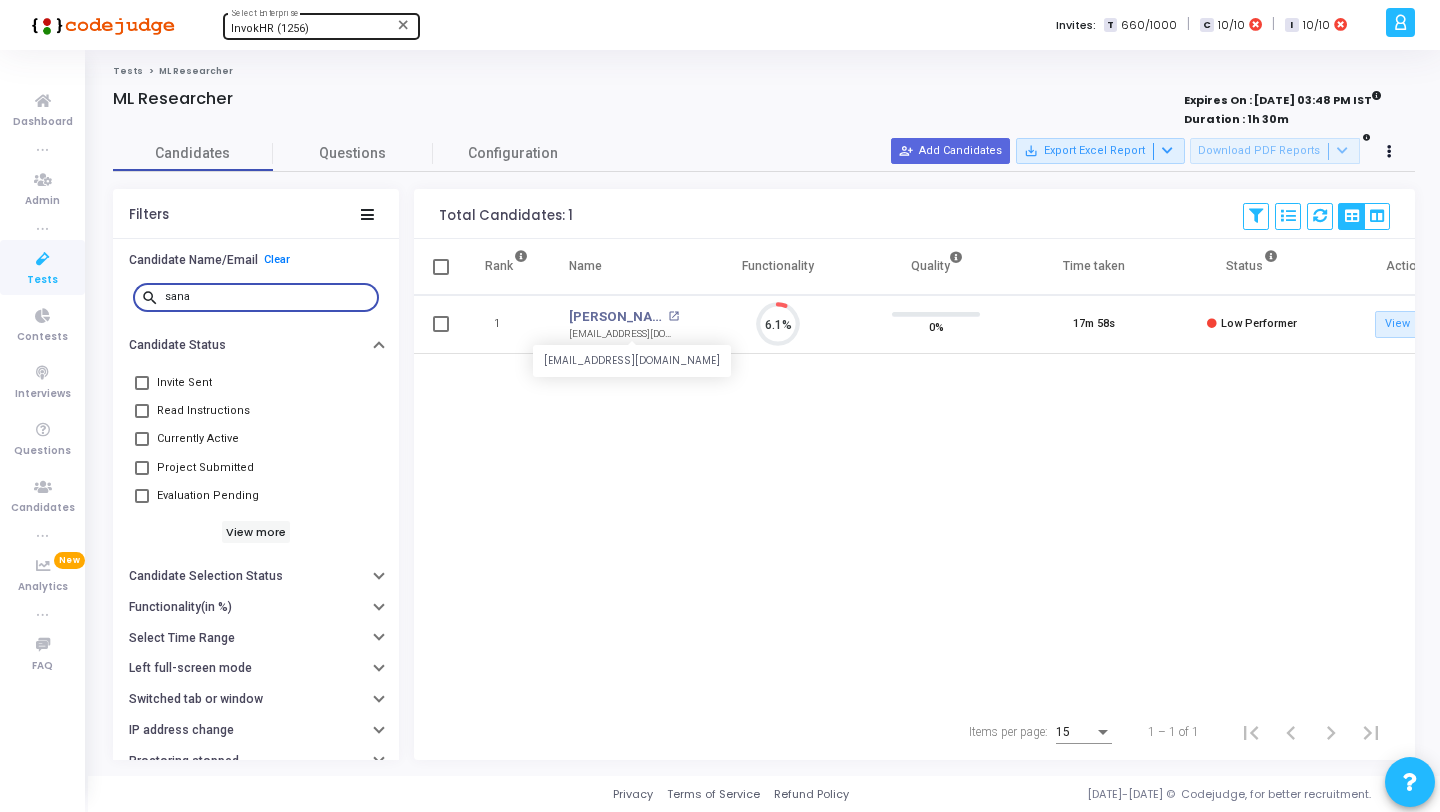 type on "sana" 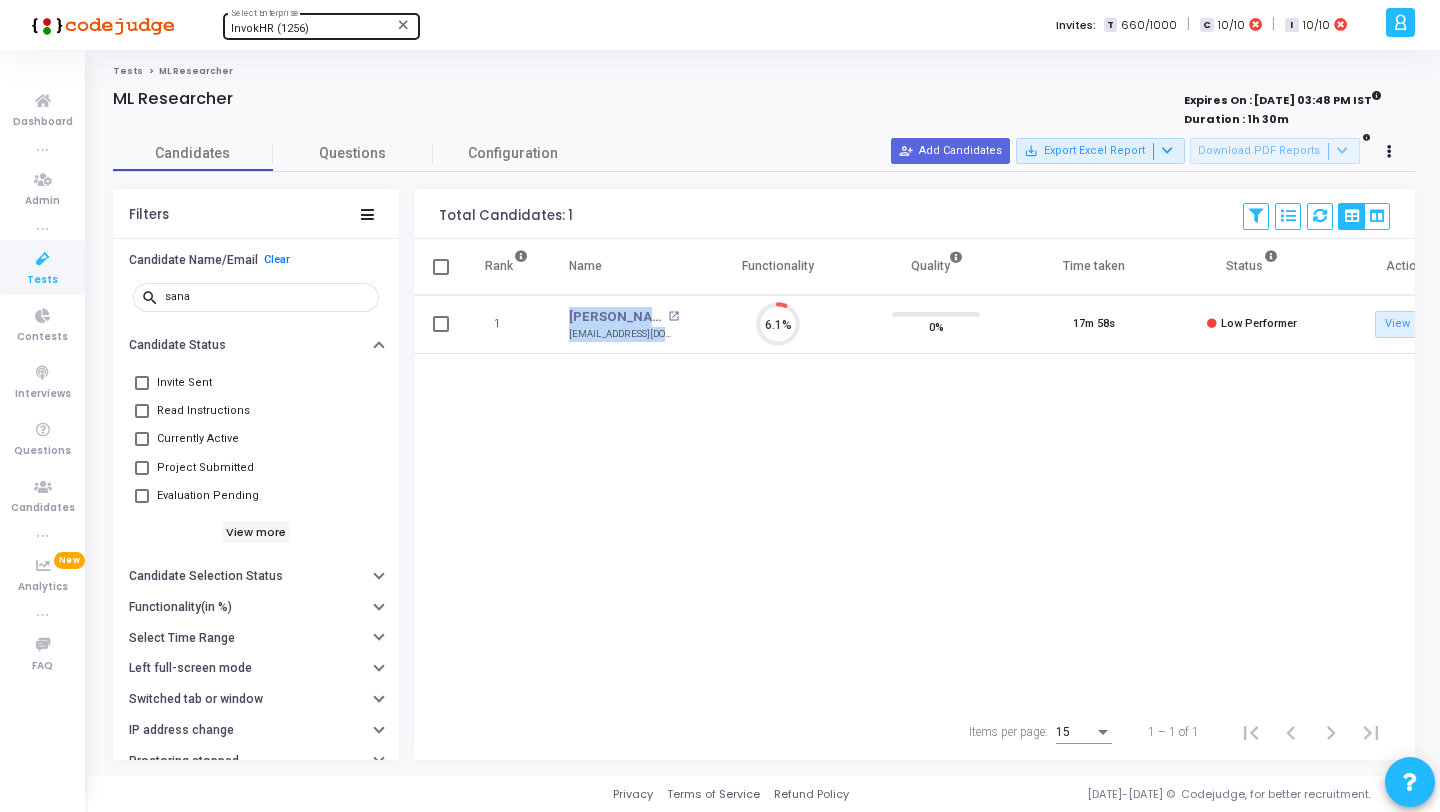 drag, startPoint x: 675, startPoint y: 335, endPoint x: 547, endPoint y: 335, distance: 128 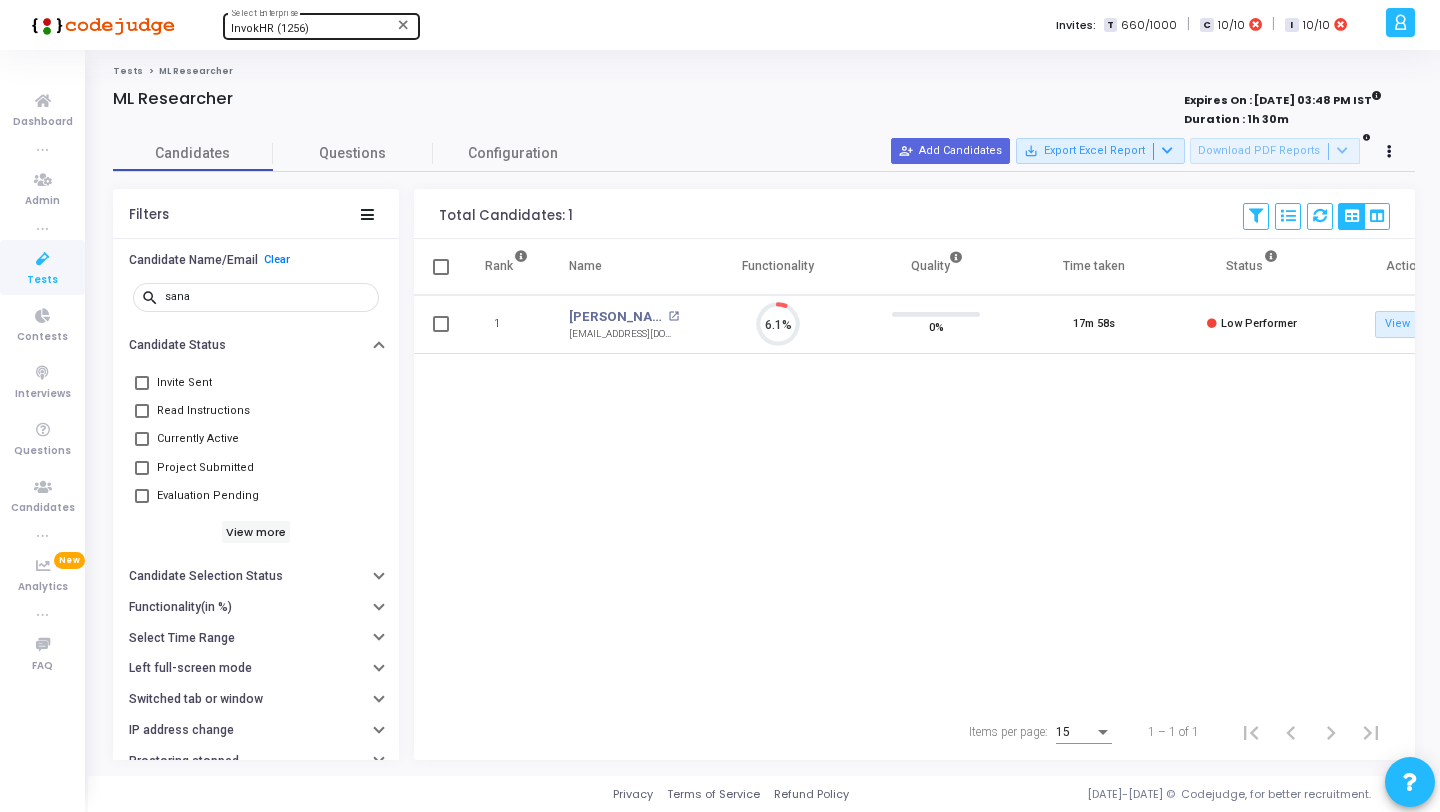 click on "Rank   Name   Functionality   Quality   Time taken   Status   Actions    1  [PERSON_NAME] open_in_new  [EMAIL_ADDRESS][DOMAIN_NAME]  6.1%  0%   17m 58s   Low Performer   View  open_in_new   Report  archive  Archive   Extend Duration  cached  Reset Test  cached  Resend Test   Schedule Interview  content_copy  Copy Public Link  content_copy  Copy Test Invite Link" at bounding box center (914, 471) 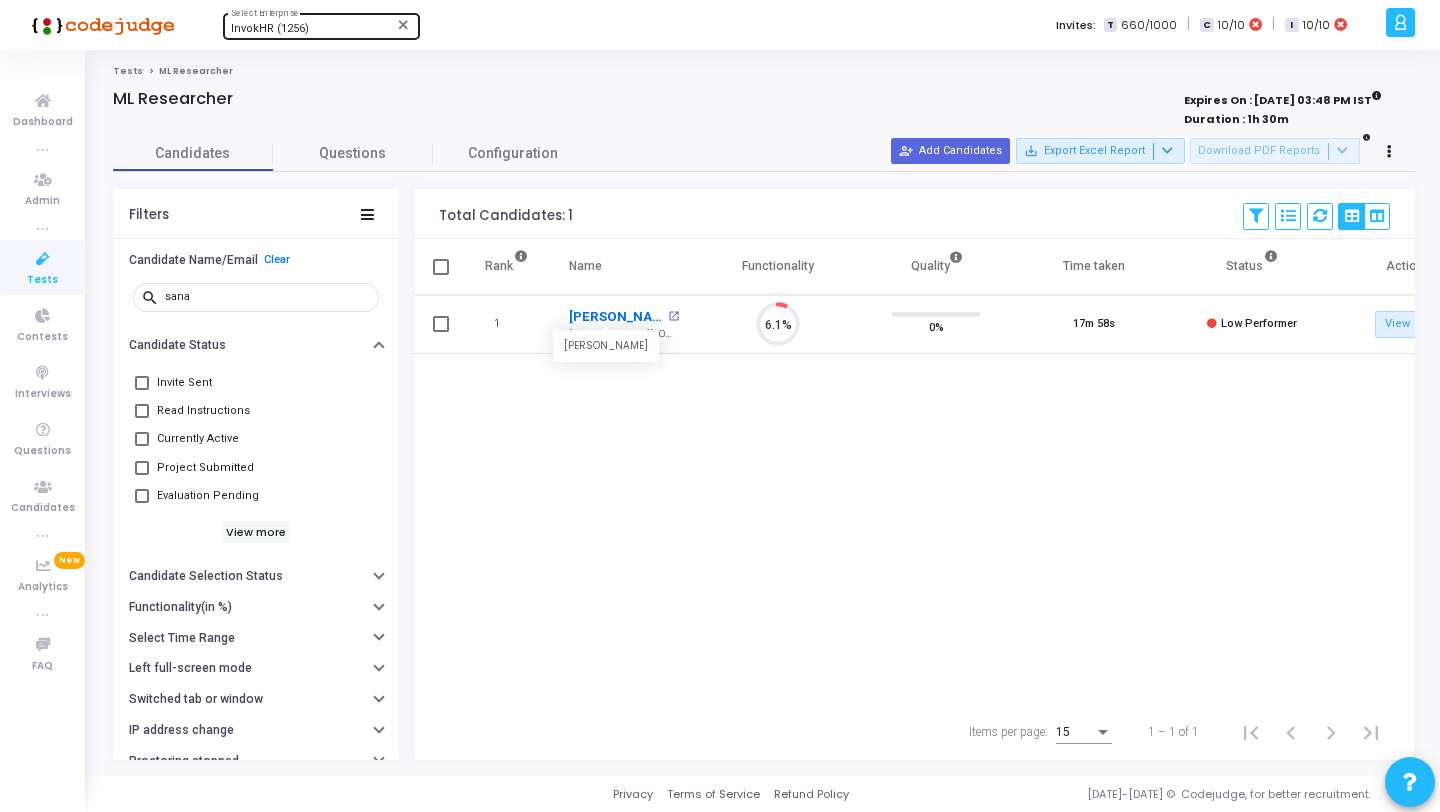 click on "[PERSON_NAME]" at bounding box center (616, 317) 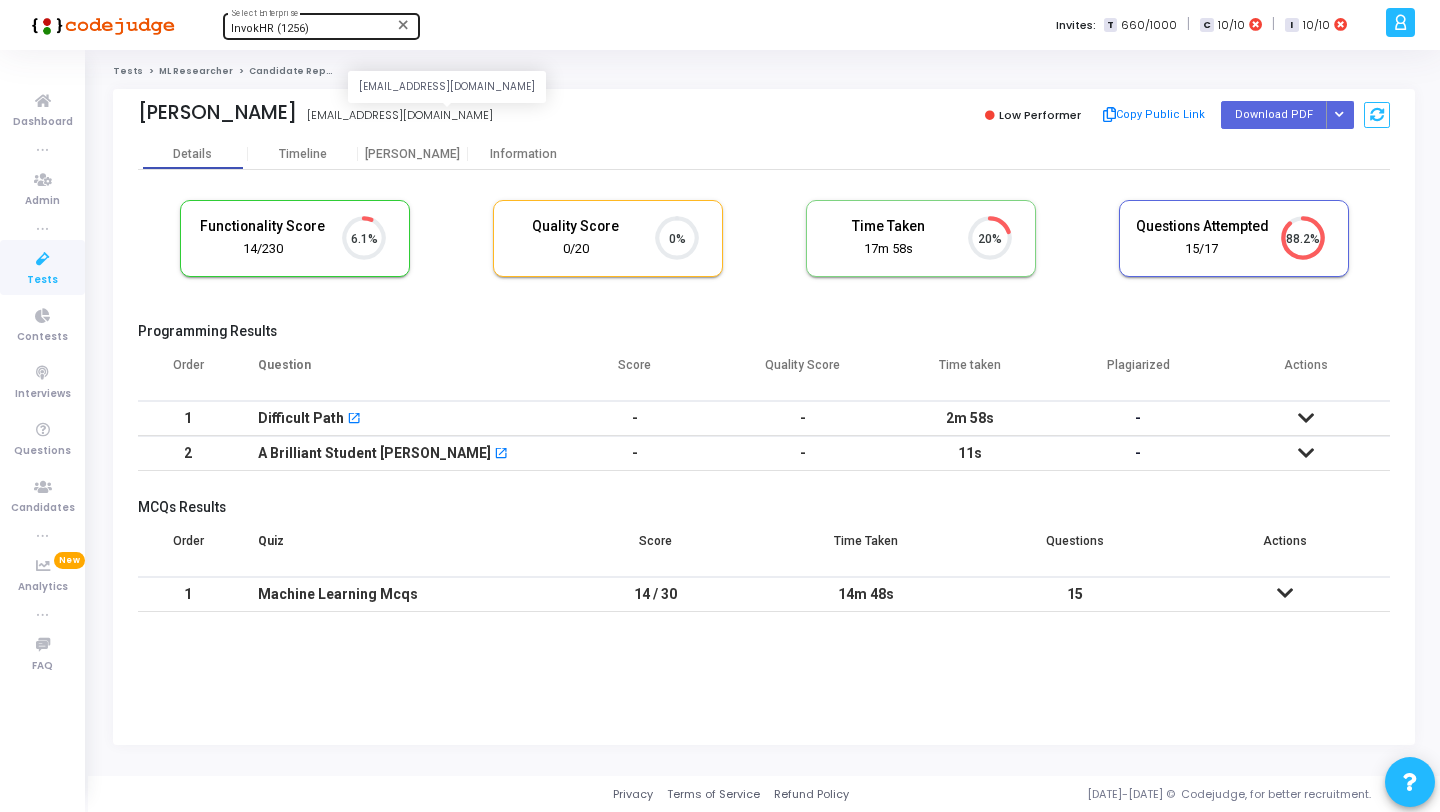 click on "[EMAIL_ADDRESS][DOMAIN_NAME]" 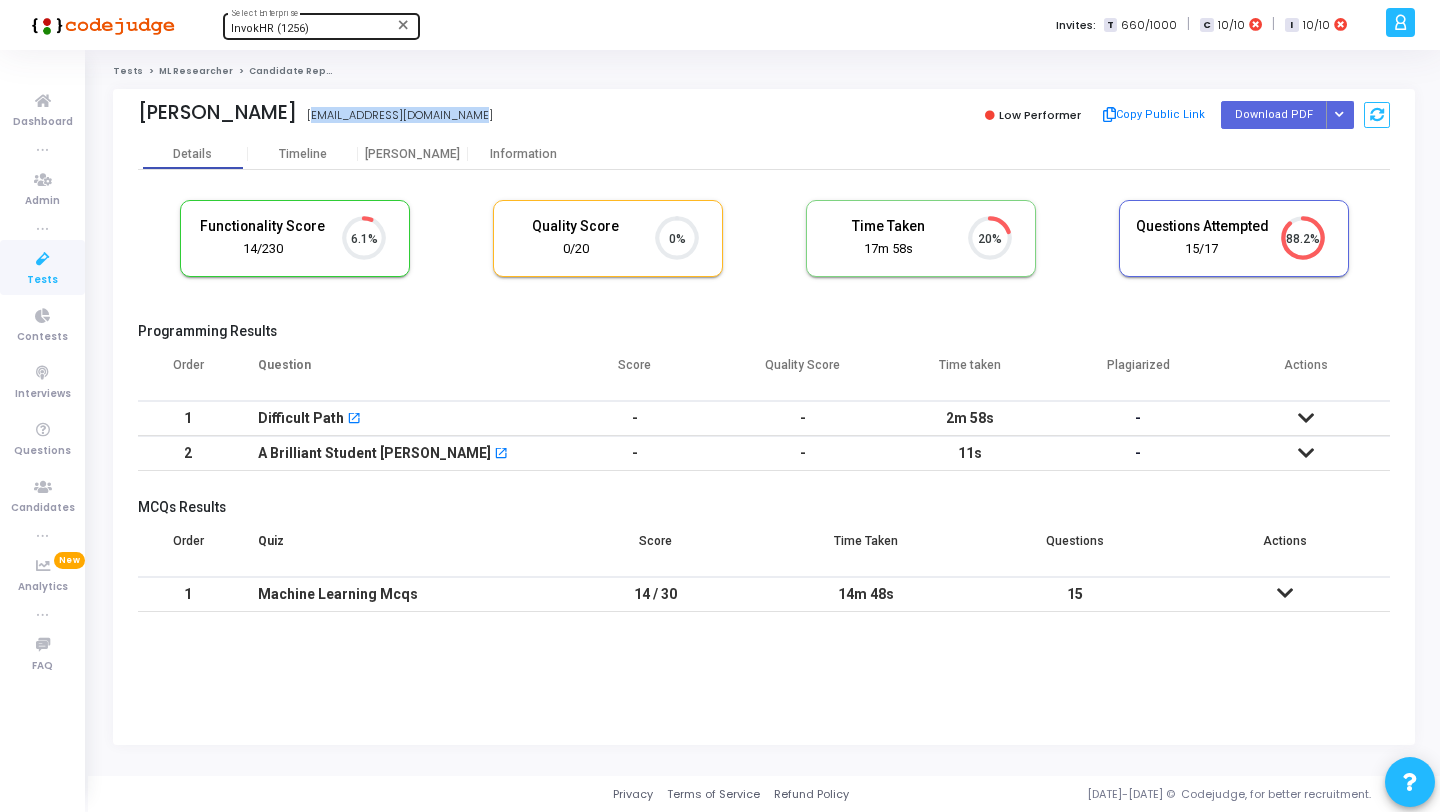 drag, startPoint x: 529, startPoint y: 114, endPoint x: 349, endPoint y: 113, distance: 180.00278 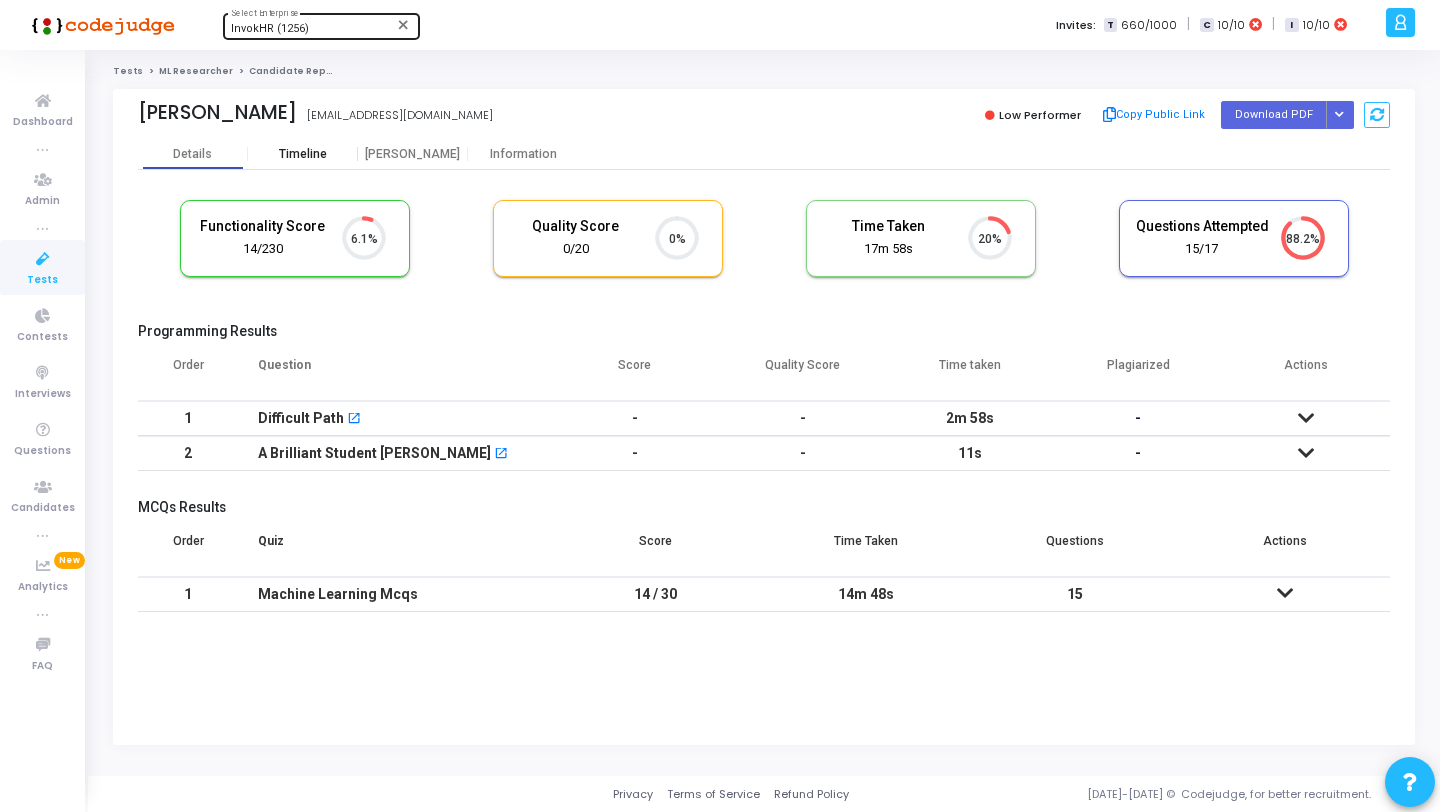 click on "Timeline" at bounding box center [303, 154] 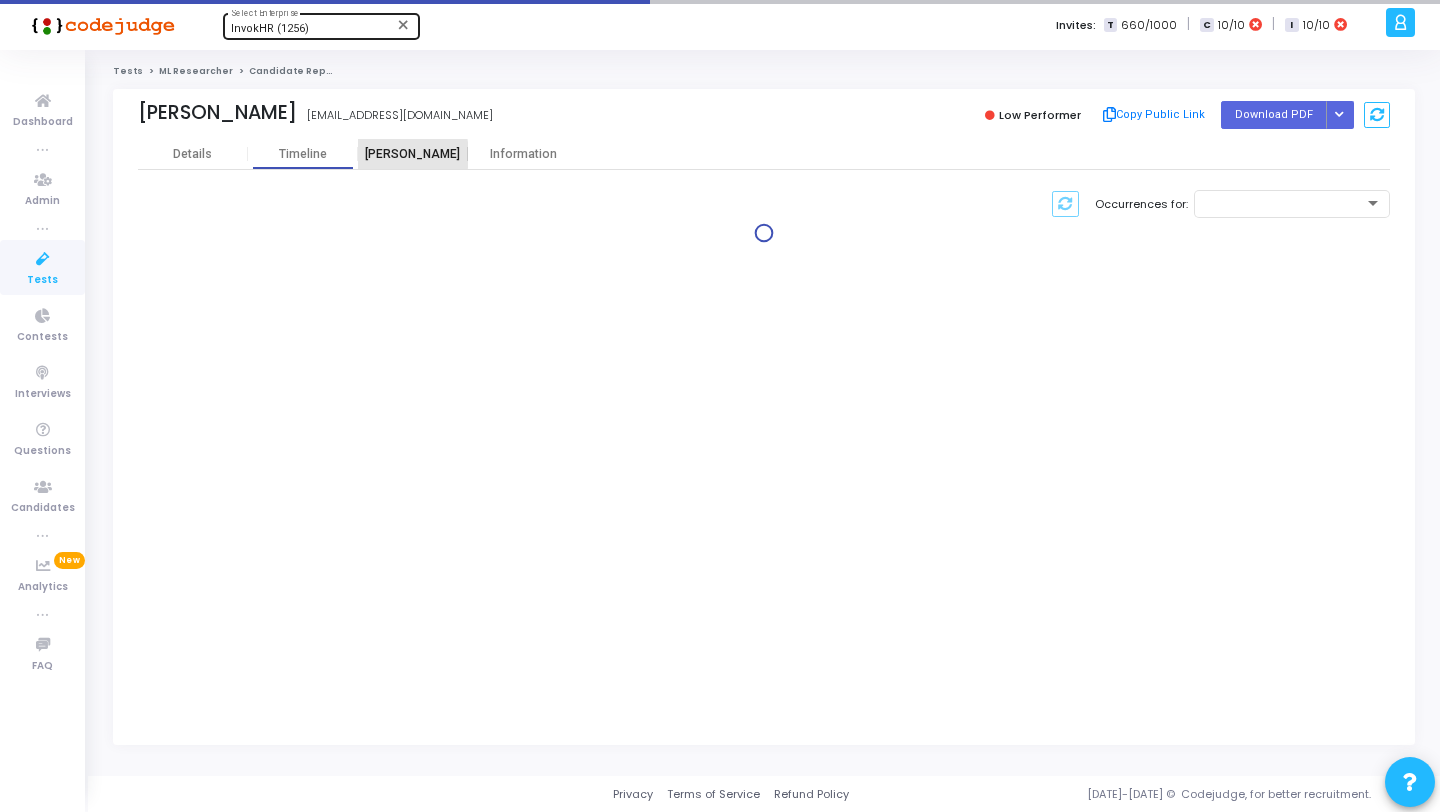click on "[PERSON_NAME]" at bounding box center (413, 154) 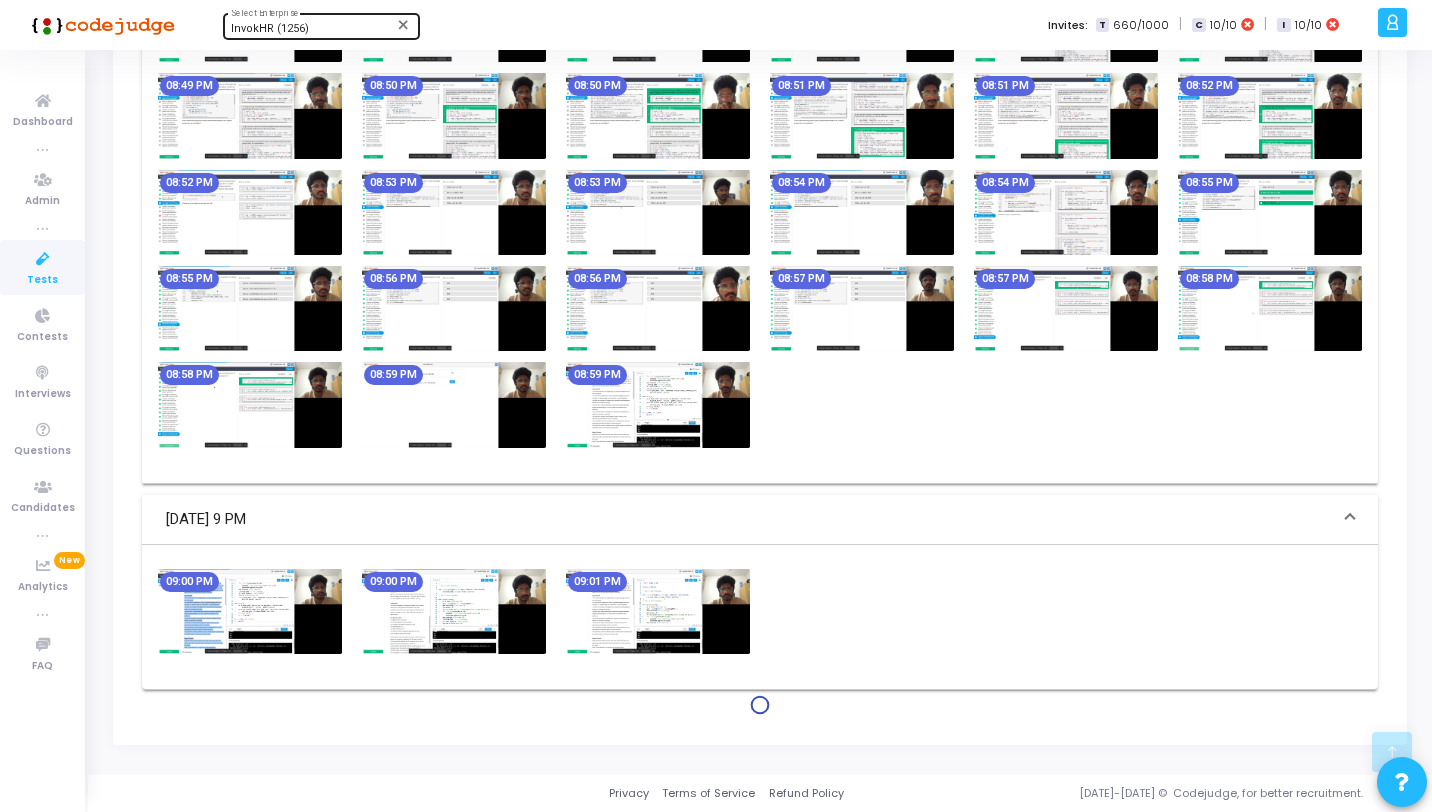 scroll, scrollTop: 1004, scrollLeft: 0, axis: vertical 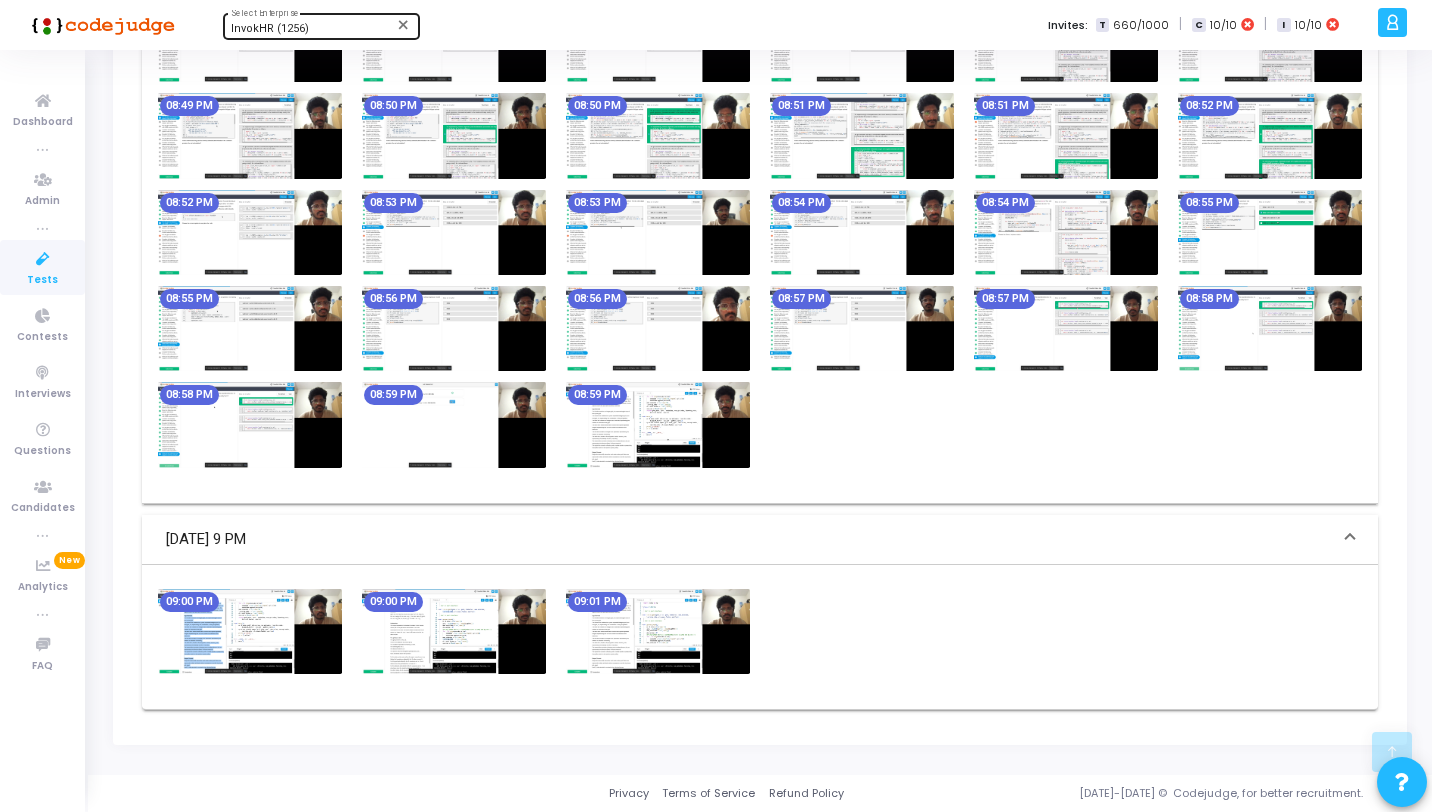 click at bounding box center [658, 424] 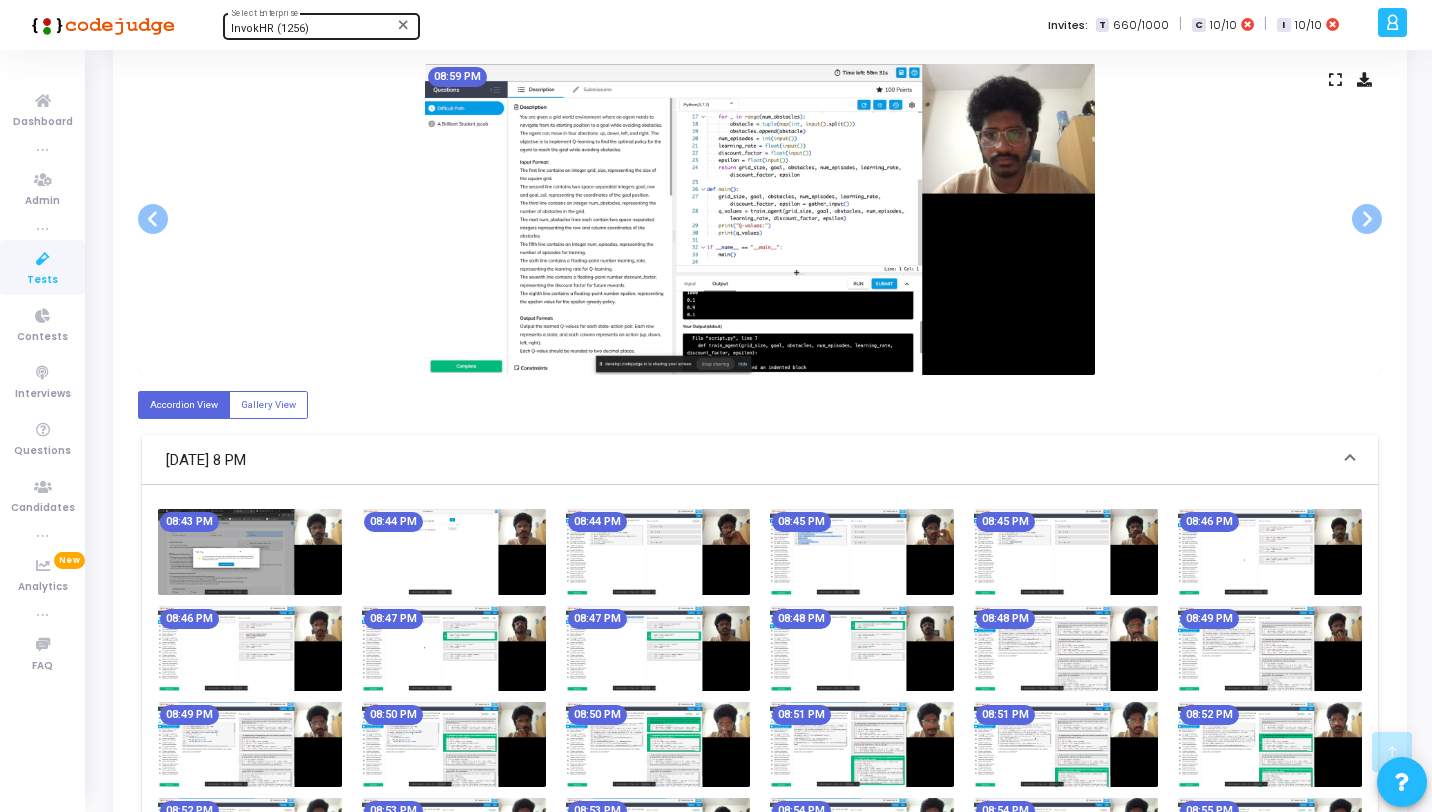 scroll, scrollTop: 0, scrollLeft: 0, axis: both 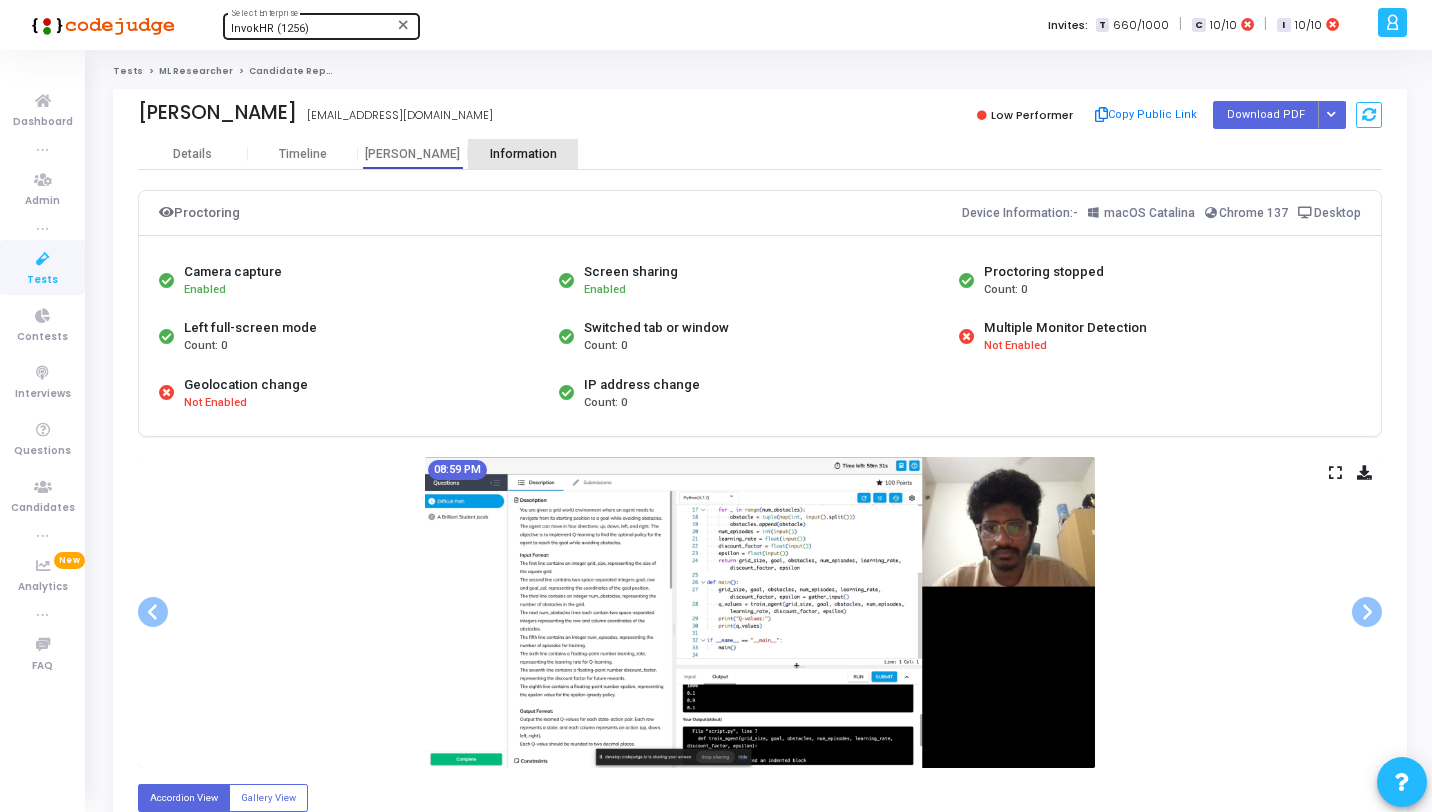 click on "Information" at bounding box center (523, 154) 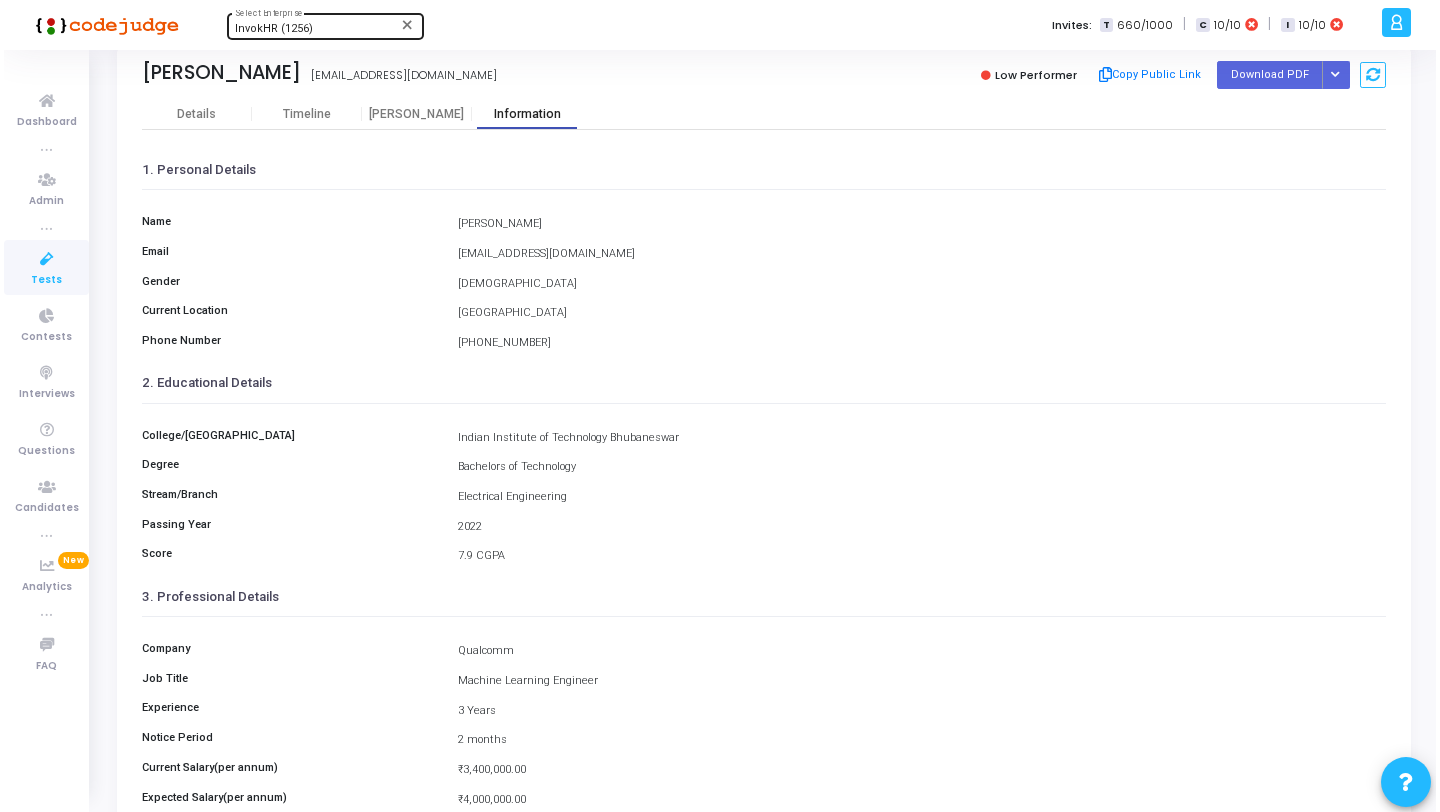 scroll, scrollTop: 0, scrollLeft: 0, axis: both 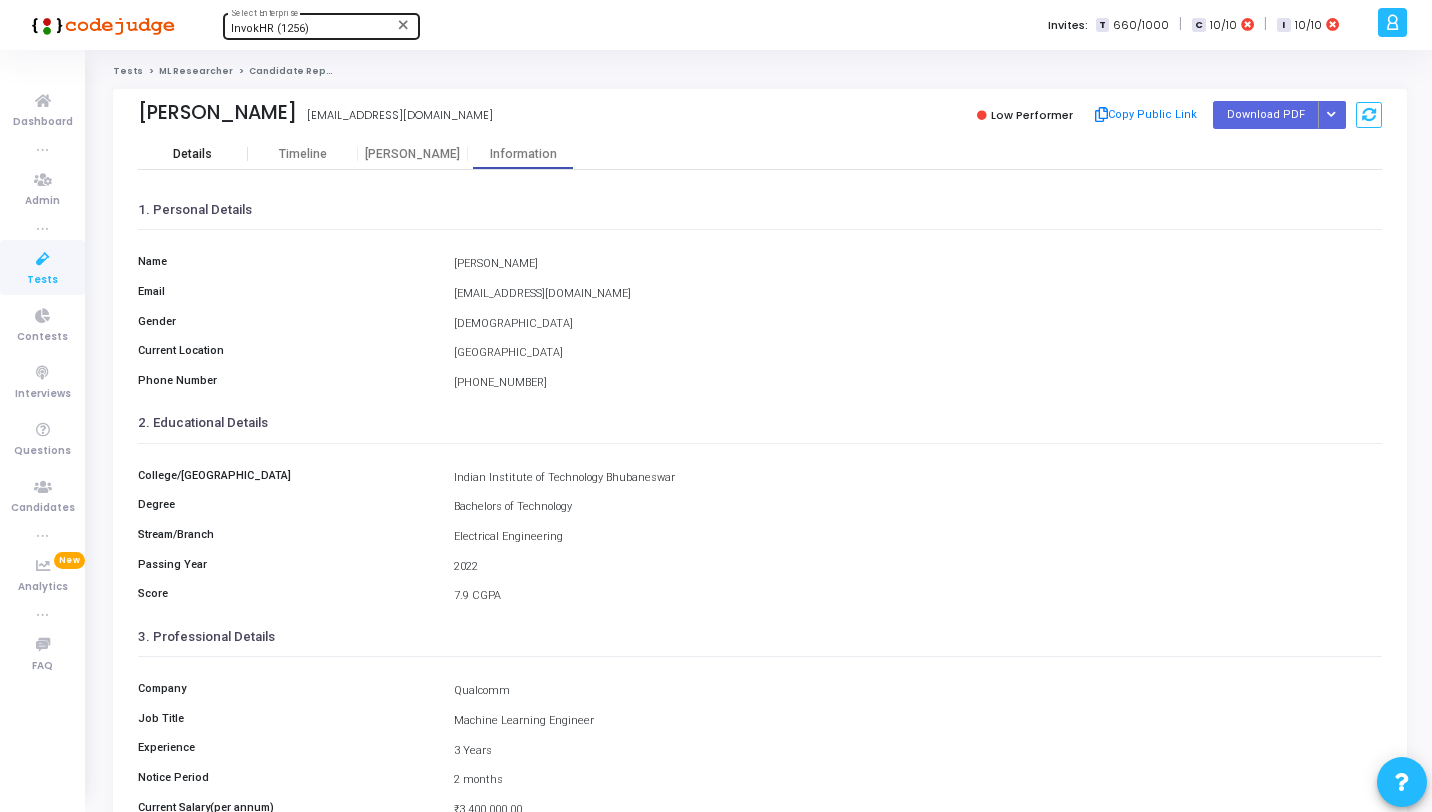 click on "Details" at bounding box center (192, 154) 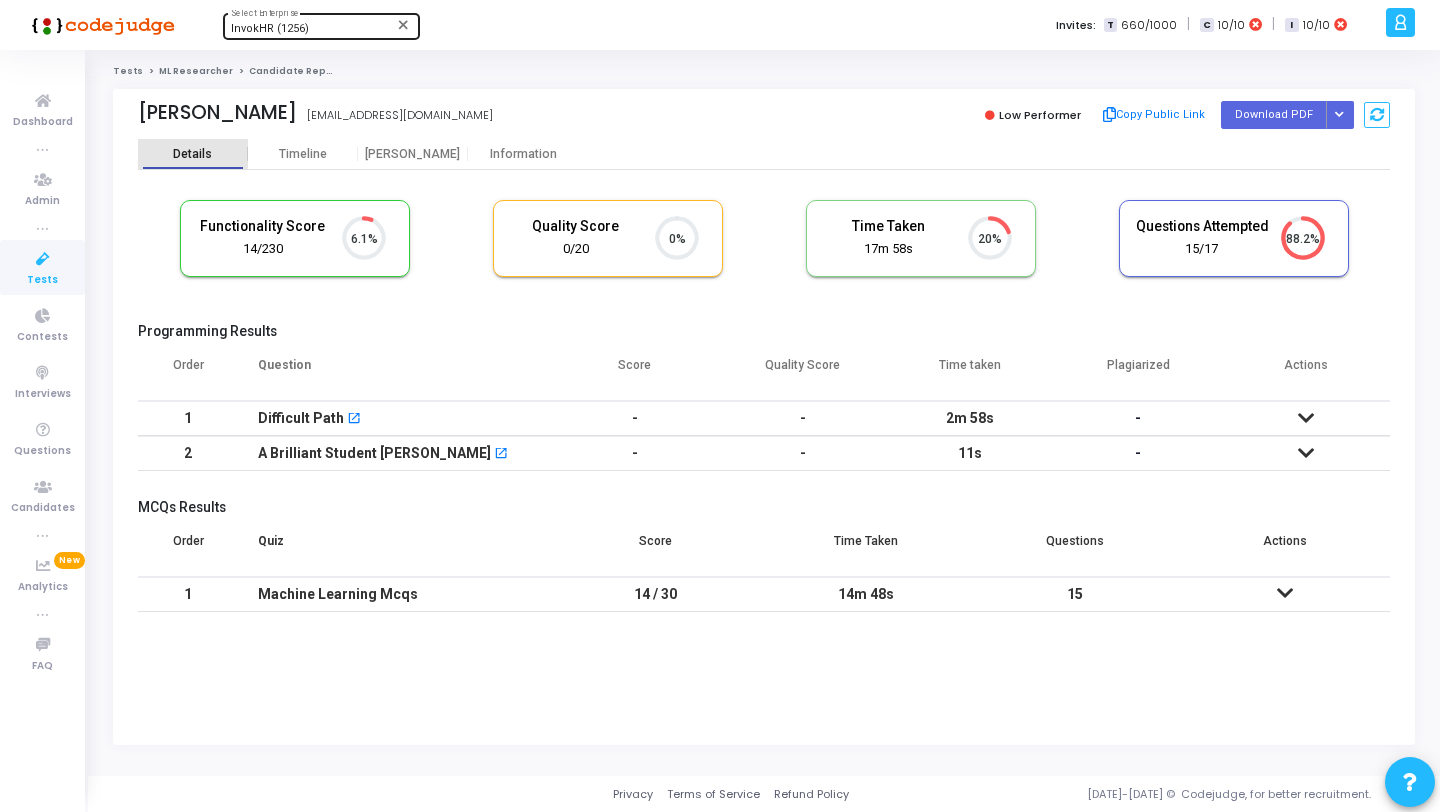 scroll, scrollTop: 9, scrollLeft: 9, axis: both 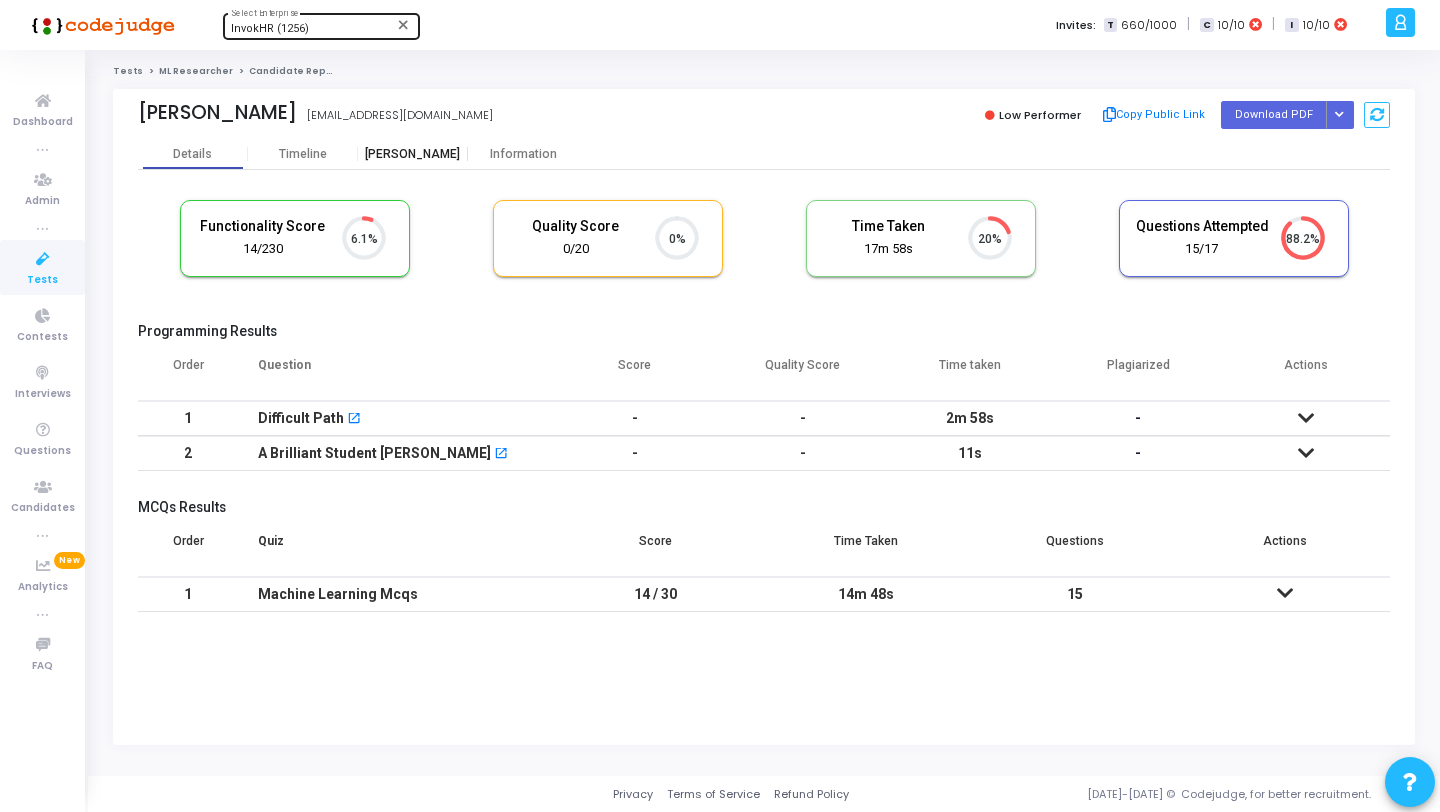click on "[PERSON_NAME]" at bounding box center [413, 154] 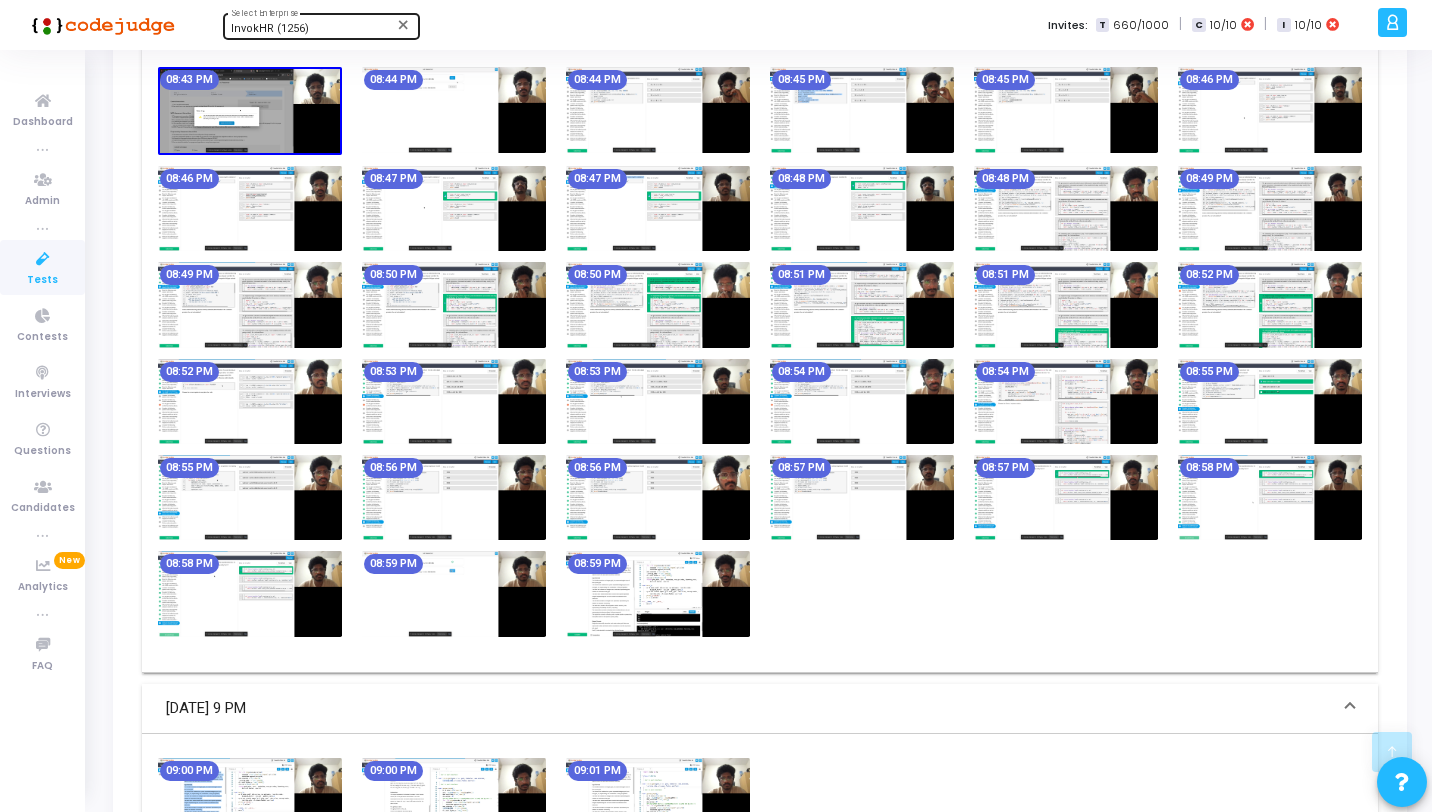 scroll, scrollTop: 1004, scrollLeft: 0, axis: vertical 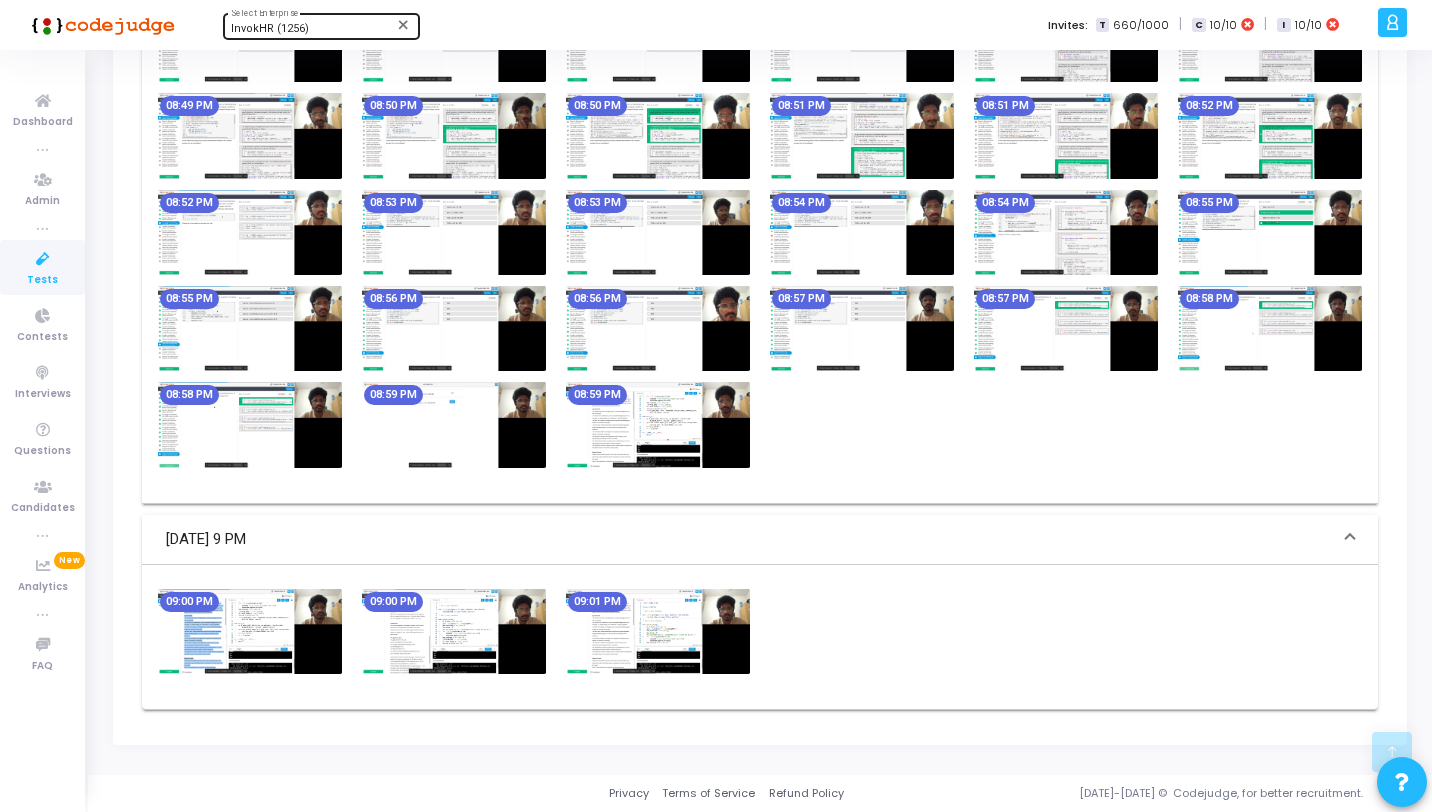 click at bounding box center (658, 631) 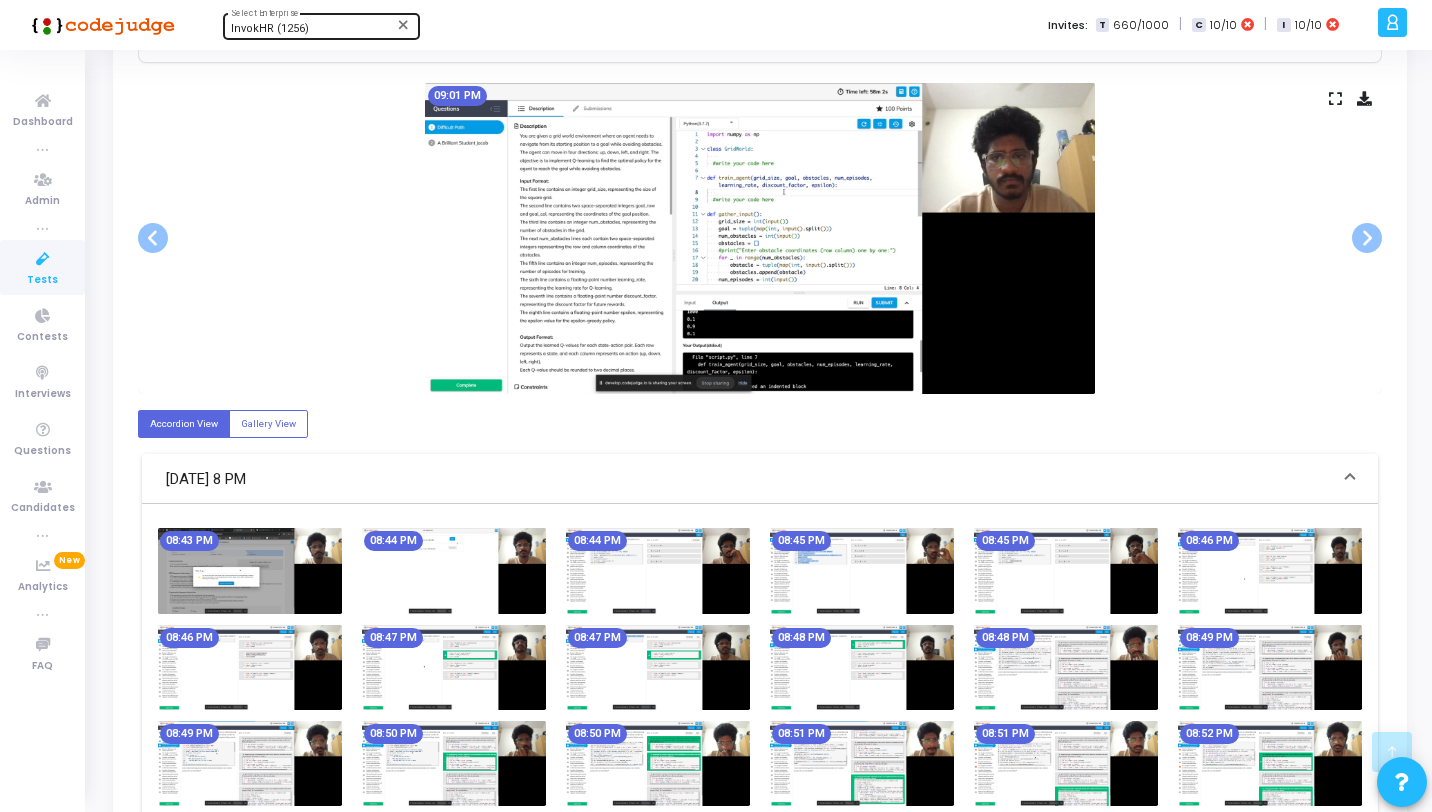 scroll, scrollTop: 0, scrollLeft: 0, axis: both 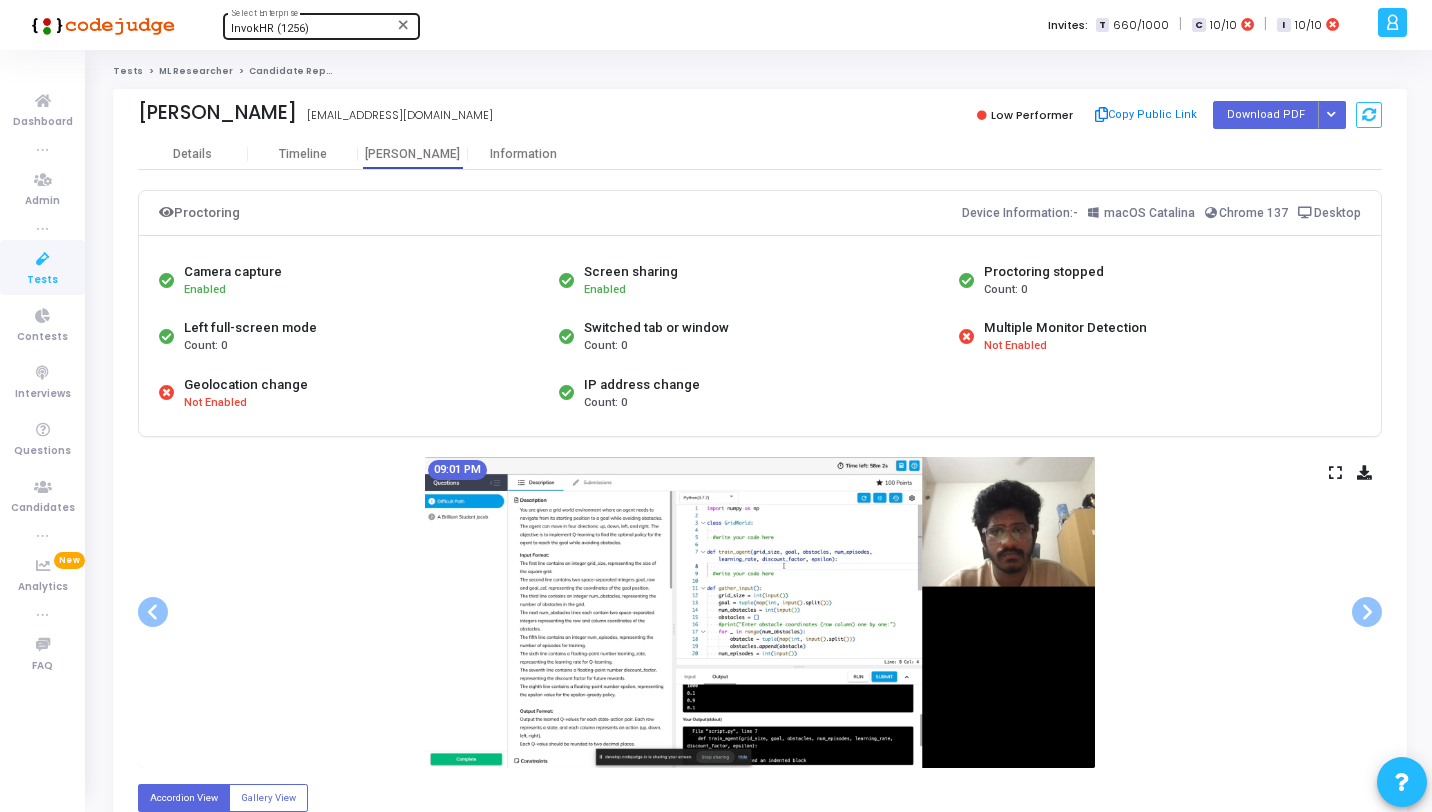 click at bounding box center [43, 259] 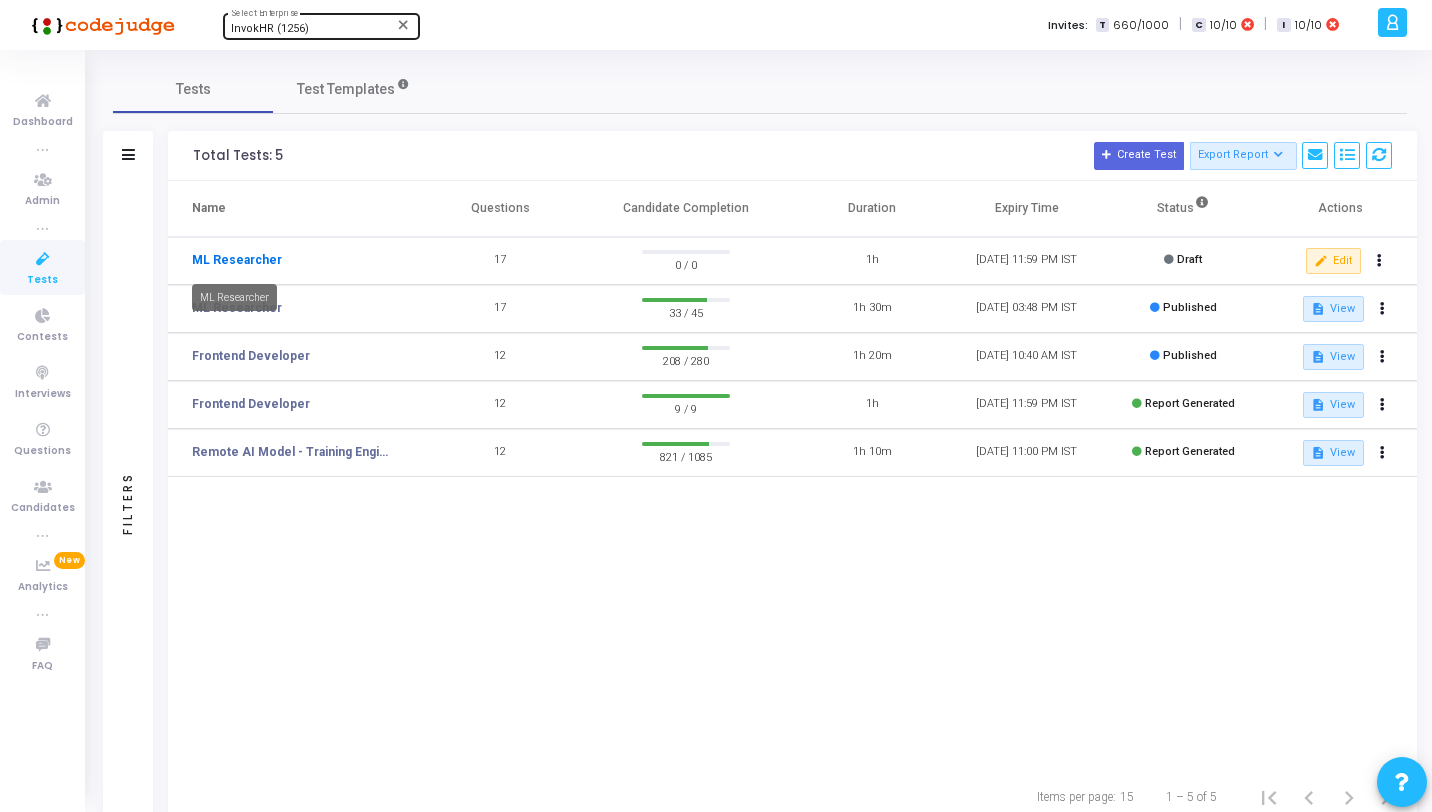 click on "ML Researcher" at bounding box center [237, 260] 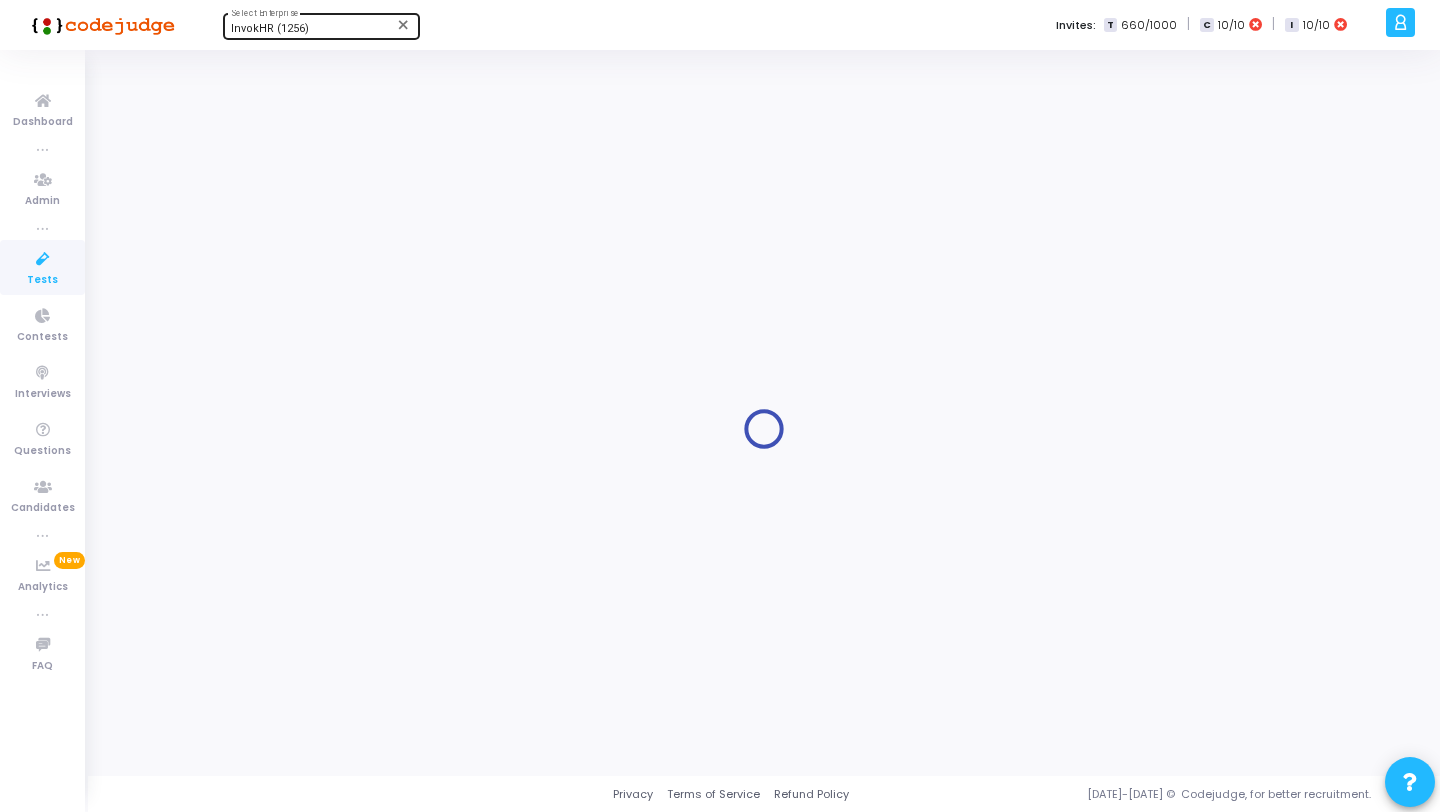 type on "ML Researcher" 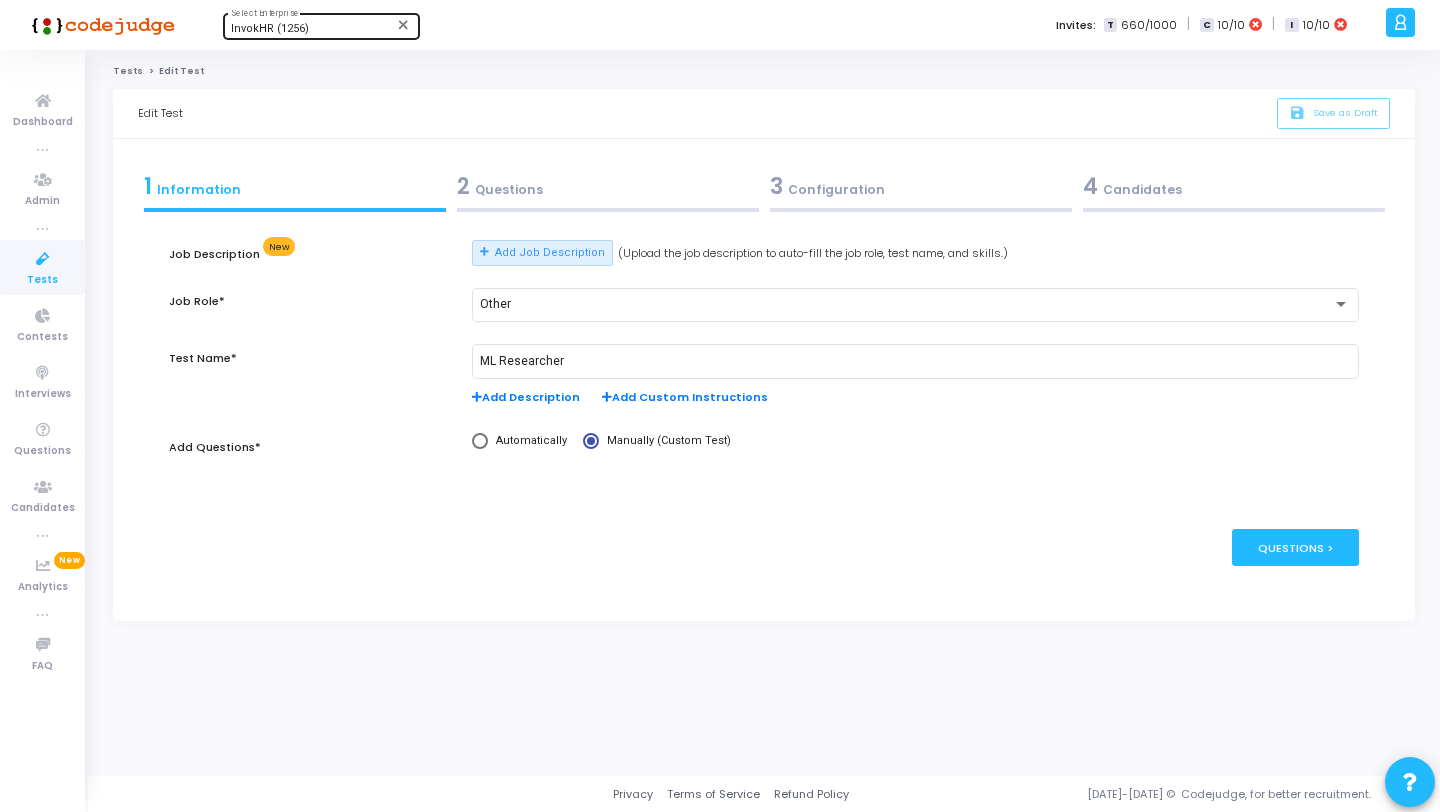 click on "3  Configuration" at bounding box center (921, 186) 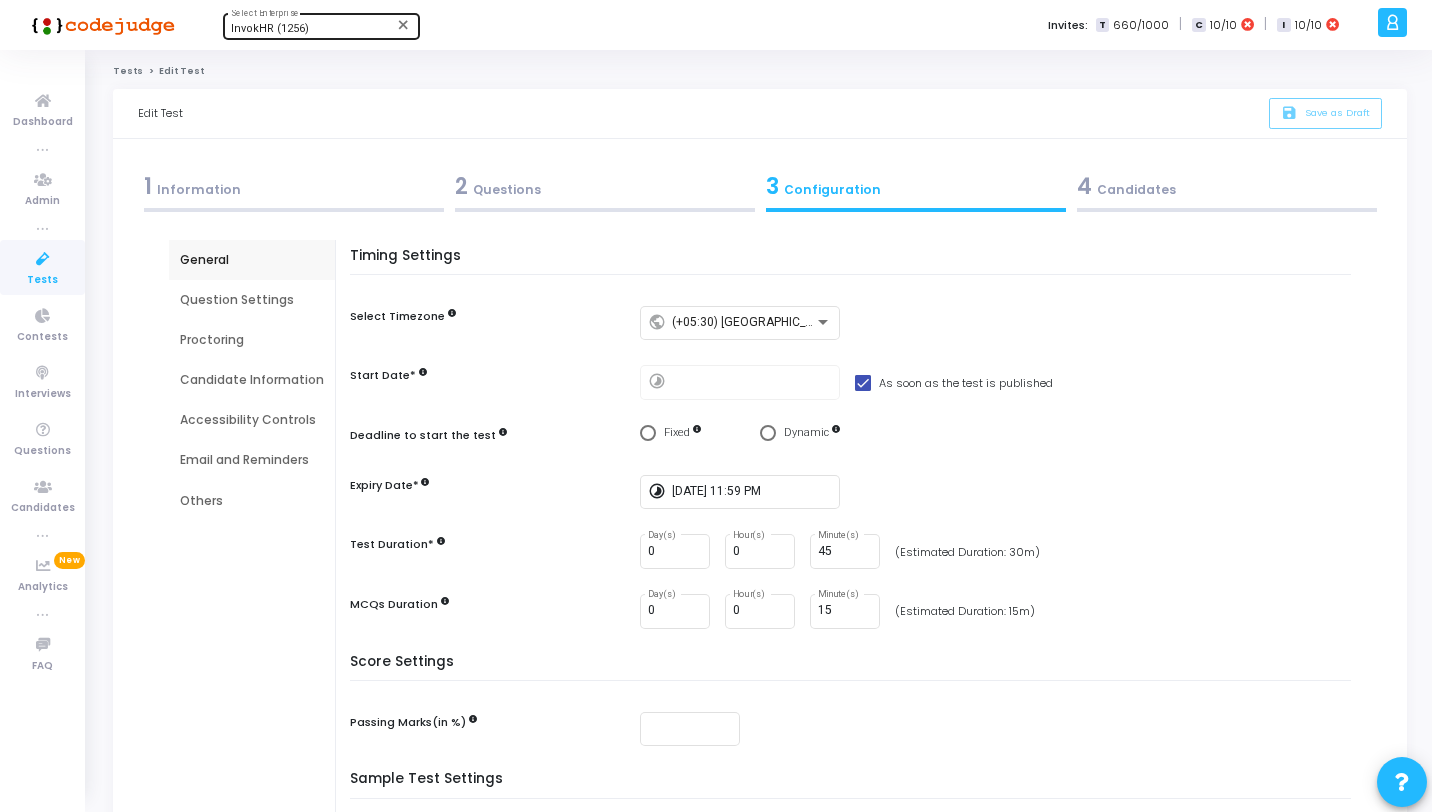click on "4  Candidates" at bounding box center [1226, 191] 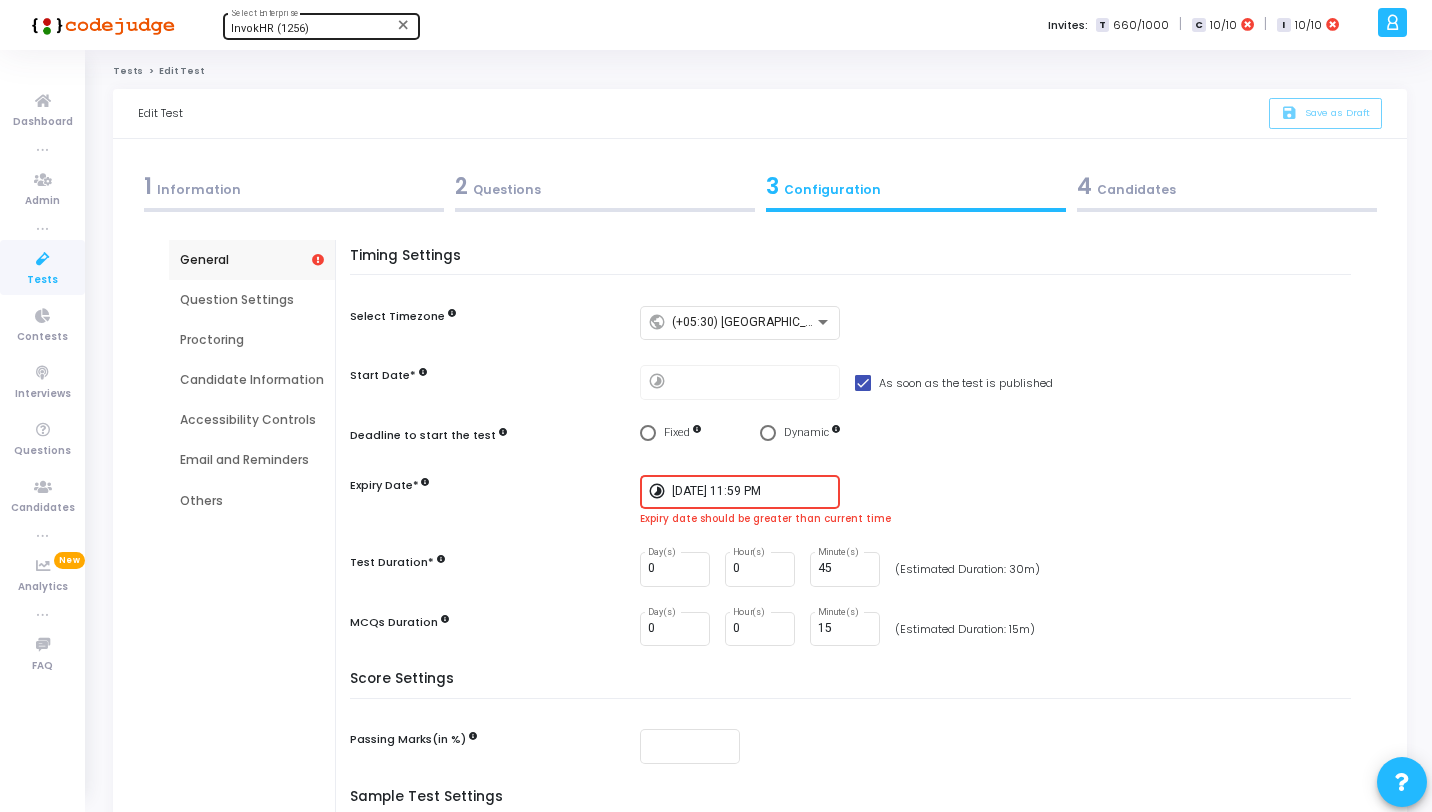 click on "[DATE] 11:59 PM" at bounding box center [752, 492] 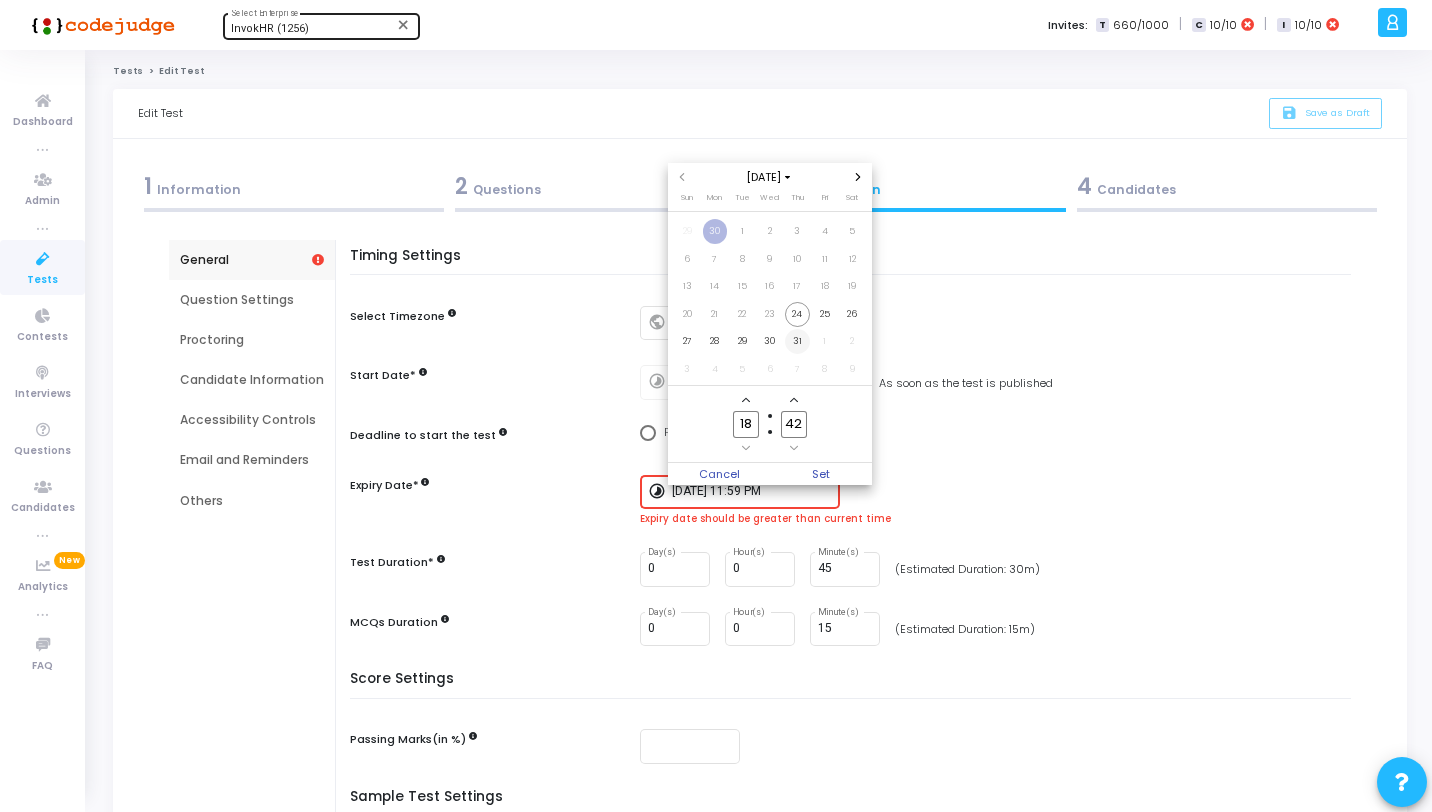 click on "31" at bounding box center [797, 341] 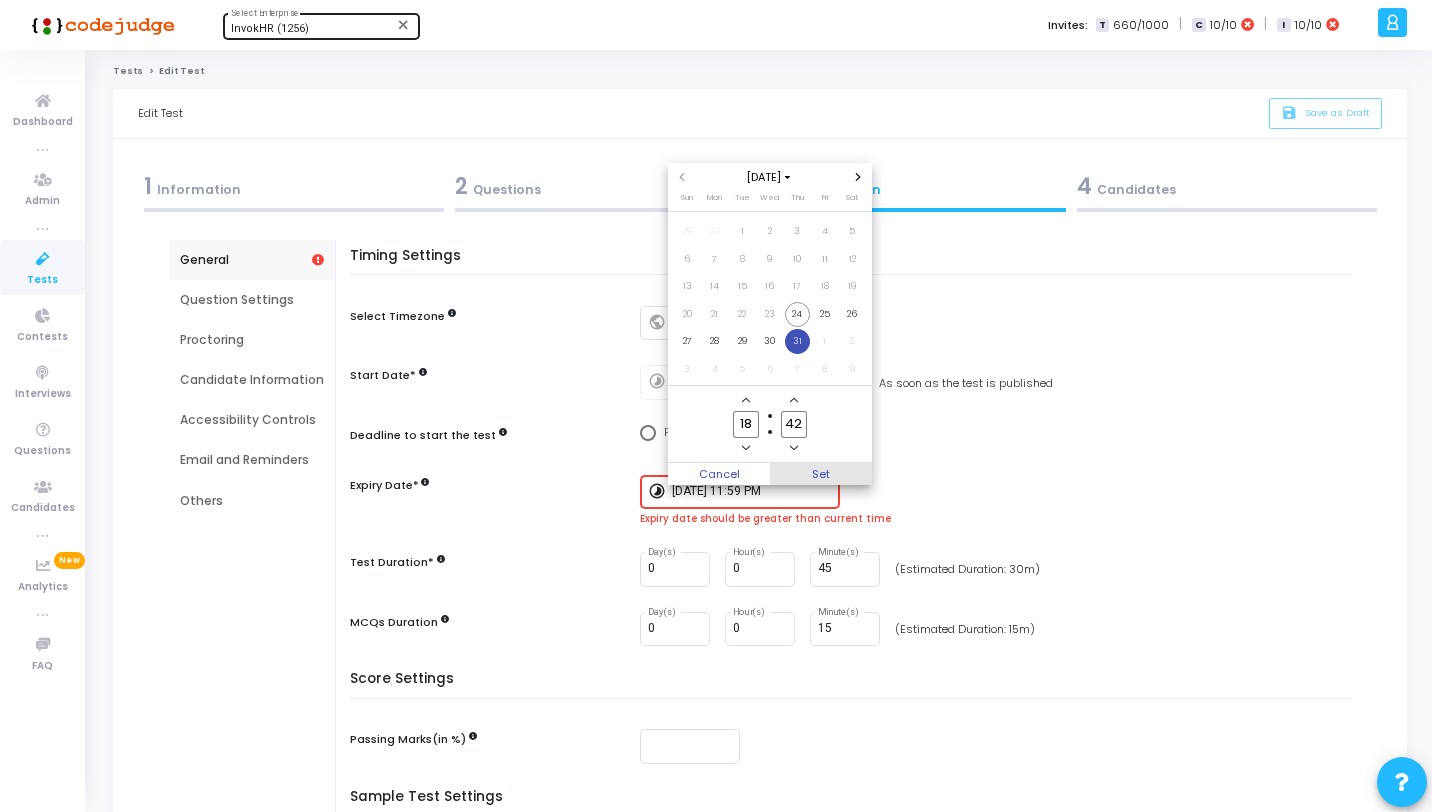 click on "Set" at bounding box center (821, 474) 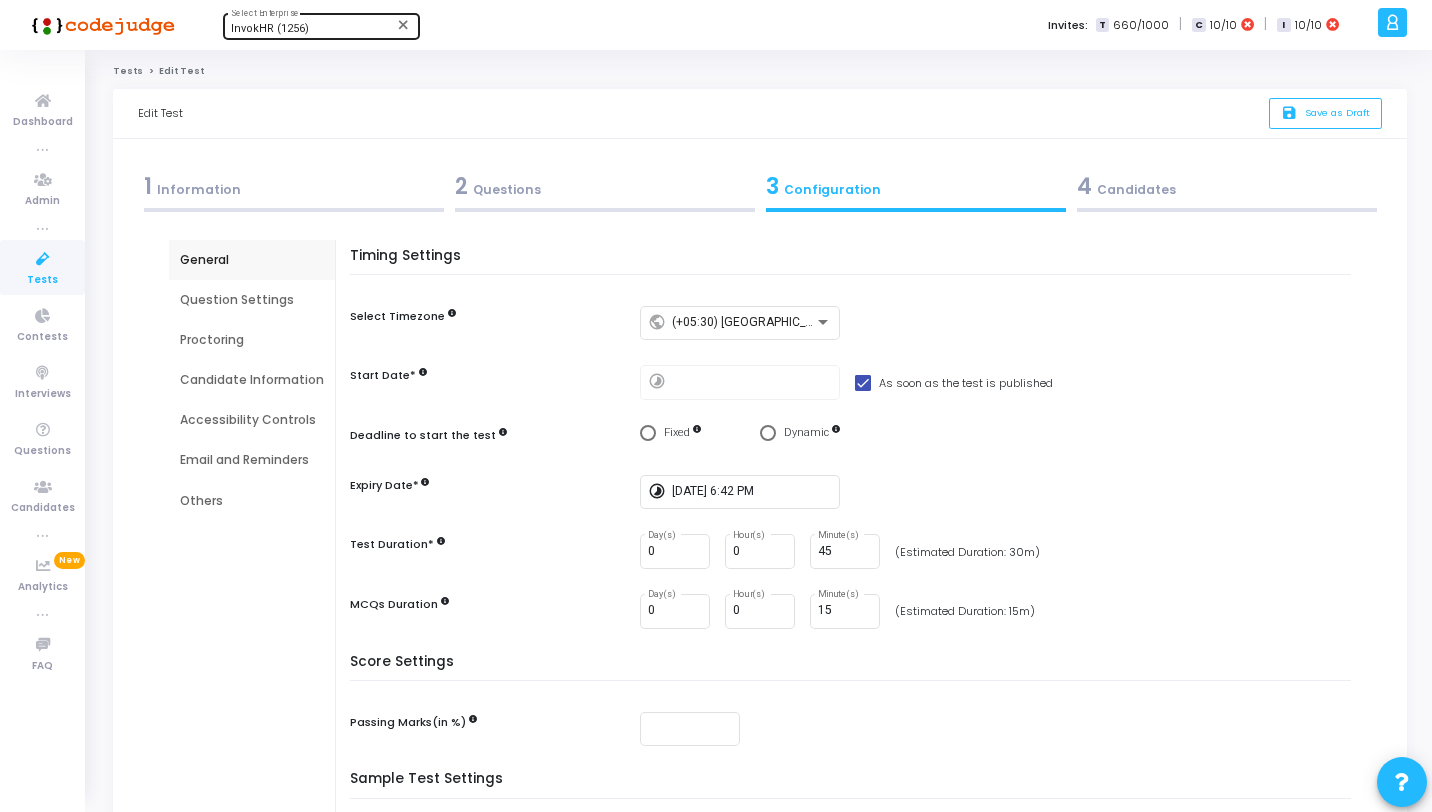 click on "4  Candidates" at bounding box center (1227, 186) 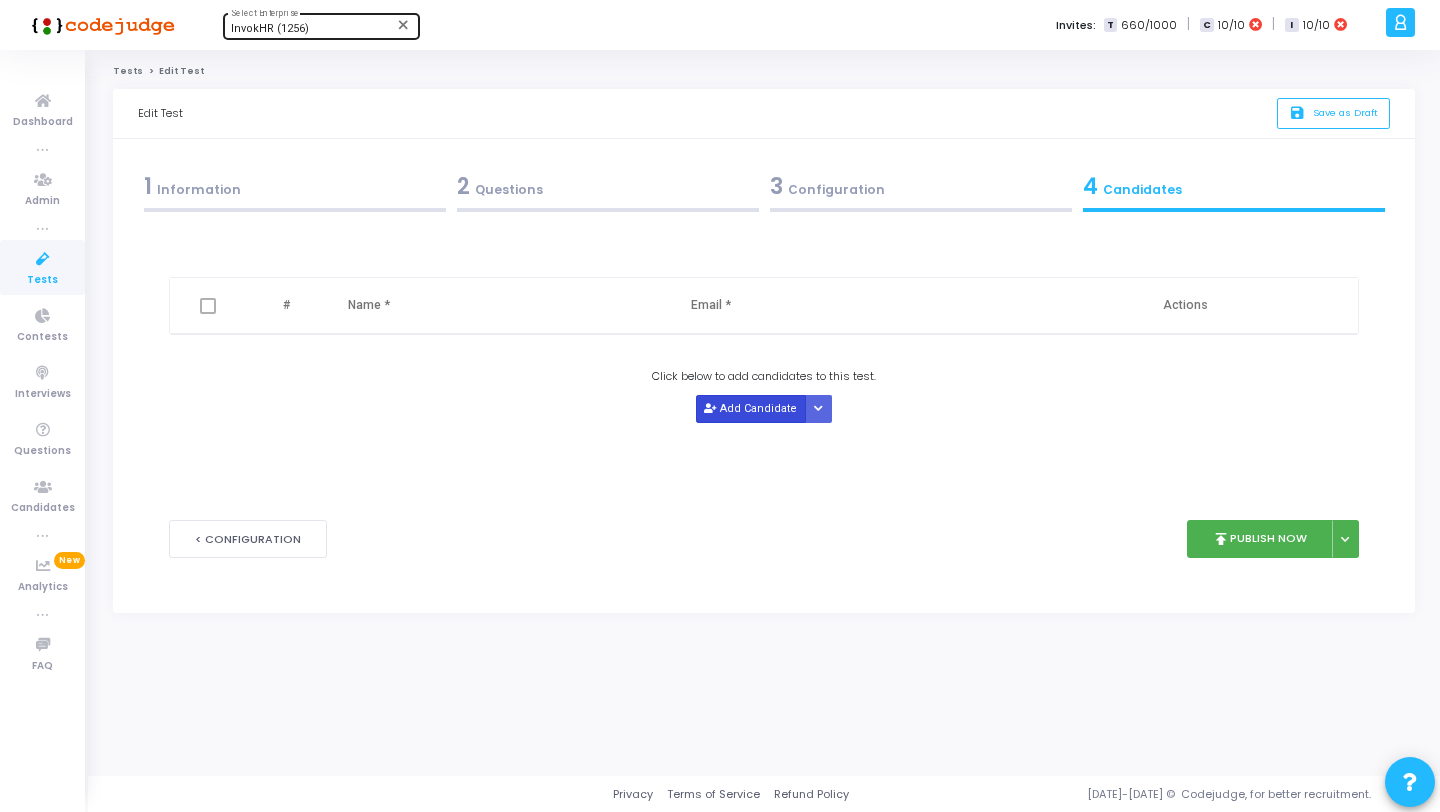 click on "Add Candidate" at bounding box center (751, 408) 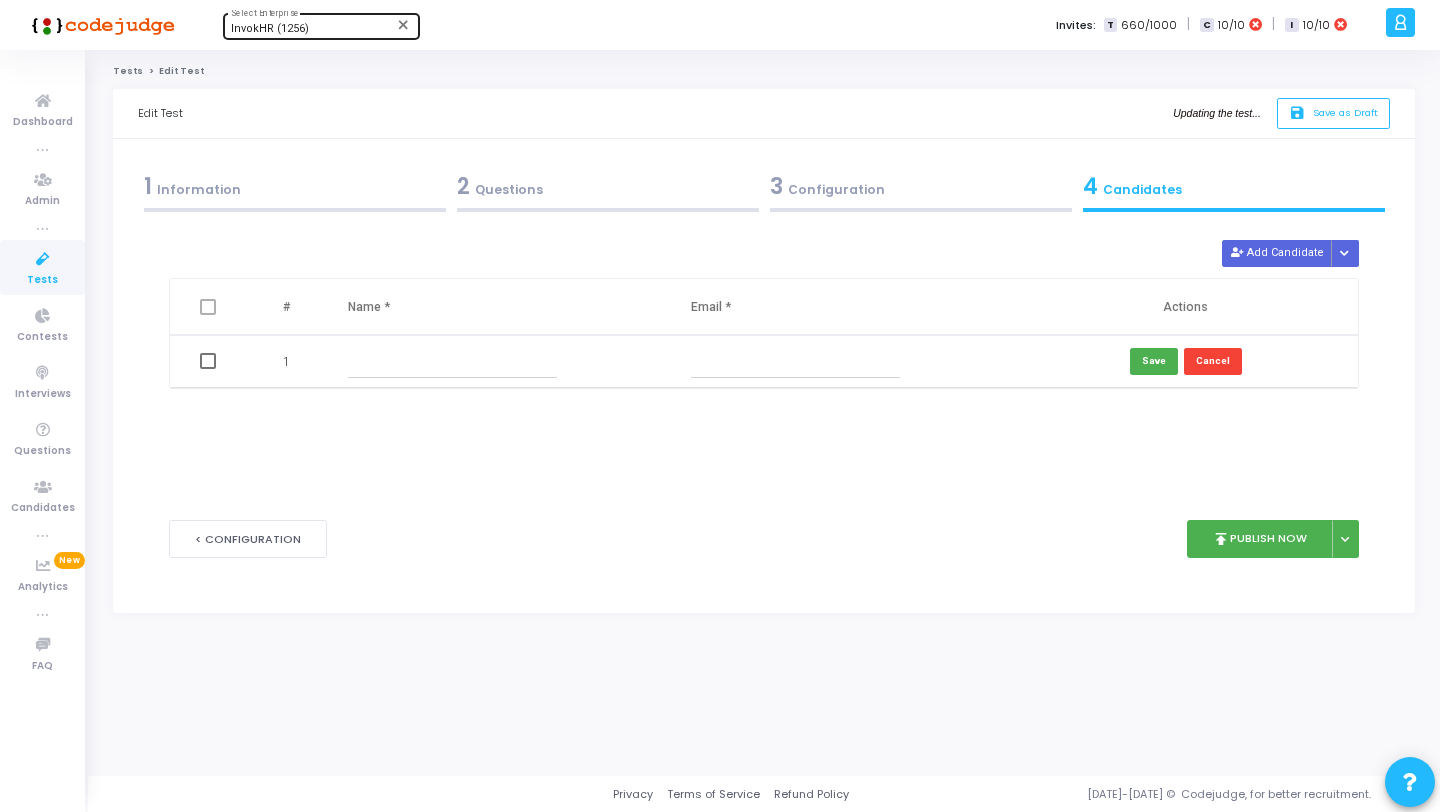 click at bounding box center [796, 361] 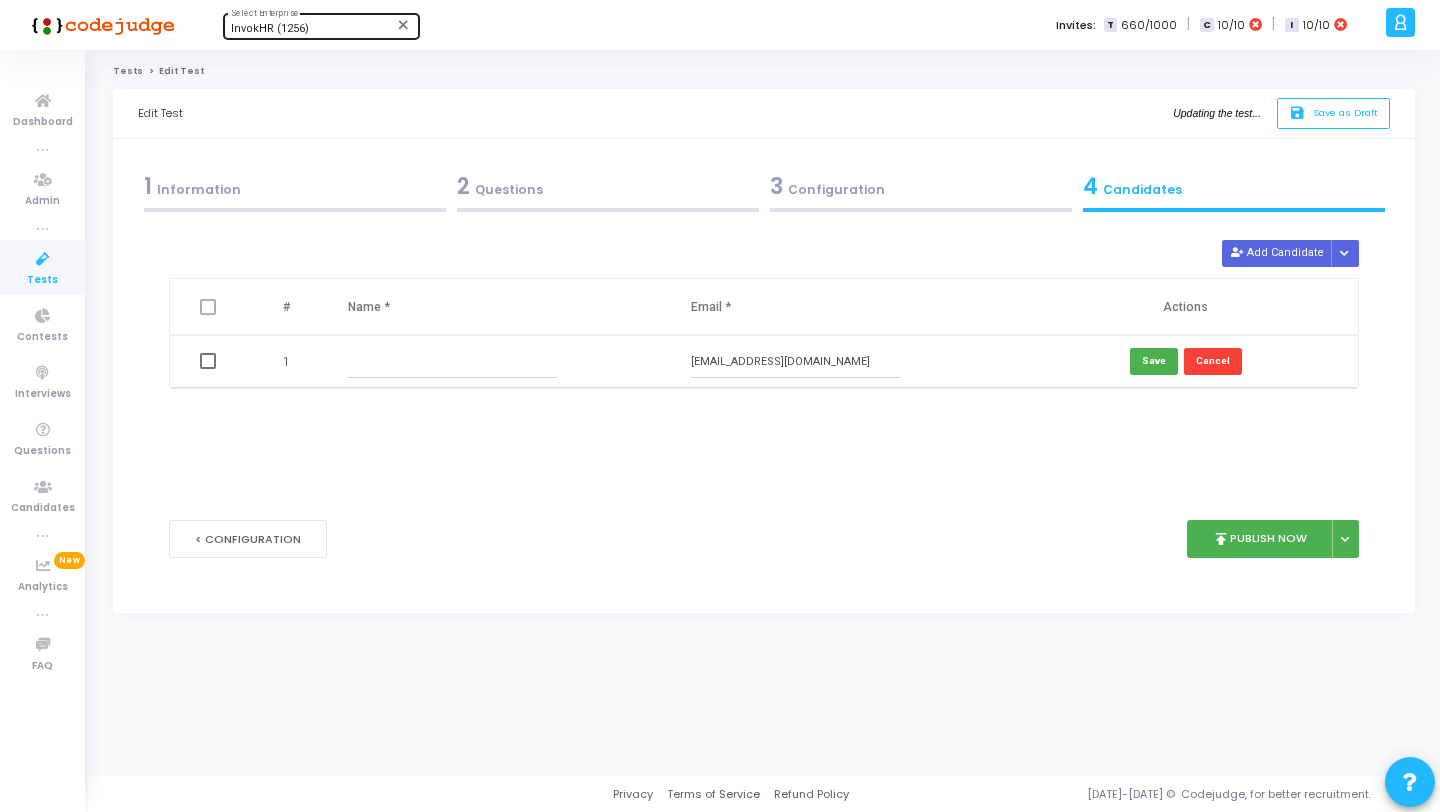 type on "[EMAIL_ADDRESS][DOMAIN_NAME]" 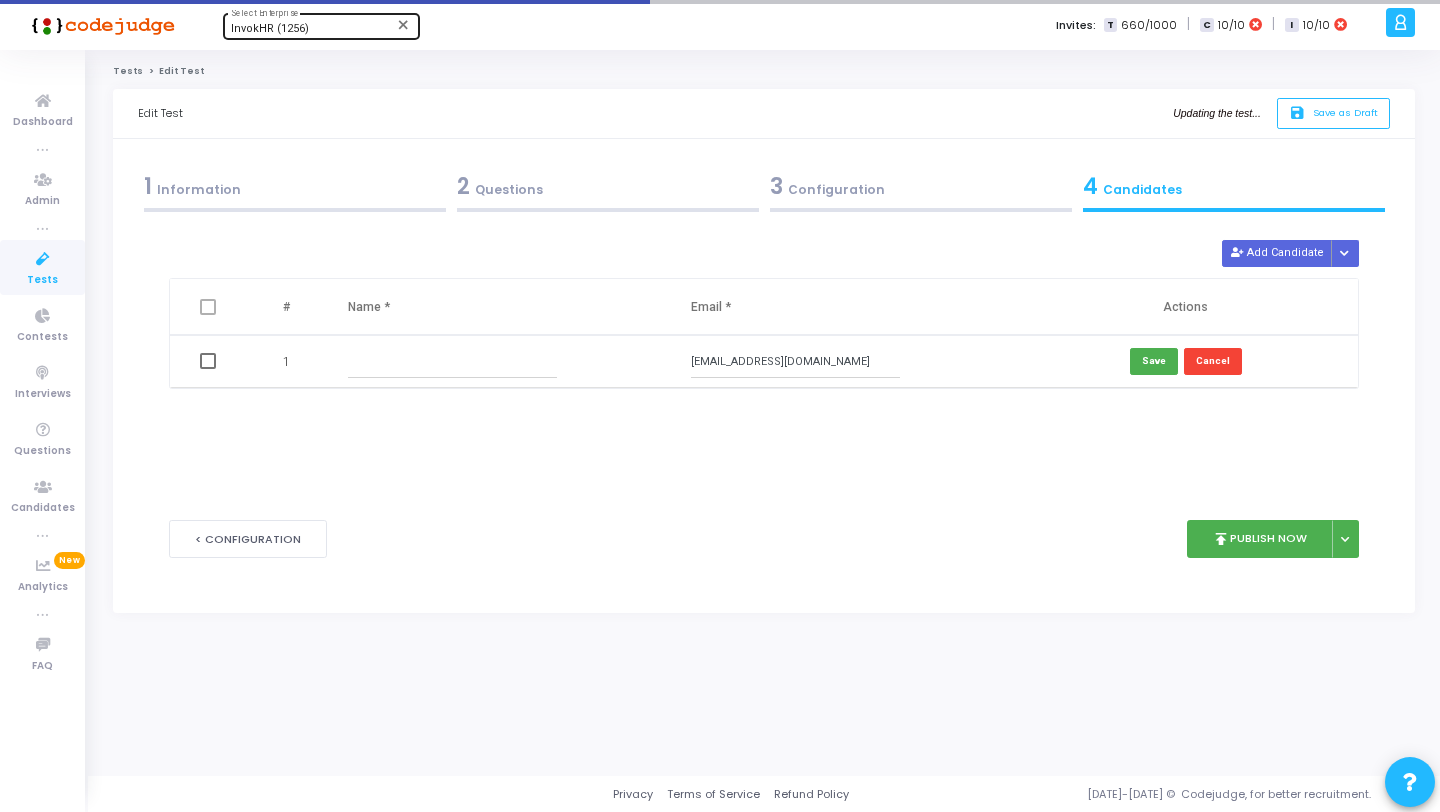 click at bounding box center [453, 361] 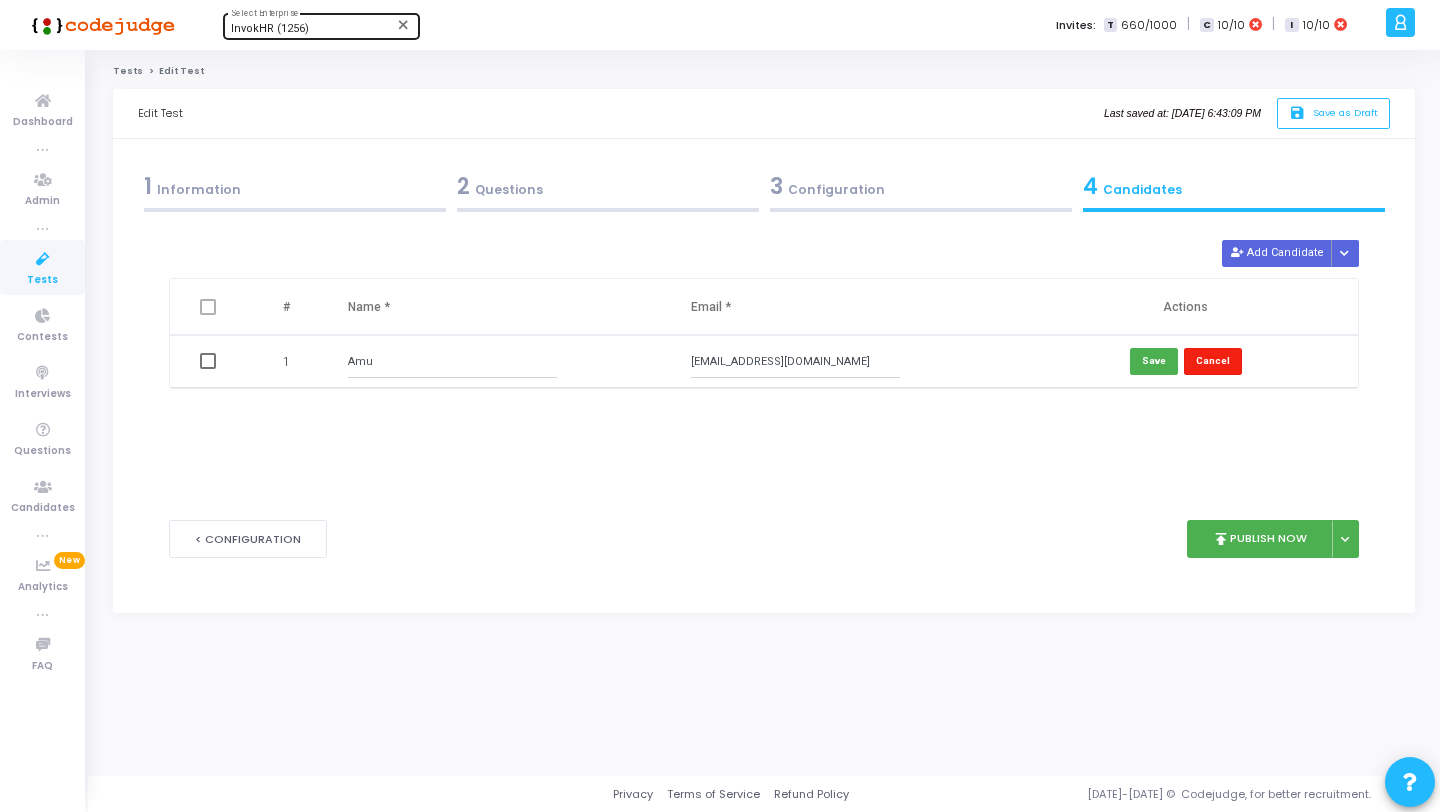 type on "Amu" 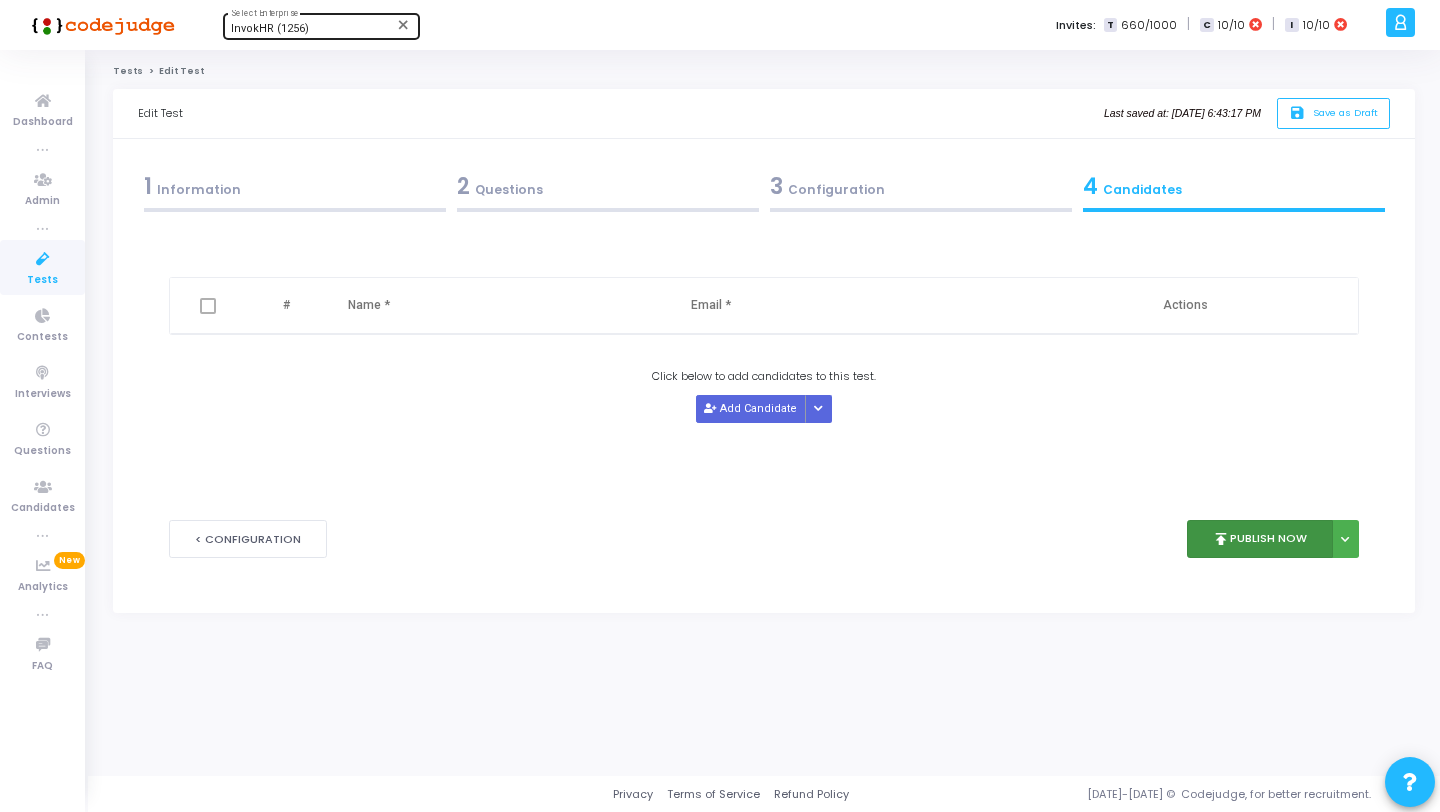 click on "publish  Publish Now" at bounding box center (1260, 539) 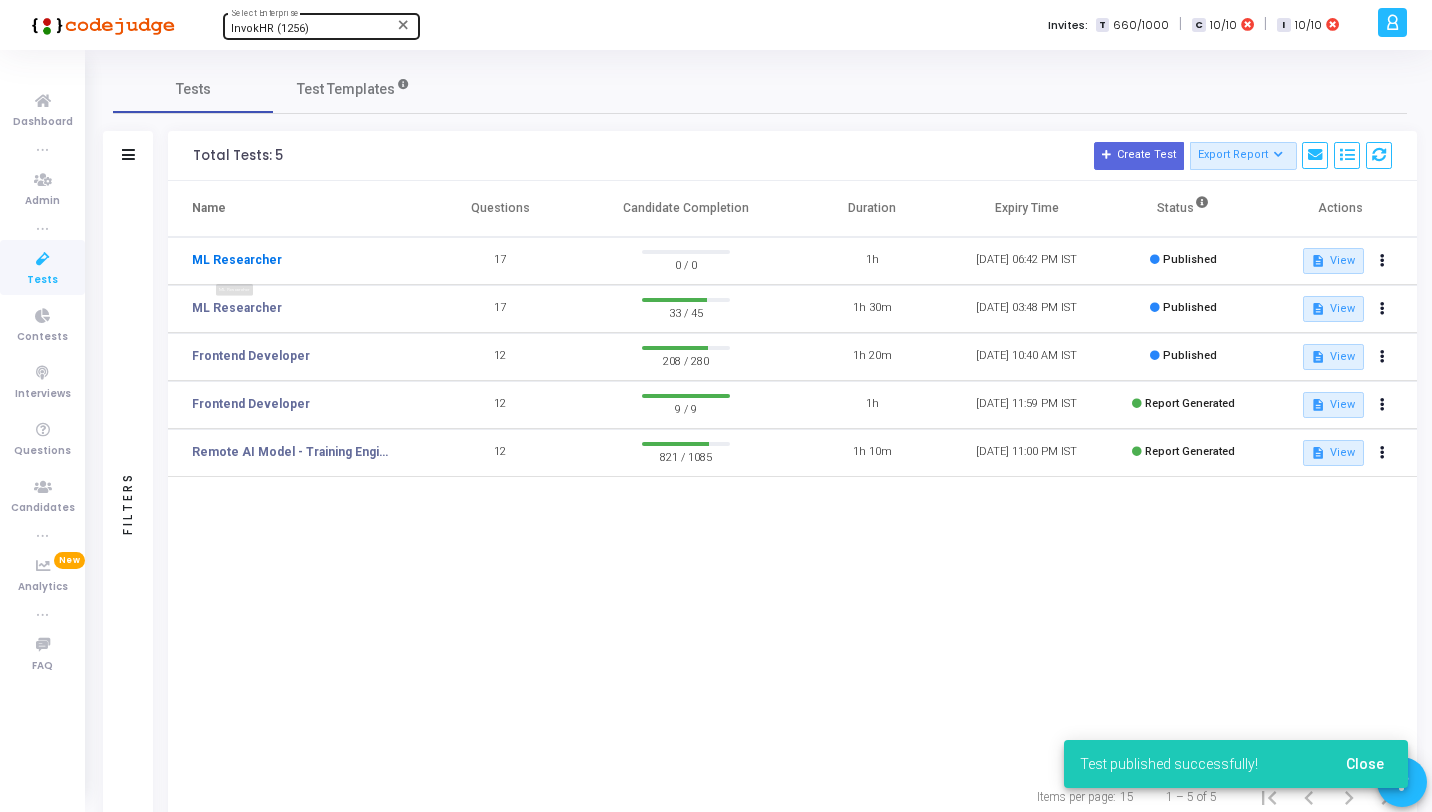 click on "ML Researcher" at bounding box center (237, 260) 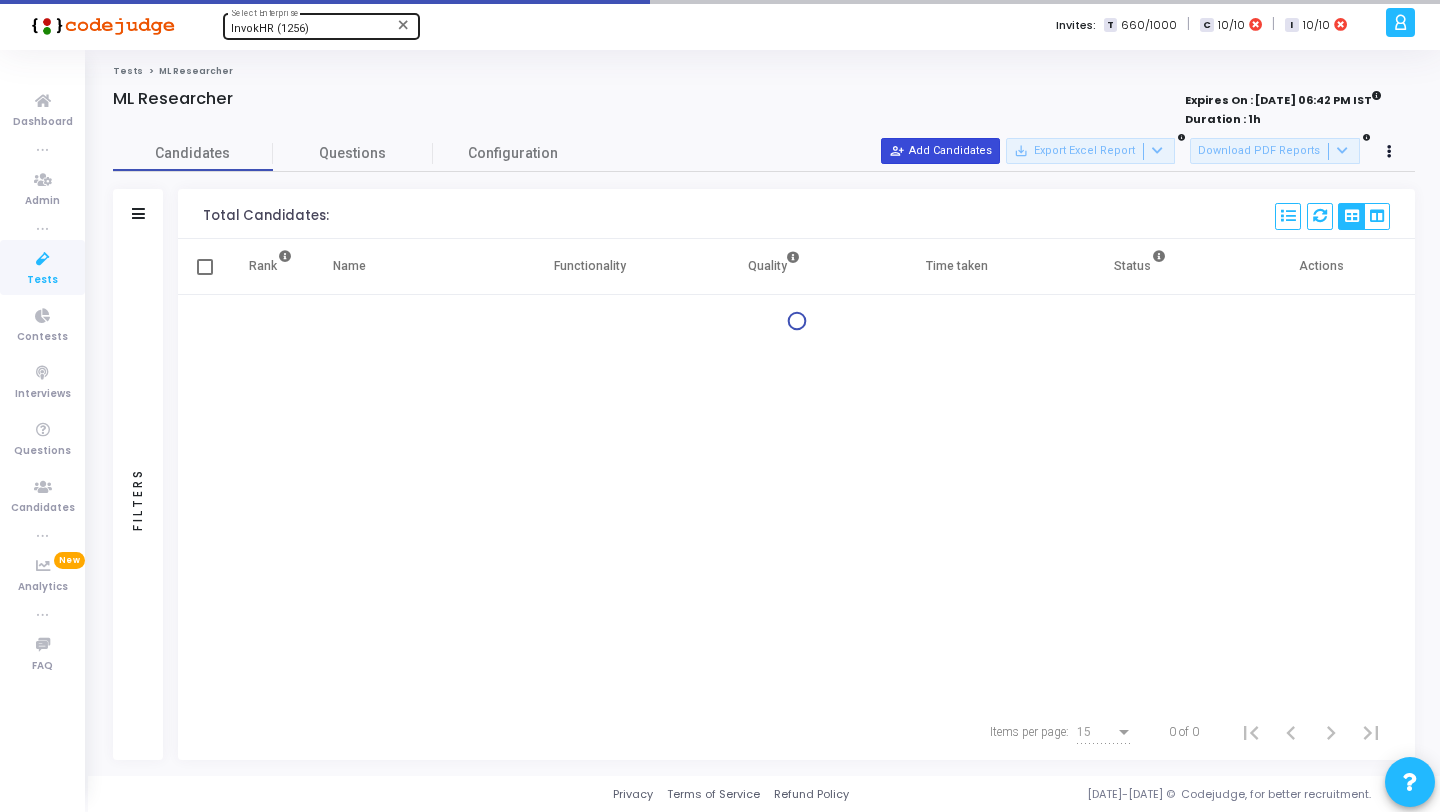 click on "person_add_alt" at bounding box center (897, 151) 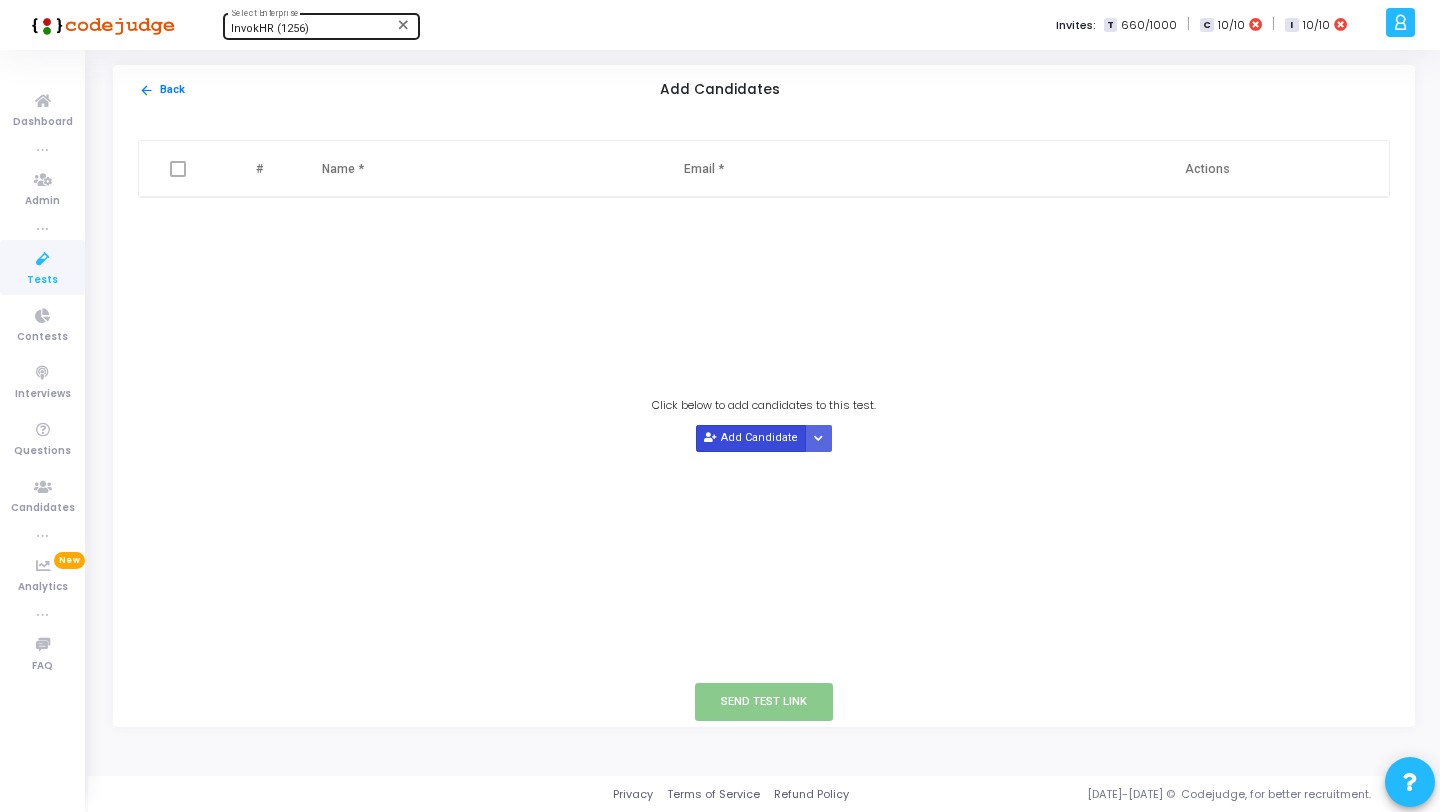 click on "Add Candidate" at bounding box center [751, 438] 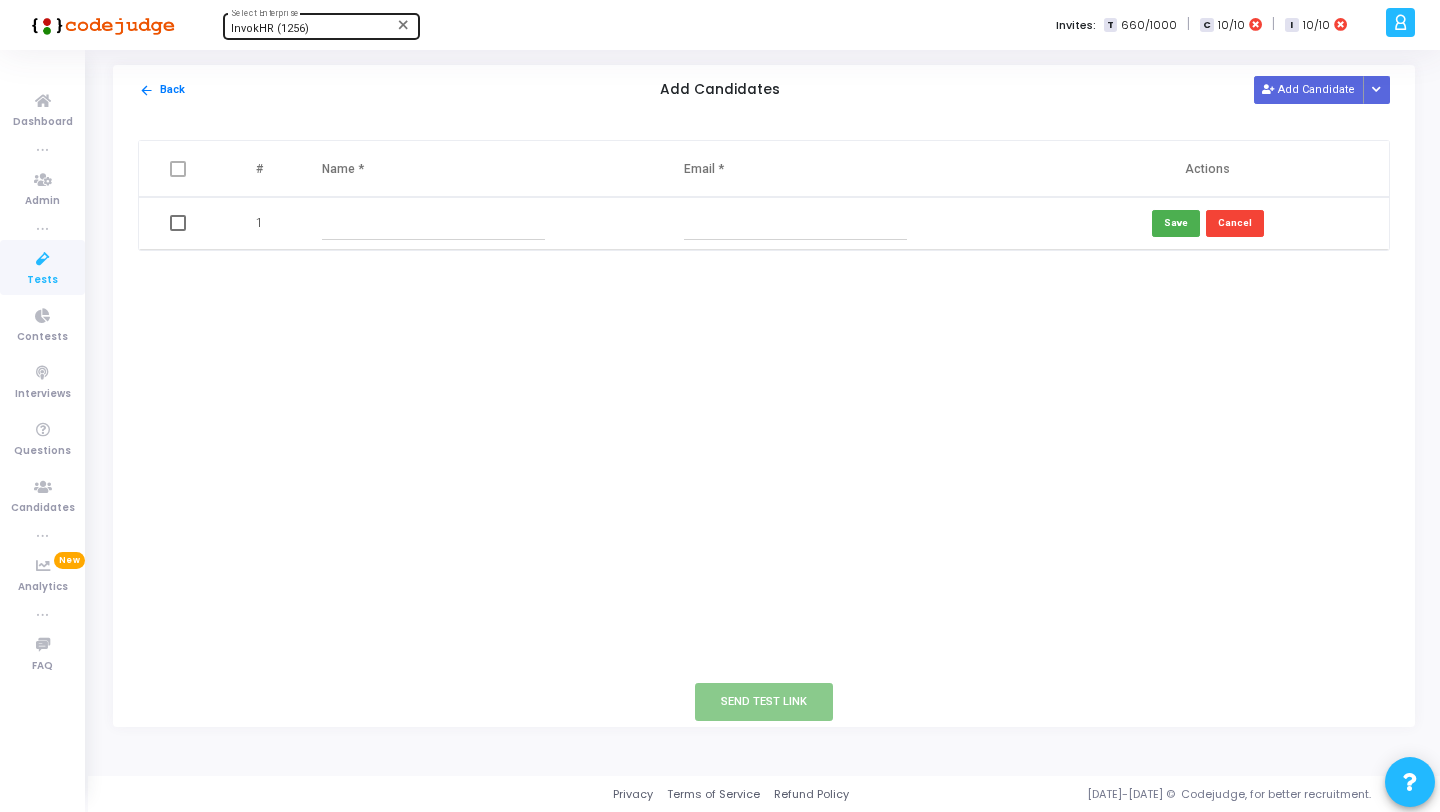 click at bounding box center [433, 223] 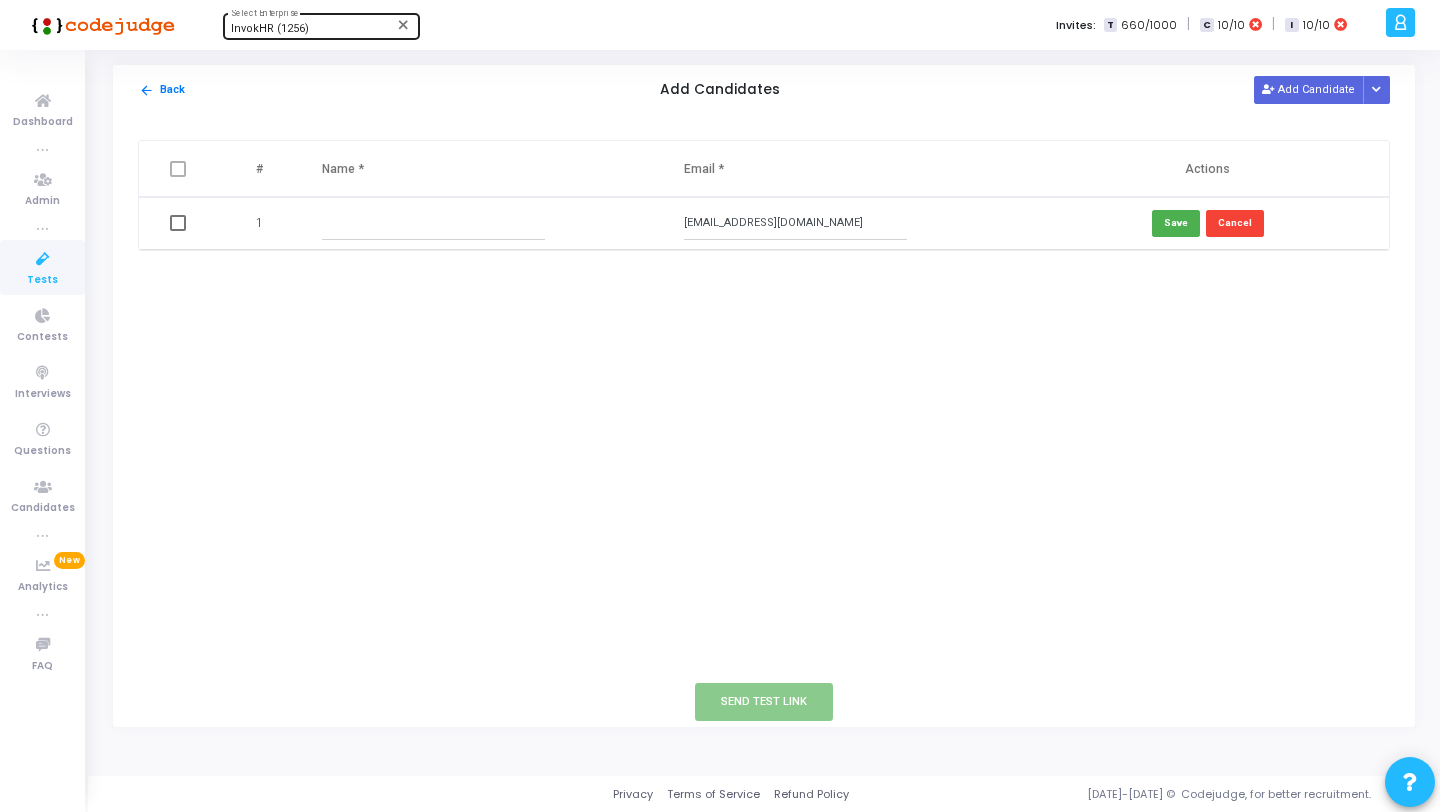 type on "[EMAIL_ADDRESS][DOMAIN_NAME]" 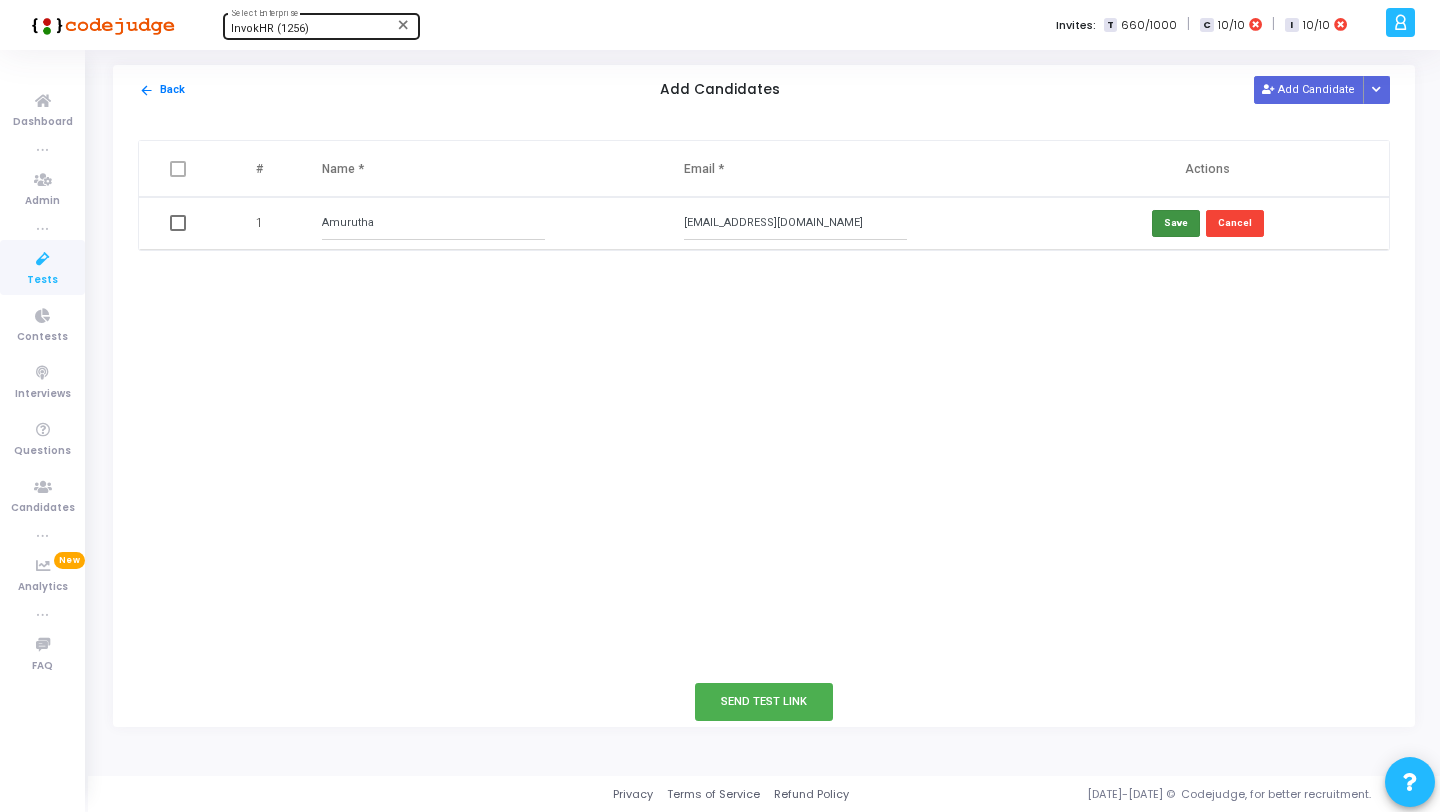 type on "Amurutha" 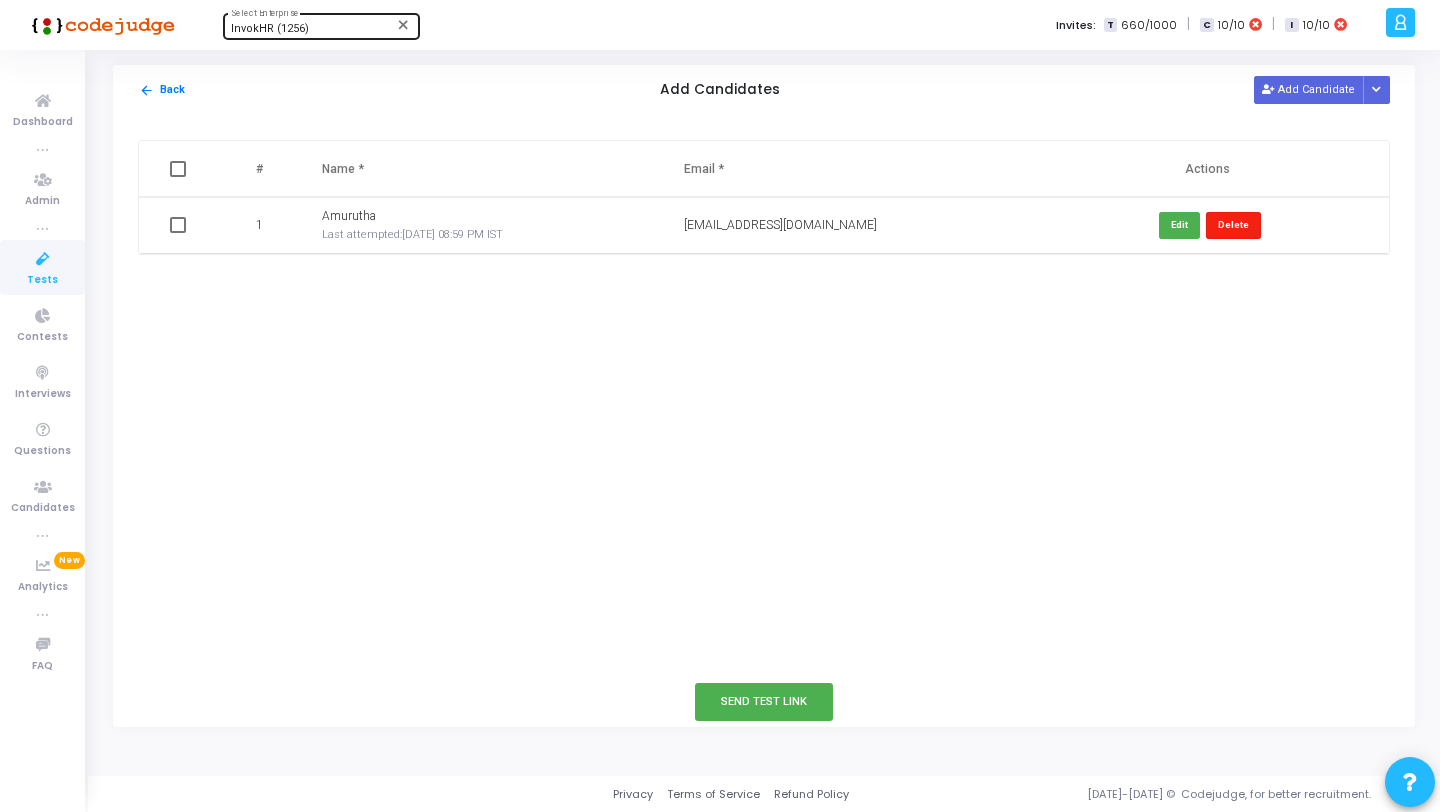 click on "Delete" at bounding box center (1233, 225) 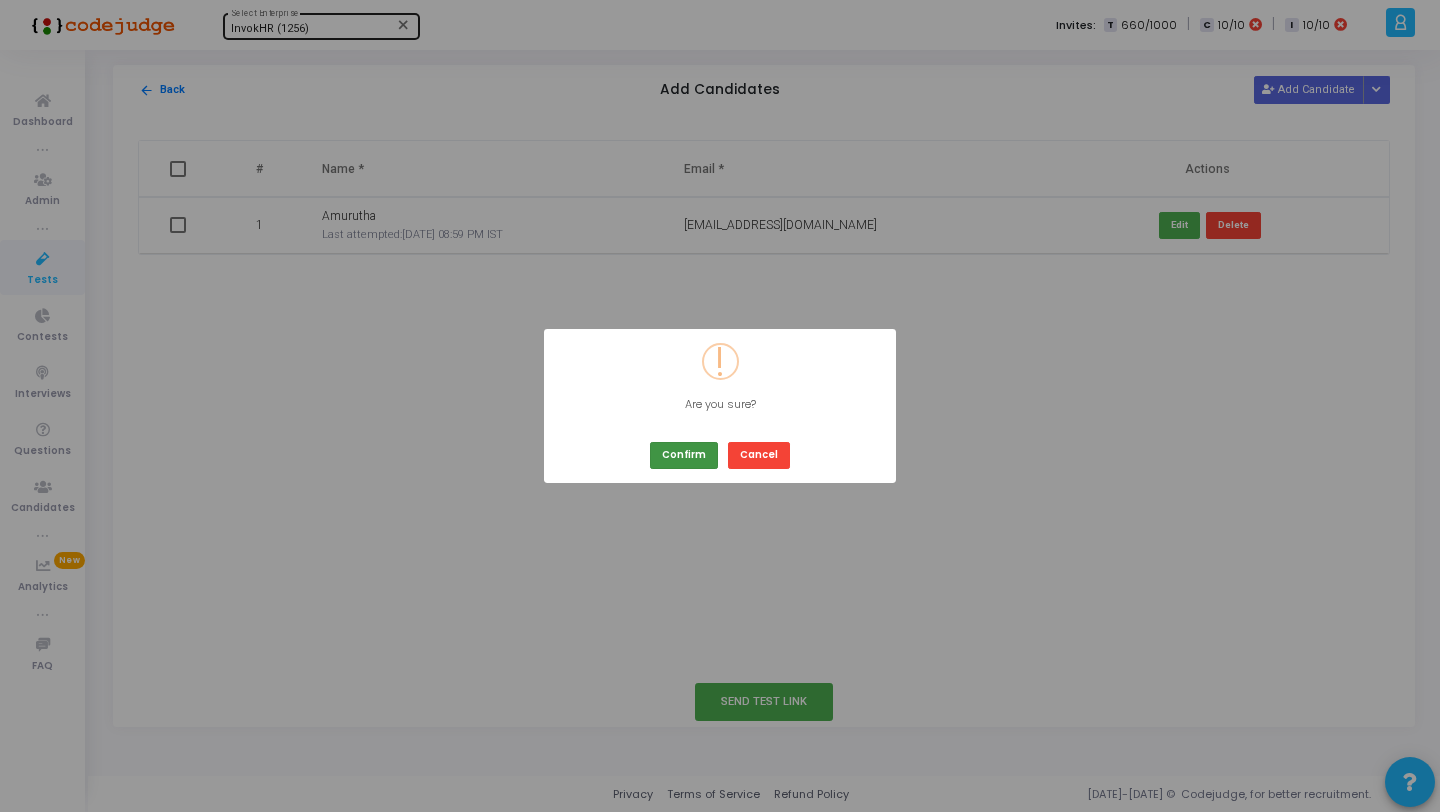 click on "Confirm" at bounding box center (684, 455) 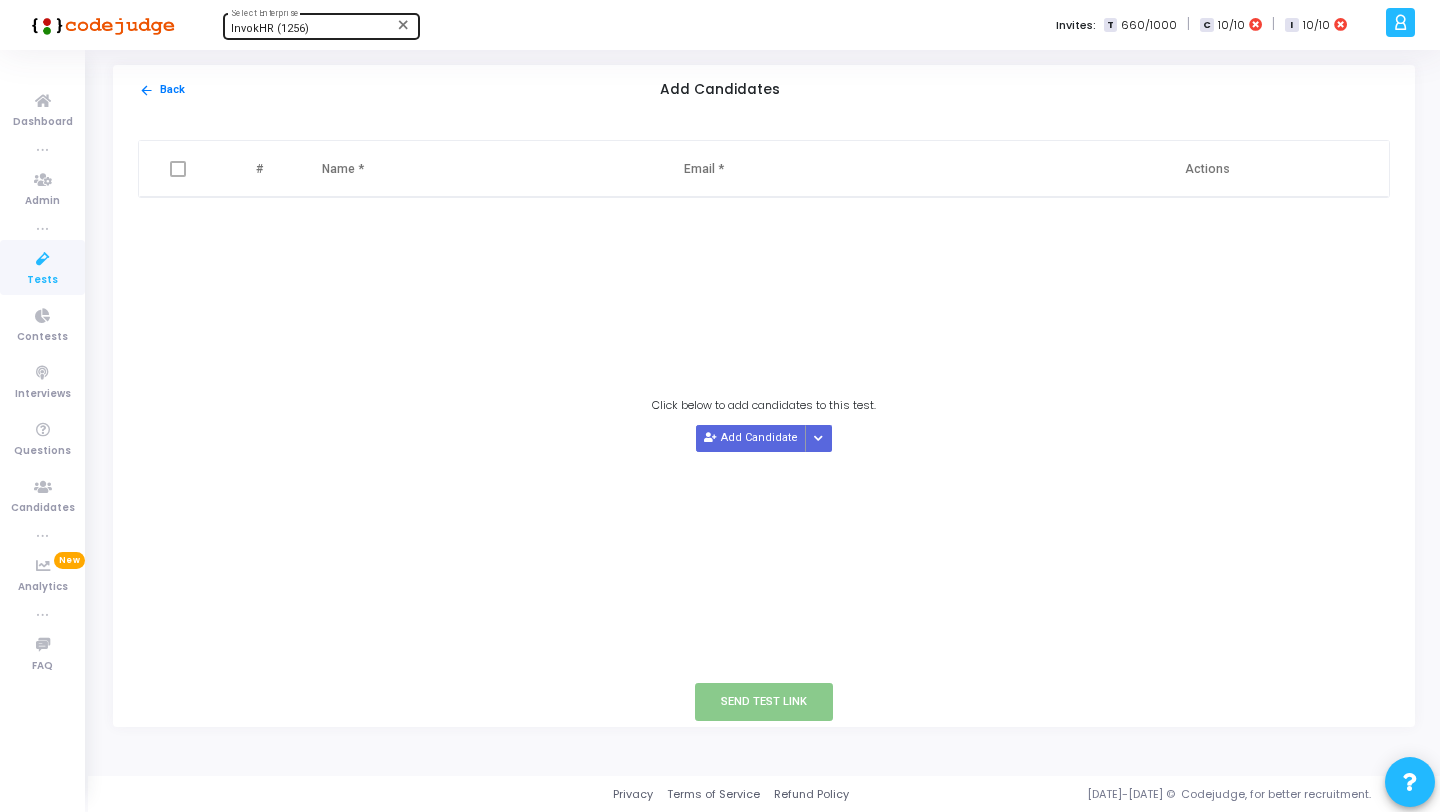click at bounding box center (43, 259) 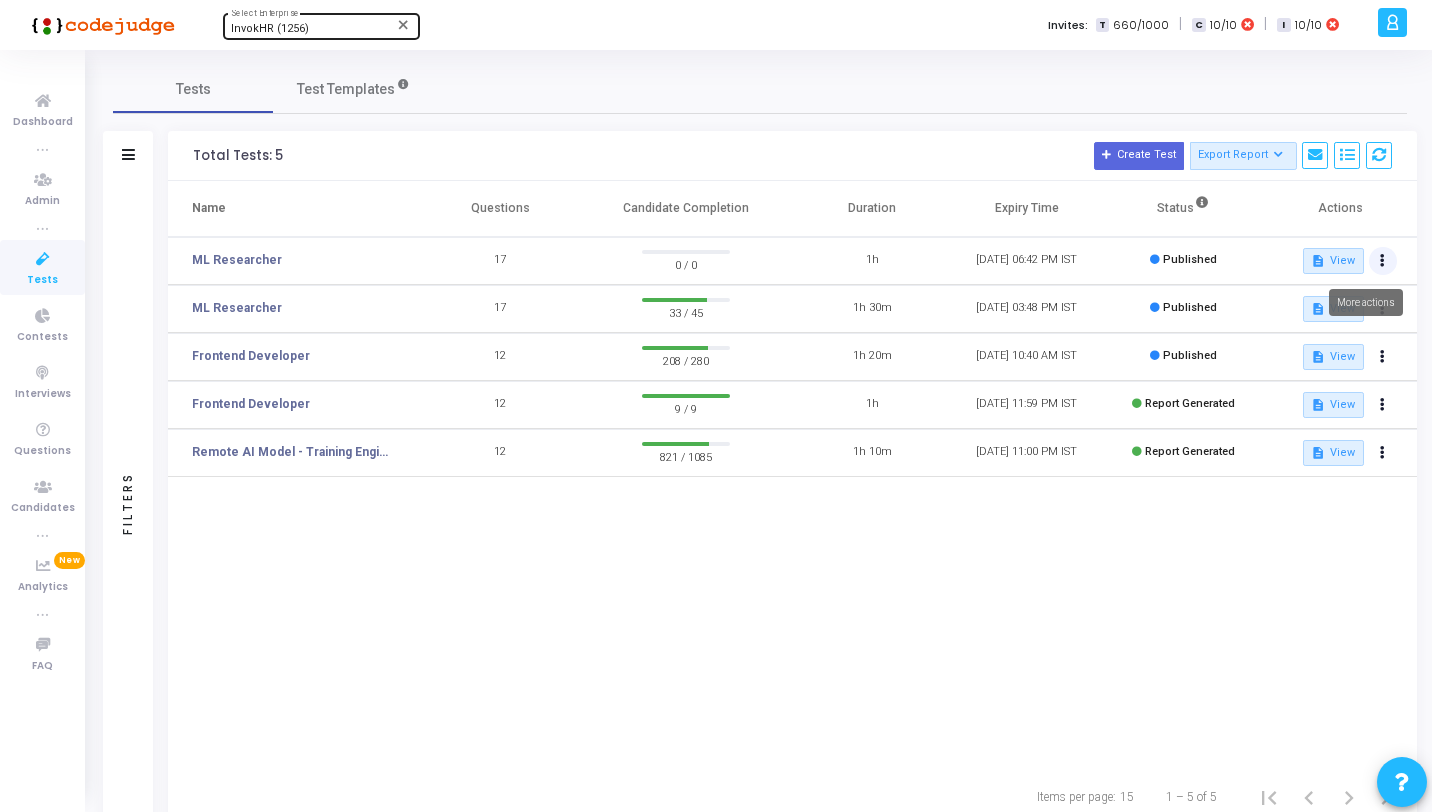 click at bounding box center (1383, 261) 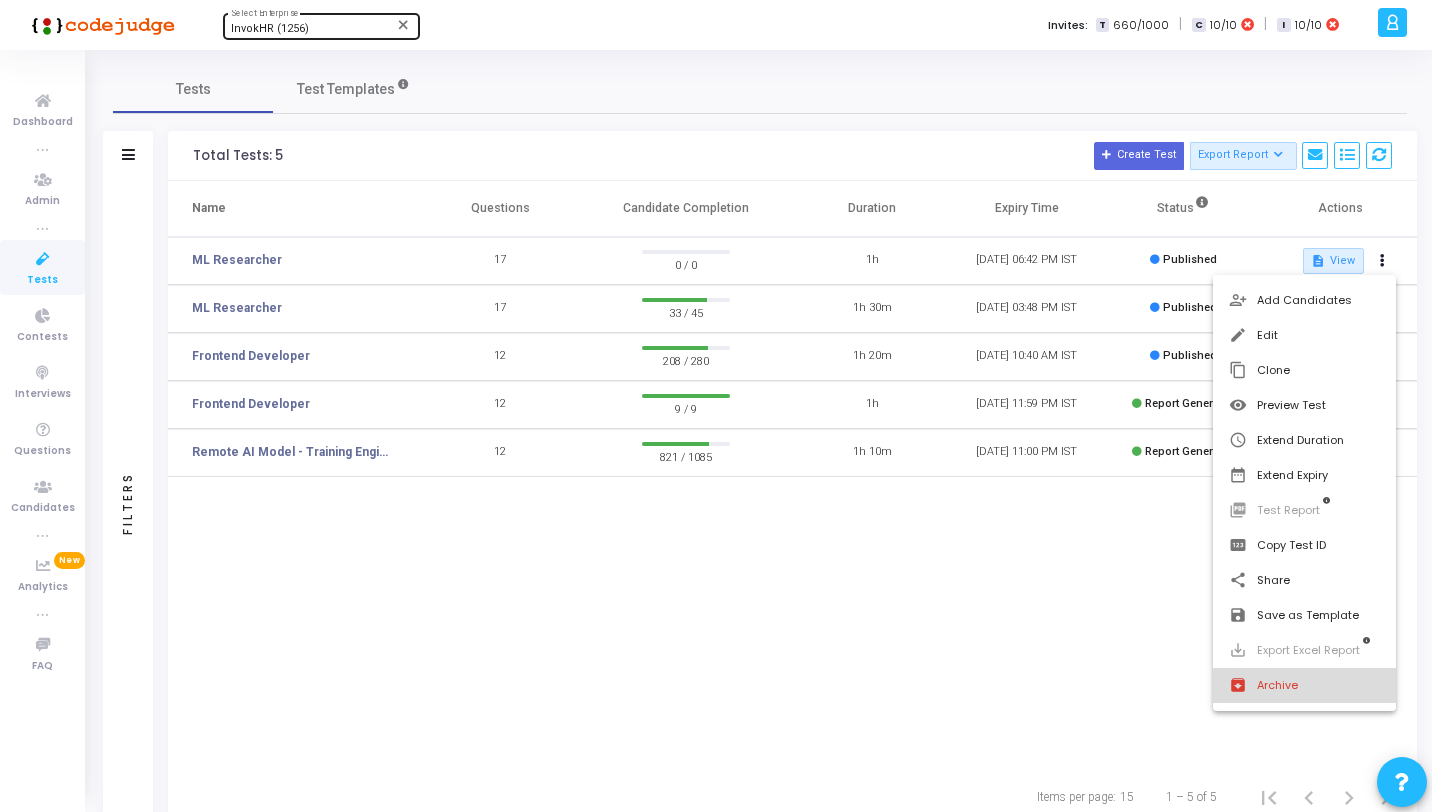 click on "archive  Archive" at bounding box center (1304, 685) 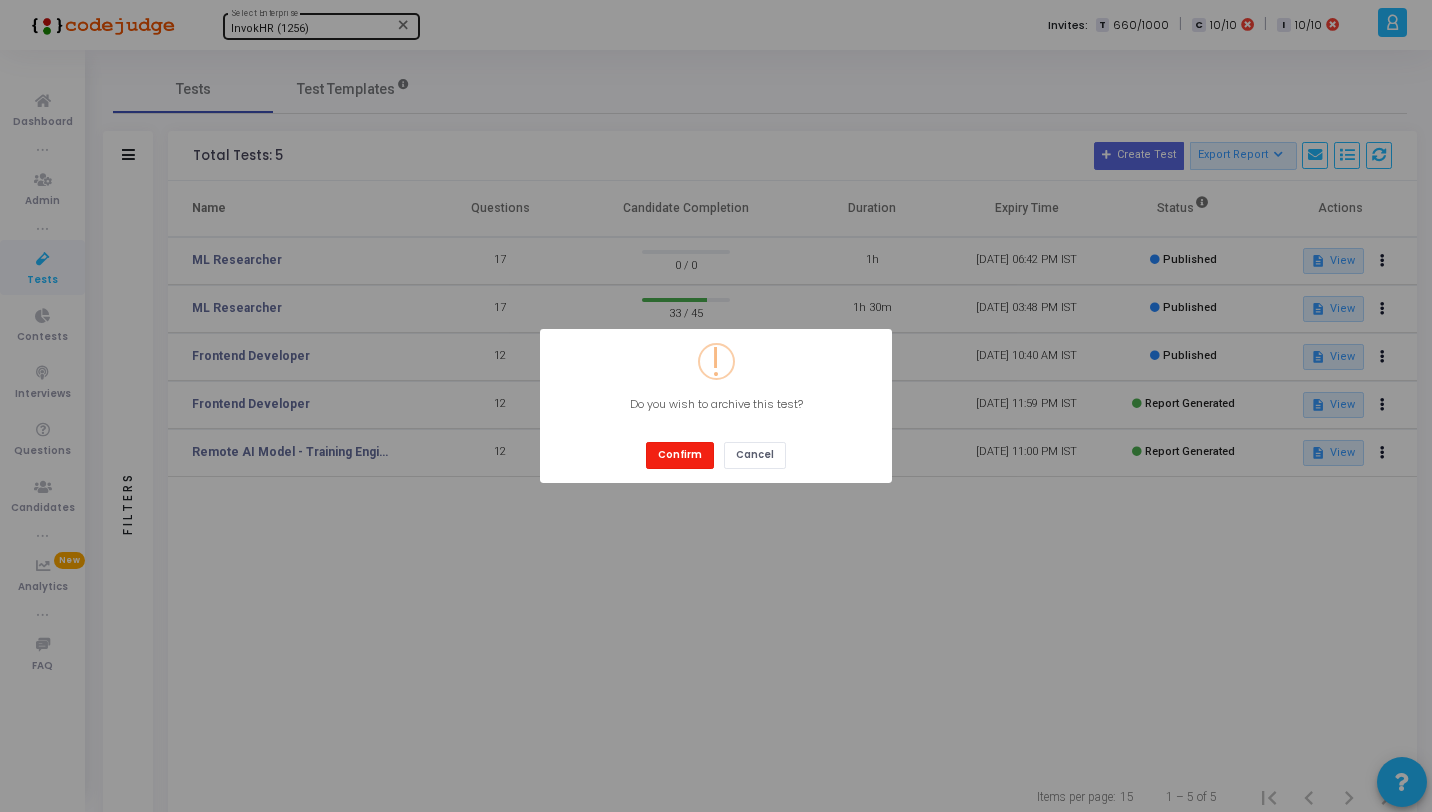click on "Confirm" at bounding box center (680, 455) 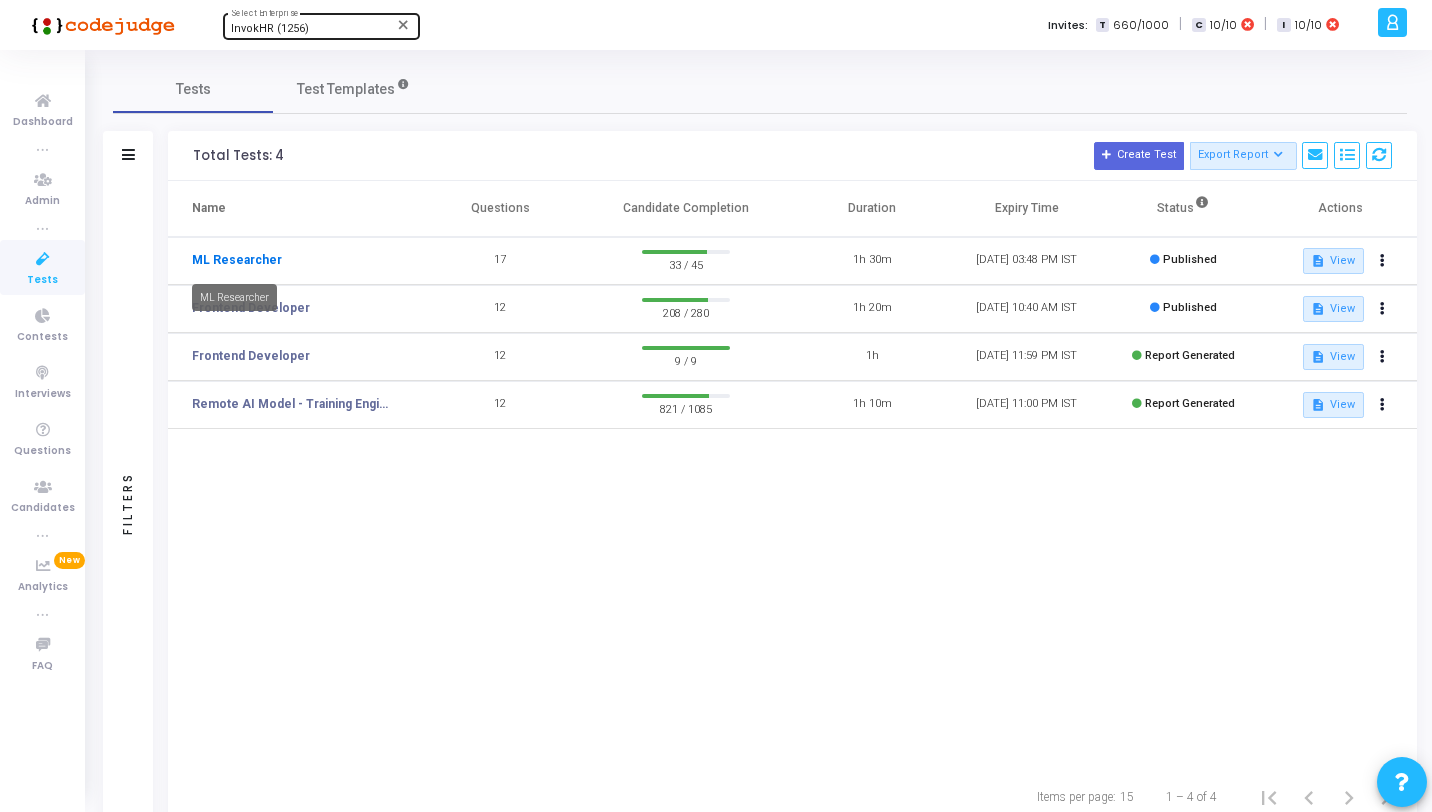 click on "ML Researcher" at bounding box center [237, 260] 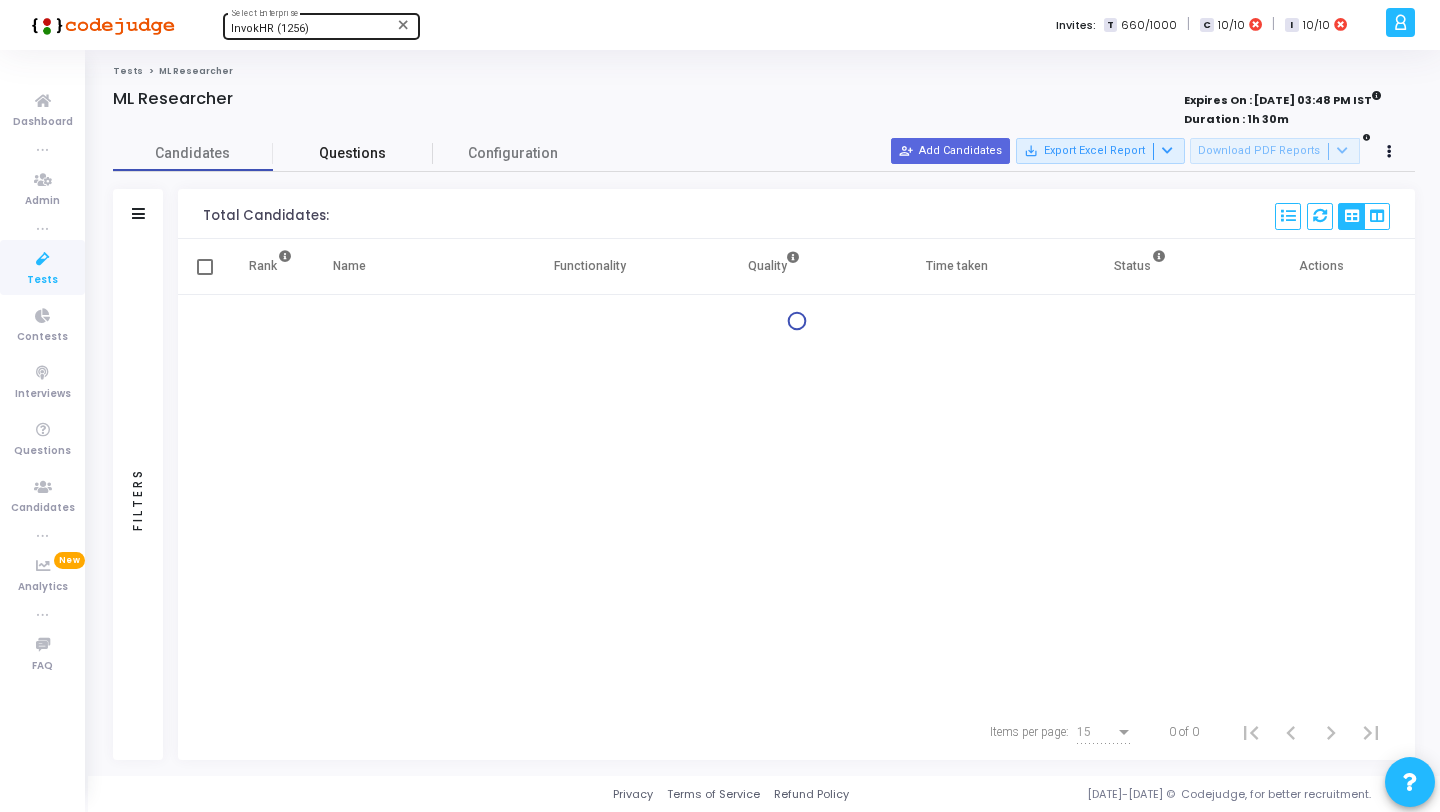 click on "Questions" at bounding box center (353, 153) 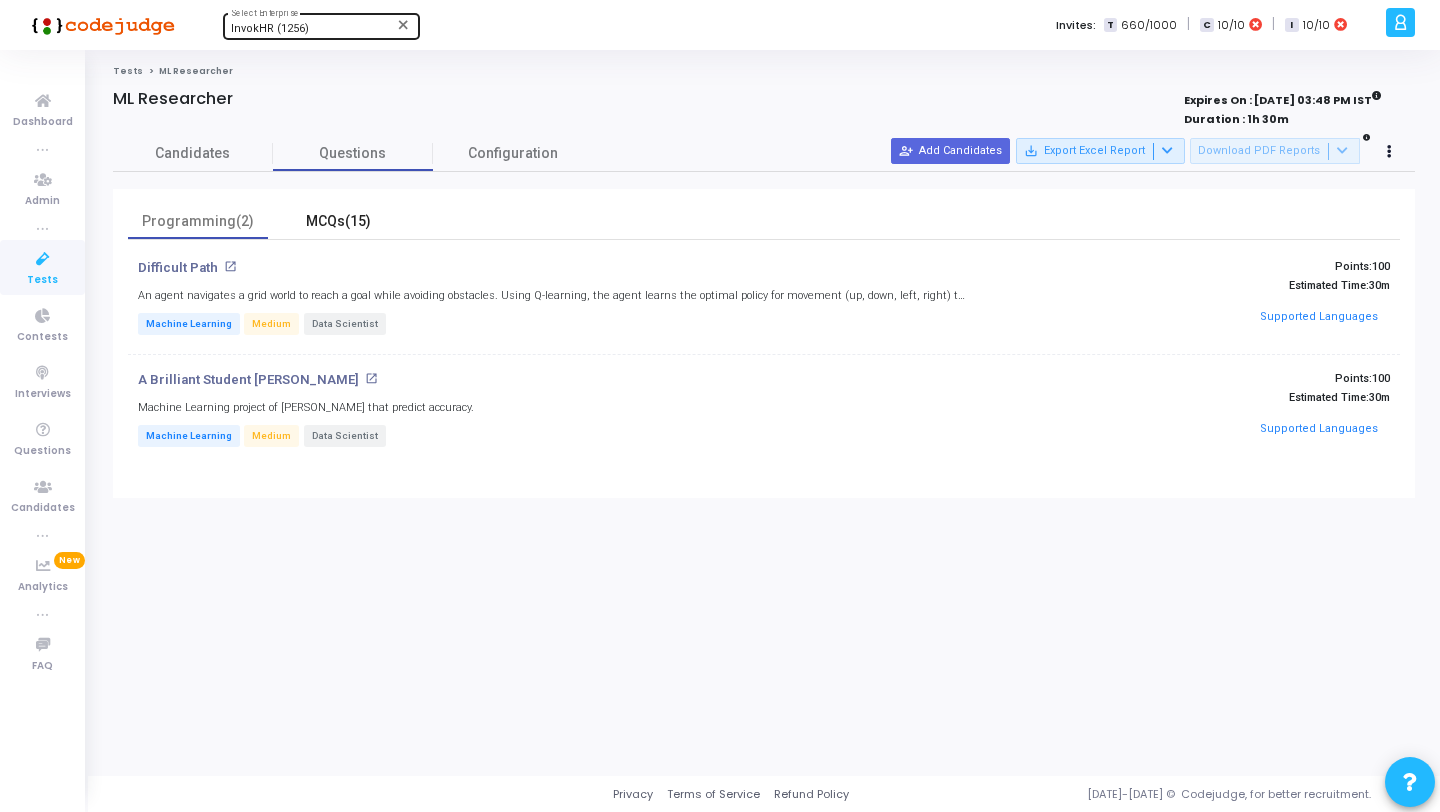 click on "MCQs(15)" at bounding box center [338, 221] 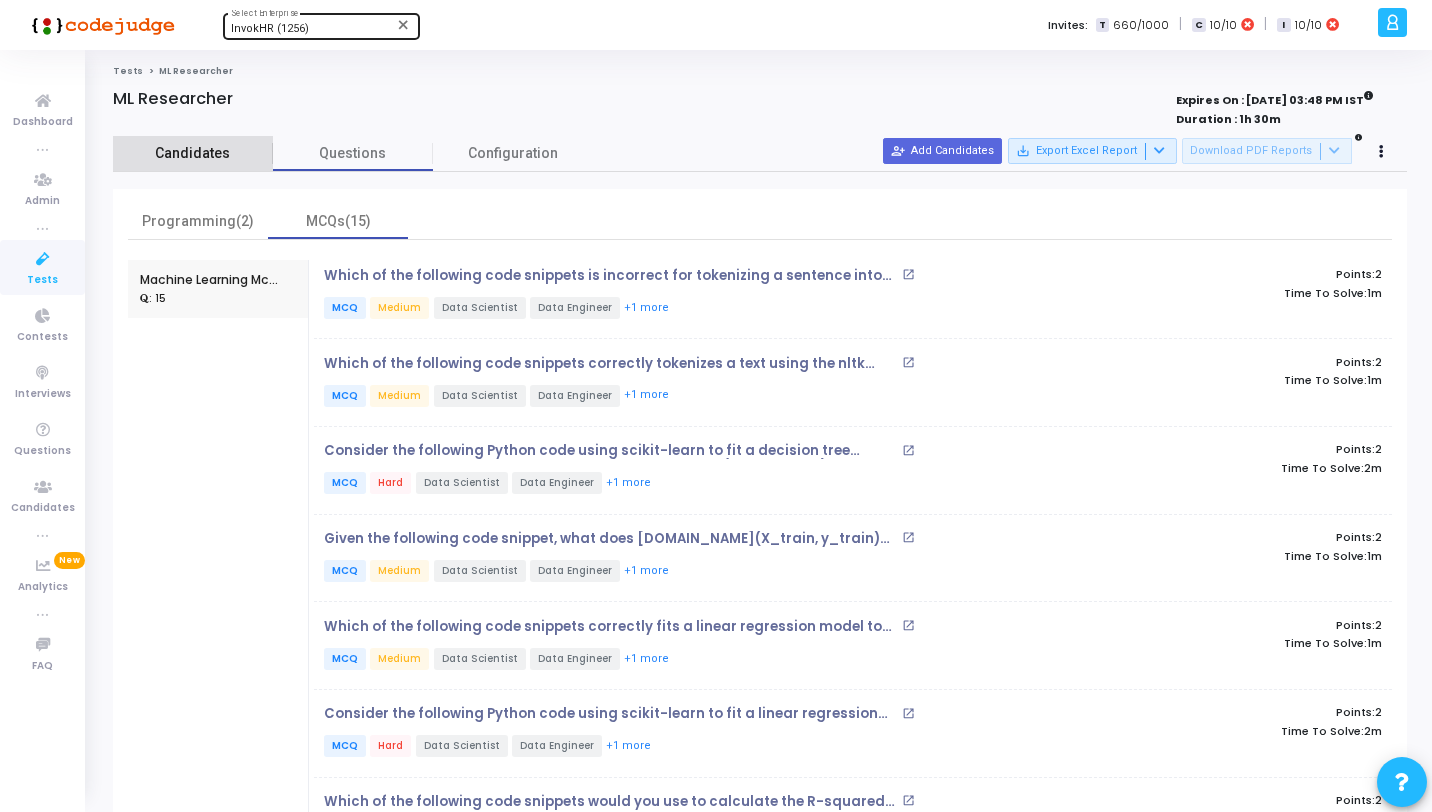 click on "Candidates" at bounding box center [193, 153] 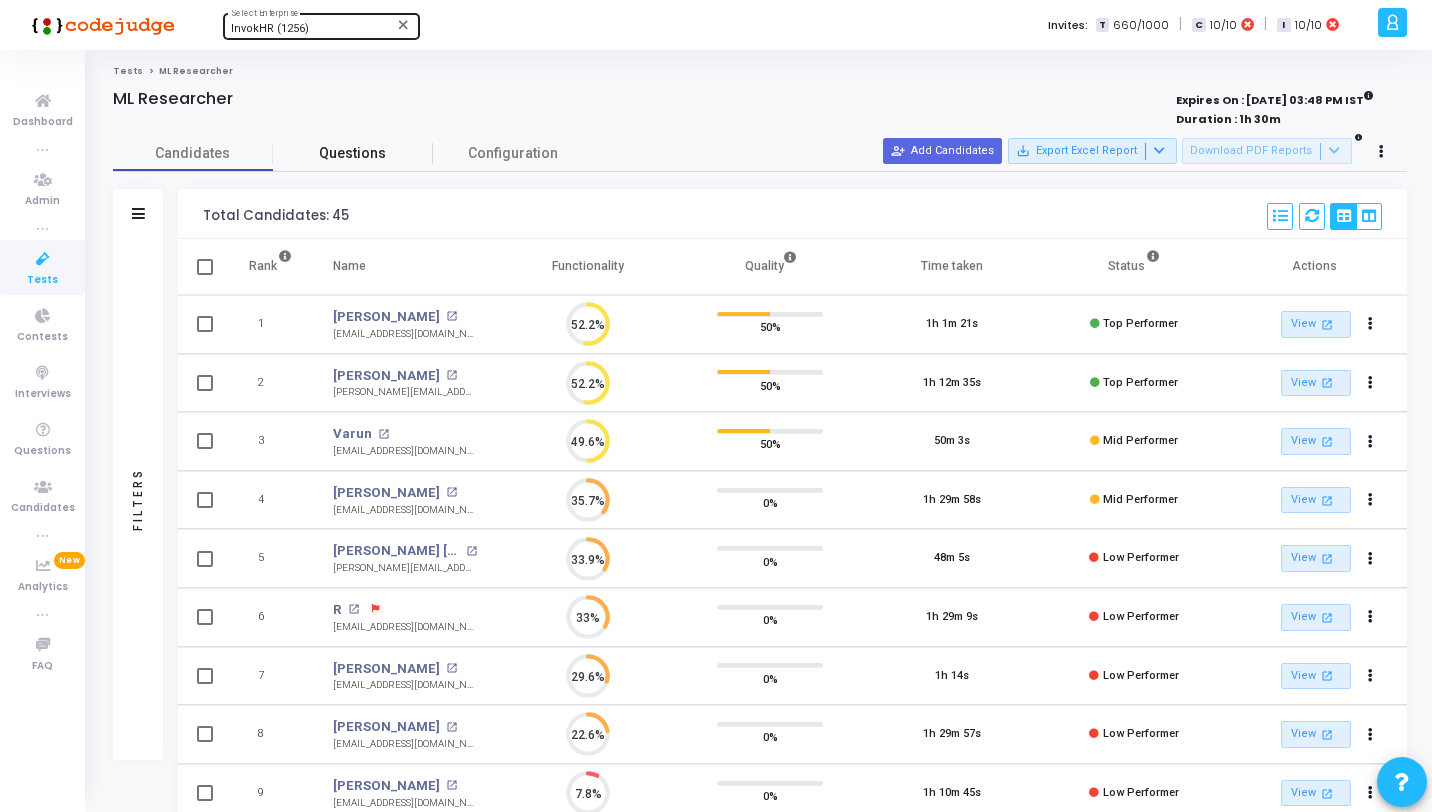 click on "Questions" at bounding box center (353, 153) 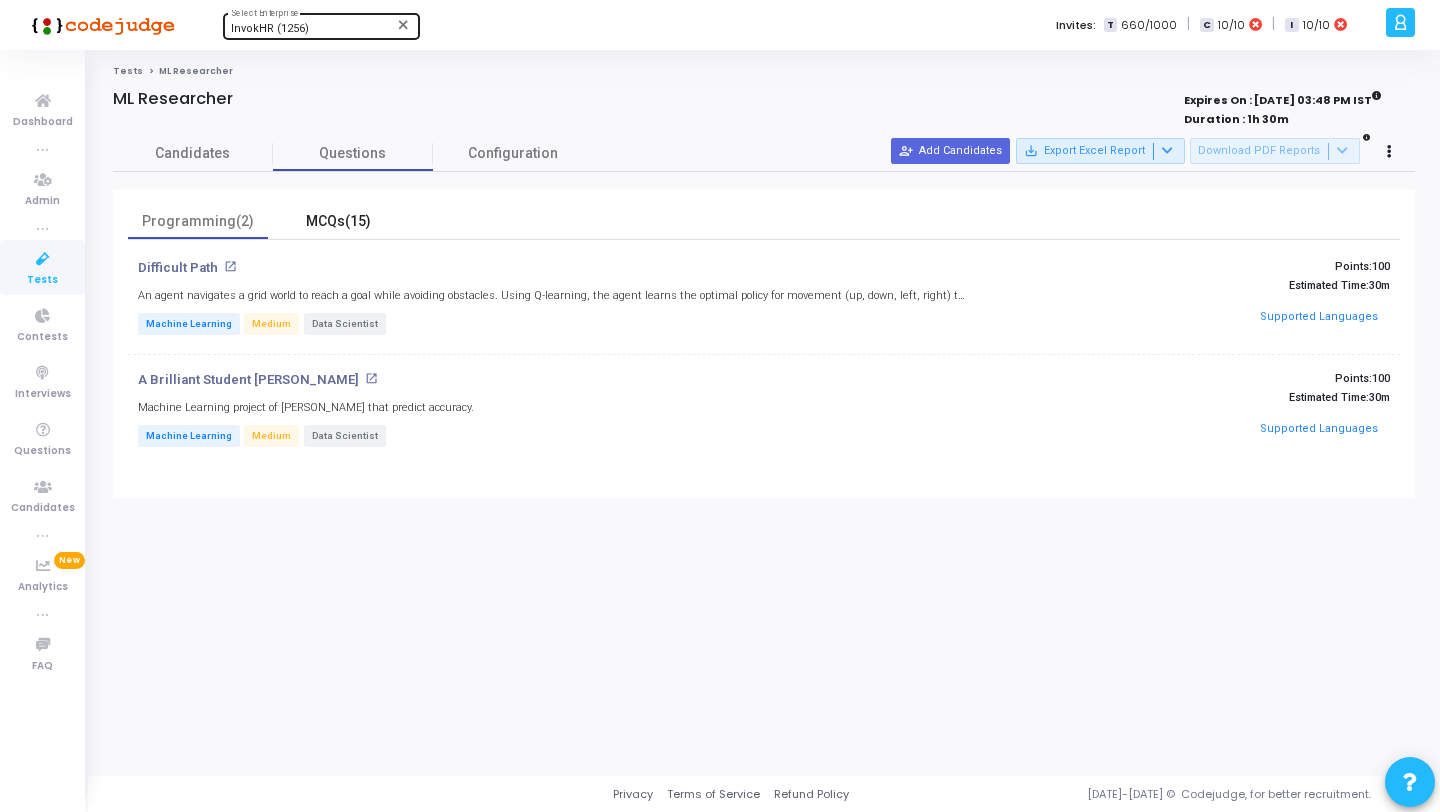 click on "MCQs(15)" at bounding box center [338, 221] 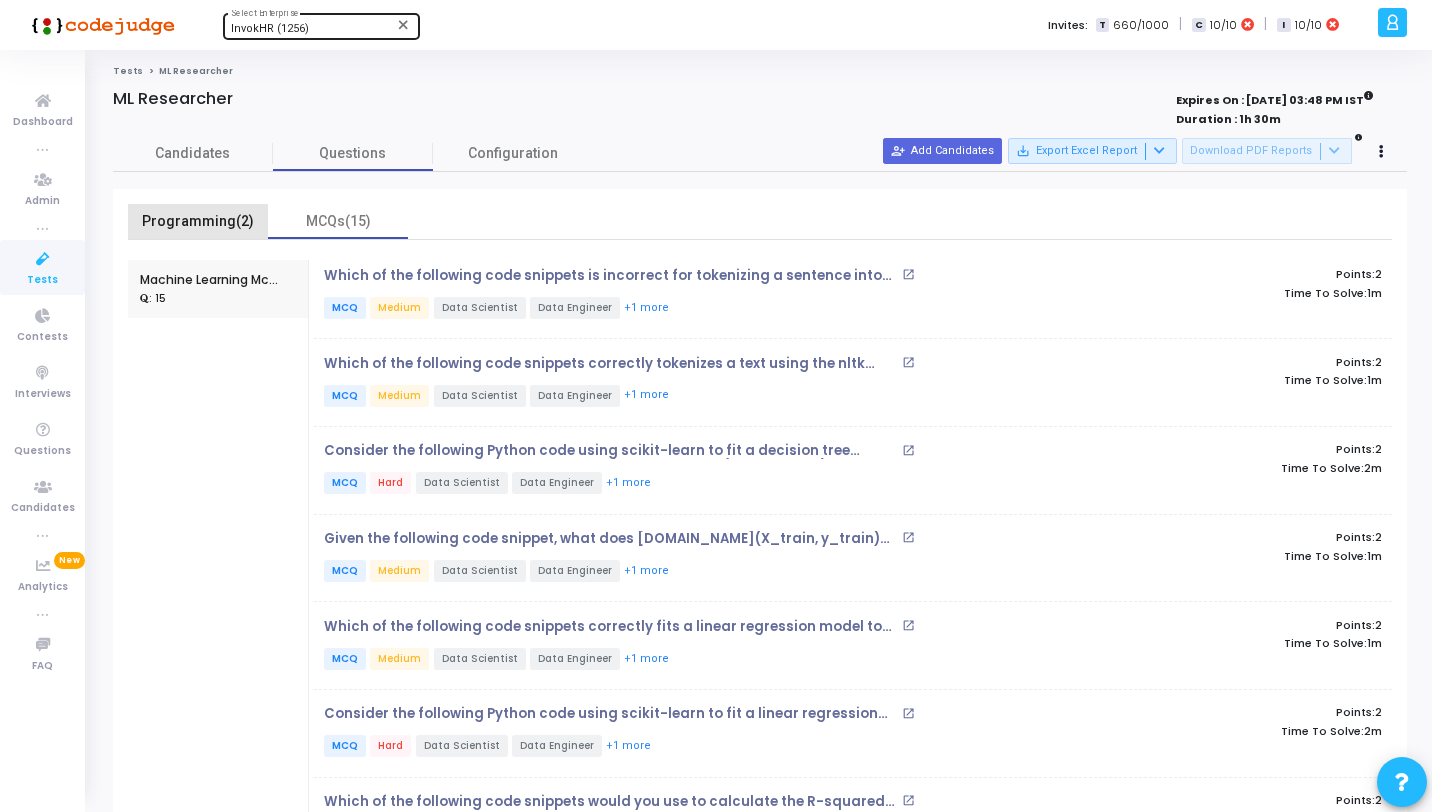 click on "Programming(2)" at bounding box center [198, 221] 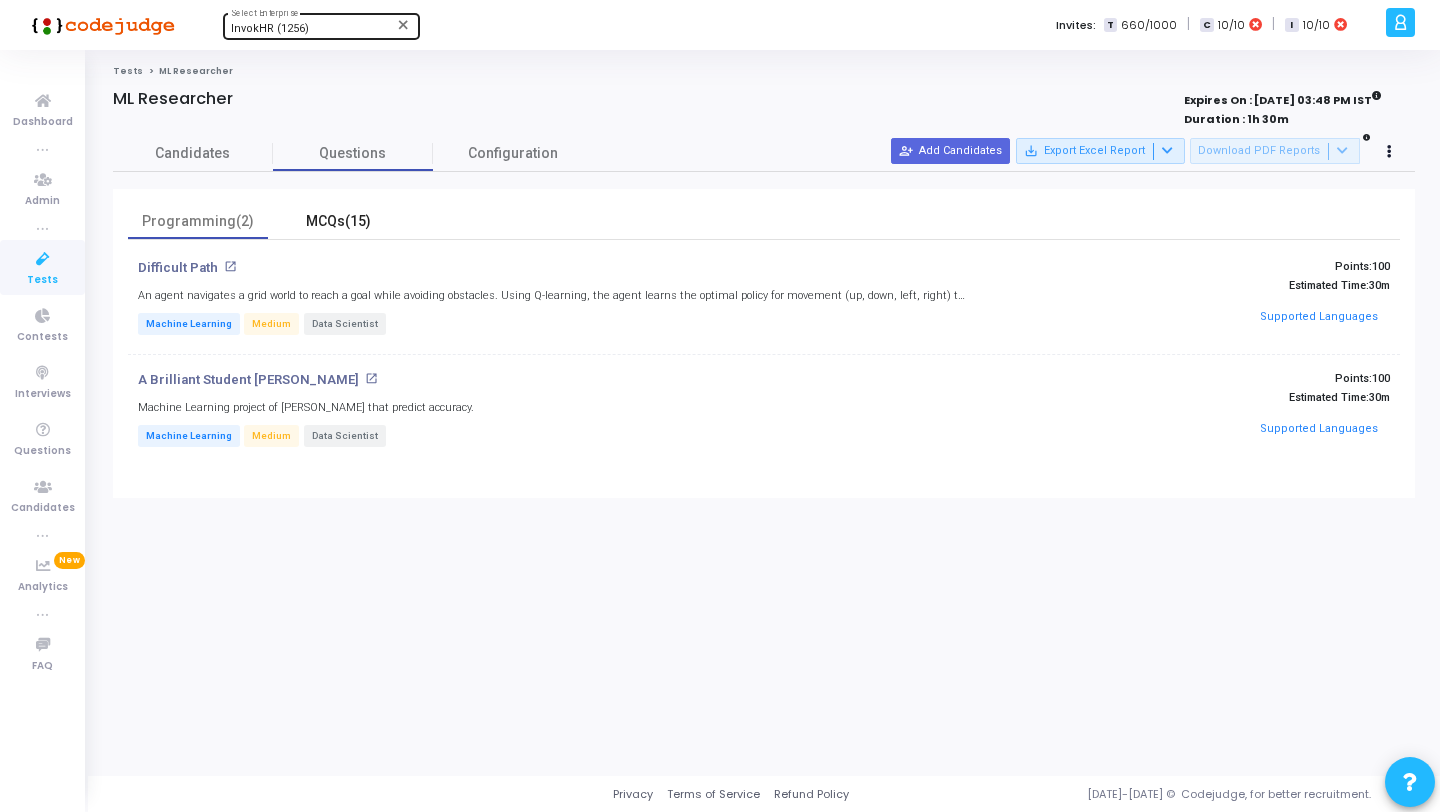 click on "MCQs(15)" at bounding box center (338, 221) 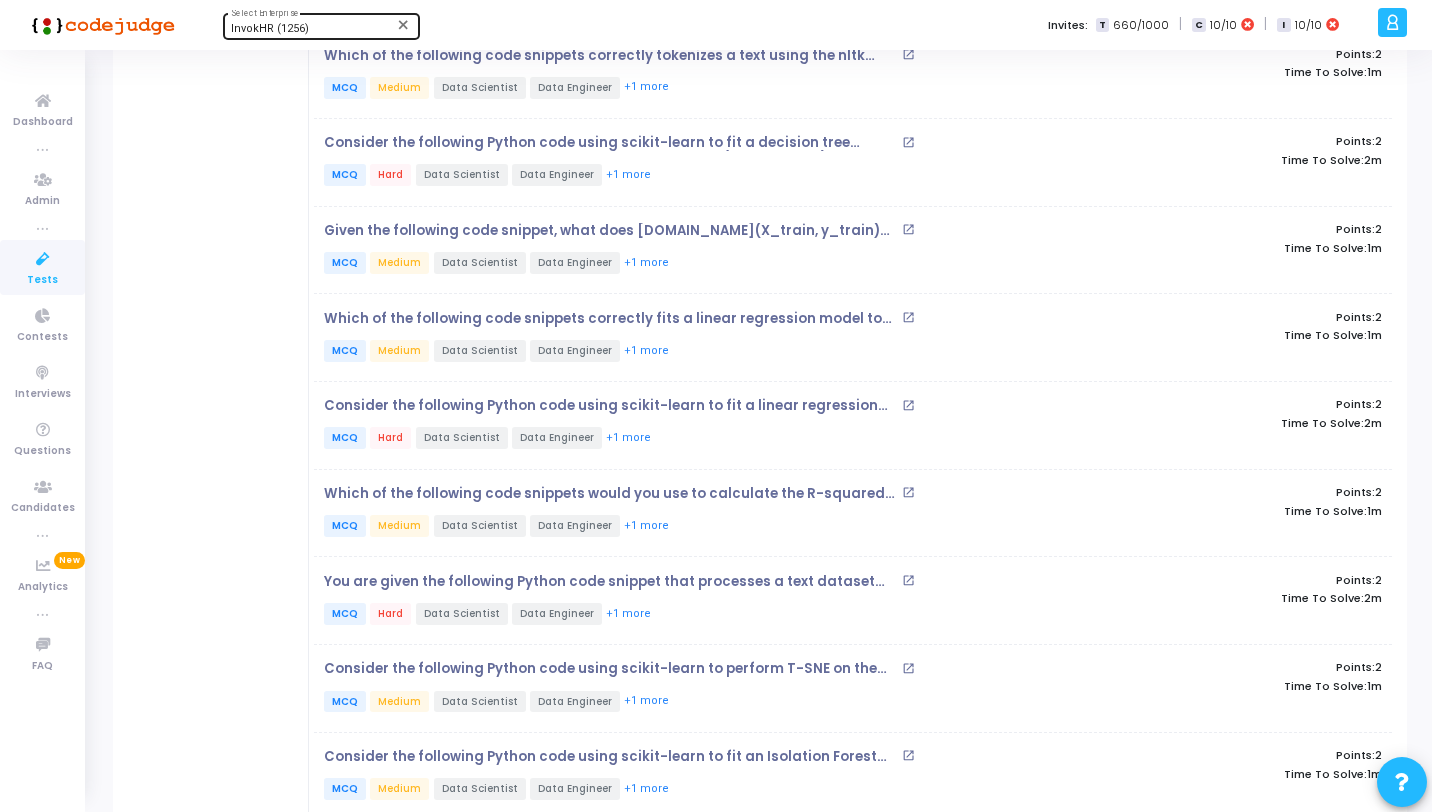 scroll, scrollTop: 0, scrollLeft: 0, axis: both 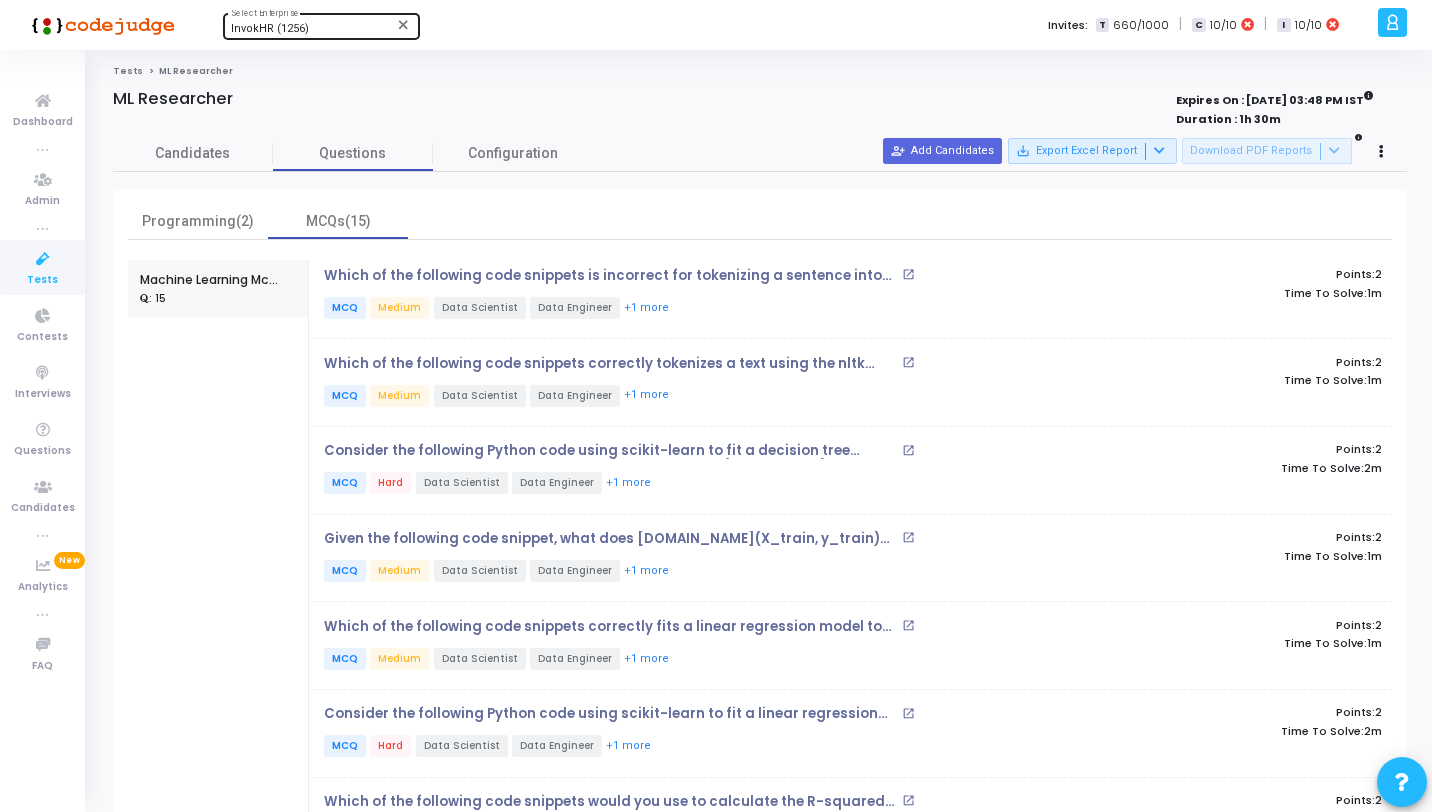drag, startPoint x: 886, startPoint y: 274, endPoint x: 306, endPoint y: 272, distance: 580.0034 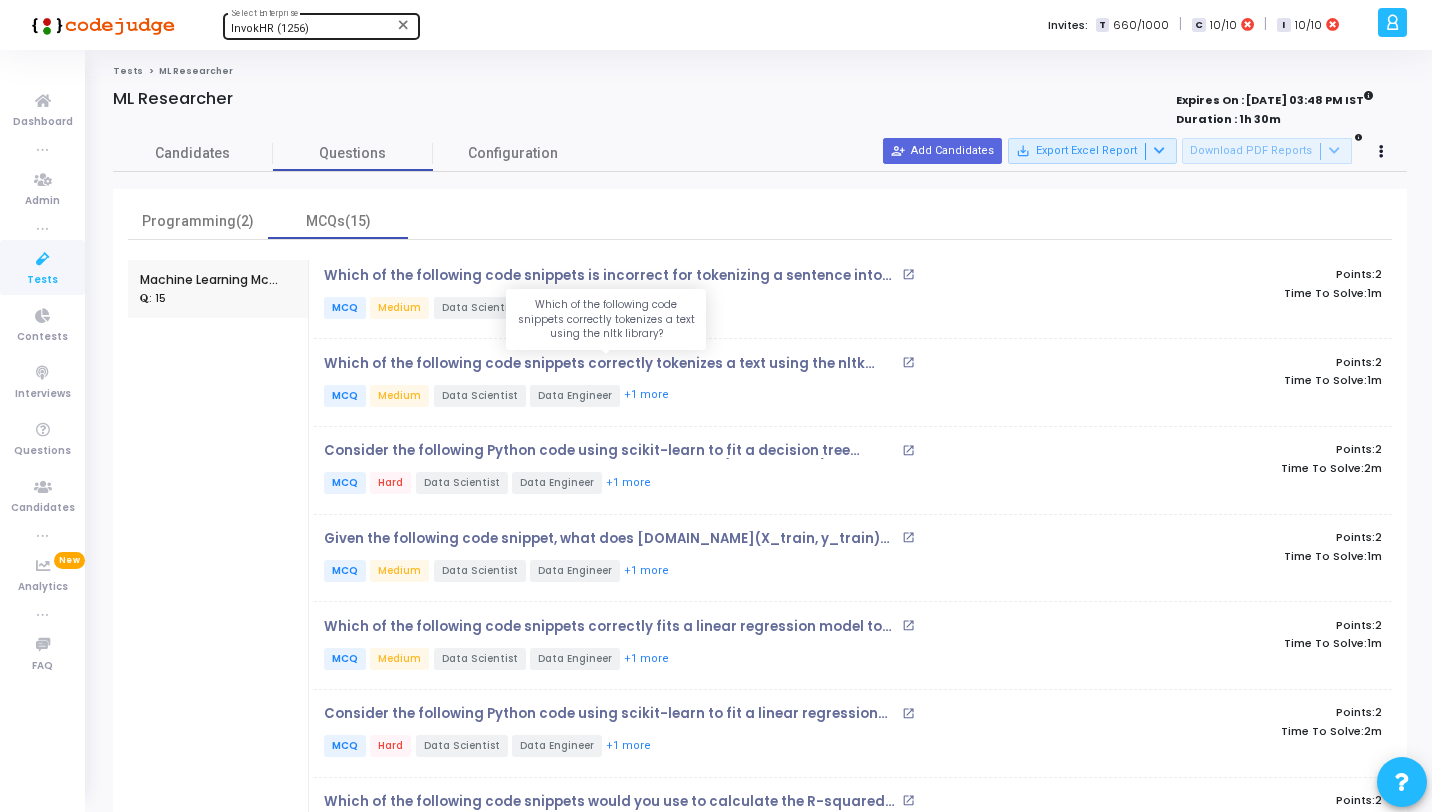 copy on "Which of the following code snippets correctly tokenizes a text using the nltk library?" 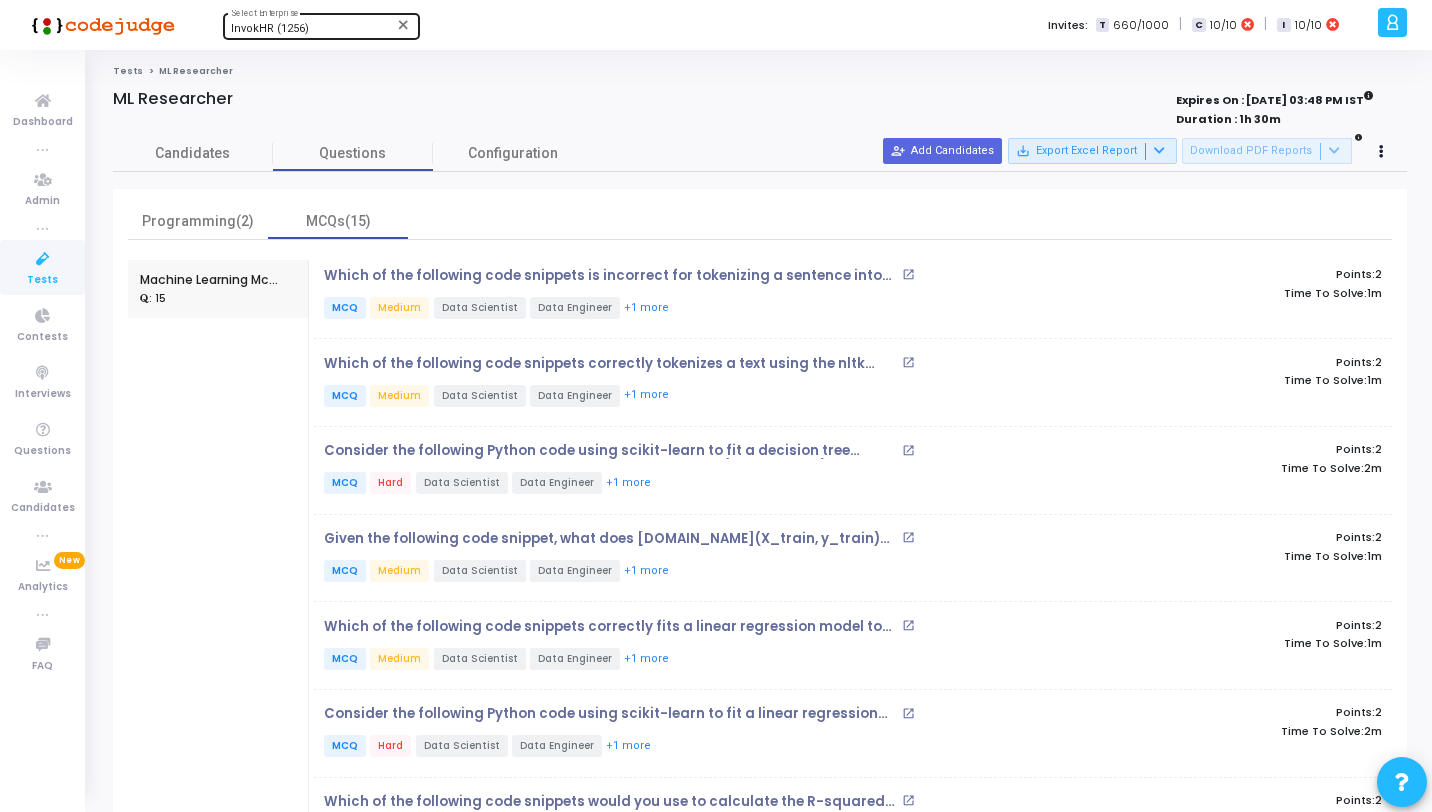 drag, startPoint x: 828, startPoint y: 448, endPoint x: 322, endPoint y: 446, distance: 506.00397 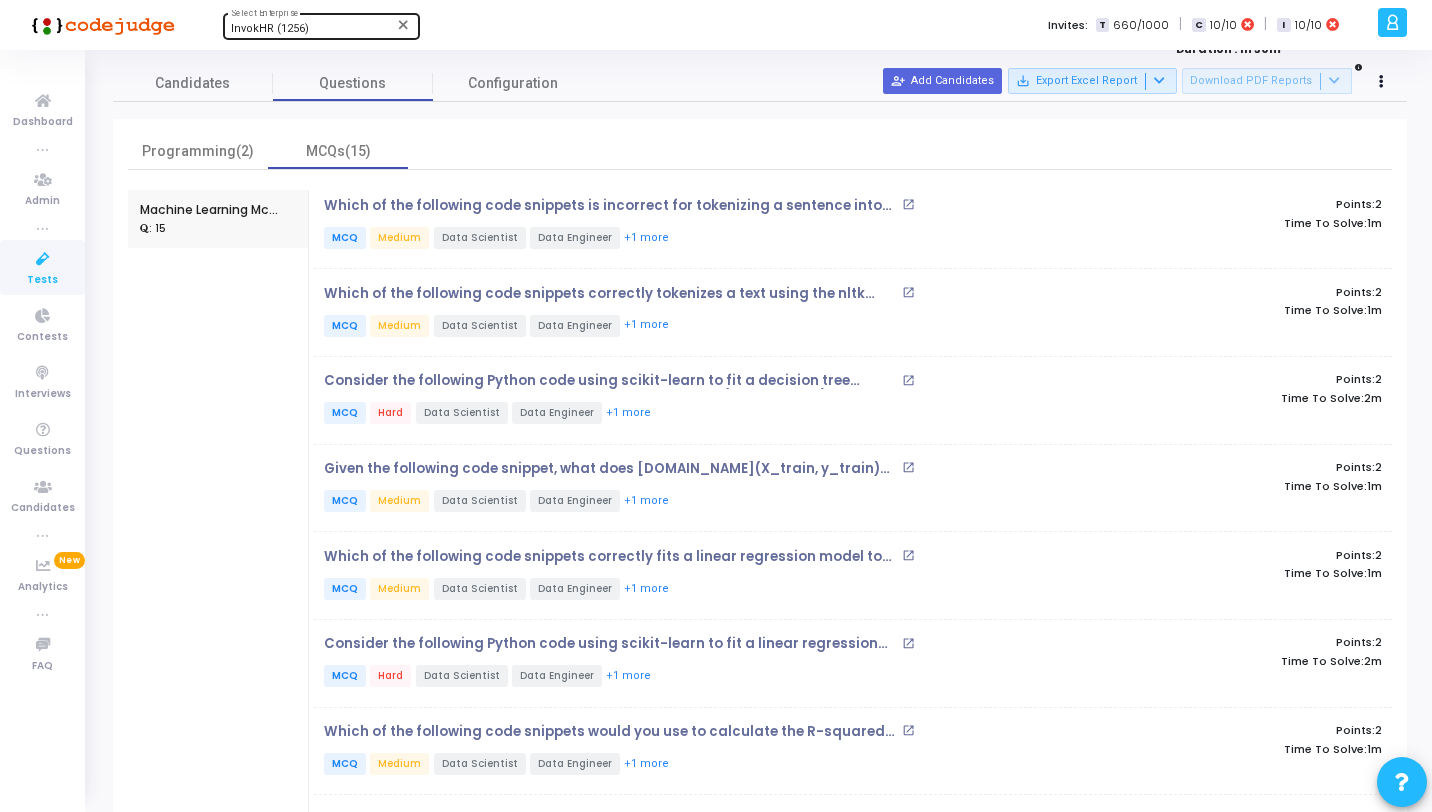 scroll, scrollTop: 75, scrollLeft: 0, axis: vertical 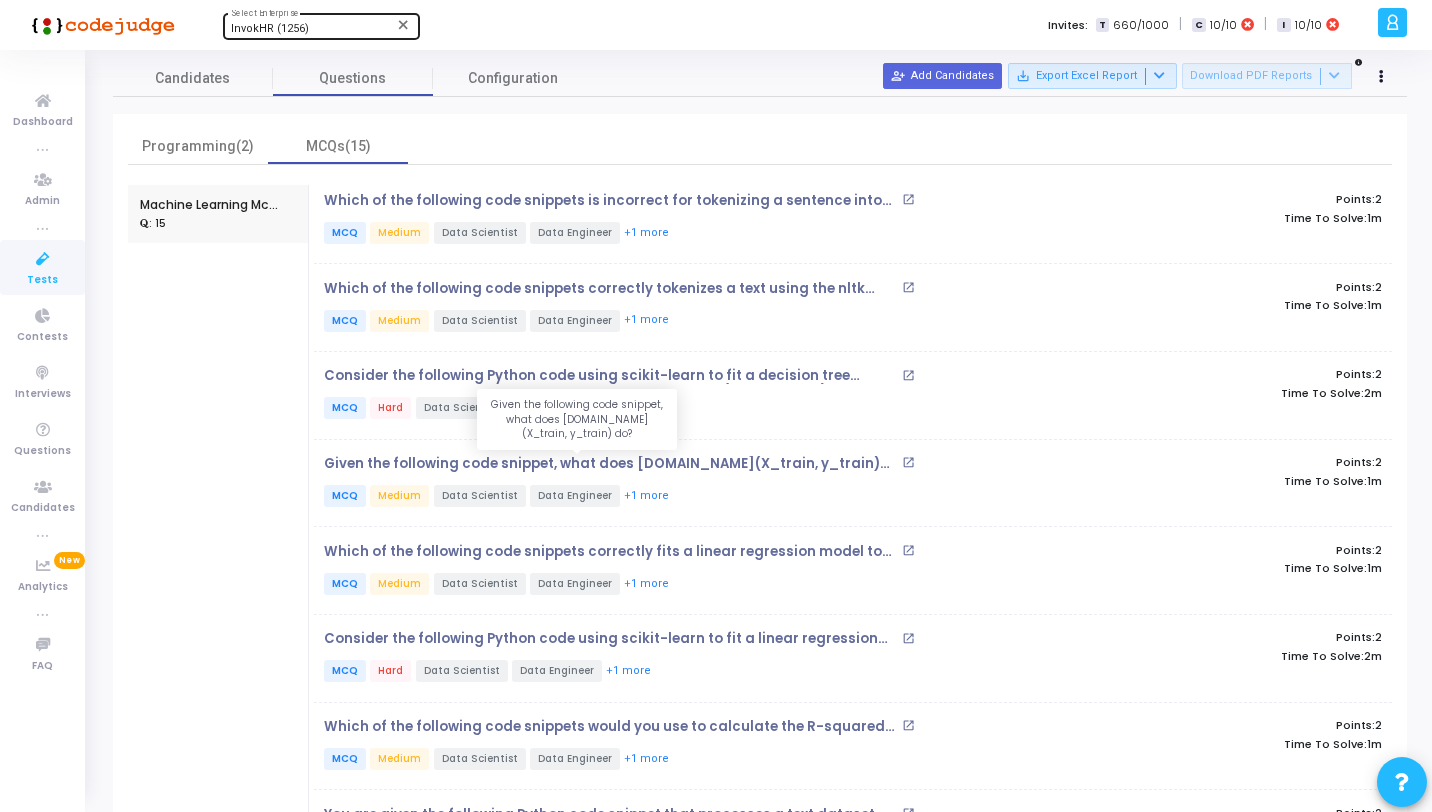drag, startPoint x: 829, startPoint y: 460, endPoint x: 324, endPoint y: 459, distance: 505.00098 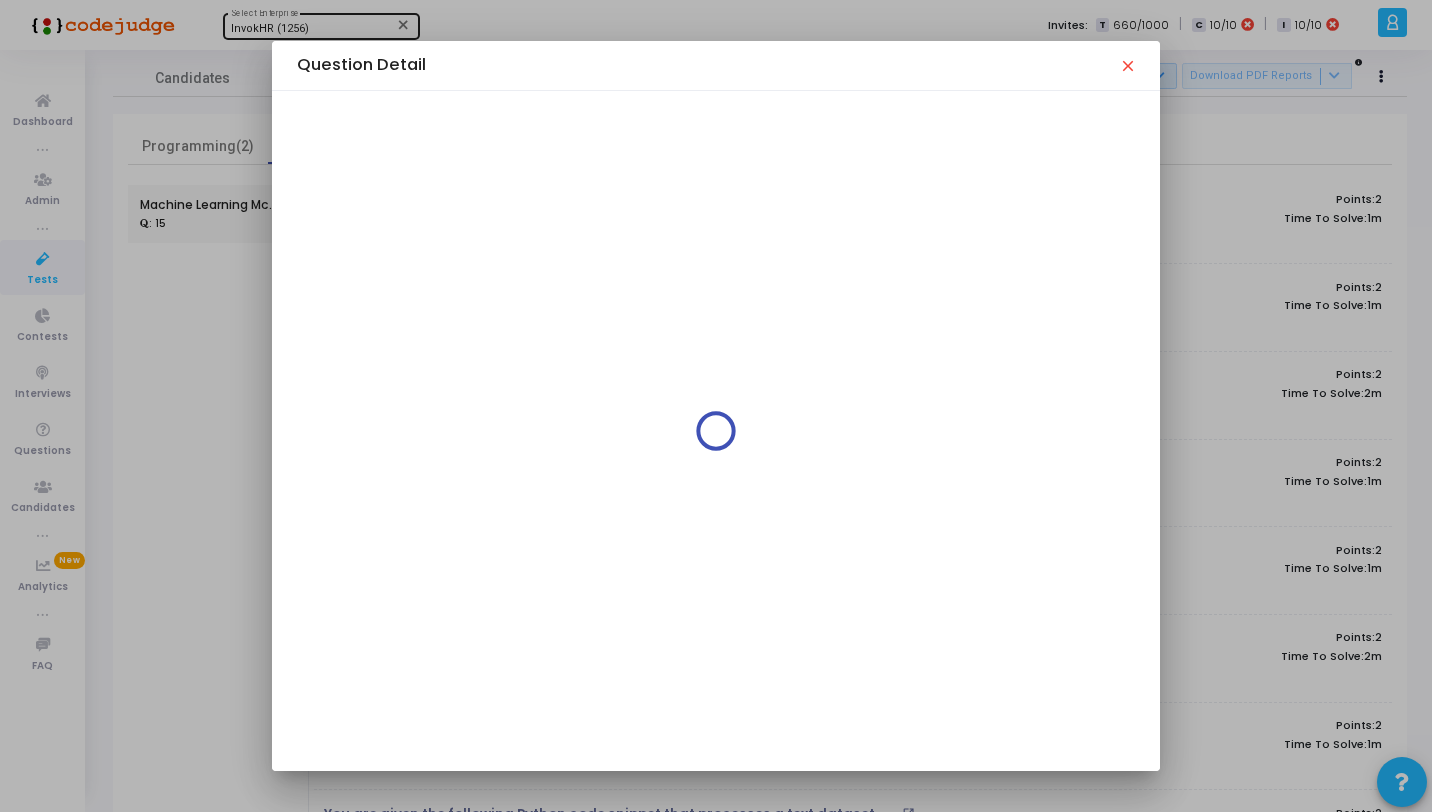 scroll, scrollTop: 0, scrollLeft: 0, axis: both 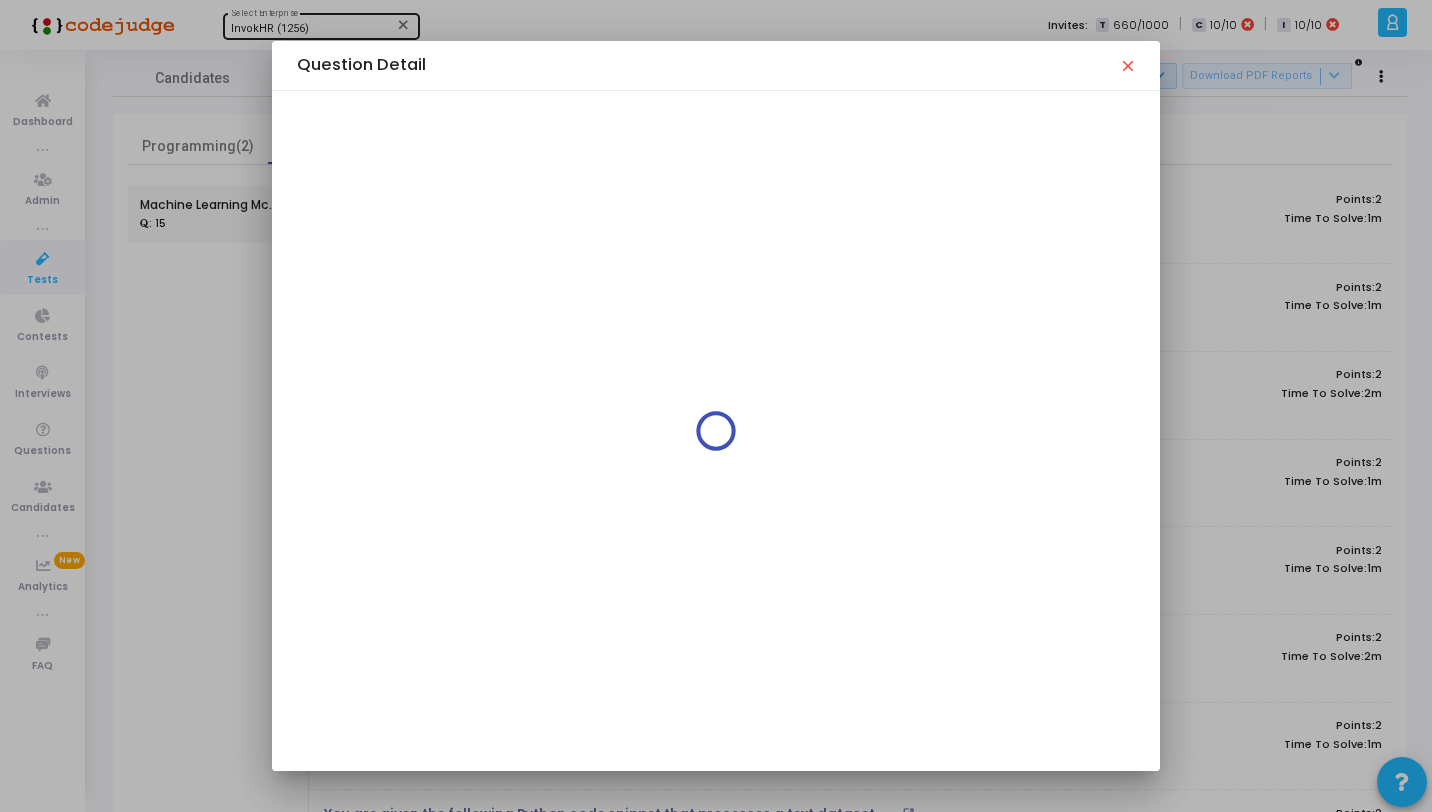 copy on "Given the following code snippet, what does [DOMAIN_NAME](X_train, y_train) do?" 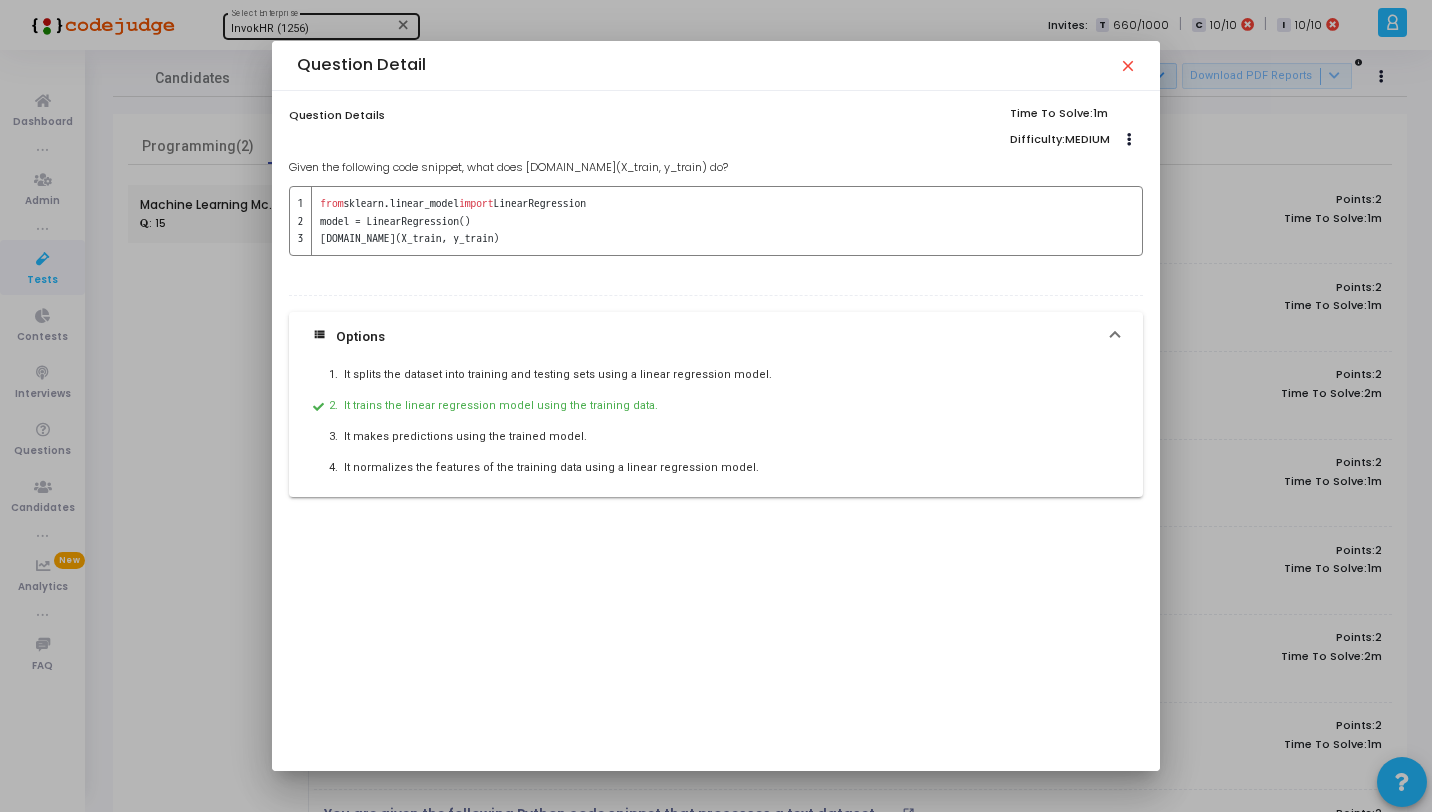 drag, startPoint x: 695, startPoint y: 163, endPoint x: 285, endPoint y: 164, distance: 410.00122 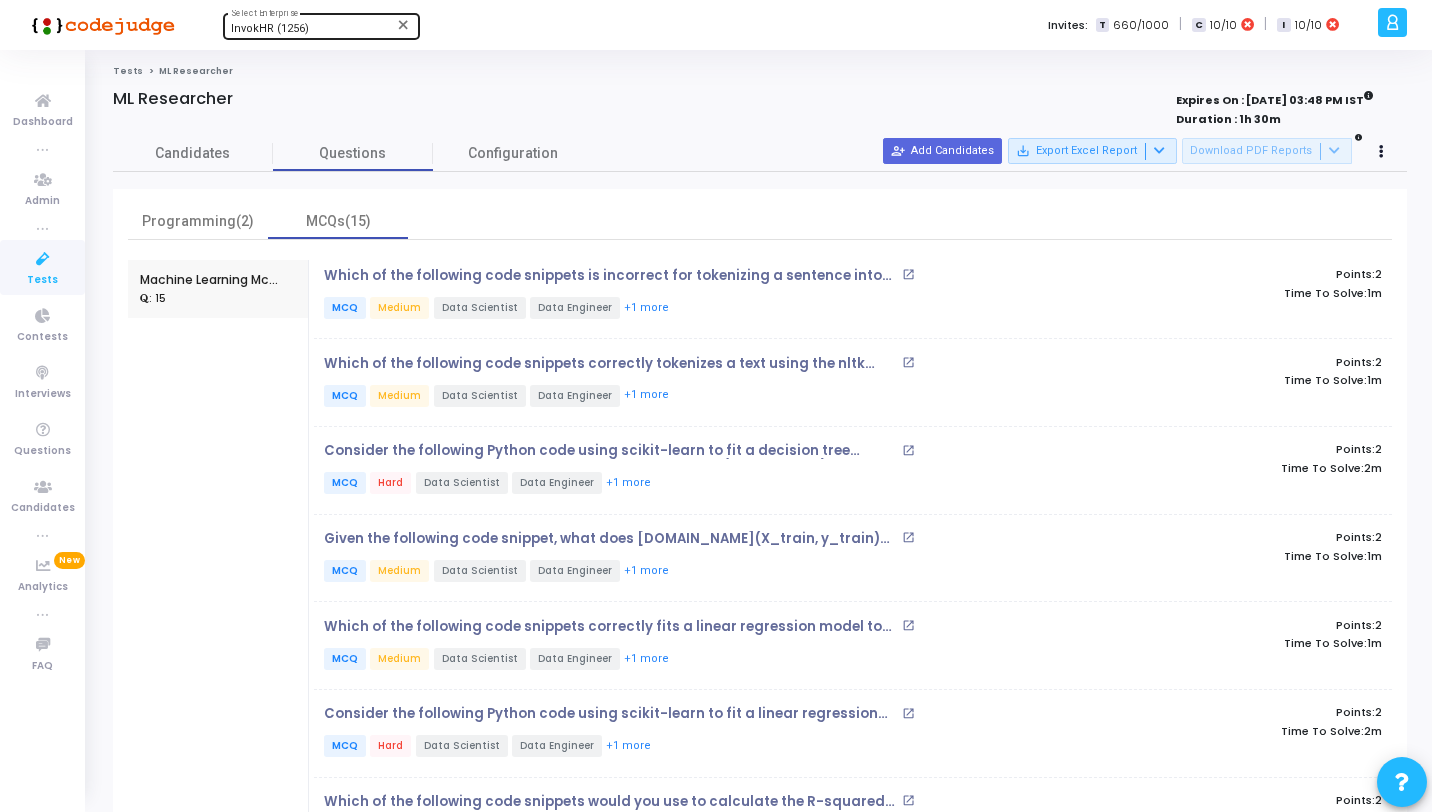 scroll, scrollTop: 75, scrollLeft: 0, axis: vertical 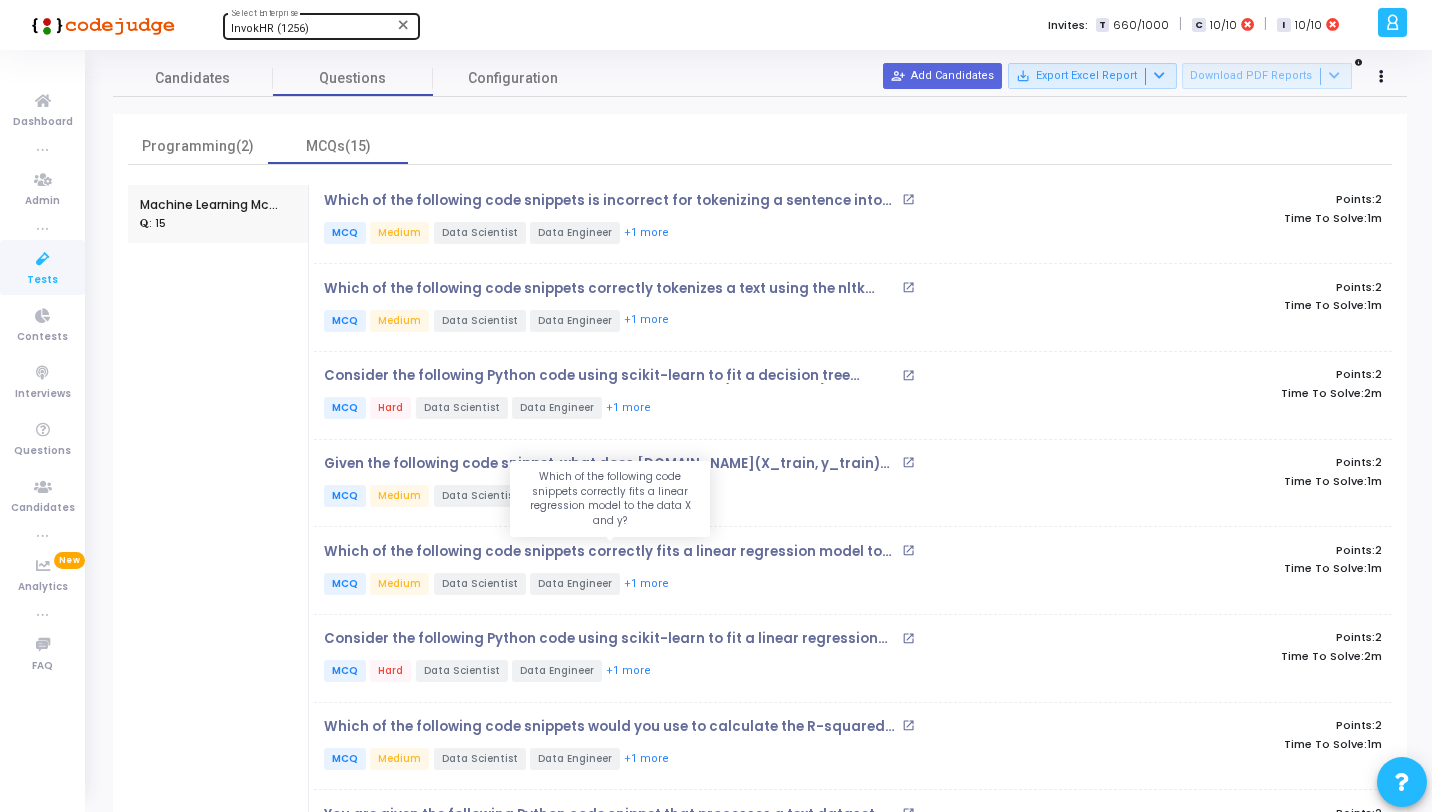 drag, startPoint x: 879, startPoint y: 546, endPoint x: 331, endPoint y: 543, distance: 548.00824 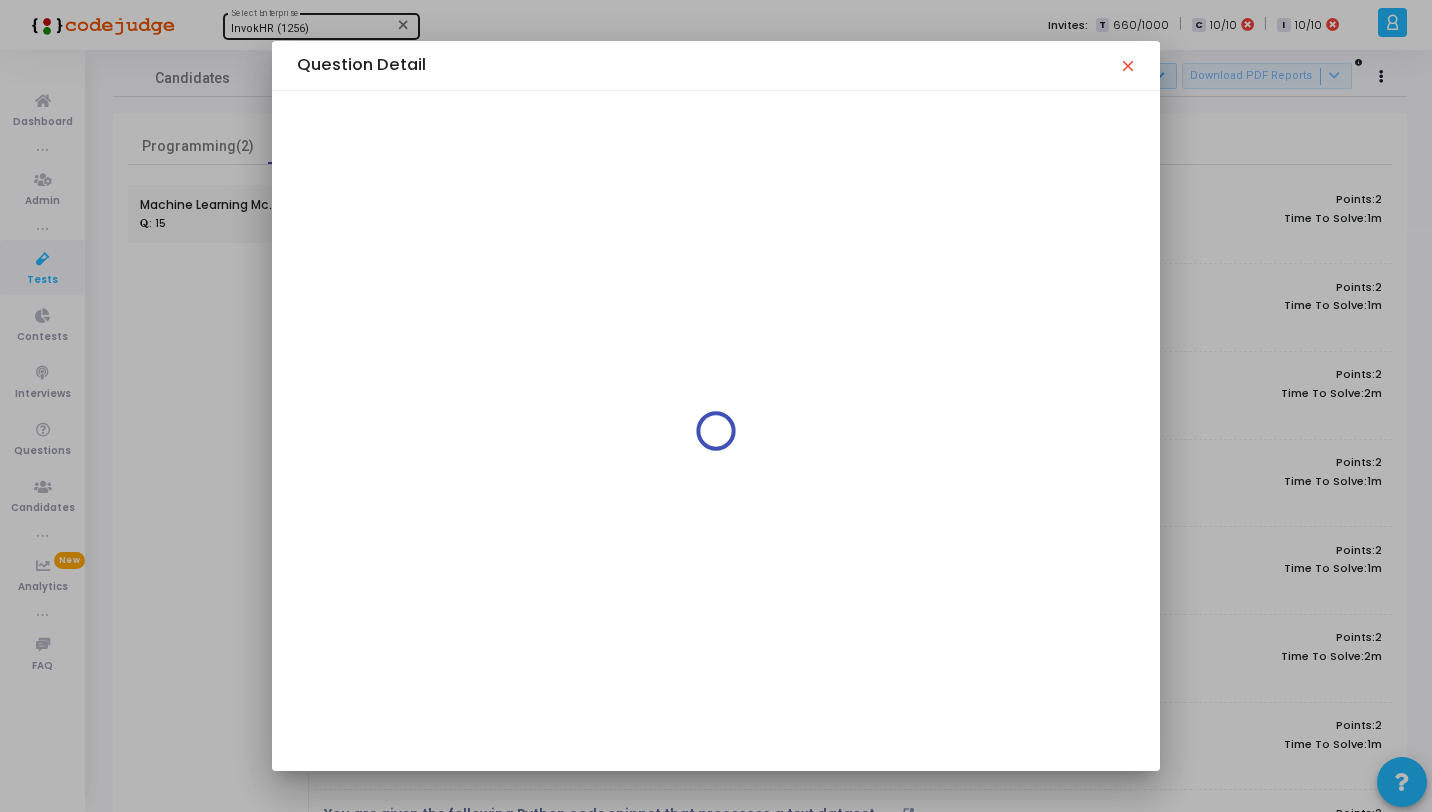 scroll, scrollTop: 0, scrollLeft: 0, axis: both 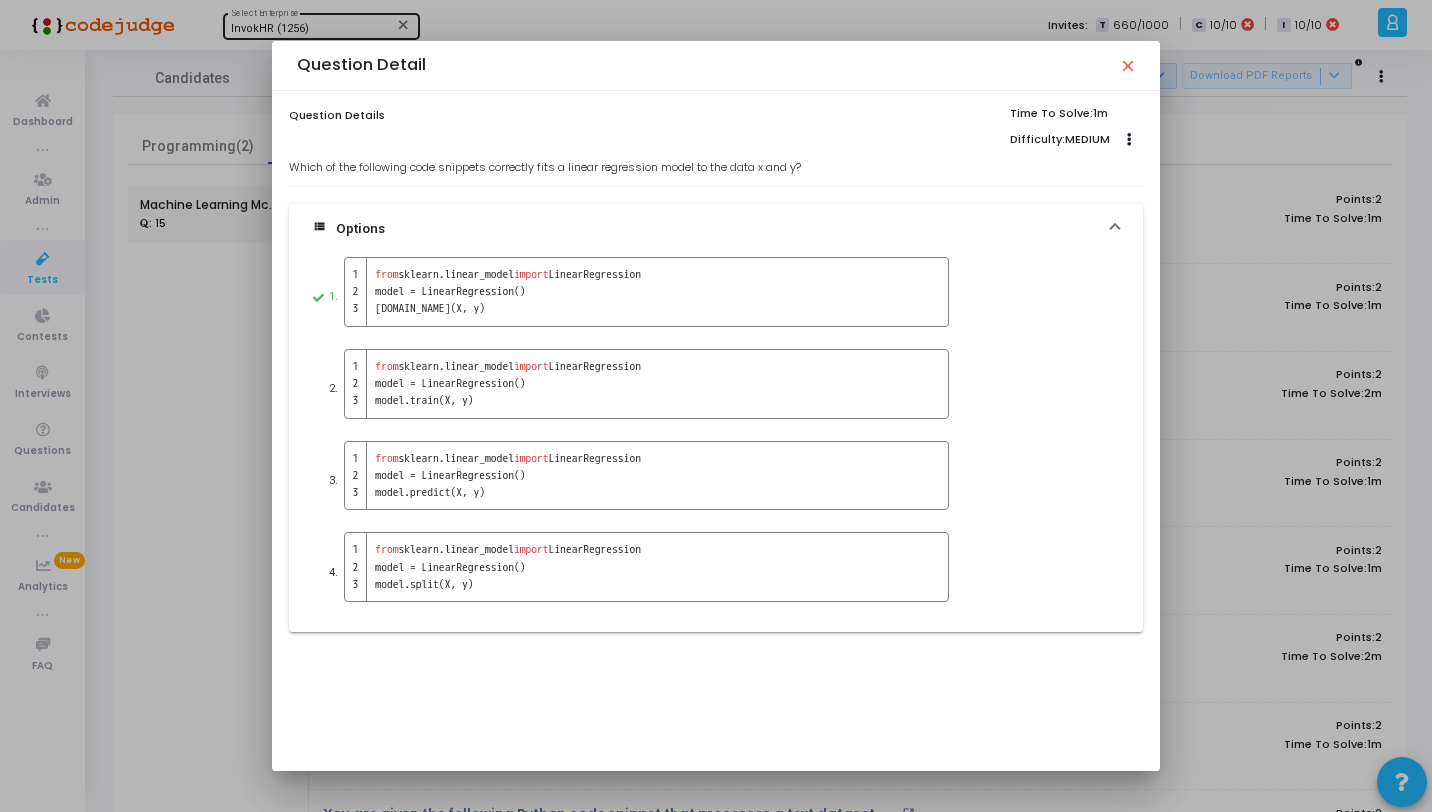 drag, startPoint x: 819, startPoint y: 169, endPoint x: 287, endPoint y: 163, distance: 532.0338 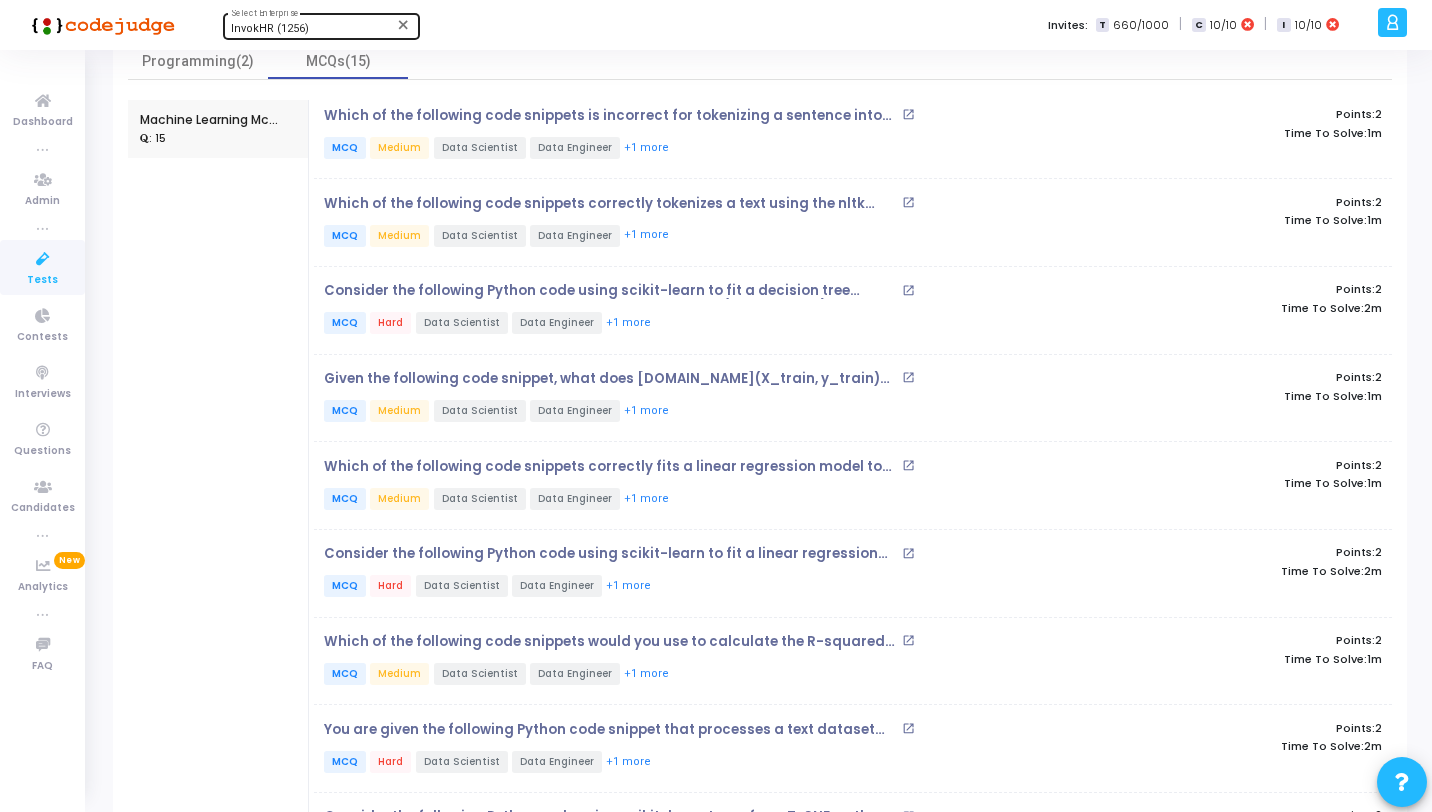 scroll, scrollTop: 161, scrollLeft: 0, axis: vertical 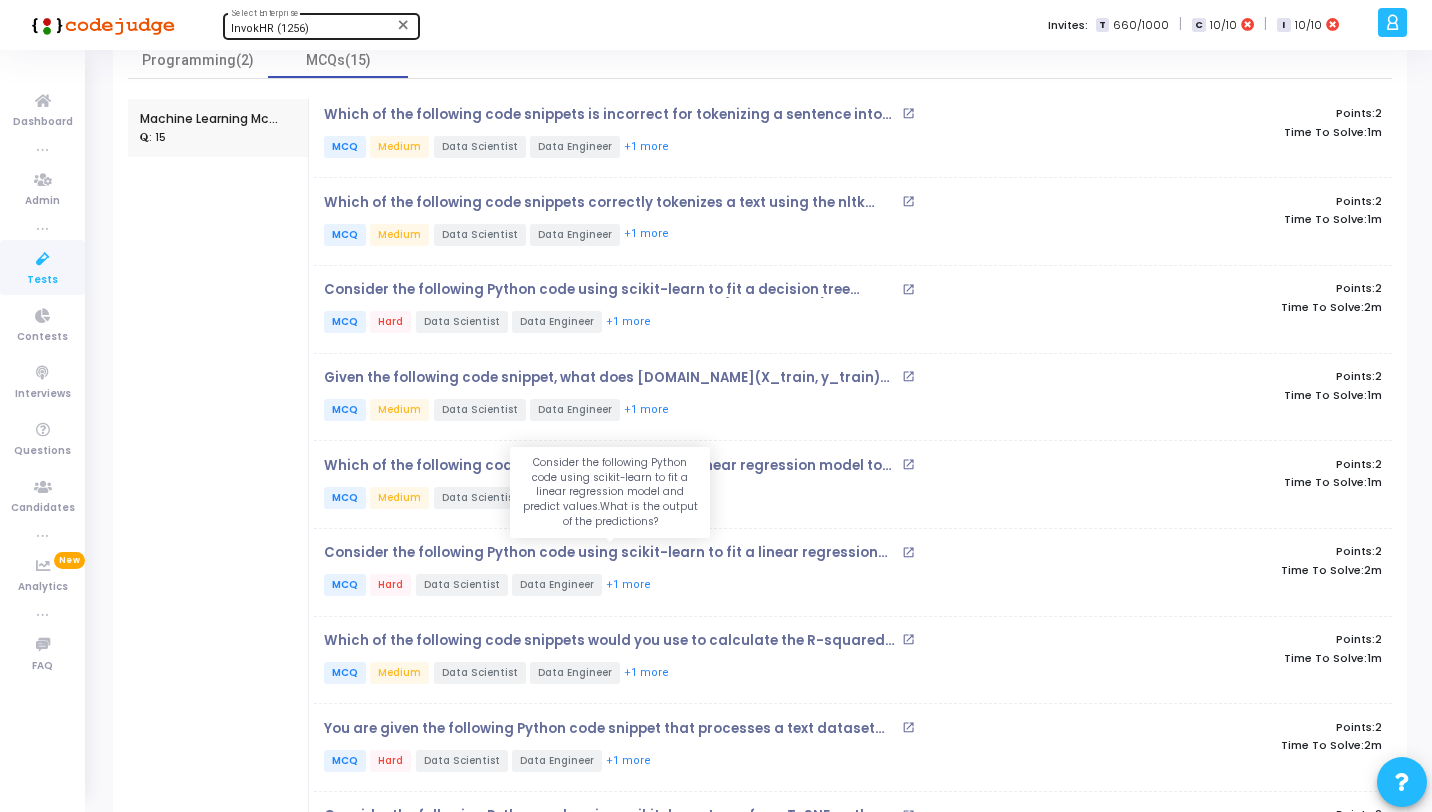 drag, startPoint x: 884, startPoint y: 554, endPoint x: 326, endPoint y: 551, distance: 558.00806 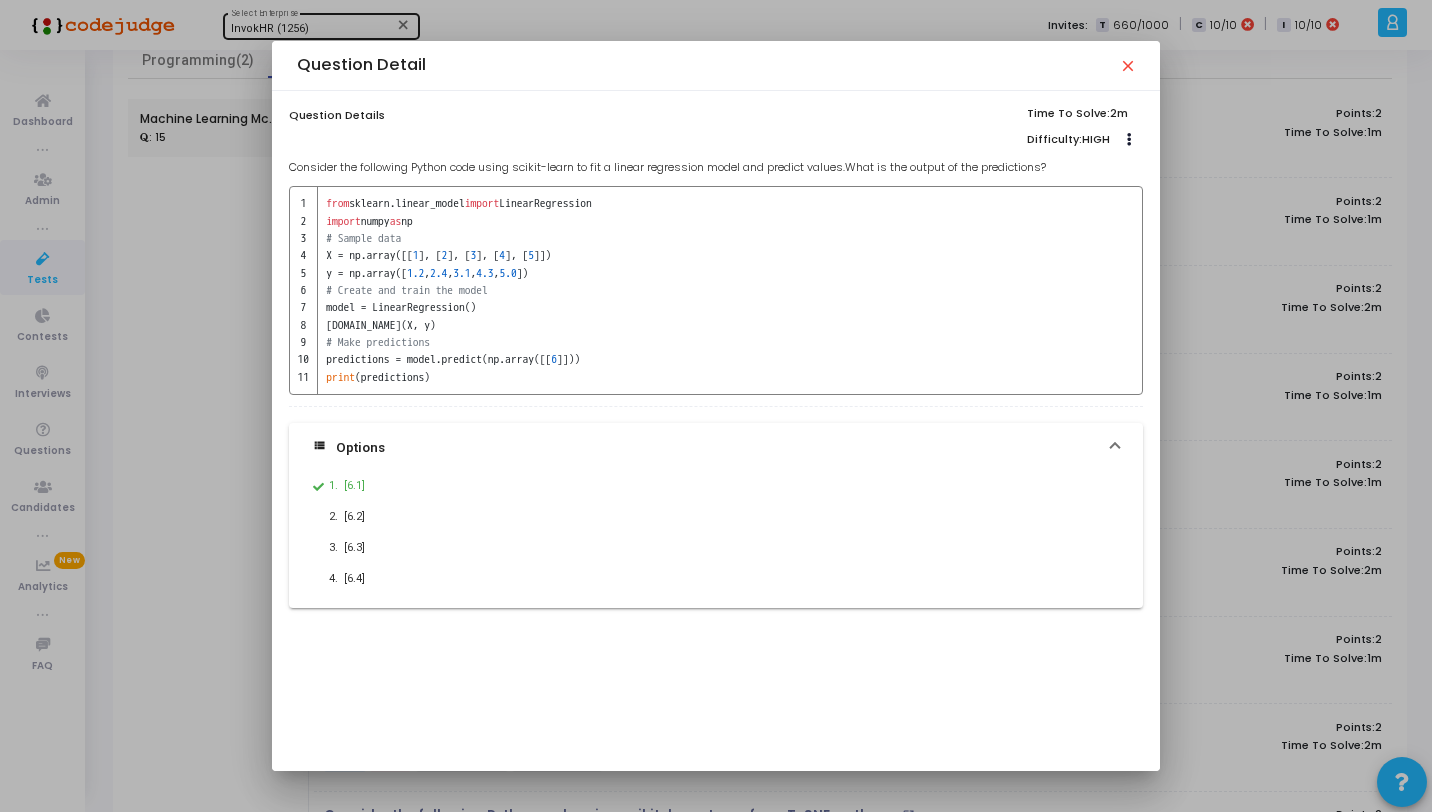drag, startPoint x: 1066, startPoint y: 162, endPoint x: 288, endPoint y: 160, distance: 778.00256 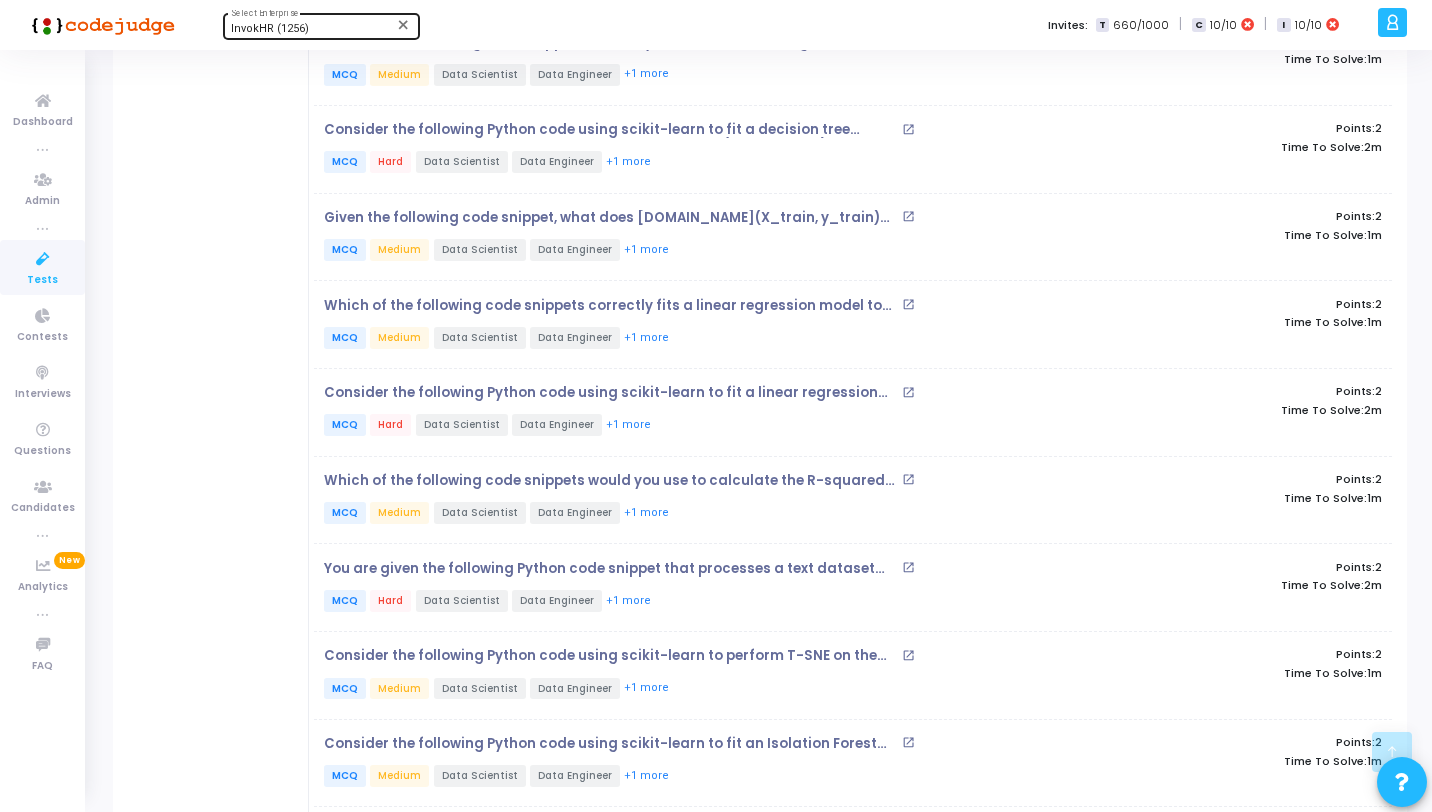 scroll, scrollTop: 349, scrollLeft: 0, axis: vertical 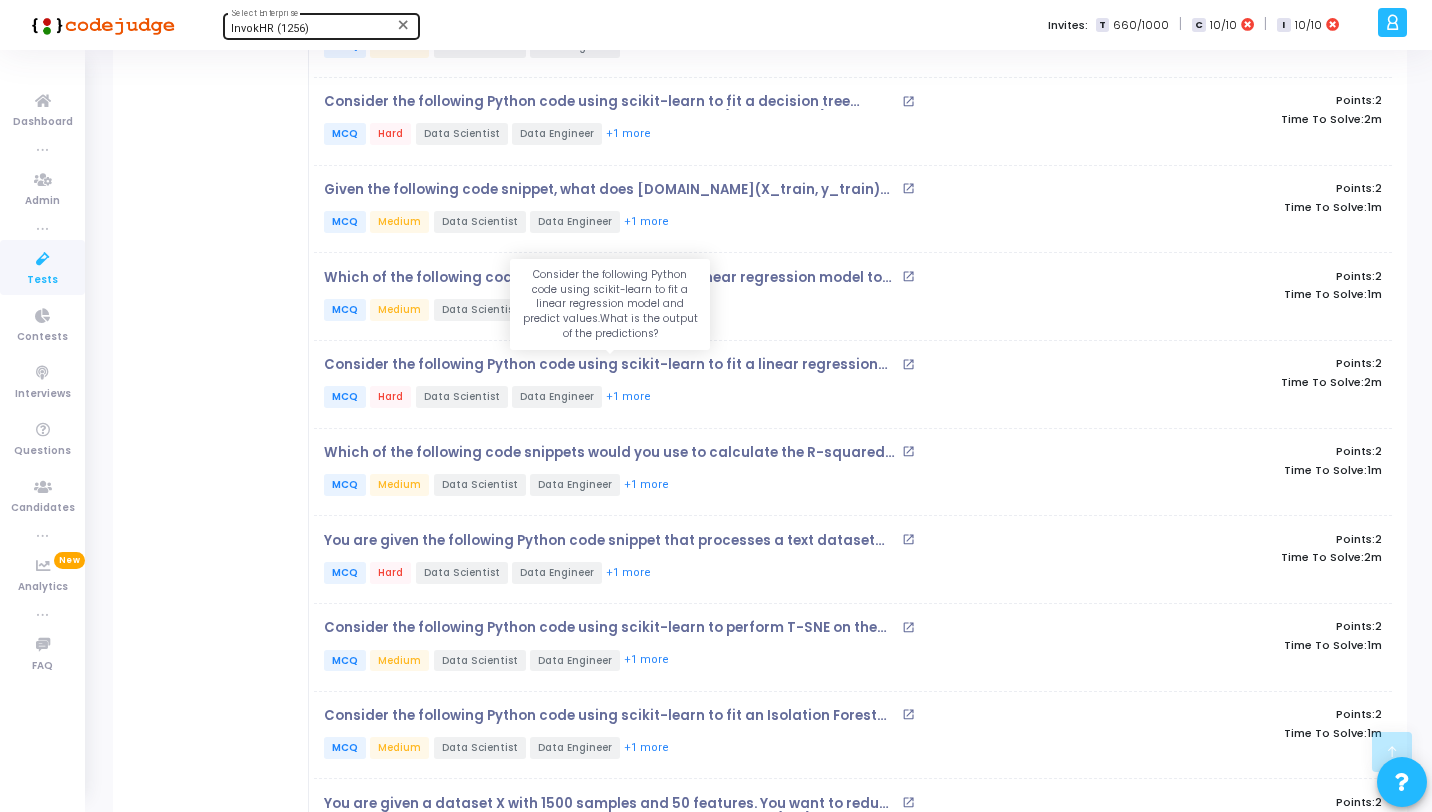 click on "Consider the following Python code using scikit-learn to fit a linear regression model and predict values.What is the output of the predictions?" at bounding box center [610, 365] 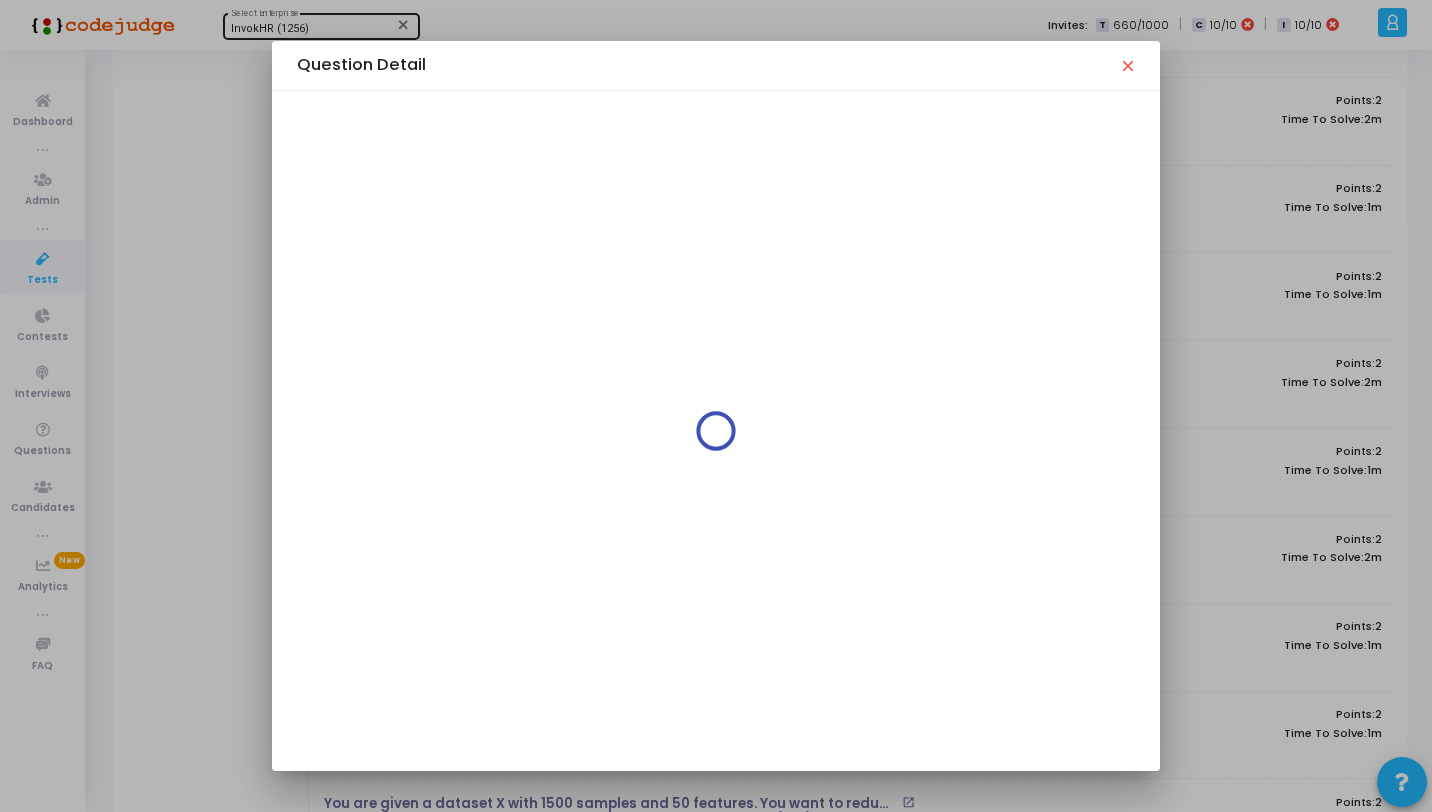 scroll, scrollTop: 0, scrollLeft: 0, axis: both 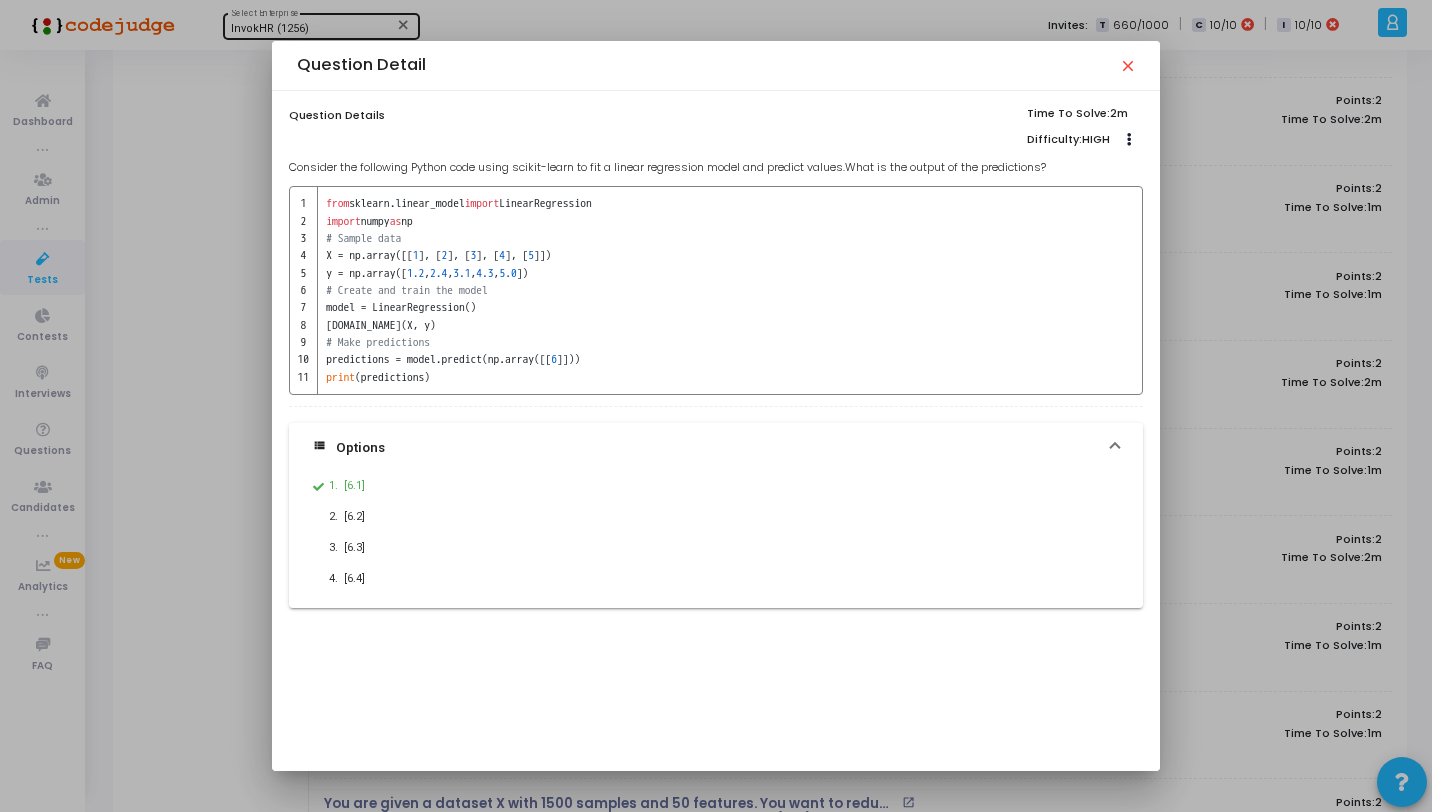 drag, startPoint x: 1057, startPoint y: 166, endPoint x: 281, endPoint y: 175, distance: 776.0522 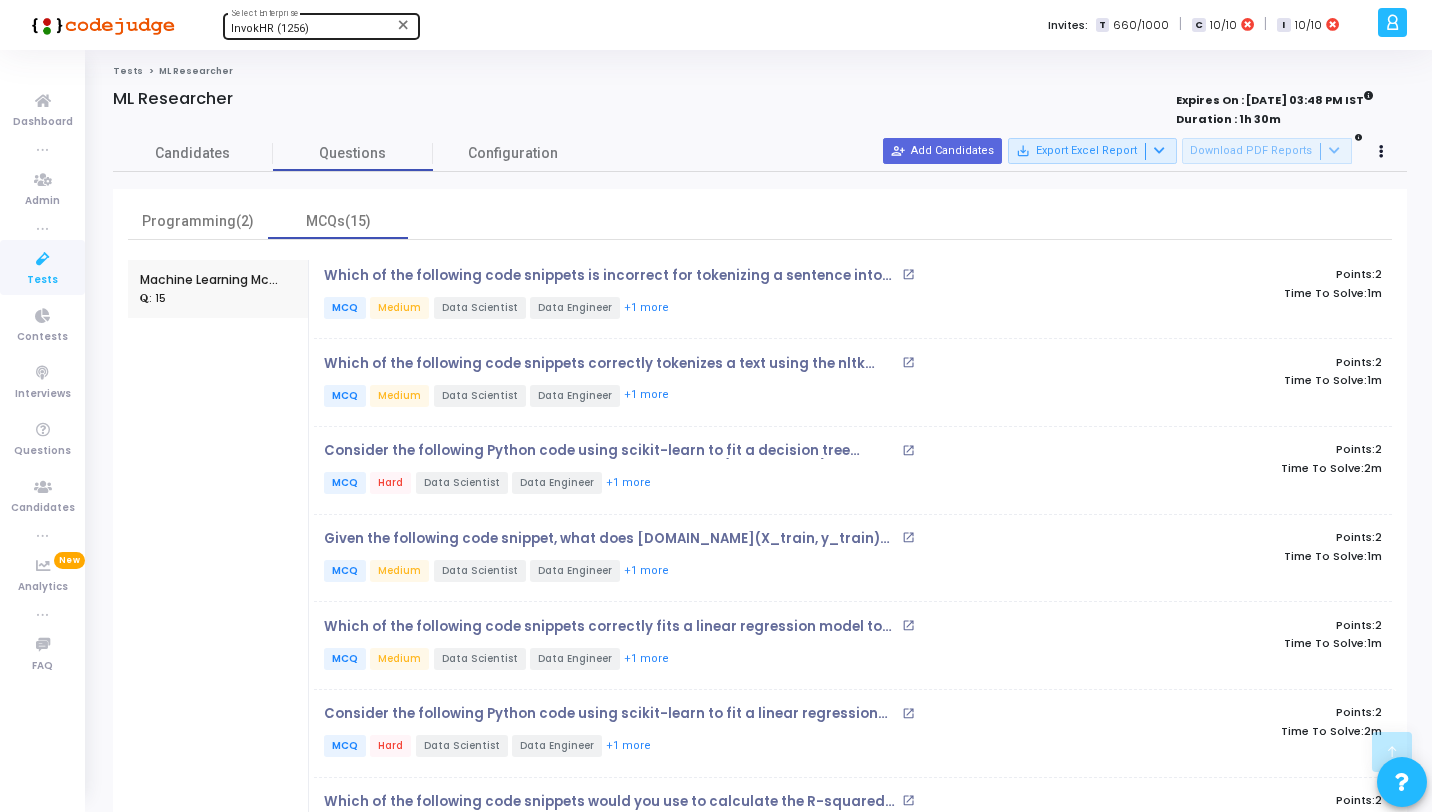 scroll, scrollTop: 349, scrollLeft: 0, axis: vertical 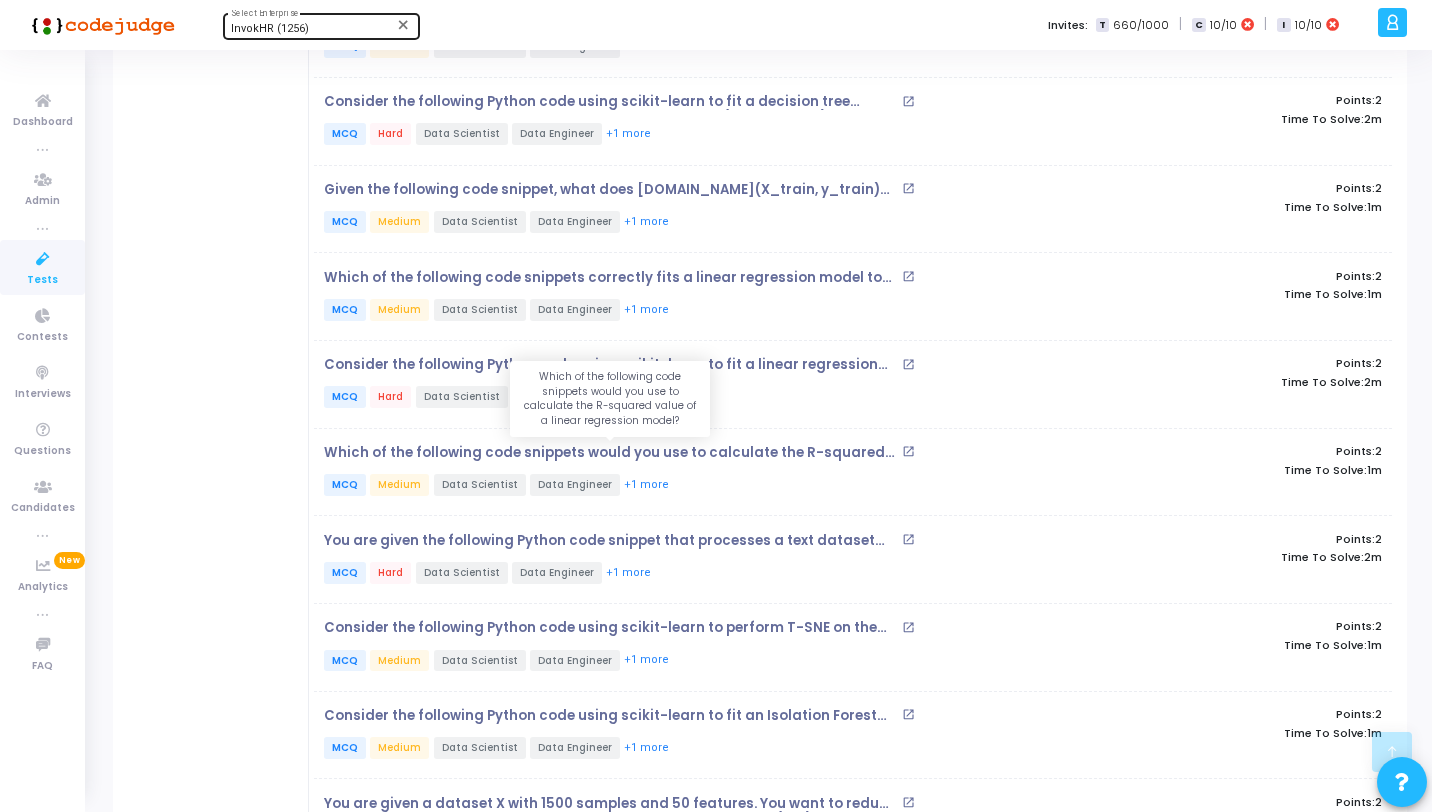 click on "Which of the following code snippets would you use to calculate the R-squared value of a linear regression model?" at bounding box center [610, 453] 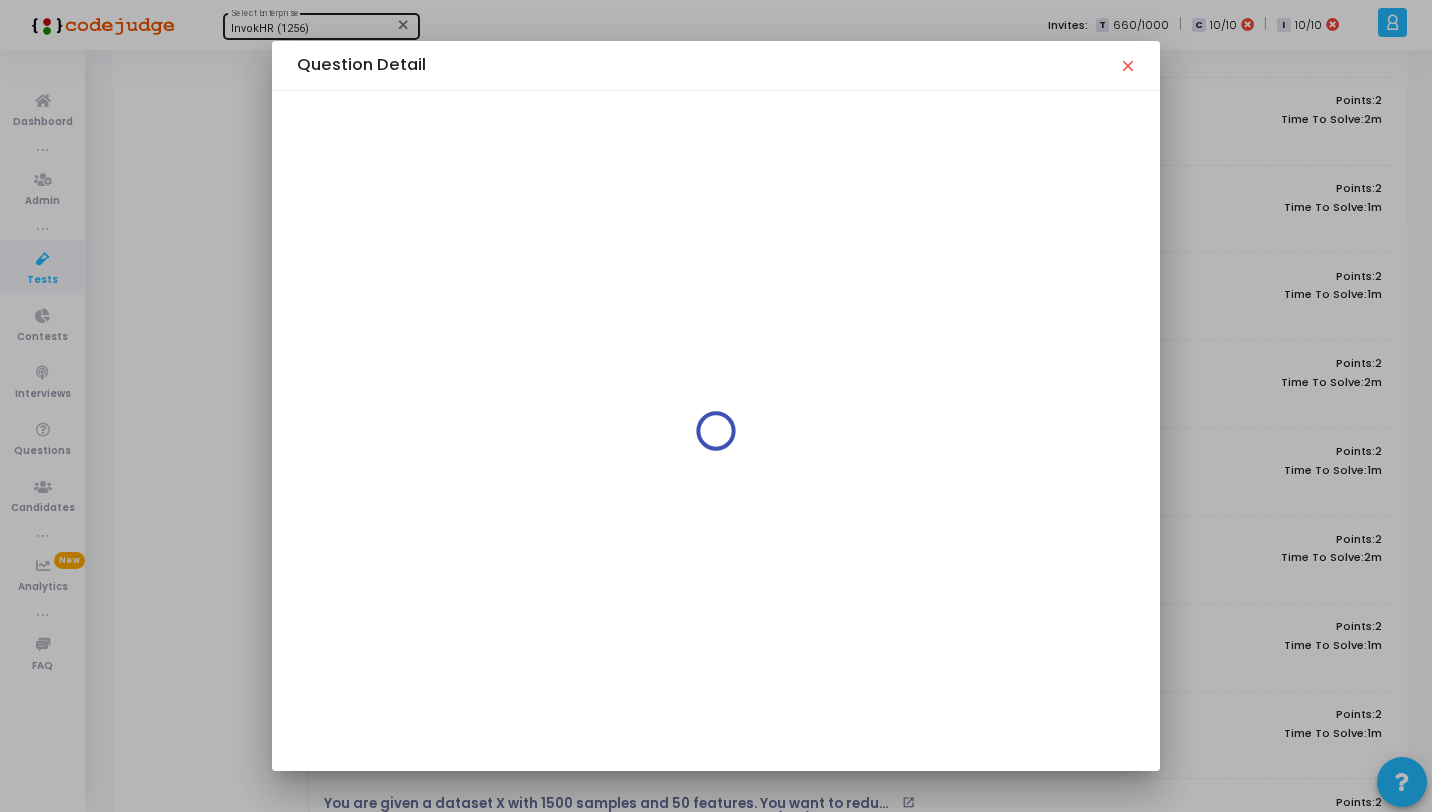 scroll, scrollTop: 0, scrollLeft: 0, axis: both 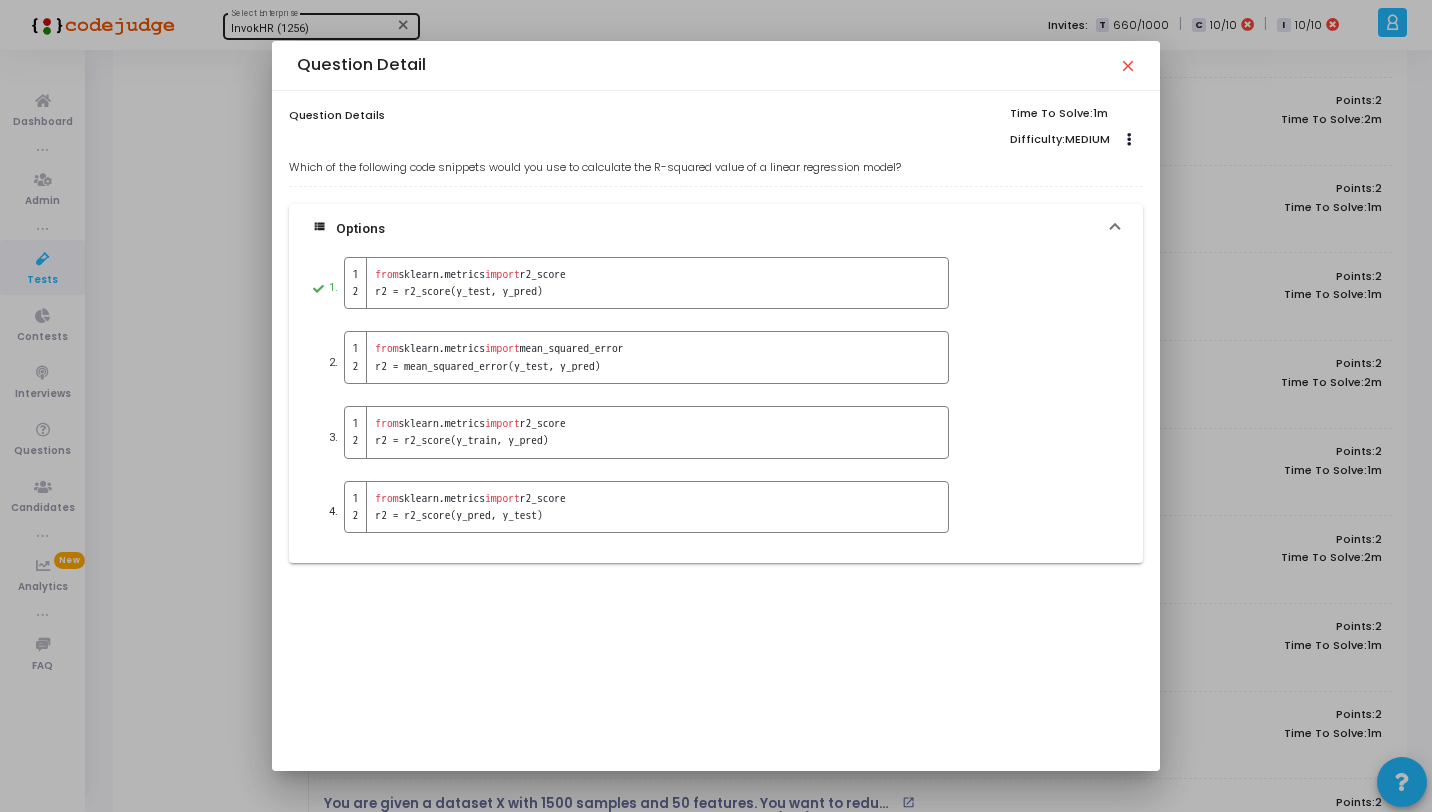 drag, startPoint x: 925, startPoint y: 166, endPoint x: 278, endPoint y: 166, distance: 647 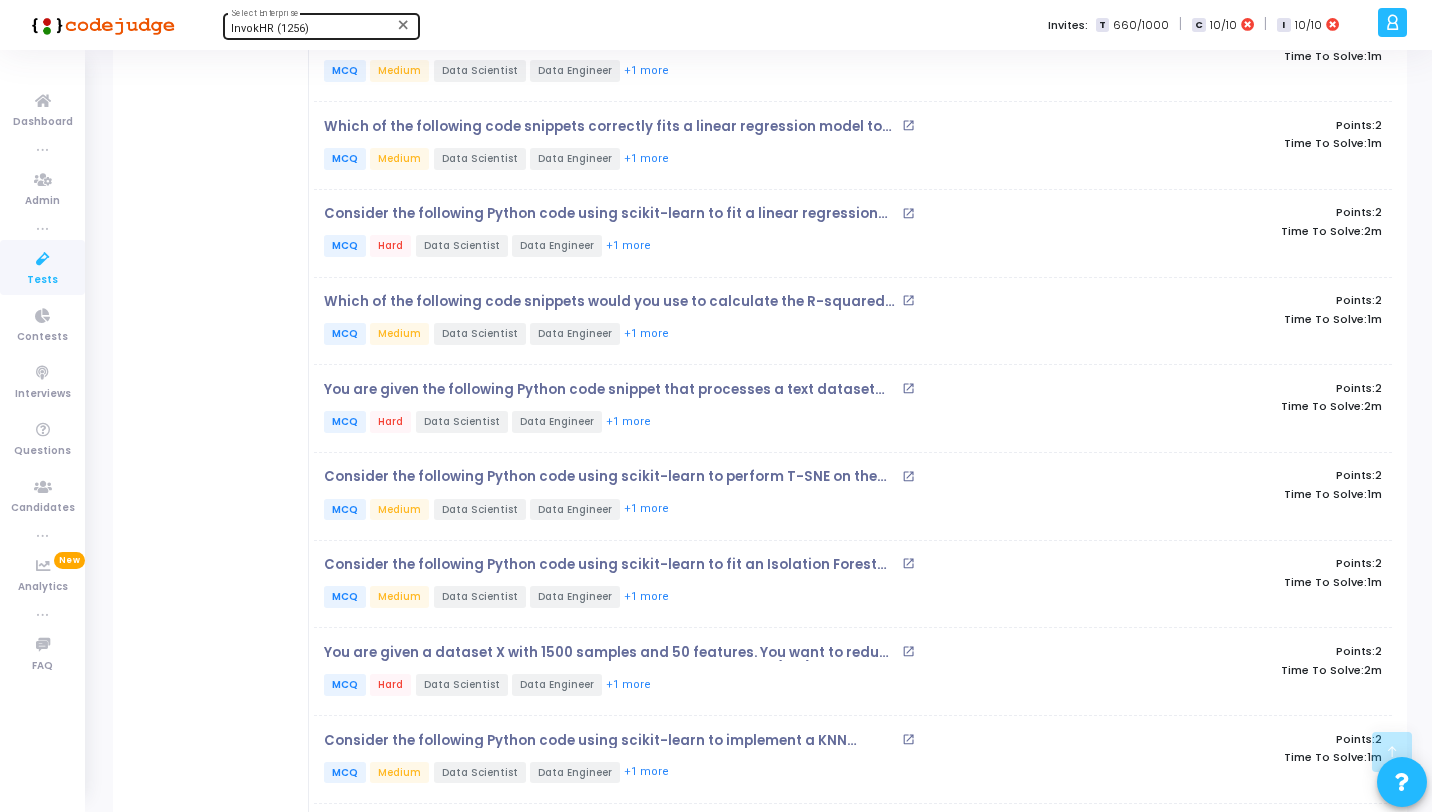 scroll, scrollTop: 508, scrollLeft: 0, axis: vertical 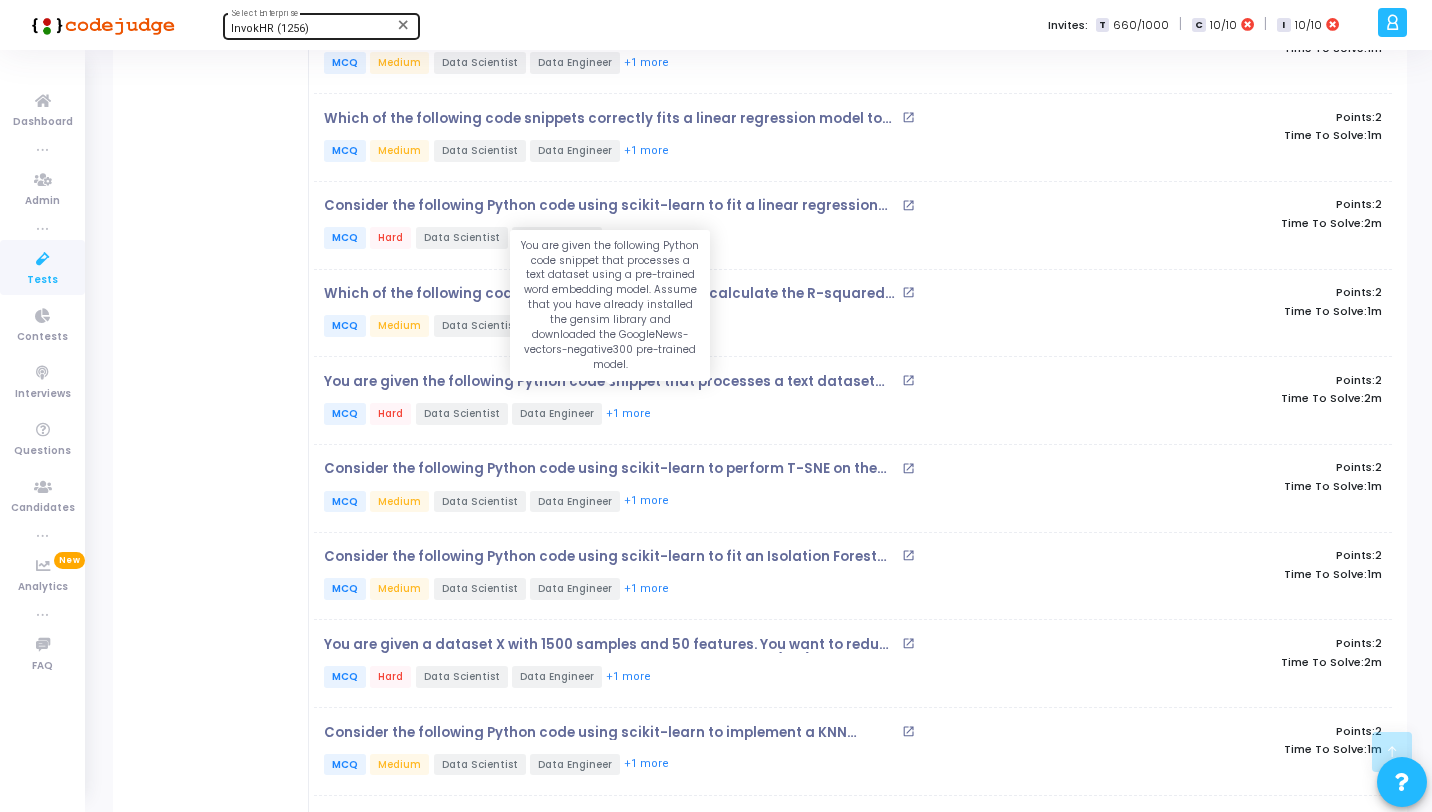 click on "You are given the following Python code snippet that processes a text dataset using a pre-trained word embedding model. Assume that you have already installed the gensim library and downloaded the GoogleNews-vectors-negative300 pre-trained model." at bounding box center (610, 382) 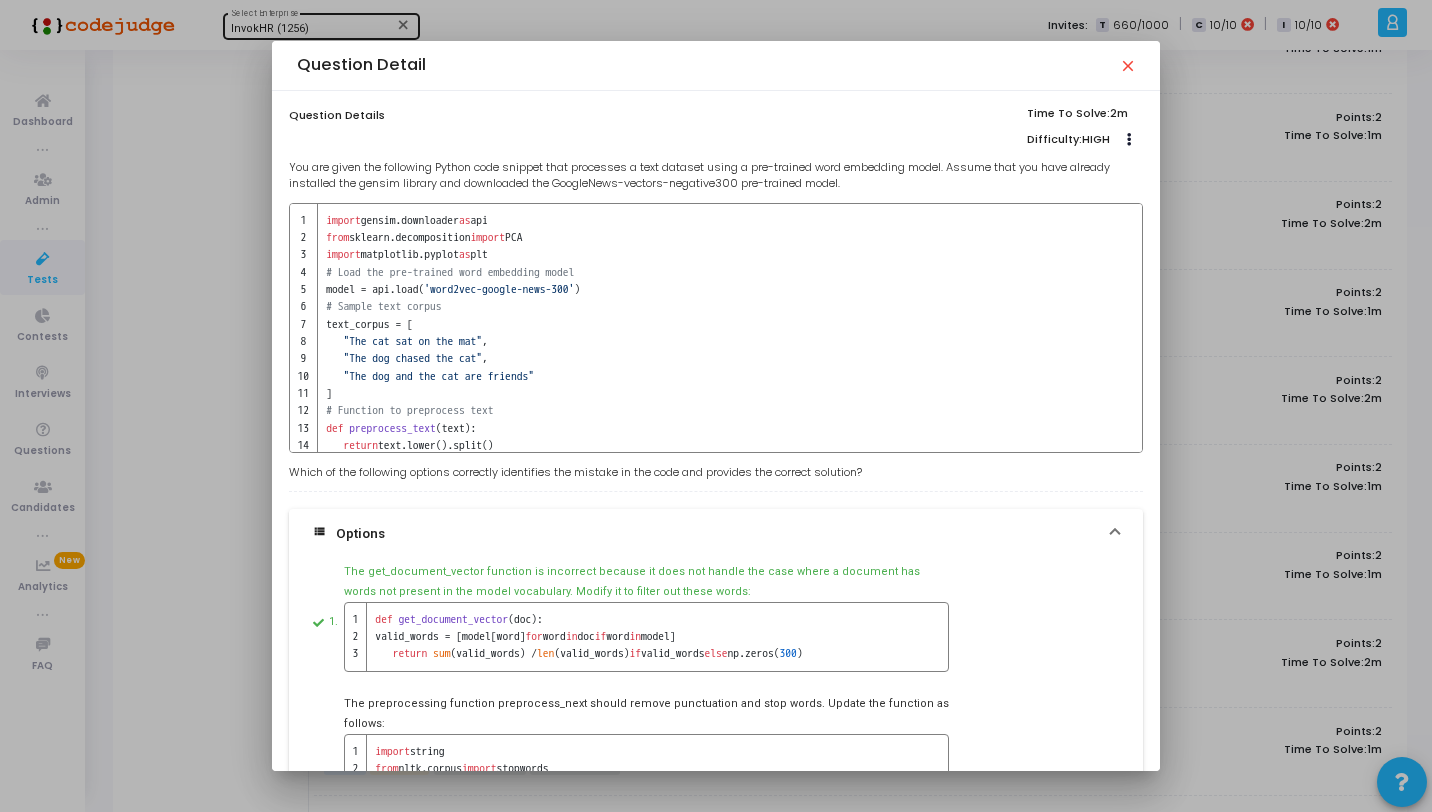 drag, startPoint x: 858, startPoint y: 189, endPoint x: 286, endPoint y: 158, distance: 572.8394 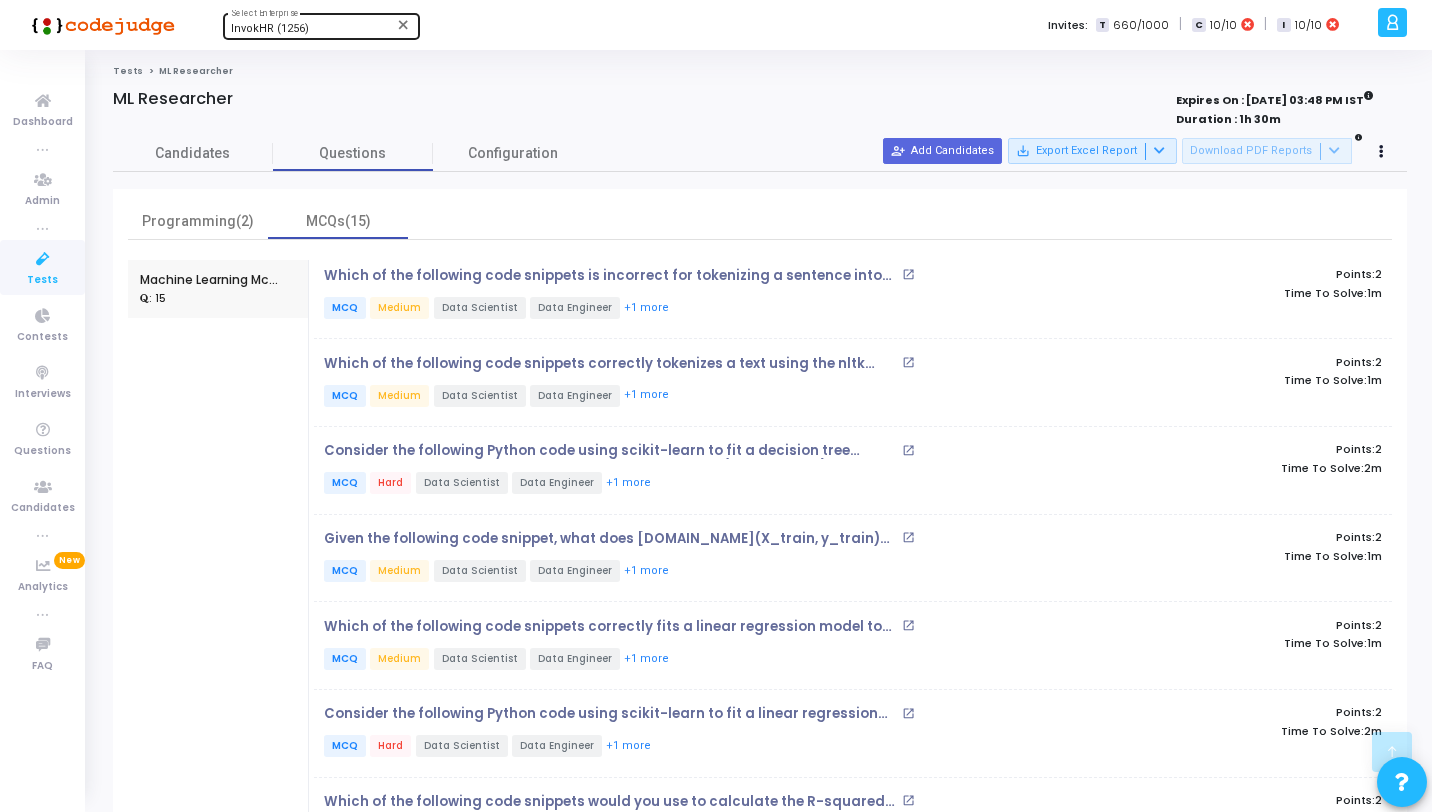 scroll, scrollTop: 508, scrollLeft: 0, axis: vertical 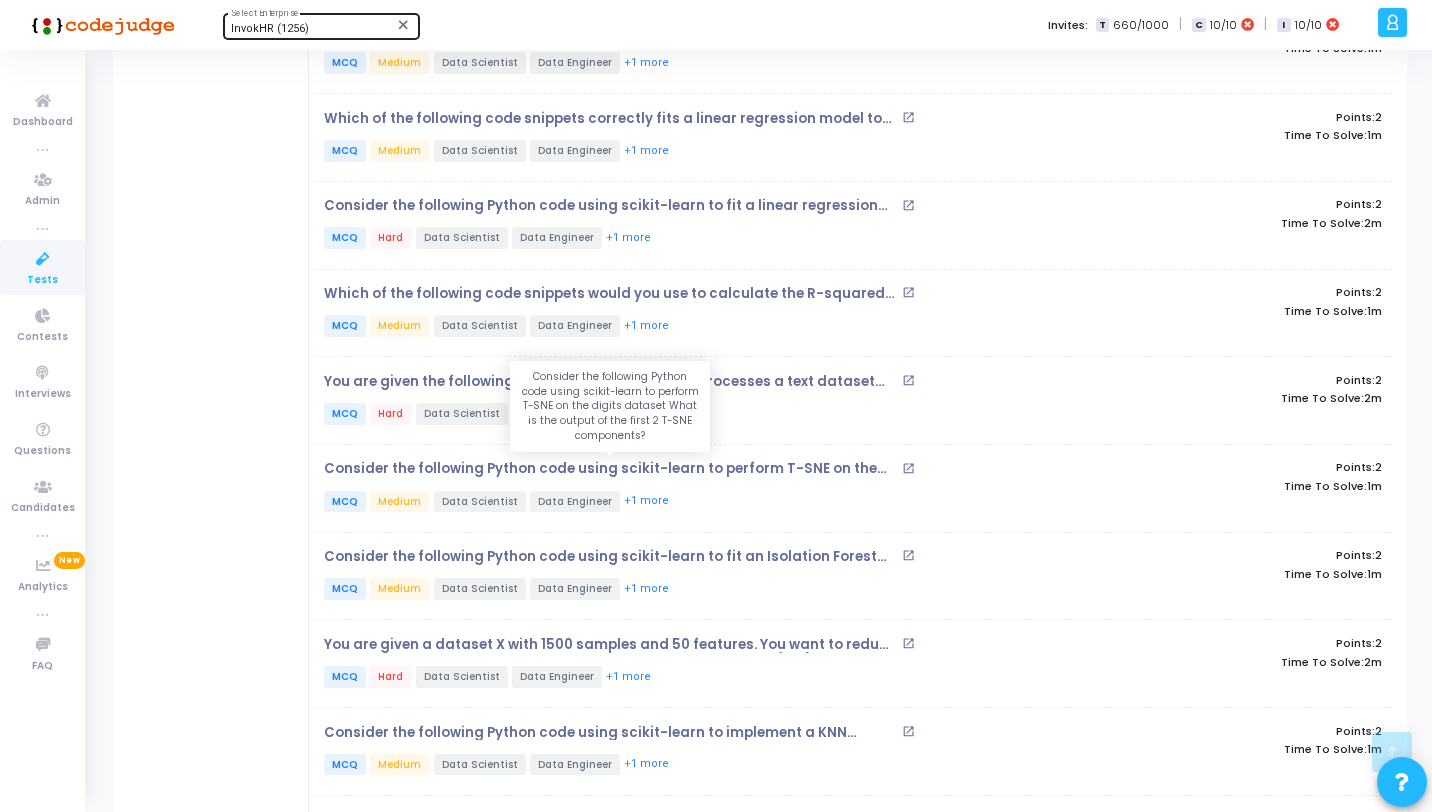 click on "Consider the following Python code using scikit-learn to perform T-SNE on the digits dataset What is the output of the first 2 T-SNE components?" at bounding box center (610, 469) 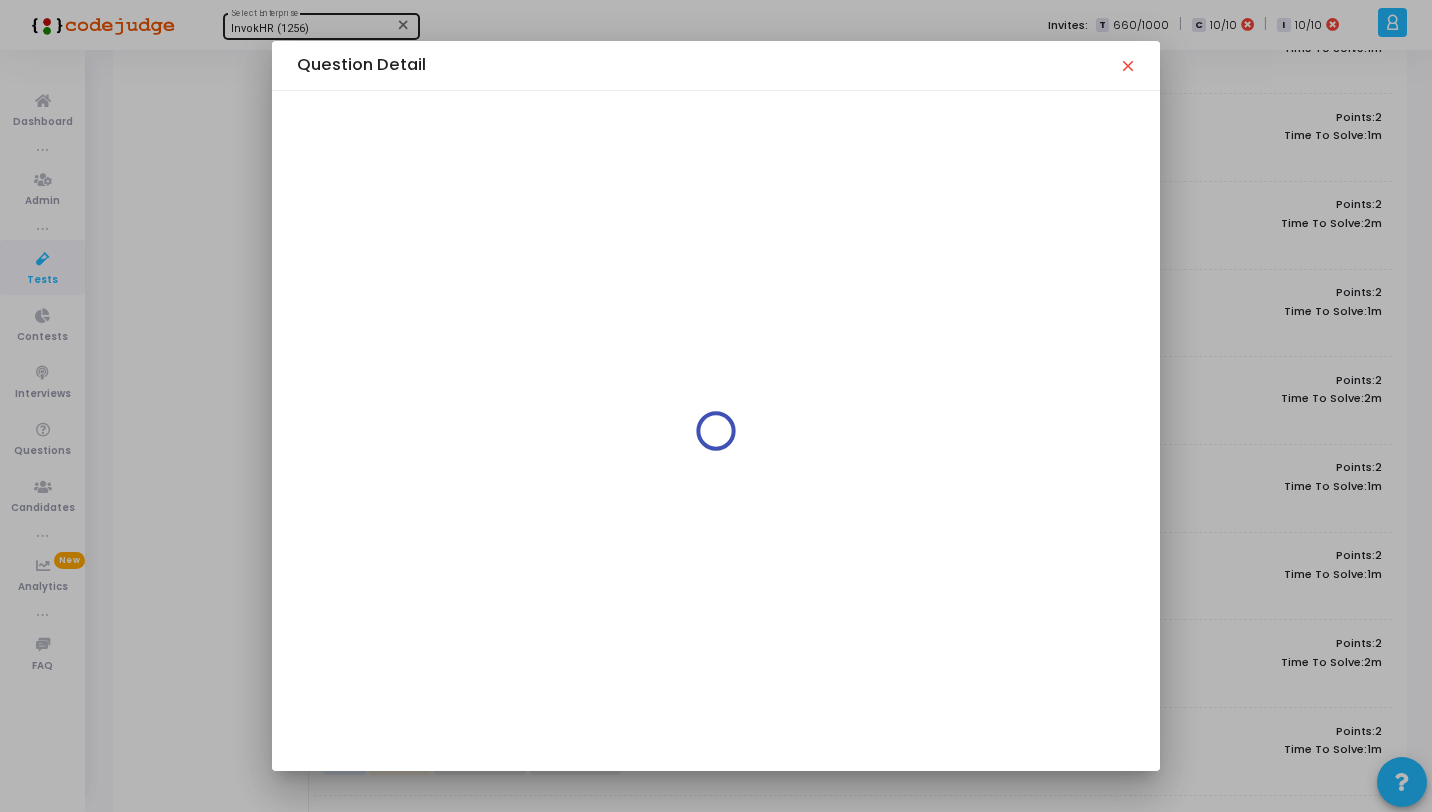 scroll, scrollTop: 0, scrollLeft: 0, axis: both 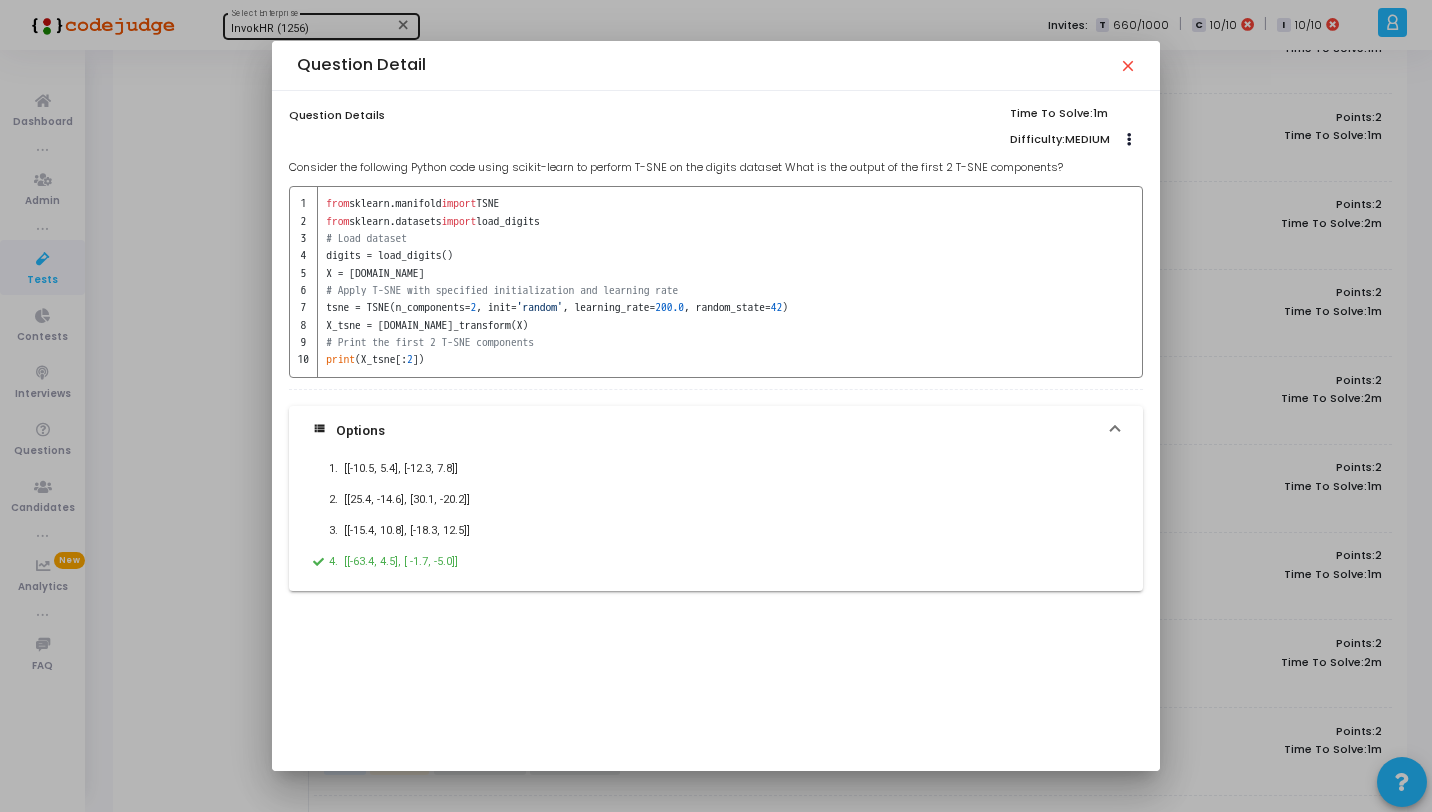 drag, startPoint x: 1074, startPoint y: 159, endPoint x: 279, endPoint y: 165, distance: 795.02264 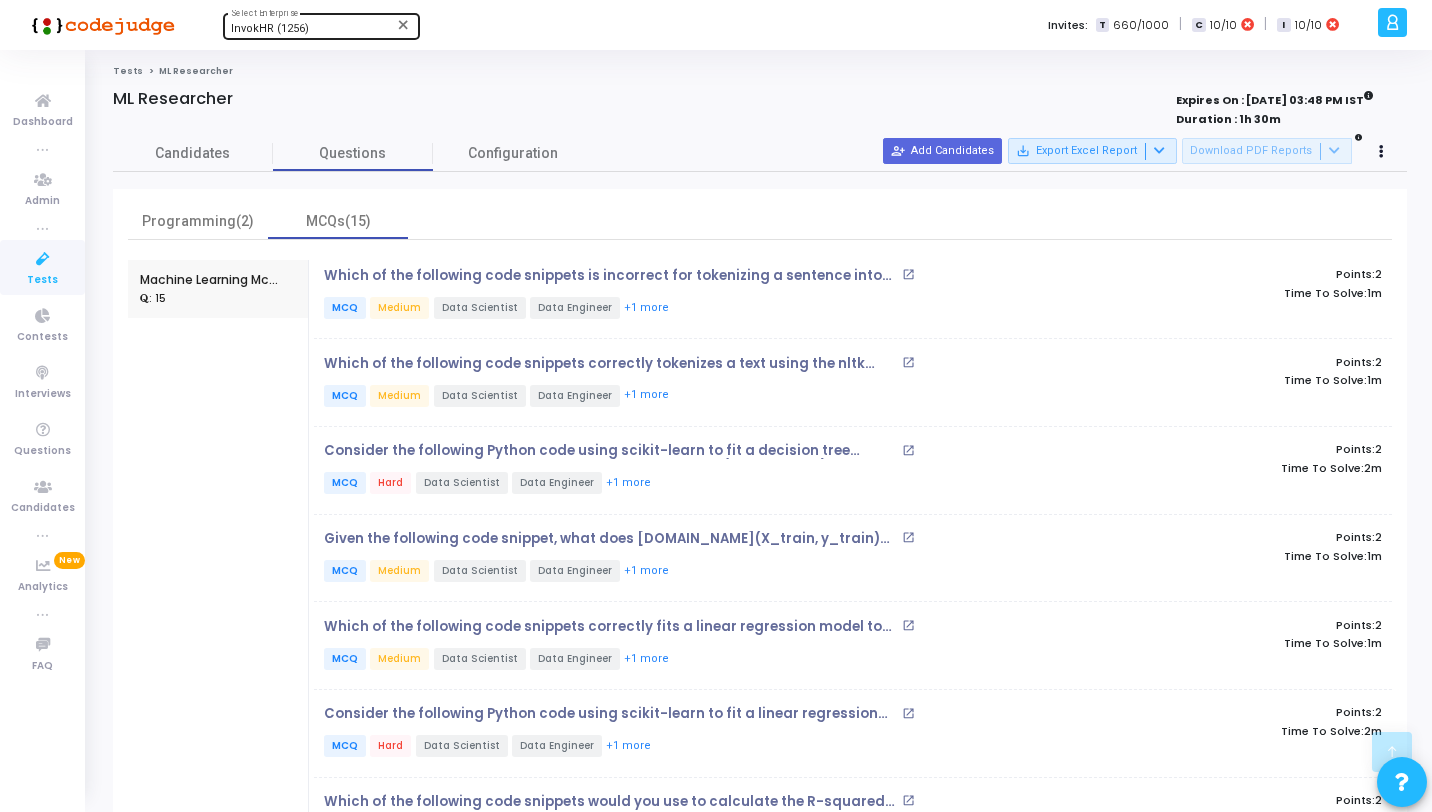 scroll, scrollTop: 508, scrollLeft: 0, axis: vertical 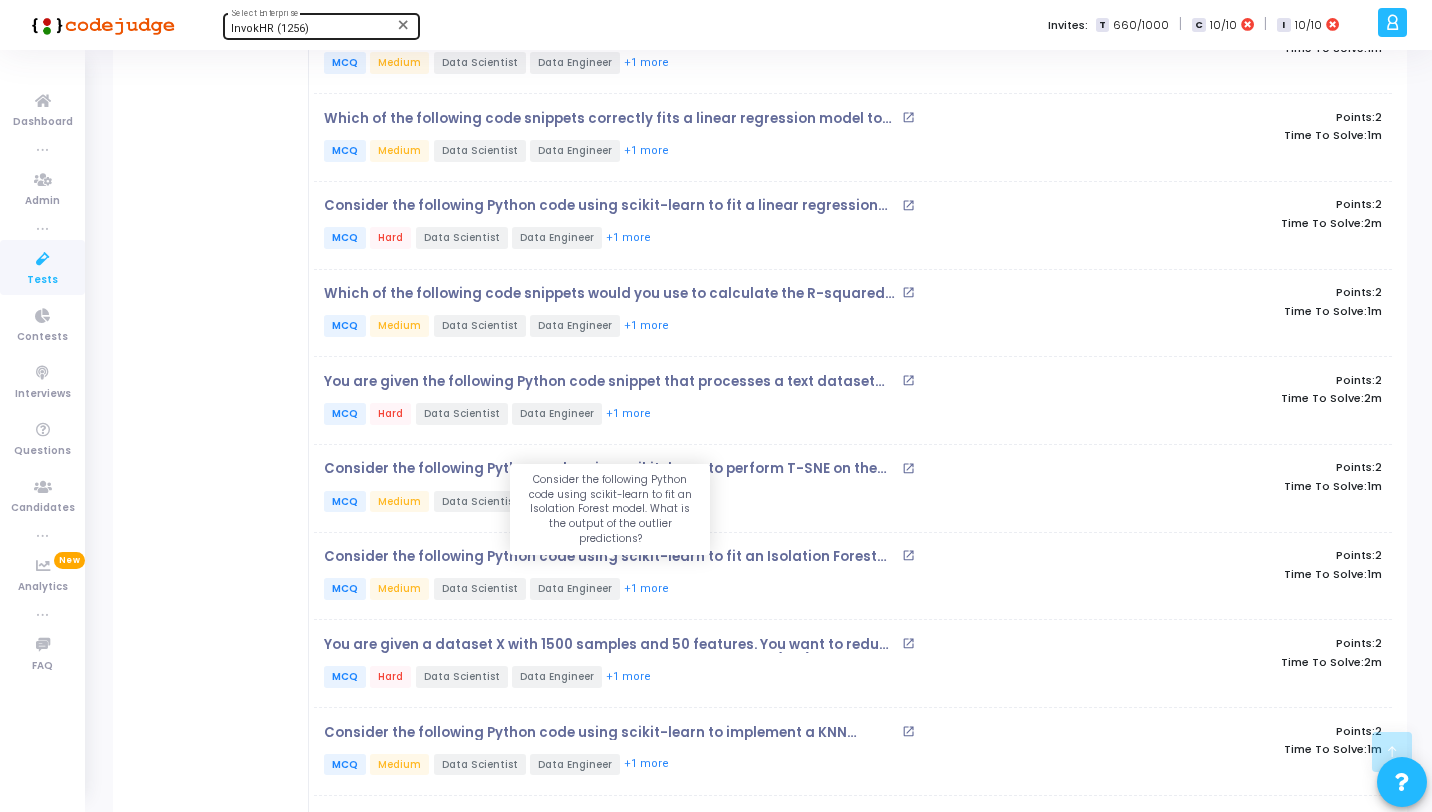 click on "Consider the following Python code using scikit-learn to fit an Isolation Forest model. What is the output of the outlier predictions?" at bounding box center (610, 557) 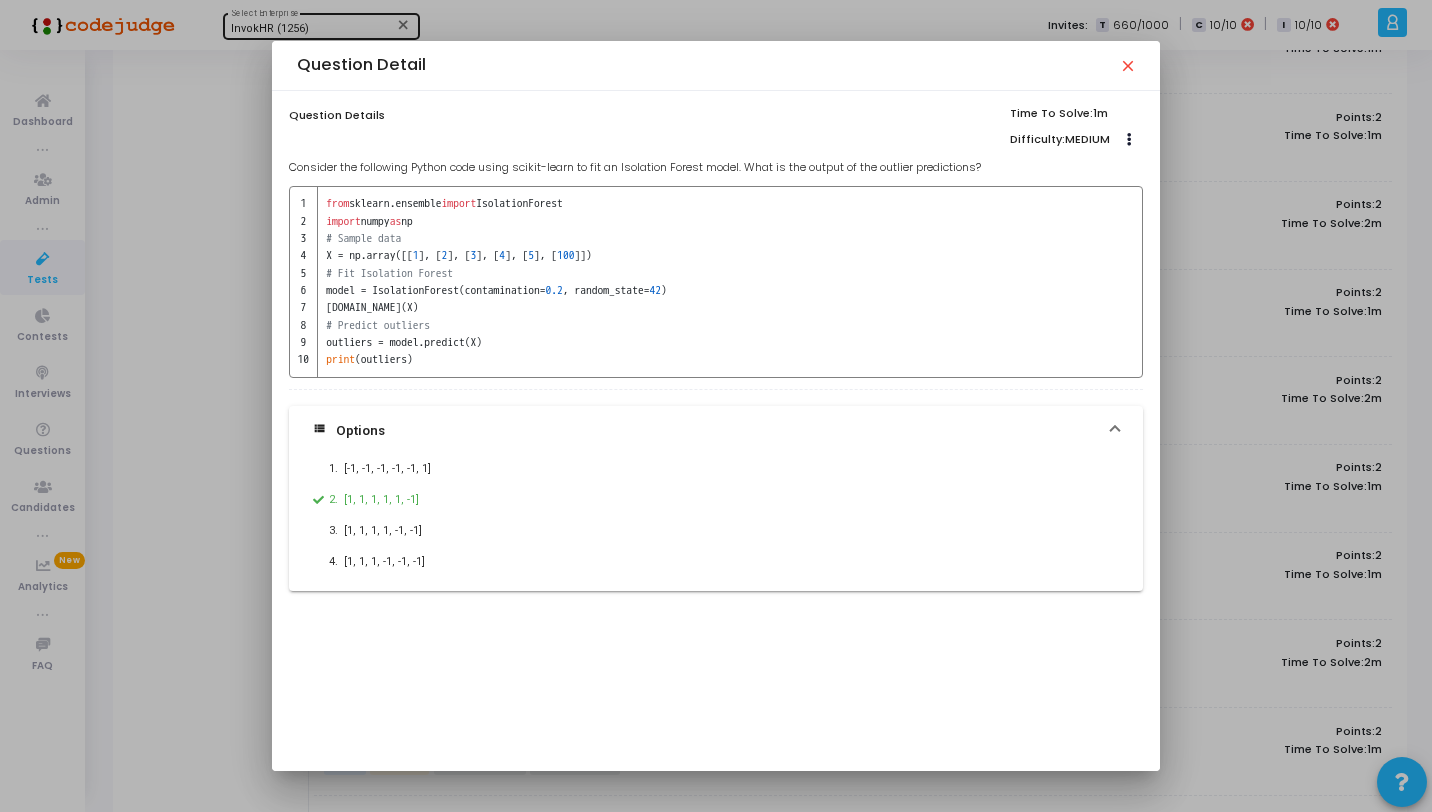 drag, startPoint x: 991, startPoint y: 167, endPoint x: 282, endPoint y: 162, distance: 709.01764 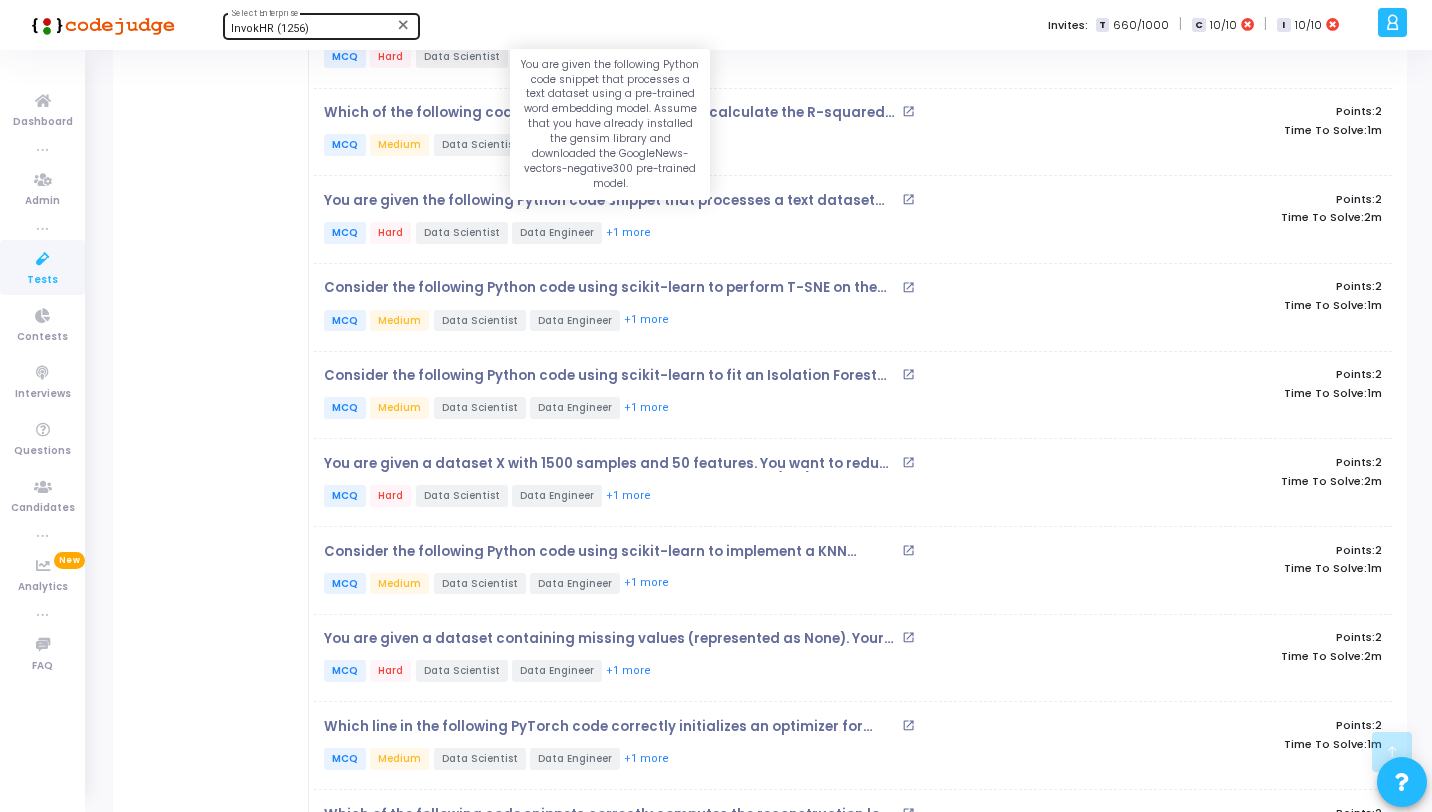 scroll, scrollTop: 716, scrollLeft: 0, axis: vertical 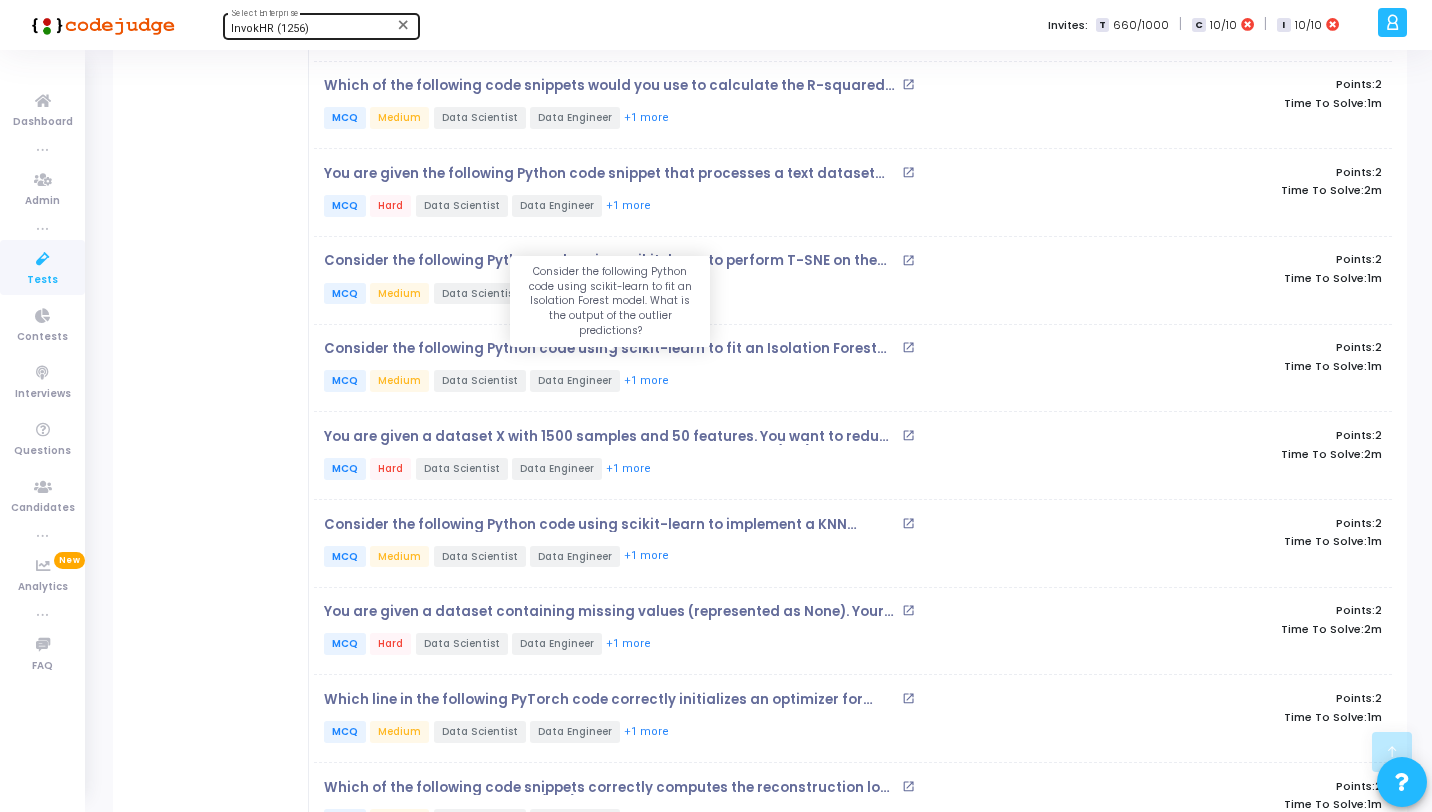click on "Consider the following Python code using scikit-learn to fit an Isolation Forest model. What is the output of the outlier predictions?" at bounding box center (610, 349) 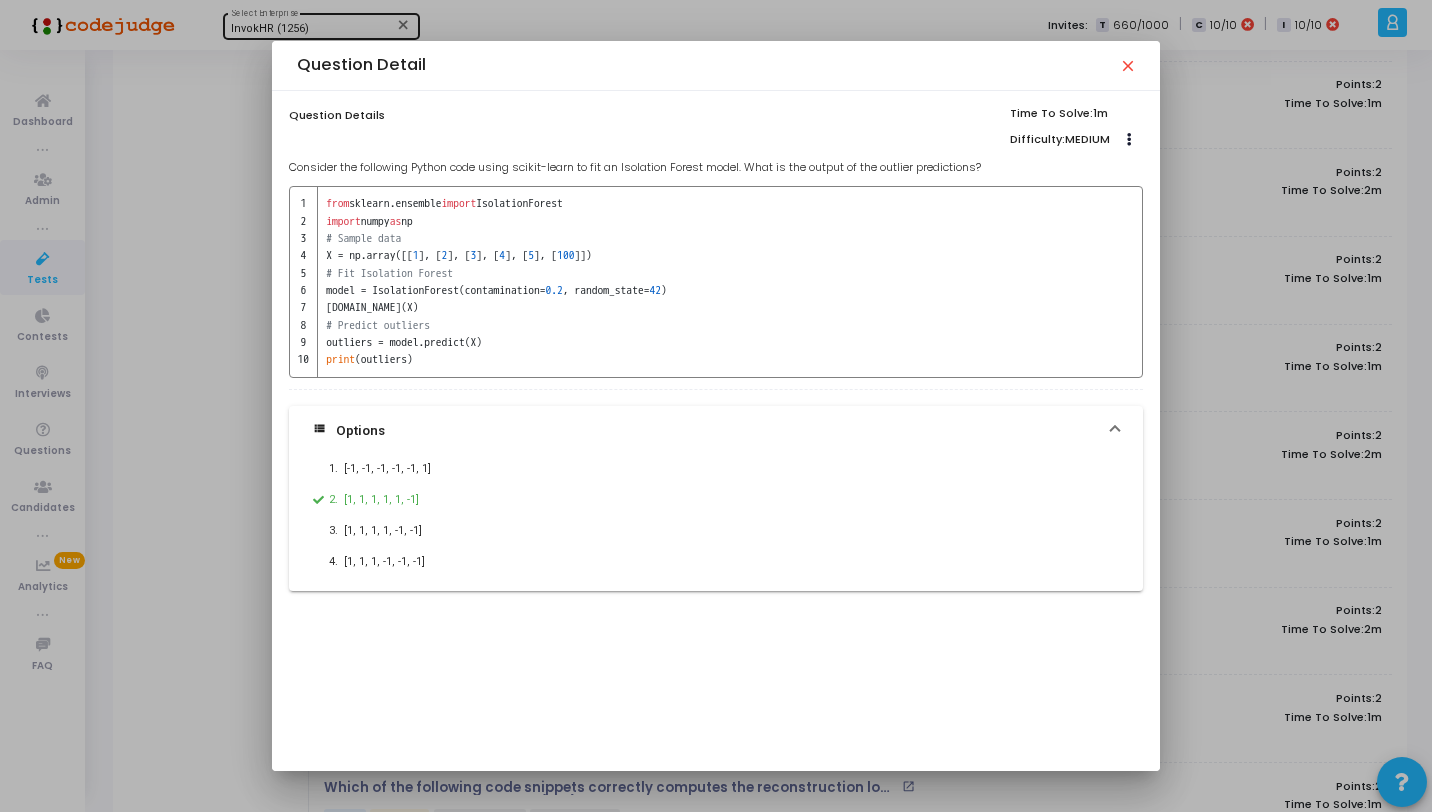 drag, startPoint x: 1000, startPoint y: 163, endPoint x: 278, endPoint y: 166, distance: 722.0062 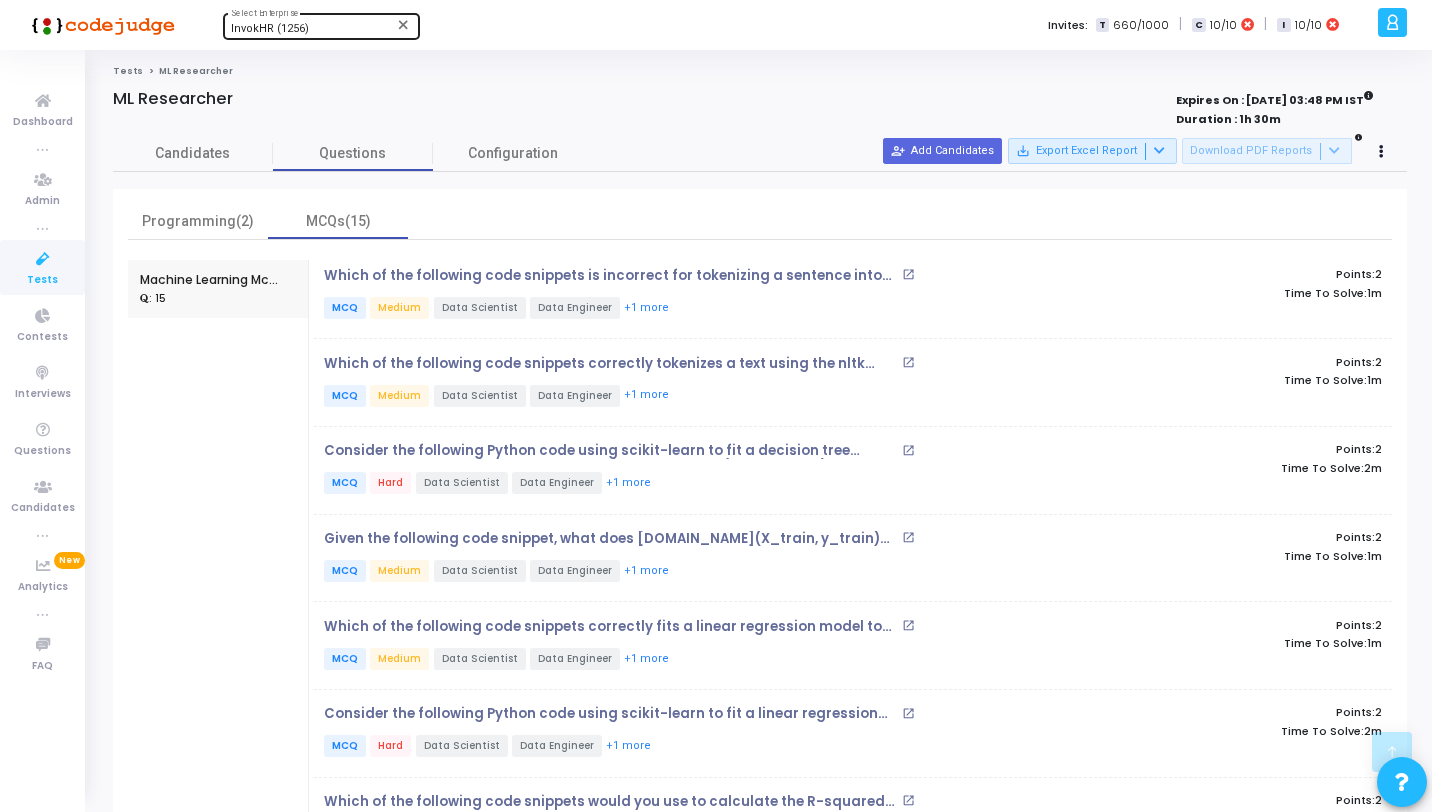 scroll, scrollTop: 716, scrollLeft: 0, axis: vertical 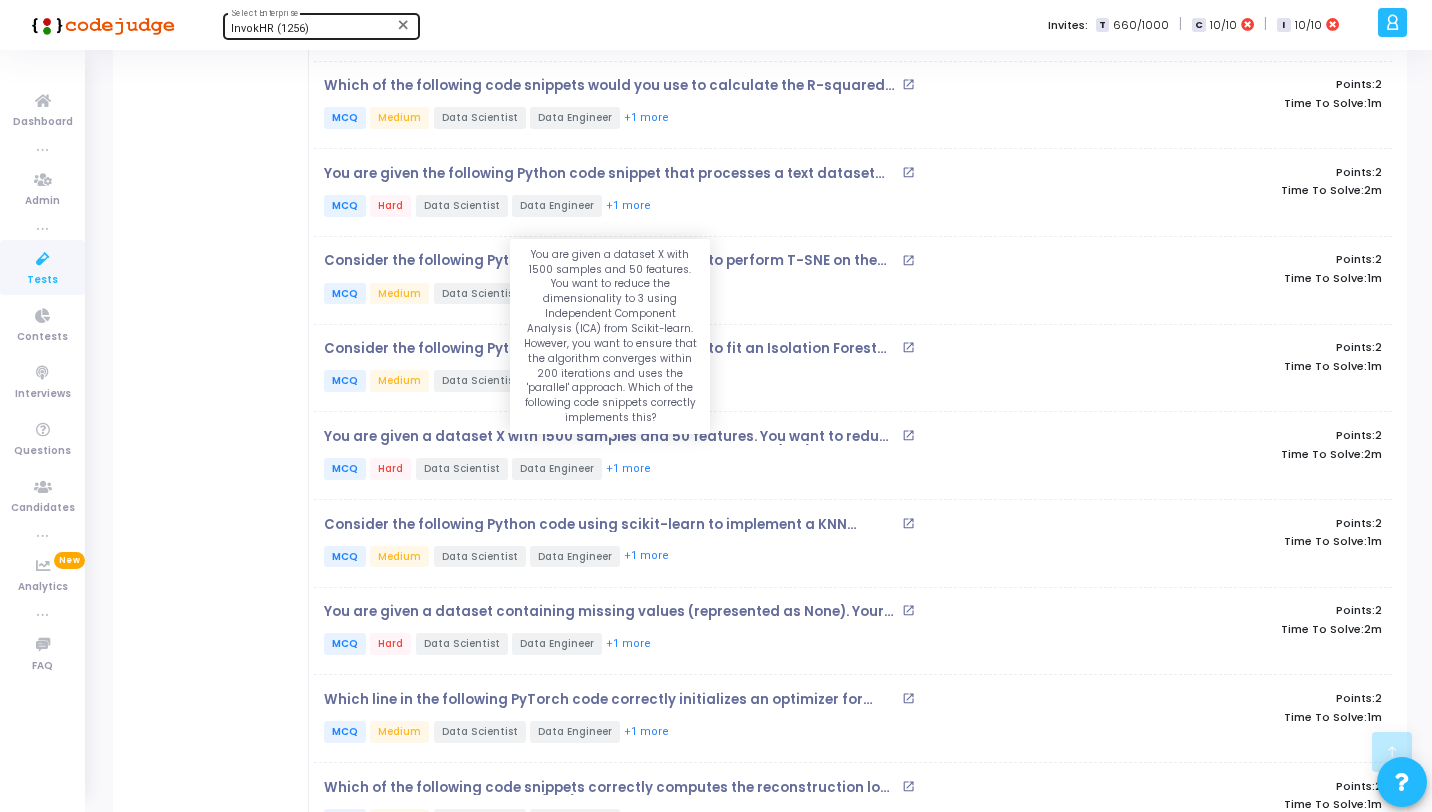 click on "You are given a dataset X with 1500 samples and 50 features. You want to reduce the dimensionality to 3 using Independent Component Analysis (ICA) from Scikit-learn. However, you want to ensure that the algorithm converges within 200 iterations and uses the 'parallel' approach. Which of the following code snippets correctly implements this?" at bounding box center (610, 437) 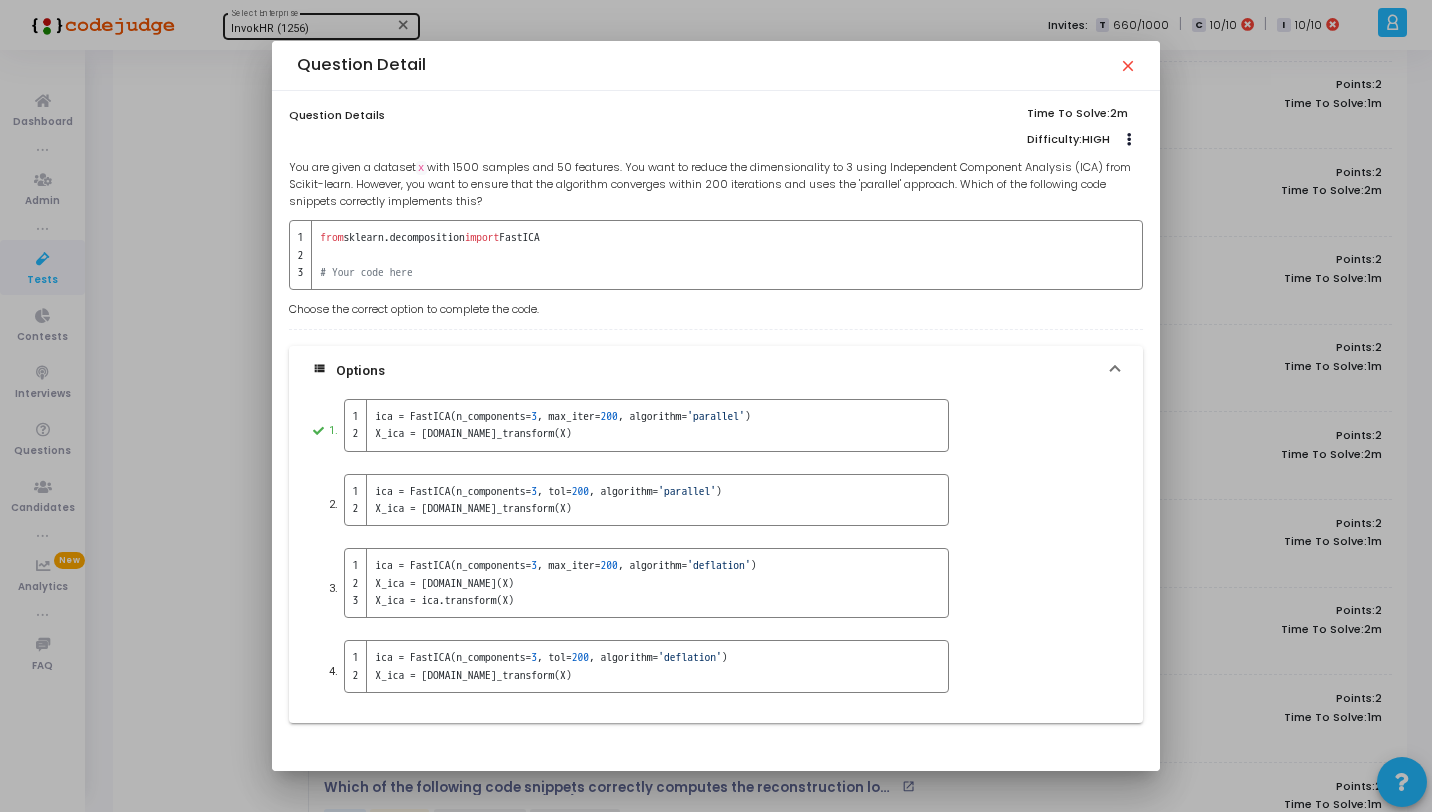 drag, startPoint x: 519, startPoint y: 201, endPoint x: 280, endPoint y: 172, distance: 240.75299 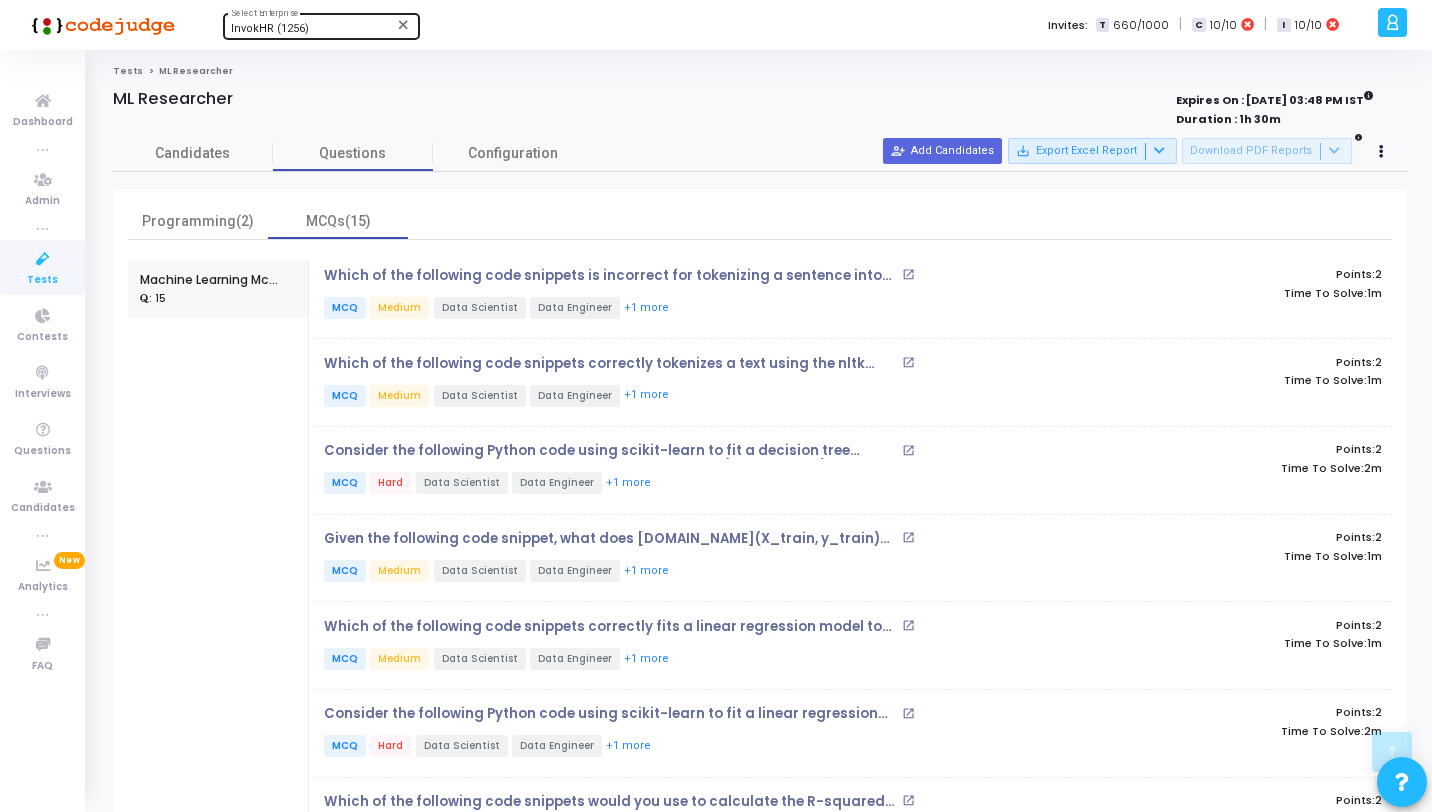 scroll, scrollTop: 716, scrollLeft: 0, axis: vertical 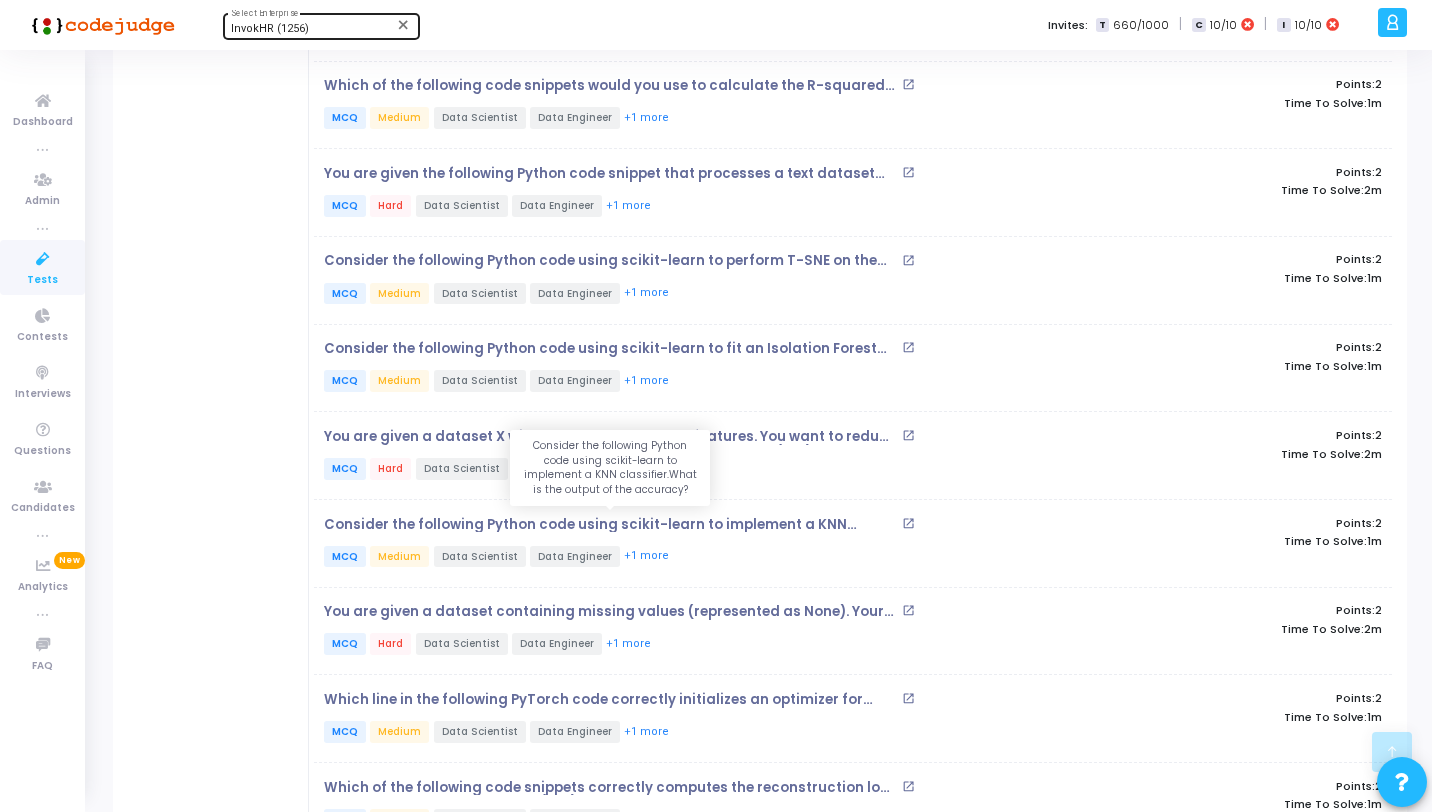 click on "Consider the following Python code using scikit-learn to implement a KNN classifier.What is the output of the accuracy?" at bounding box center [610, 525] 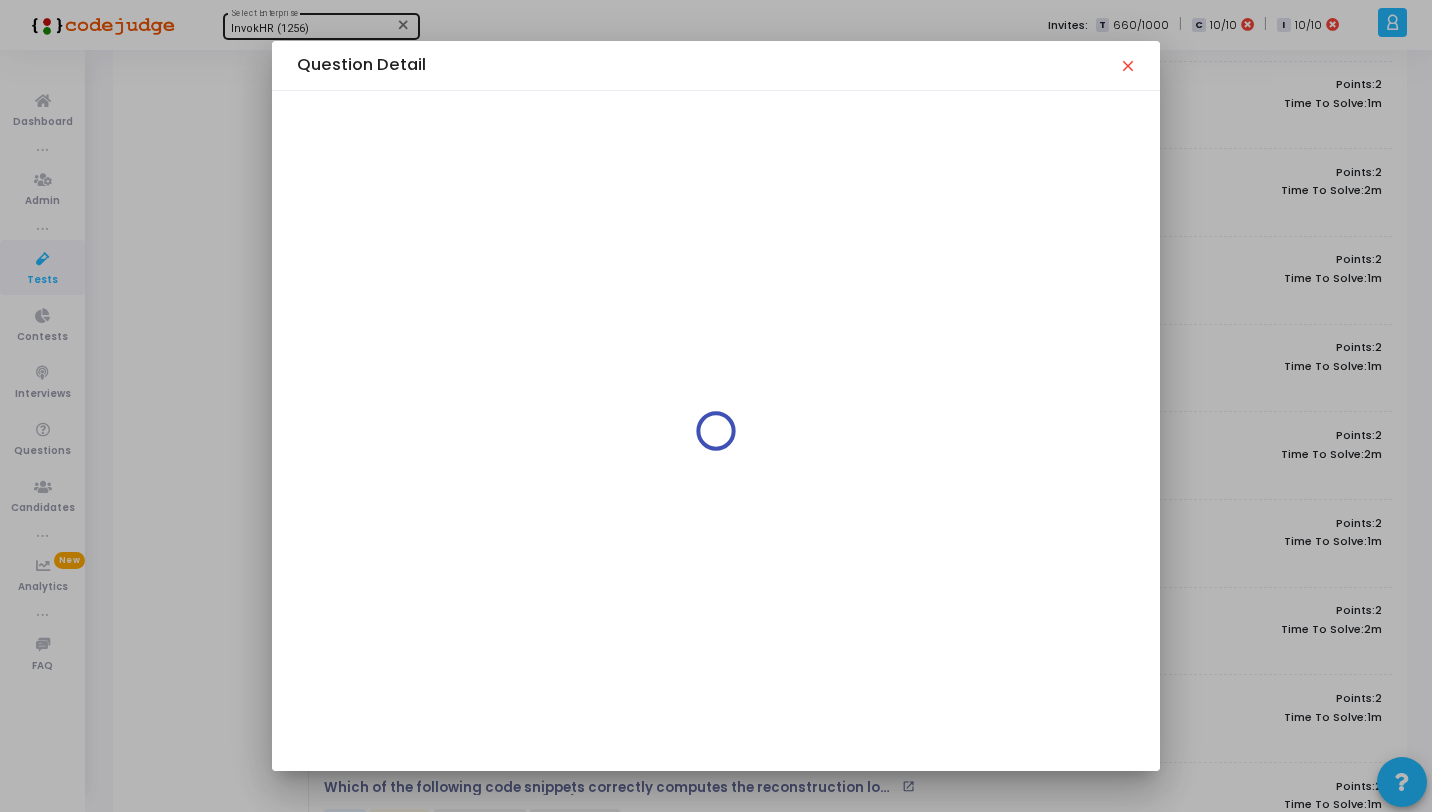 scroll, scrollTop: 0, scrollLeft: 0, axis: both 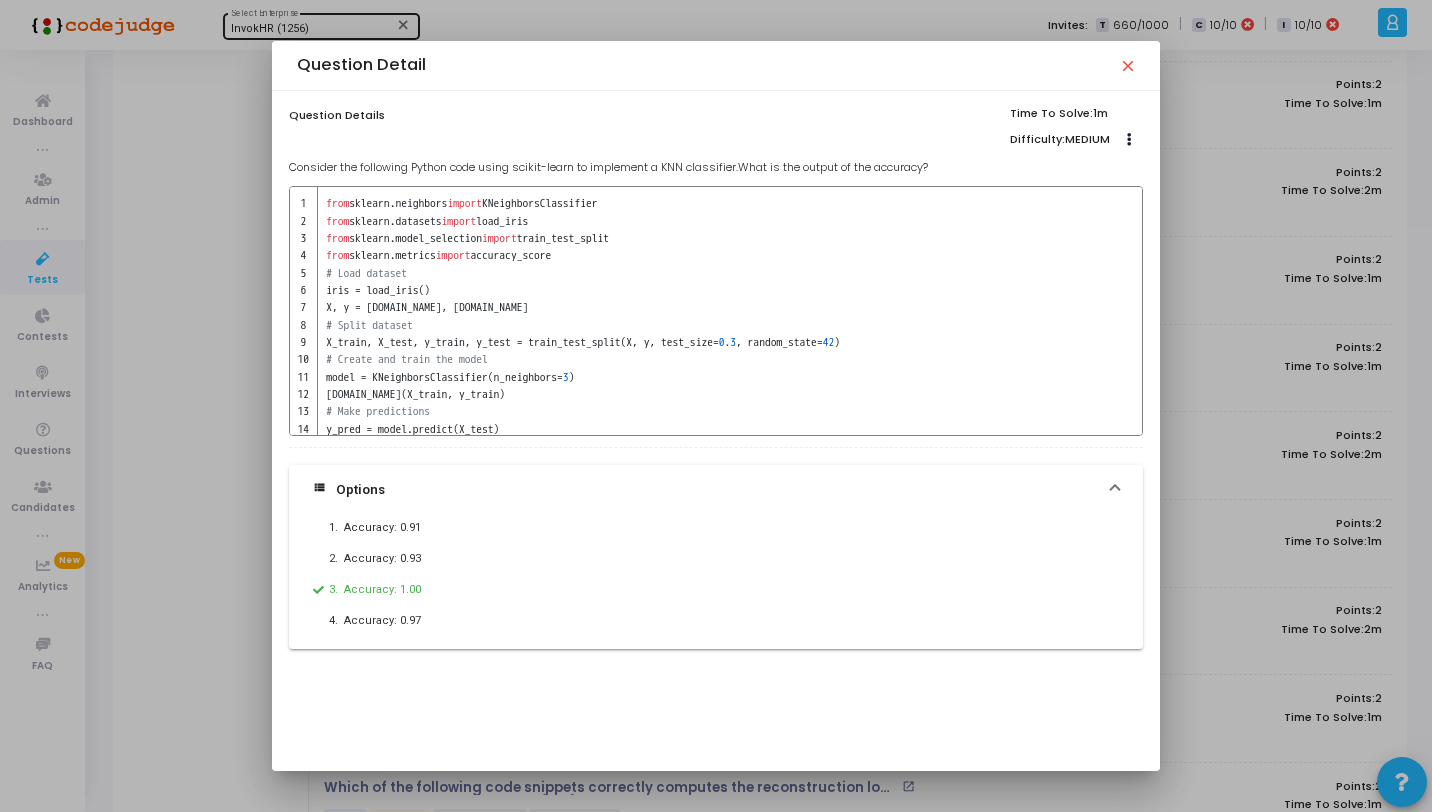 drag, startPoint x: 937, startPoint y: 165, endPoint x: 289, endPoint y: 162, distance: 648.00696 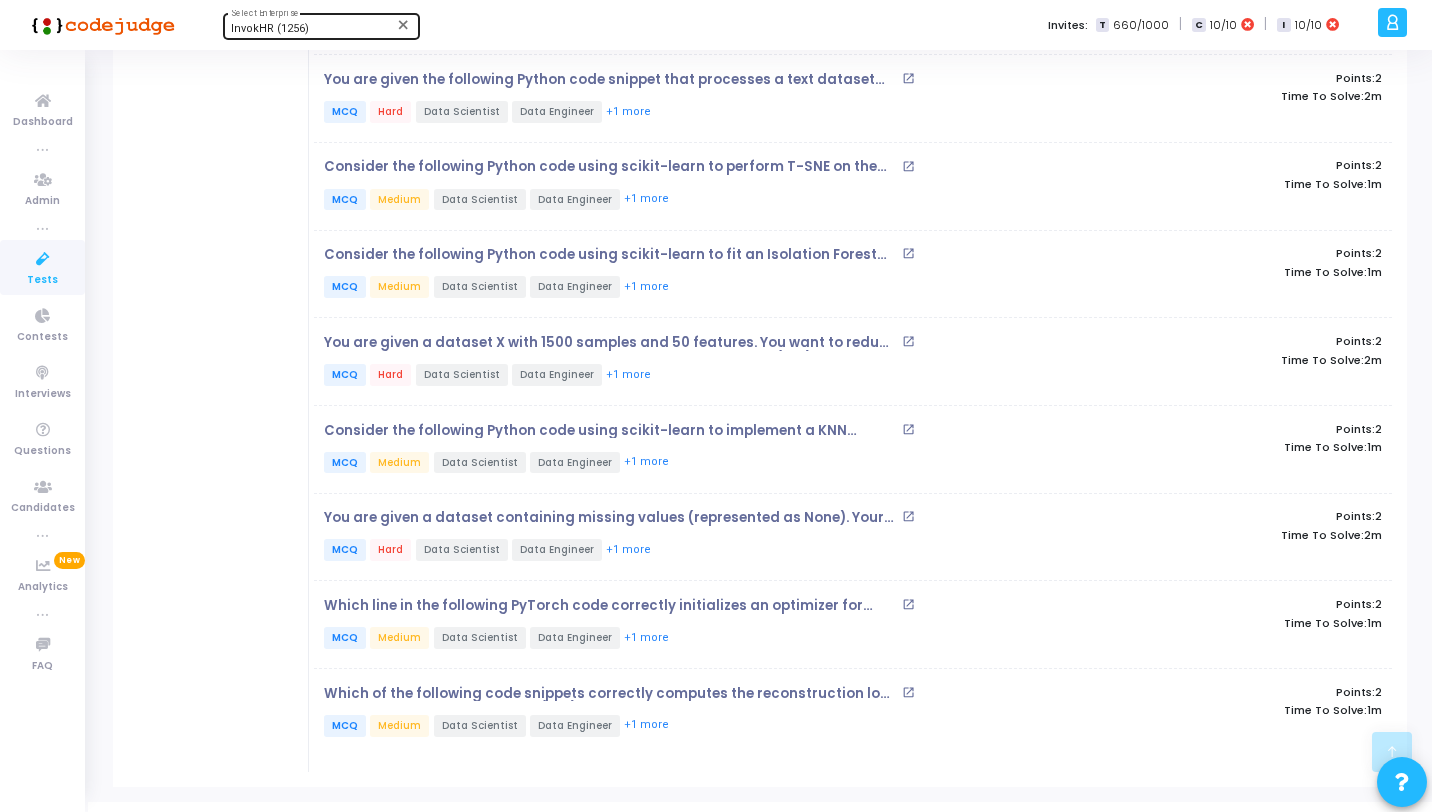 scroll, scrollTop: 830, scrollLeft: 0, axis: vertical 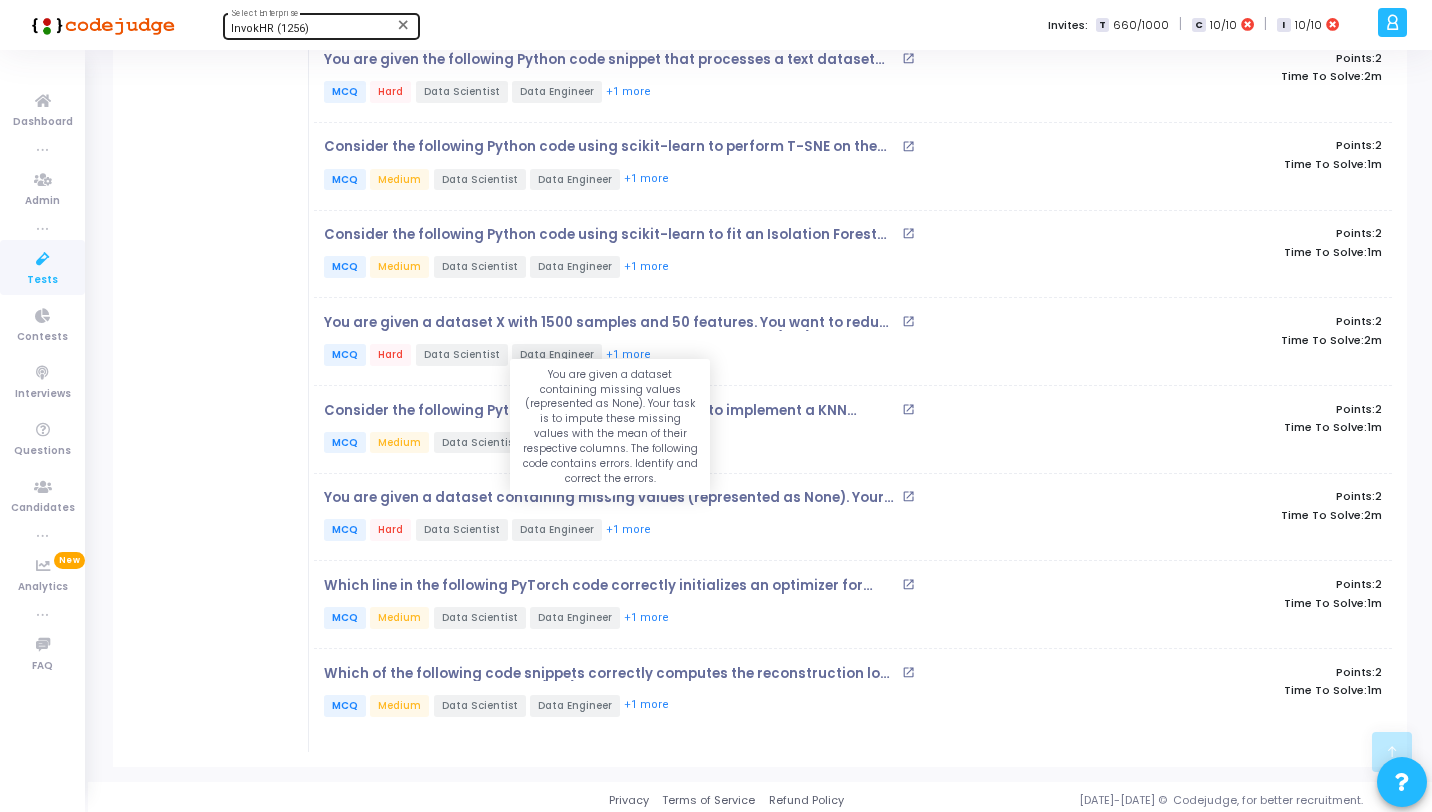 click on "You are given a dataset containing missing values (represented as None). Your task is to impute these missing values with the mean of their respective columns. The following code contains errors. Identify and correct the errors." at bounding box center (610, 498) 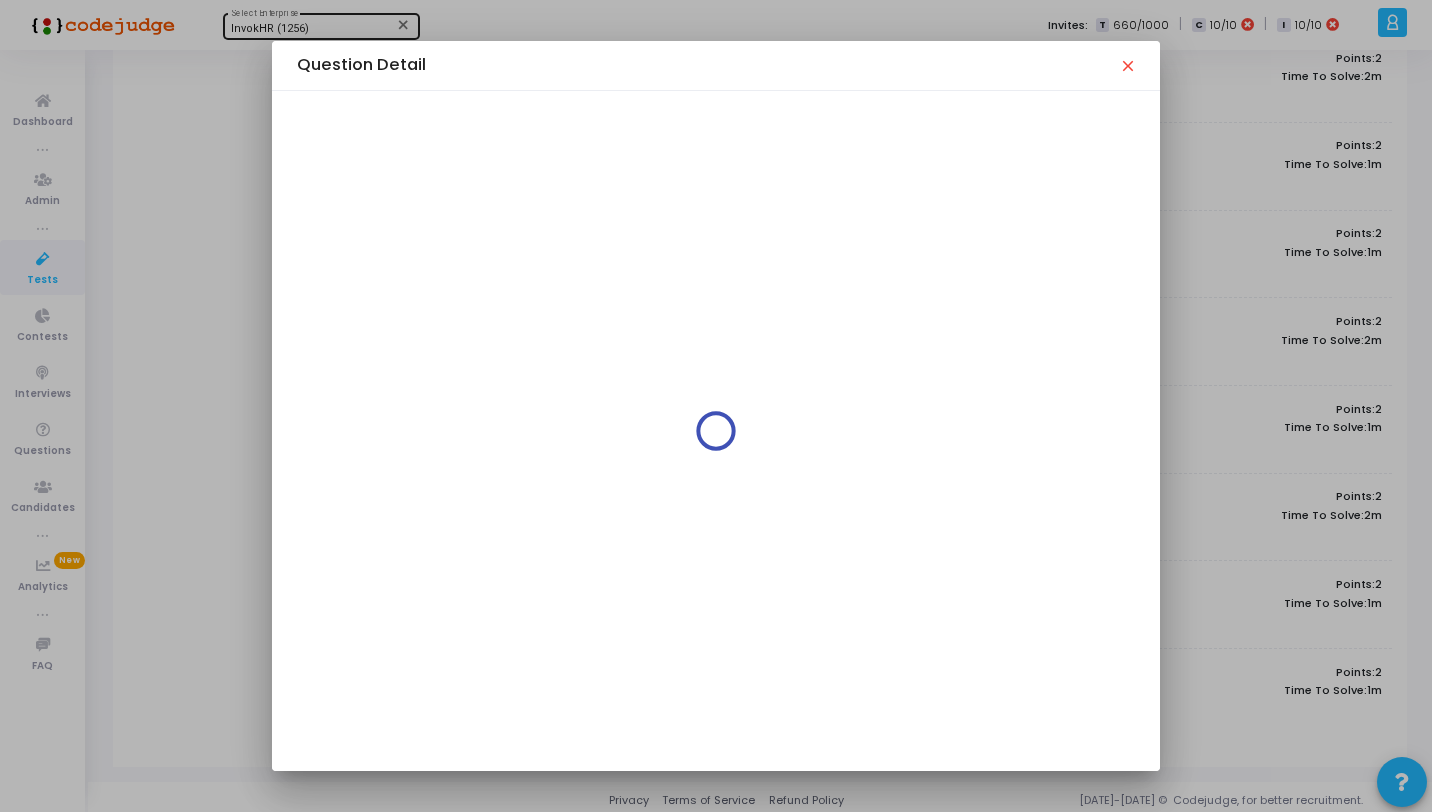 scroll, scrollTop: 0, scrollLeft: 0, axis: both 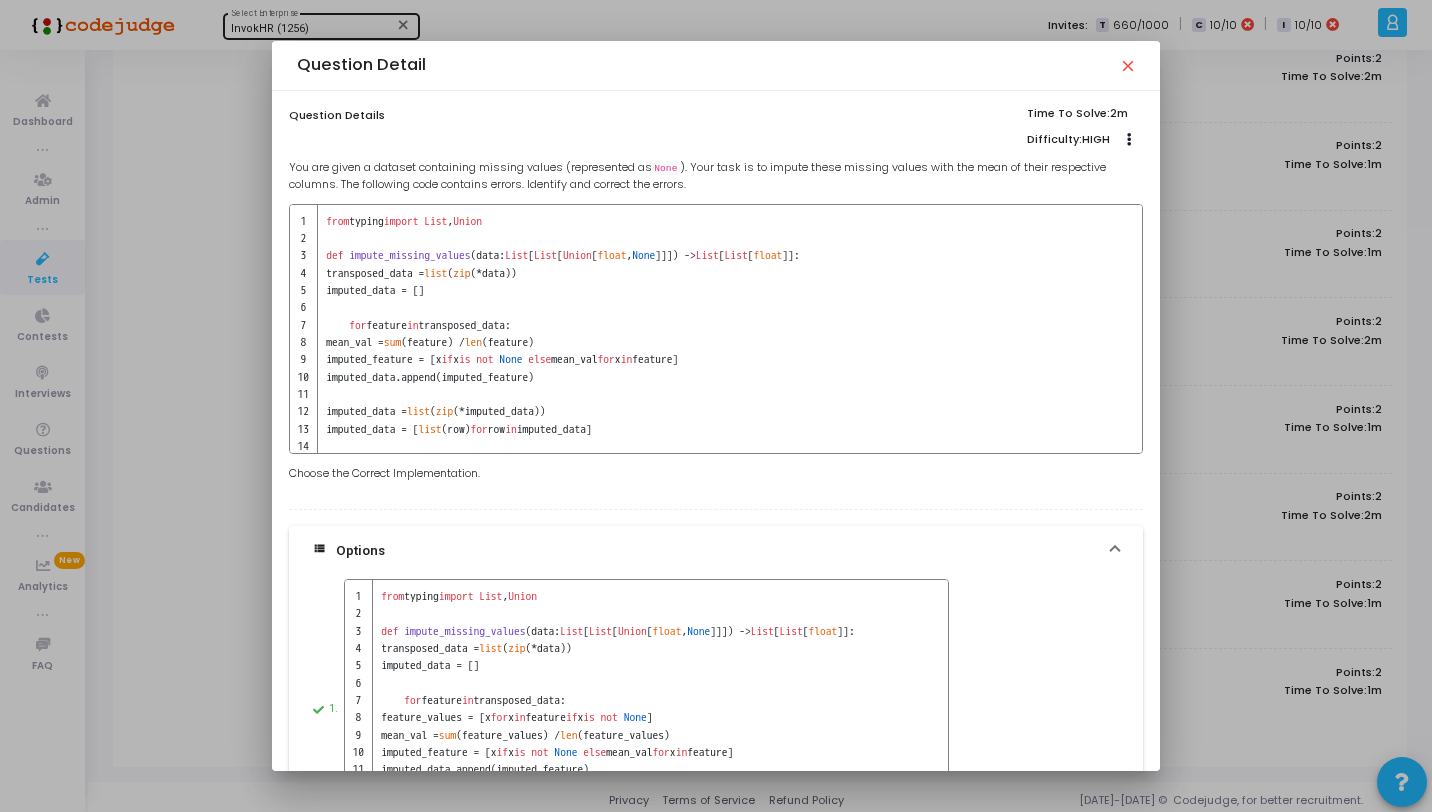 drag, startPoint x: 698, startPoint y: 190, endPoint x: 285, endPoint y: 162, distance: 413.94806 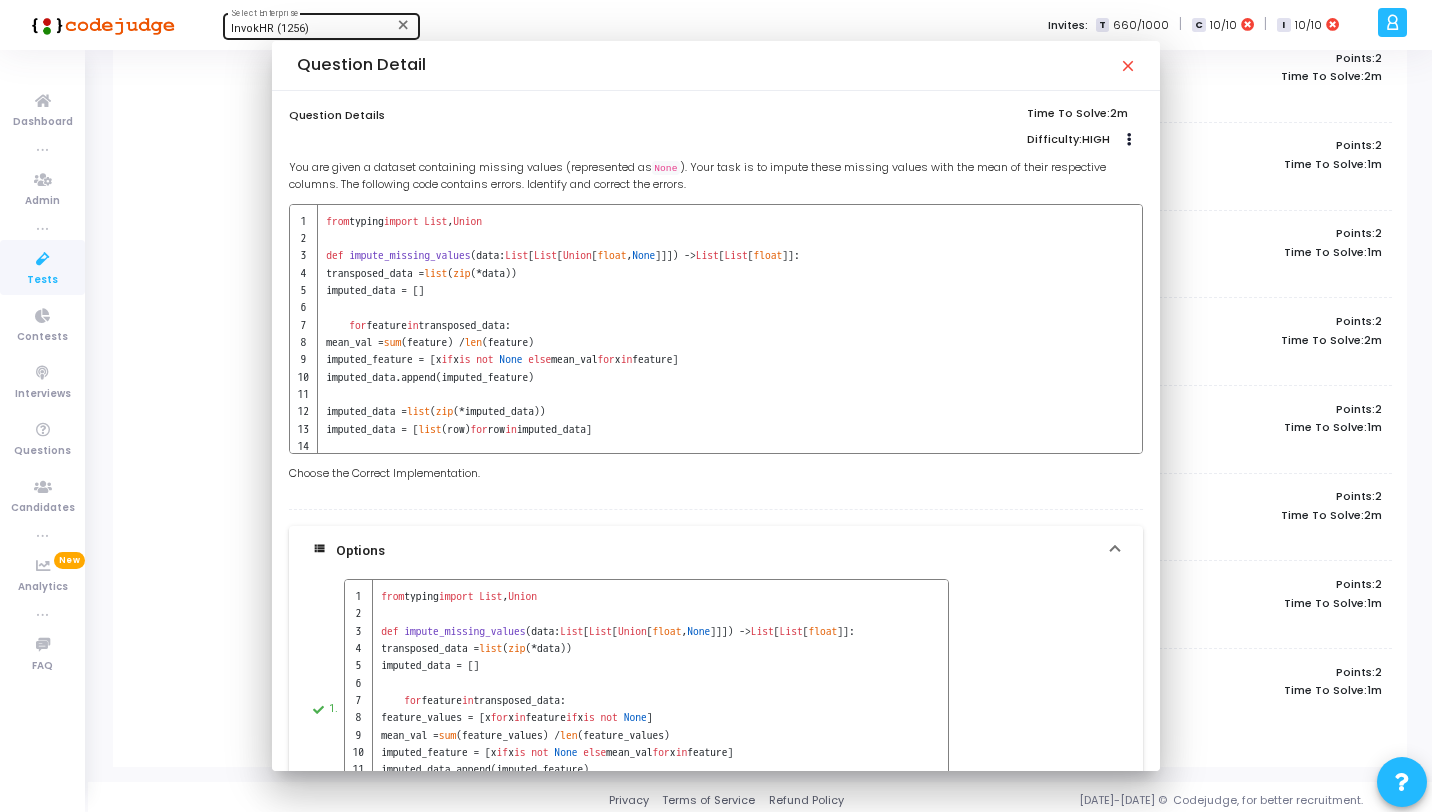 scroll, scrollTop: 830, scrollLeft: 0, axis: vertical 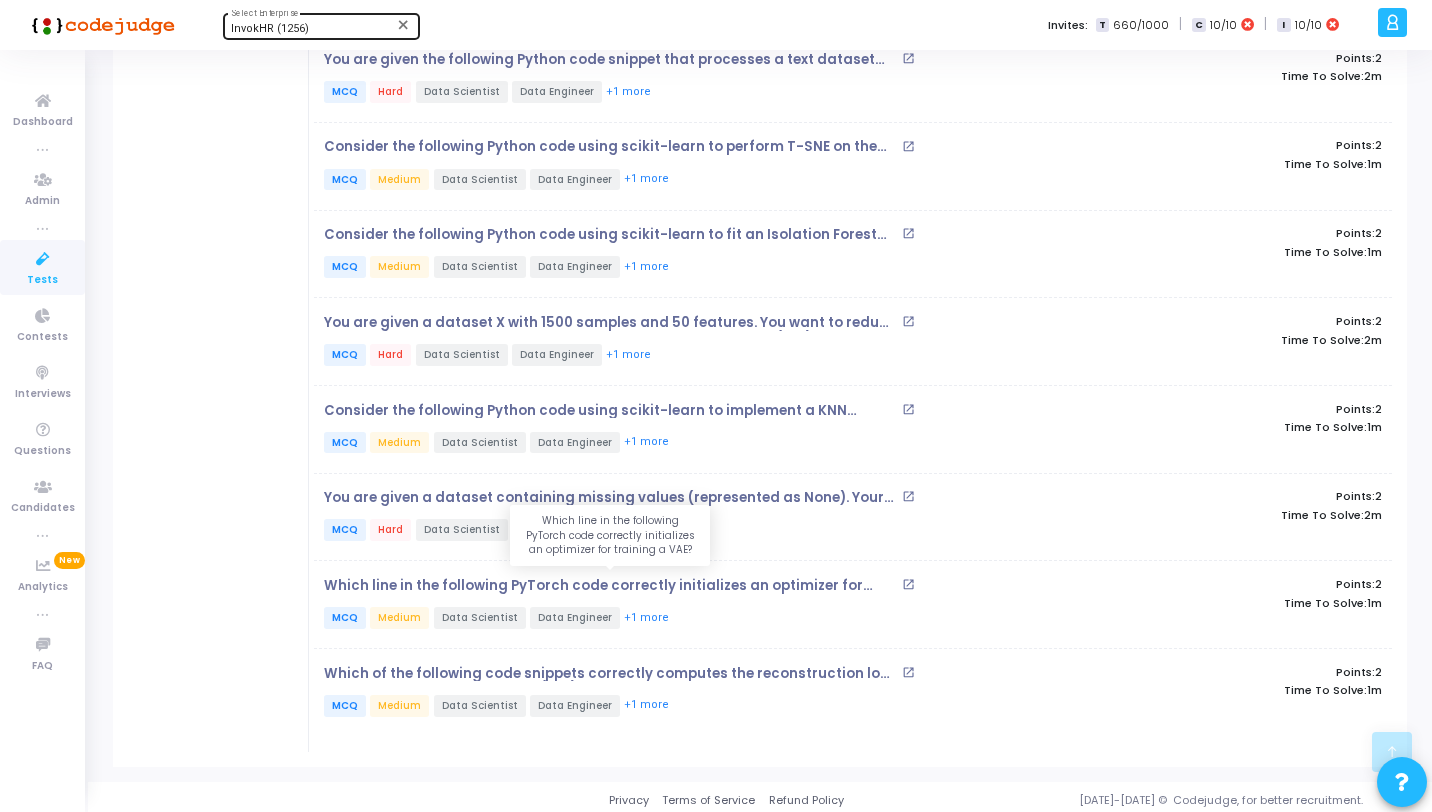 click on "Which line in the following PyTorch code correctly initializes an optimizer for training a VAE?" at bounding box center [610, 586] 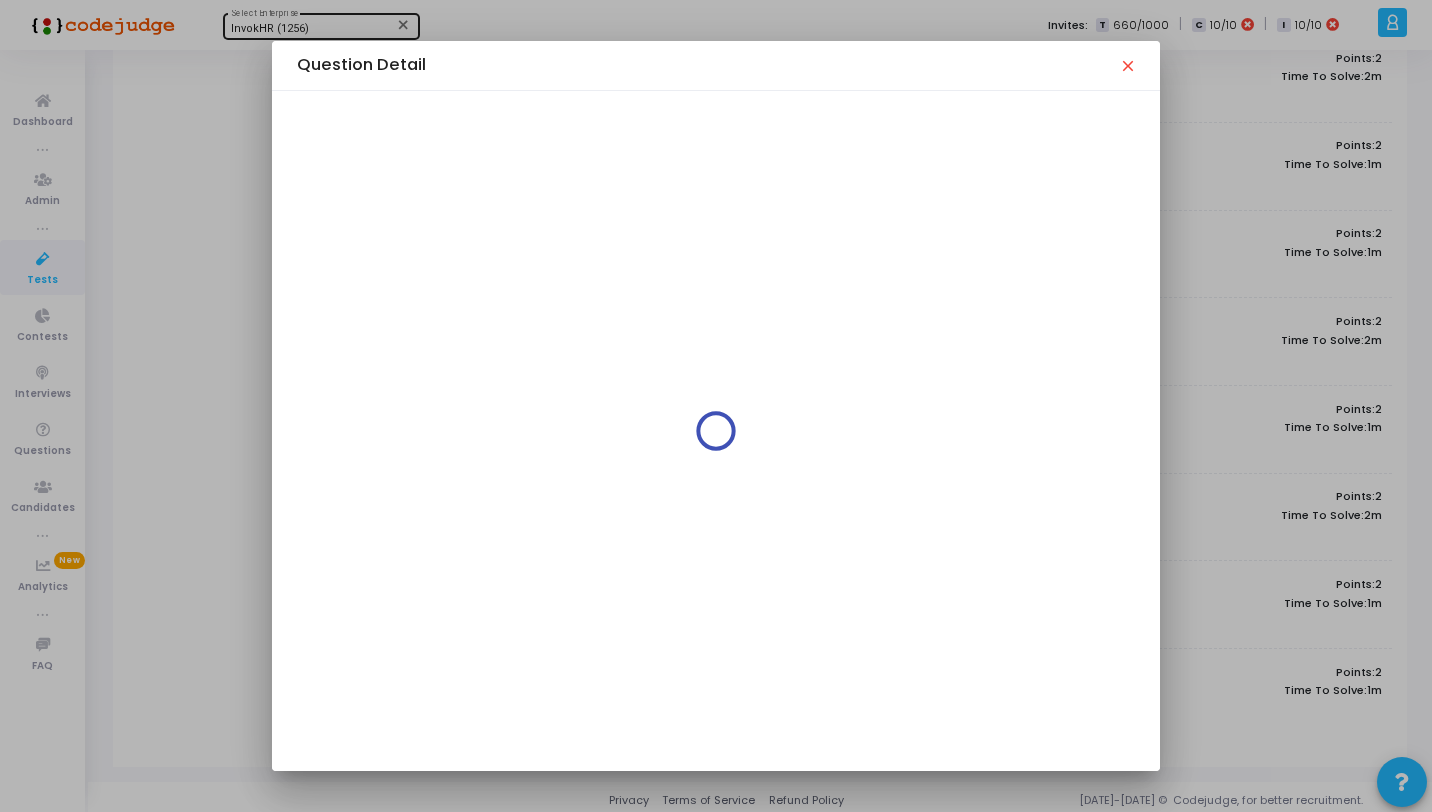 scroll, scrollTop: 0, scrollLeft: 0, axis: both 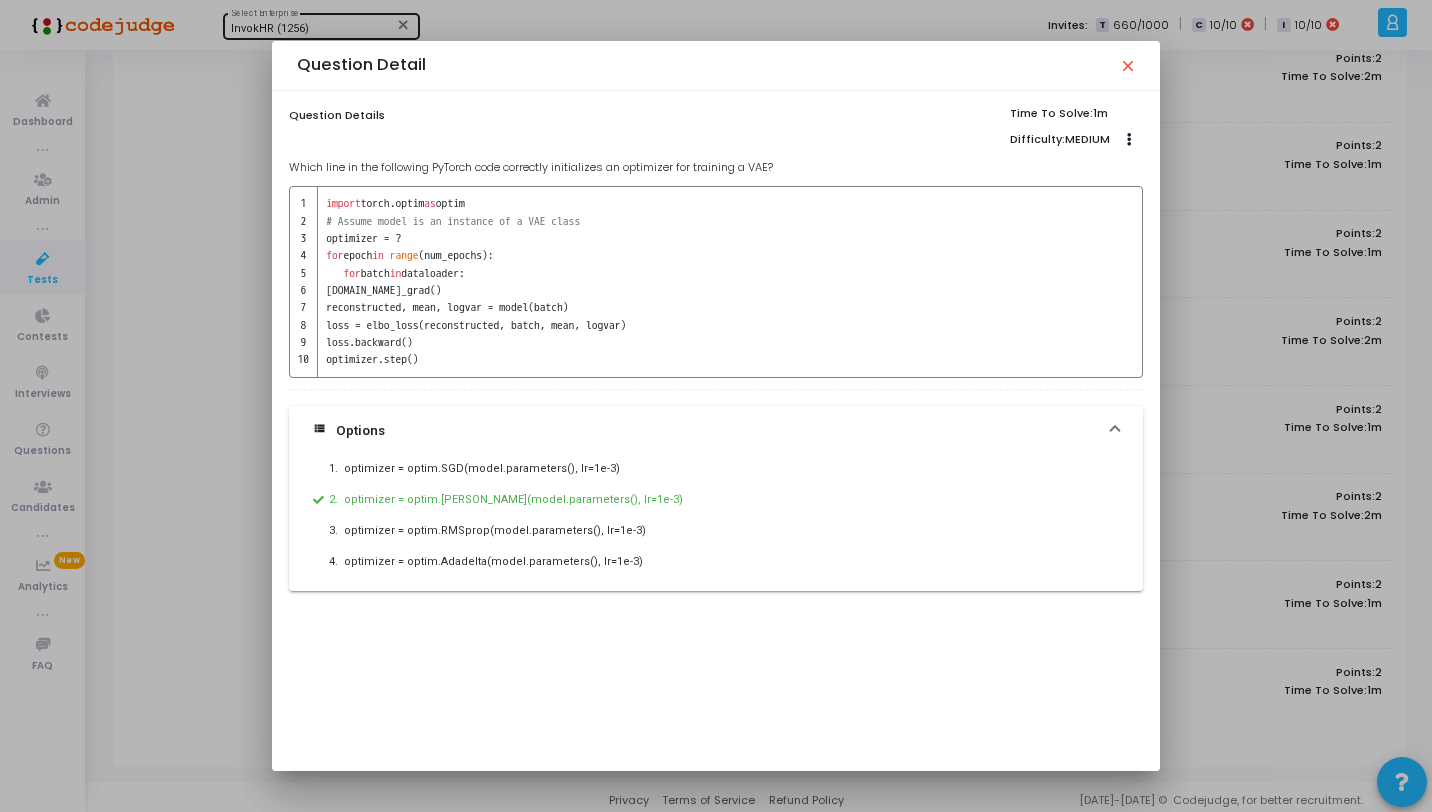 drag, startPoint x: 783, startPoint y: 165, endPoint x: 275, endPoint y: 152, distance: 508.16632 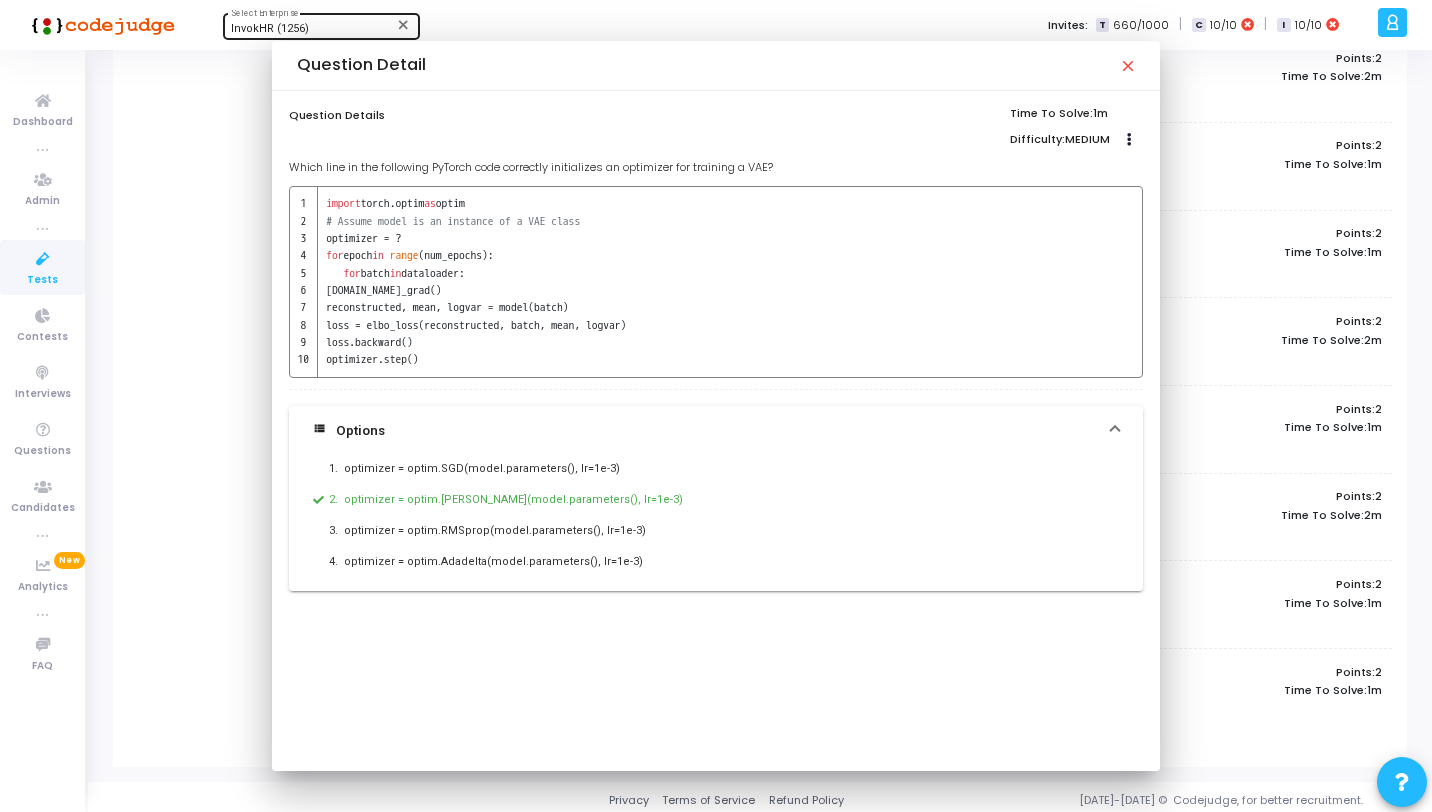 scroll, scrollTop: 830, scrollLeft: 0, axis: vertical 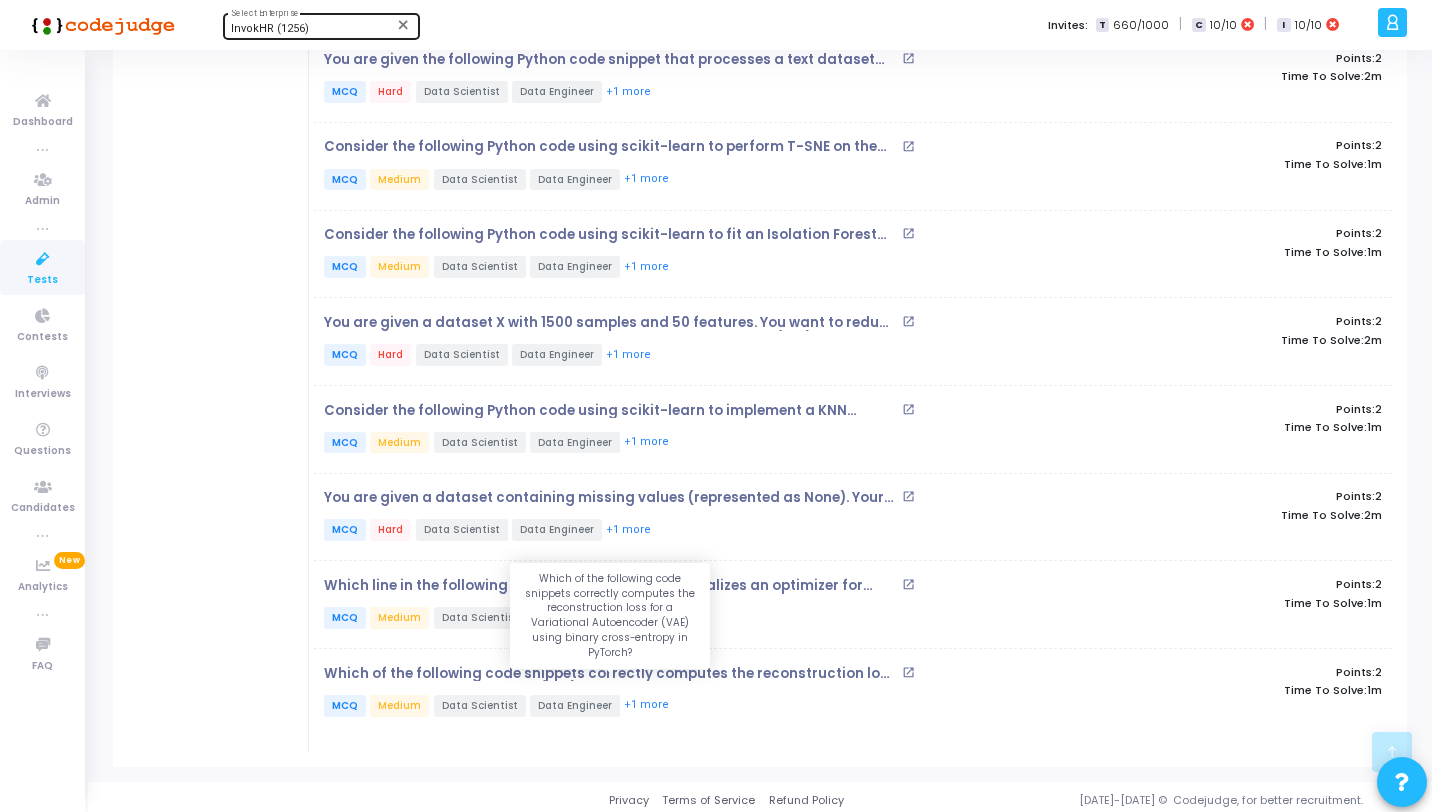 click on "Which of the following code snippets correctly computes the reconstruction loss for a Variational Autoencoder (VAE) using binary cross-entropy in PyTorch?" at bounding box center [610, 674] 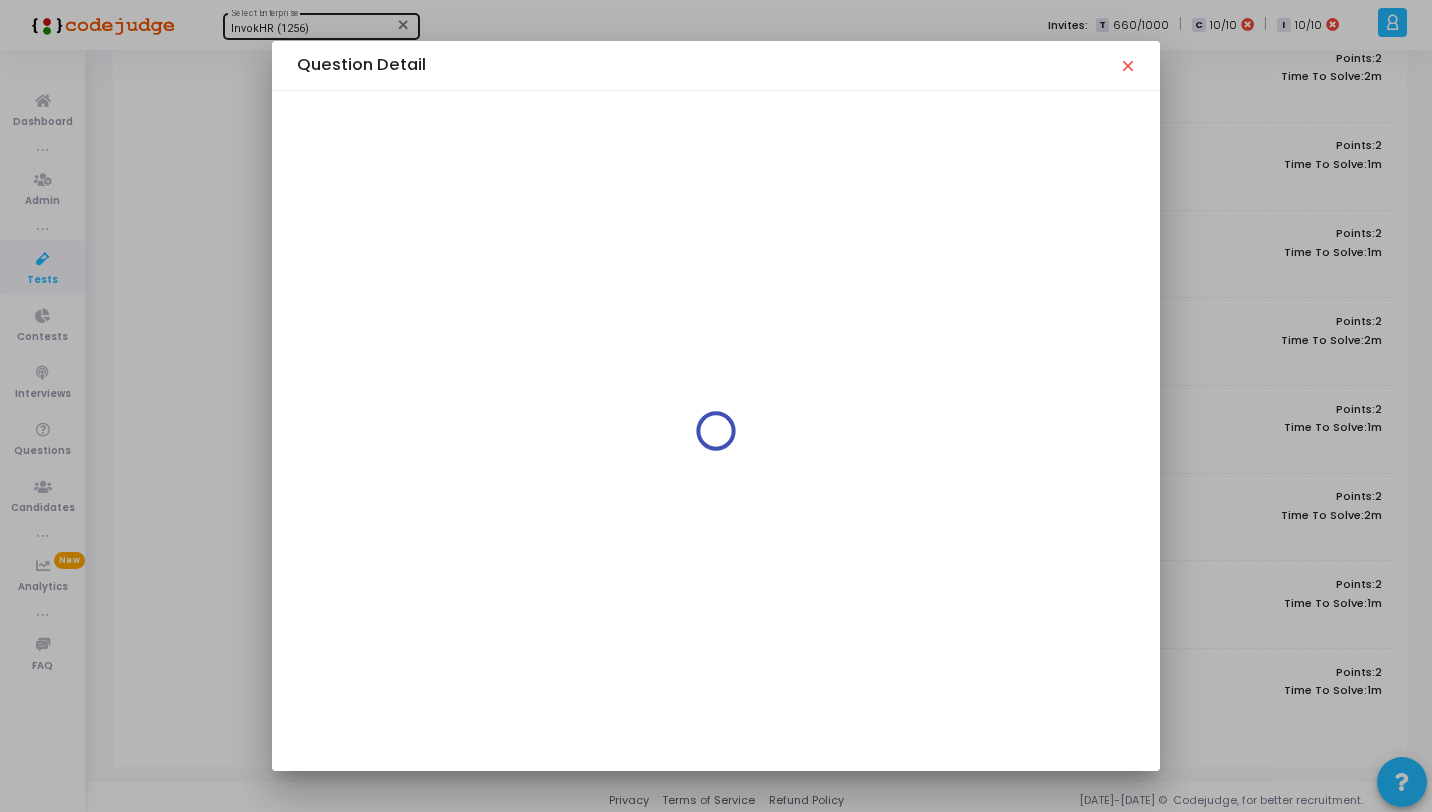 scroll, scrollTop: 0, scrollLeft: 0, axis: both 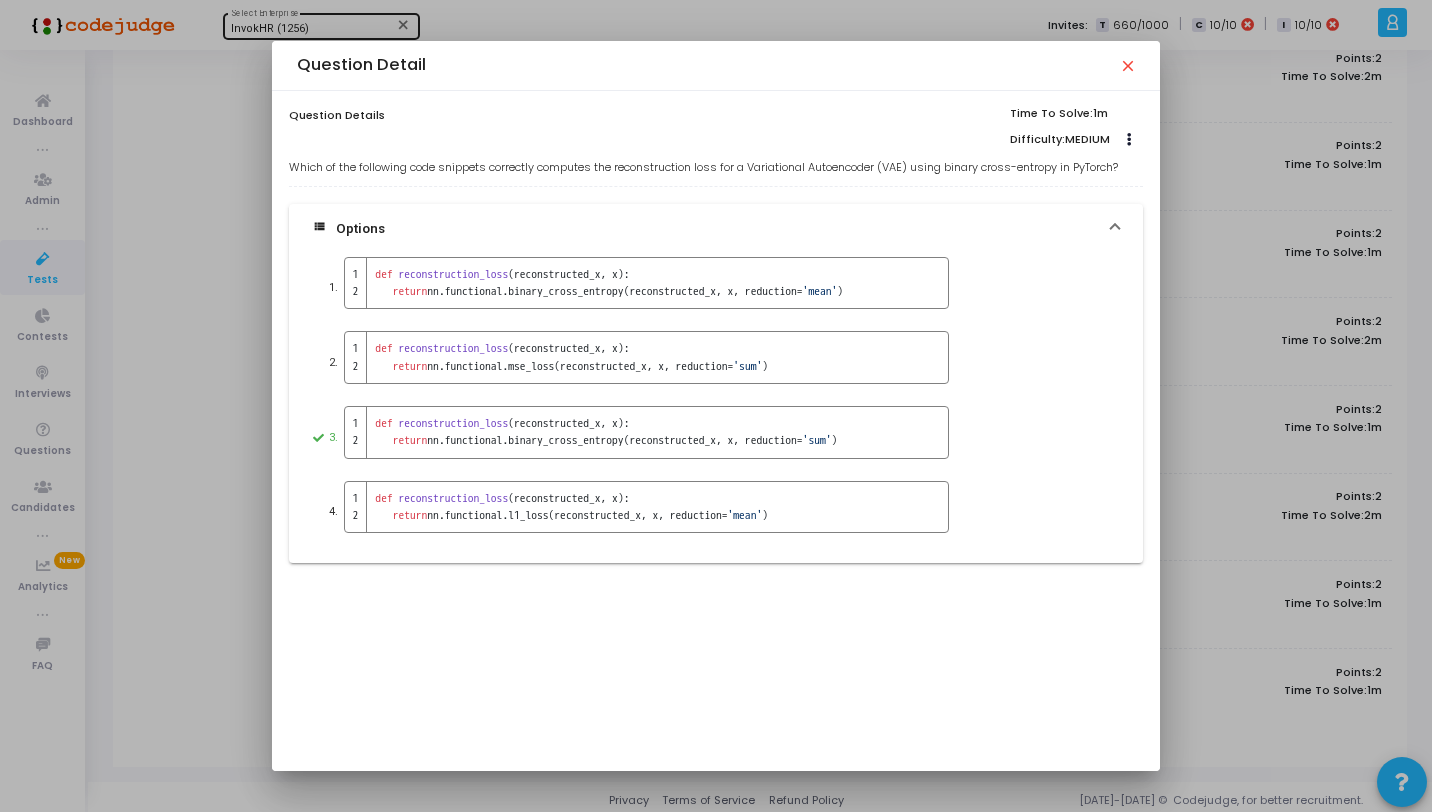 drag, startPoint x: 1142, startPoint y: 164, endPoint x: 271, endPoint y: 157, distance: 871.02814 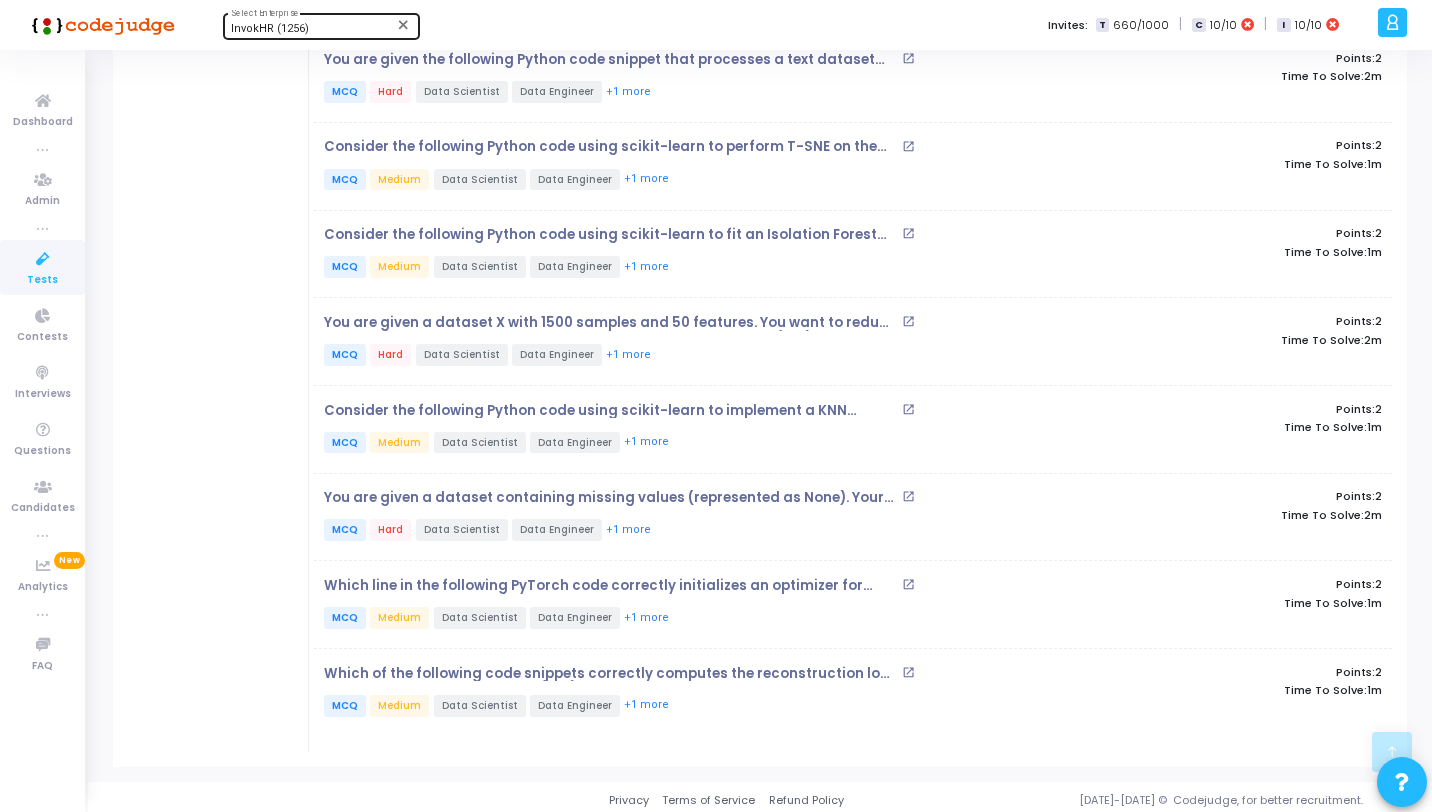 scroll, scrollTop: 0, scrollLeft: 0, axis: both 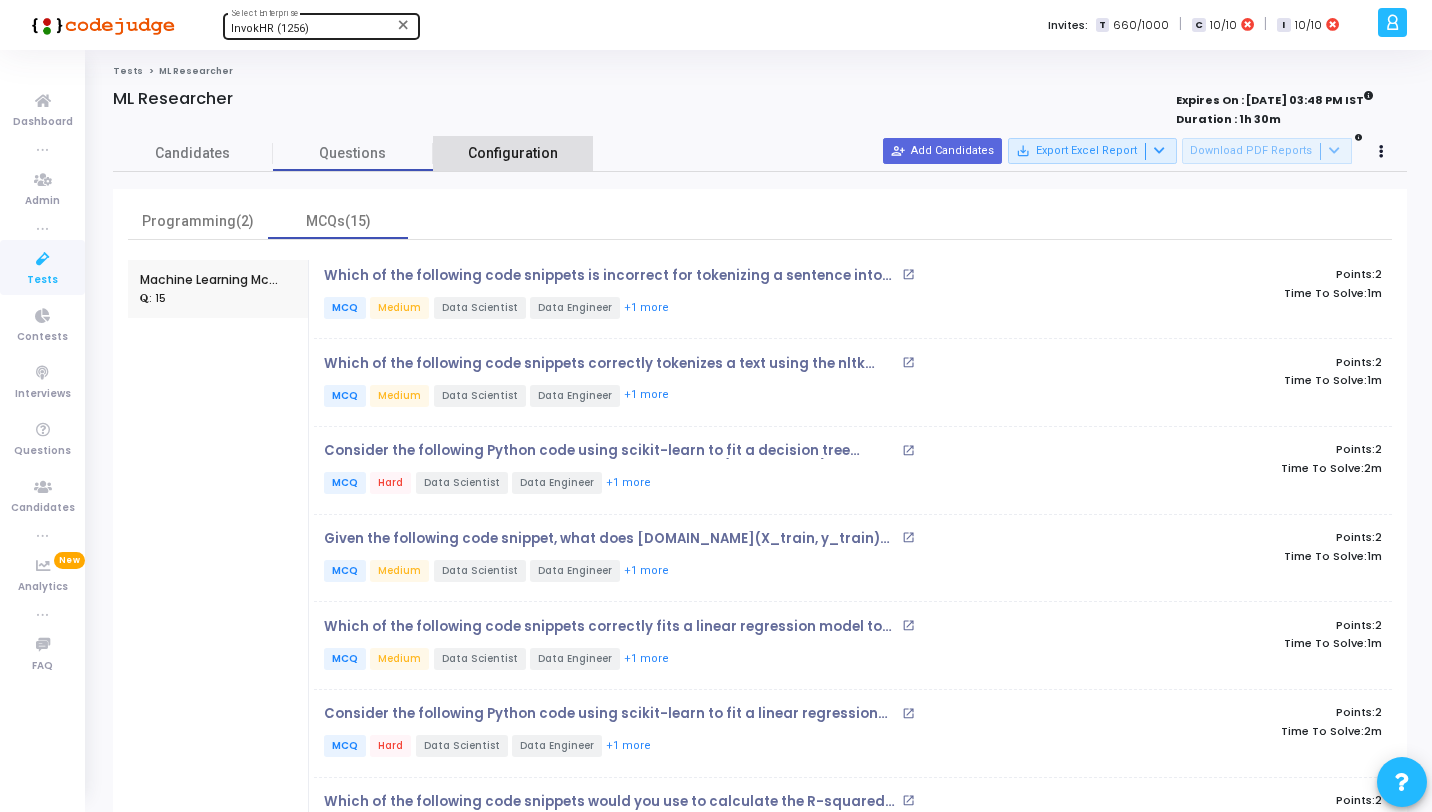 click on "Configuration" at bounding box center (513, 153) 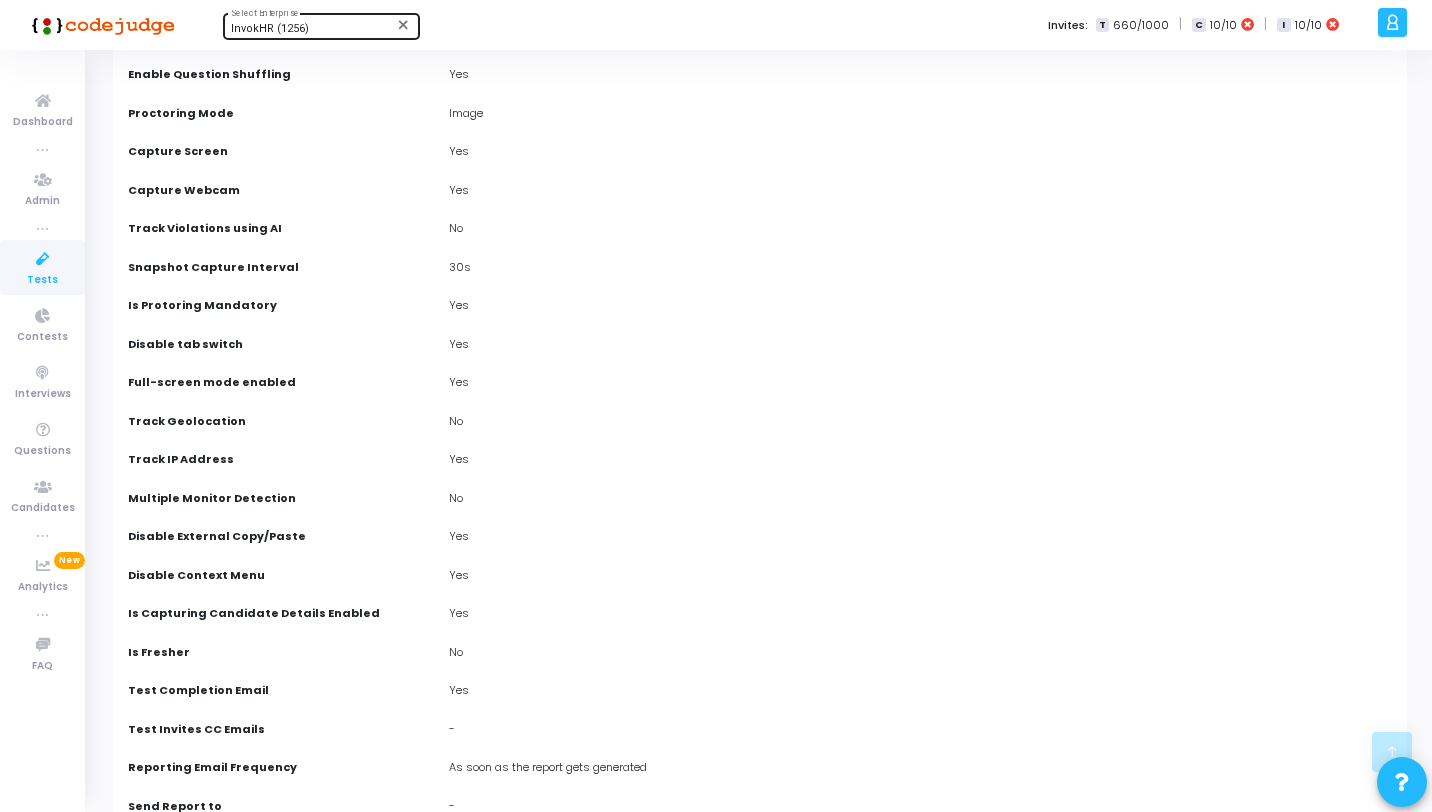 scroll, scrollTop: 1013, scrollLeft: 0, axis: vertical 